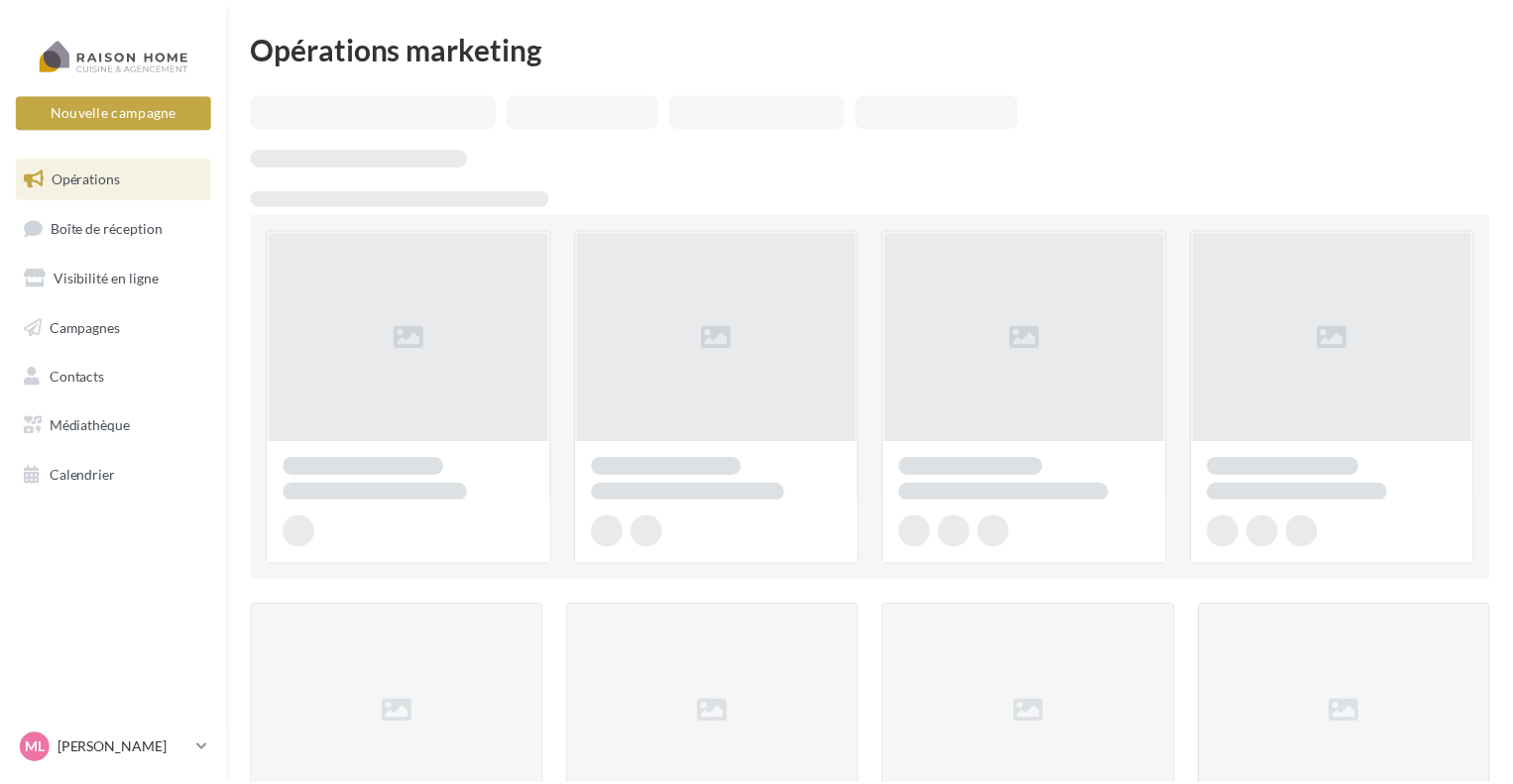scroll, scrollTop: 0, scrollLeft: 0, axis: both 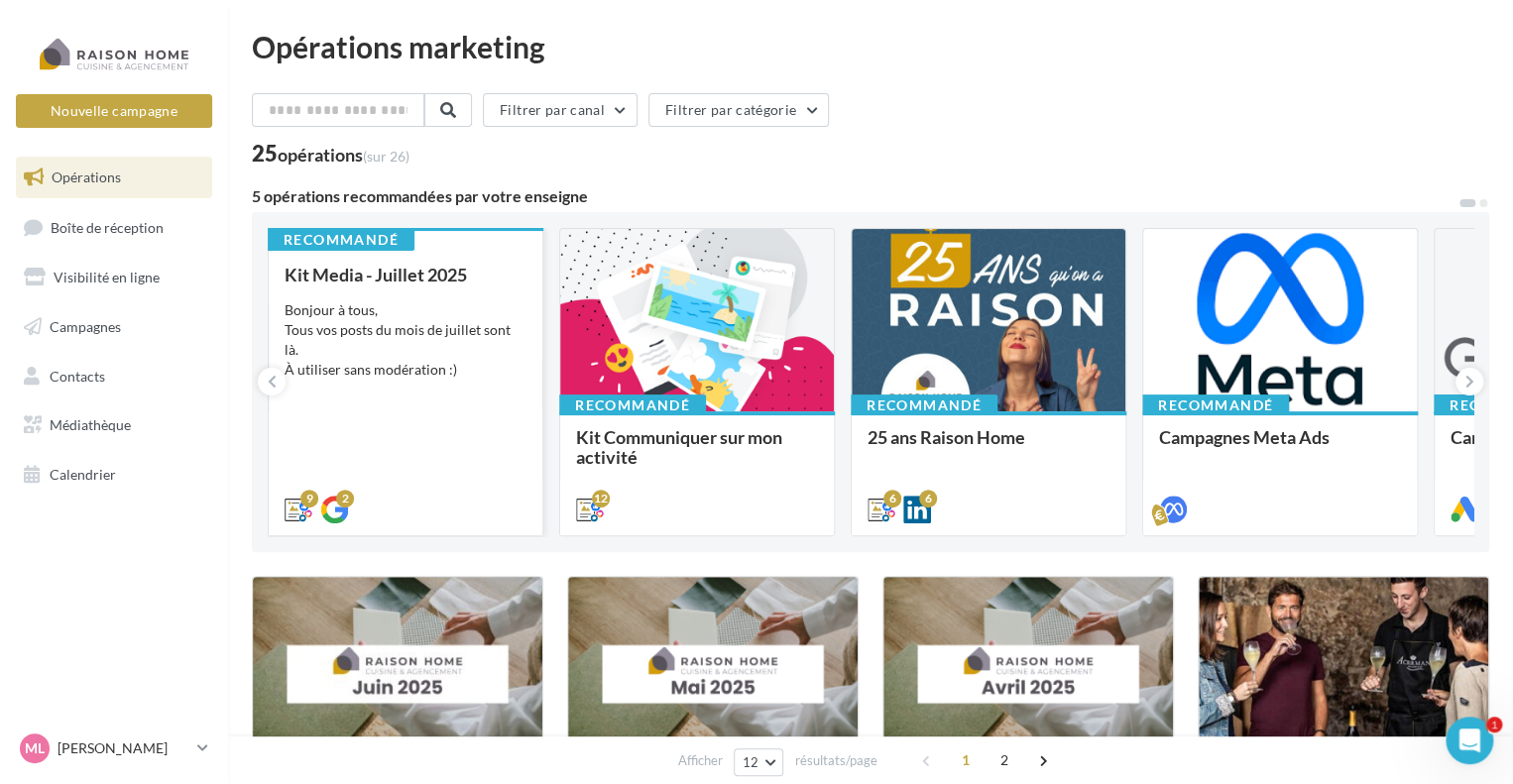 click on "Kit Media - Juillet 2025        Bonjour à tous,
Tous vos posts du mois de juillet sont là.
À utiliser sans modération :)" at bounding box center [406, 391] 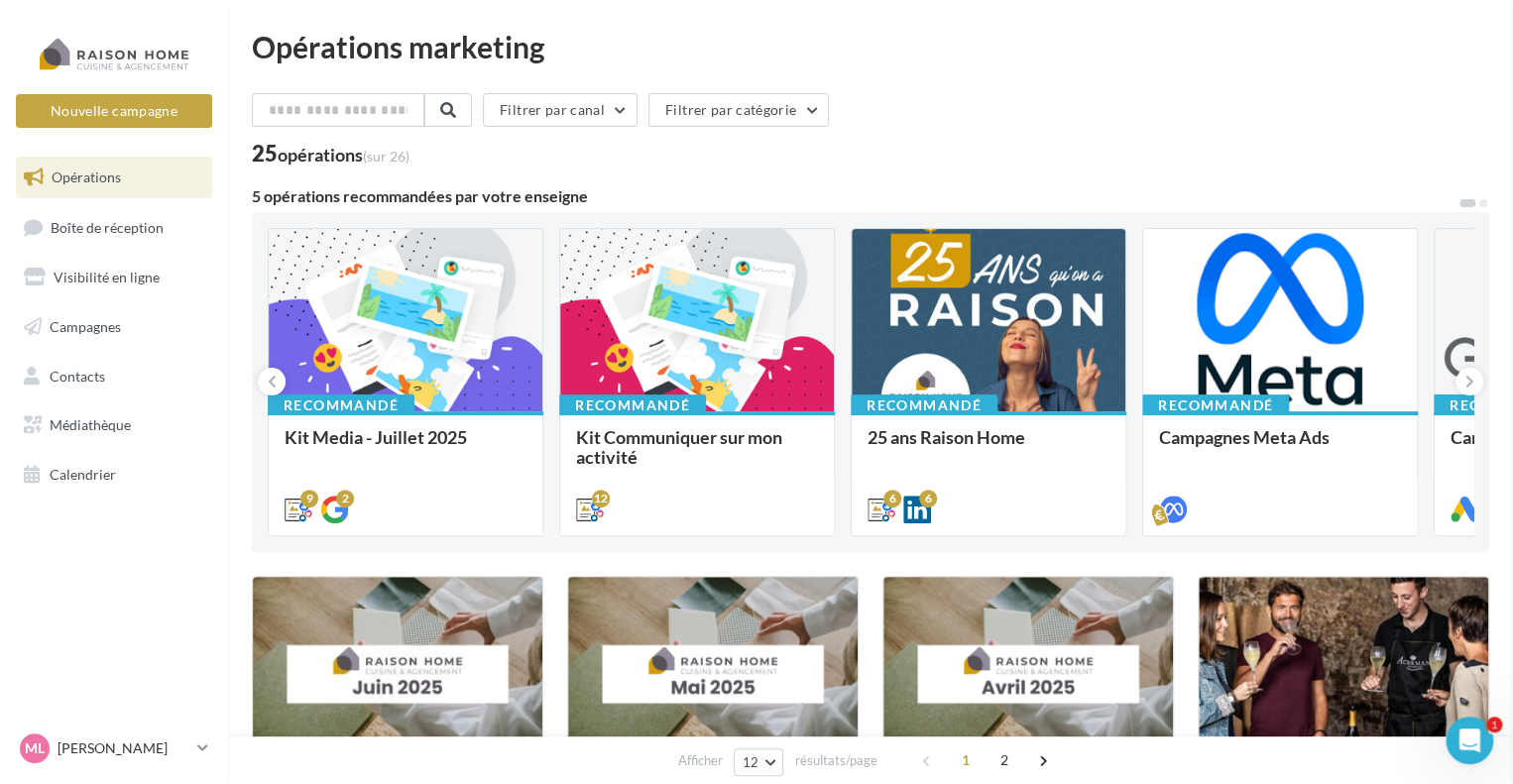 click on "Kit Media - Juillet 2025
Description
Bonjour à tous,
Tous vos posts du mois de juillet sont là.
À utiliser sans modération :)
juillet2025
juillet2025
9         2
Cross-posting
02/07 - L'avis du mois - personnalisble
02/07 - L'avis du mois - personnalisble     04/07 - L'arrivée des vacances     08/07 - Hauteur du plan de travail     10/07 - Réalisation Steven Le Puil     15/07 - Tendance cuisine été     18/07 - Avant/Après Chambre     21/07 - Implantation en L     24/07 - Choisir ses ustensiles     28/07 - La différence se joue chez vous
Canaux disponibles
Prévisualisation
Conseil
Commentaires" at bounding box center (871, 1657) 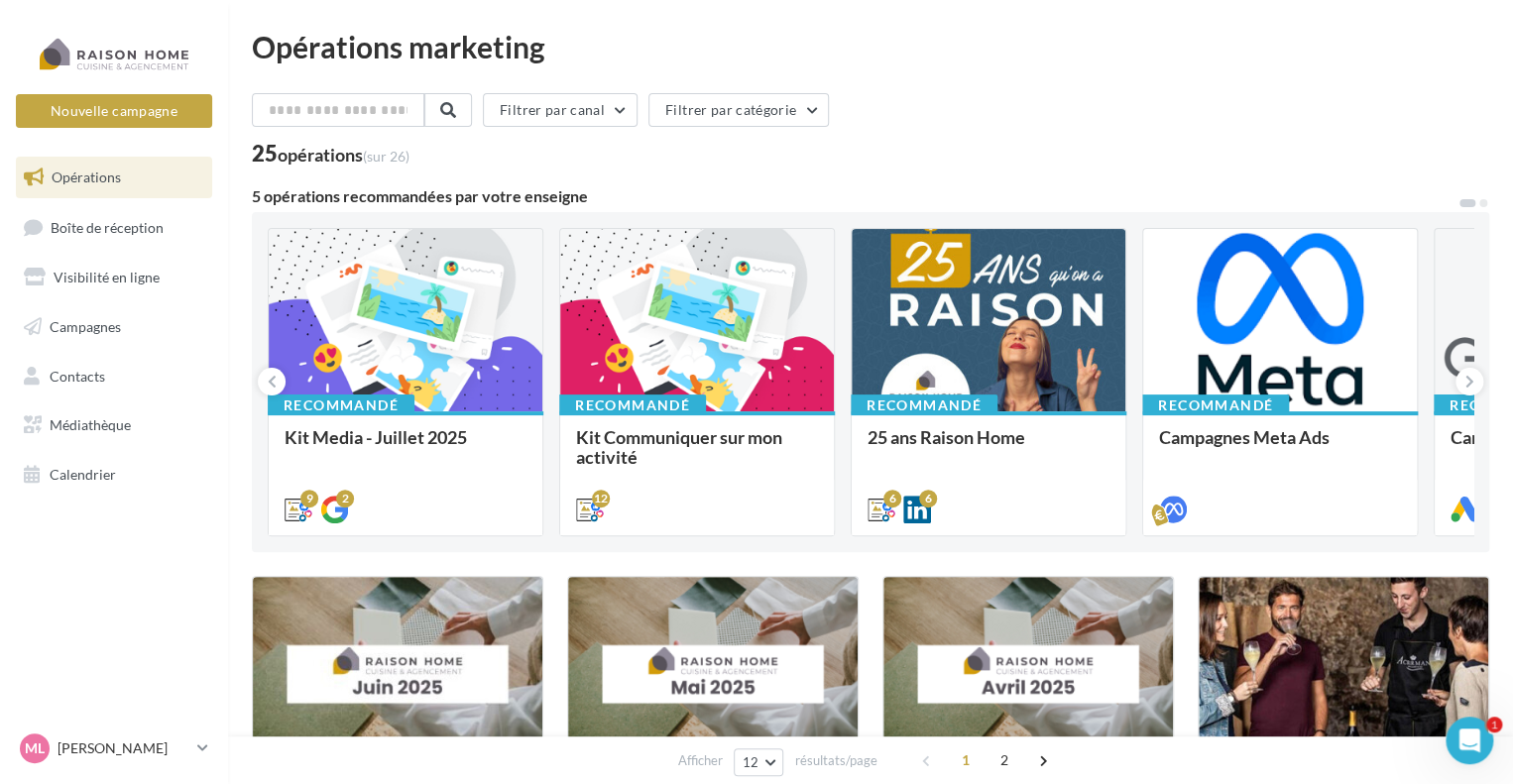 click on "Kit Communiquer sur mon activité        Vous manquez d’inspiration pour vos réseaux sociaux ?
Utilisez notre  Kit Communiquer sur mon activité  : une sélection de publications prêtes à l’emploi pour valoriser votre quotidien de franchis&eacu..." at bounding box center (697, 472) 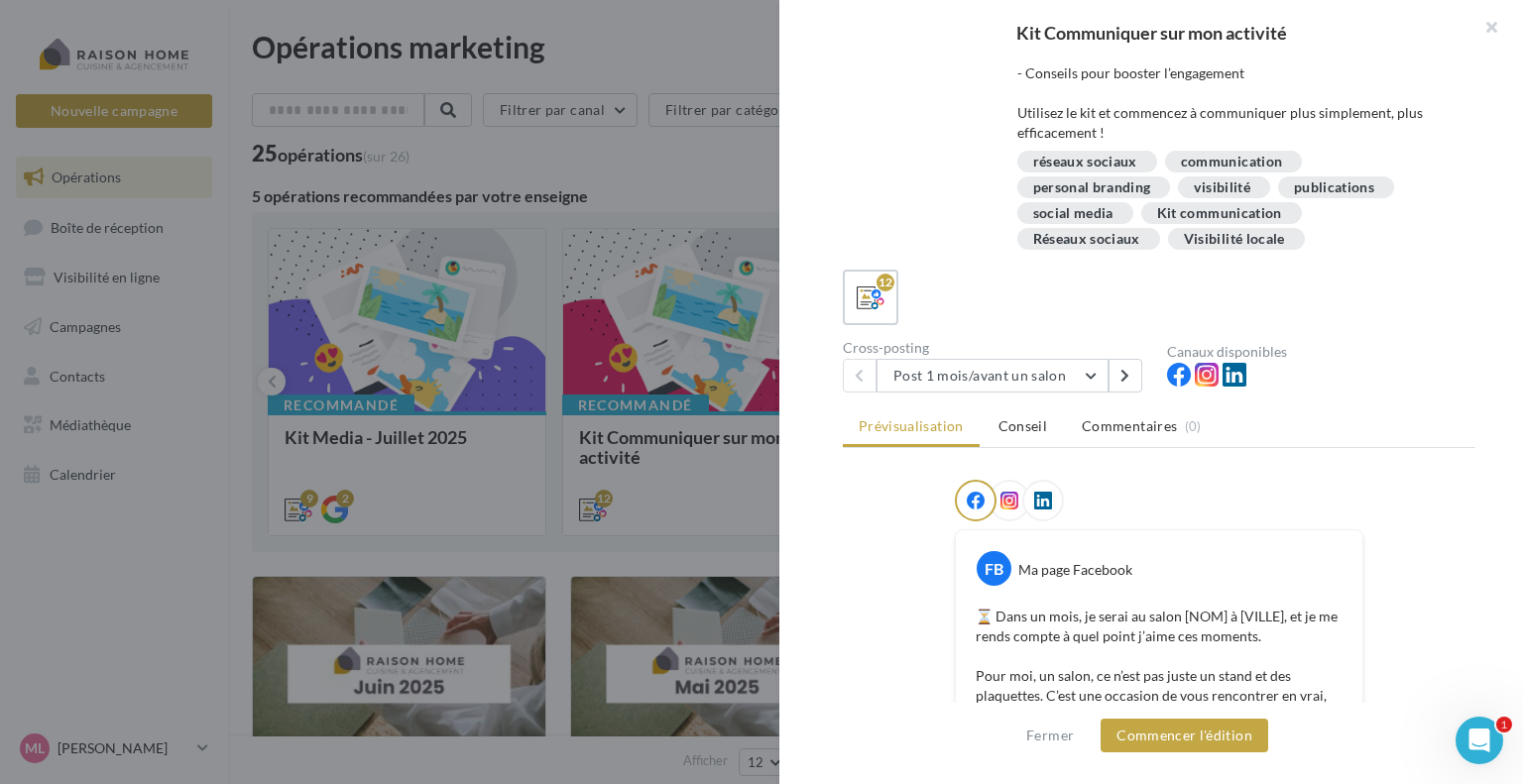 scroll, scrollTop: 303, scrollLeft: 0, axis: vertical 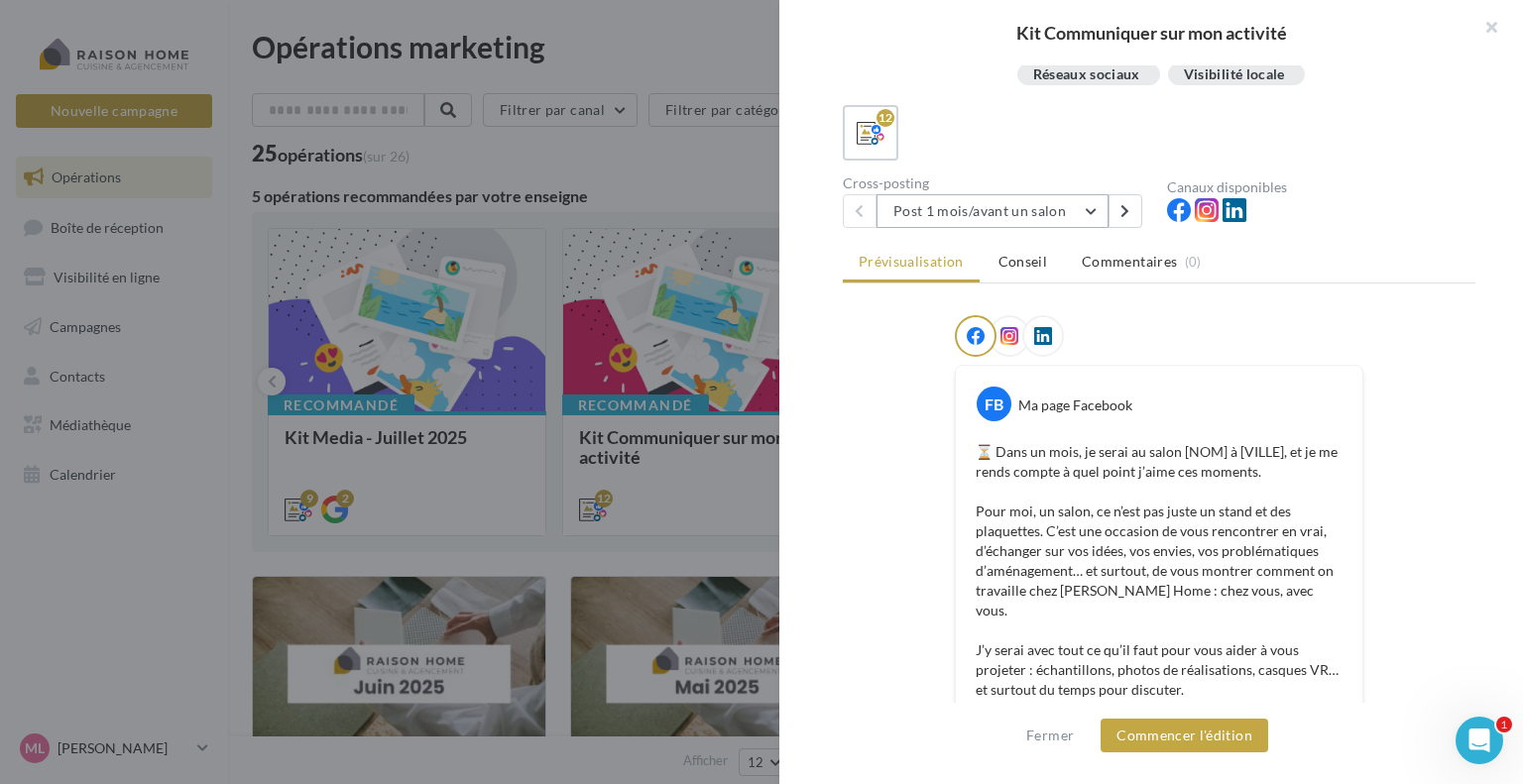 click on "Post 1 mois/avant un salon" at bounding box center (993, 211) 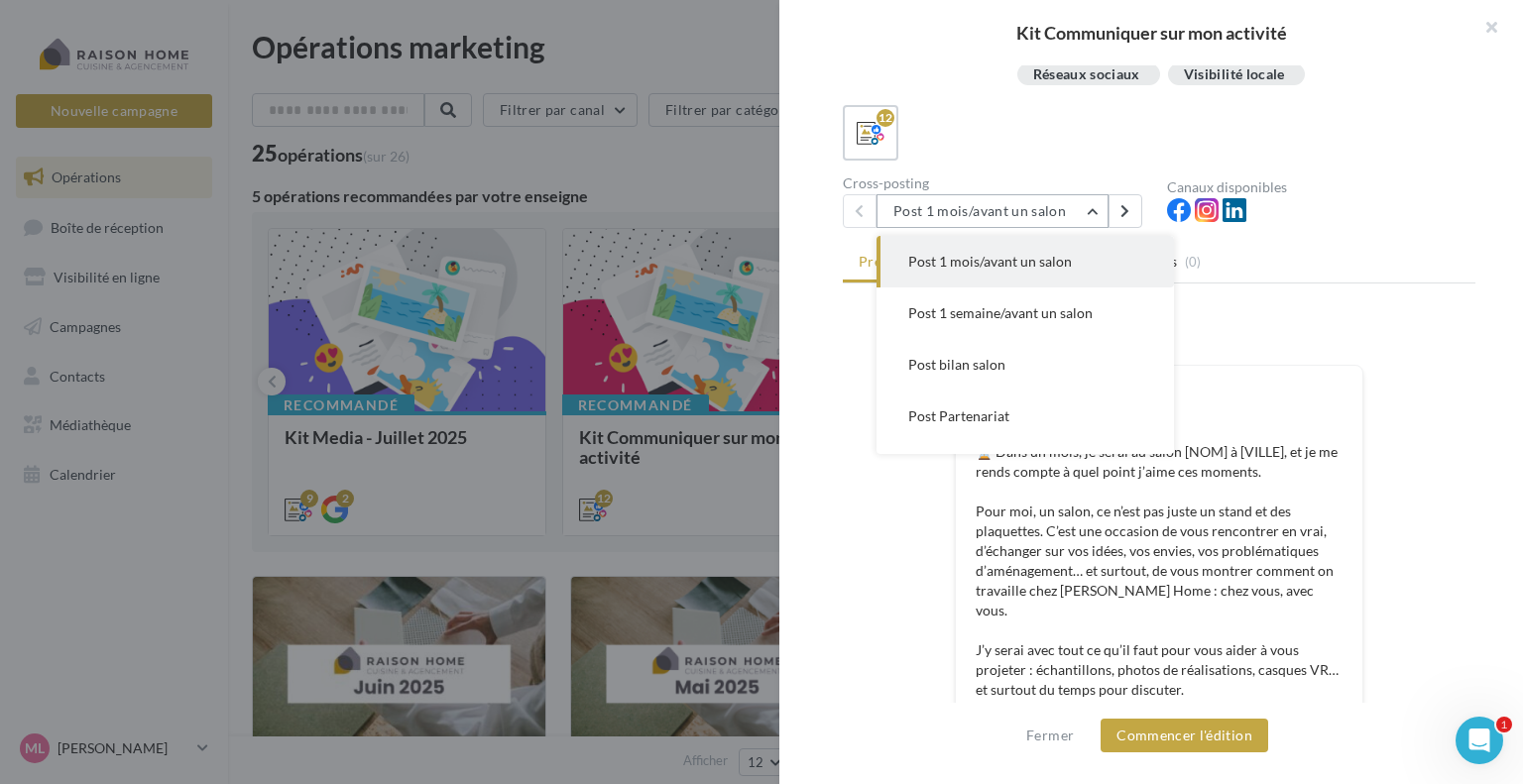 click on "Post 1 mois/avant un salon" at bounding box center (993, 211) 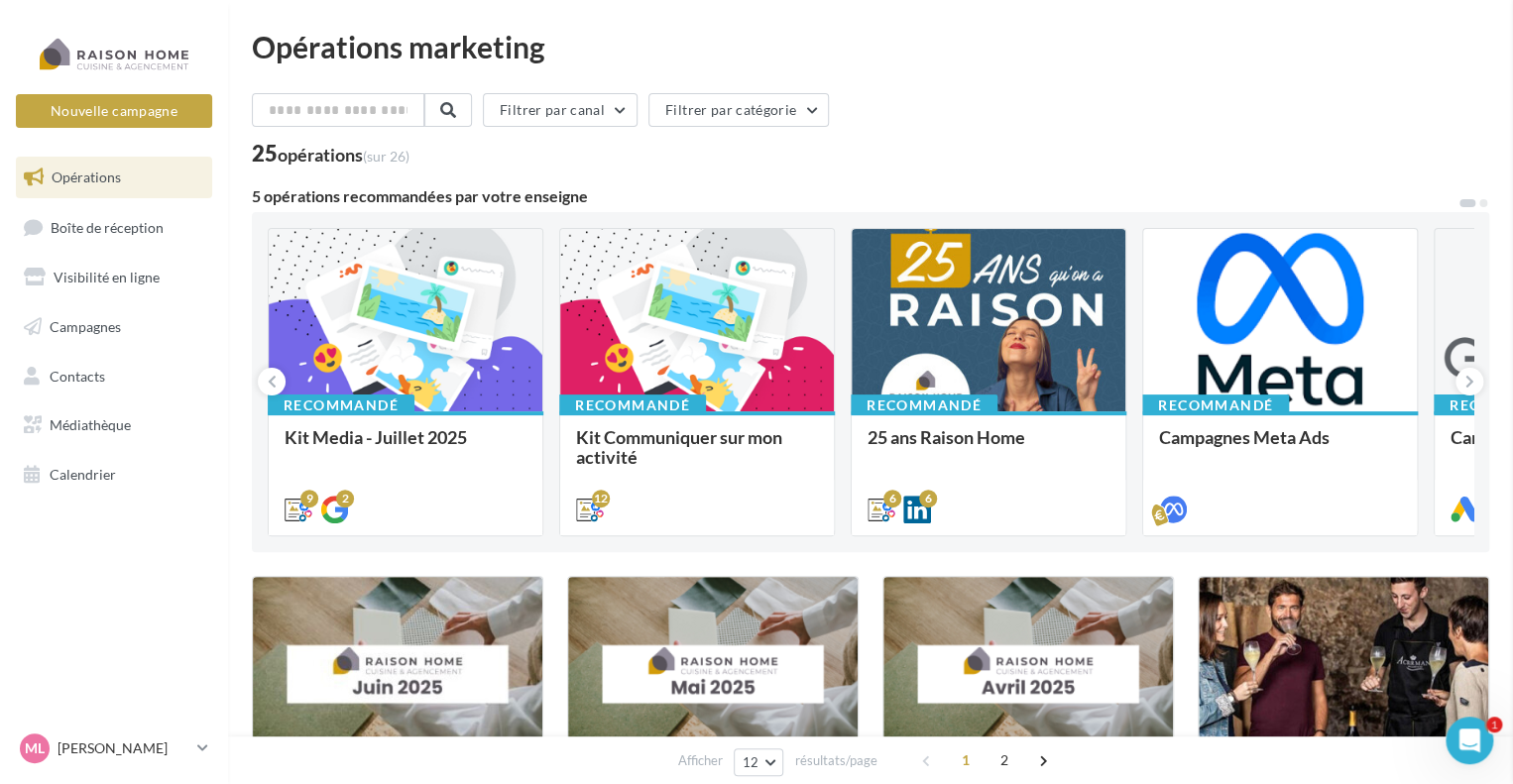 click on "Opérations marketing
Filtrer par canal         Filtrer par catégorie
25
opérations
(sur 26)
5 opérations recommandées par votre enseigne
Recommandé          Kit Media - Juillet 2025        Bonjour à tous,
Tous vos posts du mois de juillet sont là.
À utiliser sans modération :)              9         2                      Recommandé          Kit Communiquer sur mon activité        Vous manquez d’inspiration pour vos réseaux sociaux ?
Utilisez notre  Kit Communiquer sur mon activité  : une sélection de publications prêtes à l’emploi pour valoriser votre quotidien de franchis&eacu...             12                      Recommandé          25 ans Raison Home        CAMPAGNE DES 25 ANS RAISON HOME
Hello la team !
Tout est prêt pour partager la campagne des 25 ans sur  Instagram, Facebook et LinkedIn" at bounding box center (871, 837) 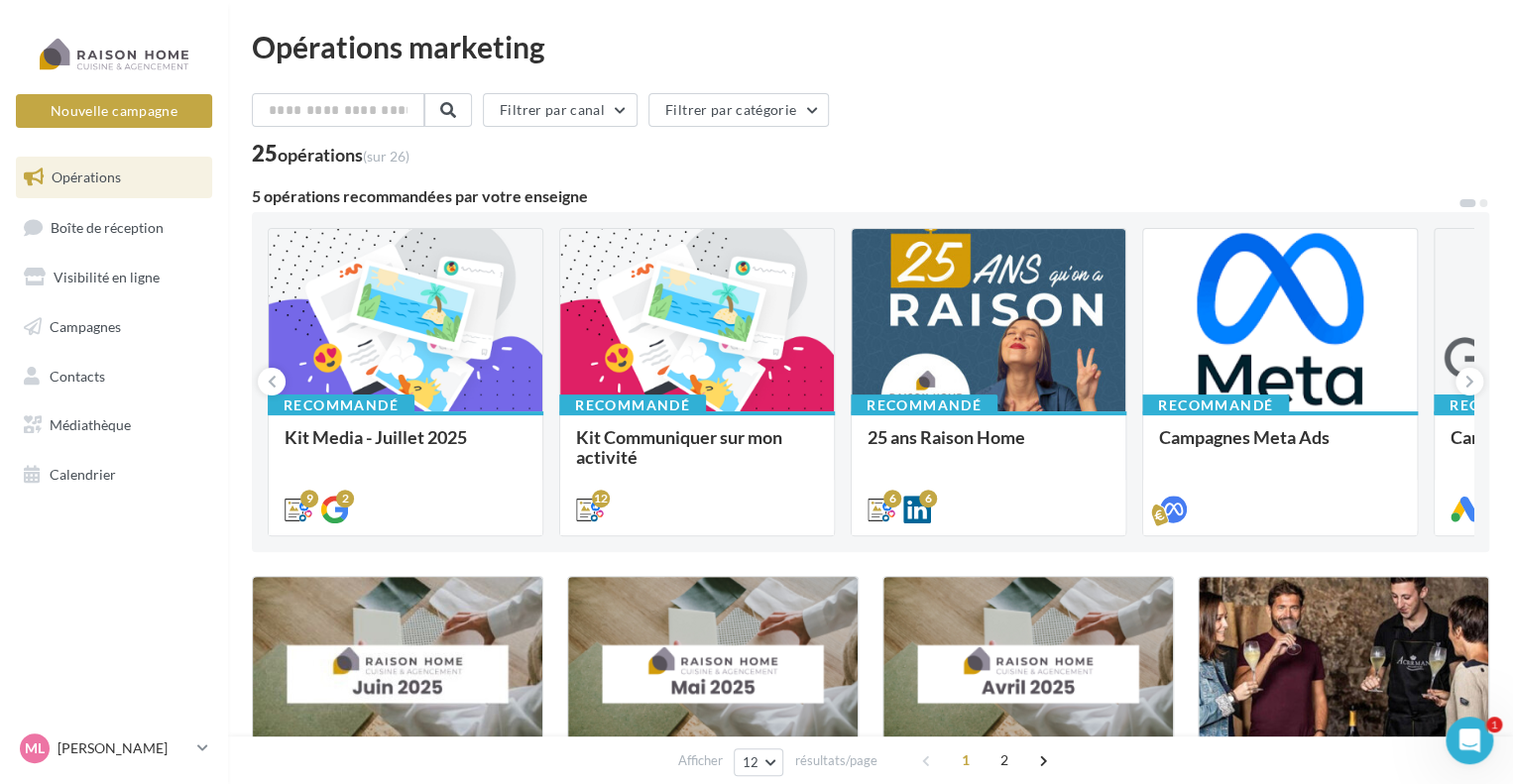 click on "Kit Media - Juillet 2025        Bonjour à tous,
Tous vos posts du mois de juillet sont là.
À utiliser sans modération :)" at bounding box center [406, 472] 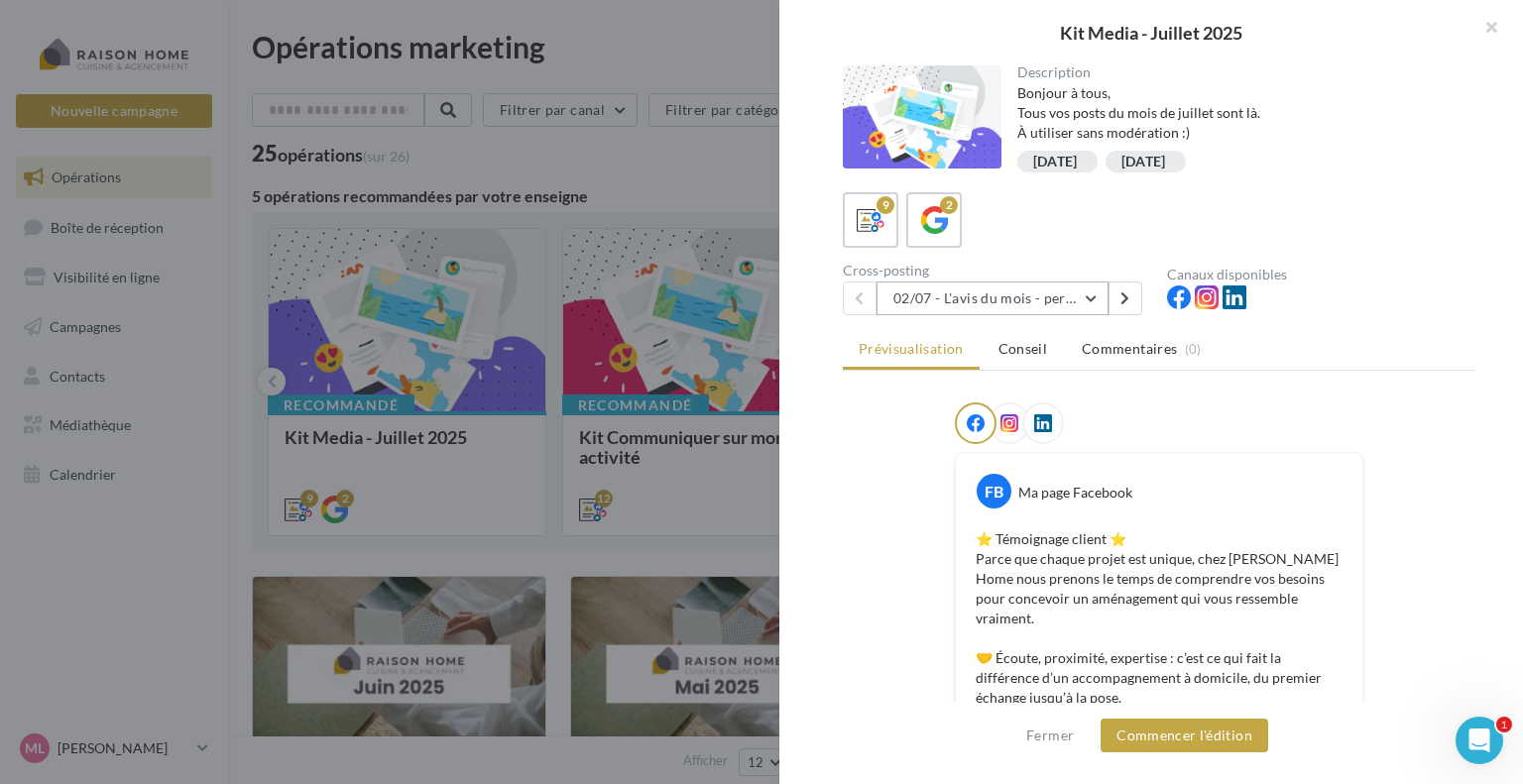 click on "02/07 - L'avis du mois - personnalisble" at bounding box center (993, 298) 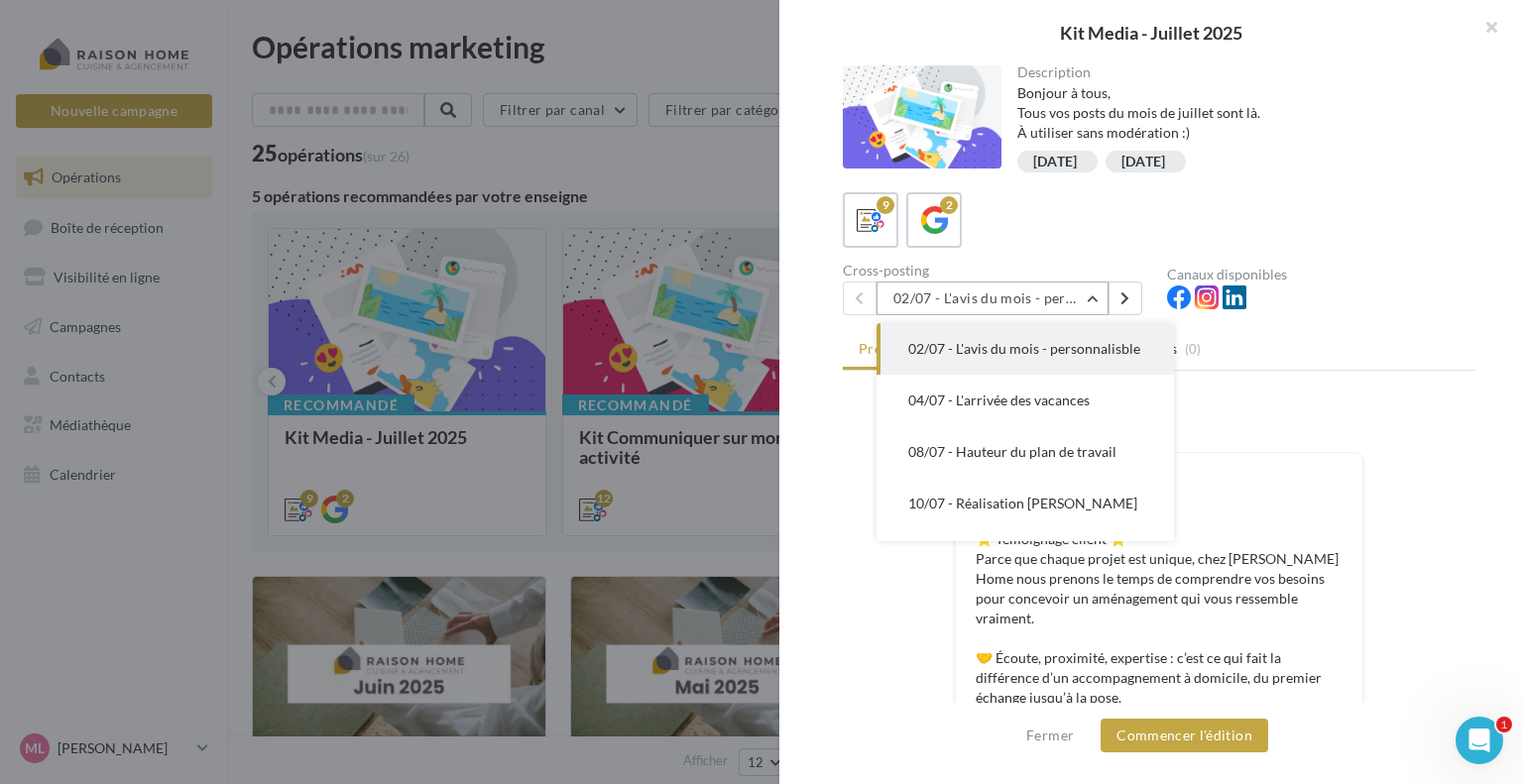click on "02/07 - L'avis du mois - personnalisble" at bounding box center [993, 298] 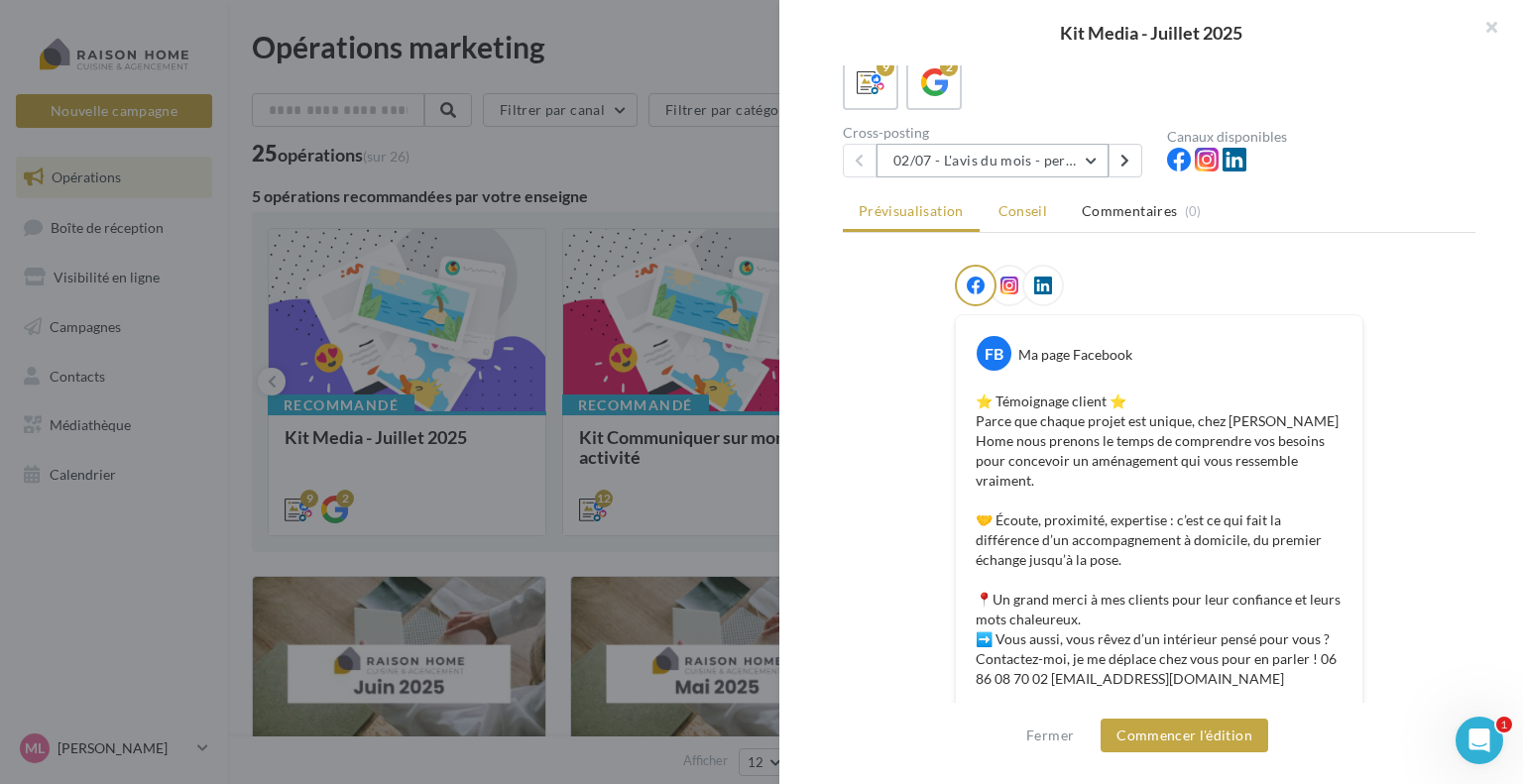 scroll, scrollTop: 136, scrollLeft: 0, axis: vertical 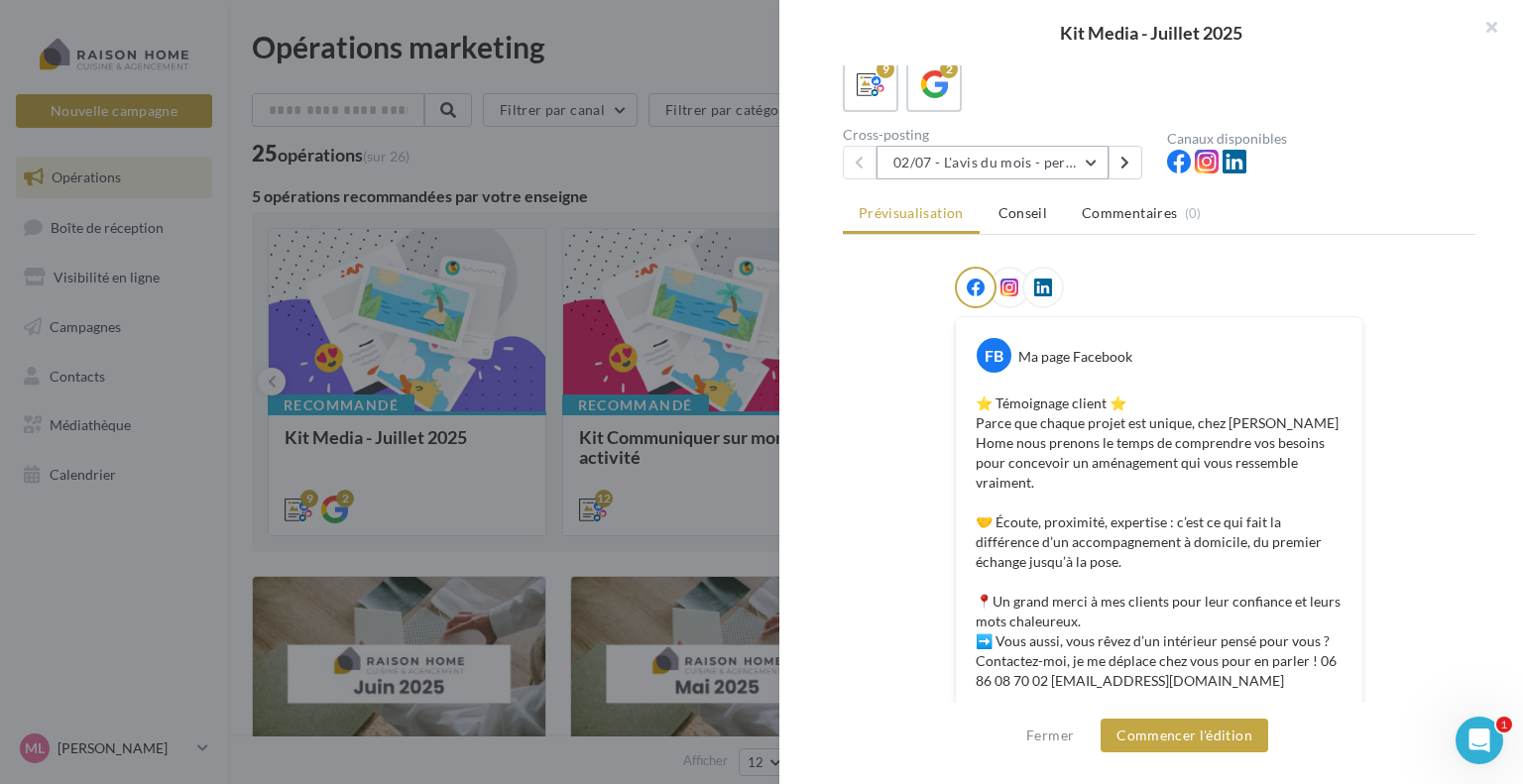 click on "02/07 - L'avis du mois - personnalisble" at bounding box center [993, 163] 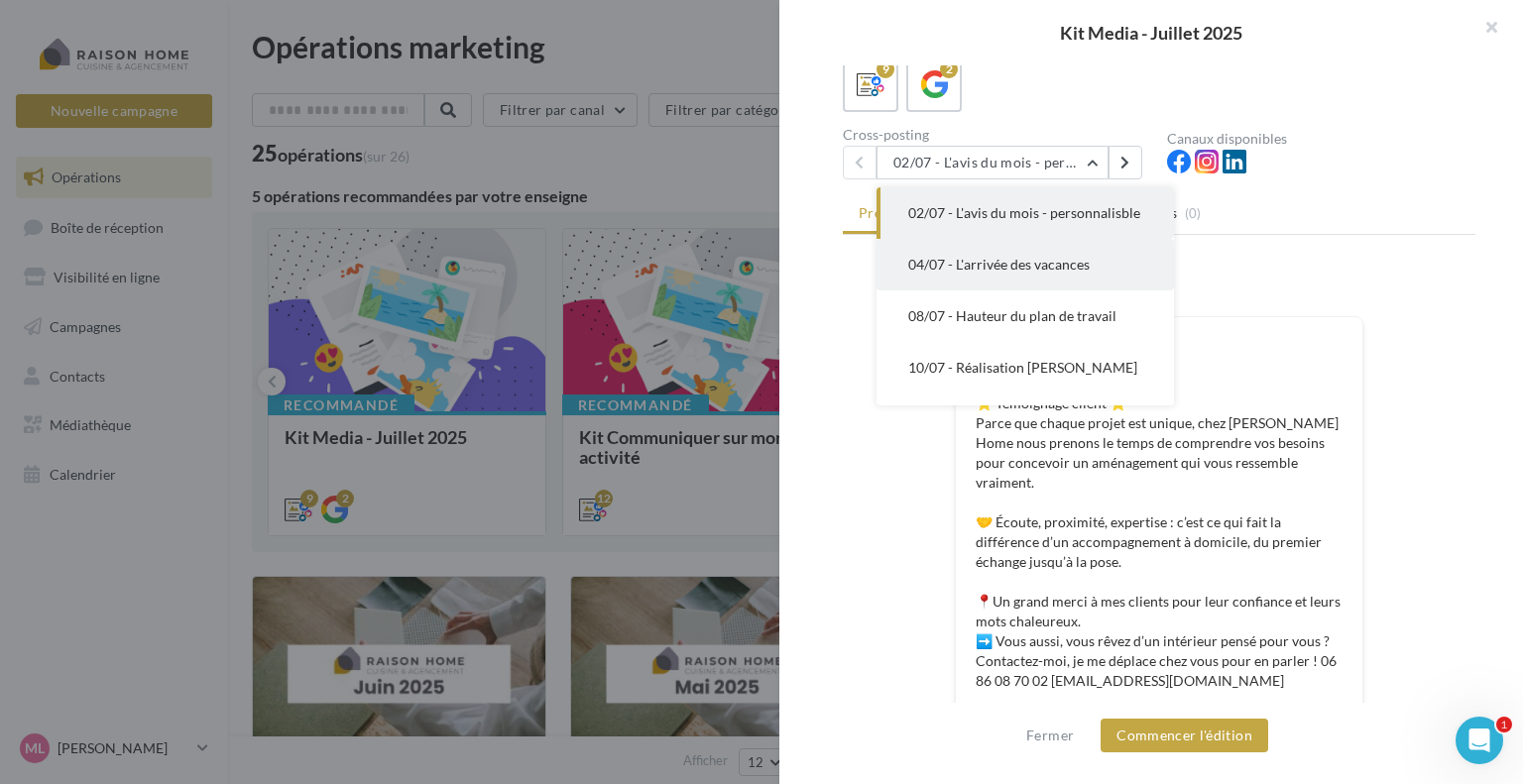 click on "04/07 - L'arrivée des vacances" at bounding box center [998, 264] 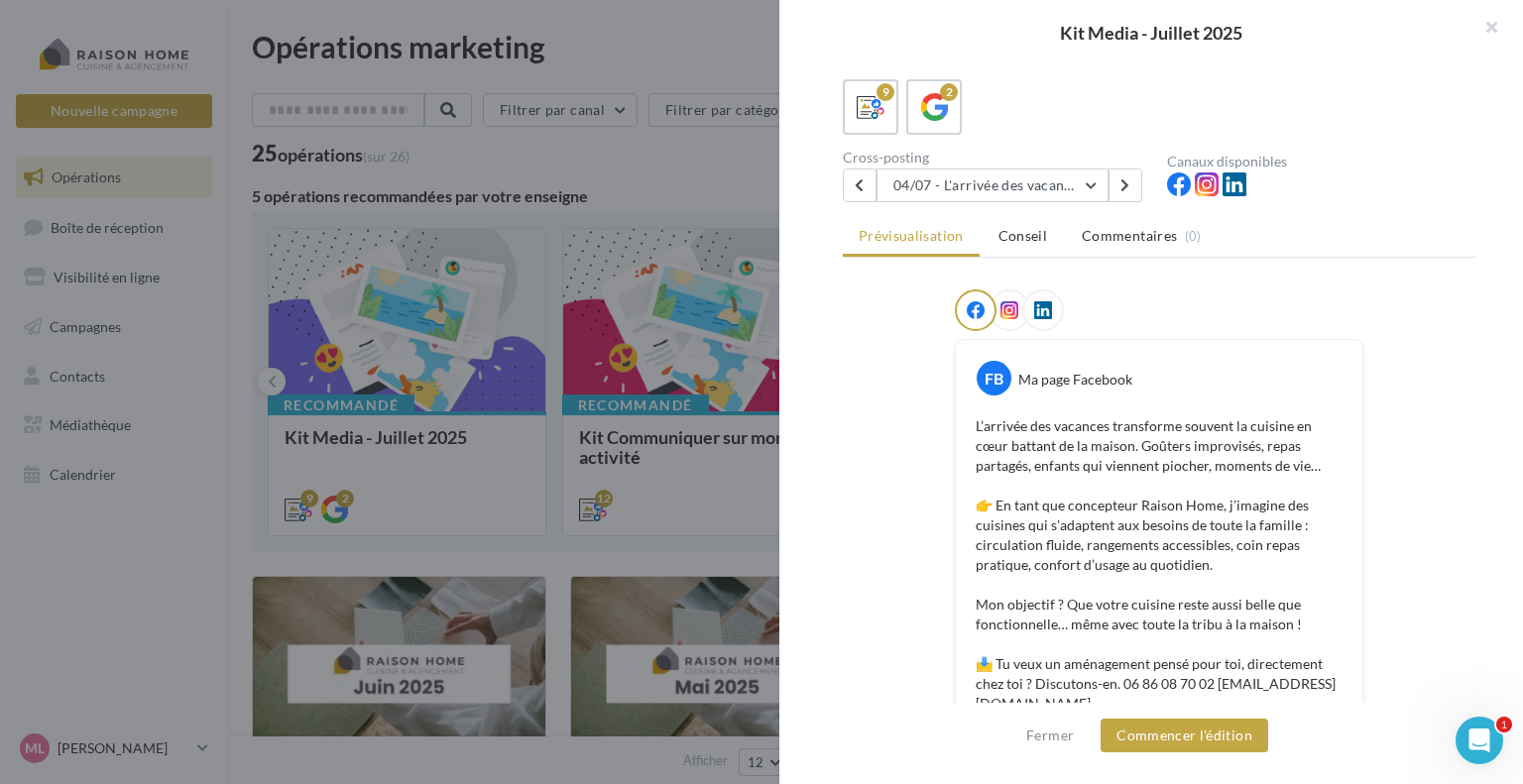 scroll, scrollTop: 0, scrollLeft: 0, axis: both 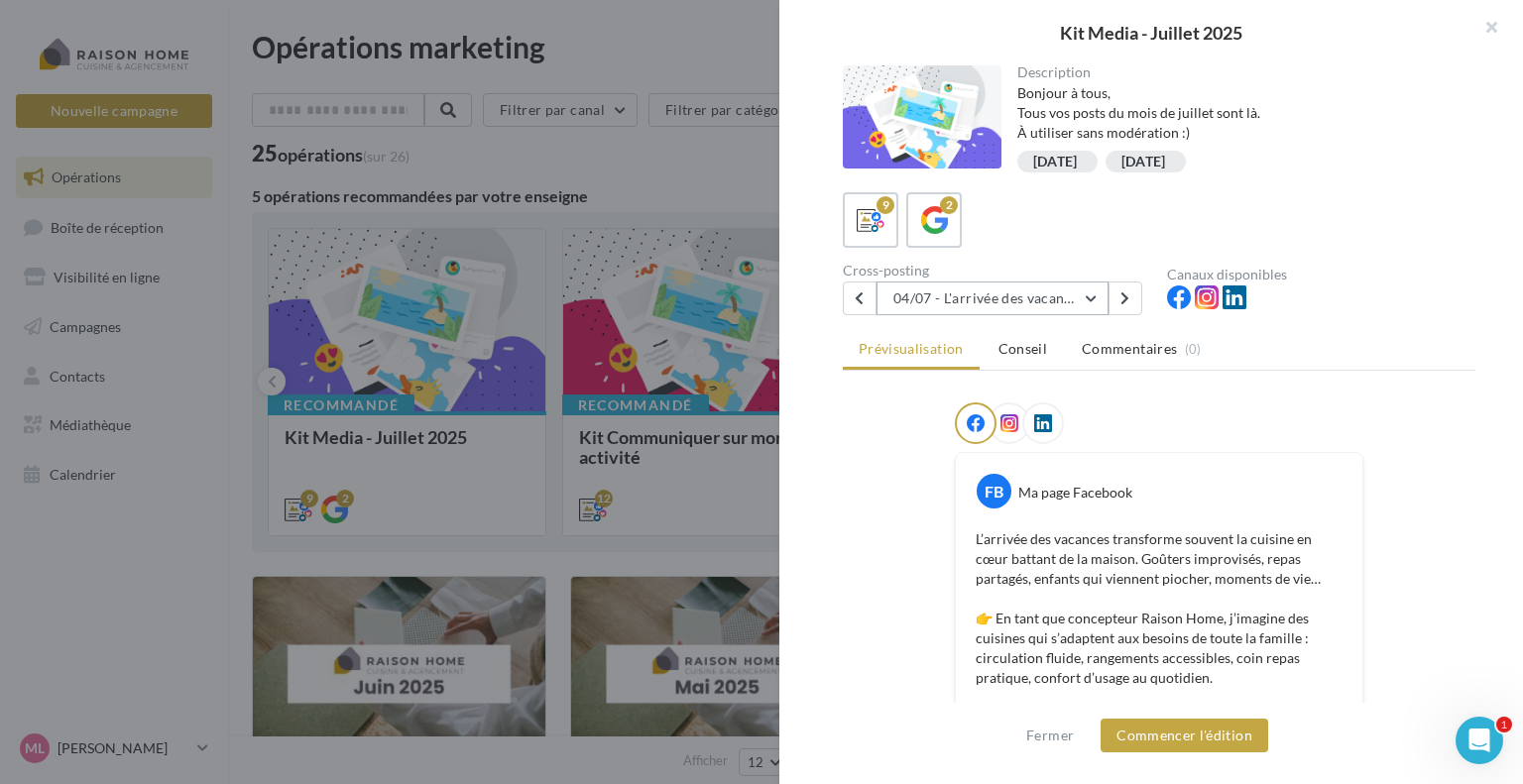 click on "04/07 - L'arrivée des vacances" at bounding box center (993, 298) 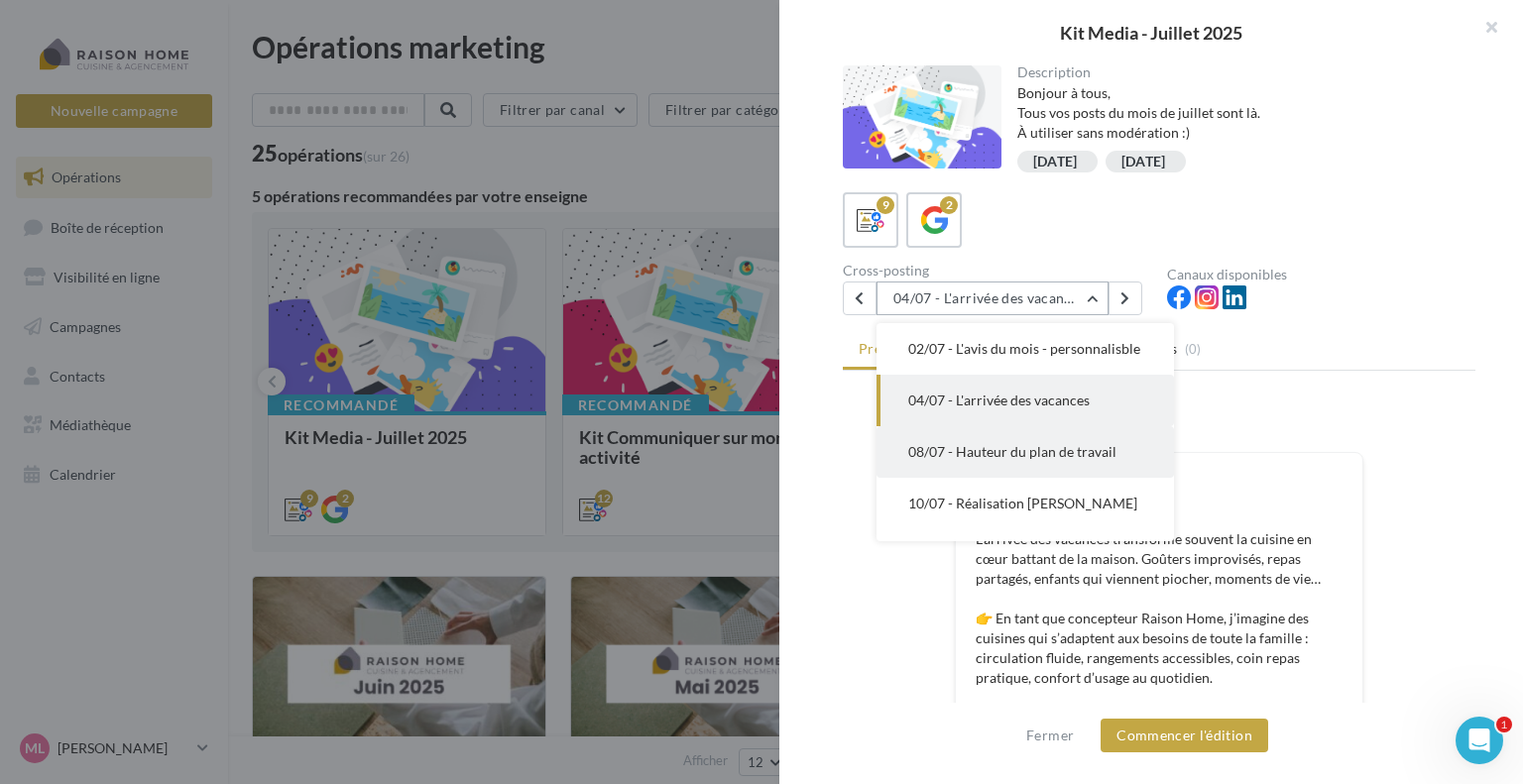 scroll, scrollTop: 107, scrollLeft: 0, axis: vertical 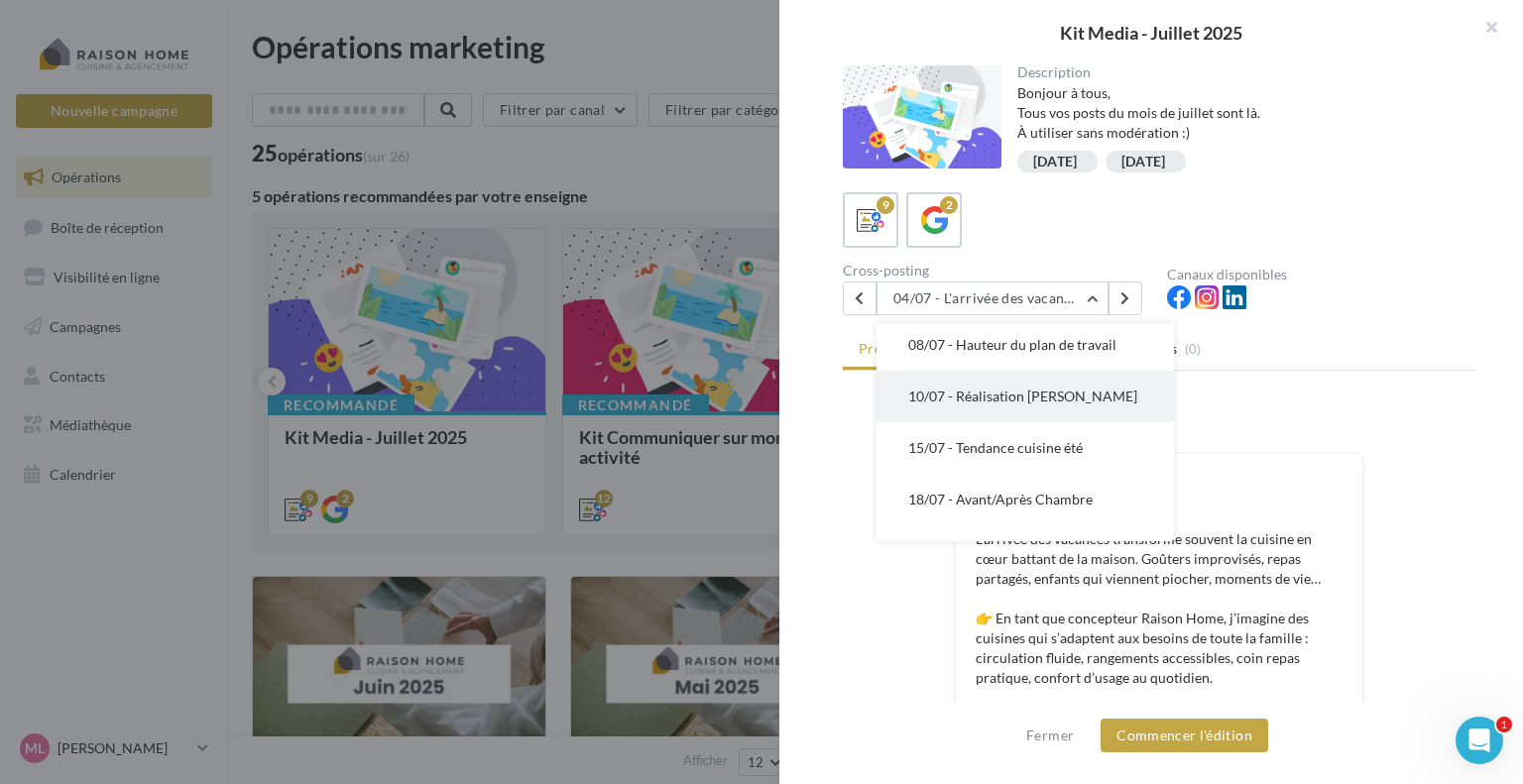 click on "10/07 - Réalisation [PERSON_NAME]" at bounding box center [1022, 395] 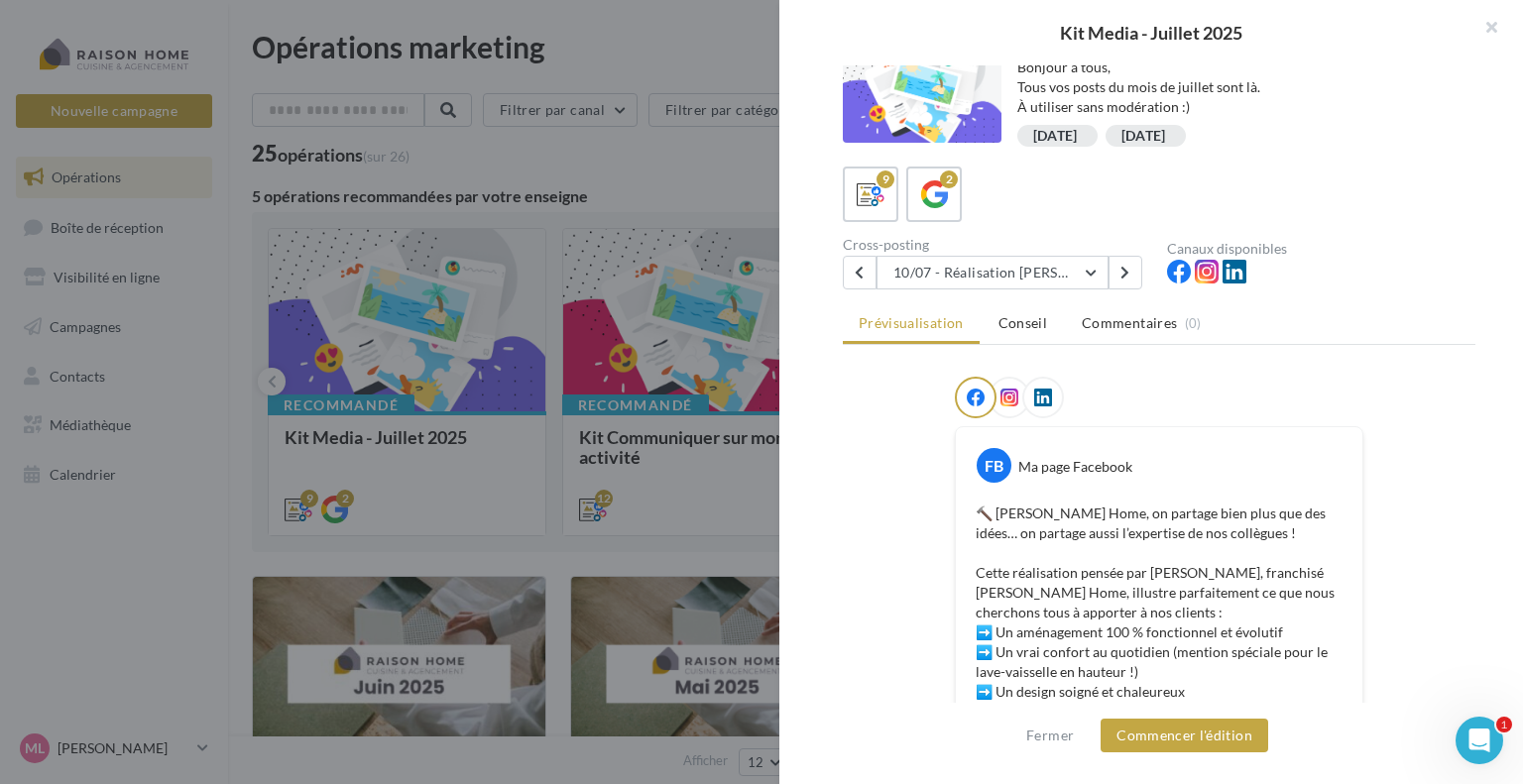 scroll, scrollTop: 25, scrollLeft: 0, axis: vertical 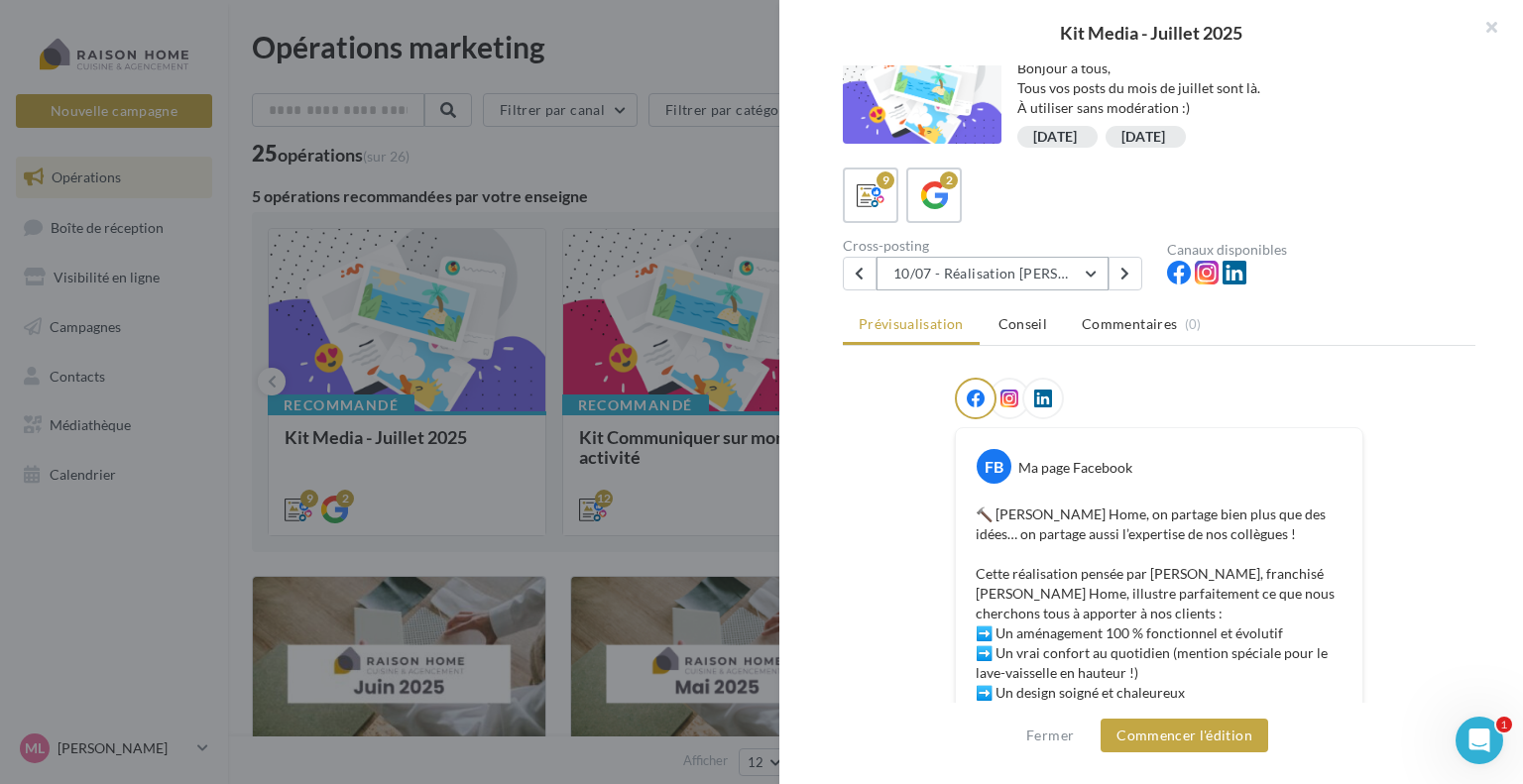 click on "10/07 - Réalisation [PERSON_NAME]" at bounding box center [993, 274] 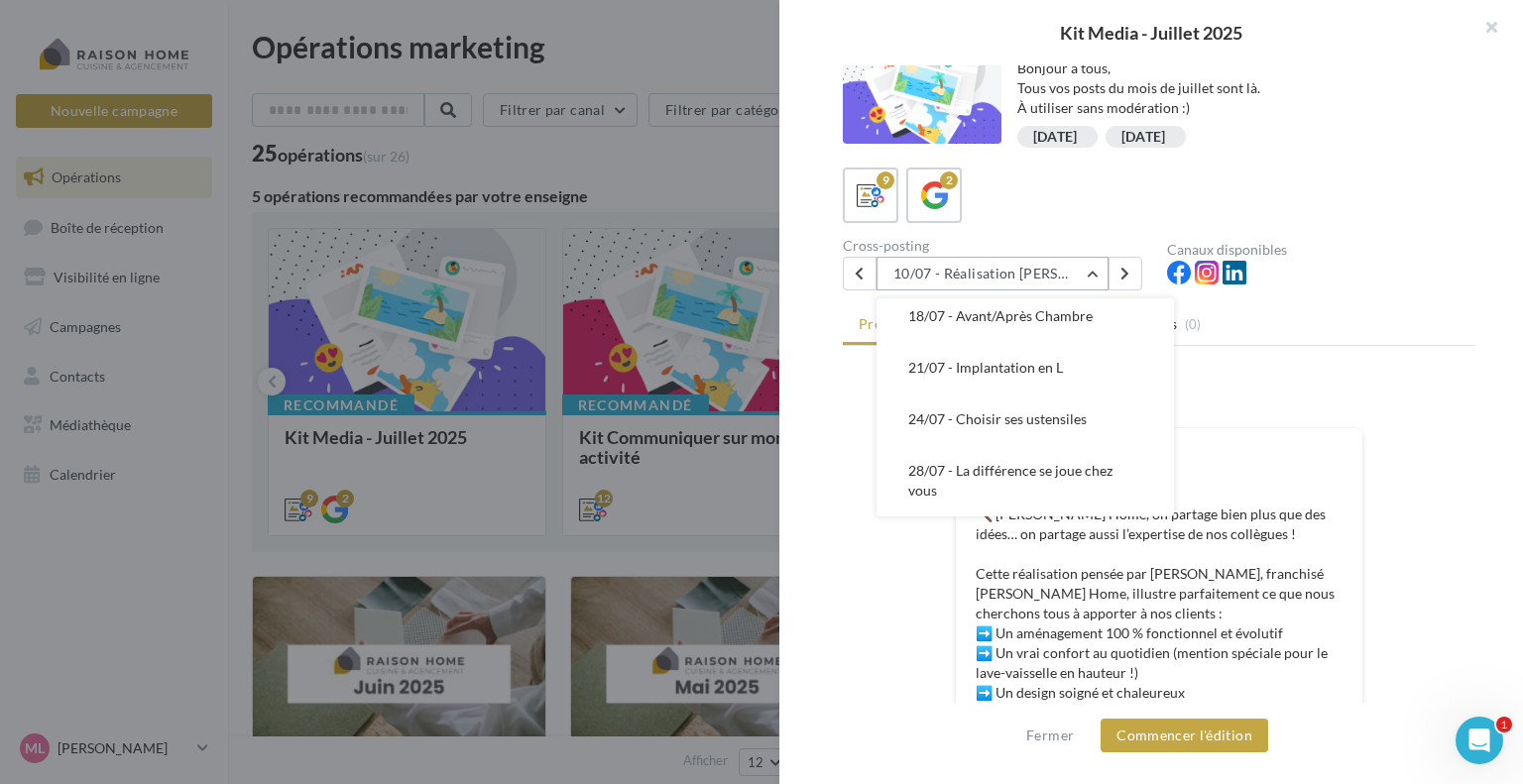 scroll, scrollTop: 285, scrollLeft: 0, axis: vertical 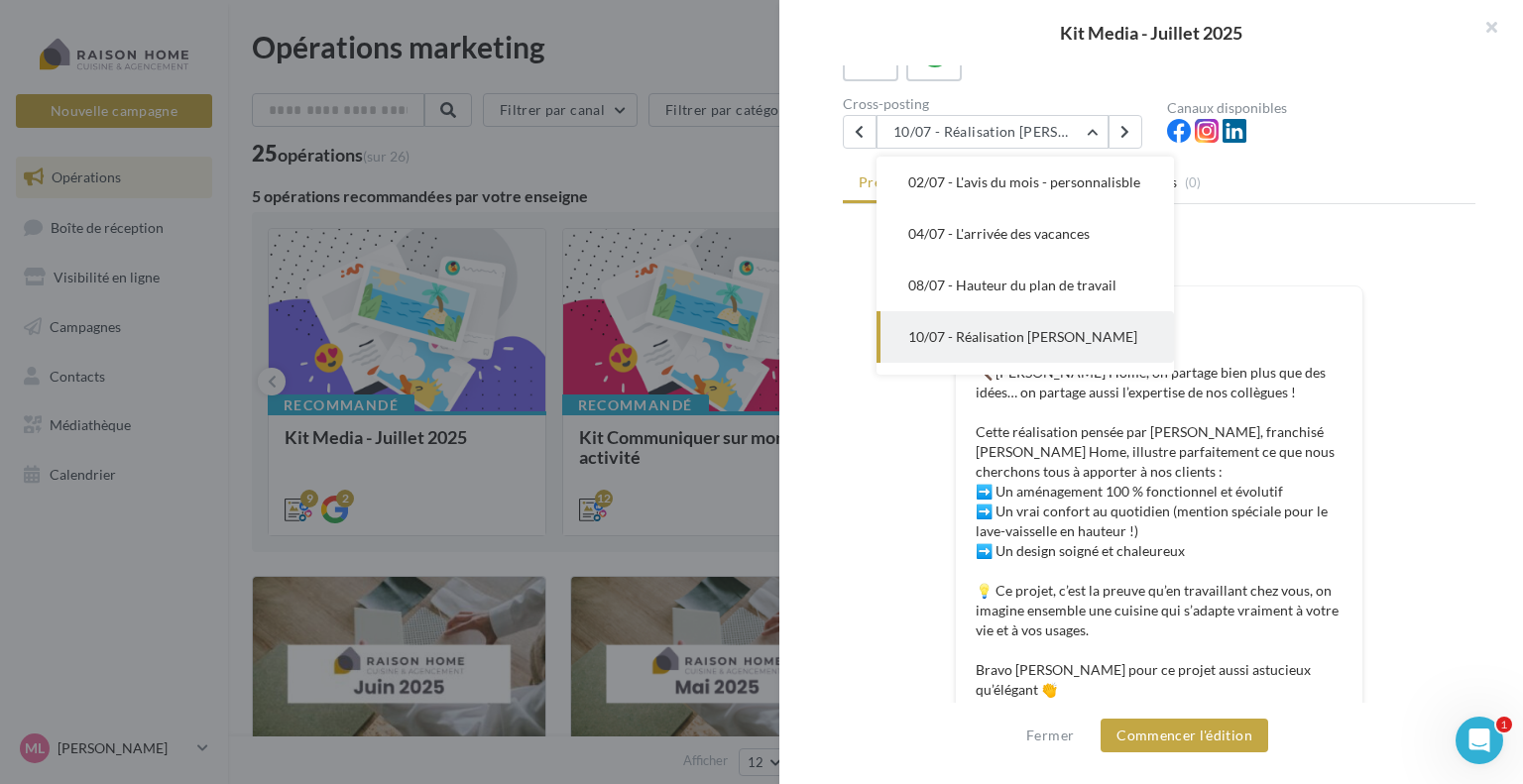 drag, startPoint x: 1011, startPoint y: 283, endPoint x: 1275, endPoint y: 190, distance: 279.90177 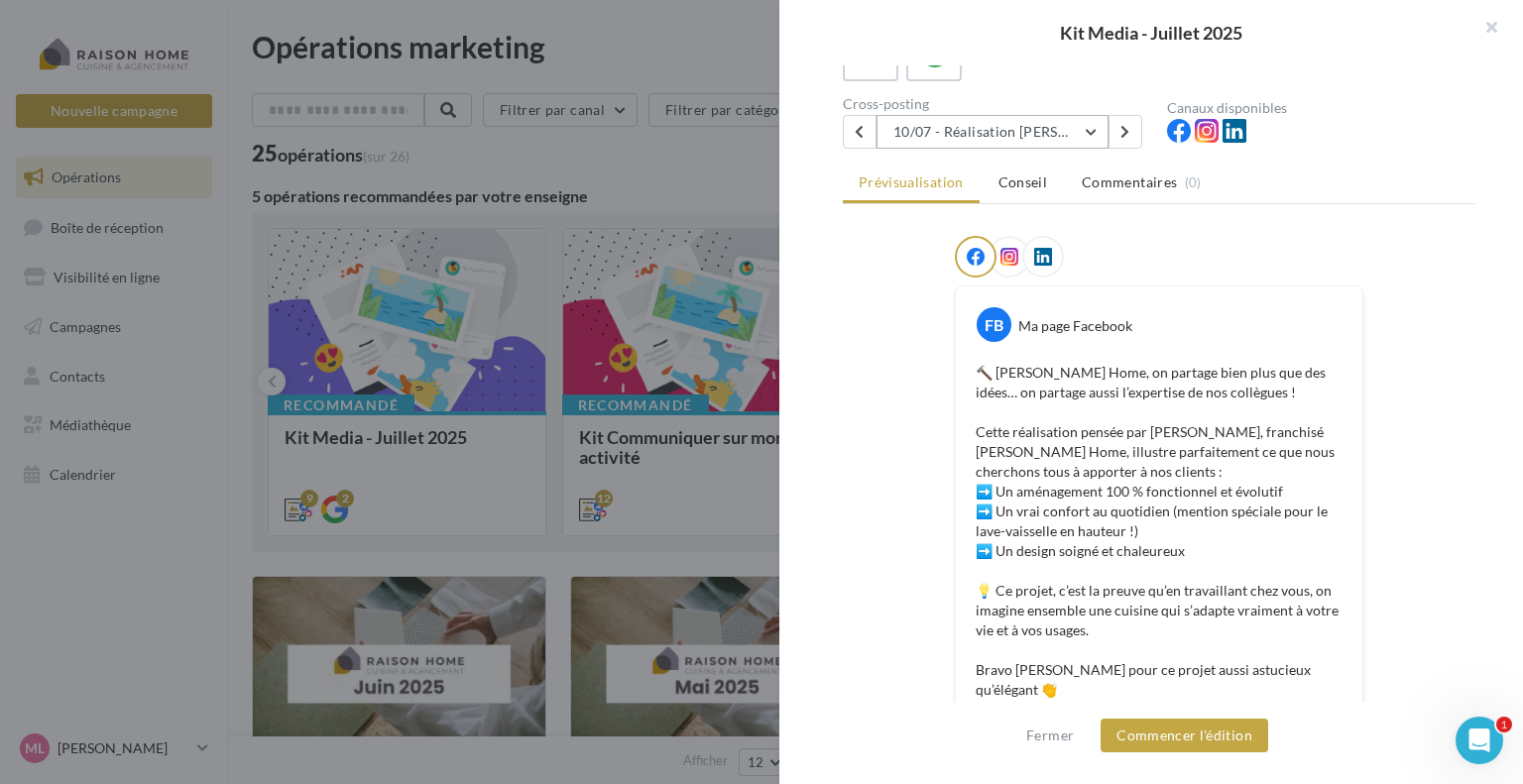 click on "10/07 - Réalisation [PERSON_NAME]" at bounding box center (993, 132) 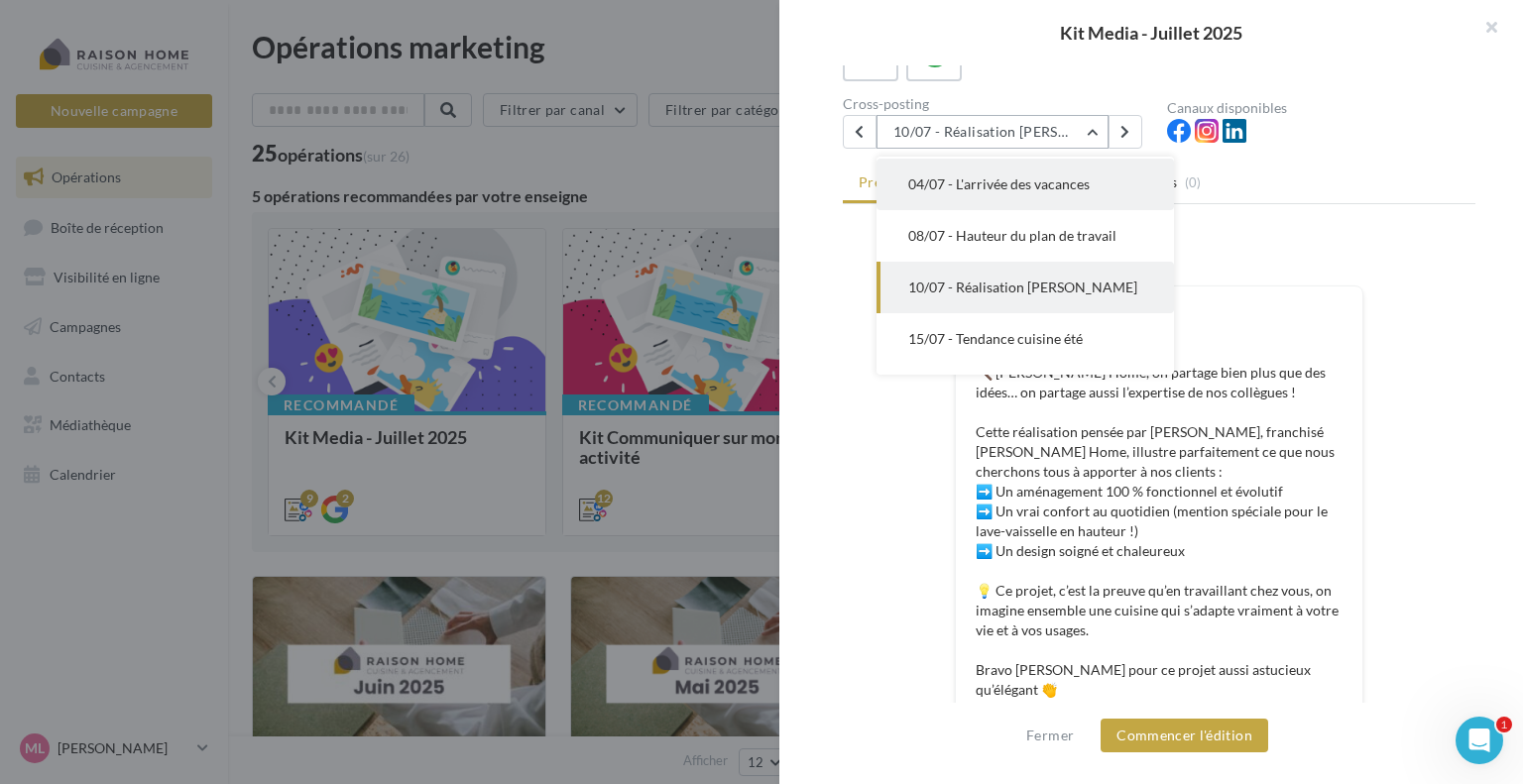 scroll, scrollTop: 0, scrollLeft: 0, axis: both 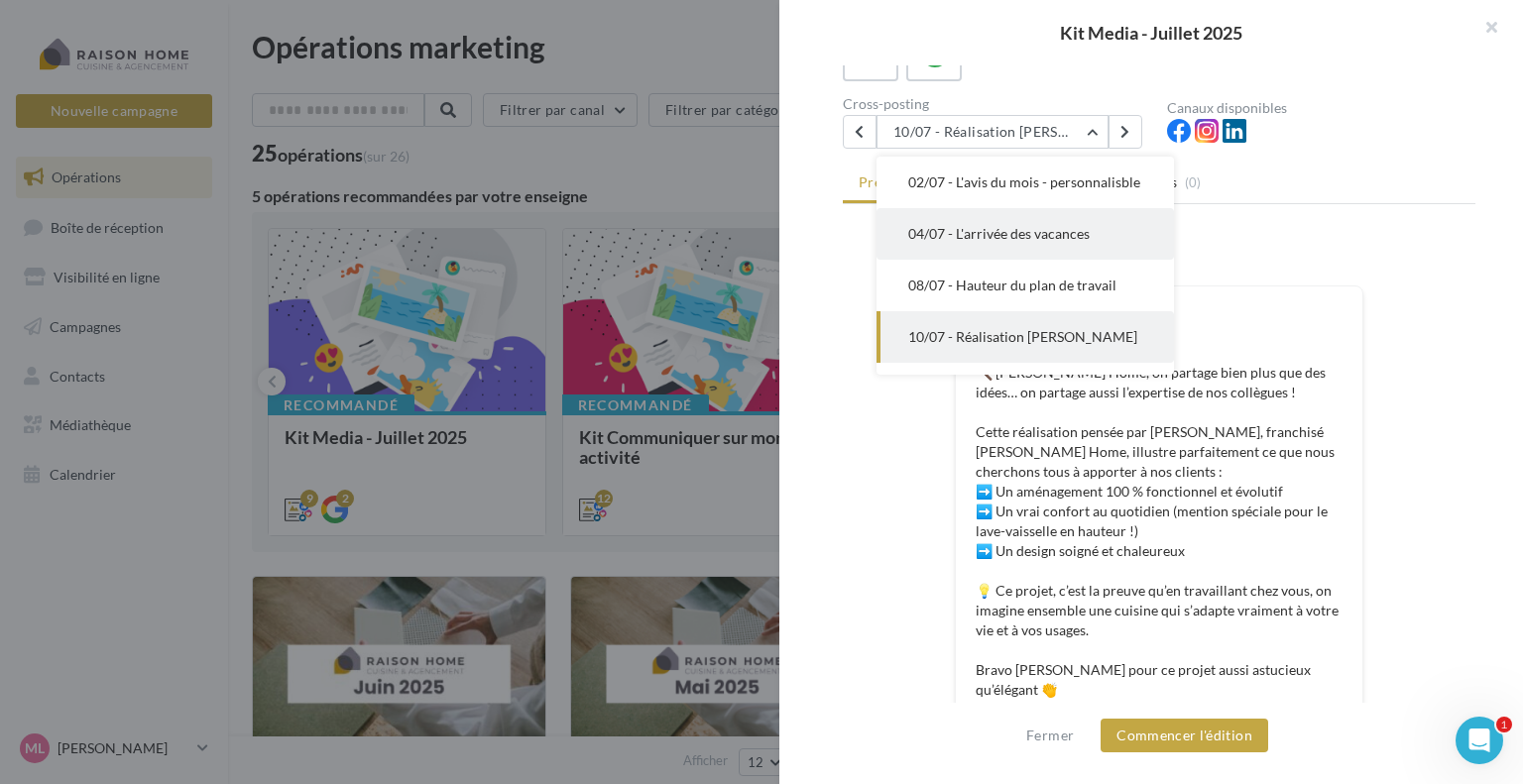click on "04/07 - L'arrivée des vacances" at bounding box center (998, 233) 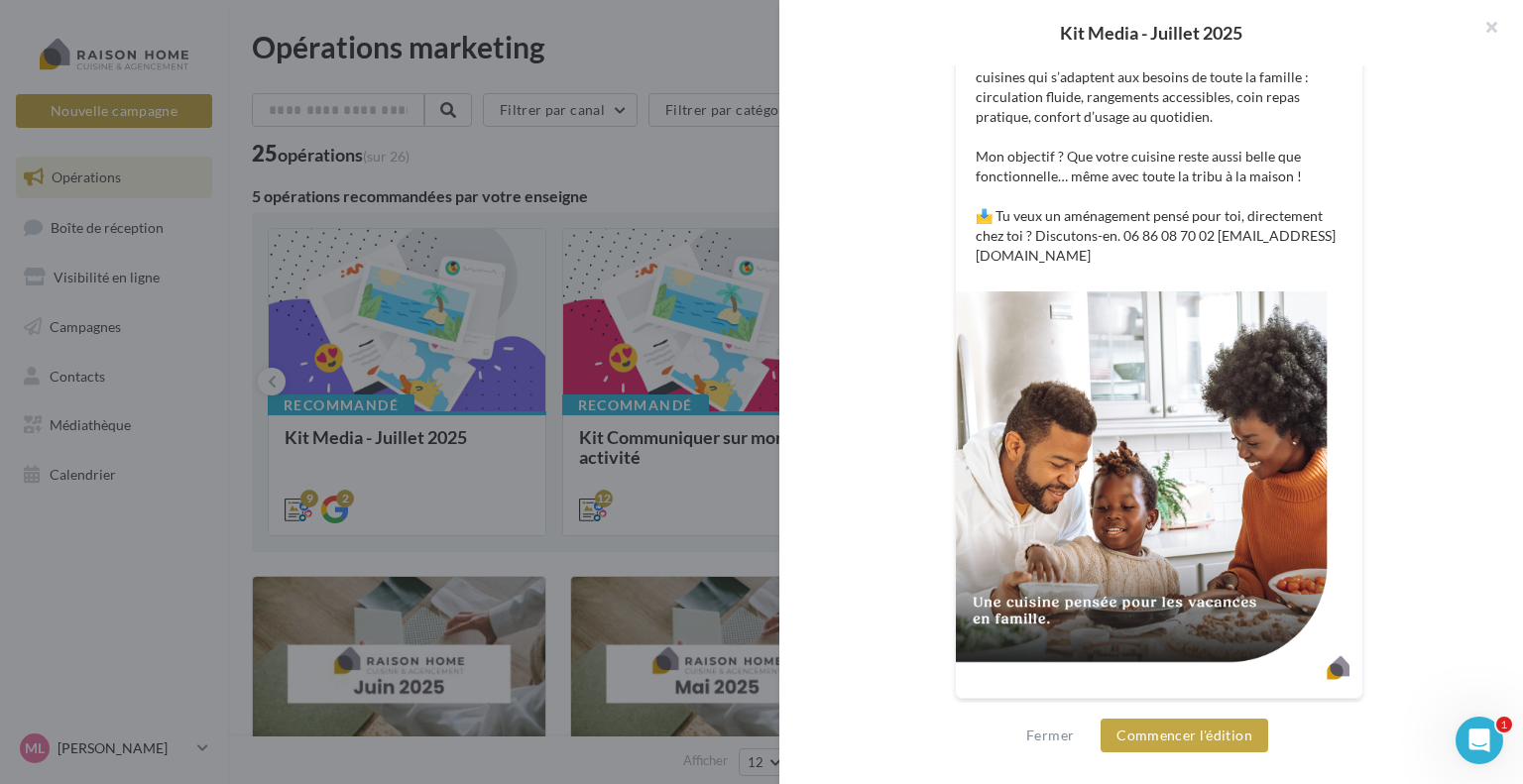 scroll, scrollTop: 562, scrollLeft: 0, axis: vertical 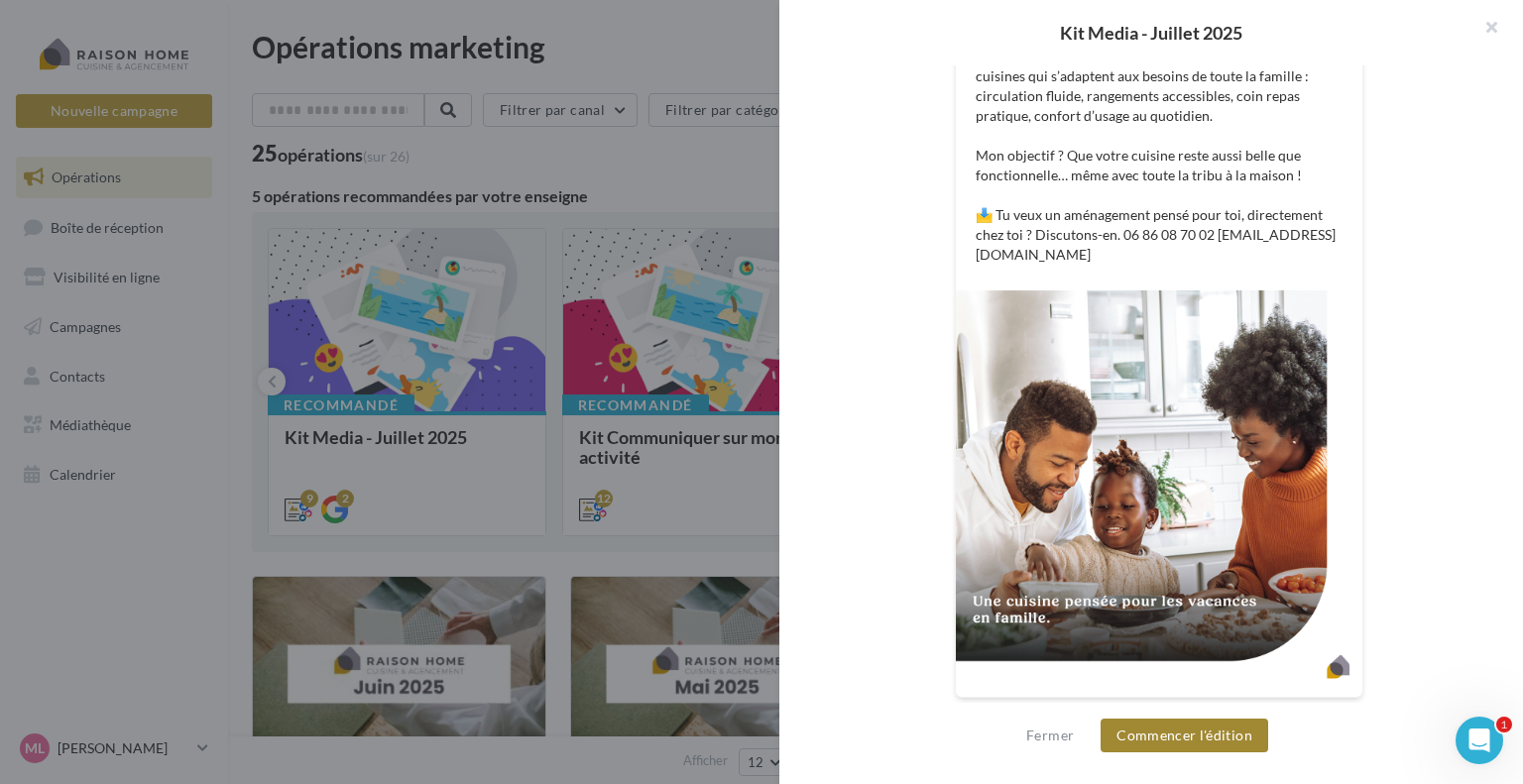 click on "Commencer l'édition" at bounding box center (1184, 735) 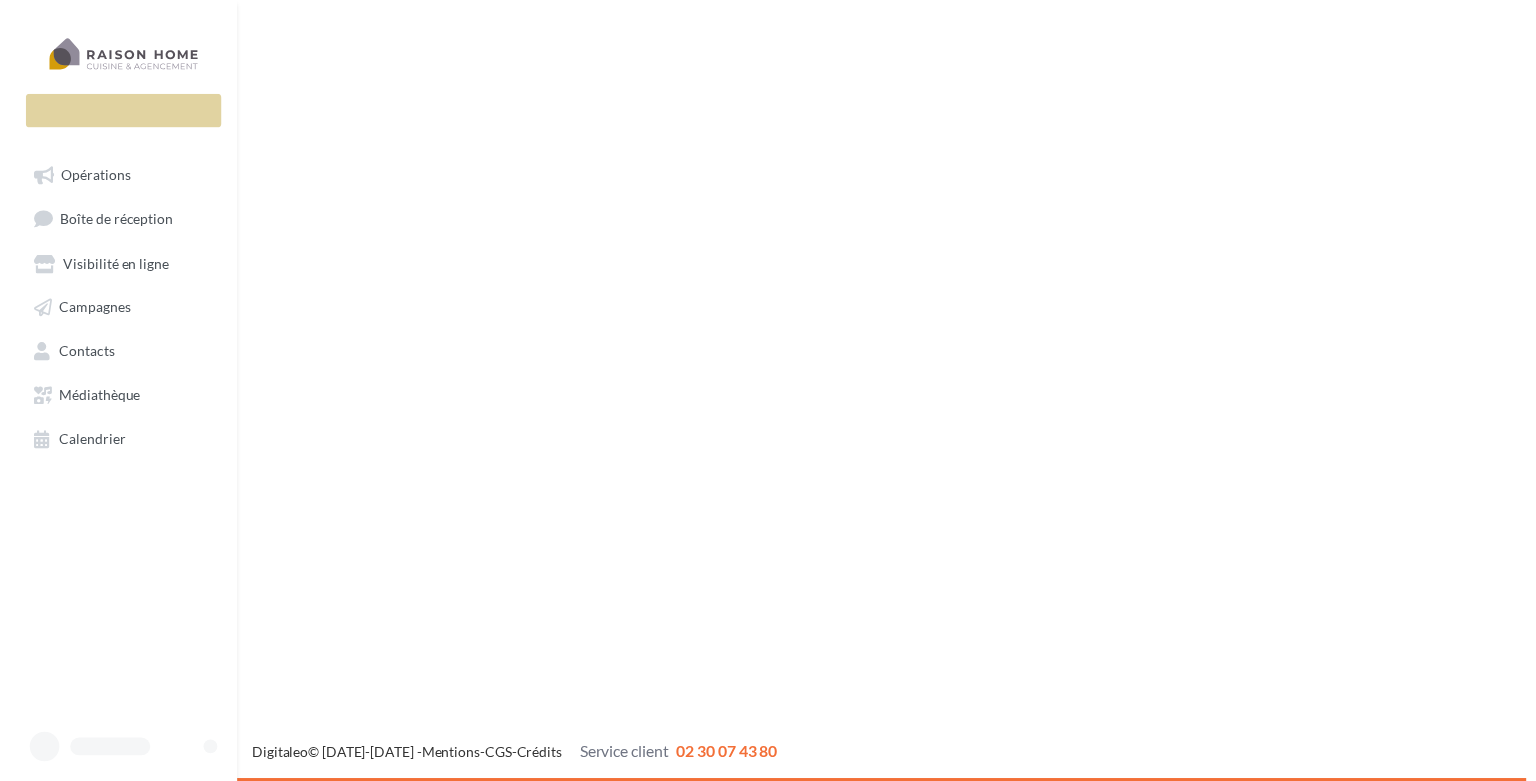 scroll, scrollTop: 0, scrollLeft: 0, axis: both 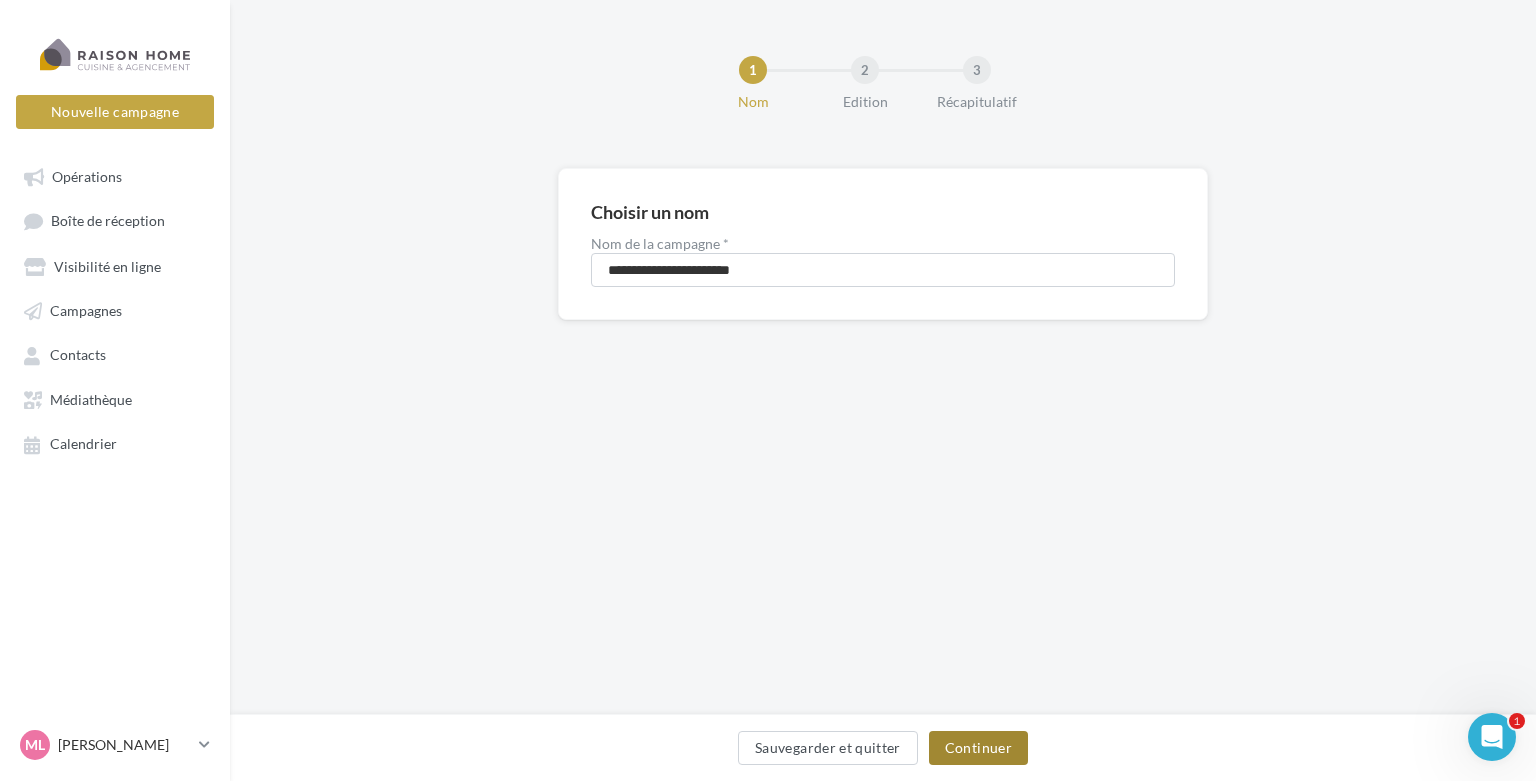 click on "Continuer" at bounding box center (978, 748) 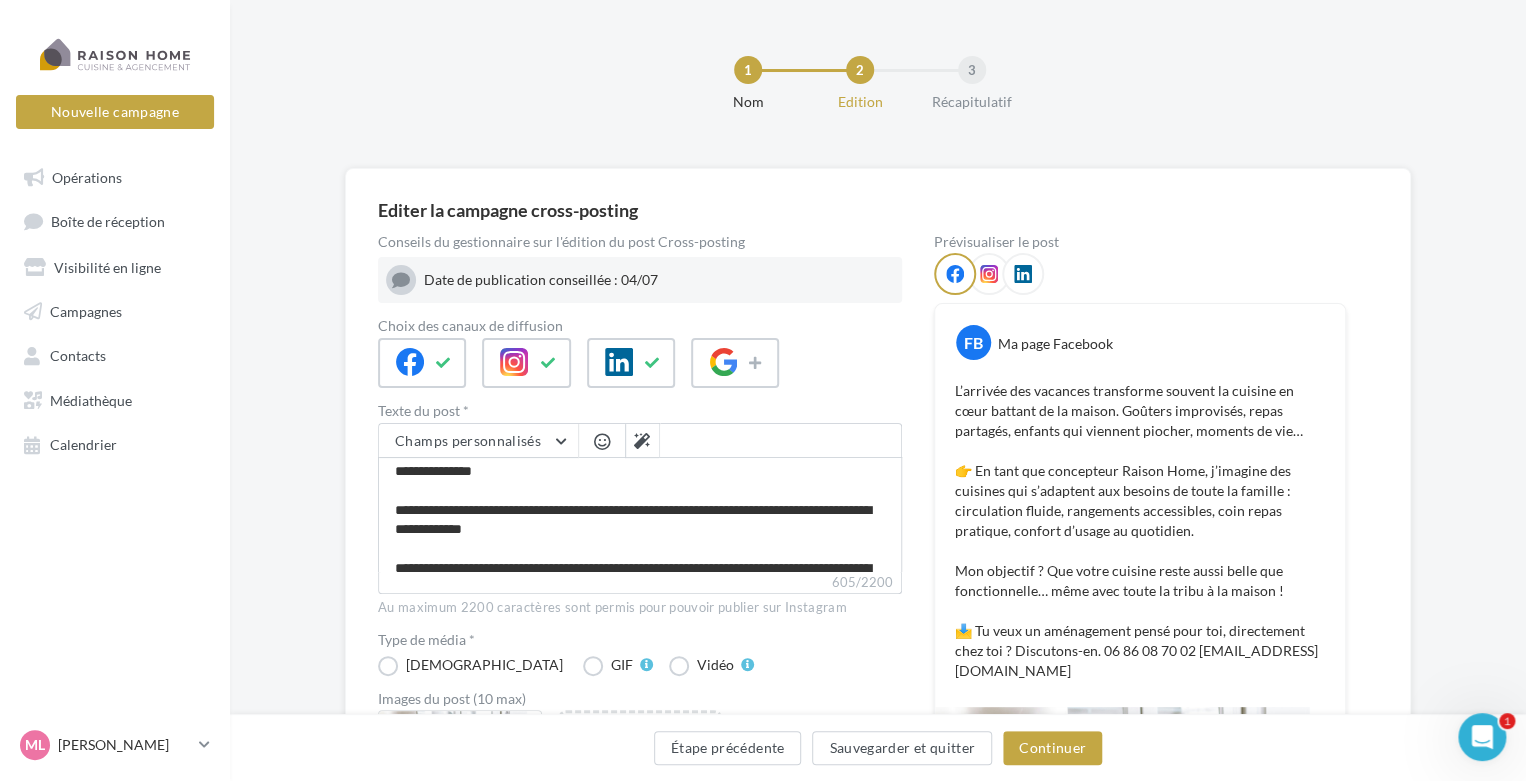 scroll, scrollTop: 0, scrollLeft: 0, axis: both 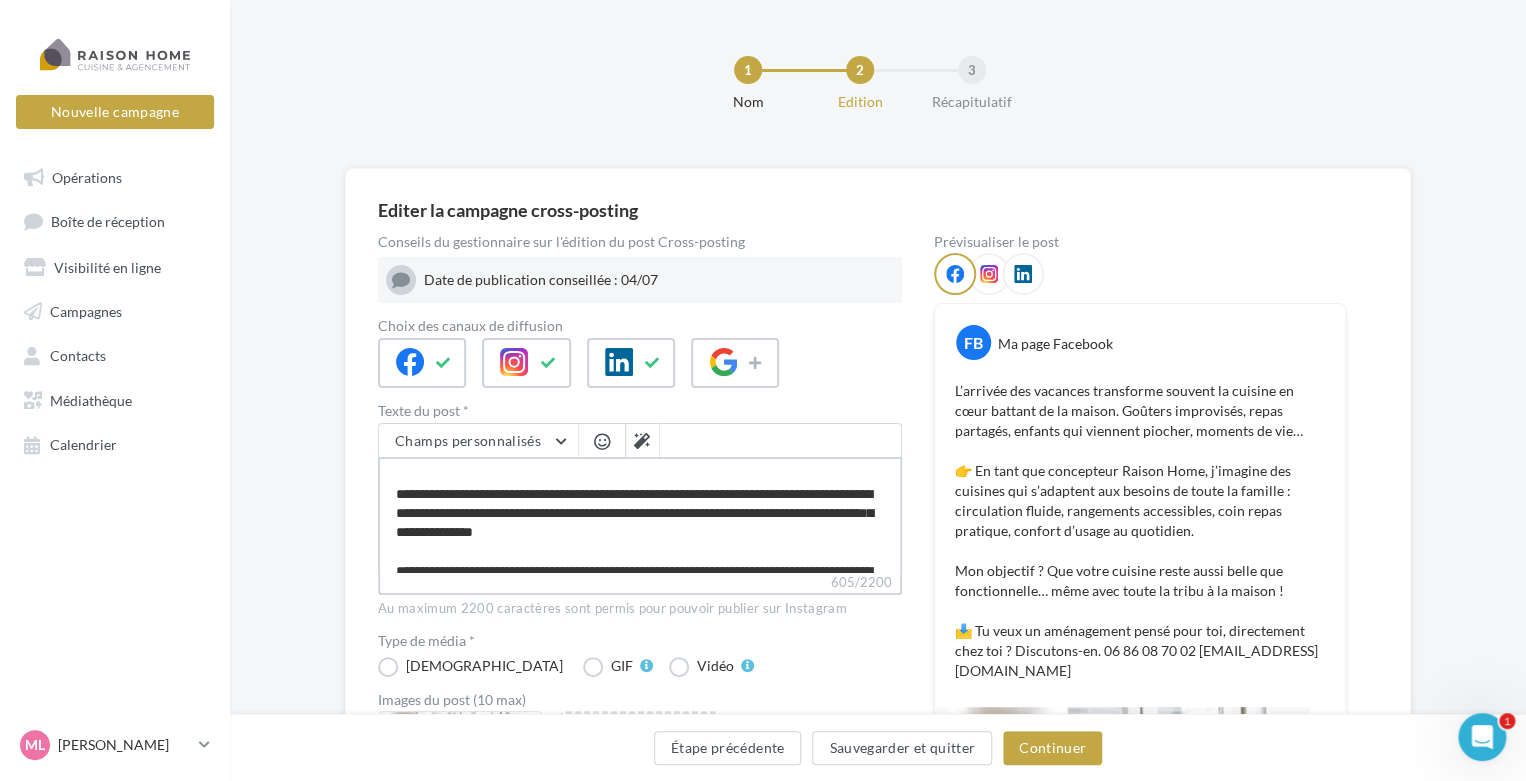 click on "**********" at bounding box center (640, 514) 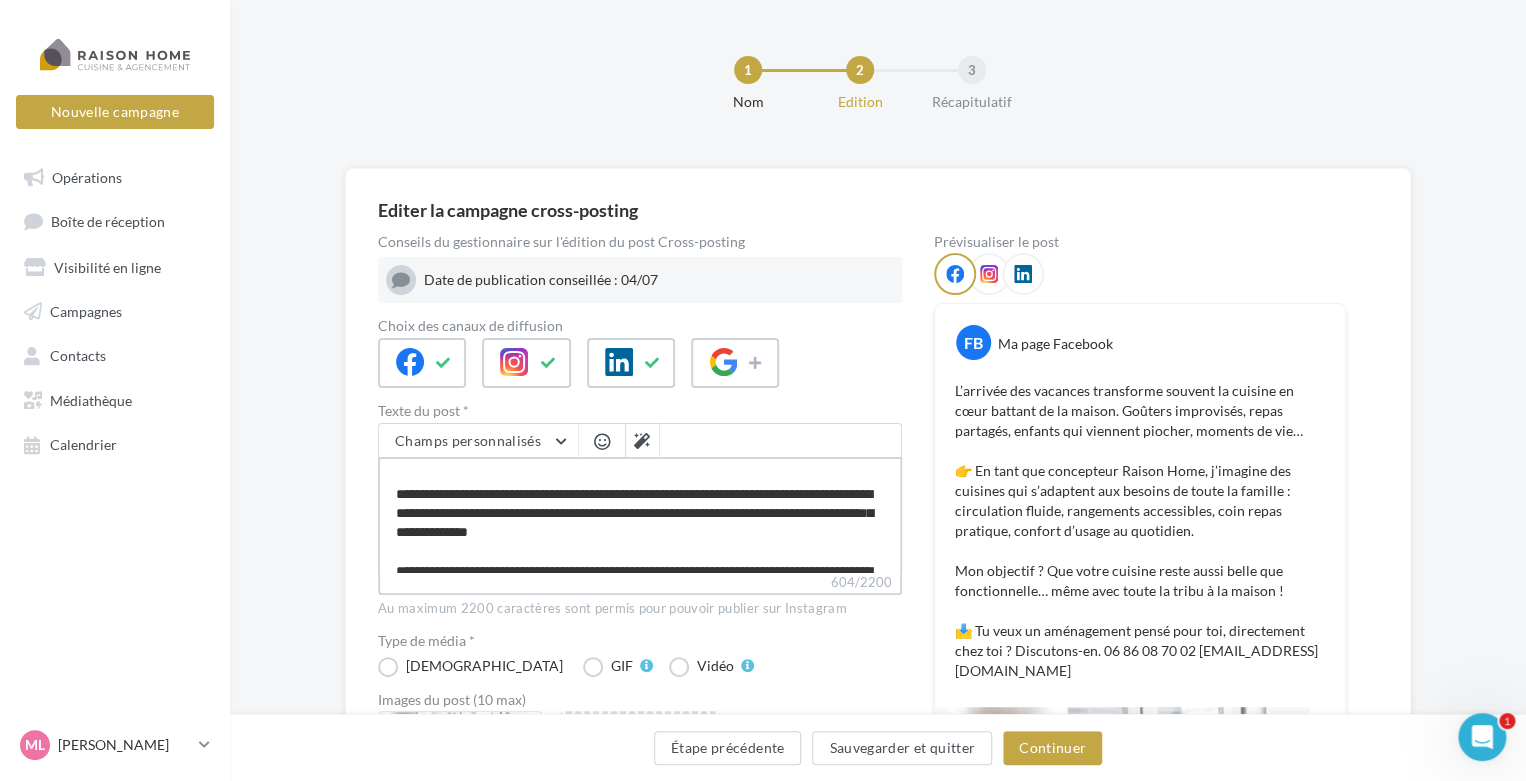 type on "**********" 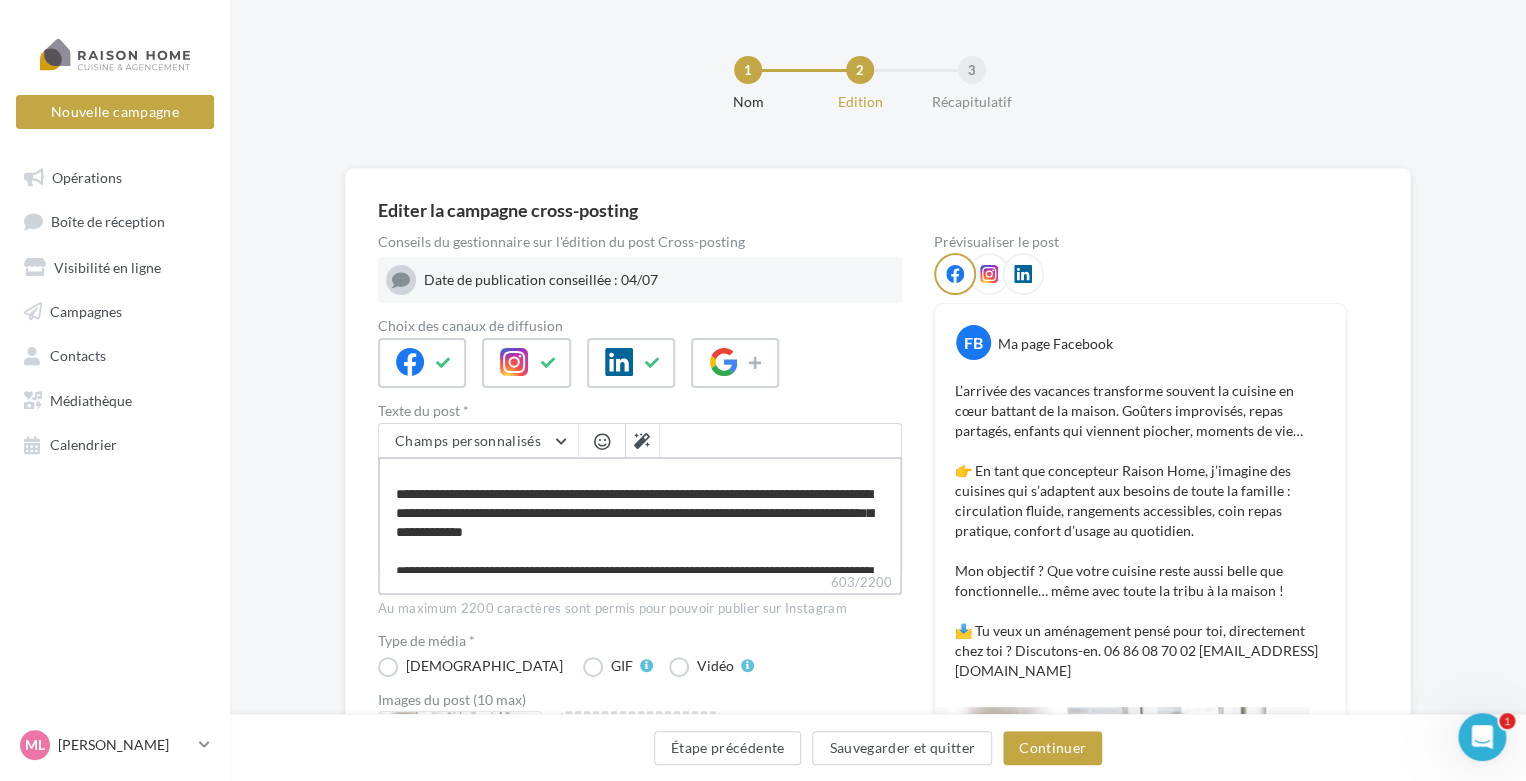 type on "**********" 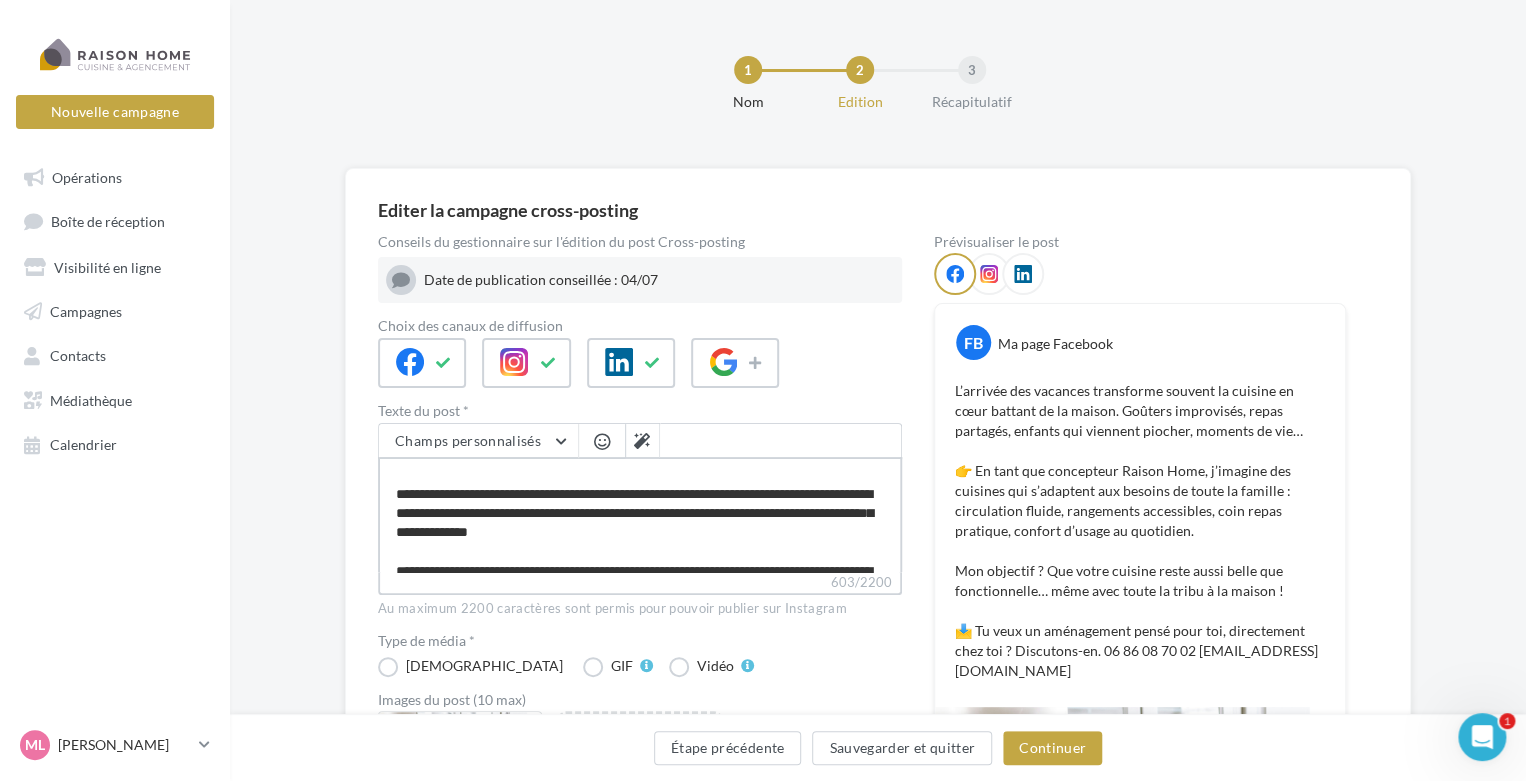 type on "**********" 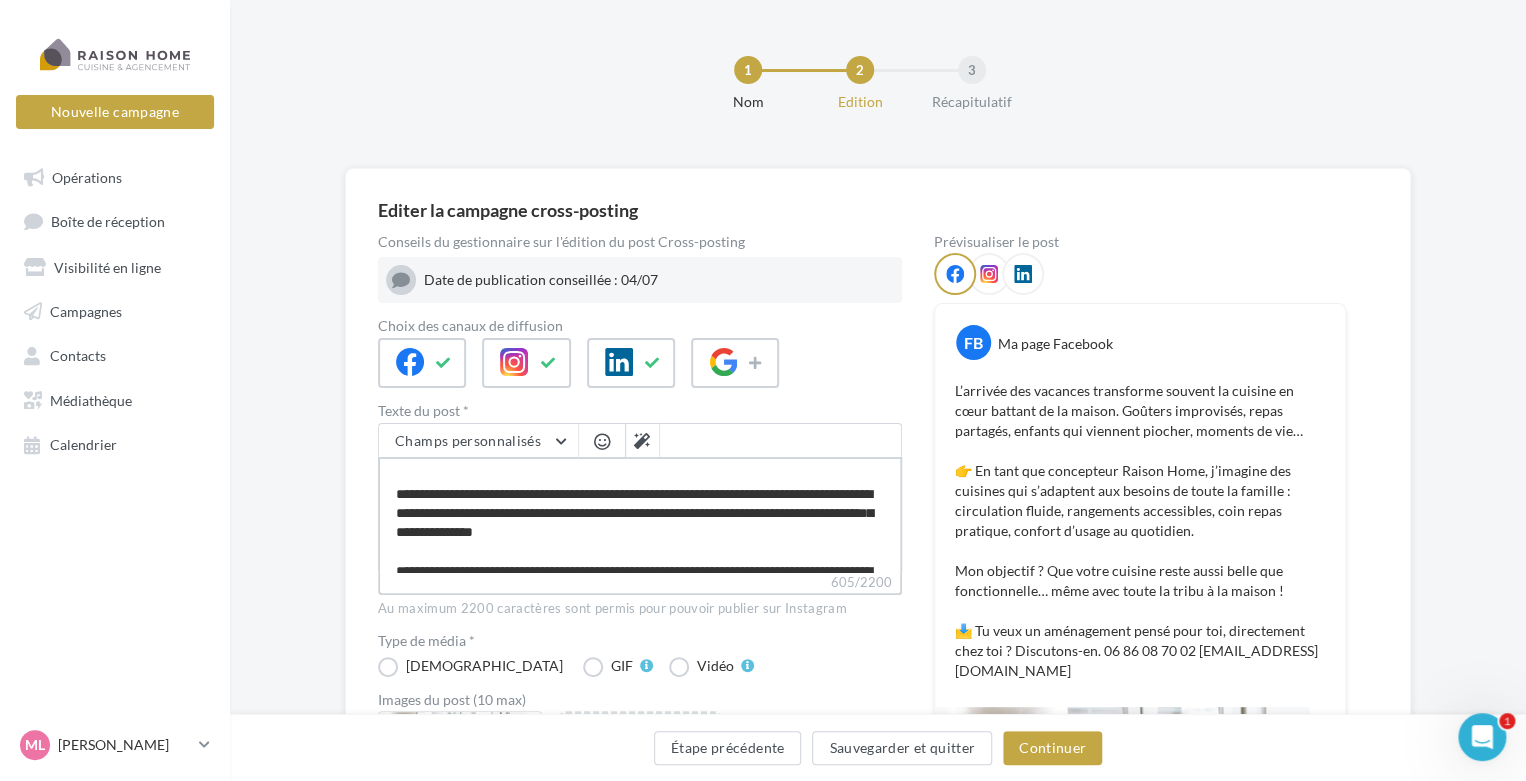 type on "**********" 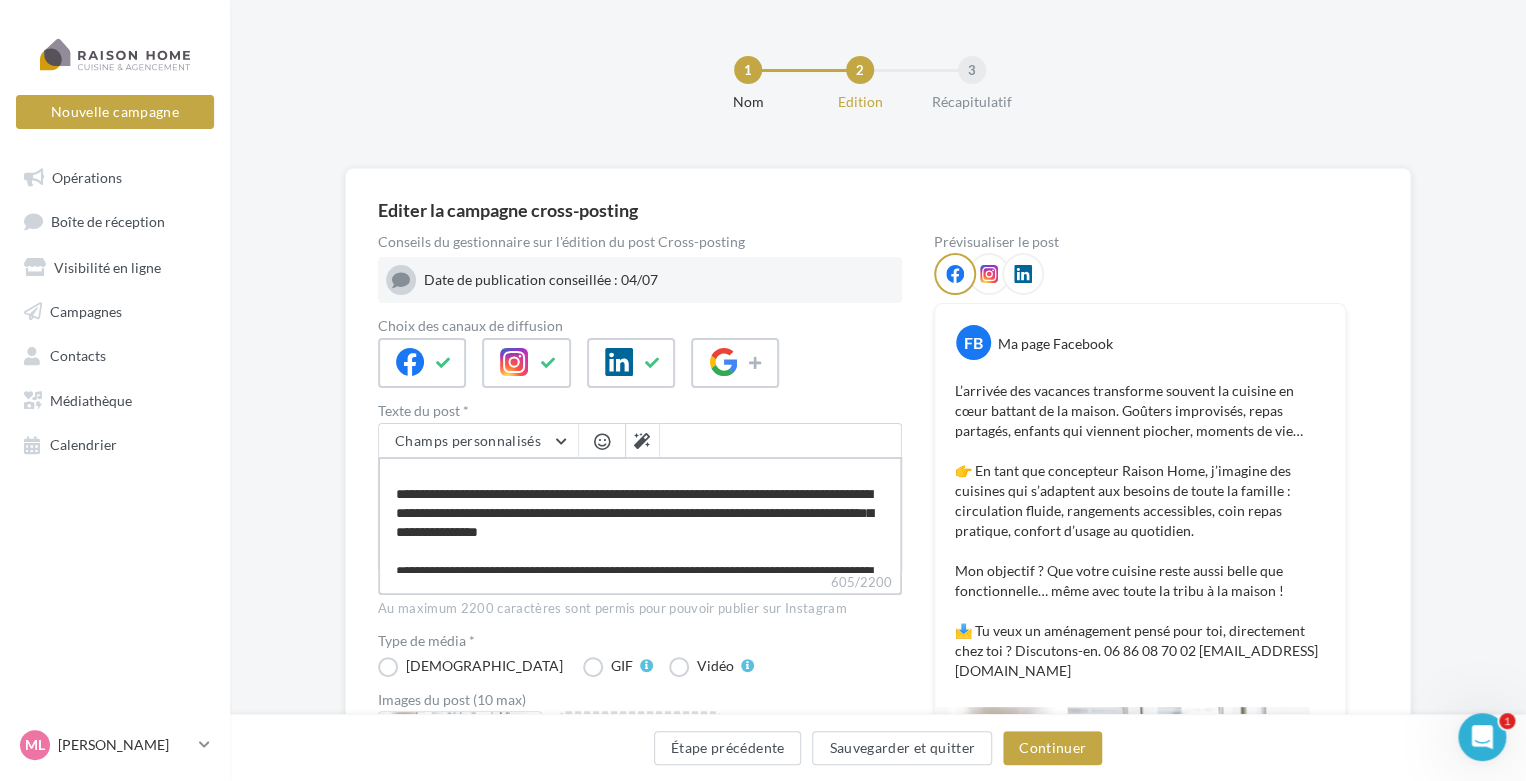 type on "**********" 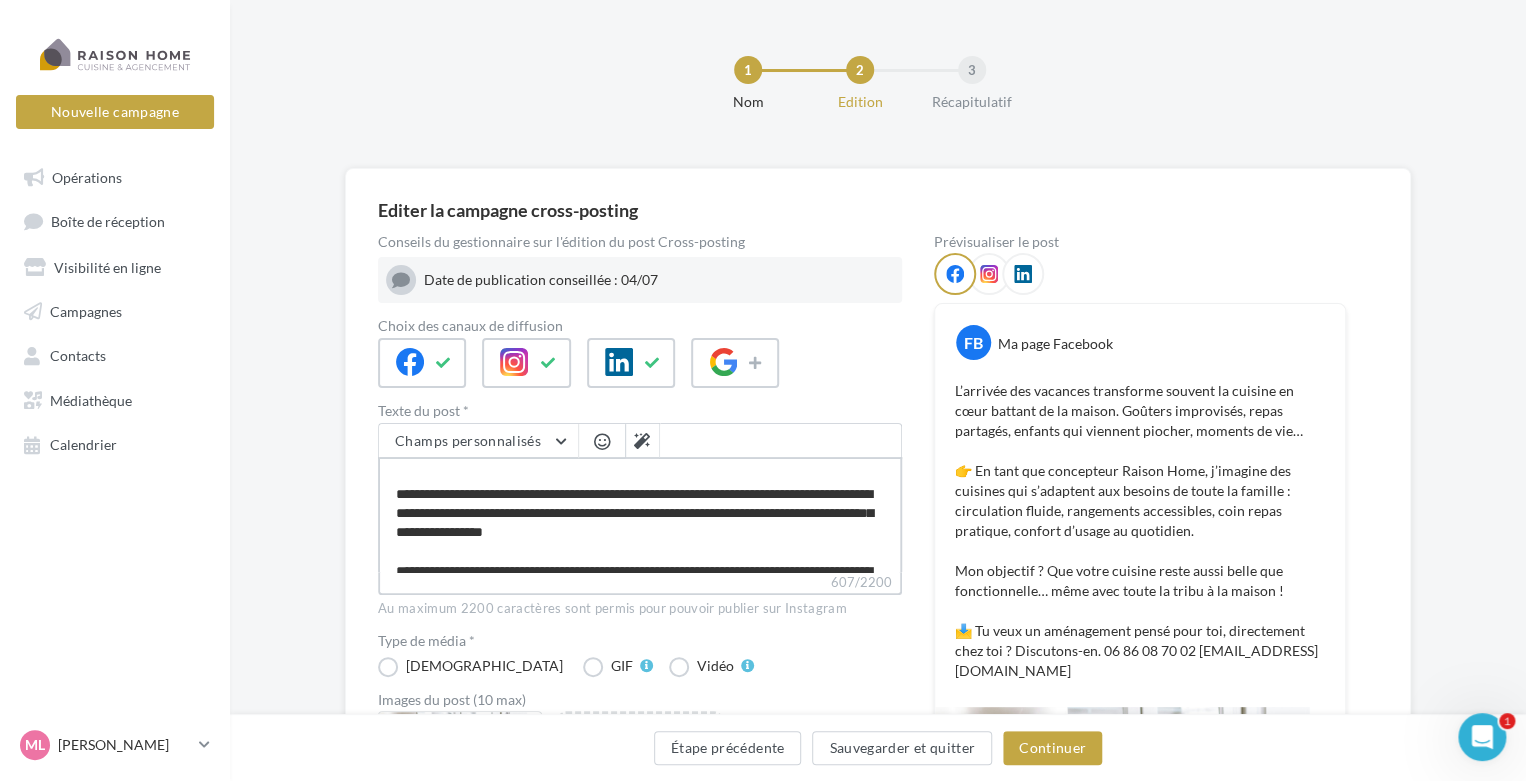 type on "**********" 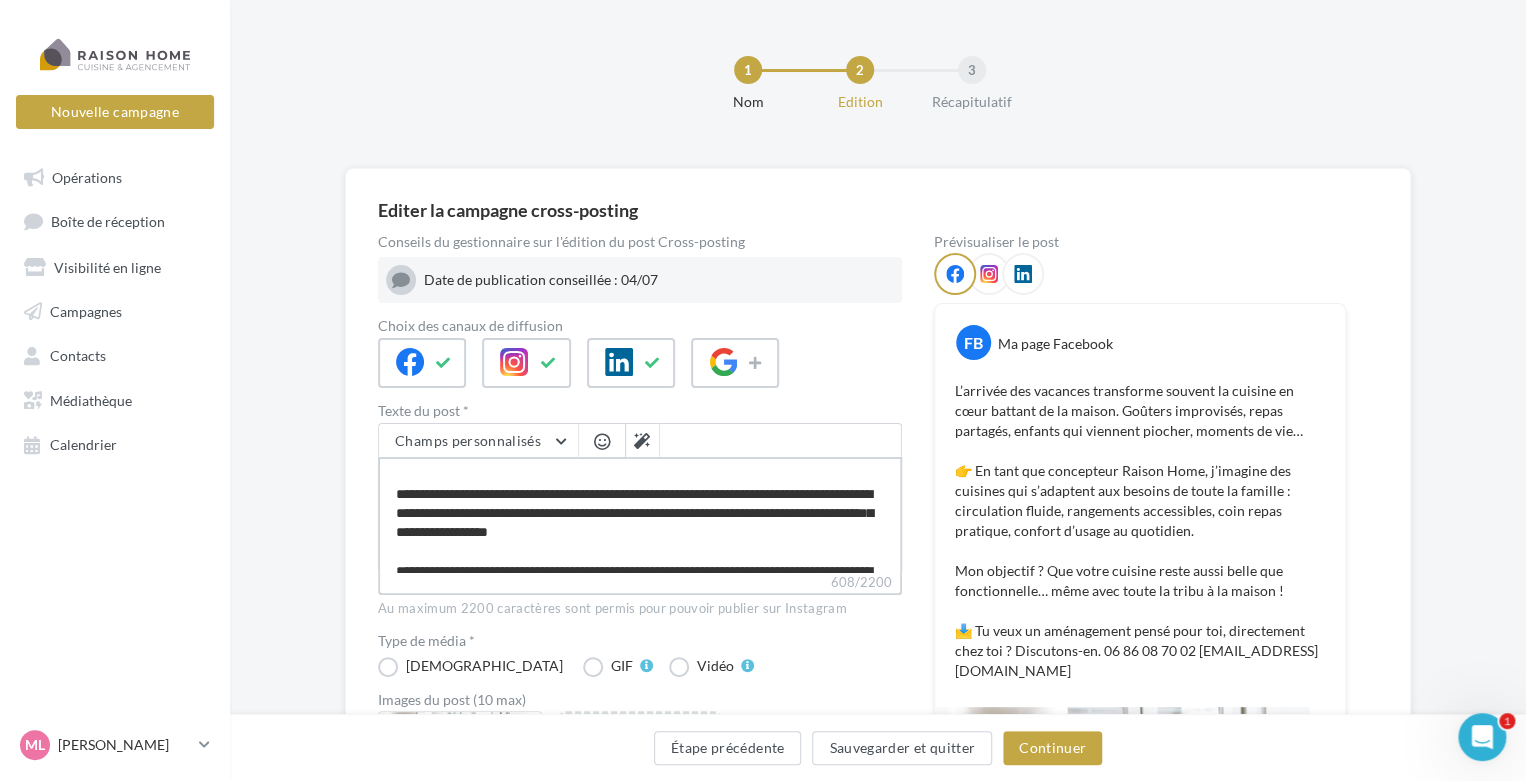 type on "**********" 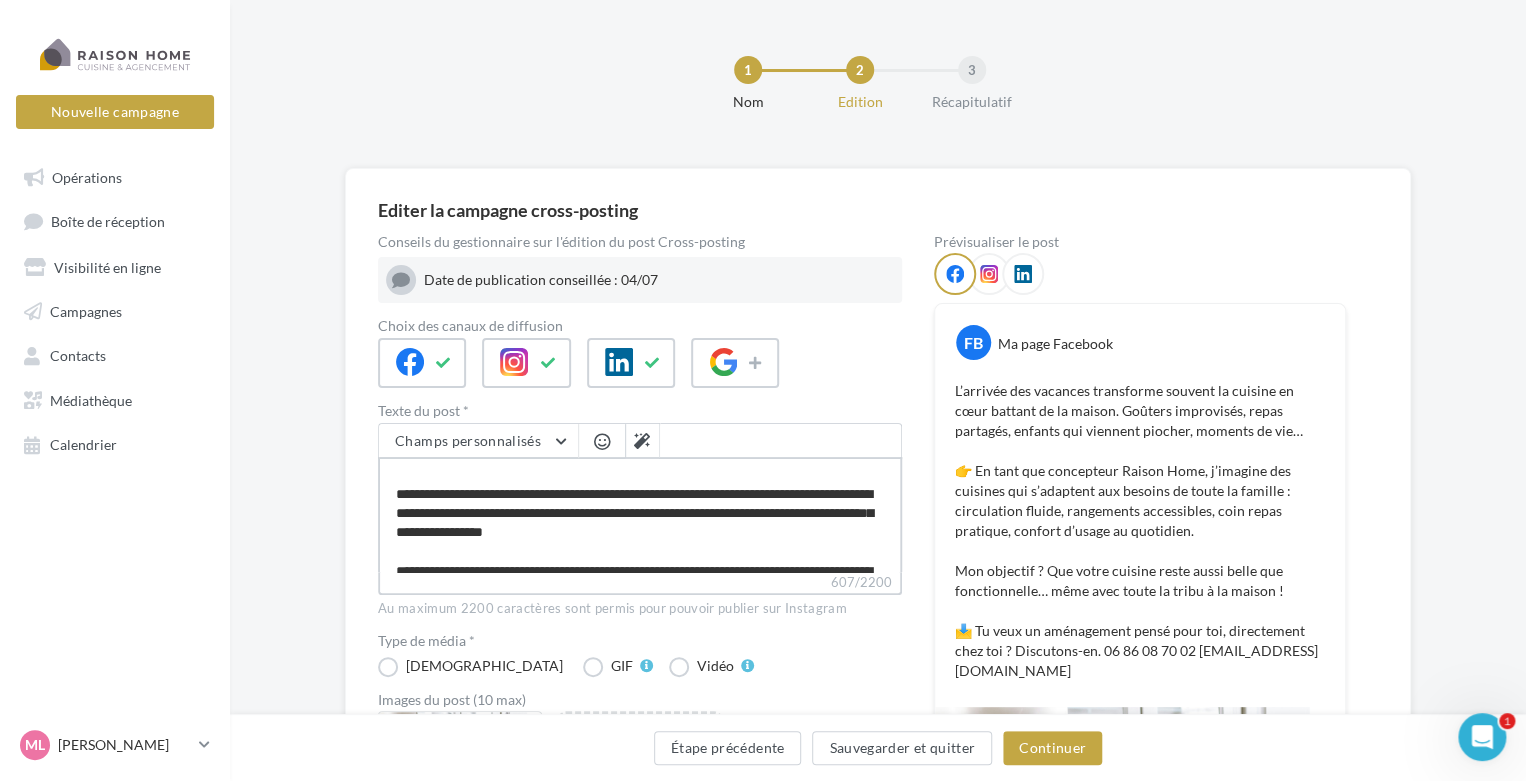 type on "**********" 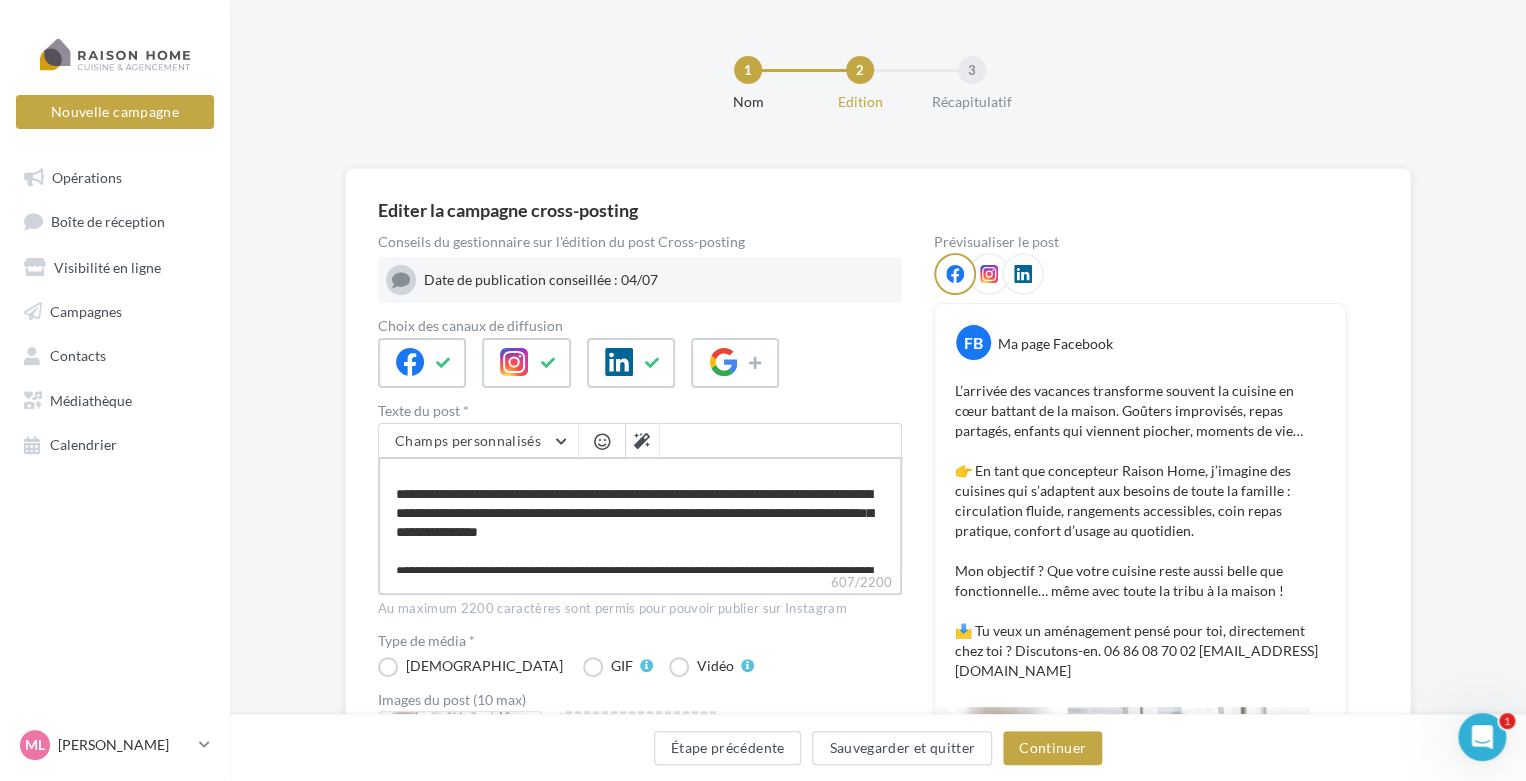 type on "**********" 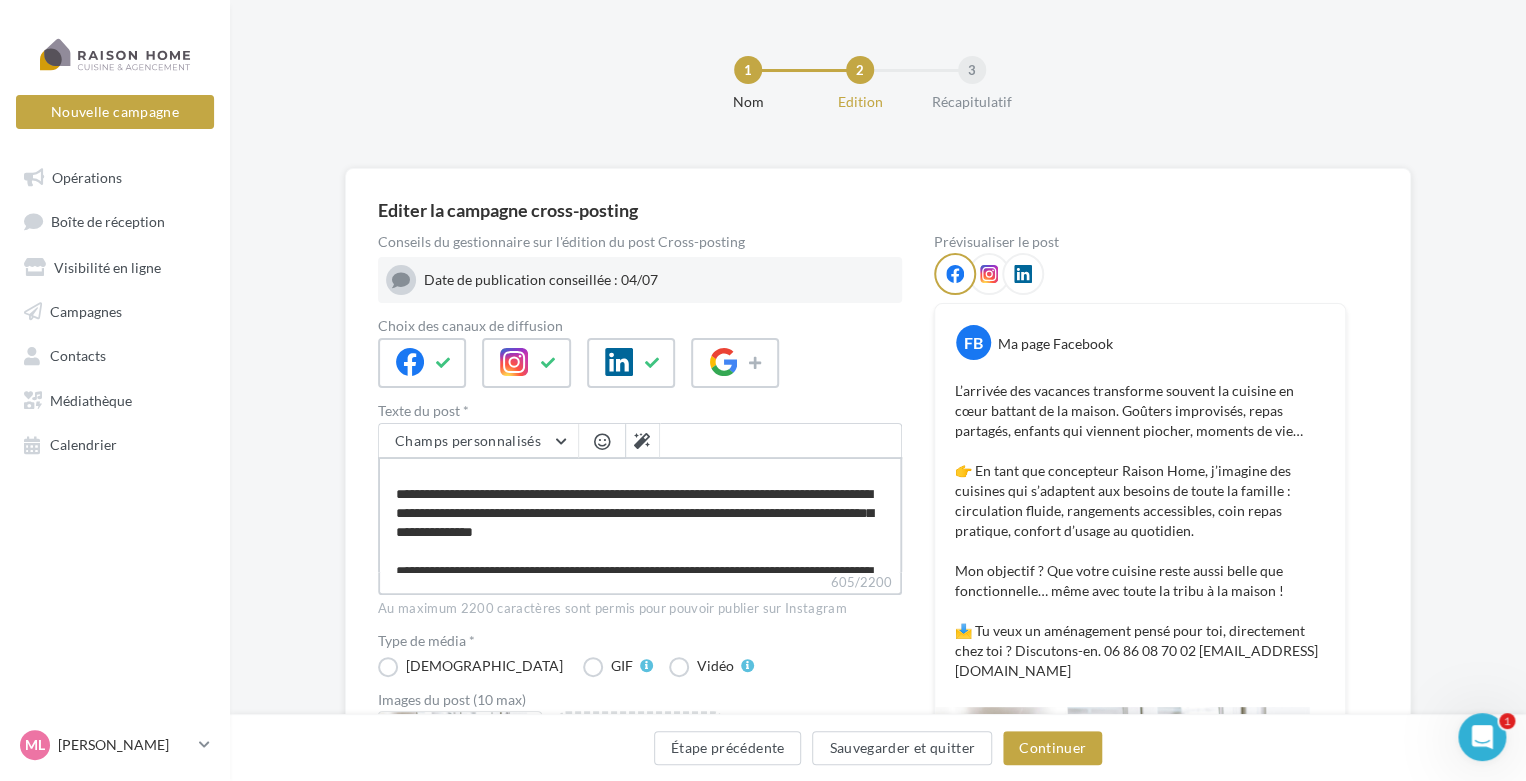 type on "**********" 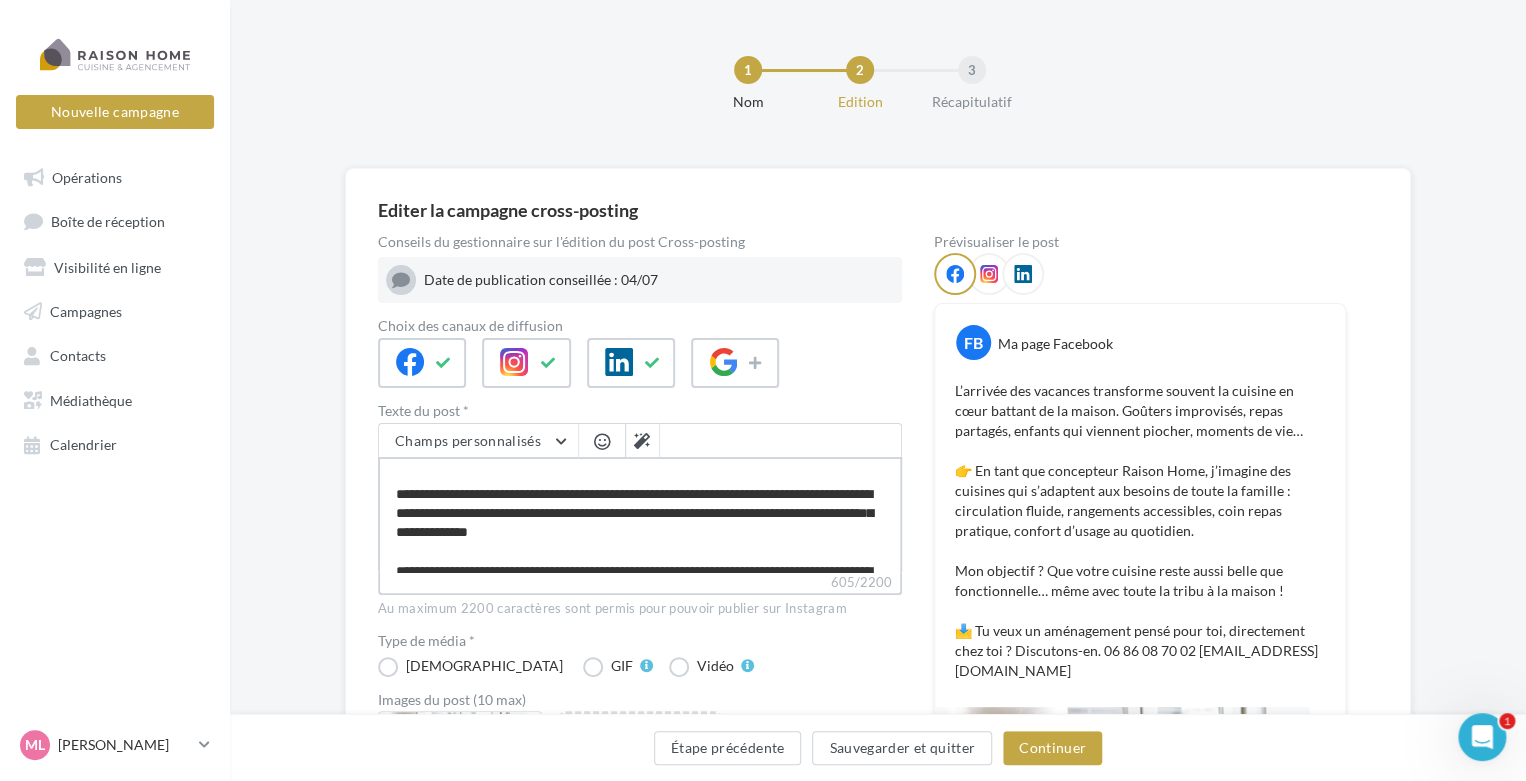 type on "**********" 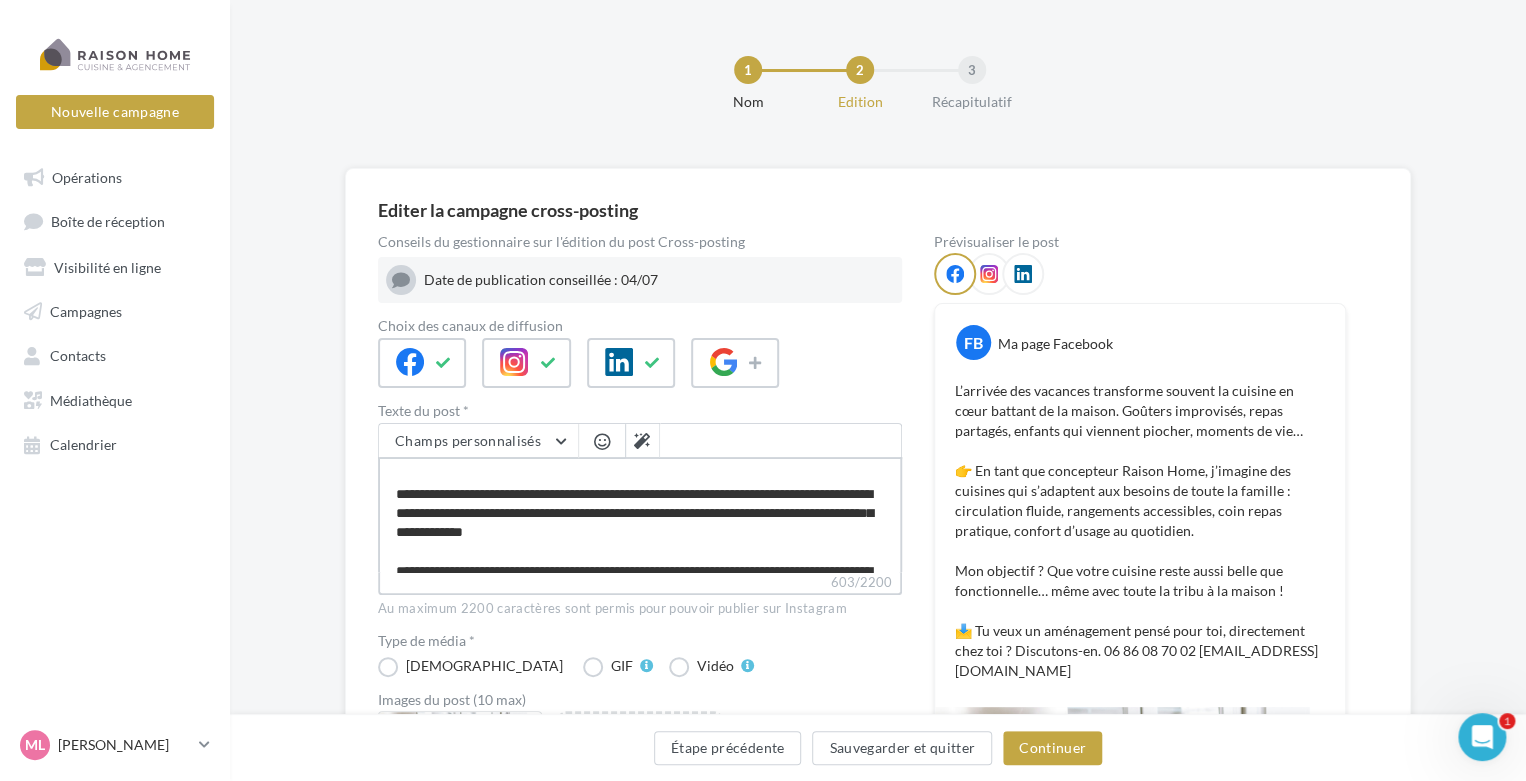 type on "**********" 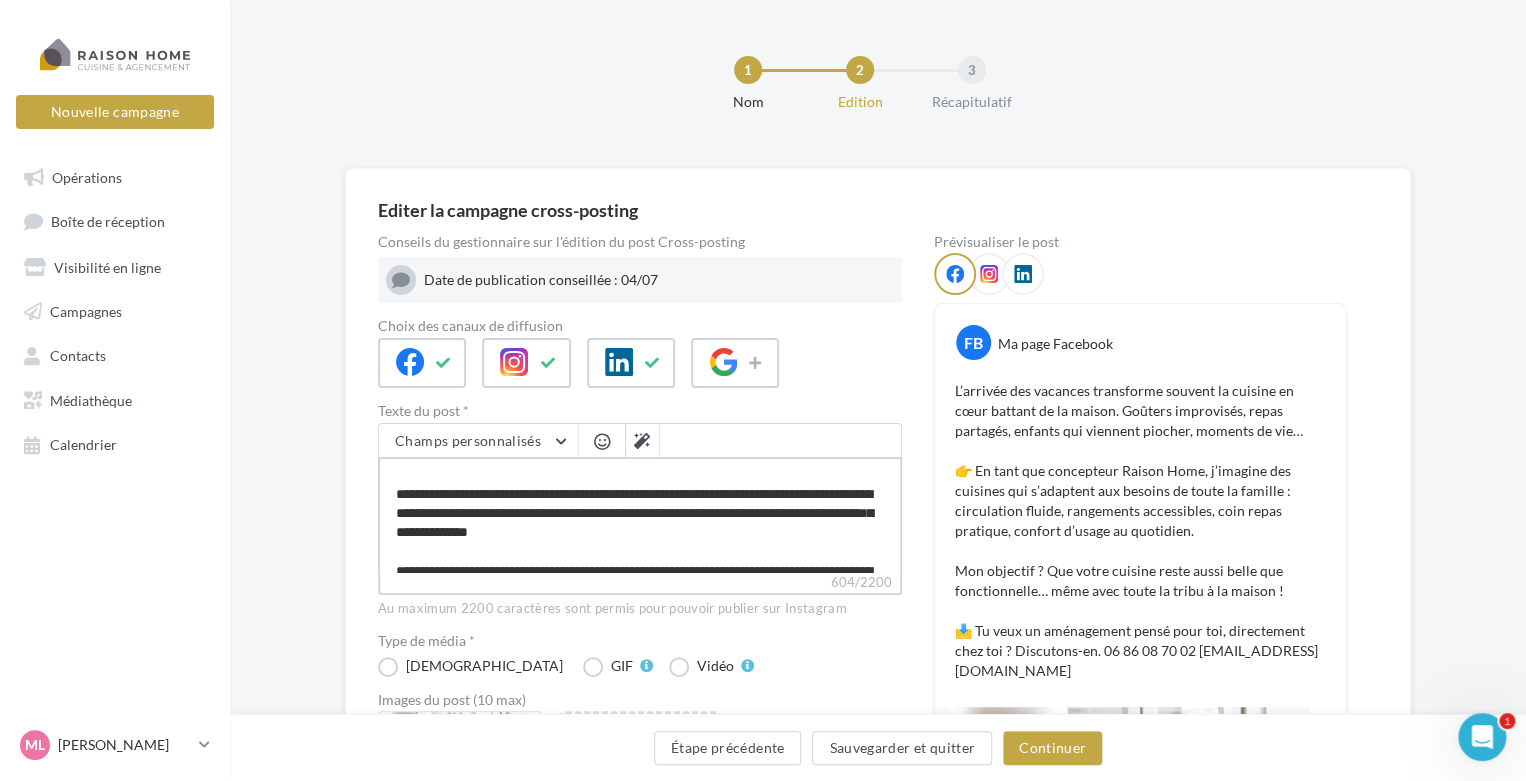type on "**********" 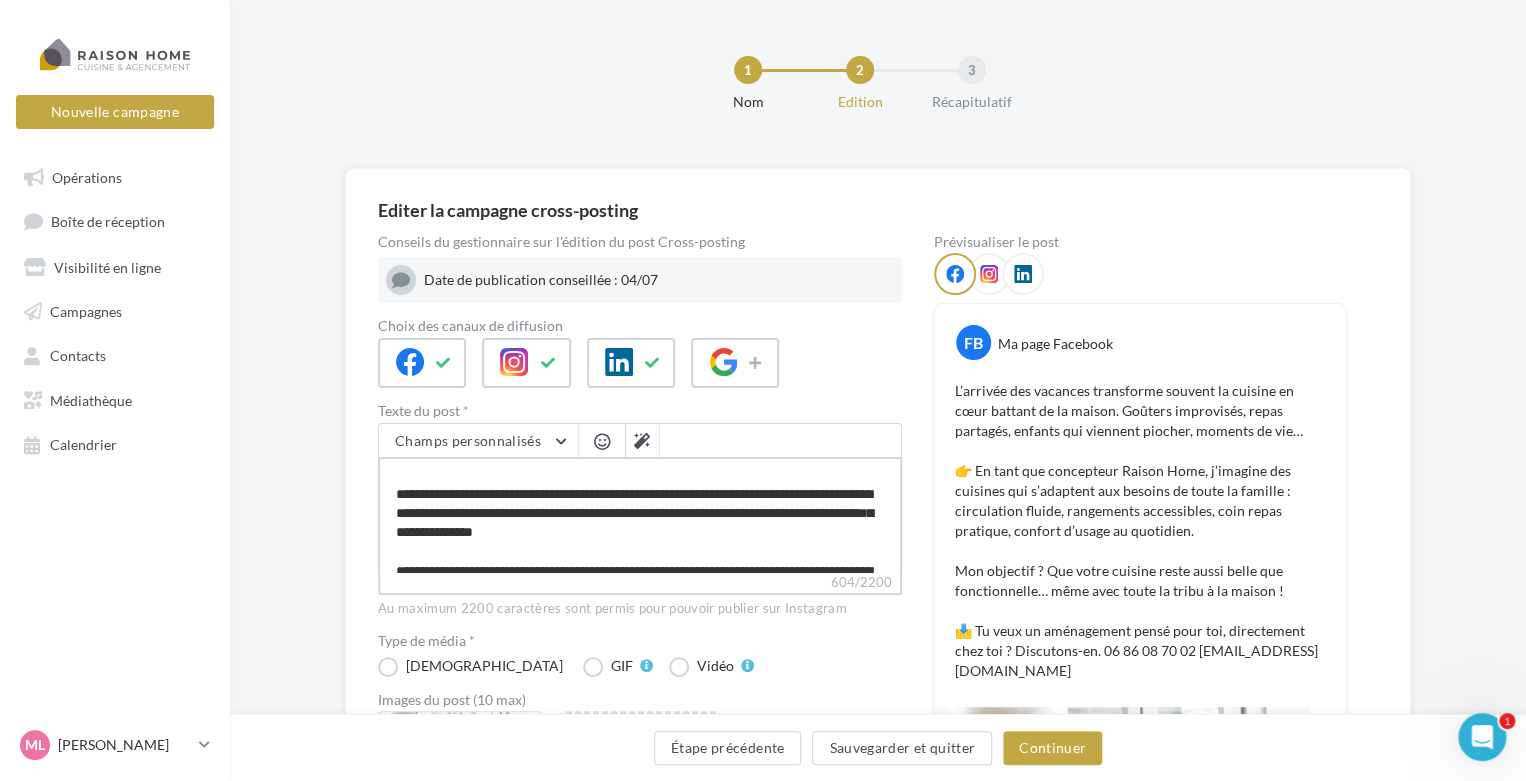 type on "**********" 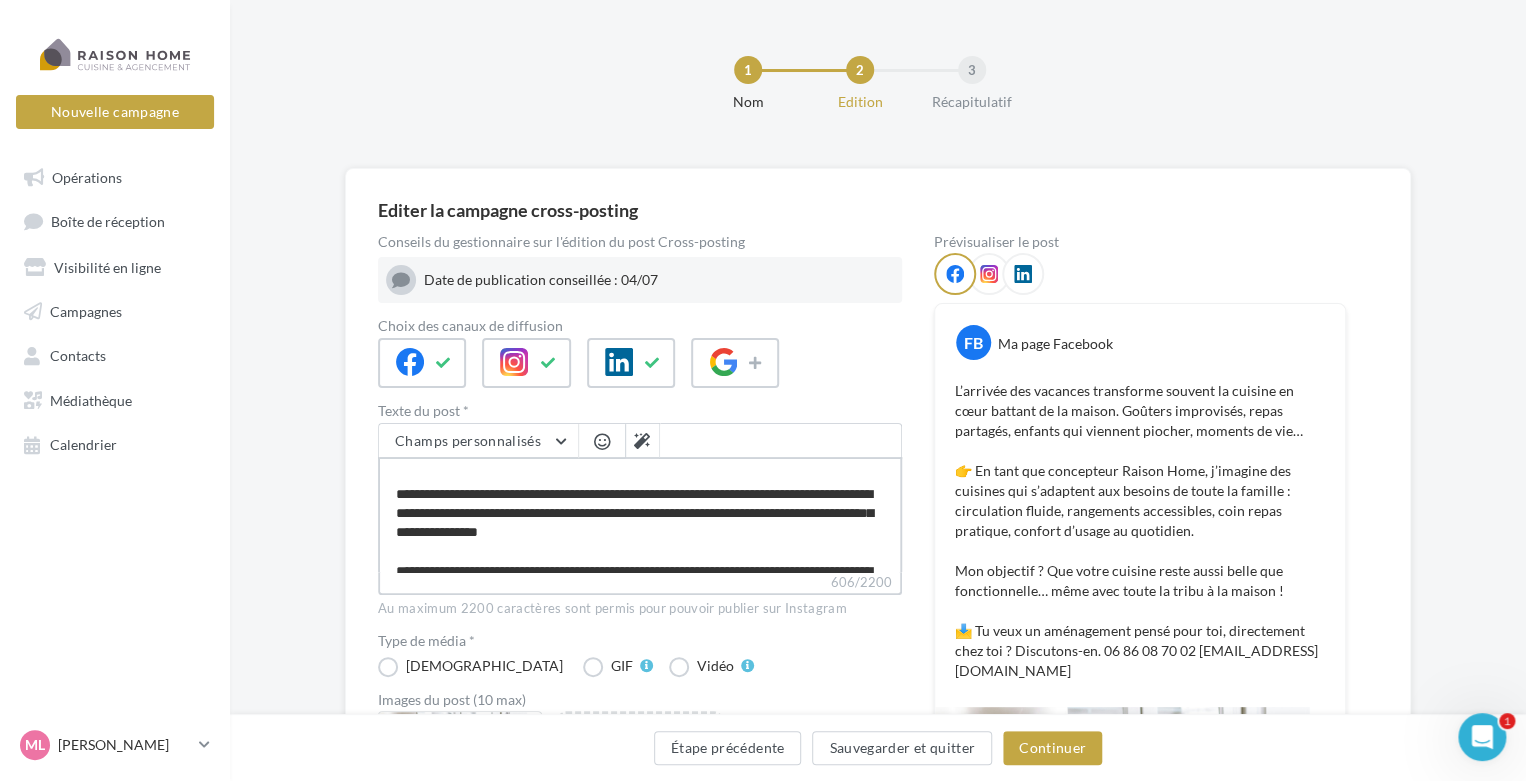 type on "**********" 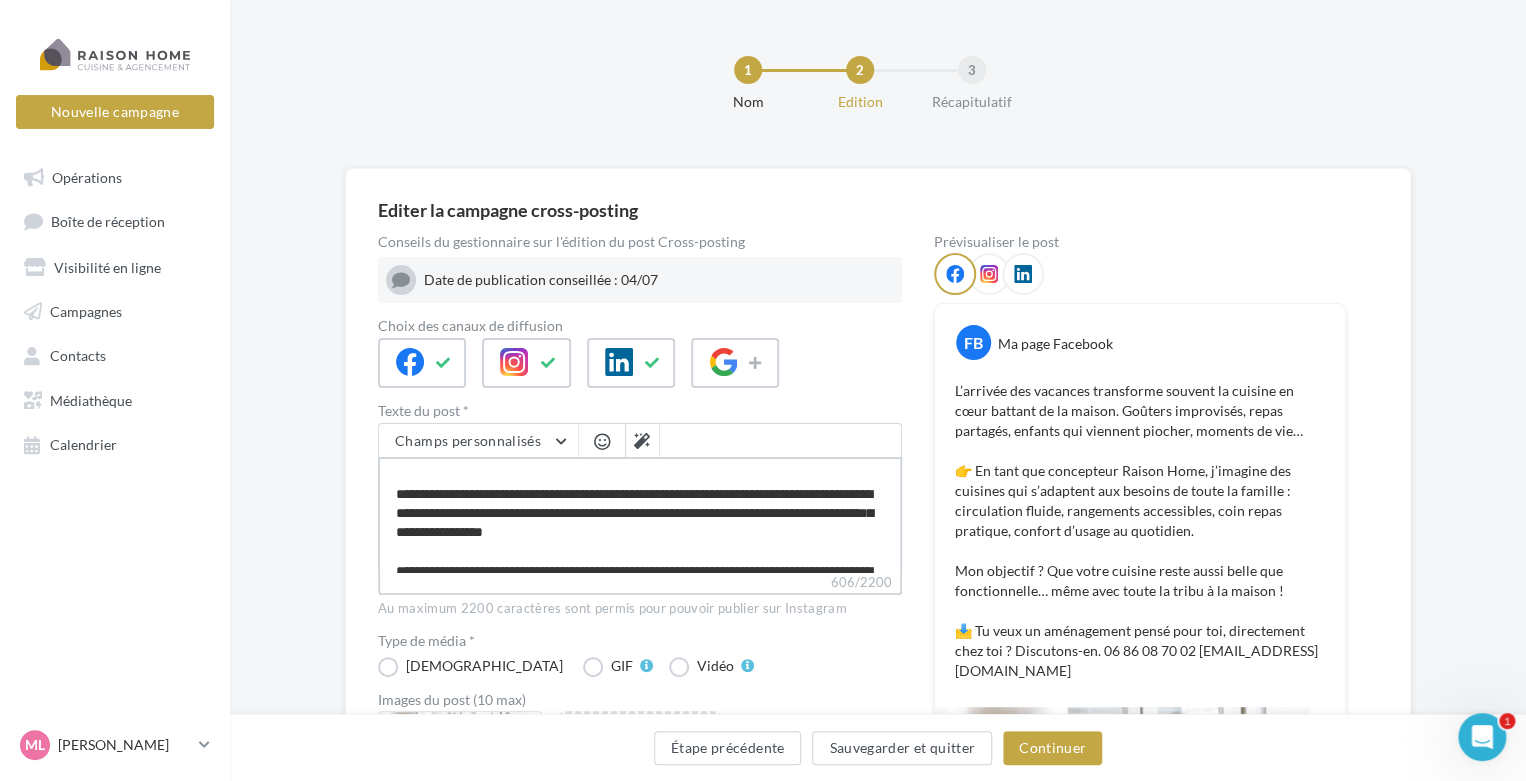 type on "**********" 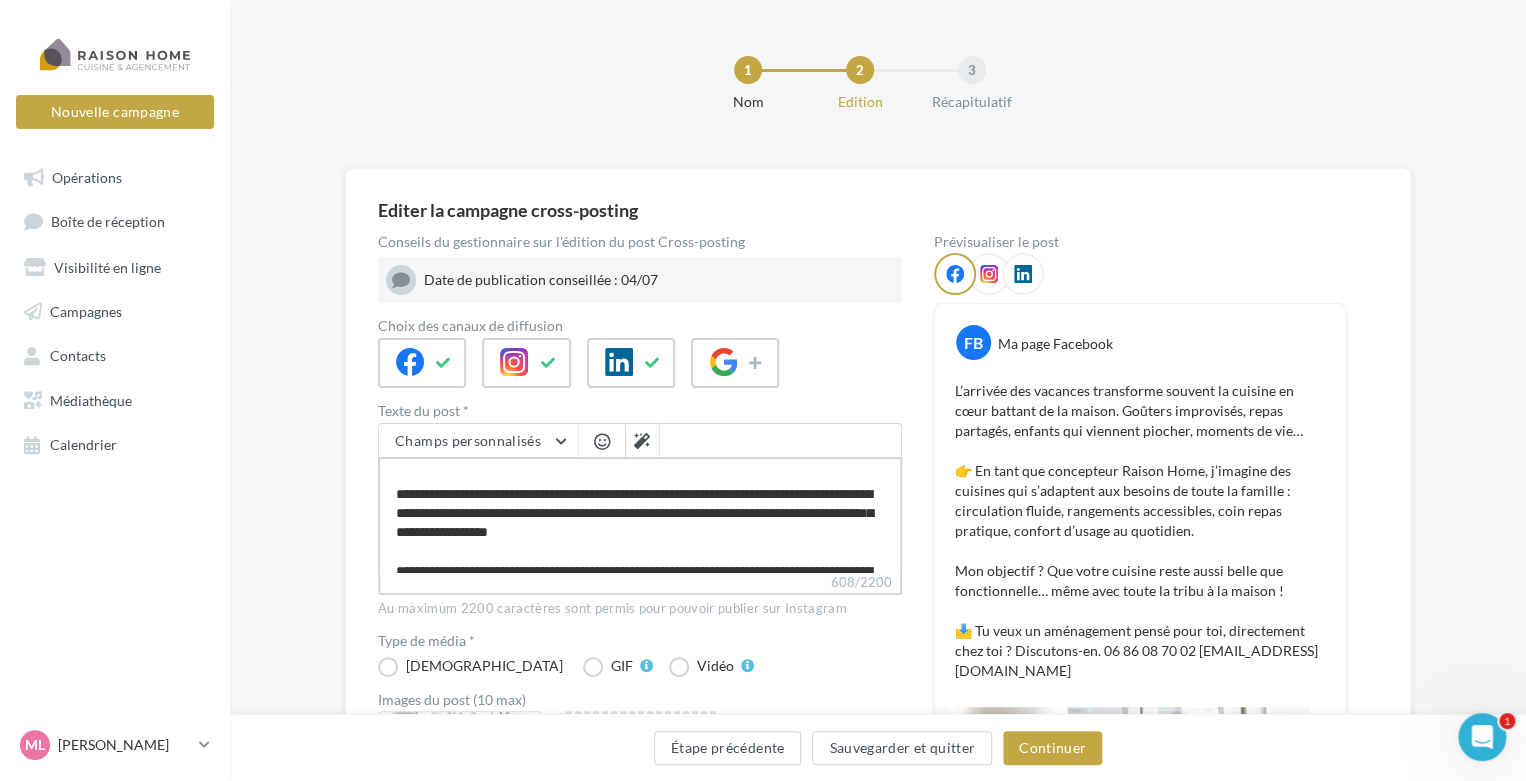 click on "**********" at bounding box center [640, 514] 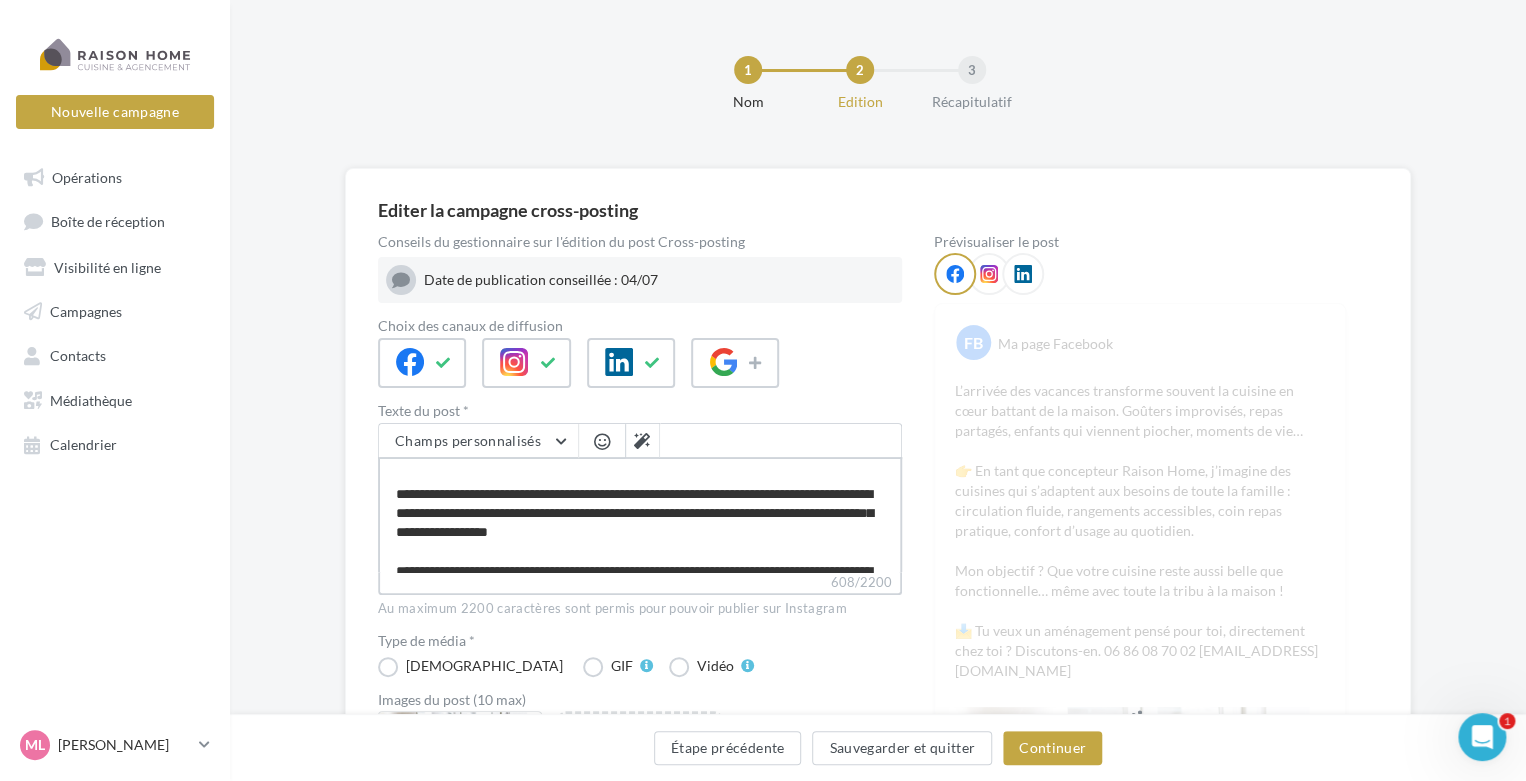type on "**********" 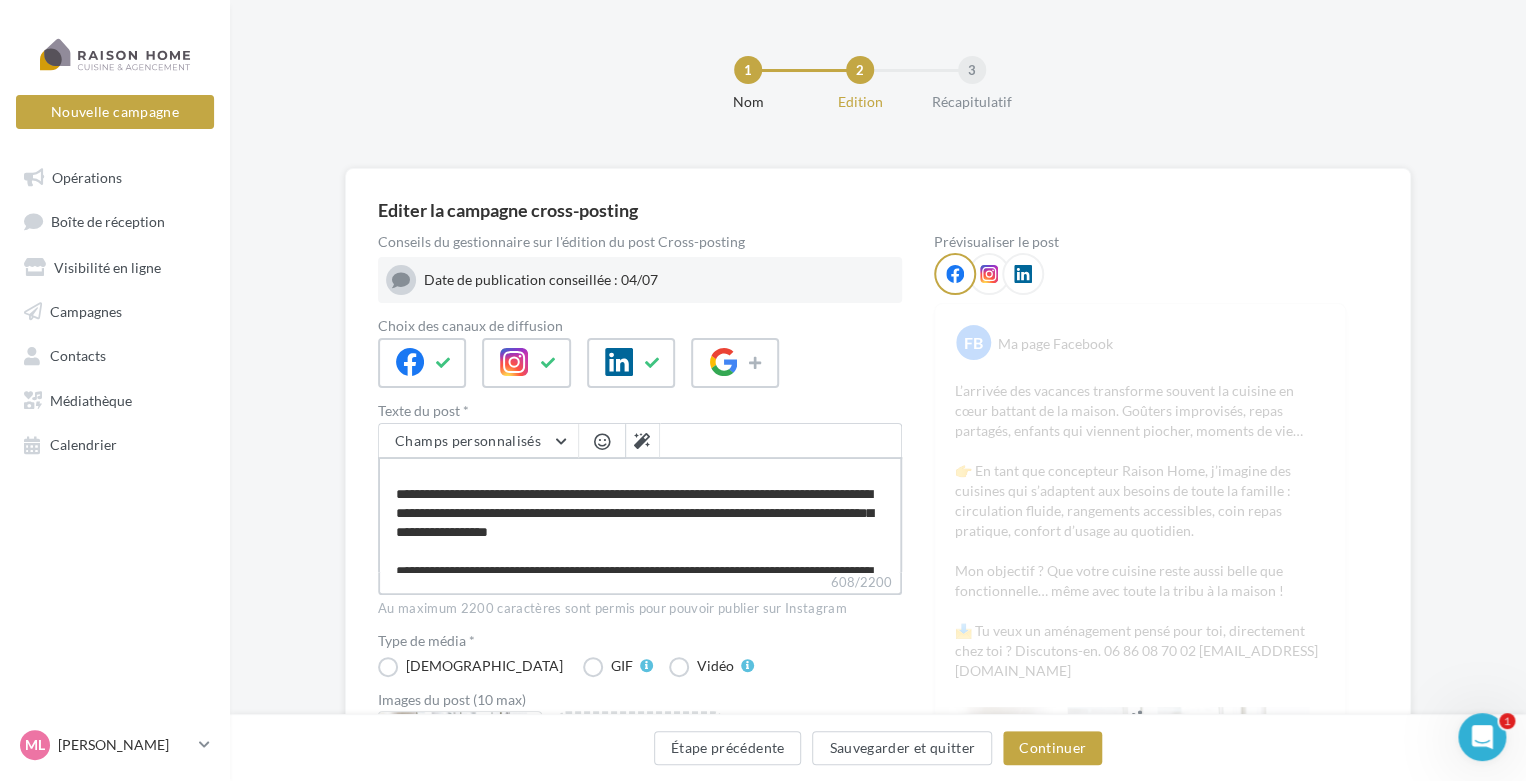 type on "**********" 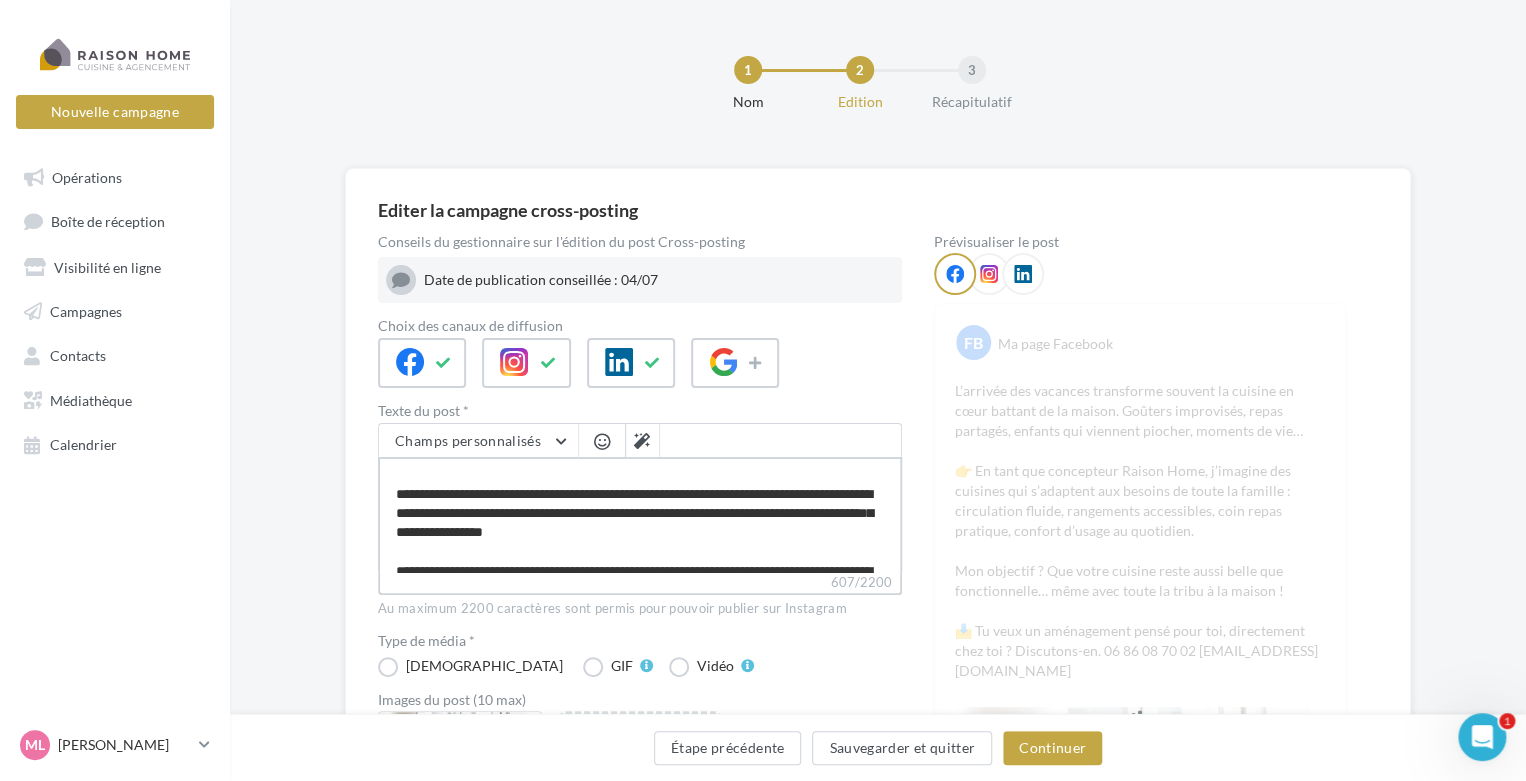 type on "**********" 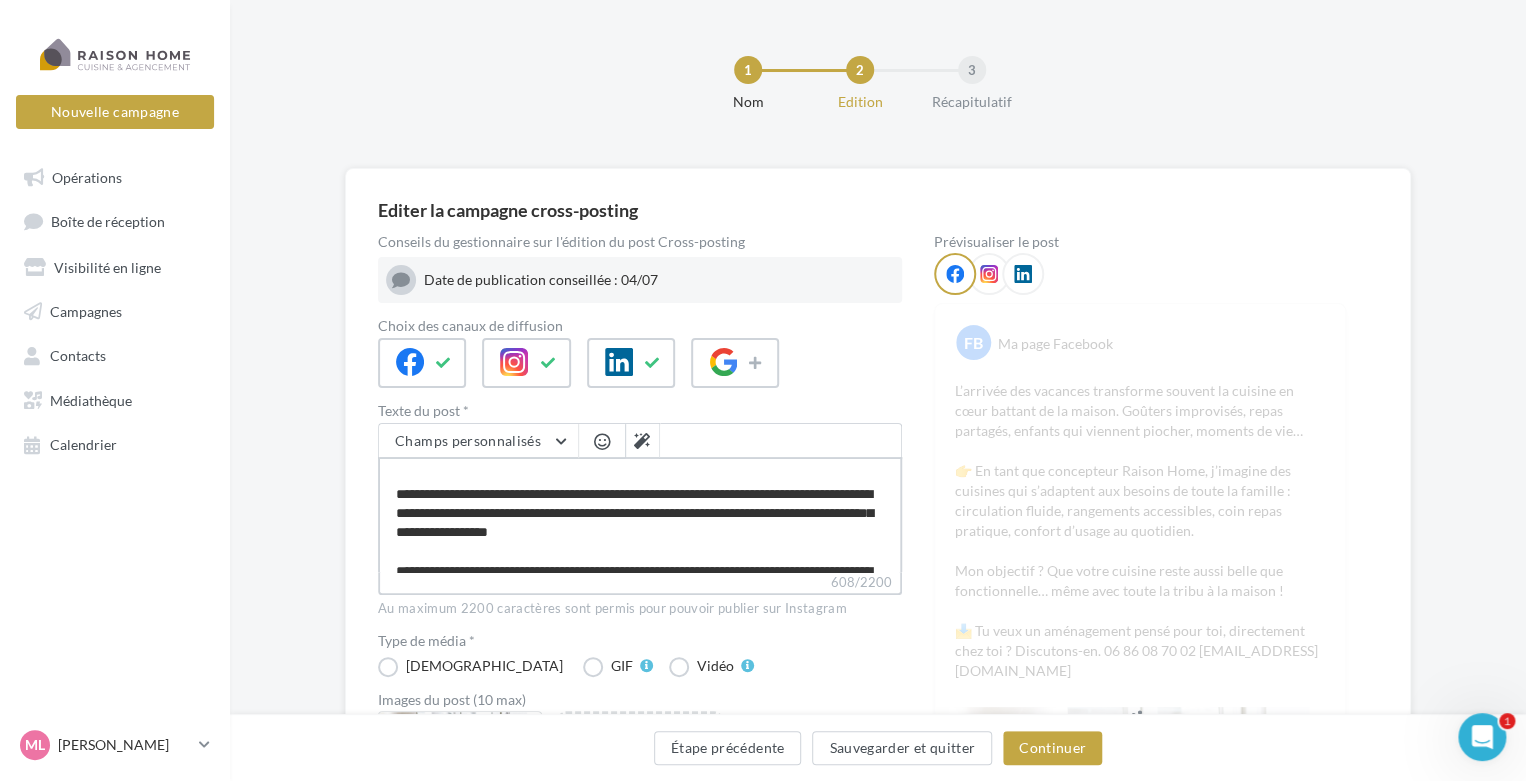 type on "**********" 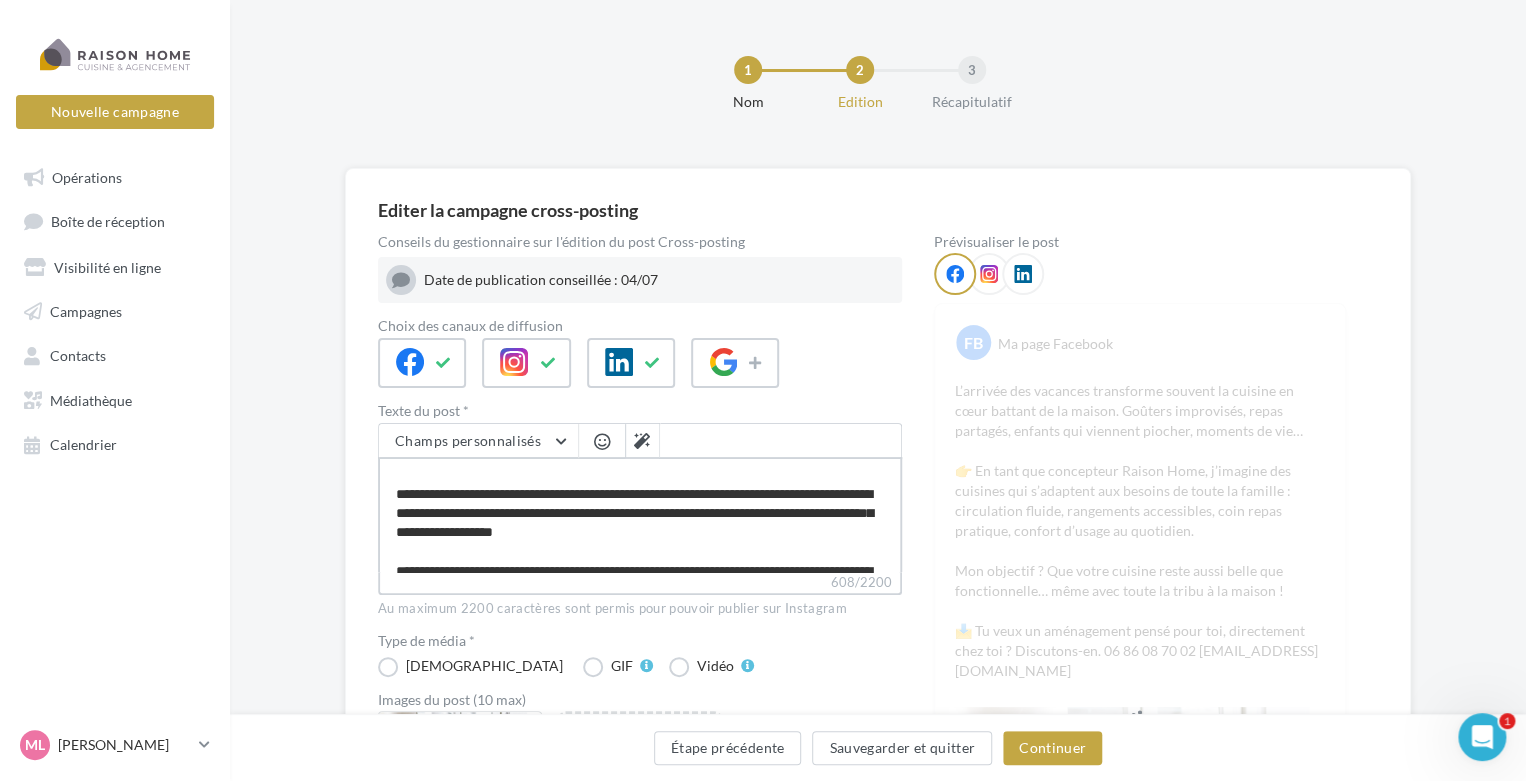 type on "**********" 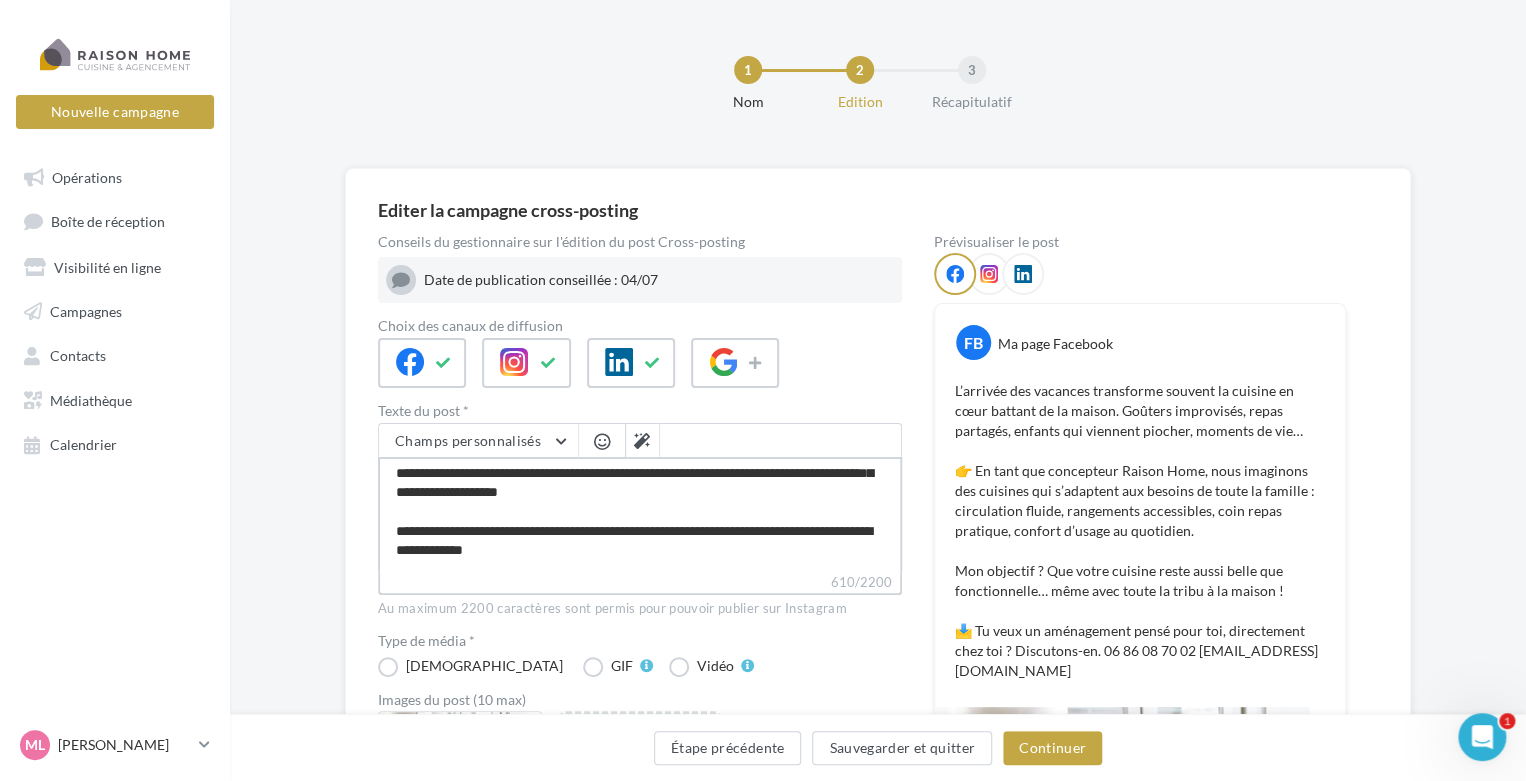 scroll, scrollTop: 120, scrollLeft: 0, axis: vertical 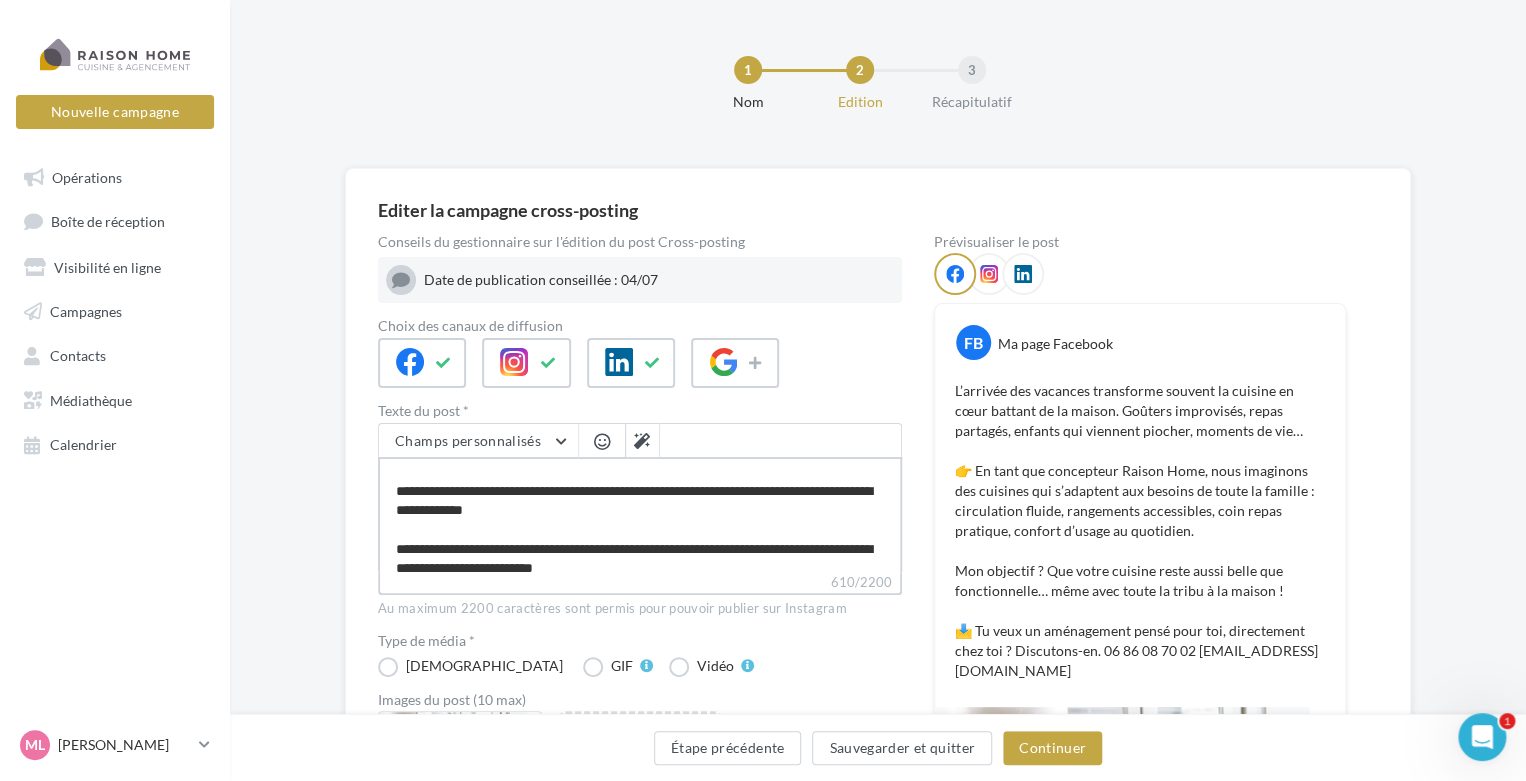 click on "**********" at bounding box center [640, 514] 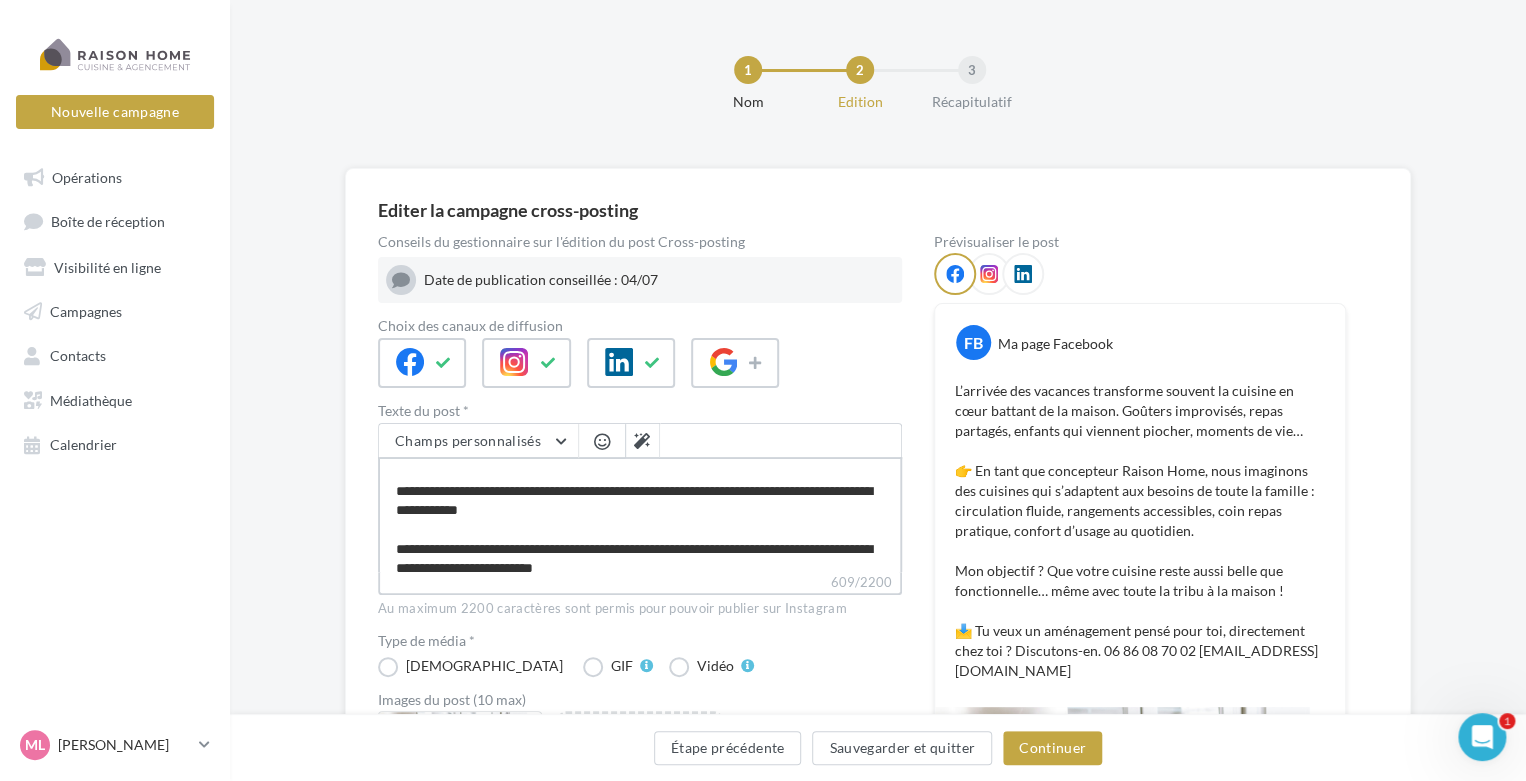 type on "**********" 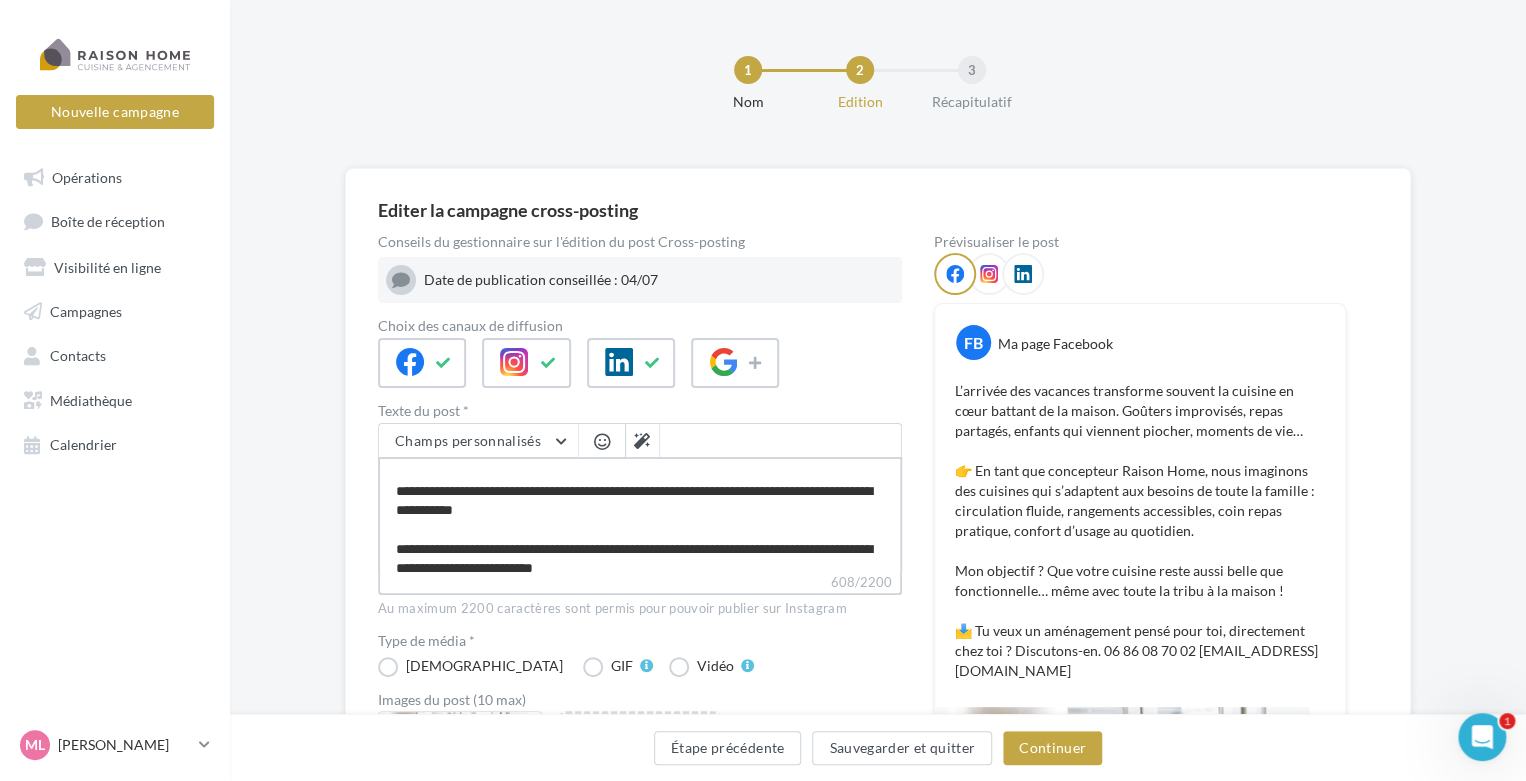 type on "**********" 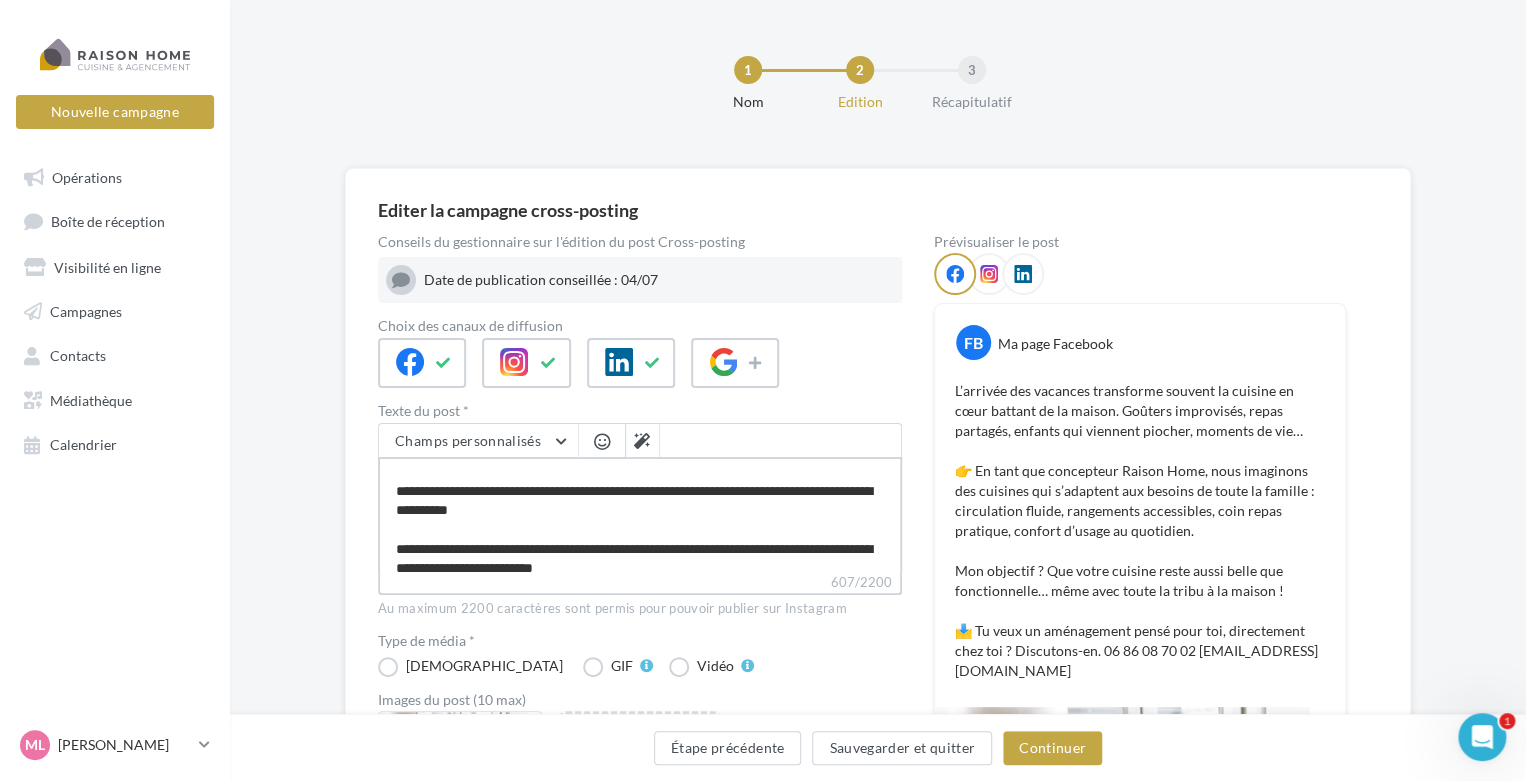 type on "**********" 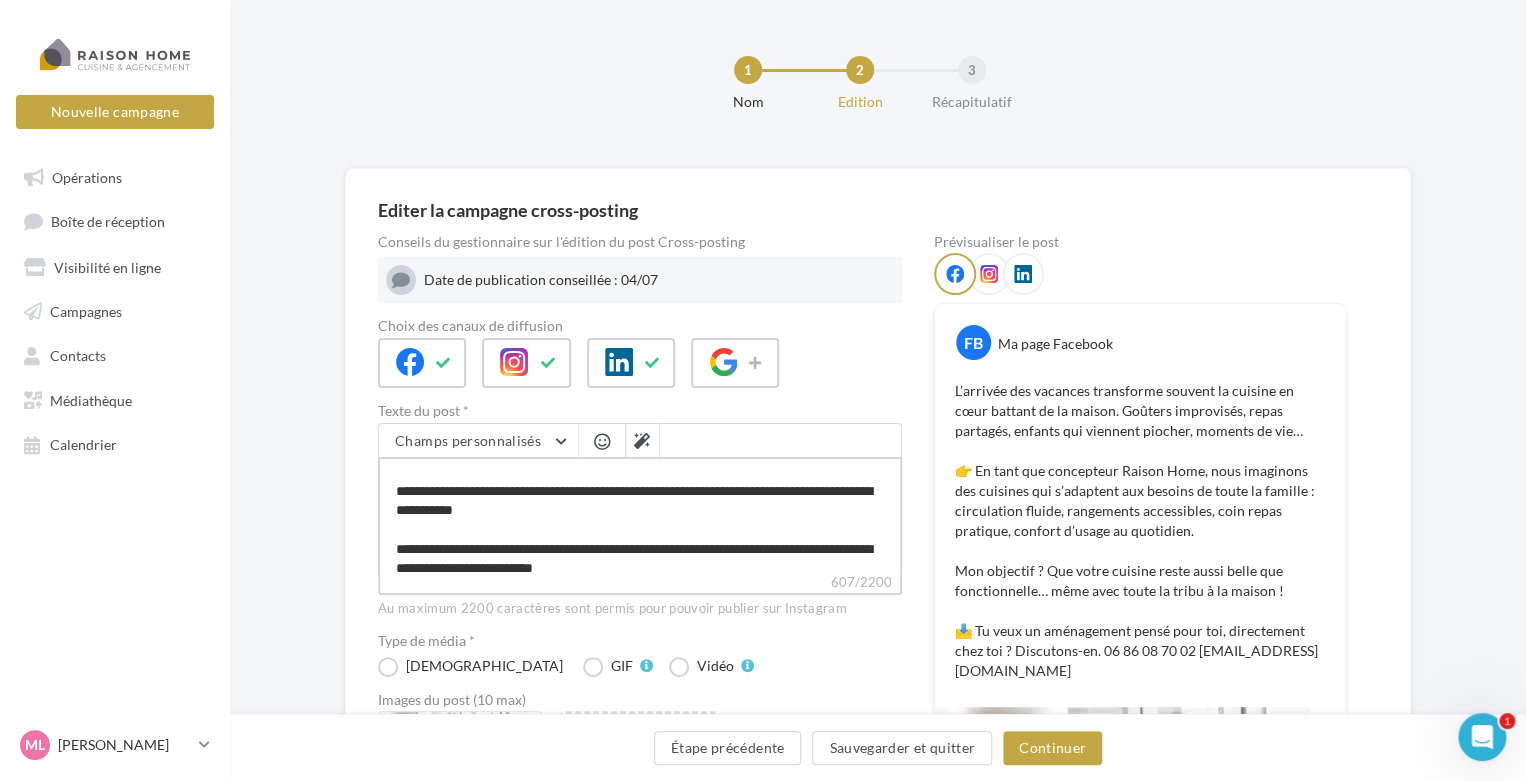 type on "**********" 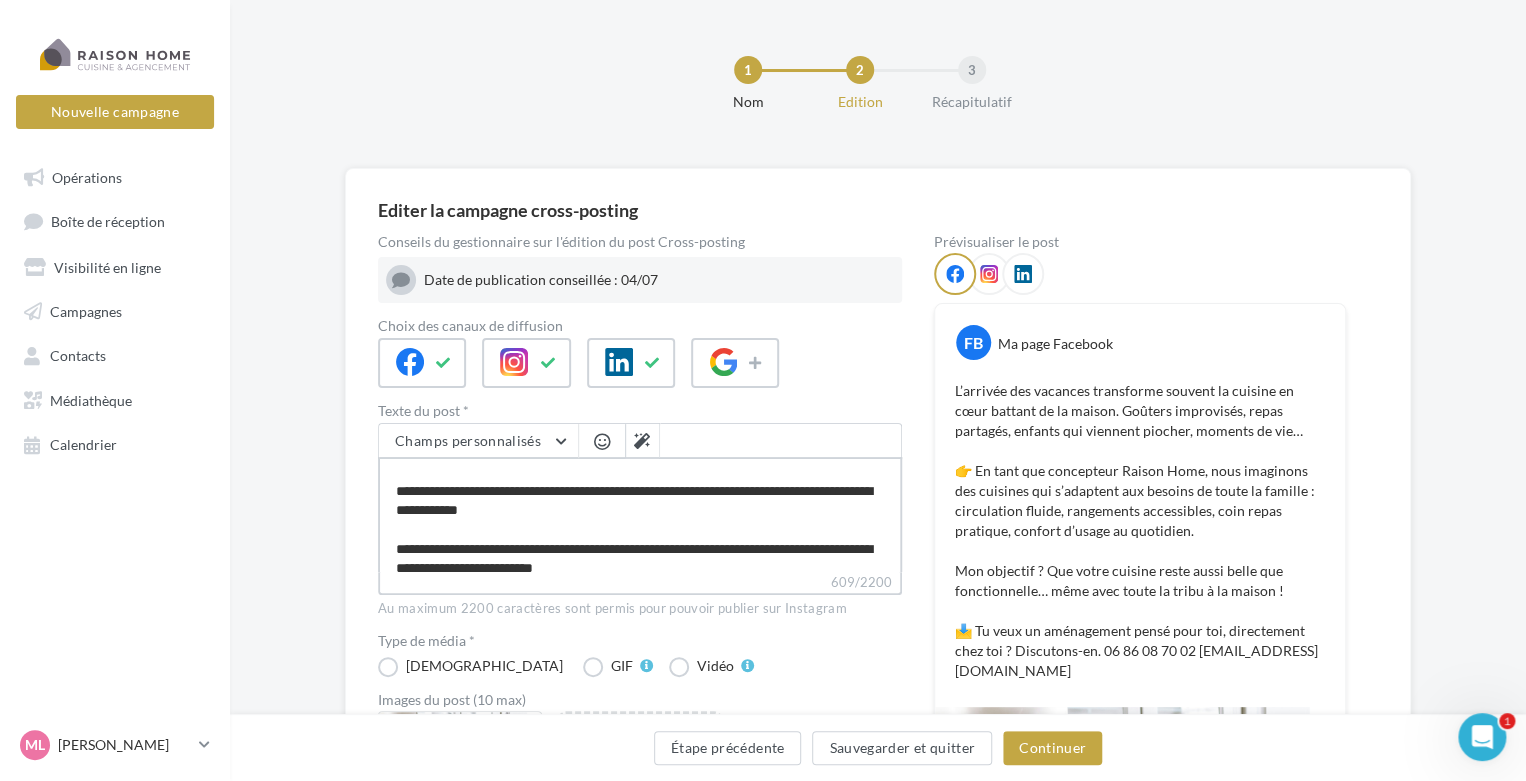 type on "**********" 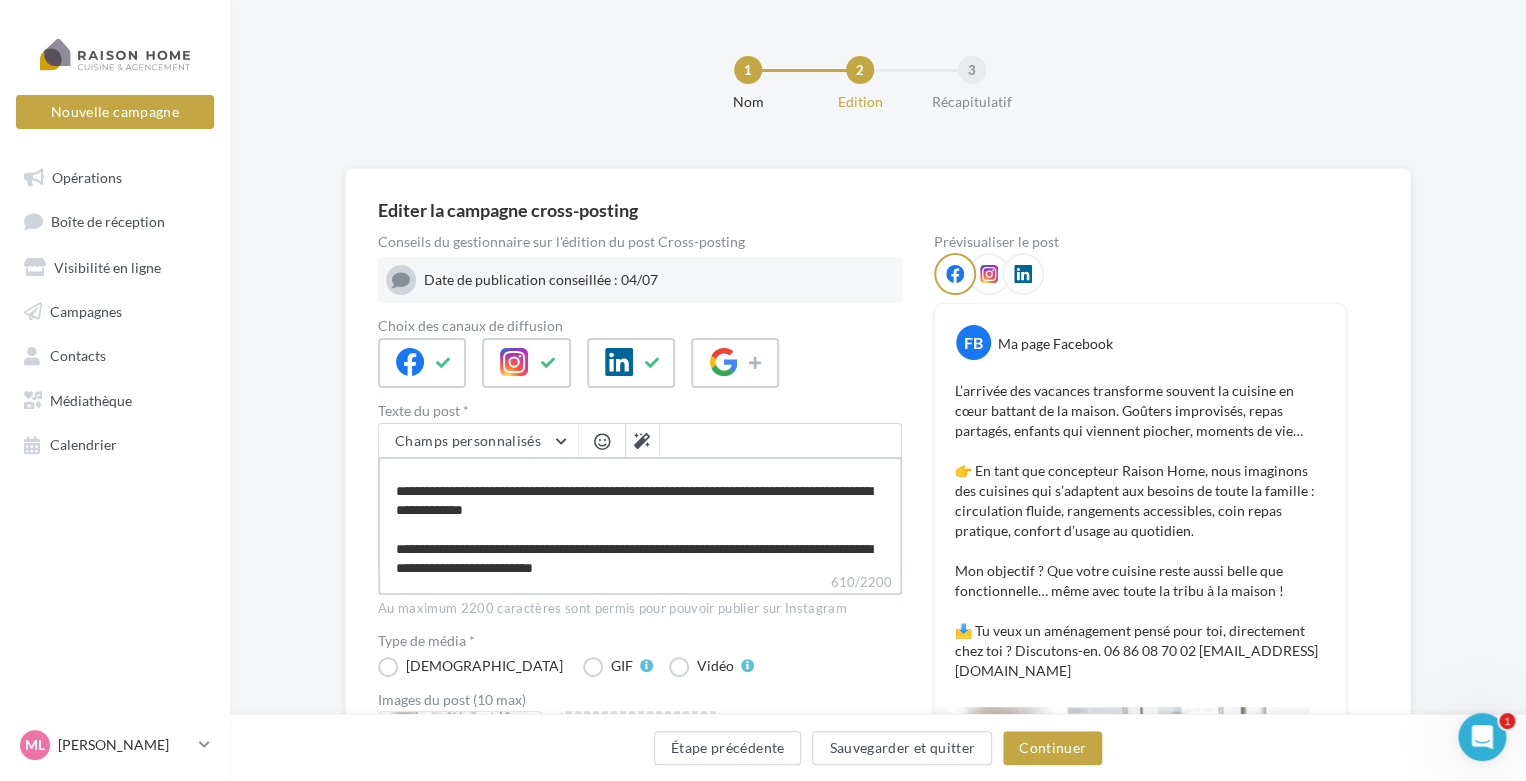 type on "**********" 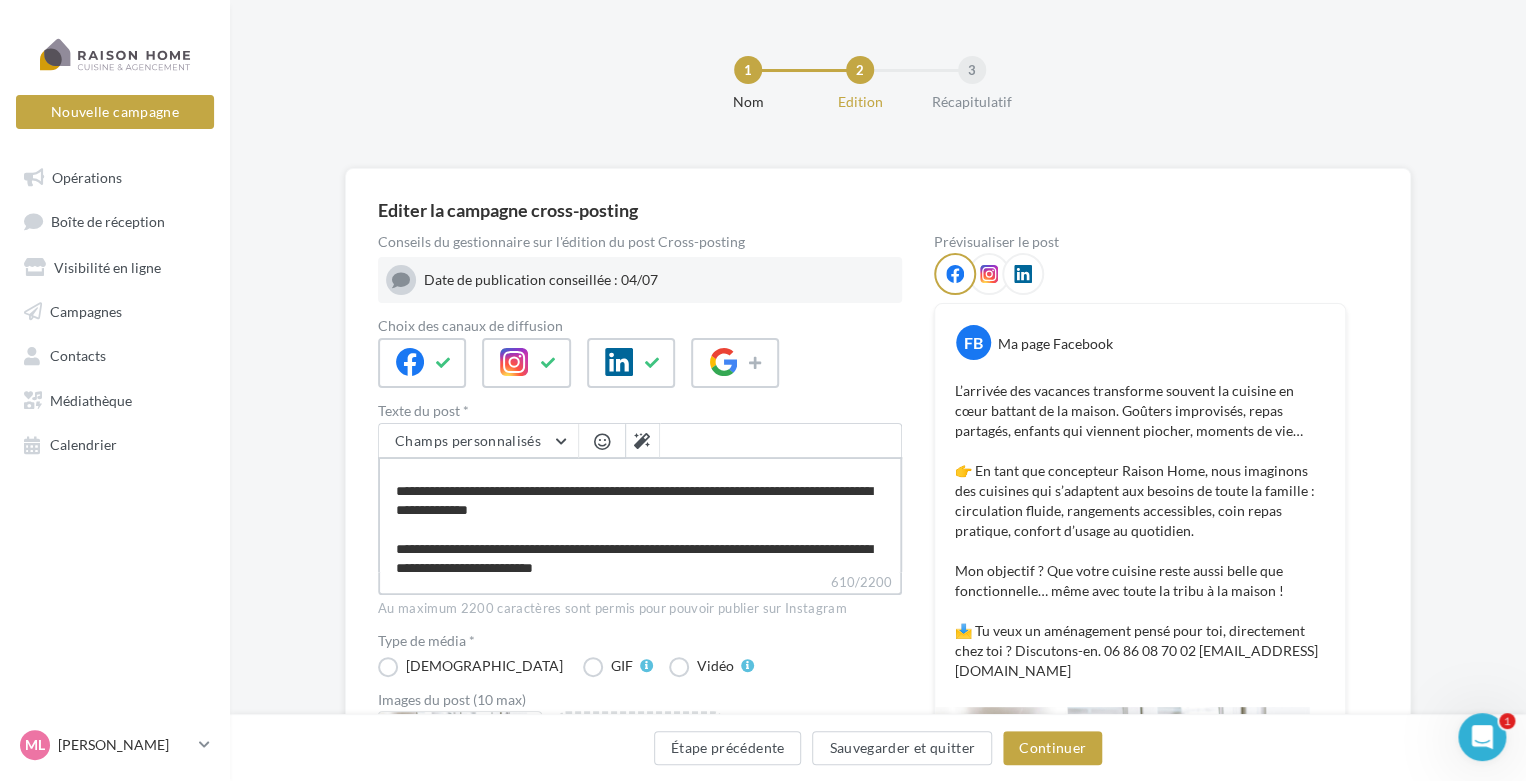 type on "**********" 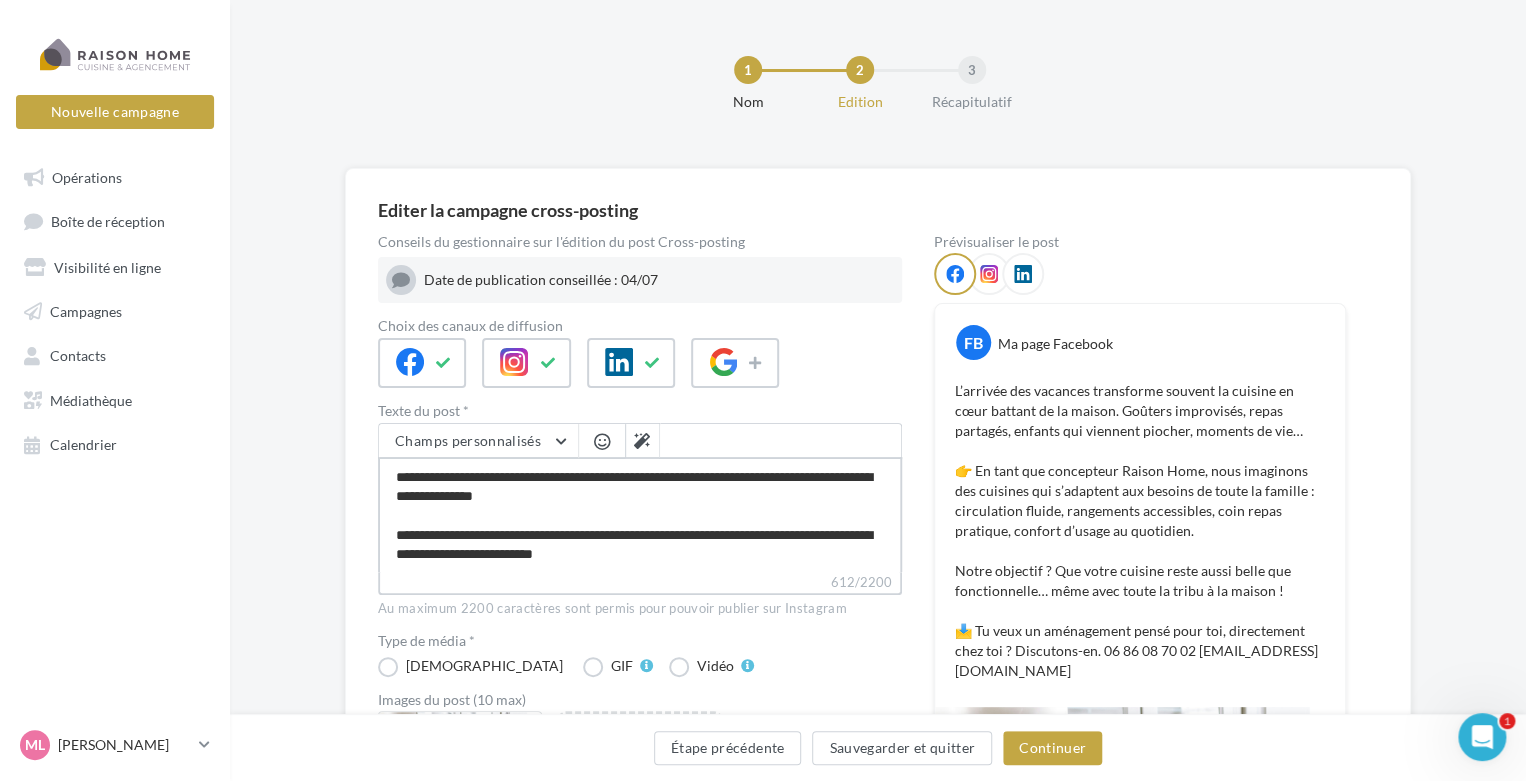 scroll, scrollTop: 152, scrollLeft: 0, axis: vertical 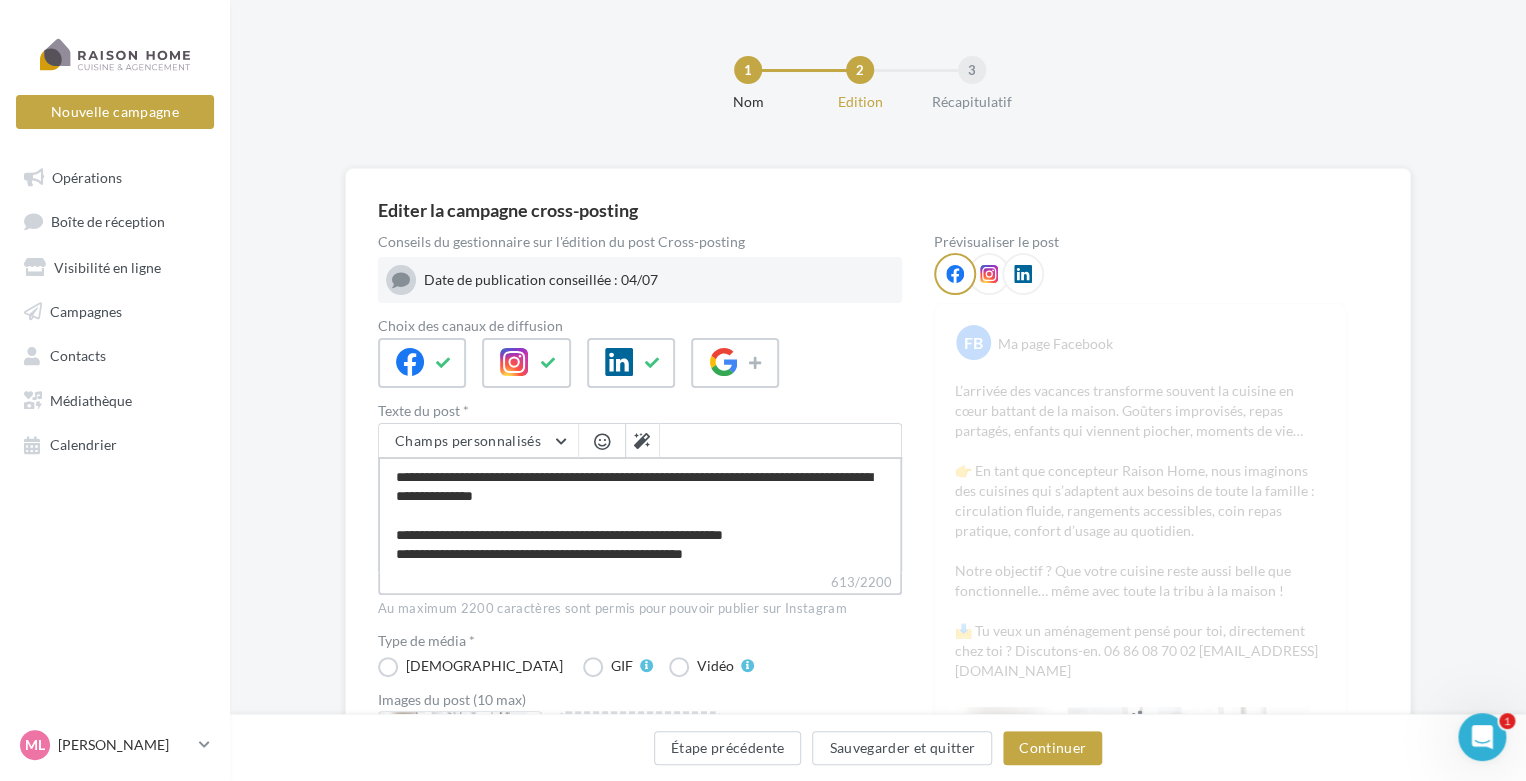 click on "**********" at bounding box center [640, 514] 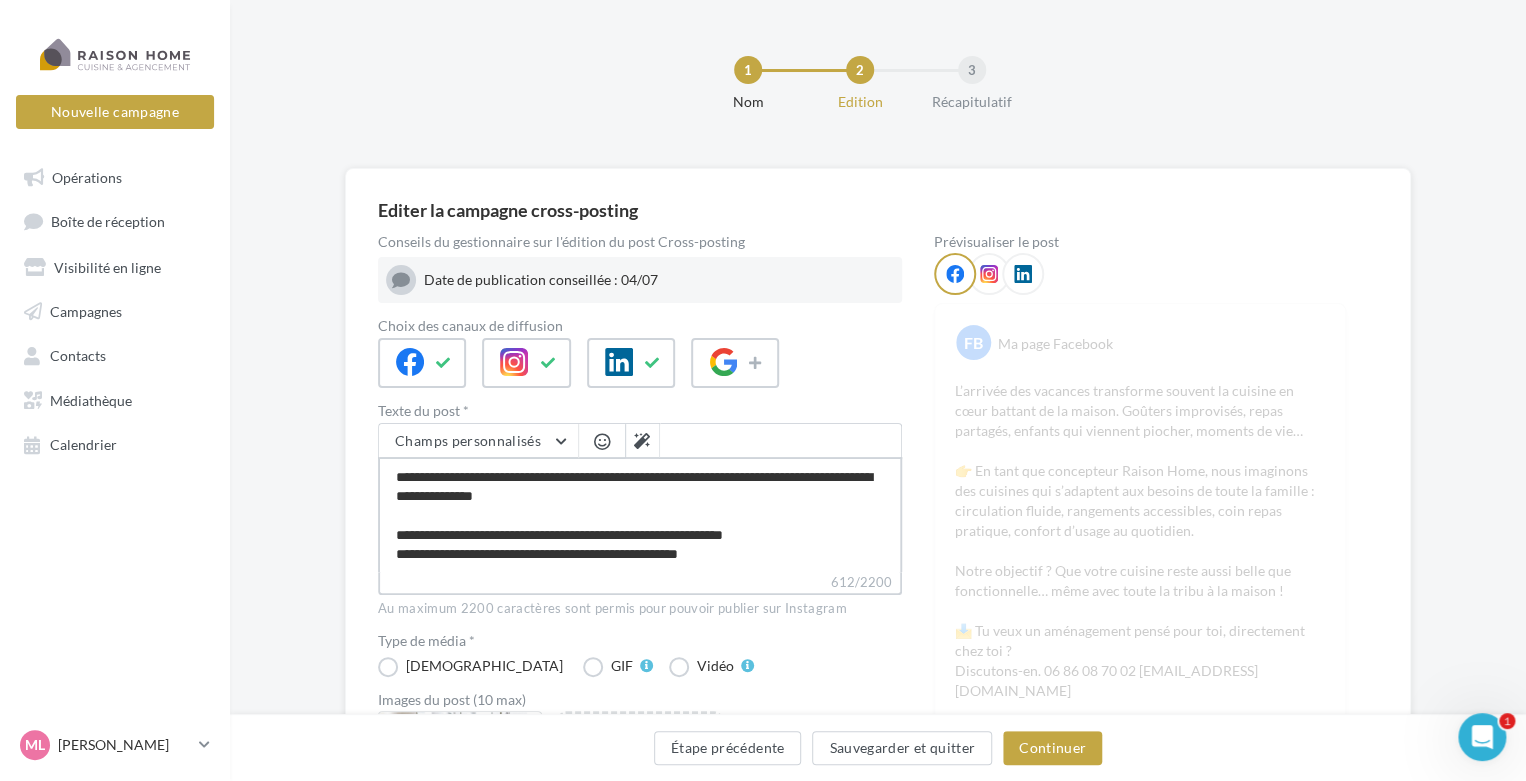 click on "**********" at bounding box center (640, 514) 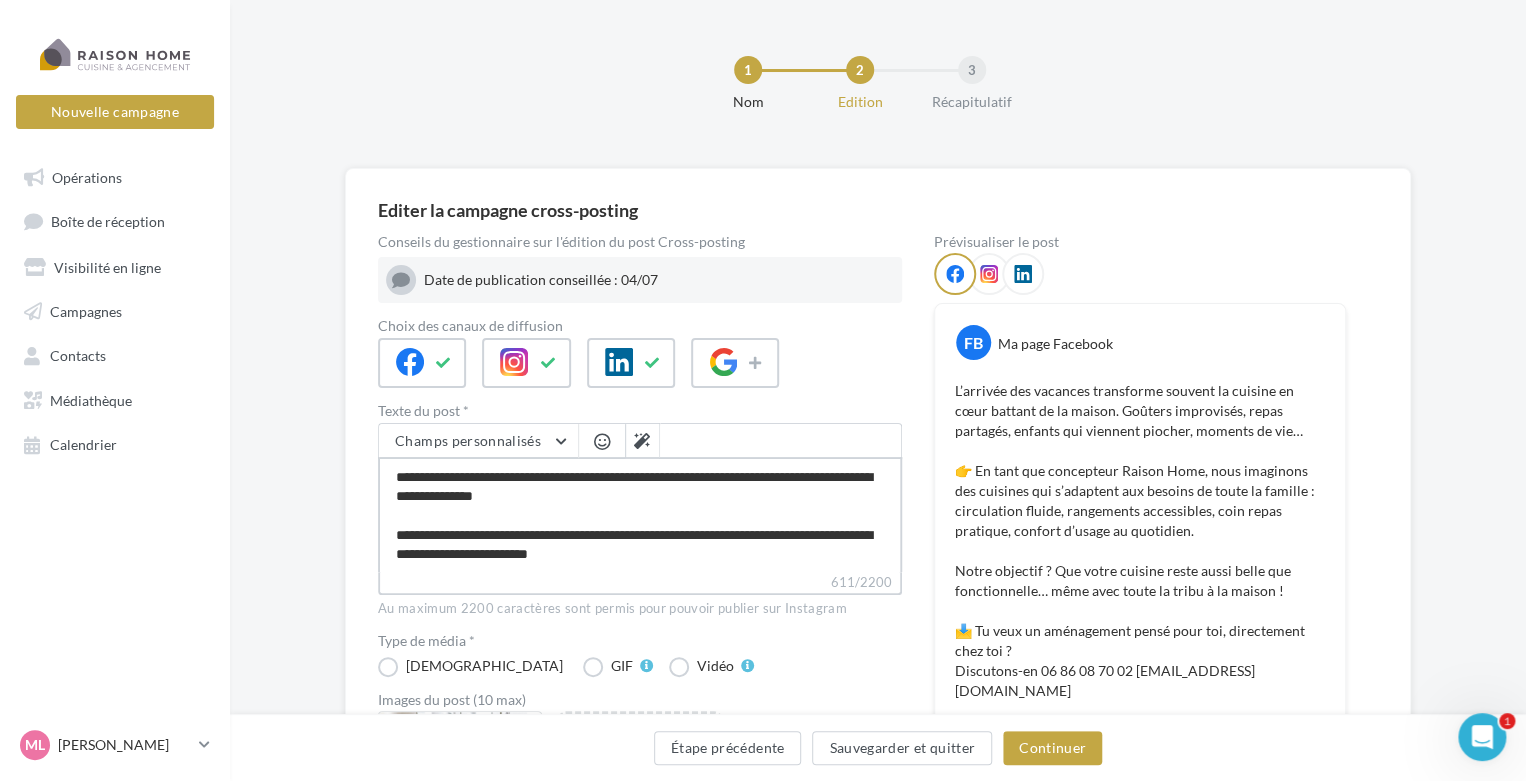 click on "**********" at bounding box center (640, 514) 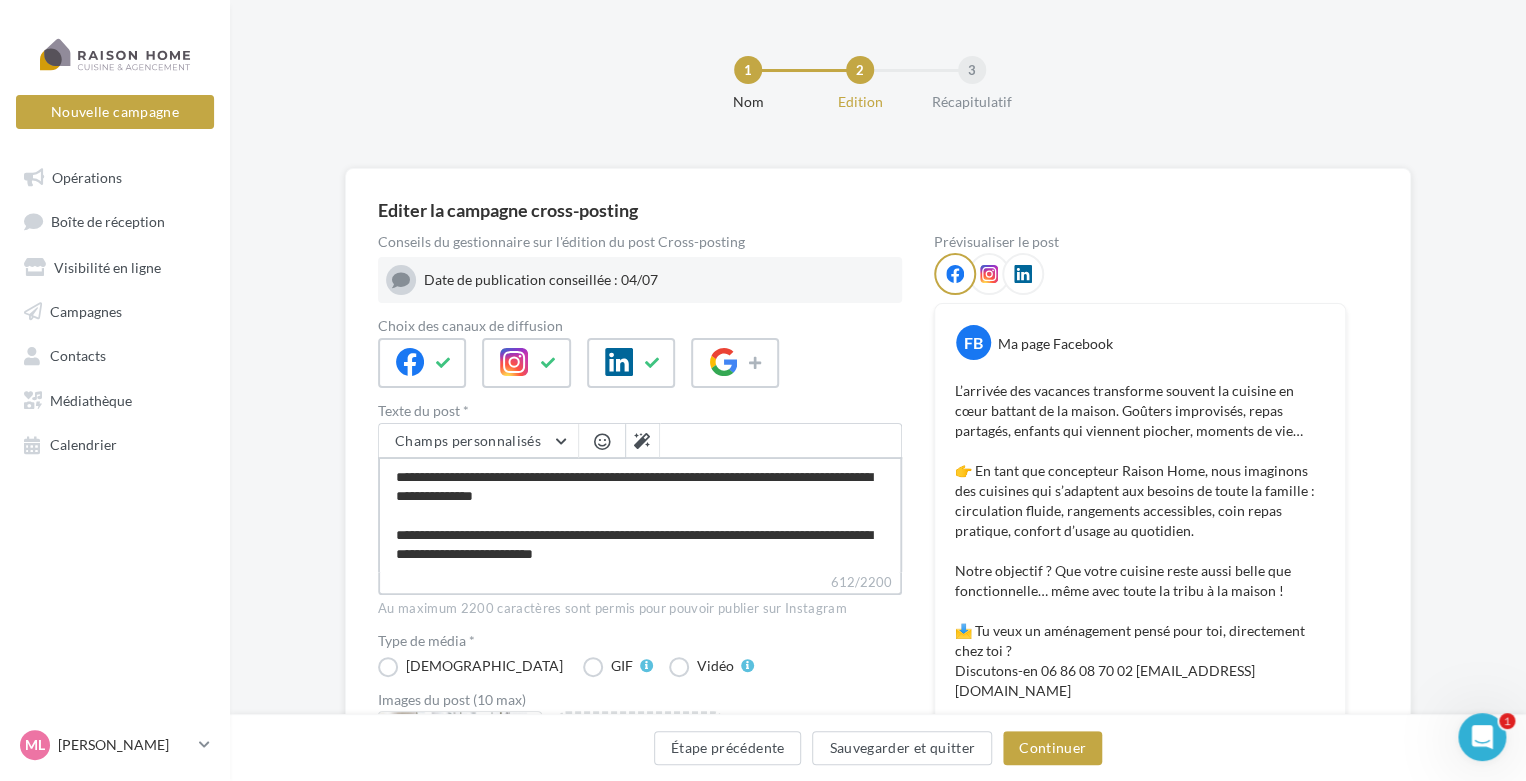 type on "**********" 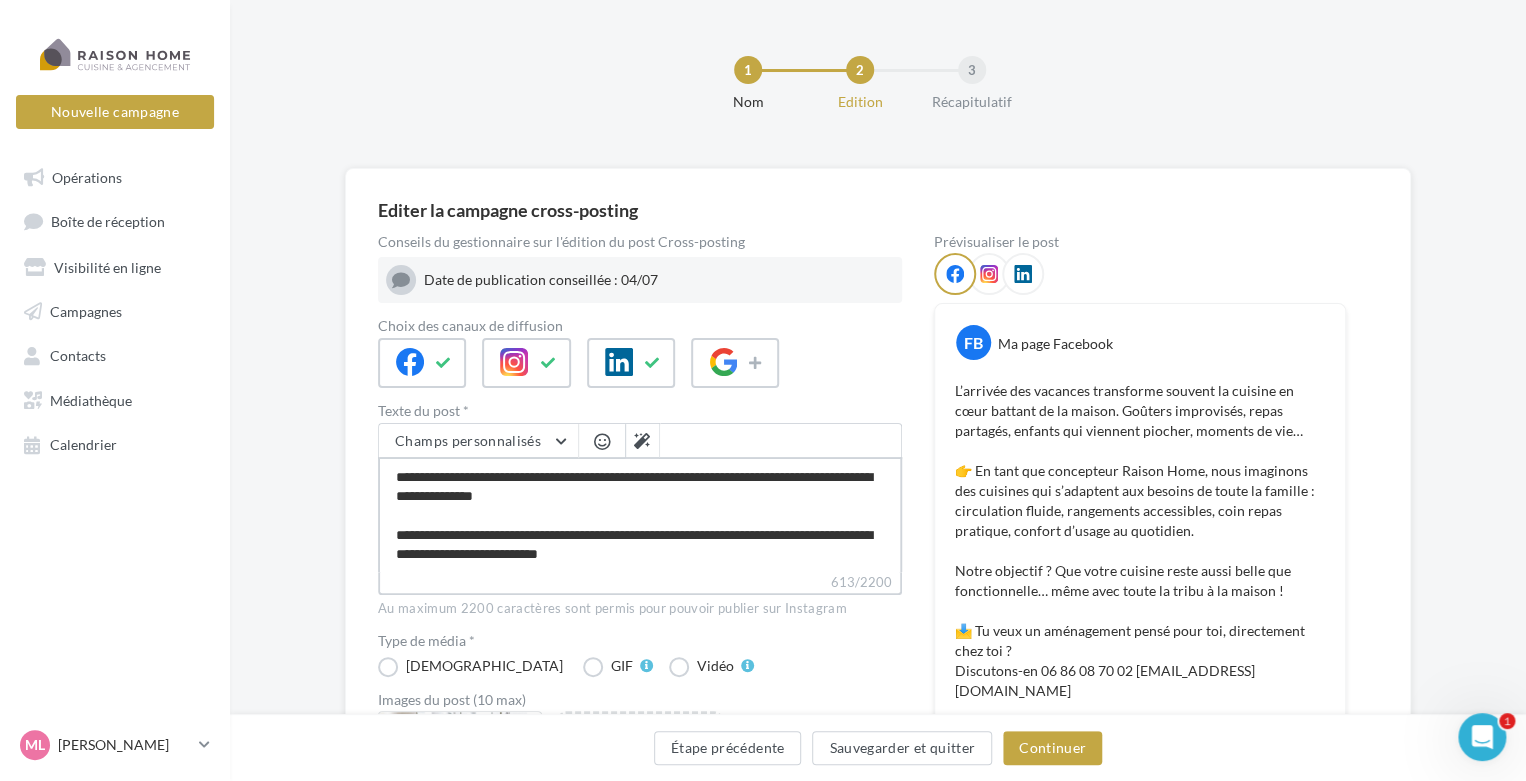 type on "**********" 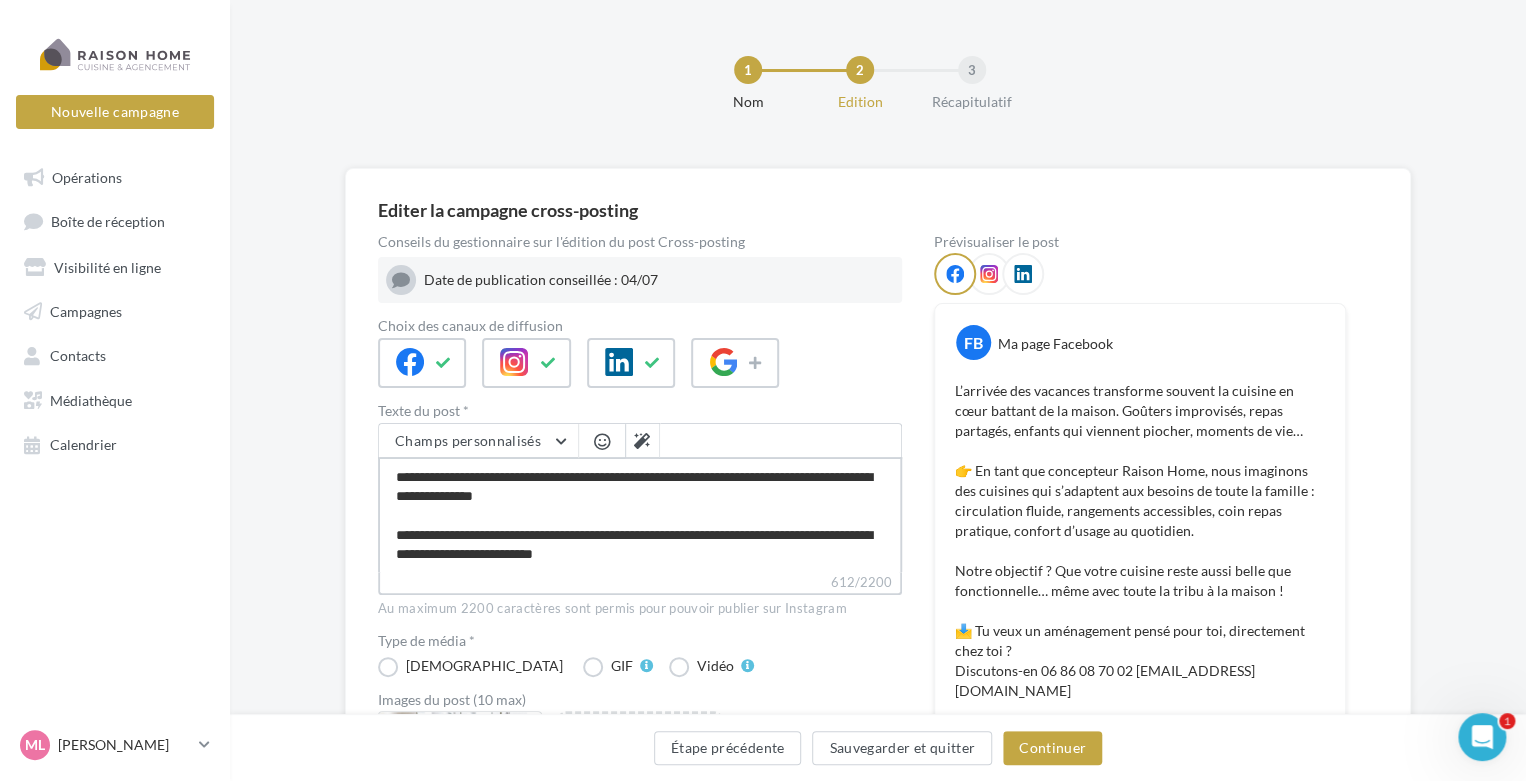 type on "**********" 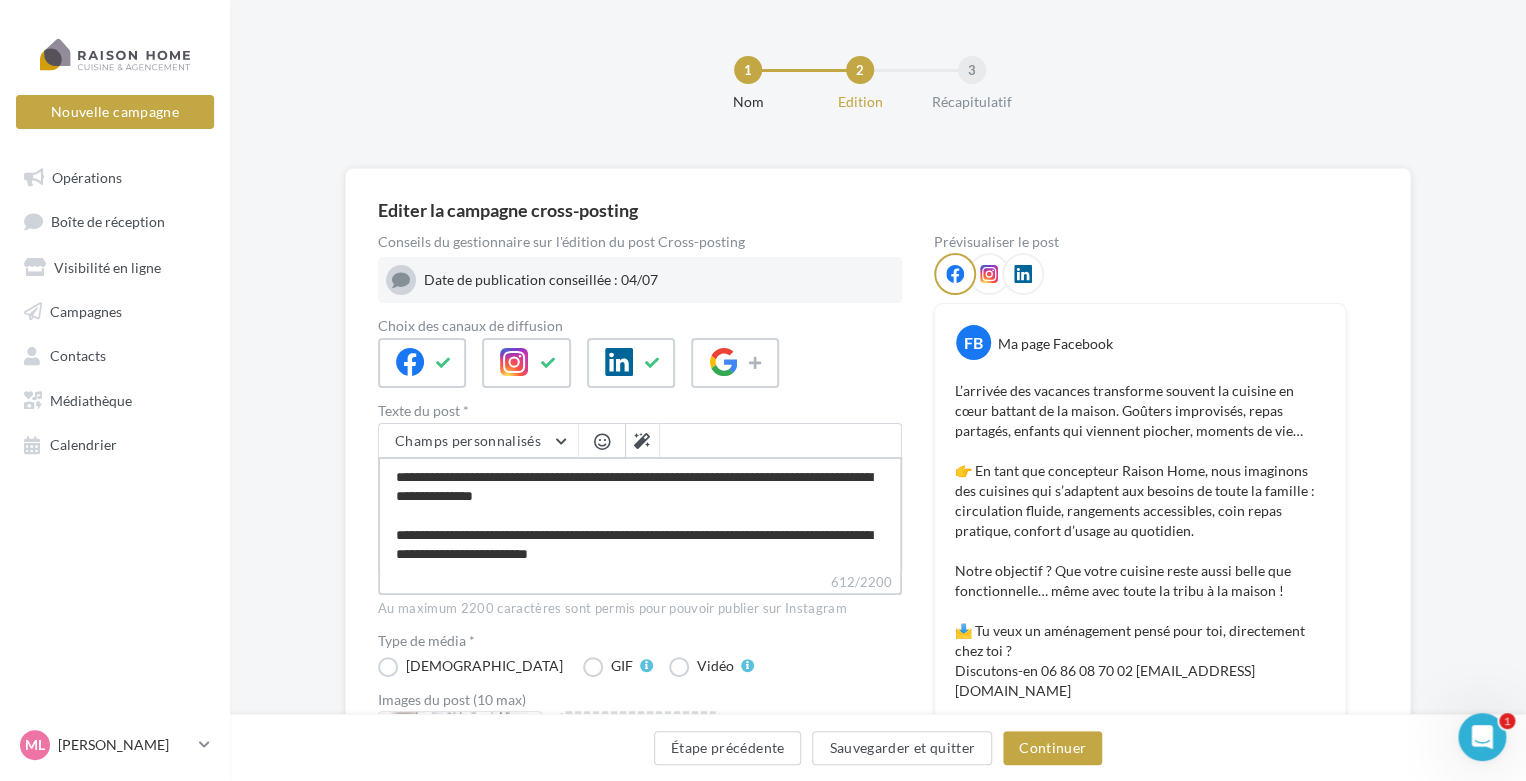 type on "**********" 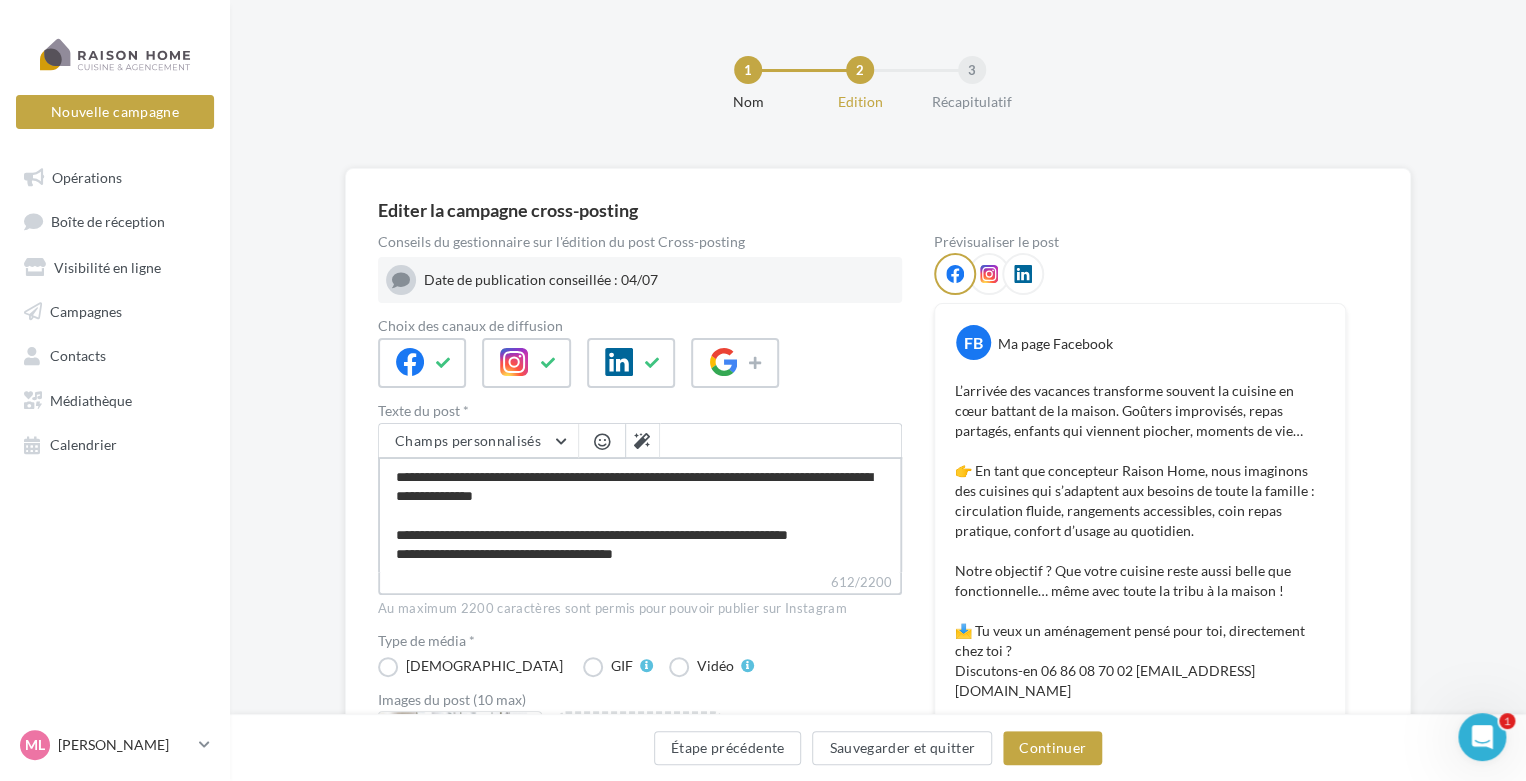 type on "**********" 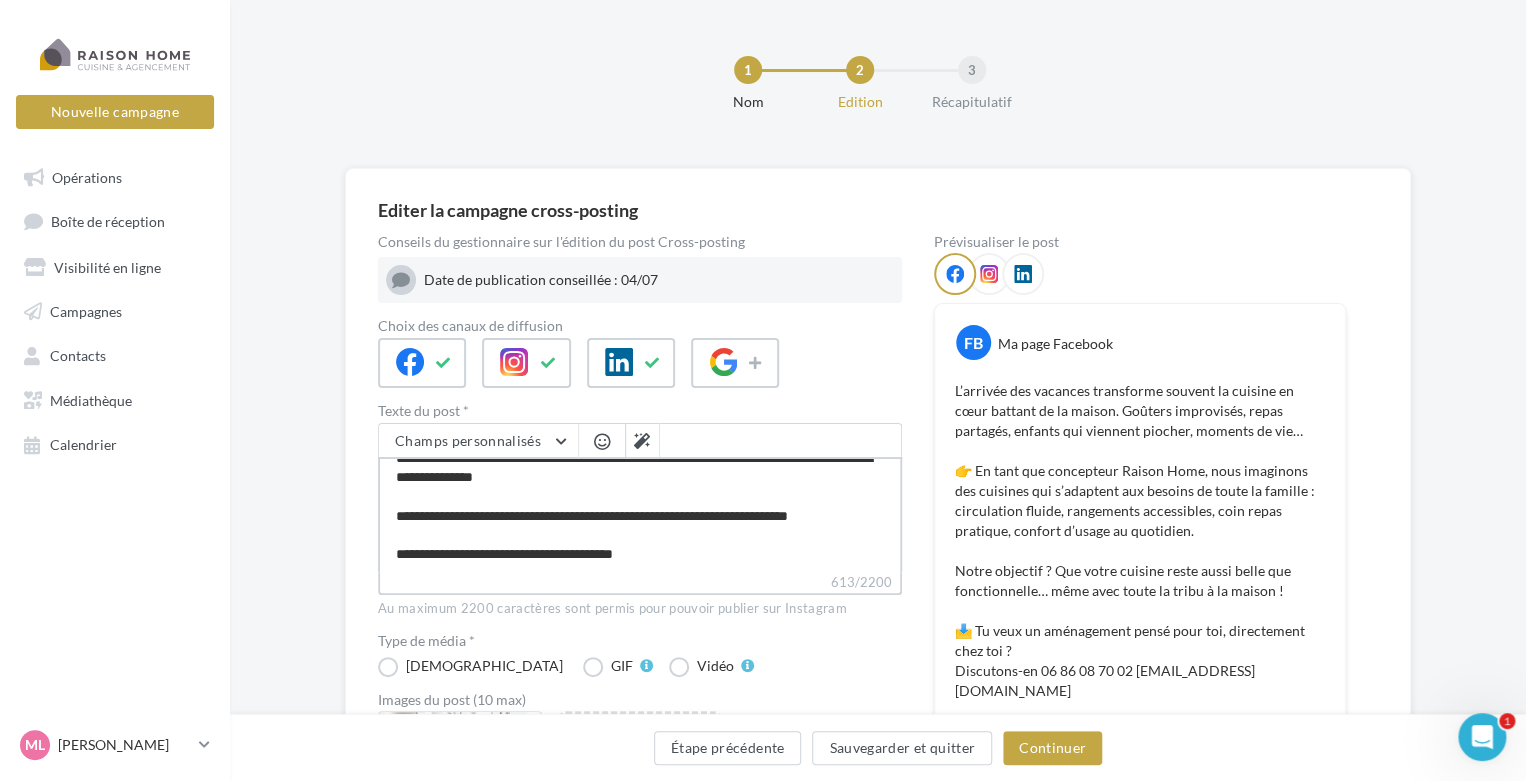scroll, scrollTop: 181, scrollLeft: 0, axis: vertical 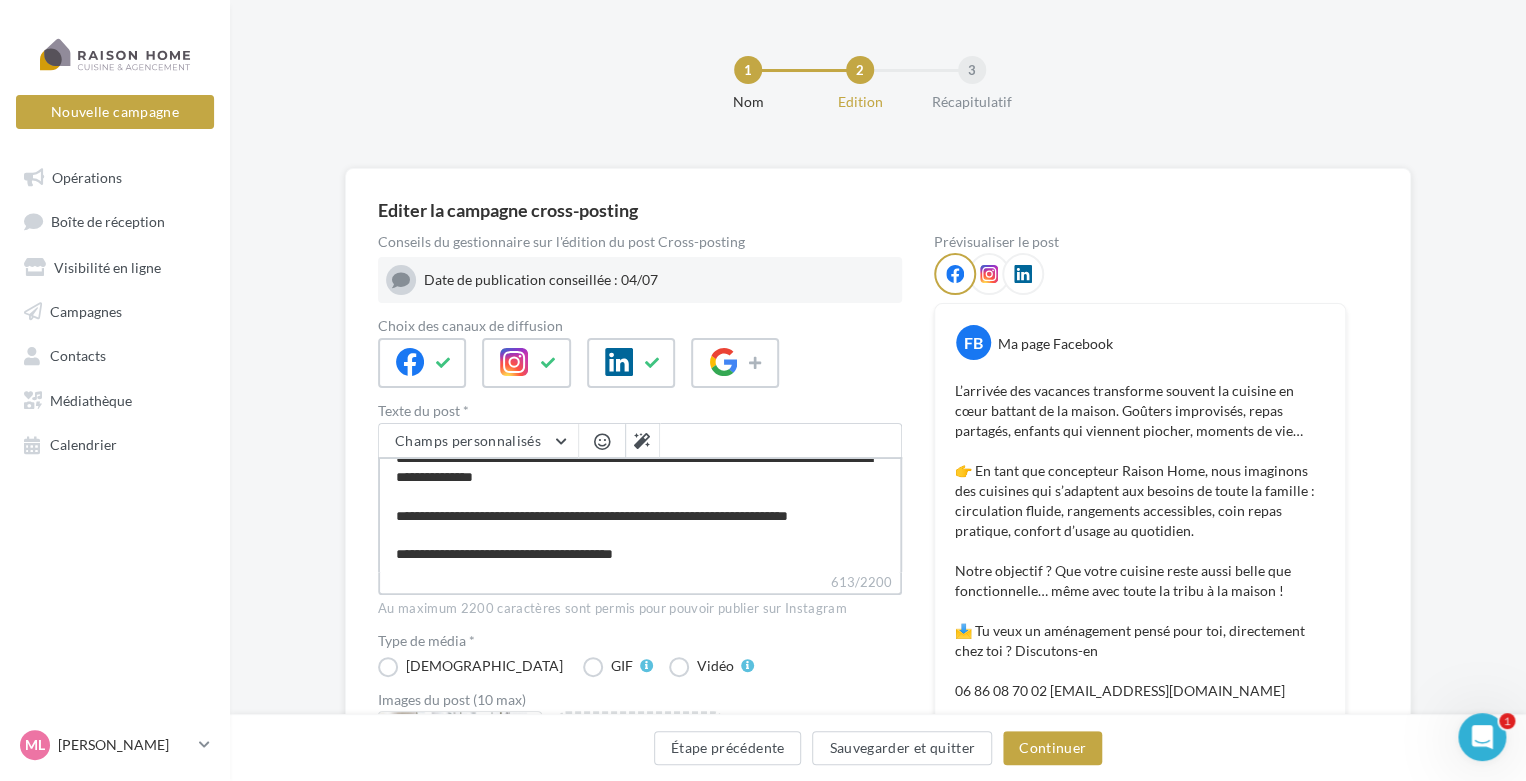 drag, startPoint x: 690, startPoint y: 559, endPoint x: 396, endPoint y: 551, distance: 294.10883 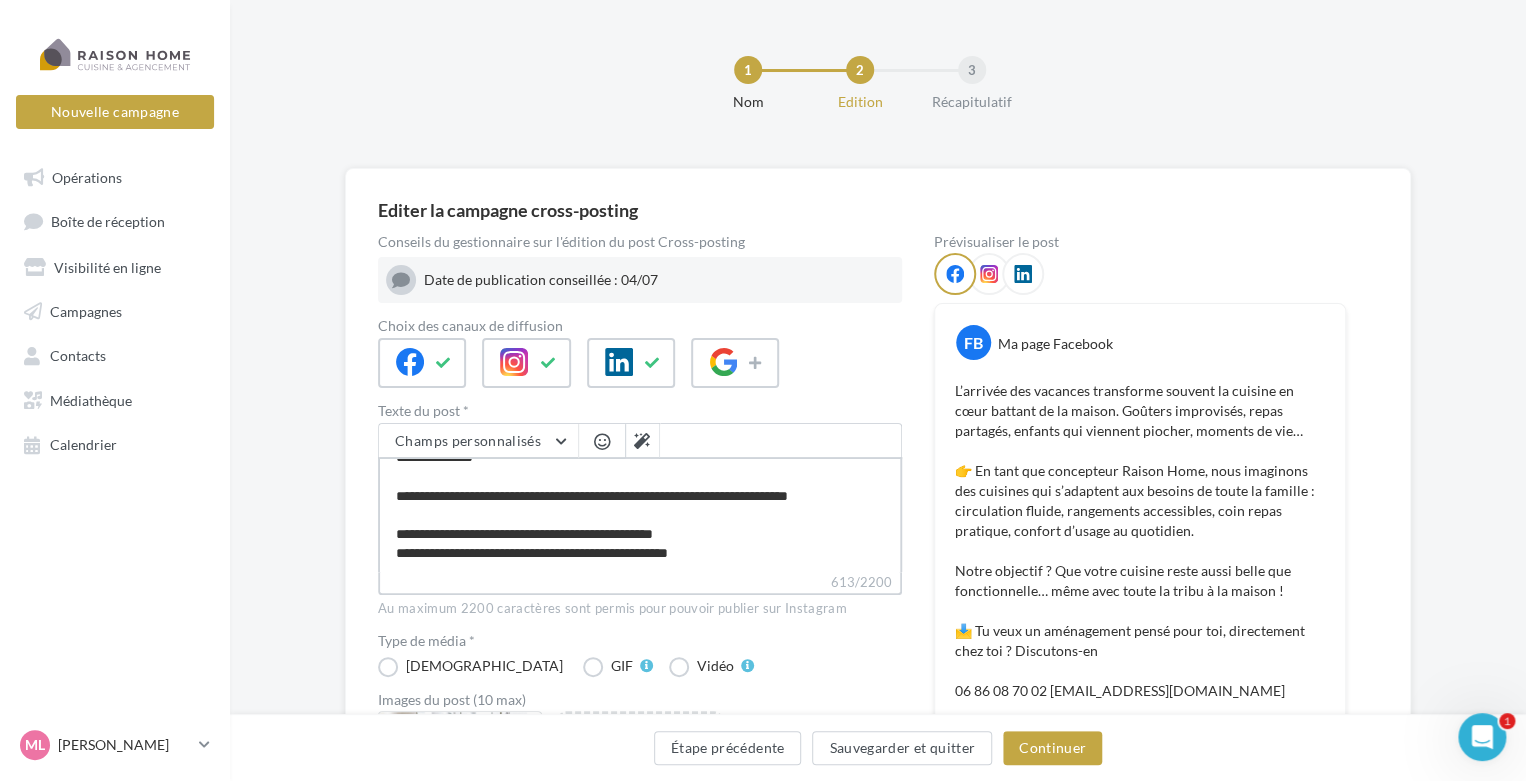 scroll, scrollTop: 200, scrollLeft: 0, axis: vertical 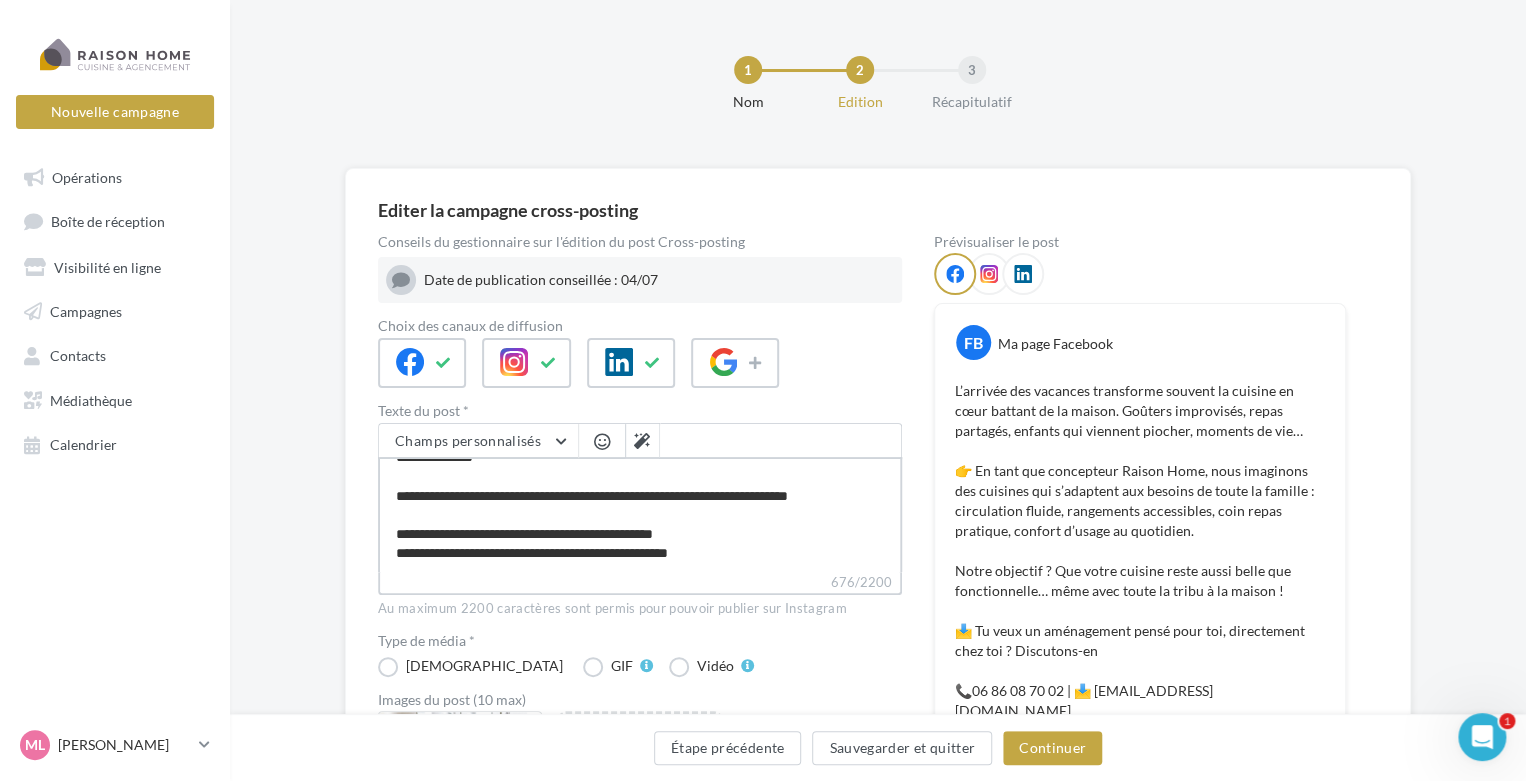 click on "**********" at bounding box center [640, 514] 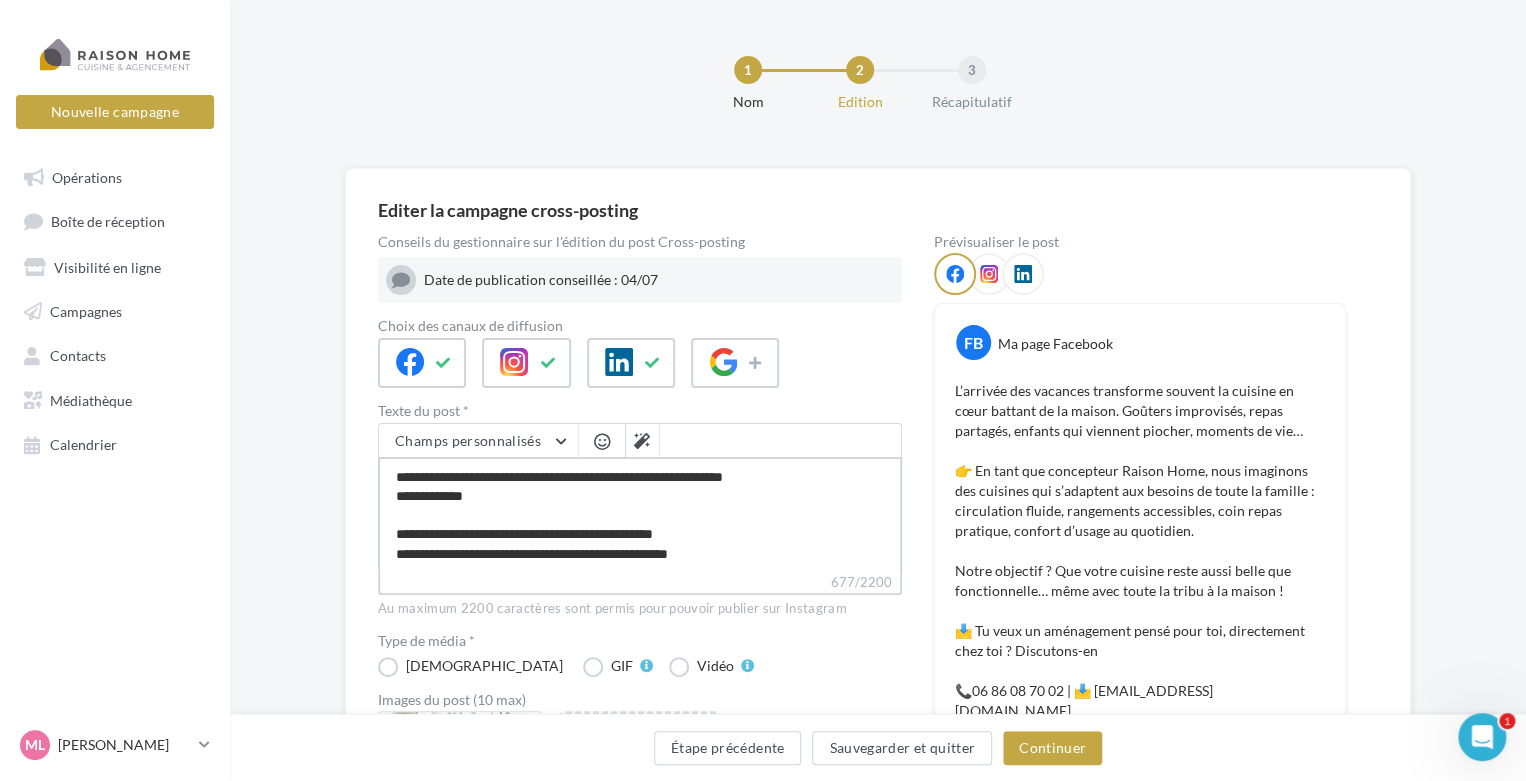 scroll, scrollTop: 210, scrollLeft: 0, axis: vertical 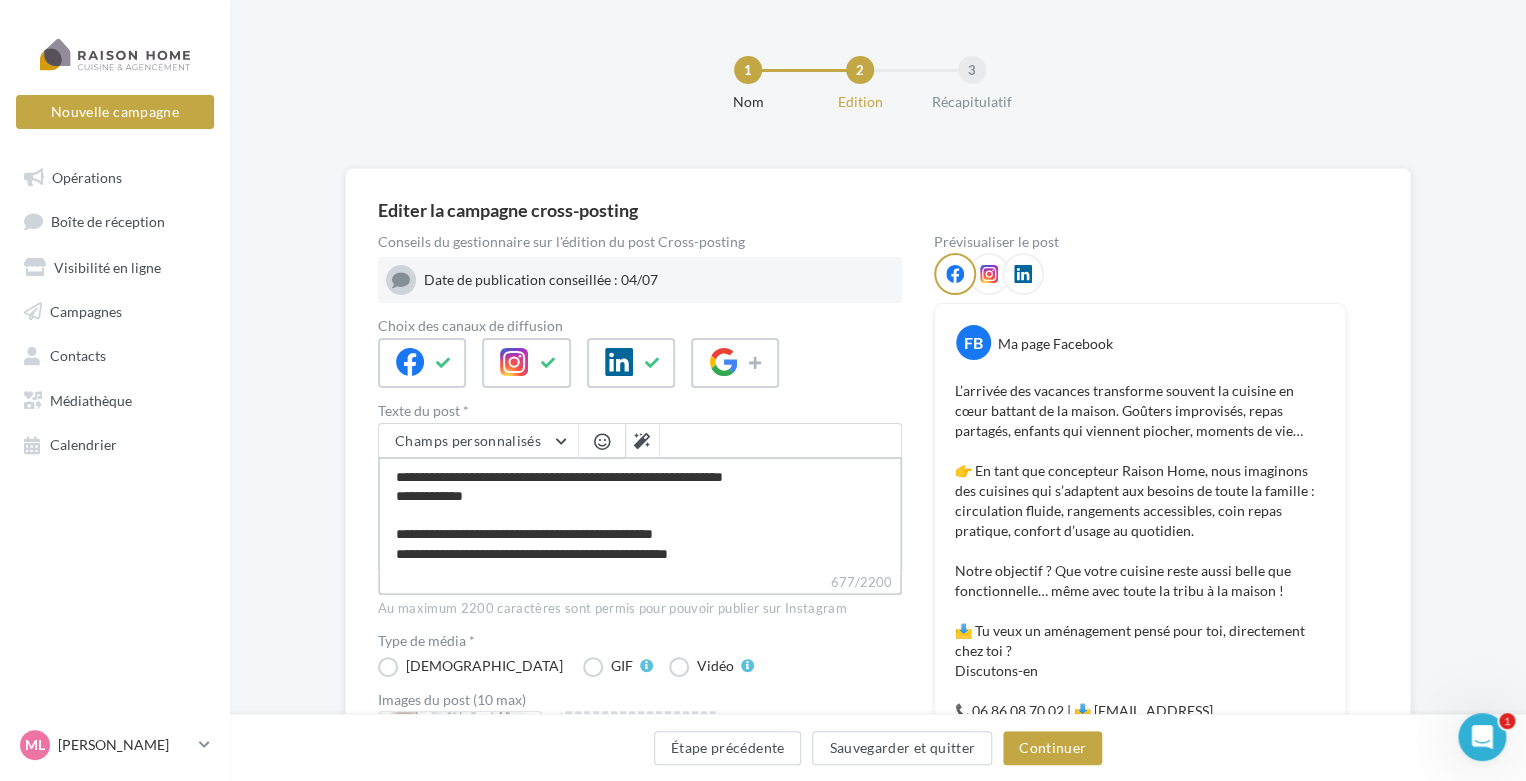 click on "**********" at bounding box center [640, 514] 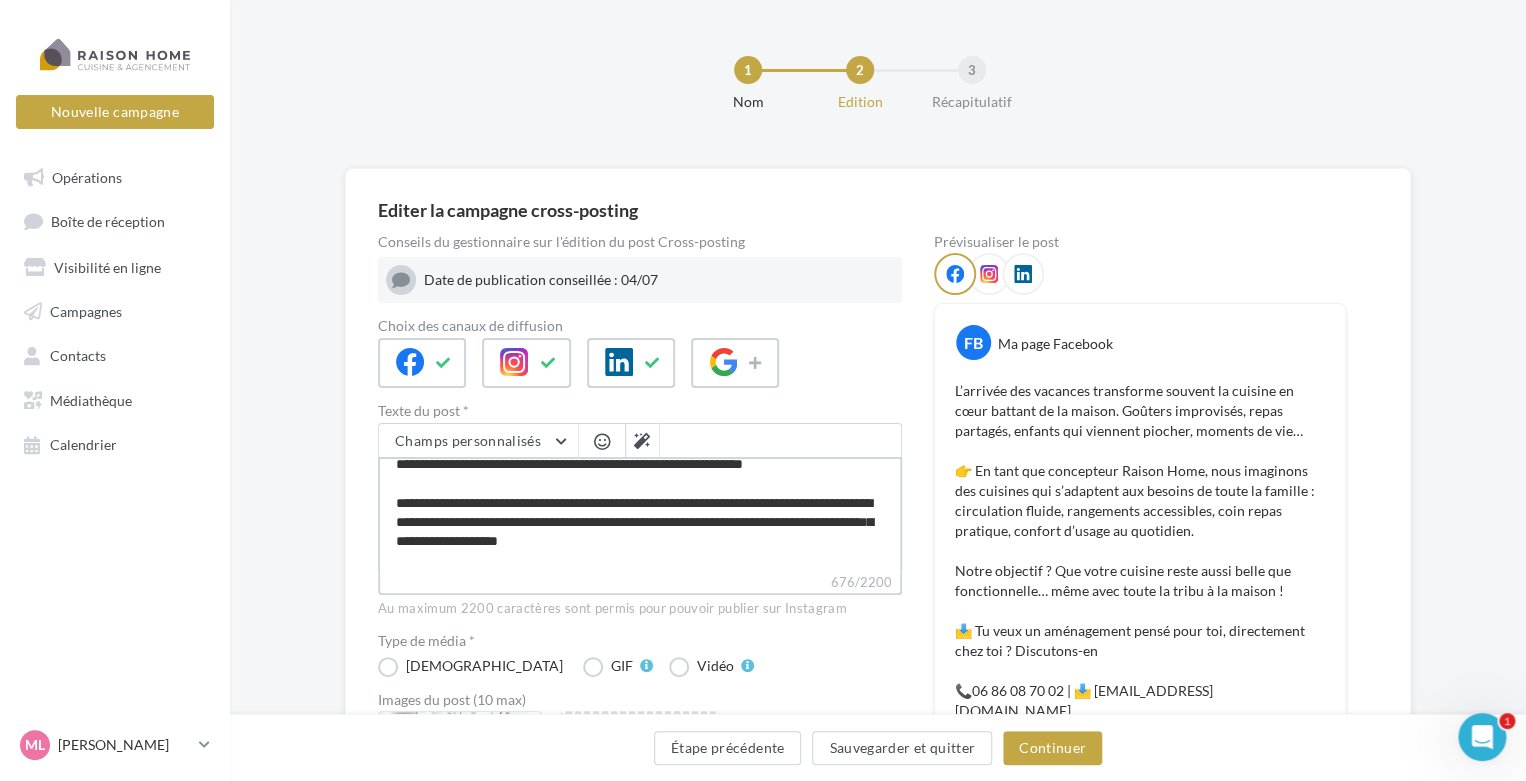 scroll, scrollTop: 0, scrollLeft: 0, axis: both 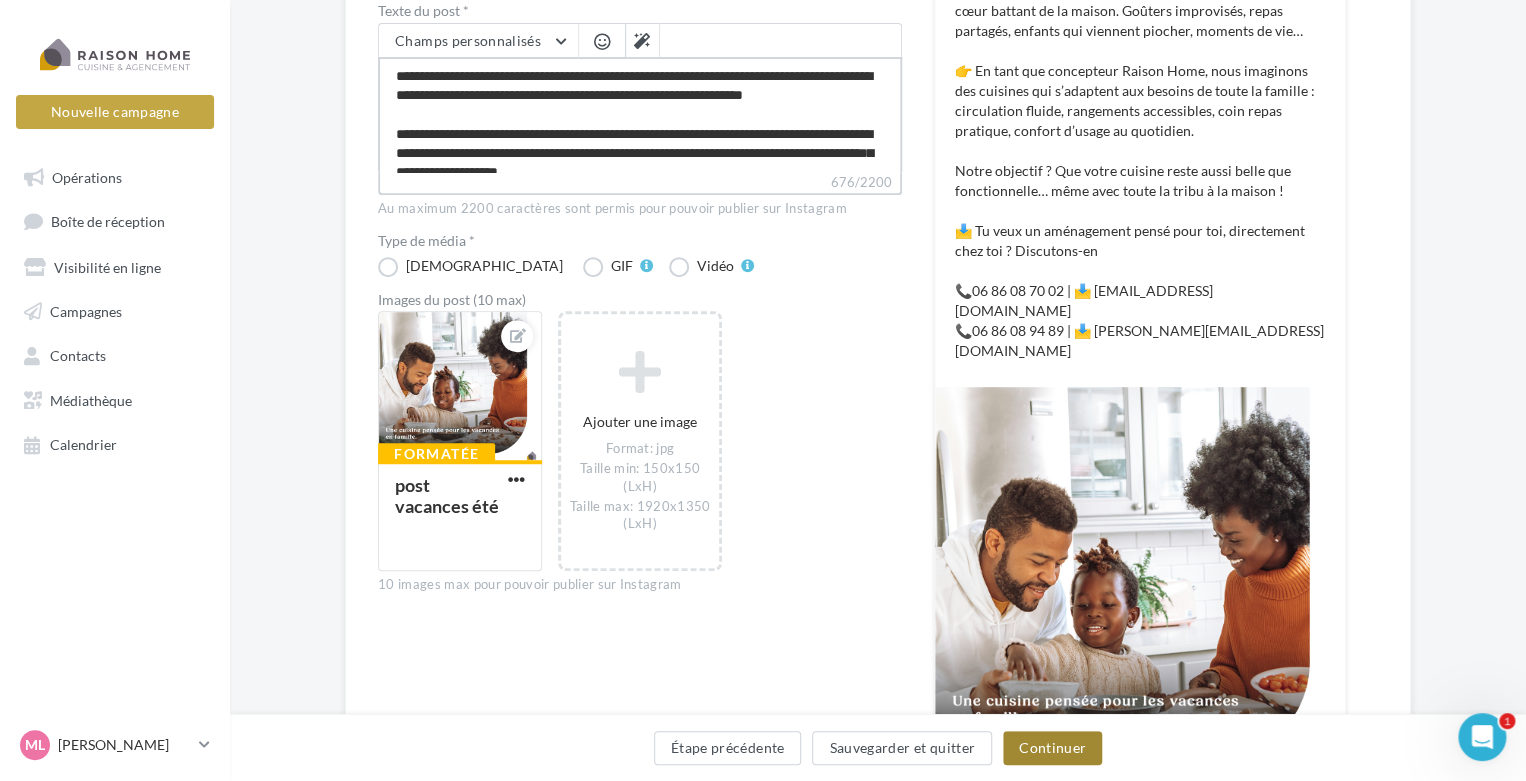 type on "**********" 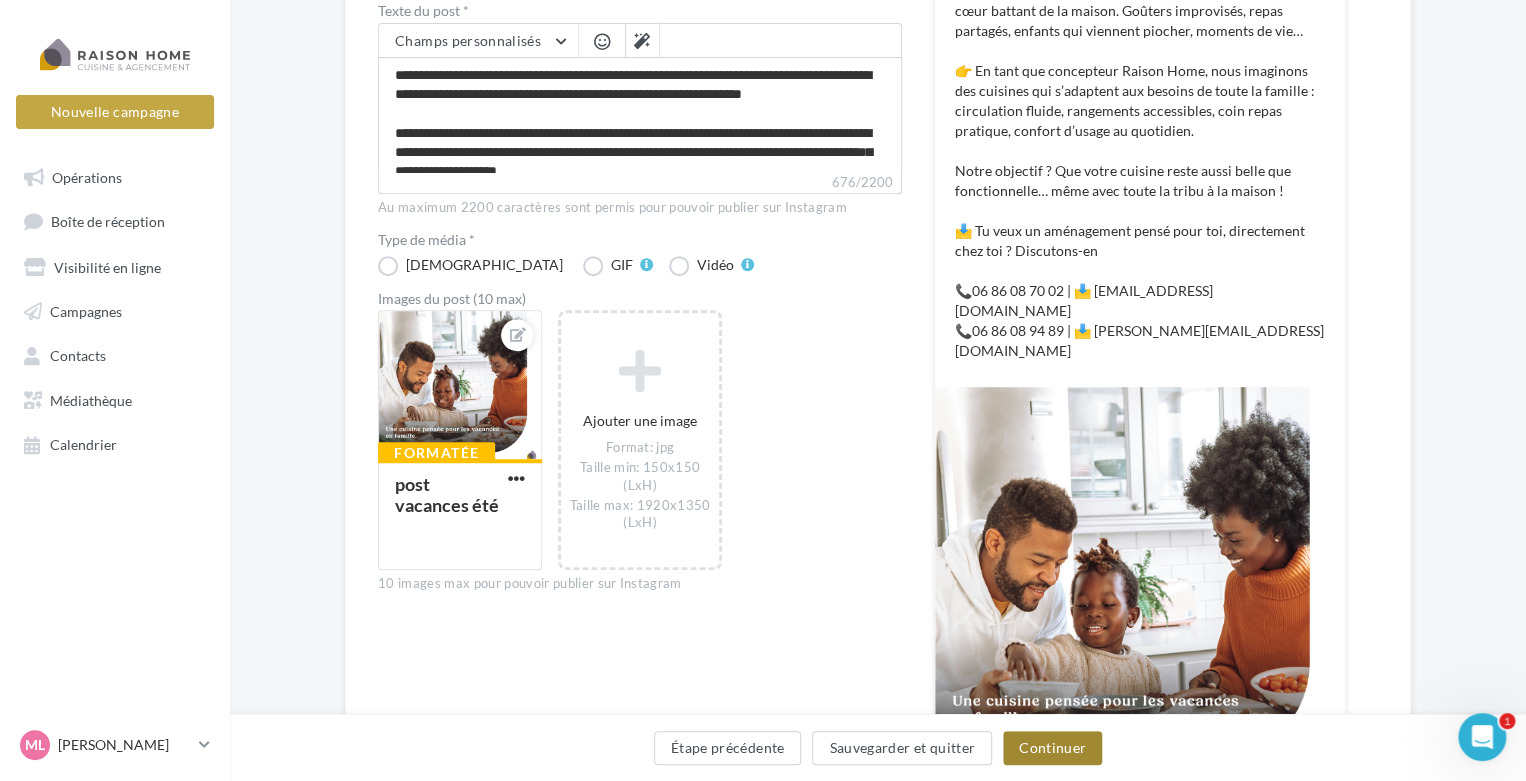 click on "Continuer" at bounding box center [1052, 748] 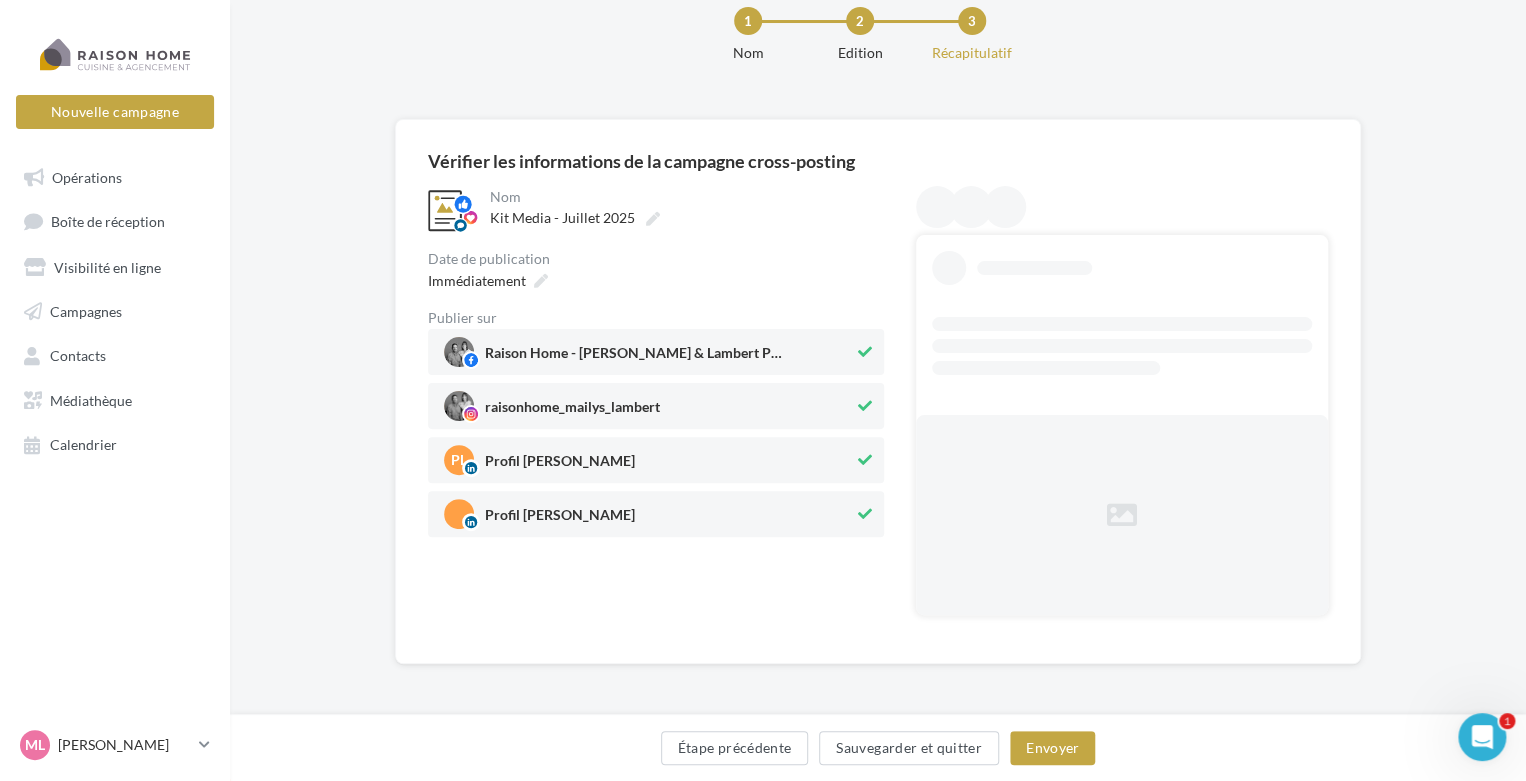 scroll, scrollTop: 0, scrollLeft: 0, axis: both 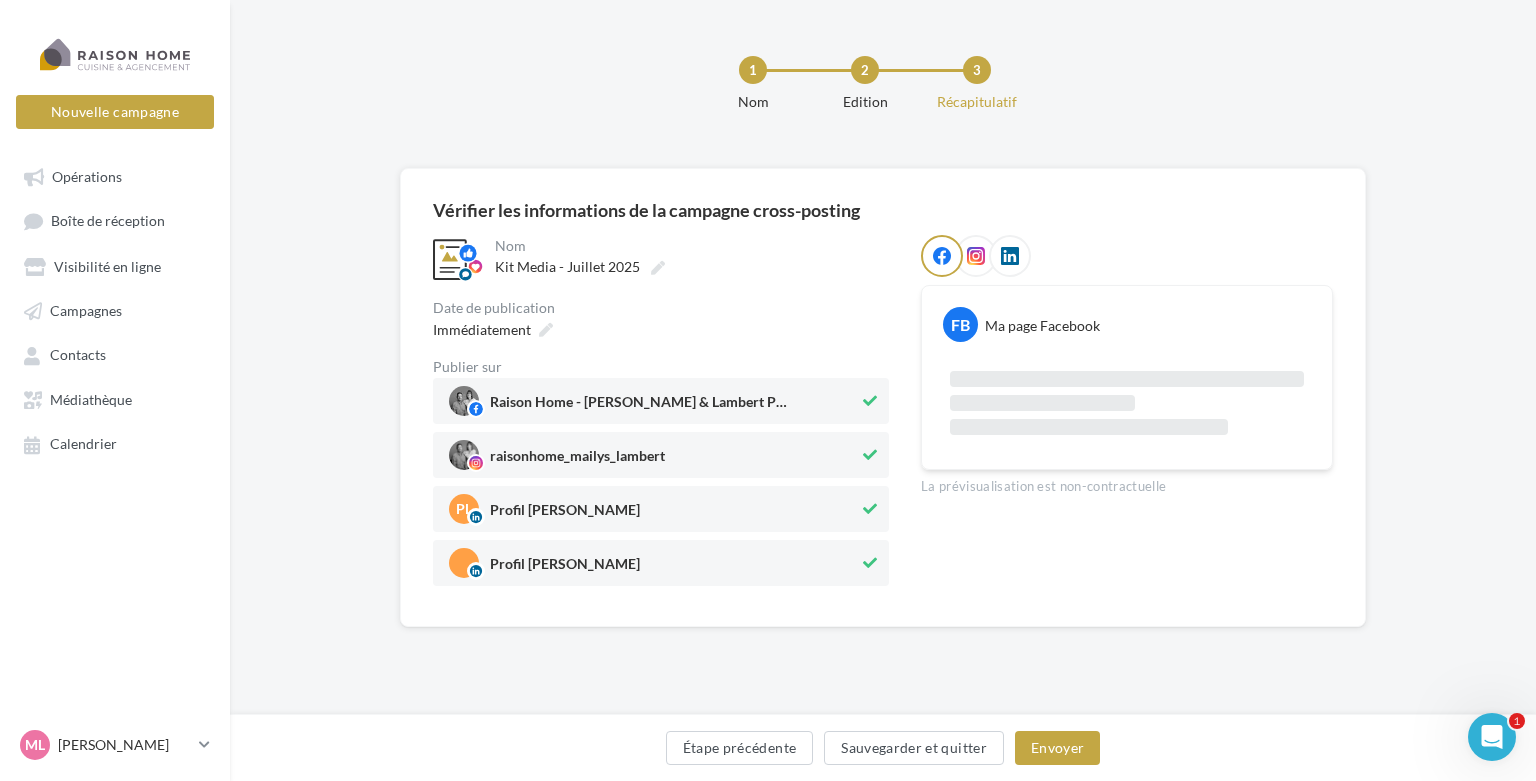 click at bounding box center [870, 509] 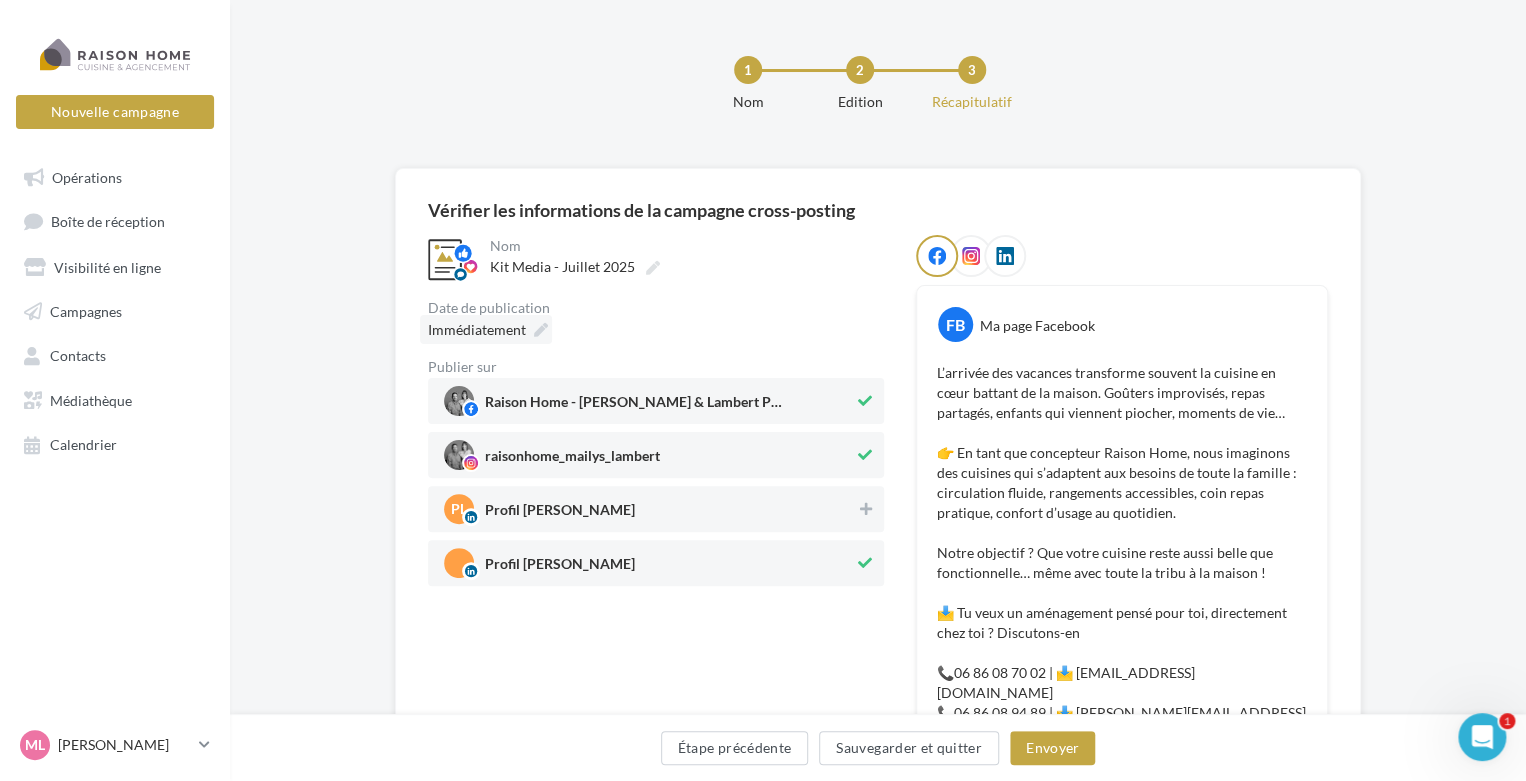 click at bounding box center (541, 330) 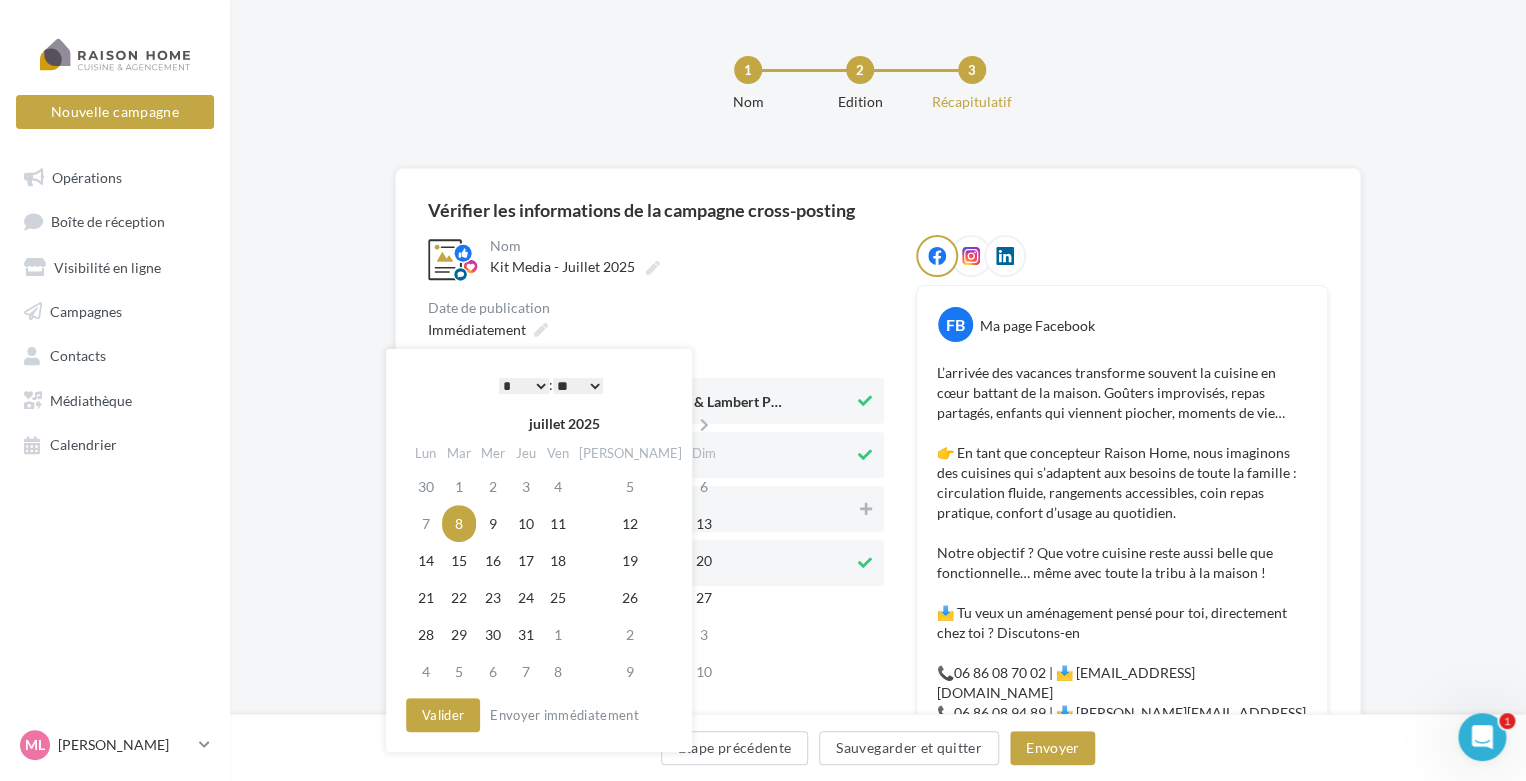 click on "* * * * * * * * * * ** ** ** ** ** ** ** ** ** ** ** ** ** **" at bounding box center [524, 386] 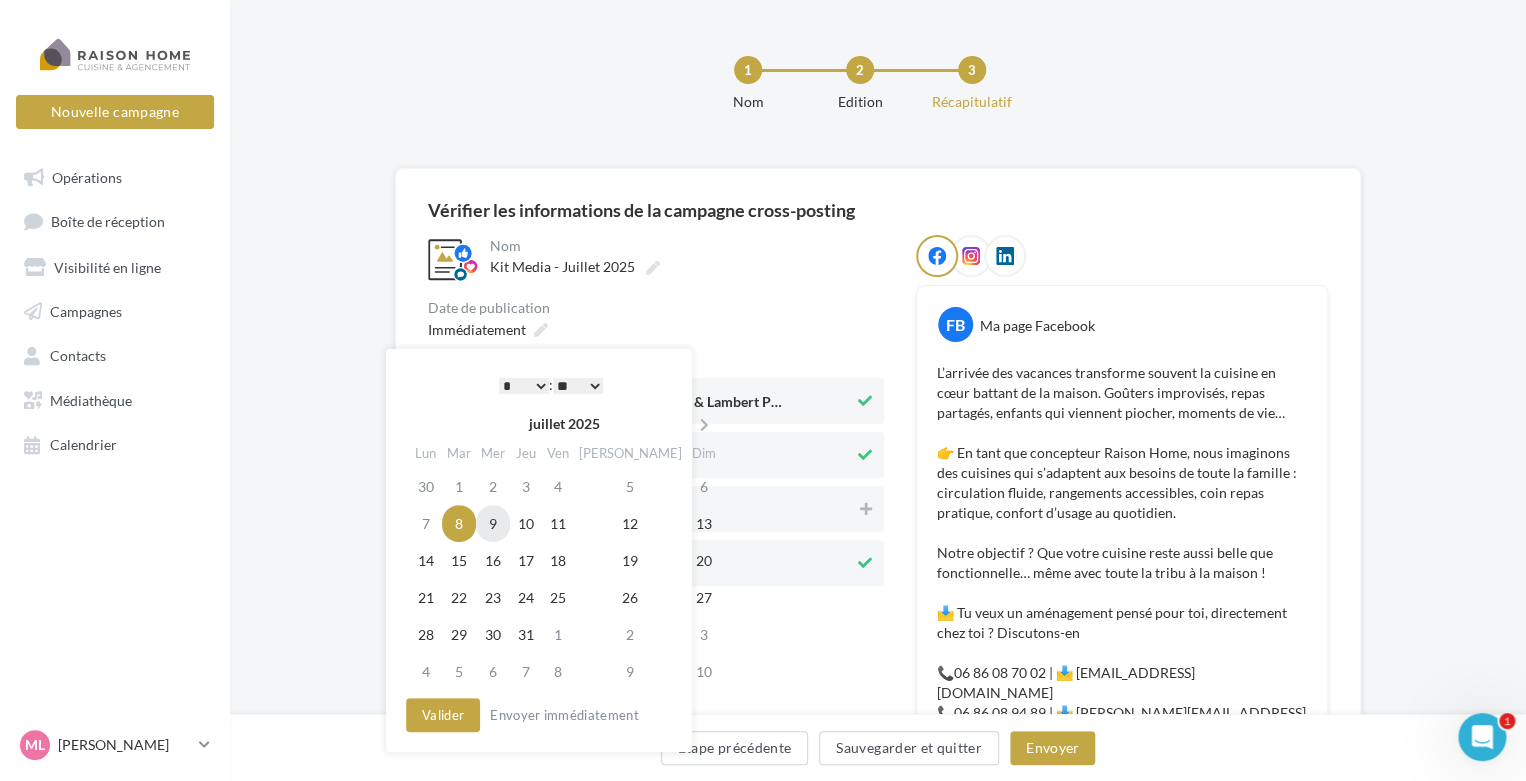 click on "9" at bounding box center (493, 523) 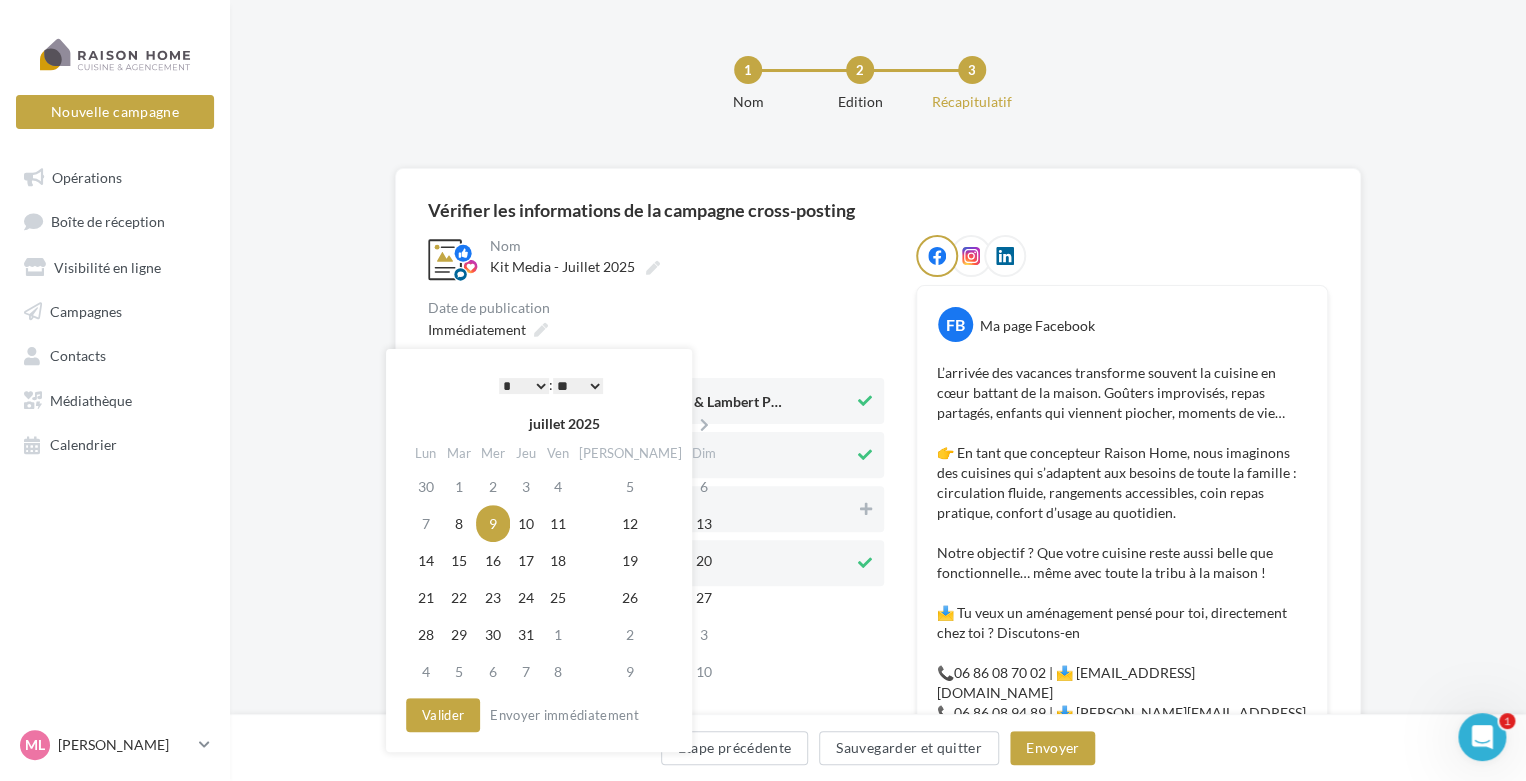 click on "* * * * * * * * * * ** ** ** ** ** ** ** ** ** ** ** ** ** **" at bounding box center (524, 386) 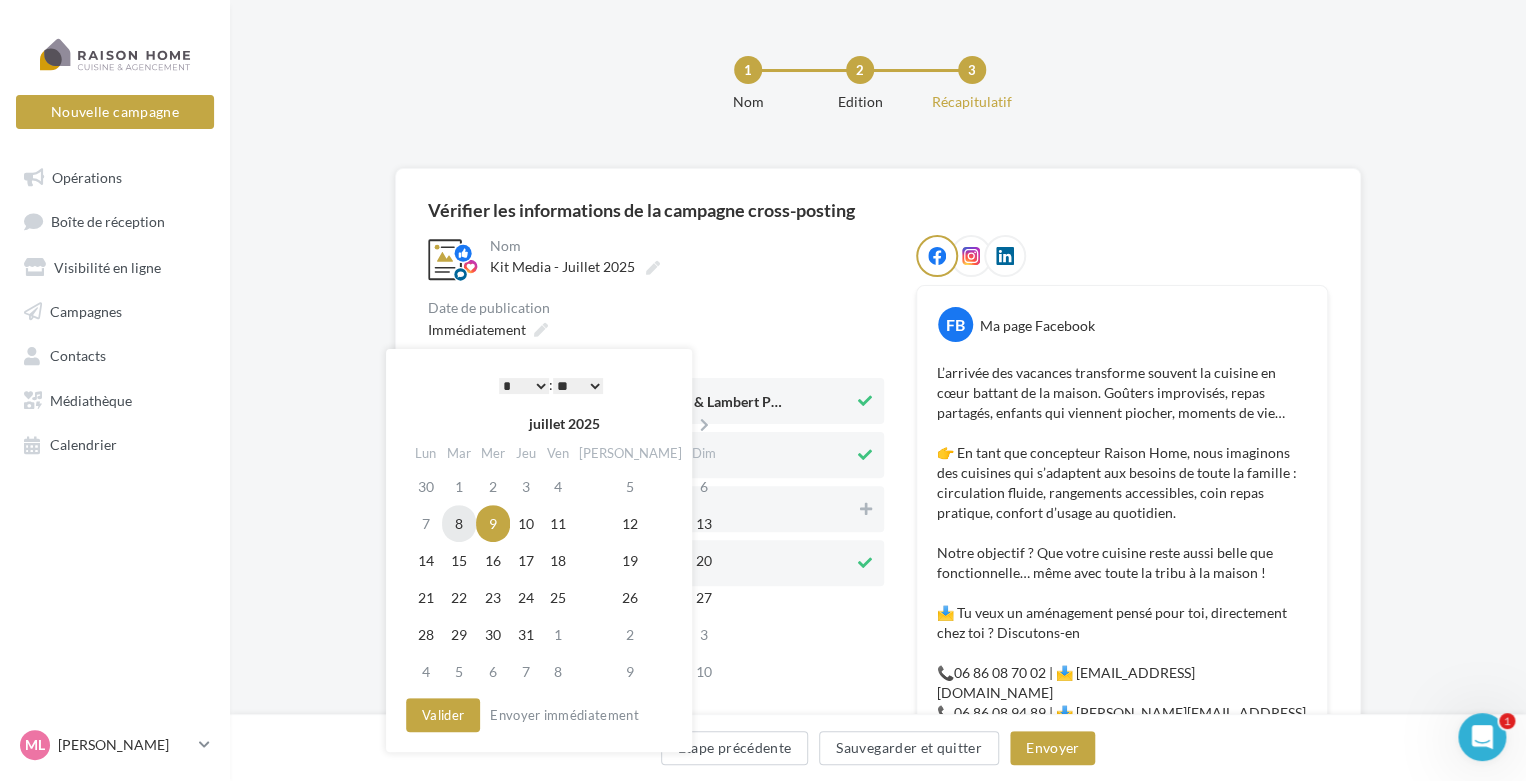 click on "8" at bounding box center [459, 523] 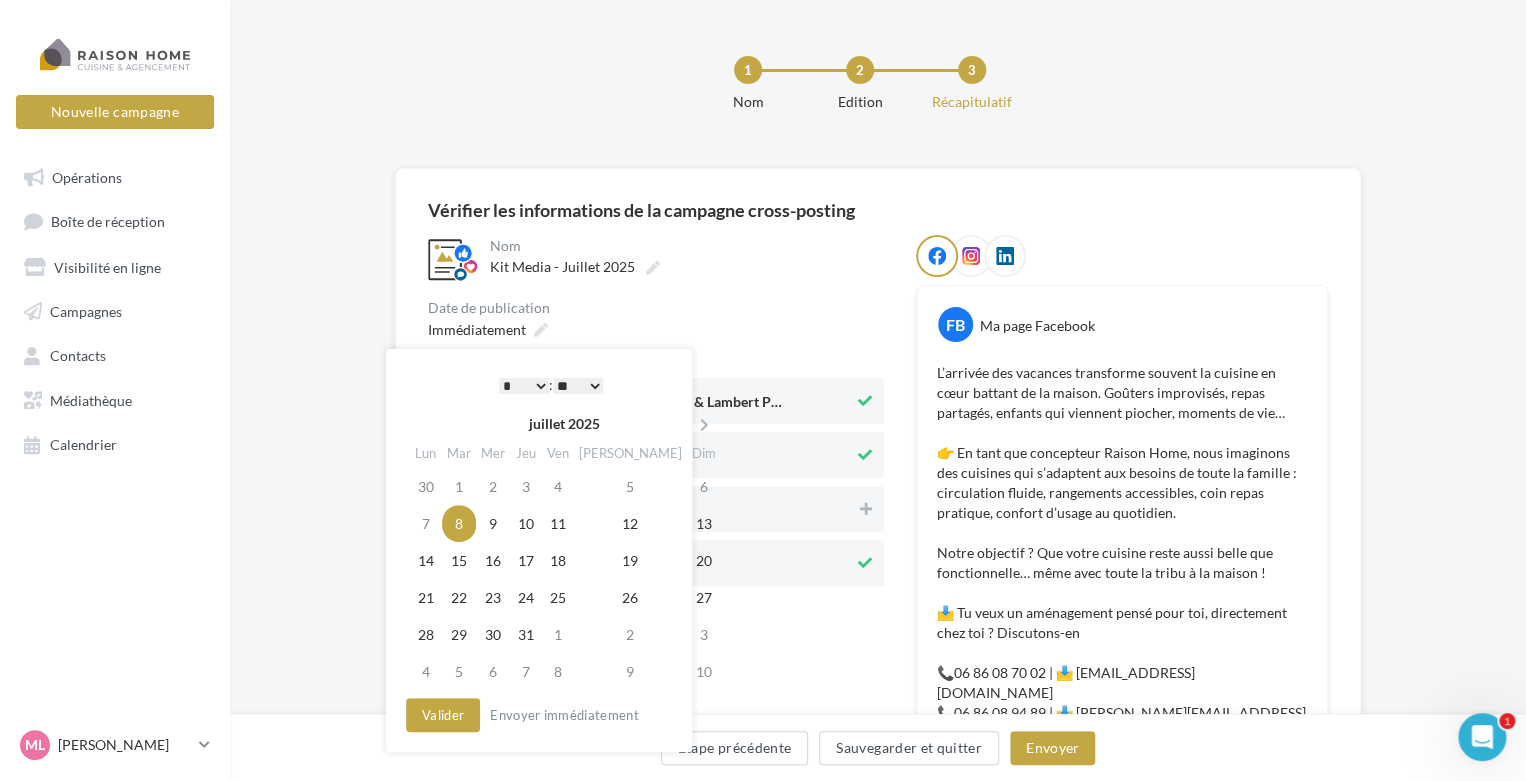 click on "* * * * * * * * * * ** ** ** ** ** ** ** ** ** ** ** ** ** **" at bounding box center [524, 386] 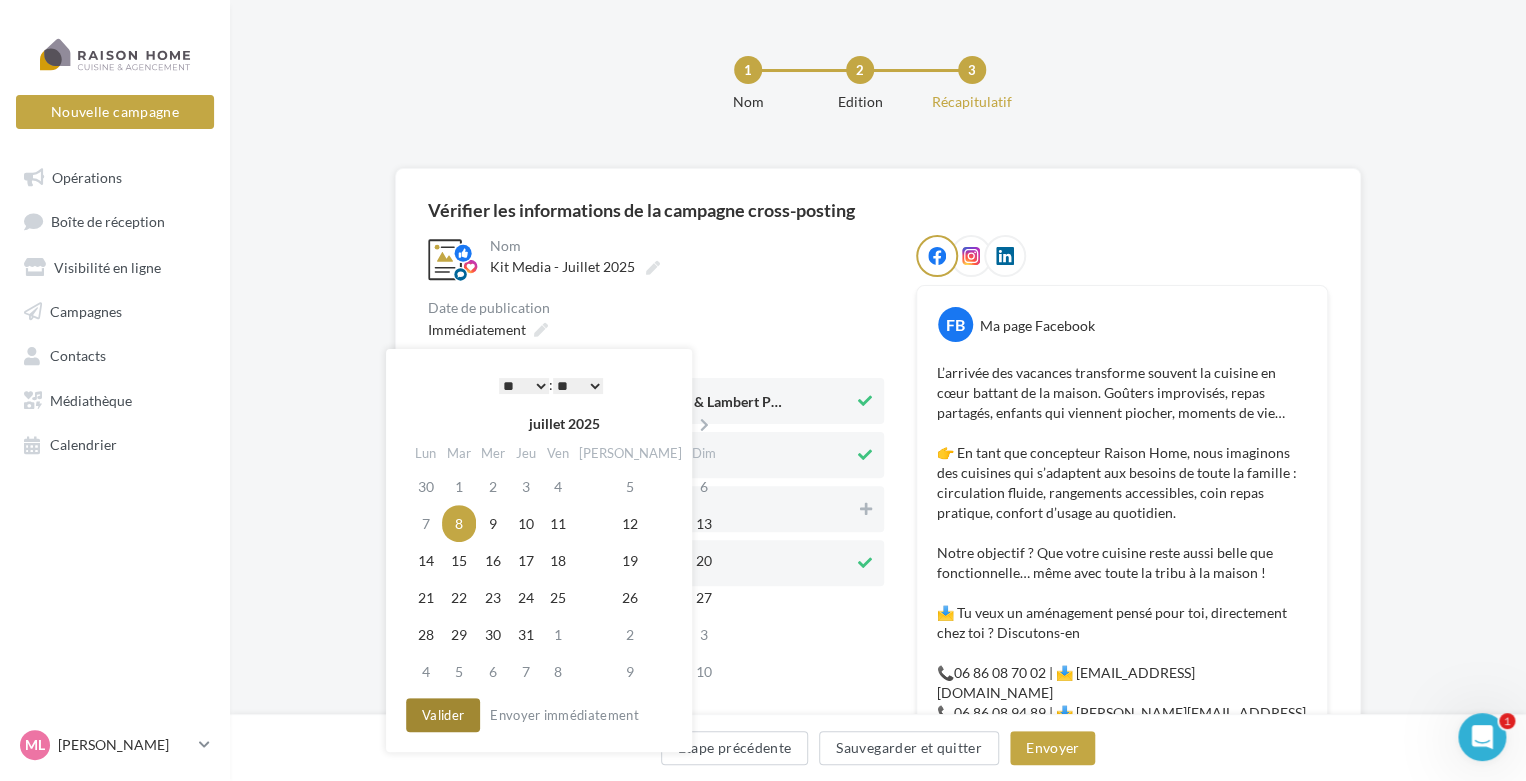 click on "Valider" at bounding box center [443, 715] 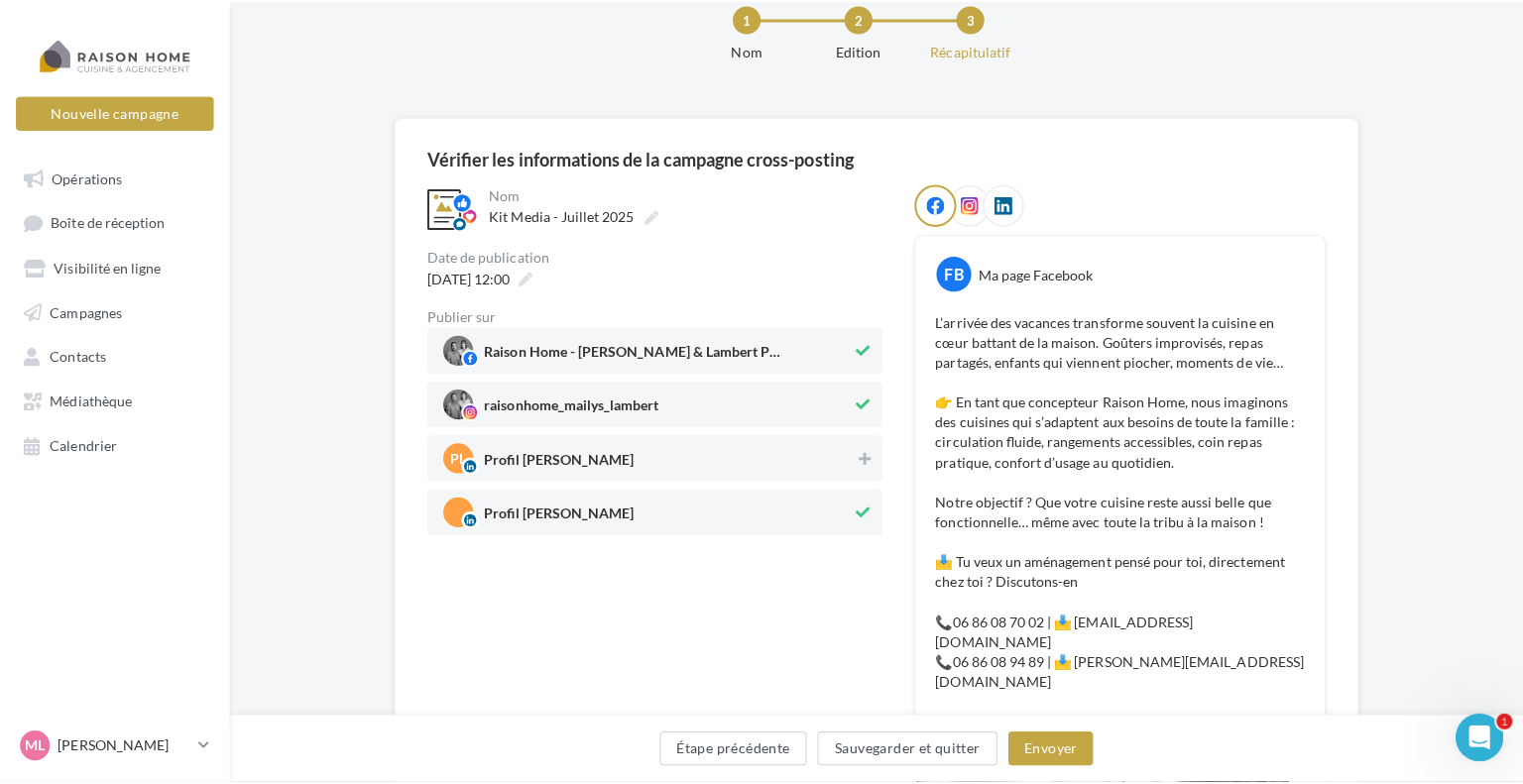 scroll, scrollTop: 99, scrollLeft: 0, axis: vertical 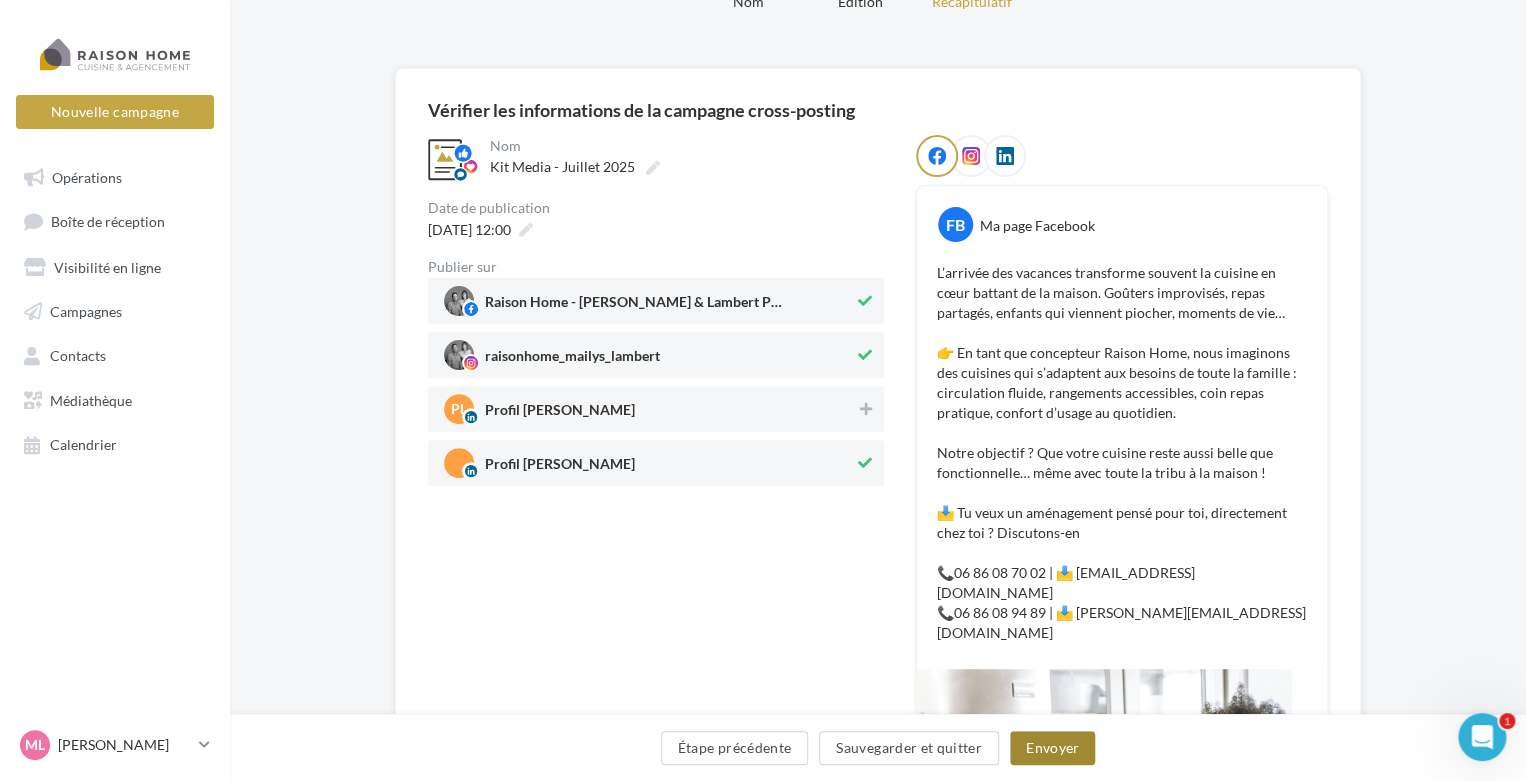click on "Envoyer" at bounding box center [1052, 748] 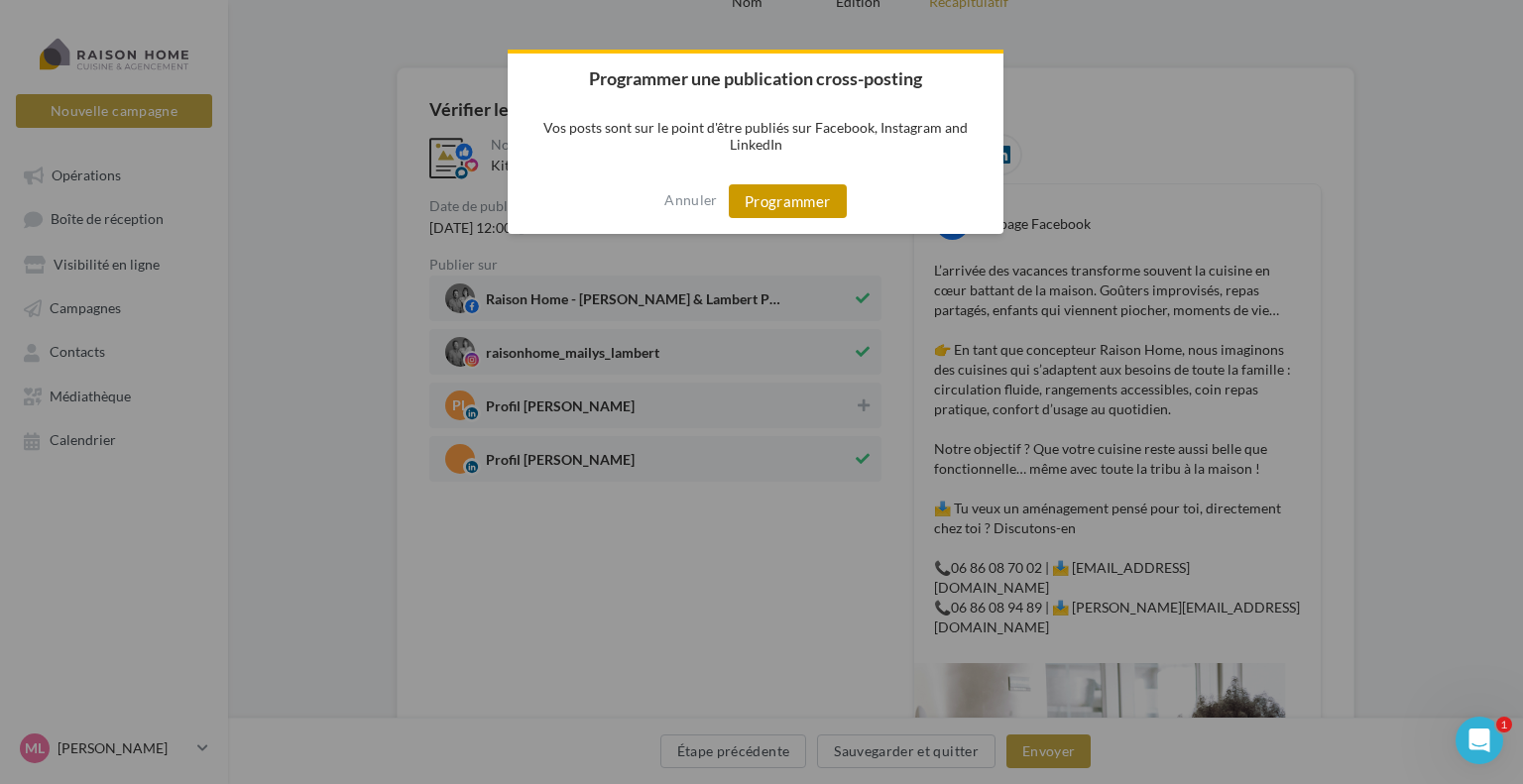 click on "Programmer" at bounding box center [787, 201] 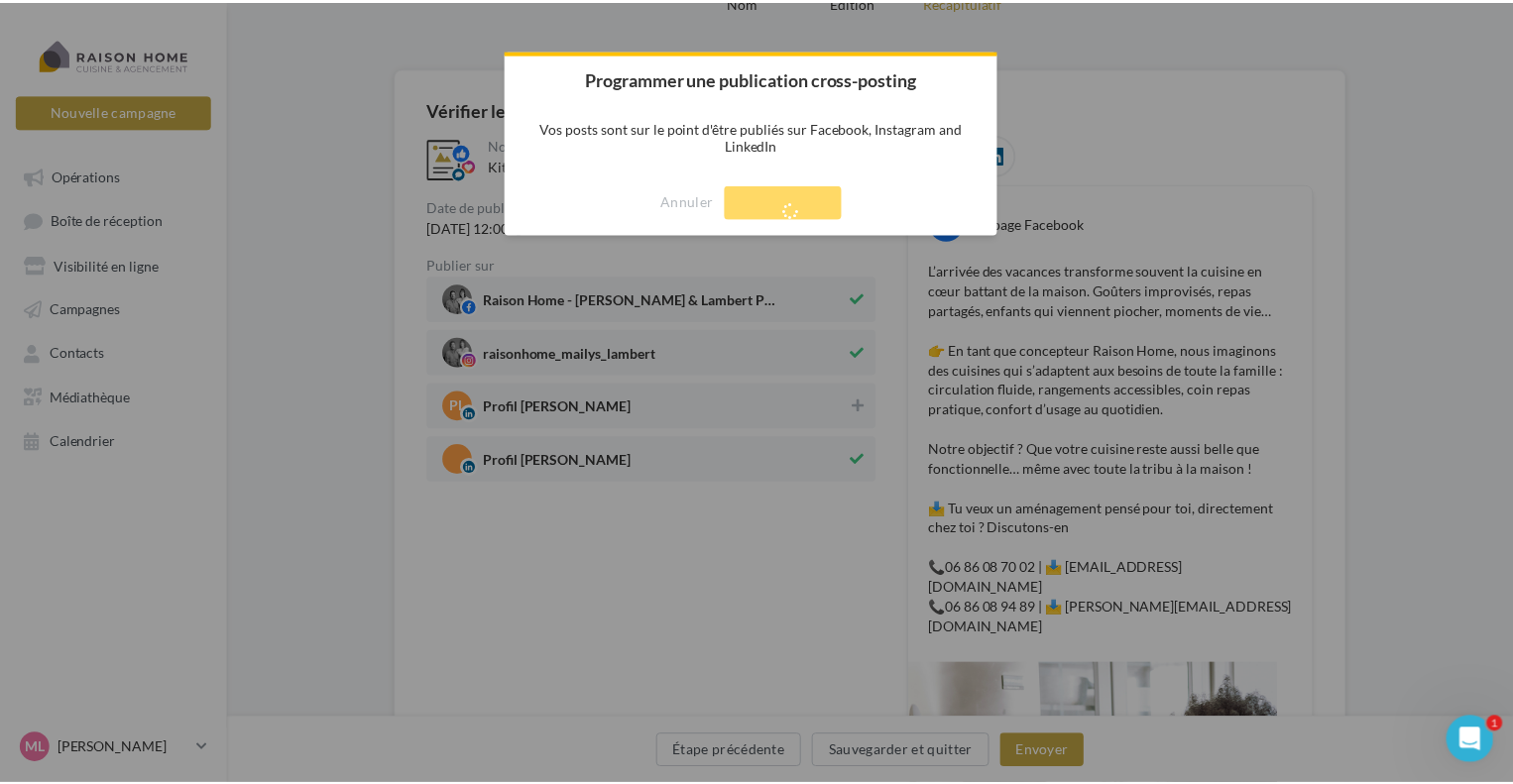scroll, scrollTop: 32, scrollLeft: 0, axis: vertical 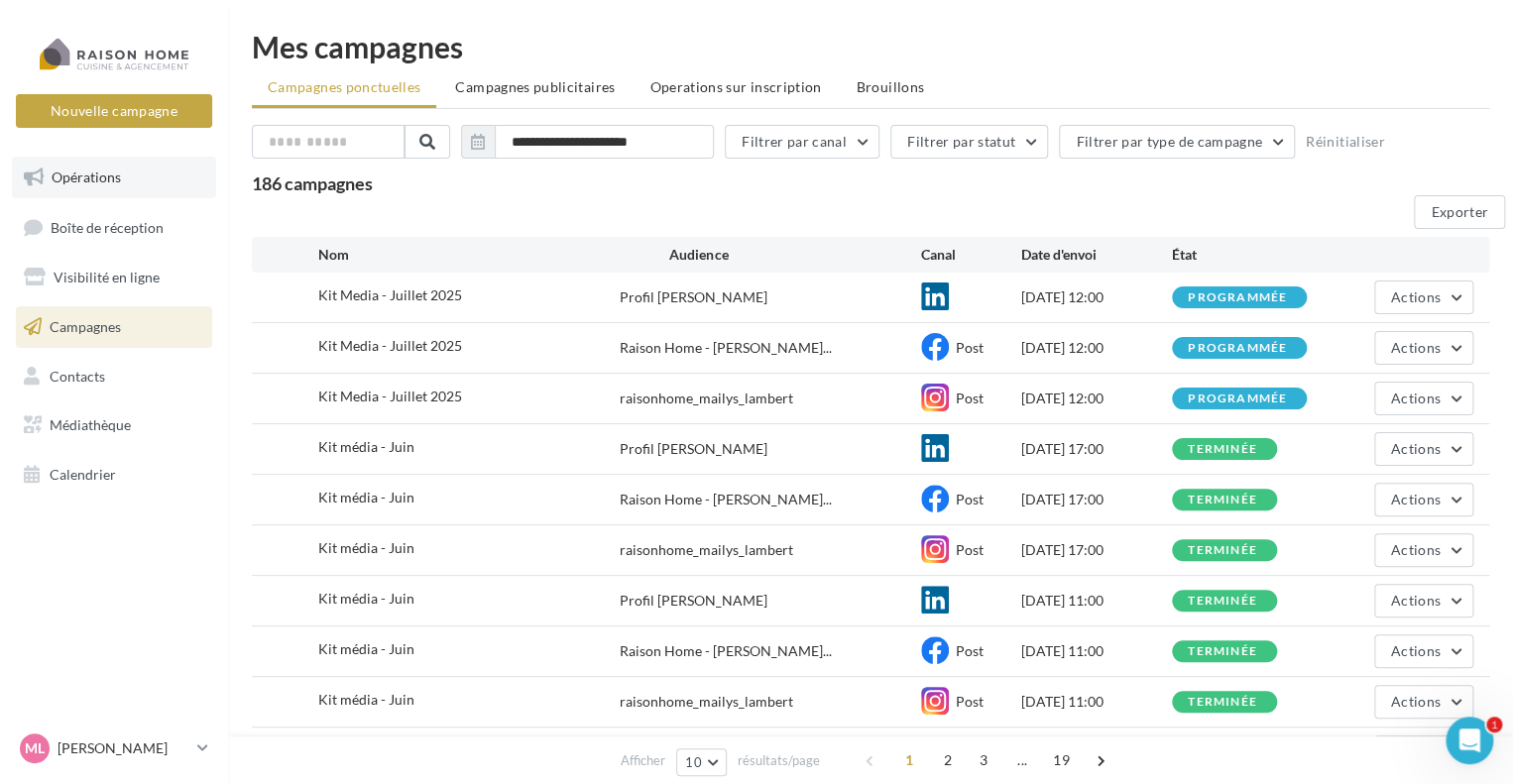 click on "Opérations" at bounding box center [114, 177] 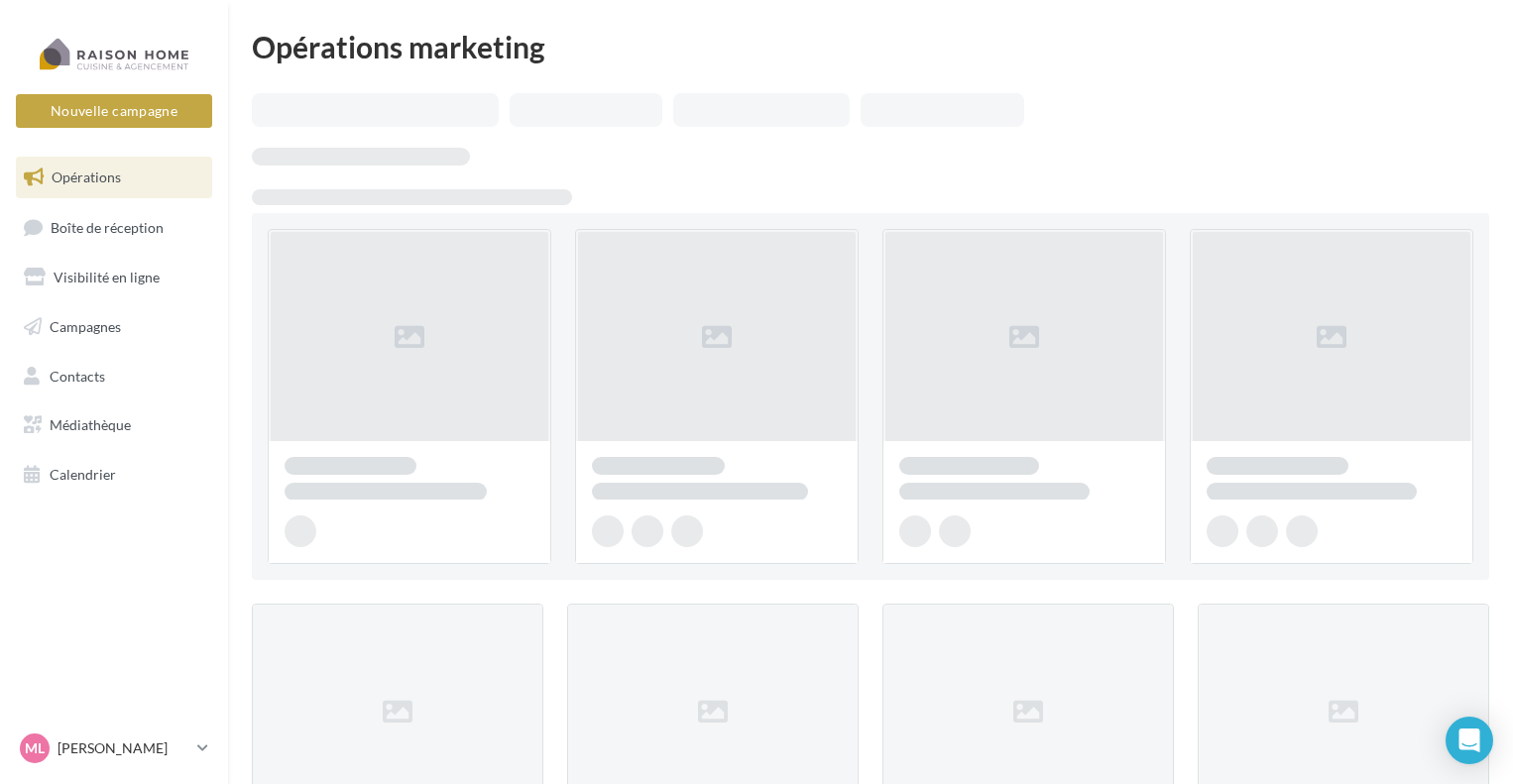 scroll, scrollTop: 0, scrollLeft: 0, axis: both 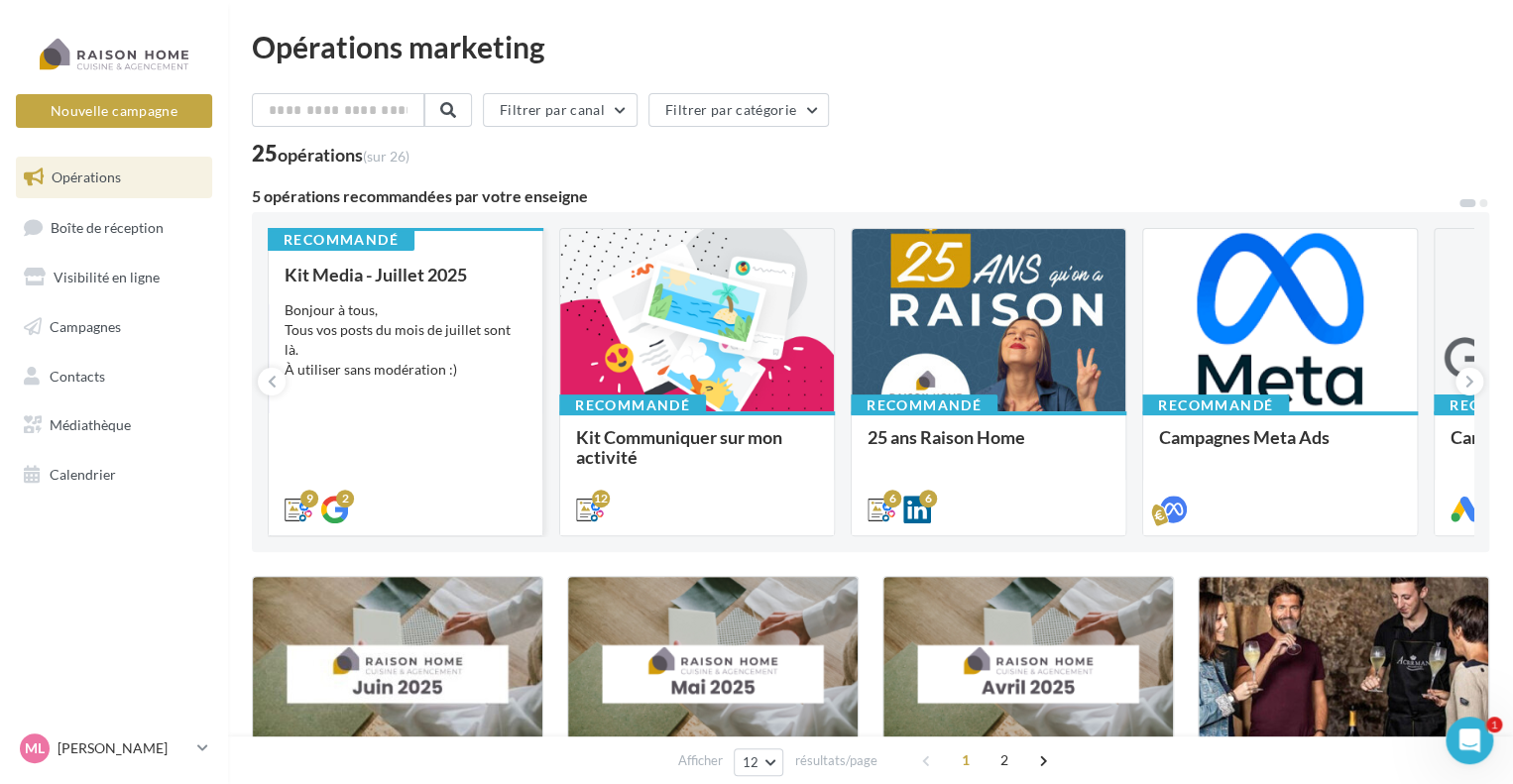 click on "Bonjour à tous,
Tous vos posts du mois de juillet sont là.
À utiliser sans modération :)" at bounding box center (406, 340) 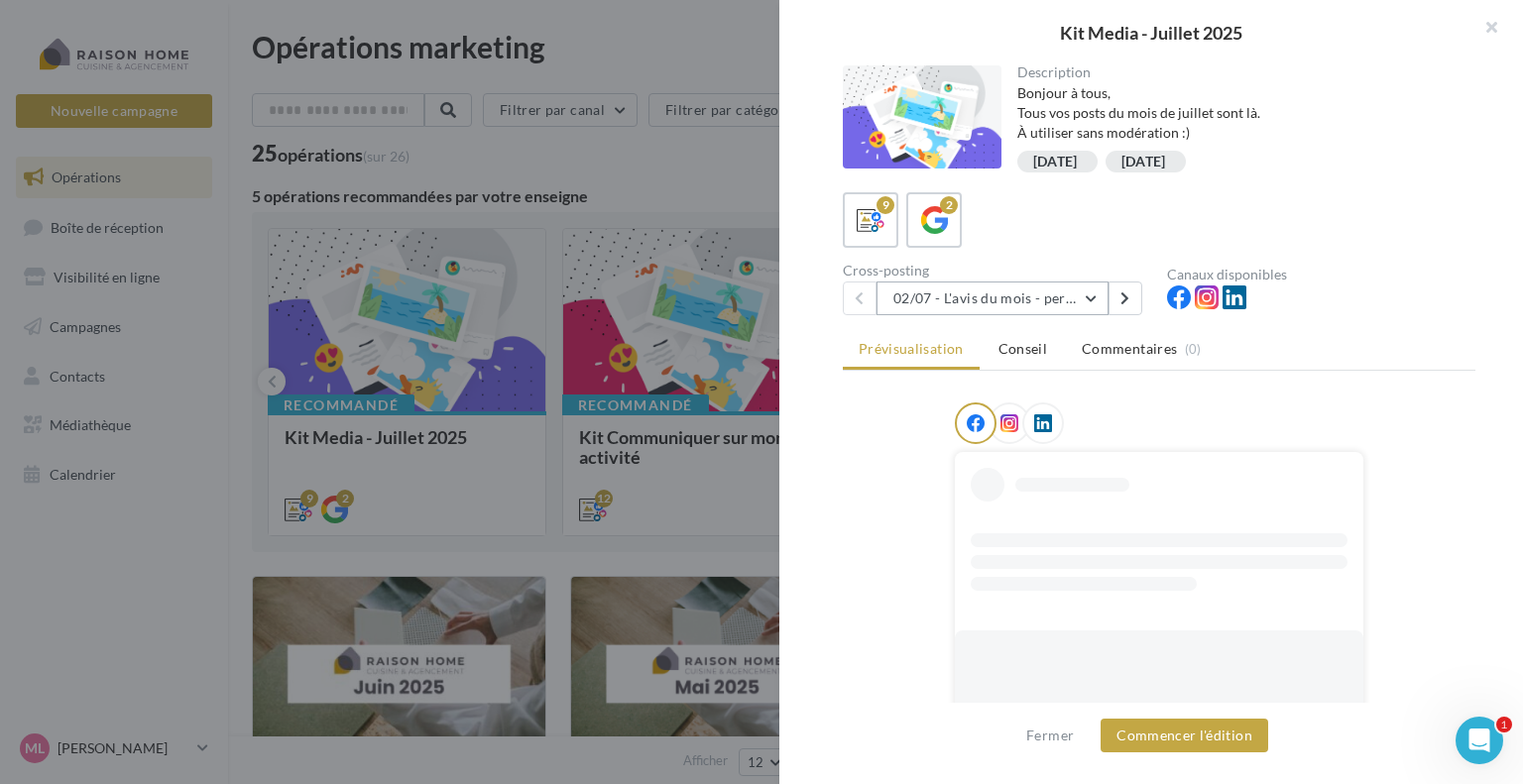 click on "02/07 - L'avis du mois - personnalisble" at bounding box center [993, 298] 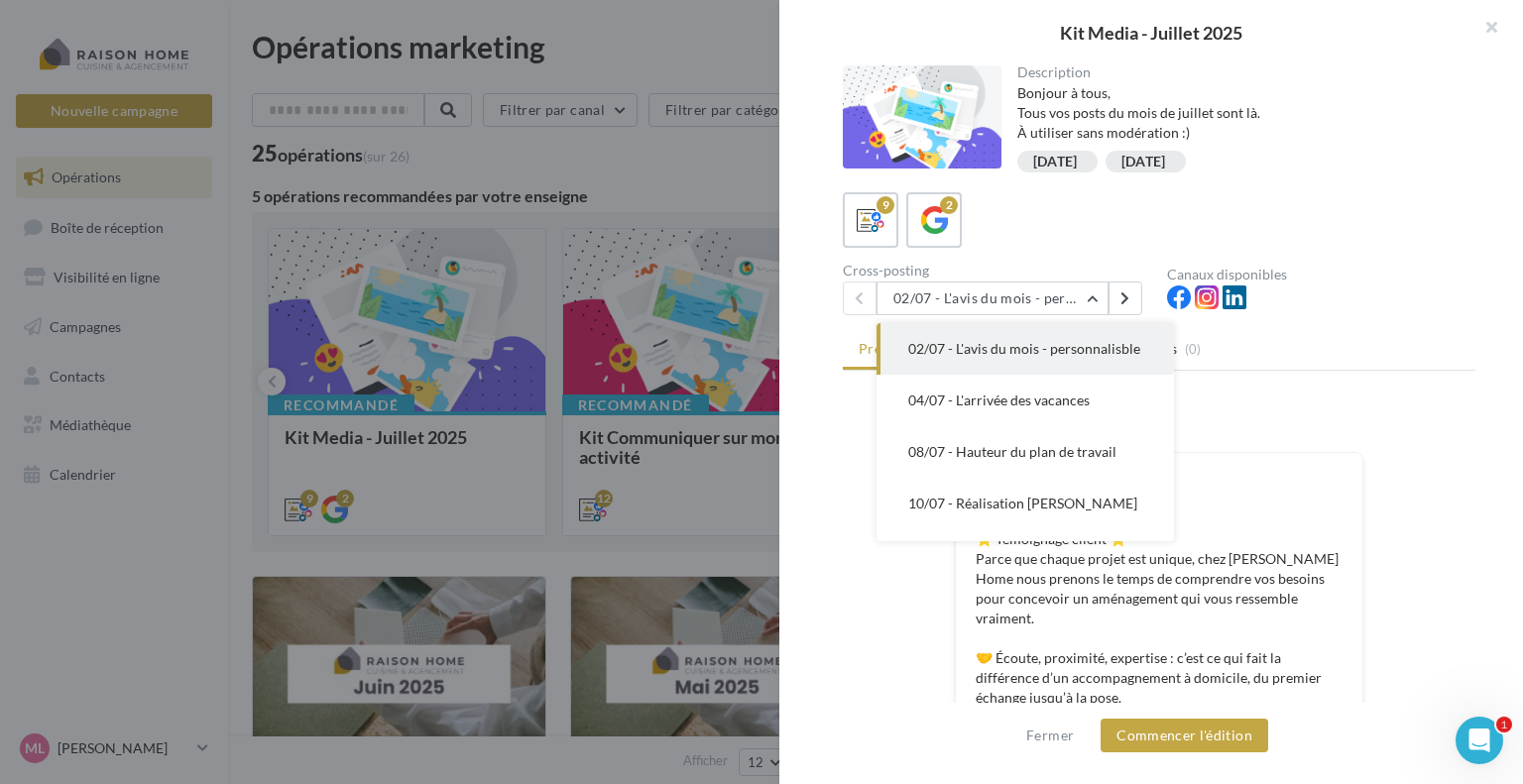 click on "9         2" at bounding box center (1159, 220) 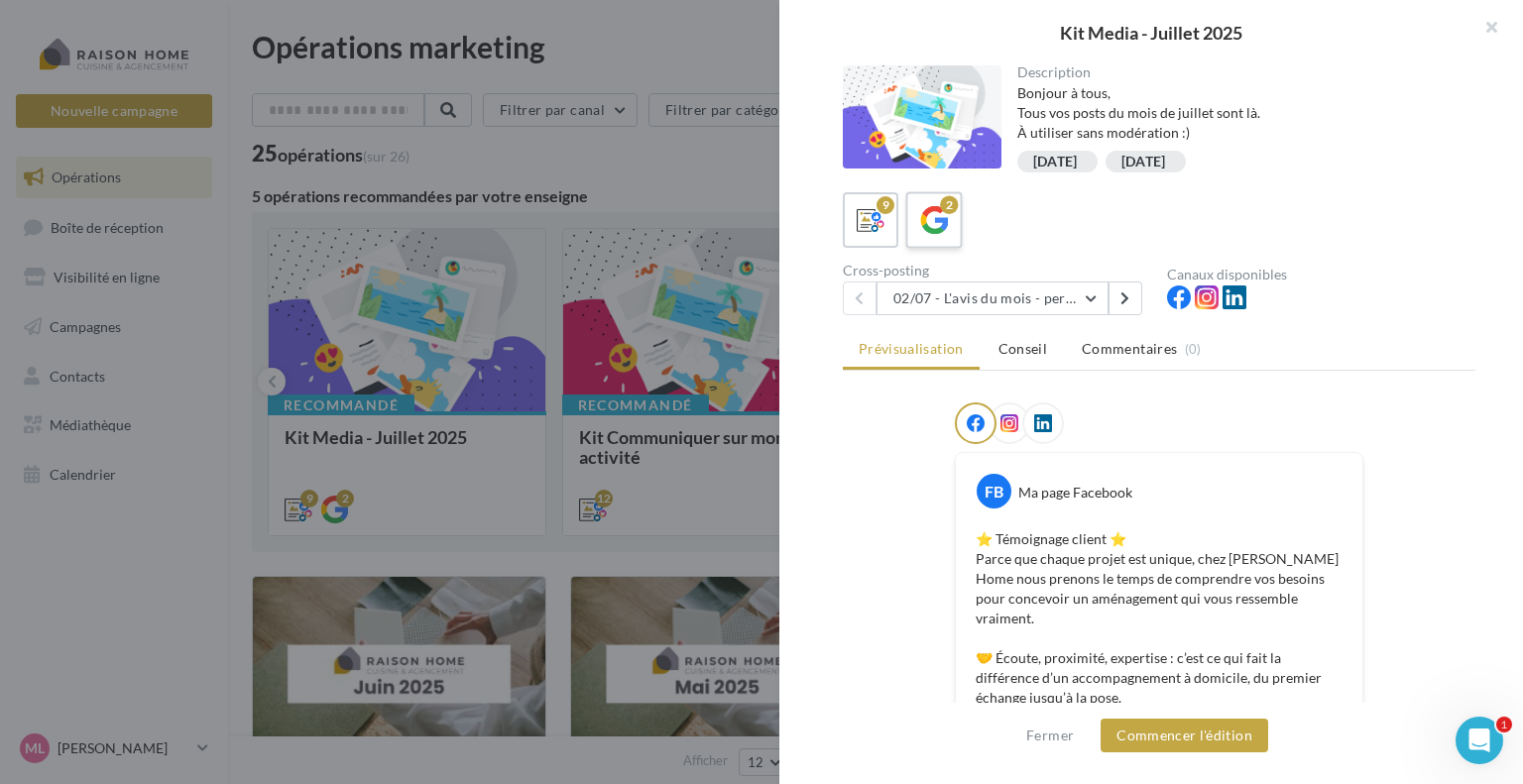 click on "2" at bounding box center [949, 205] 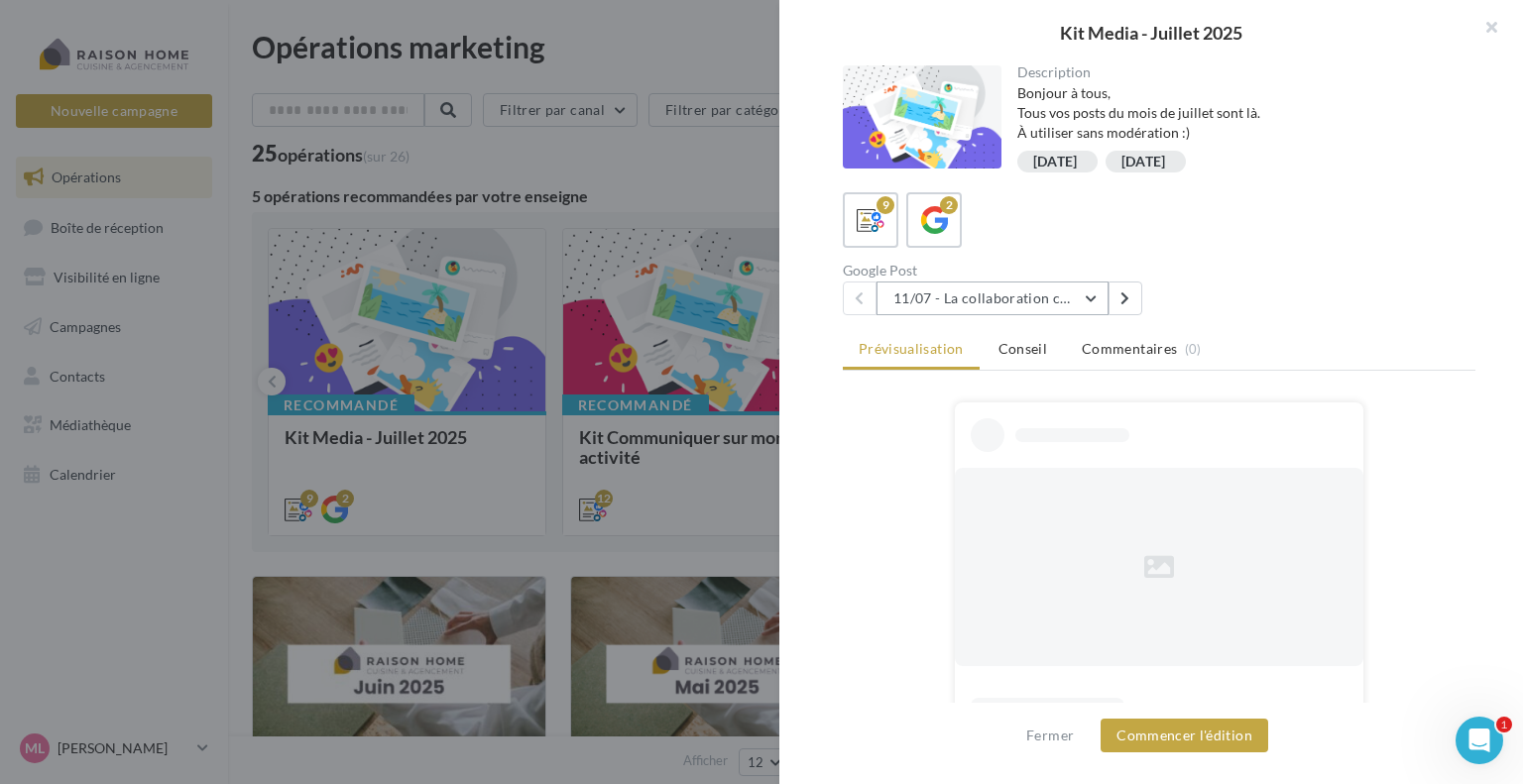 click on "11/07 - La collaboration chez Raison Home" at bounding box center (993, 298) 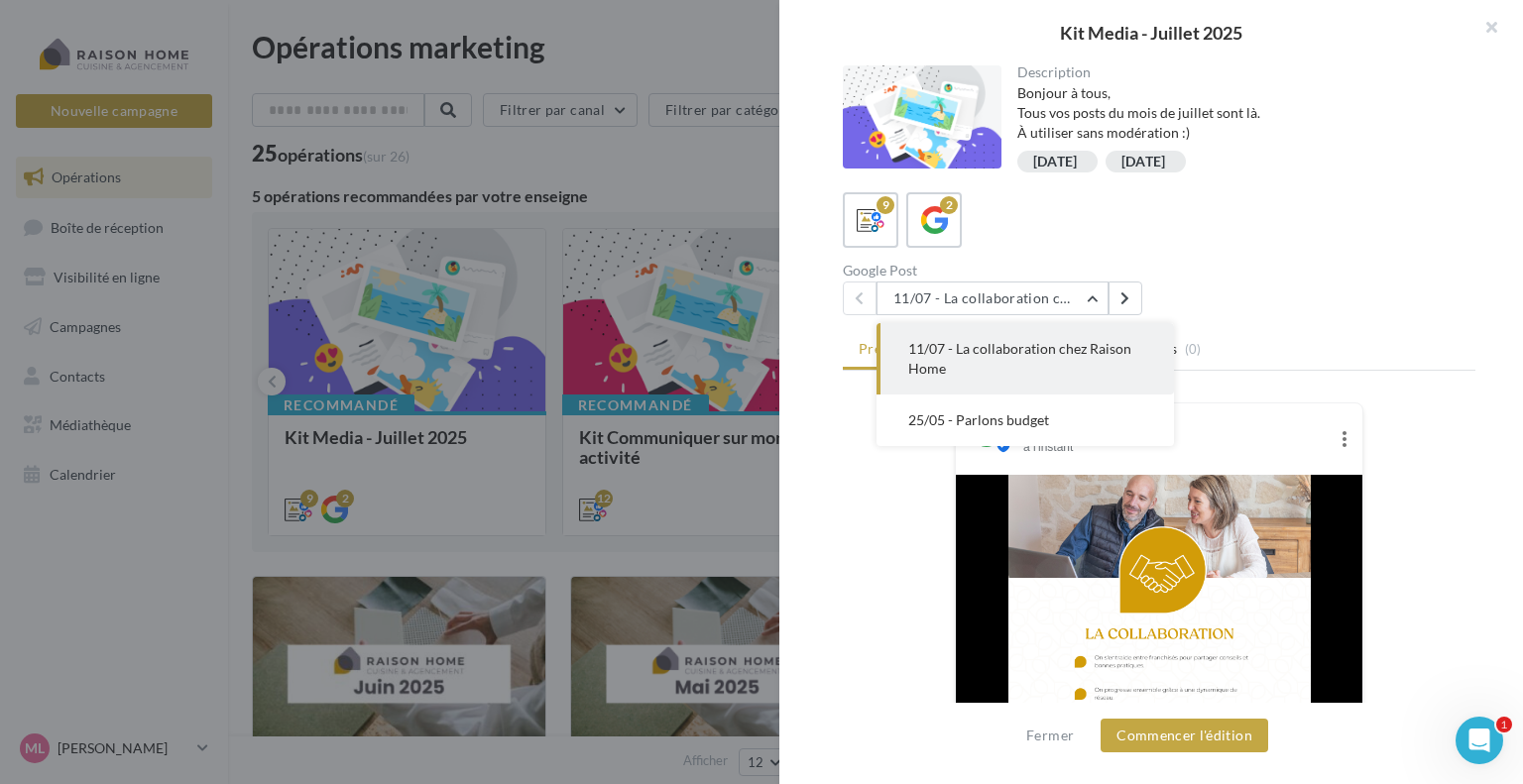 click on "11/07 - La collaboration chez Raison Home" at bounding box center [1025, 359] 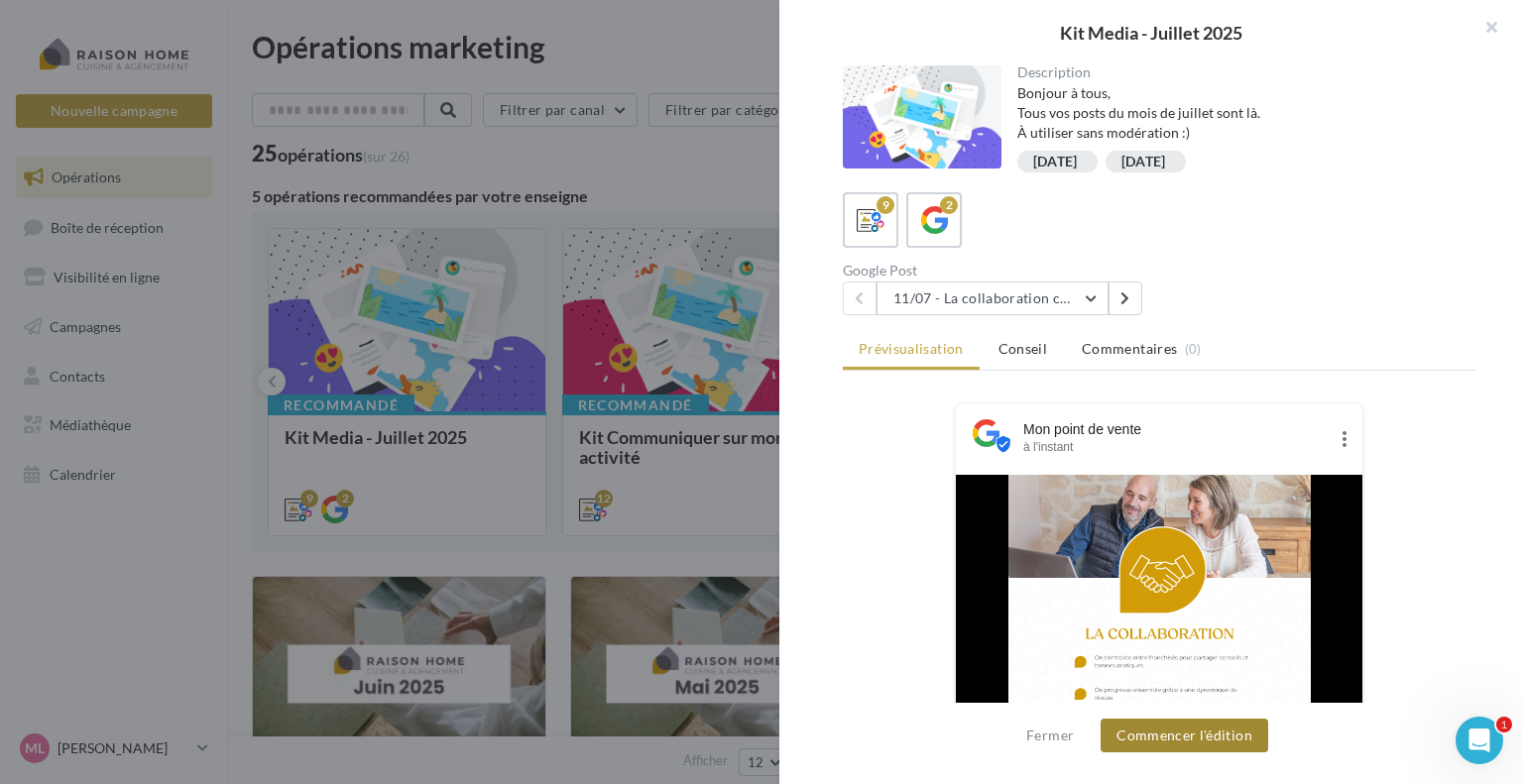 click on "Commencer l'édition" at bounding box center [1184, 735] 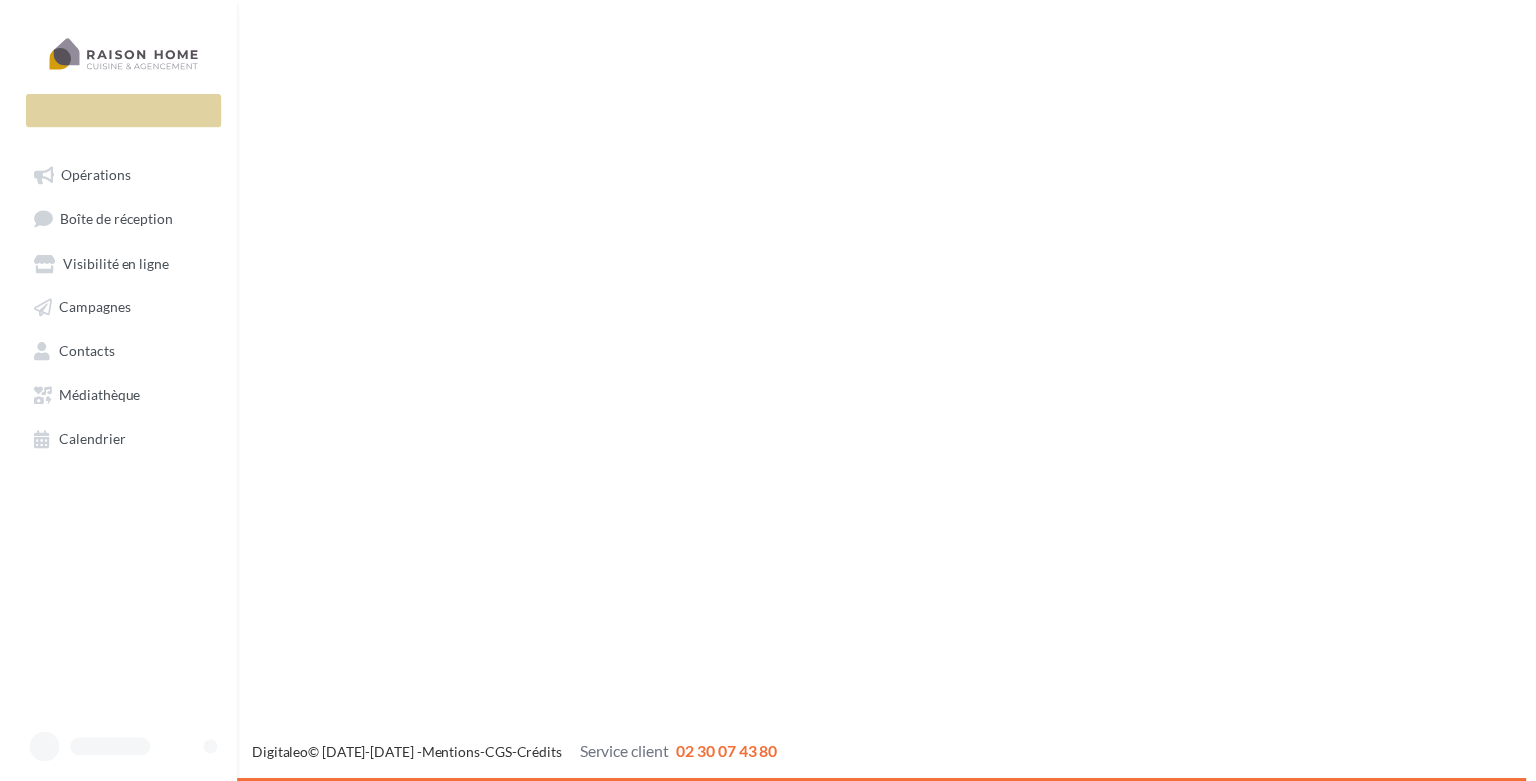scroll, scrollTop: 0, scrollLeft: 0, axis: both 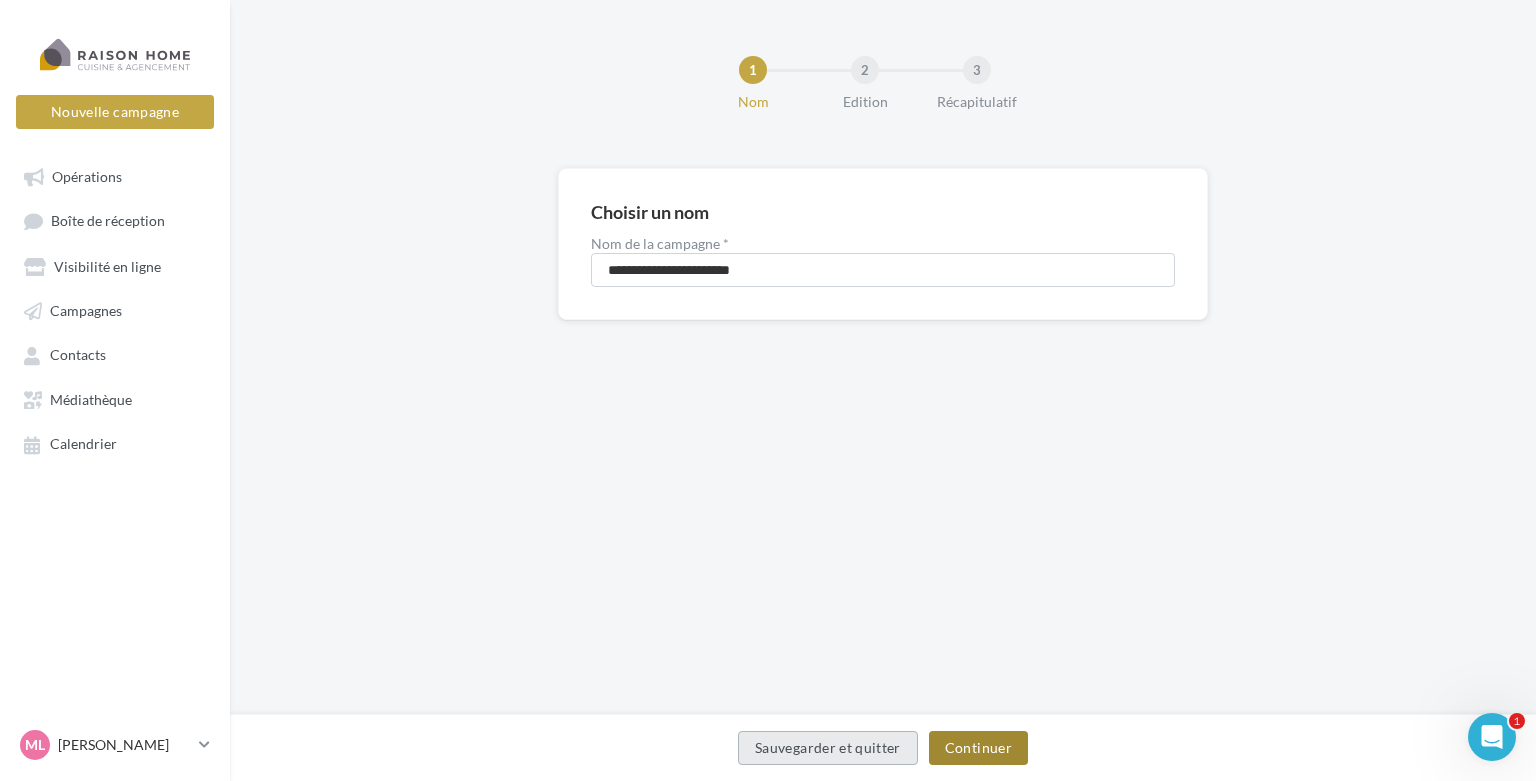 drag, startPoint x: 992, startPoint y: 756, endPoint x: 991, endPoint y: 739, distance: 17.029387 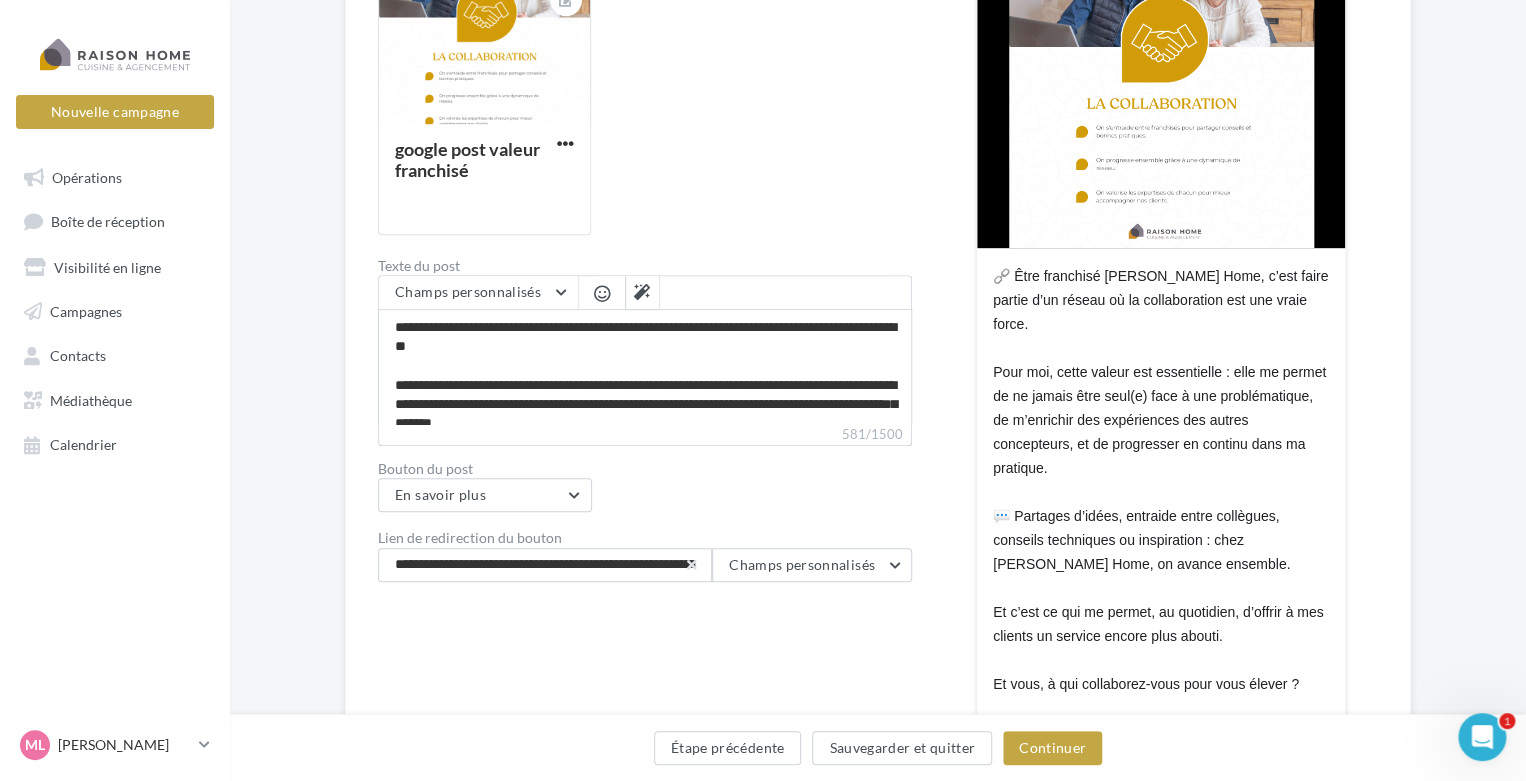 scroll, scrollTop: 400, scrollLeft: 0, axis: vertical 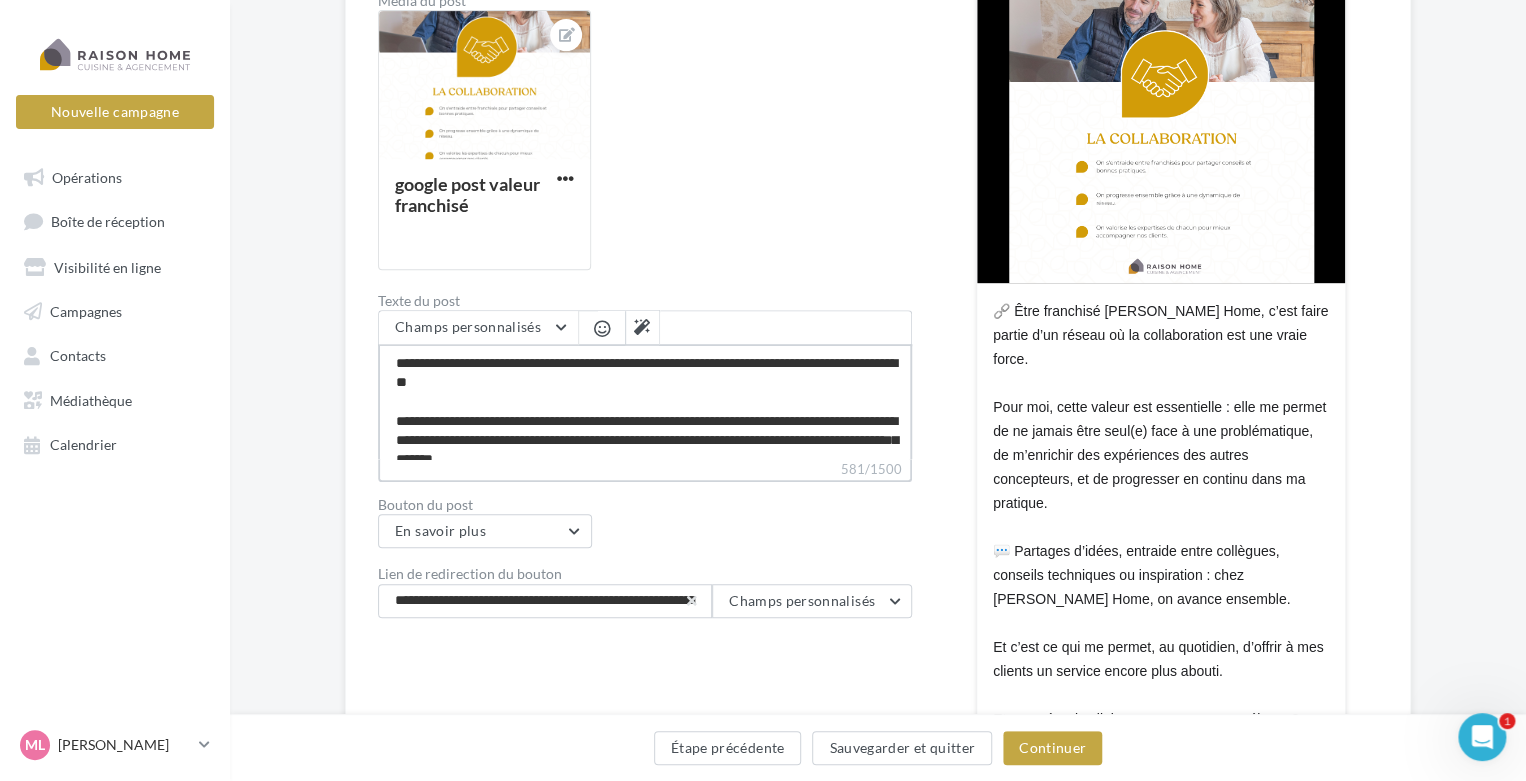 click on "**********" at bounding box center [645, 401] 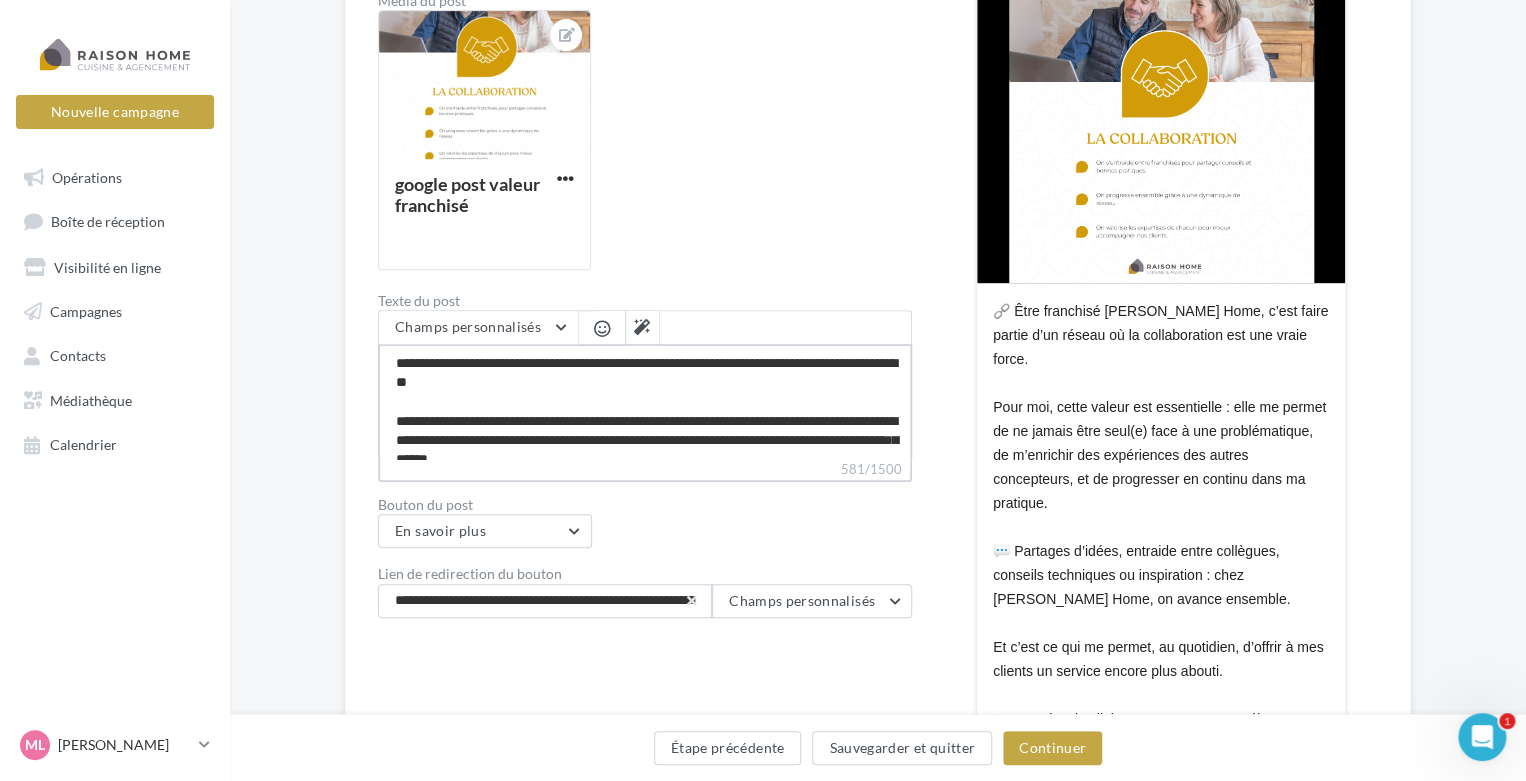 type on "**********" 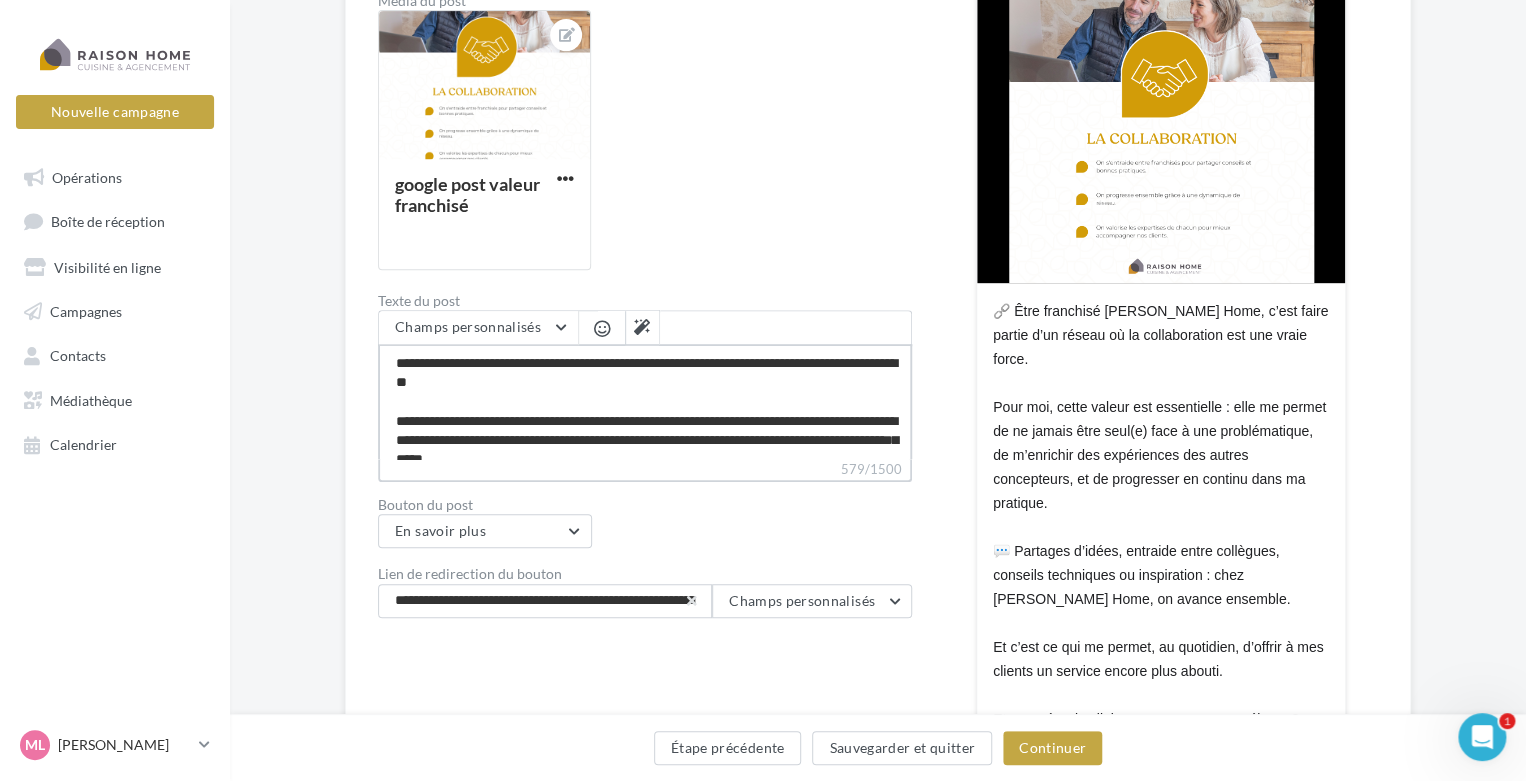type on "**********" 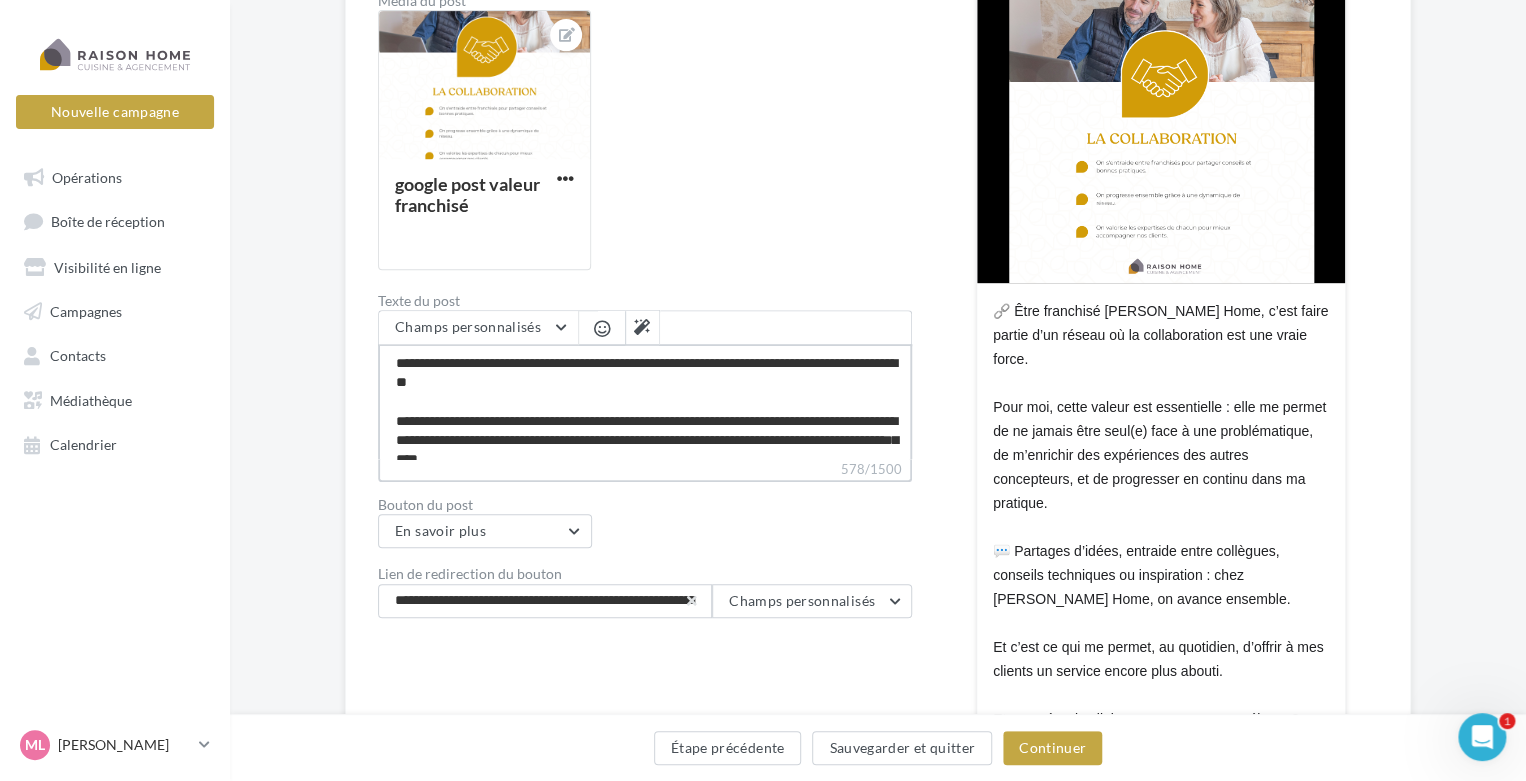 type on "**********" 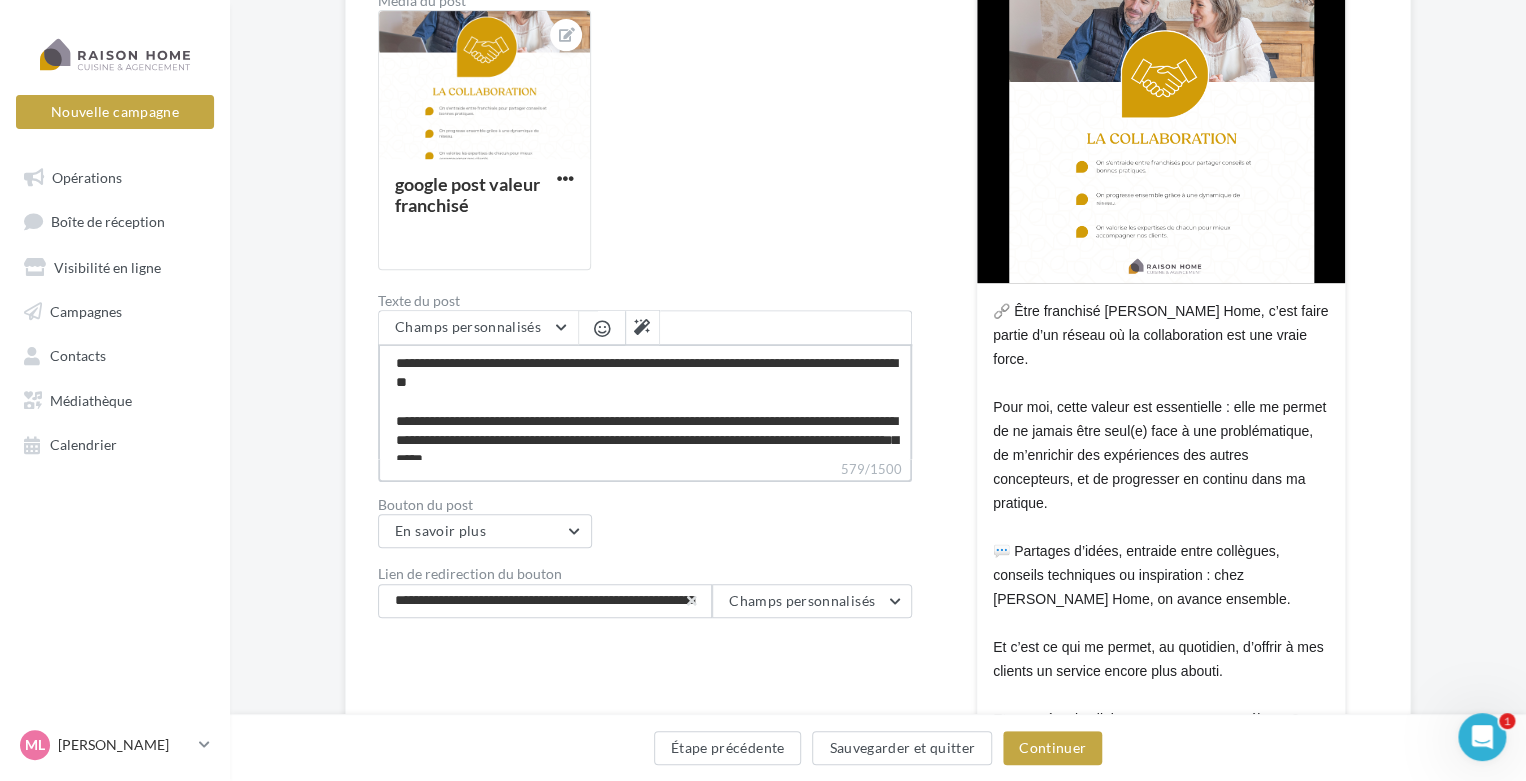 type on "**********" 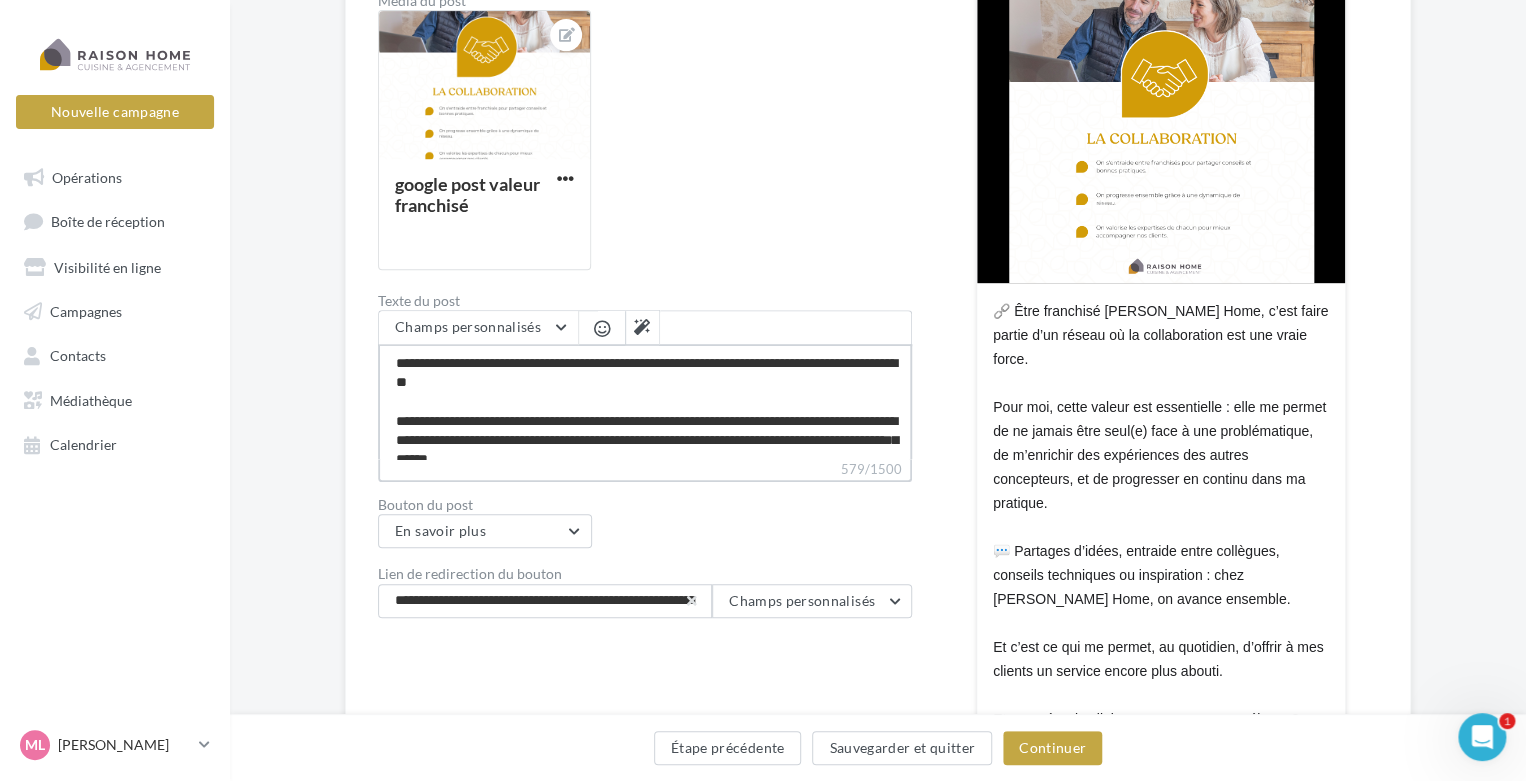 type on "**********" 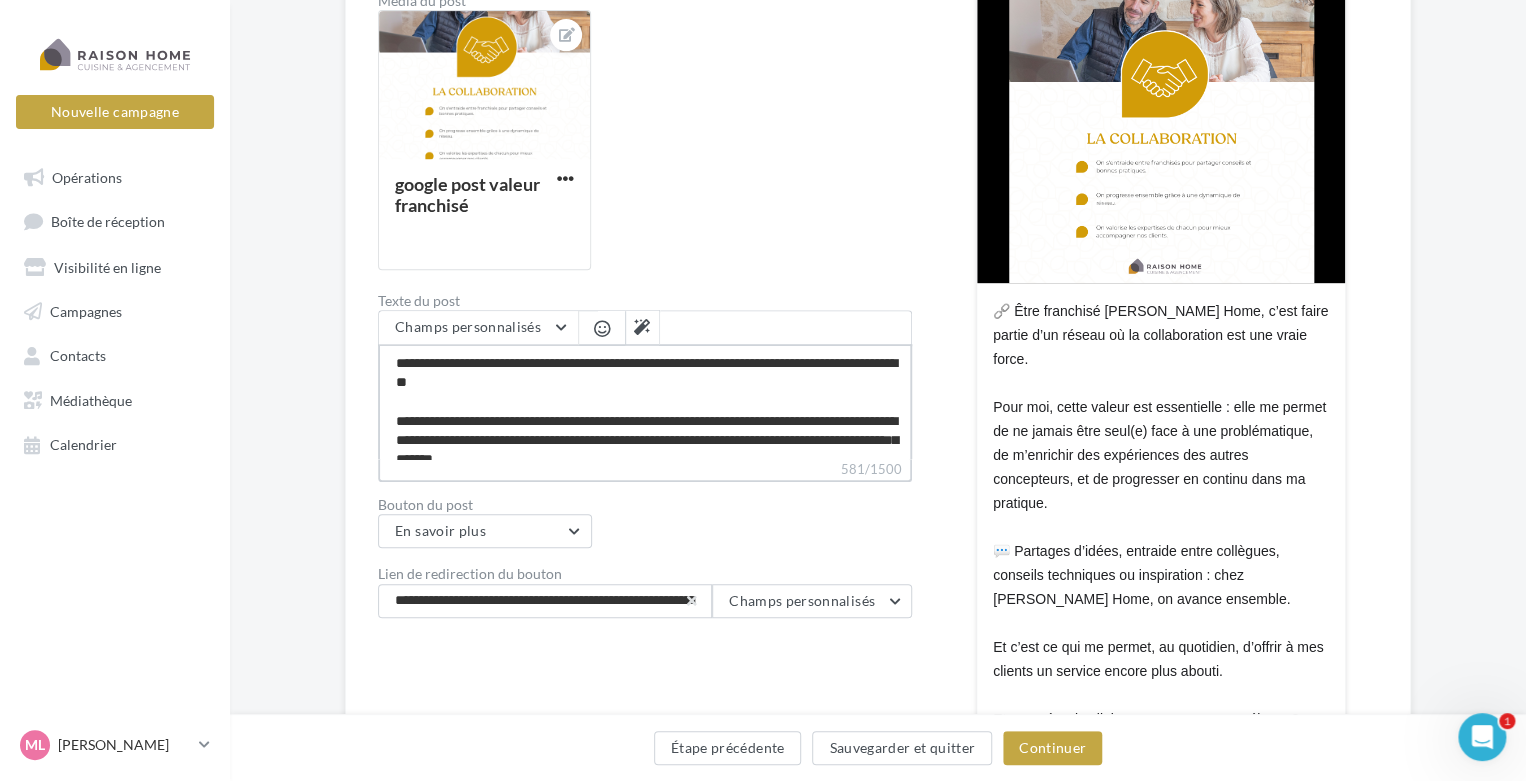 type on "**********" 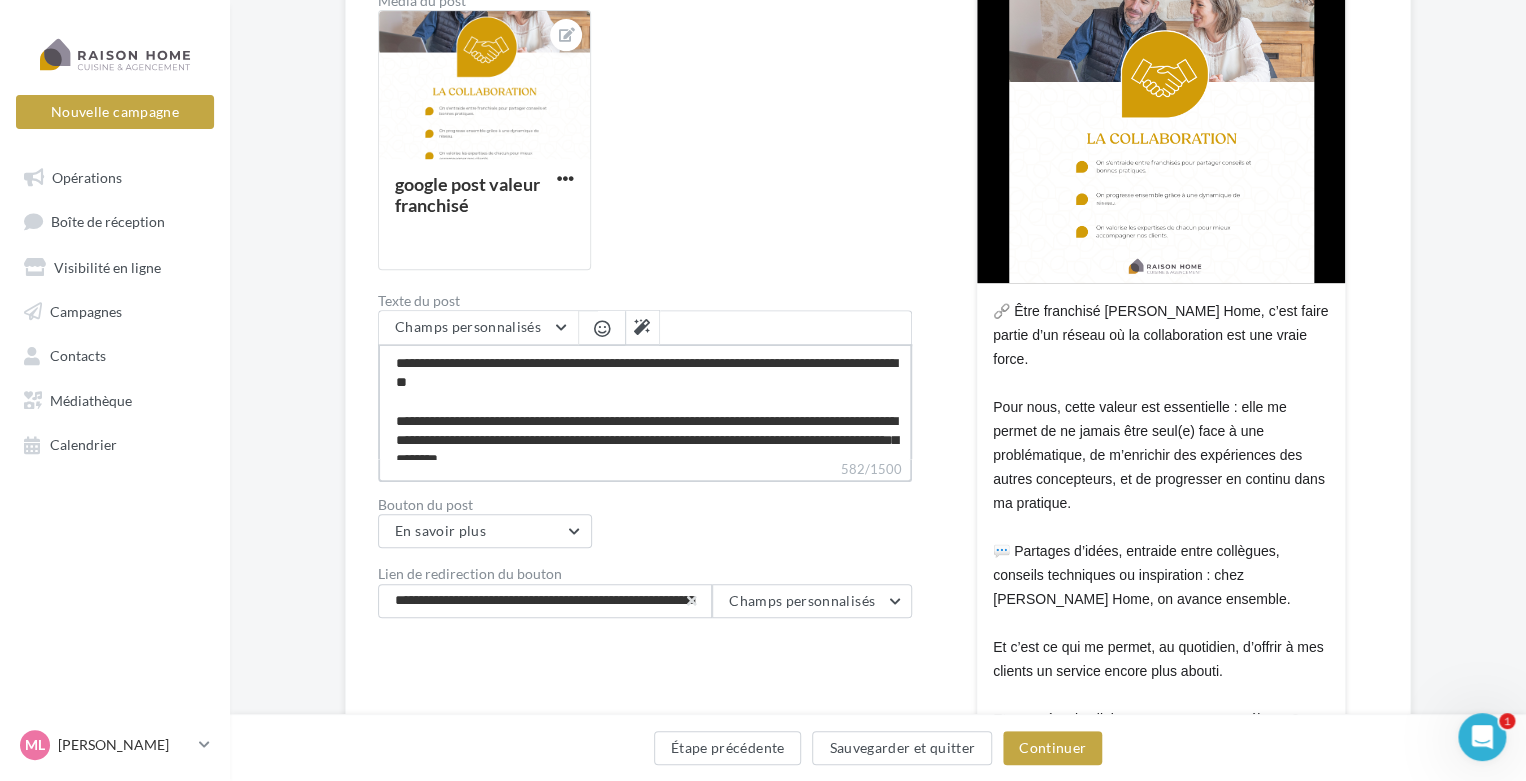 click on "**********" at bounding box center [645, 401] 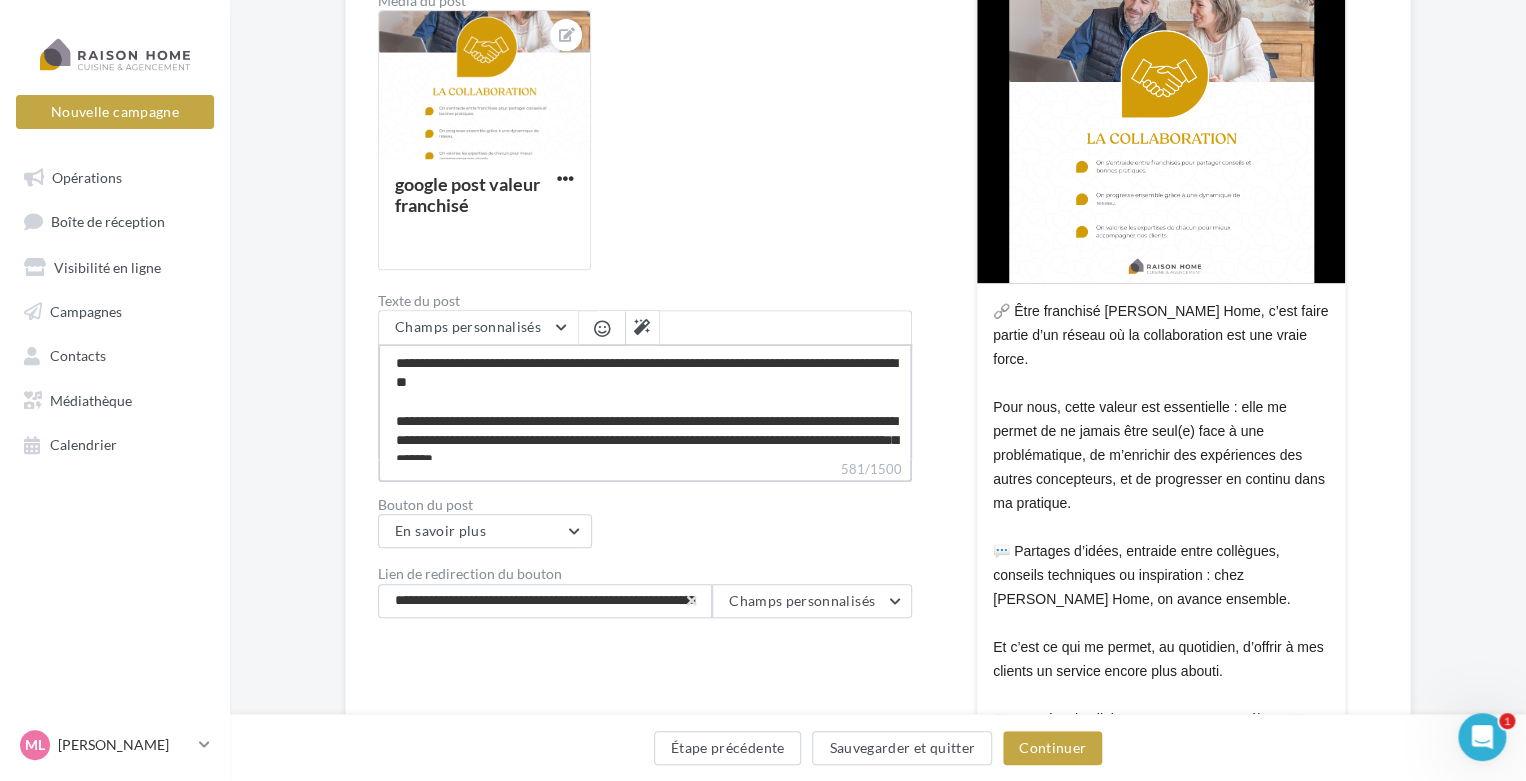 type on "**********" 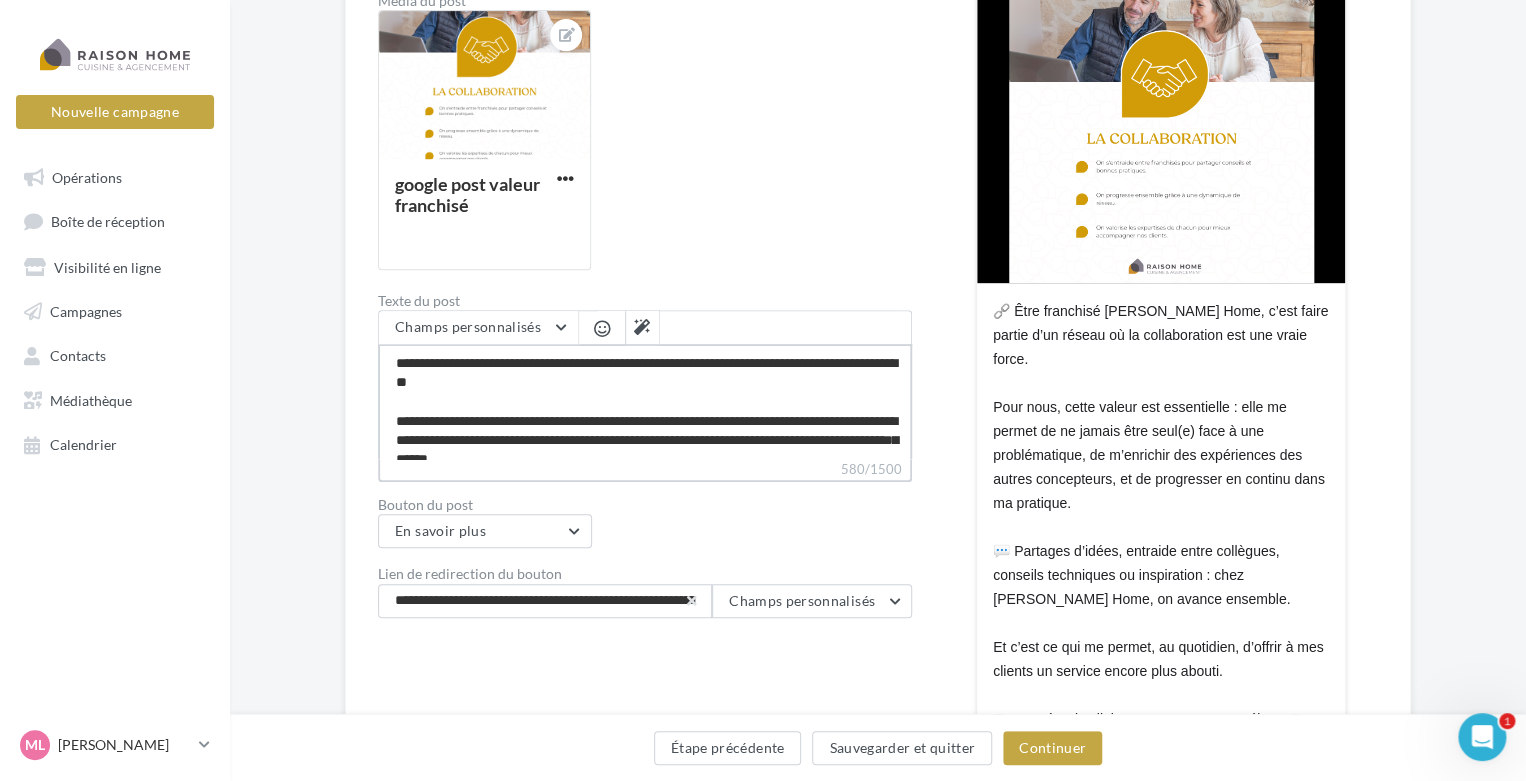 type on "**********" 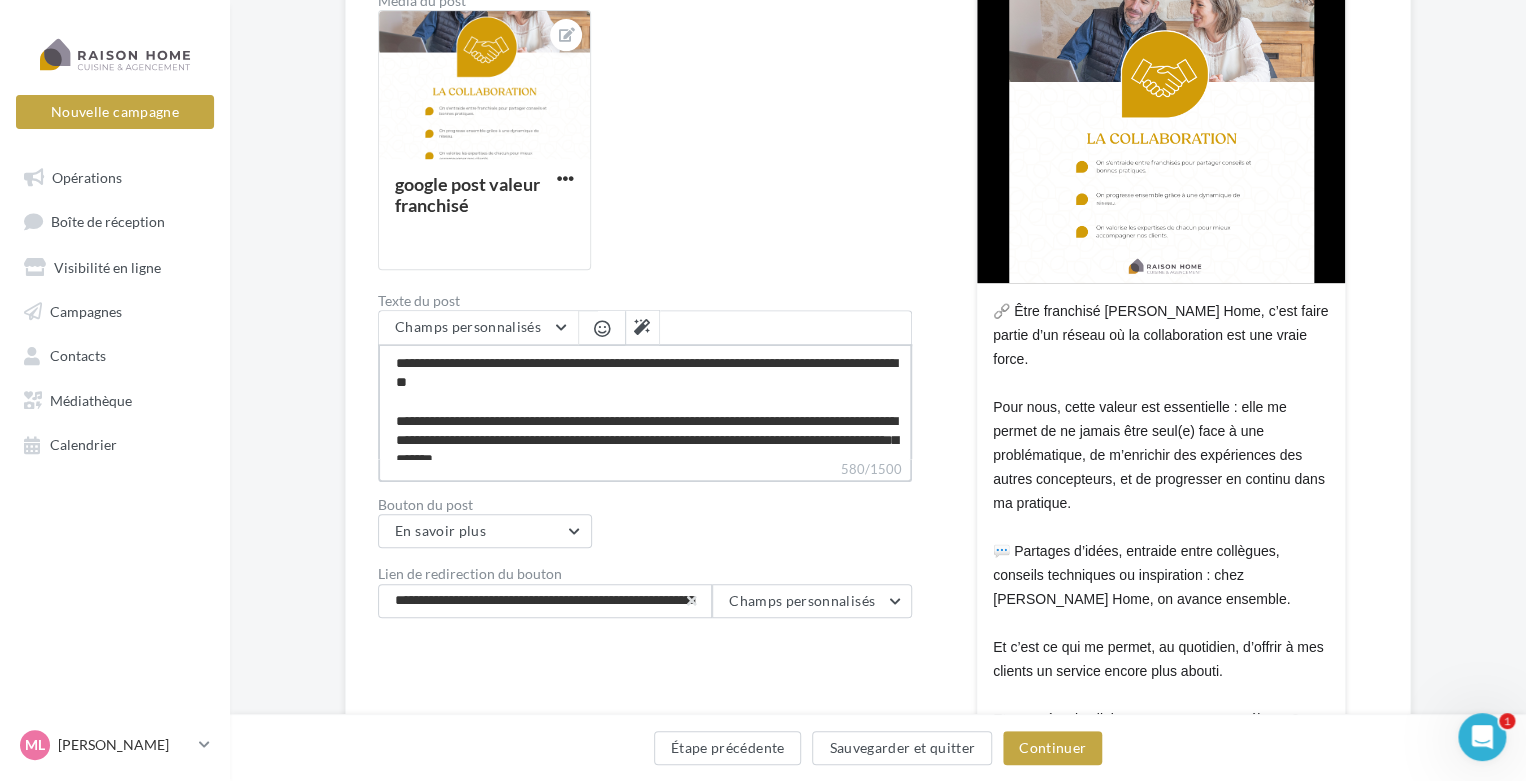 type on "**********" 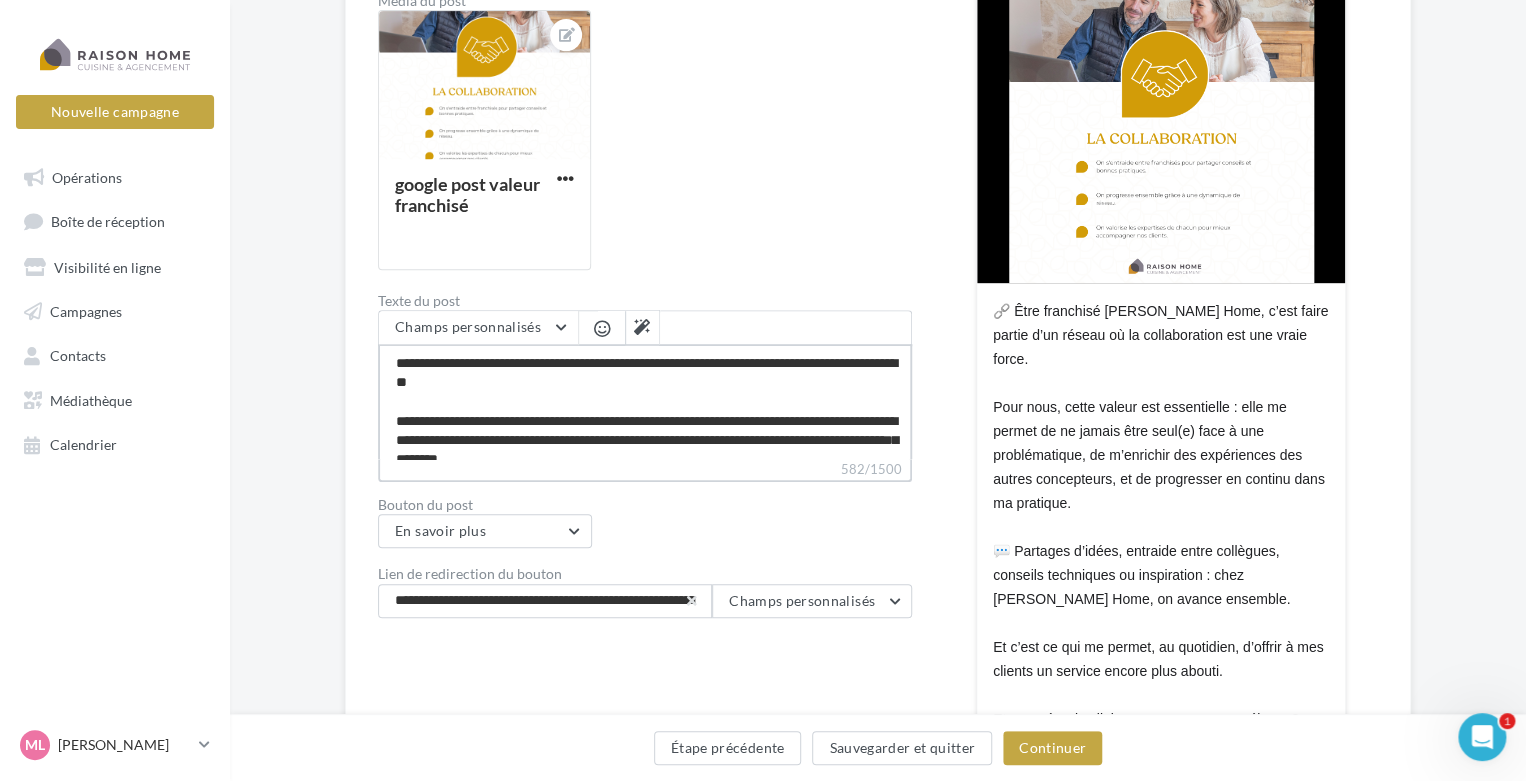 type on "**********" 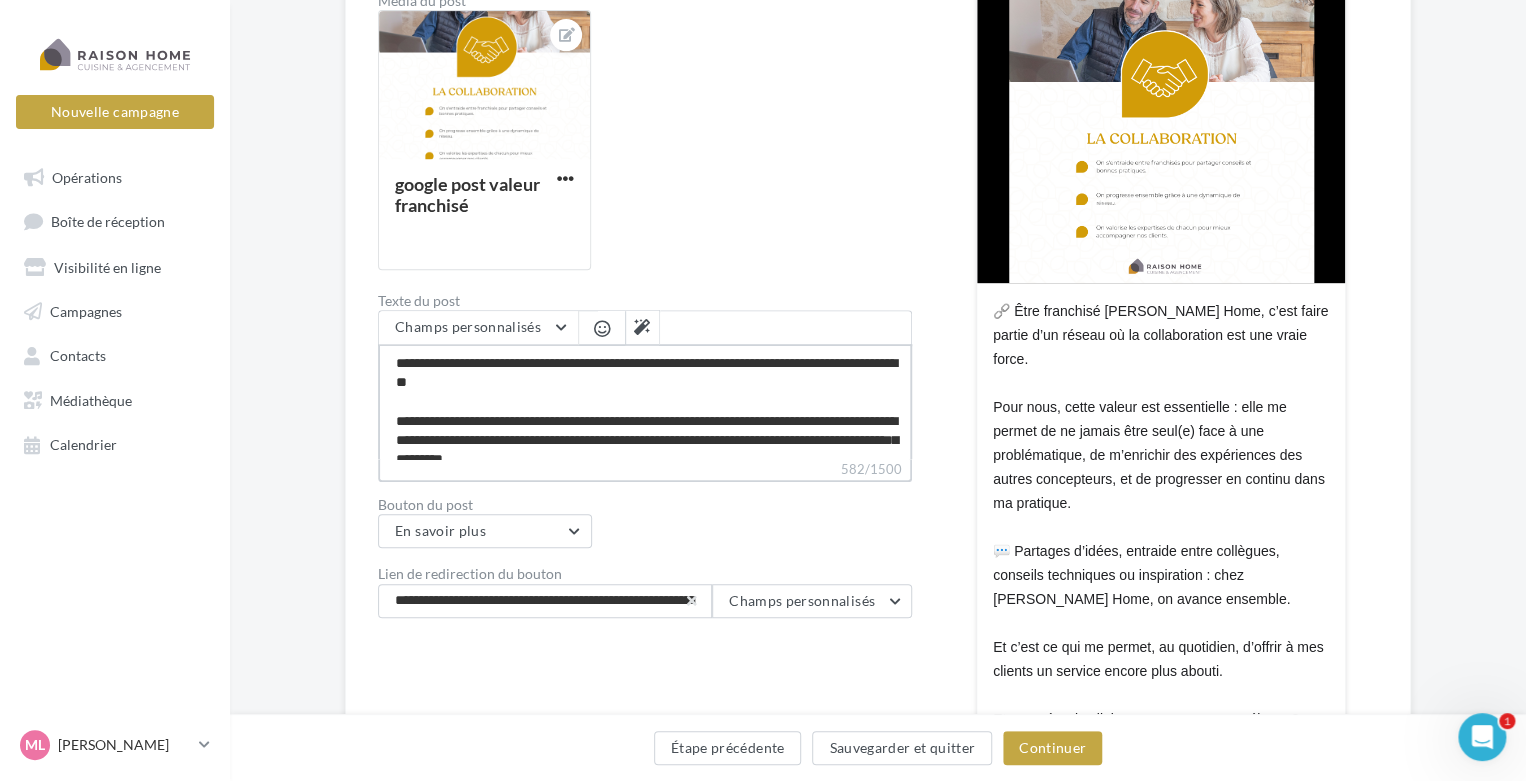 type on "**********" 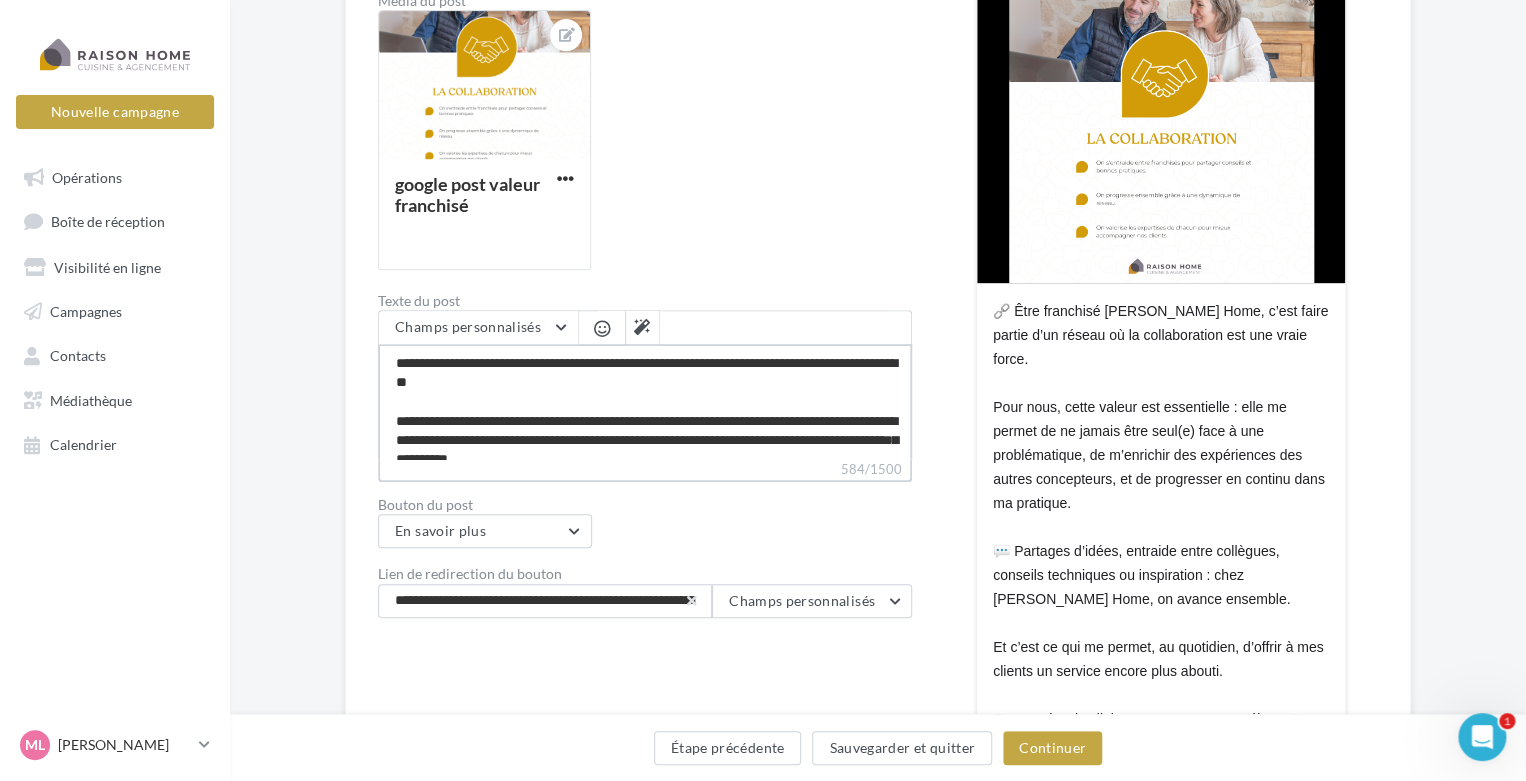 click on "**********" at bounding box center (645, 401) 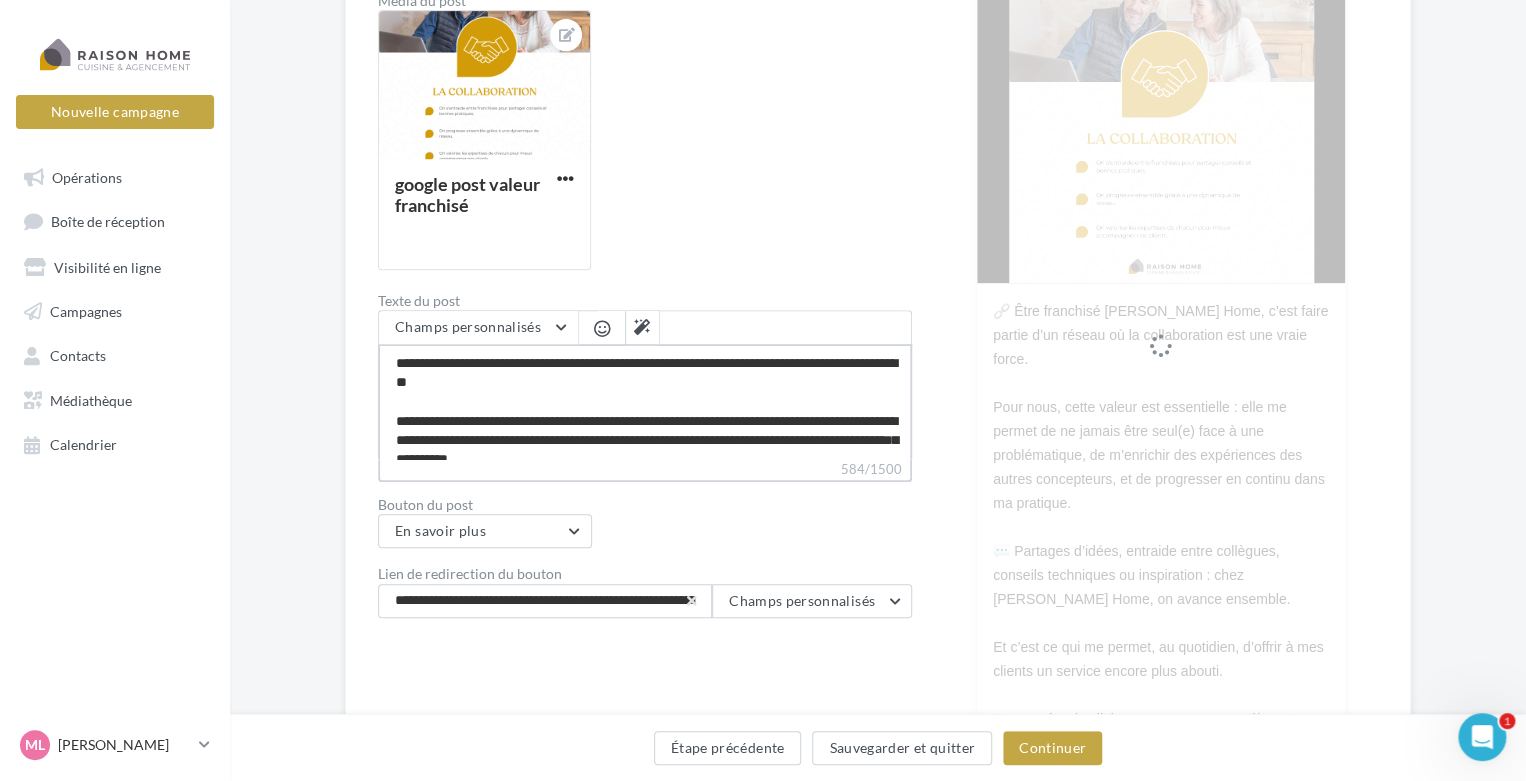type on "**********" 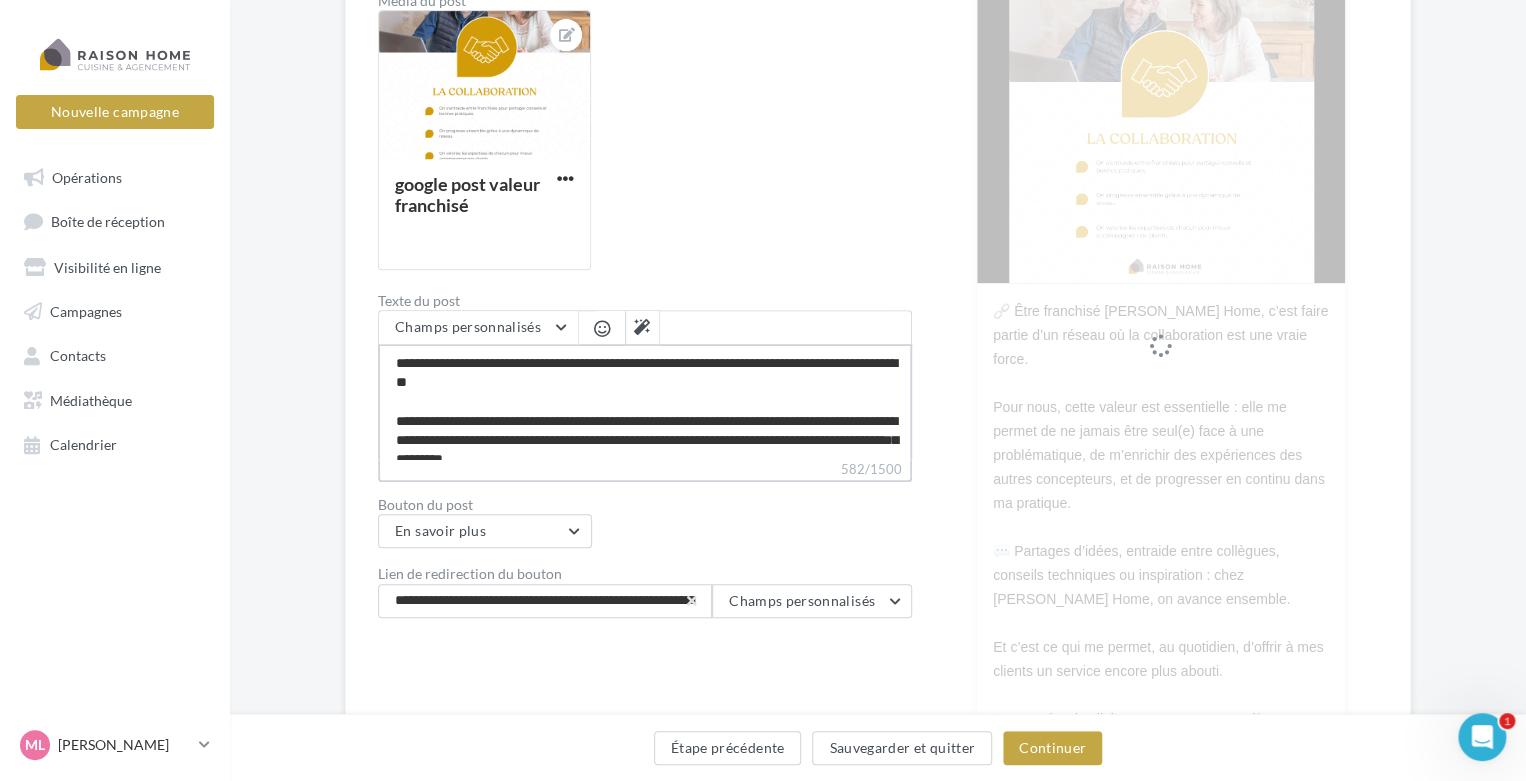type on "**********" 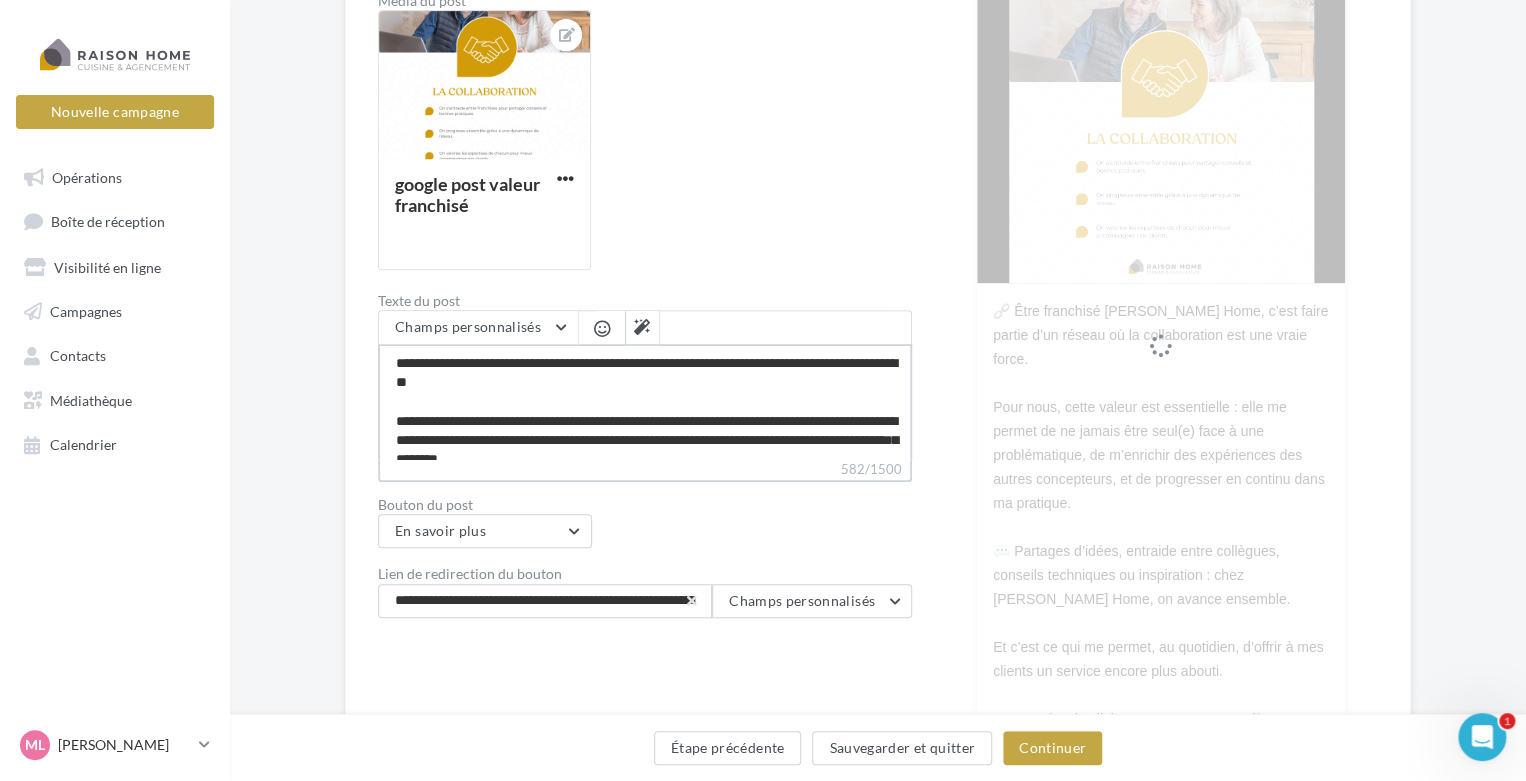 type on "**********" 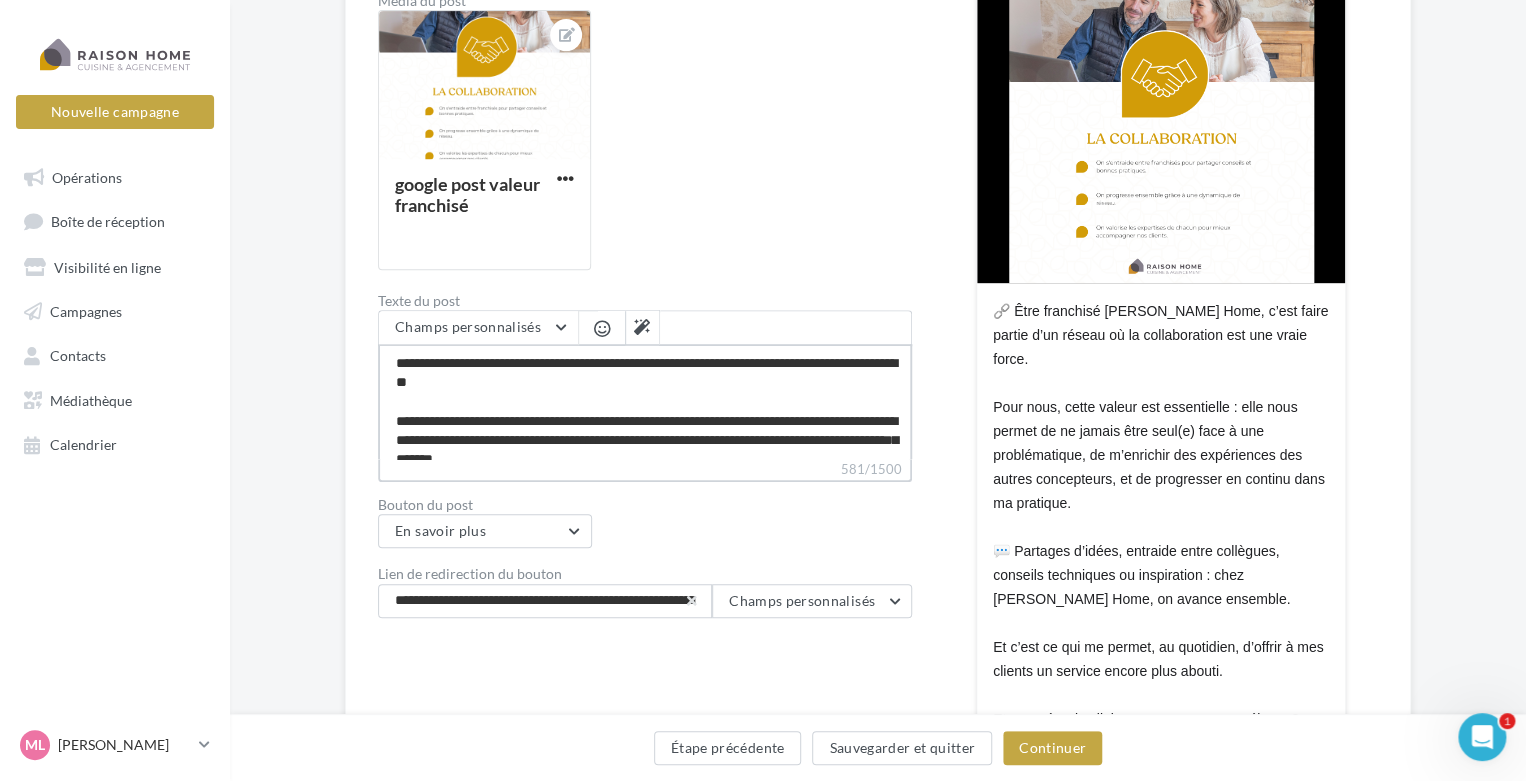 type on "**********" 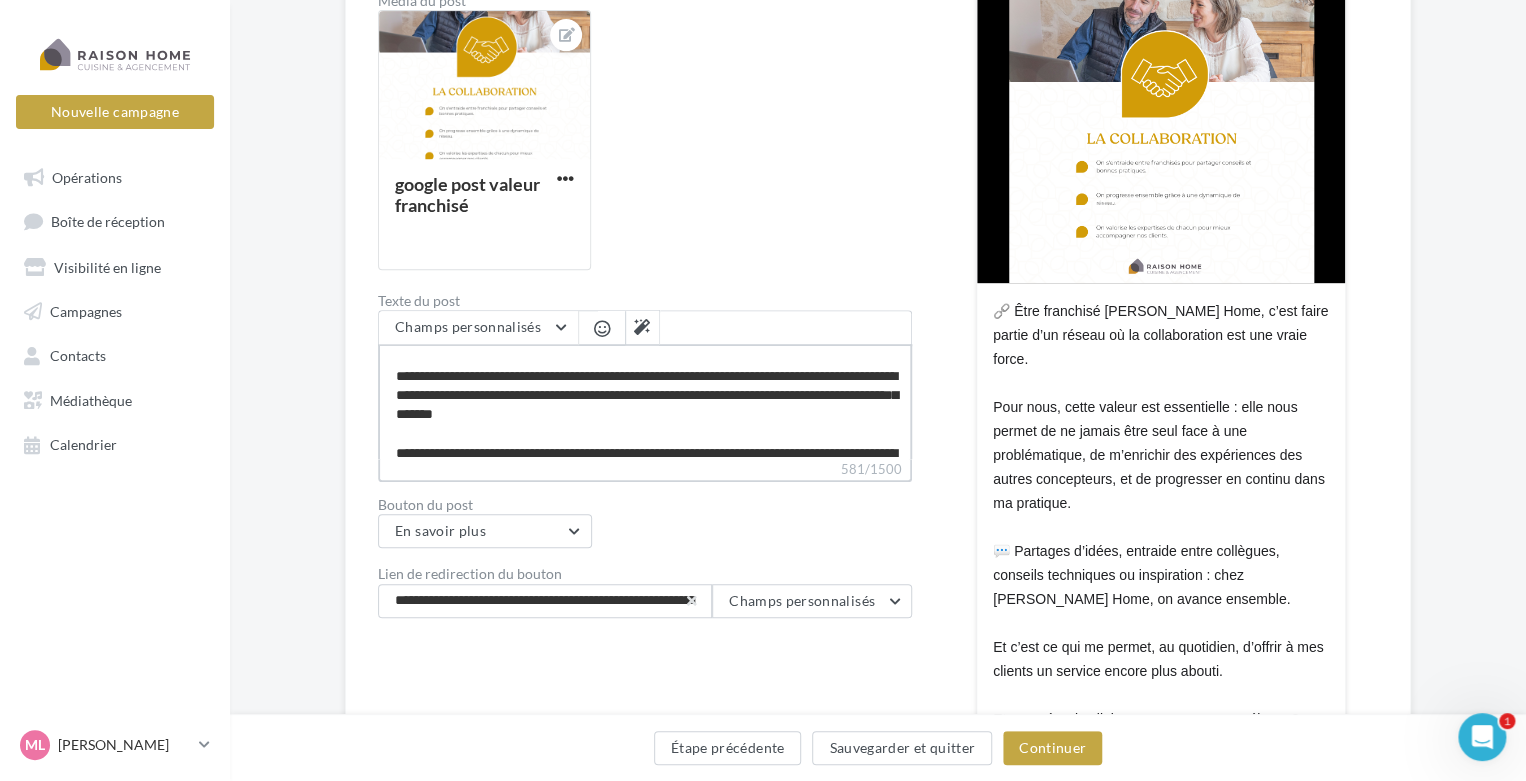 scroll, scrollTop: 0, scrollLeft: 0, axis: both 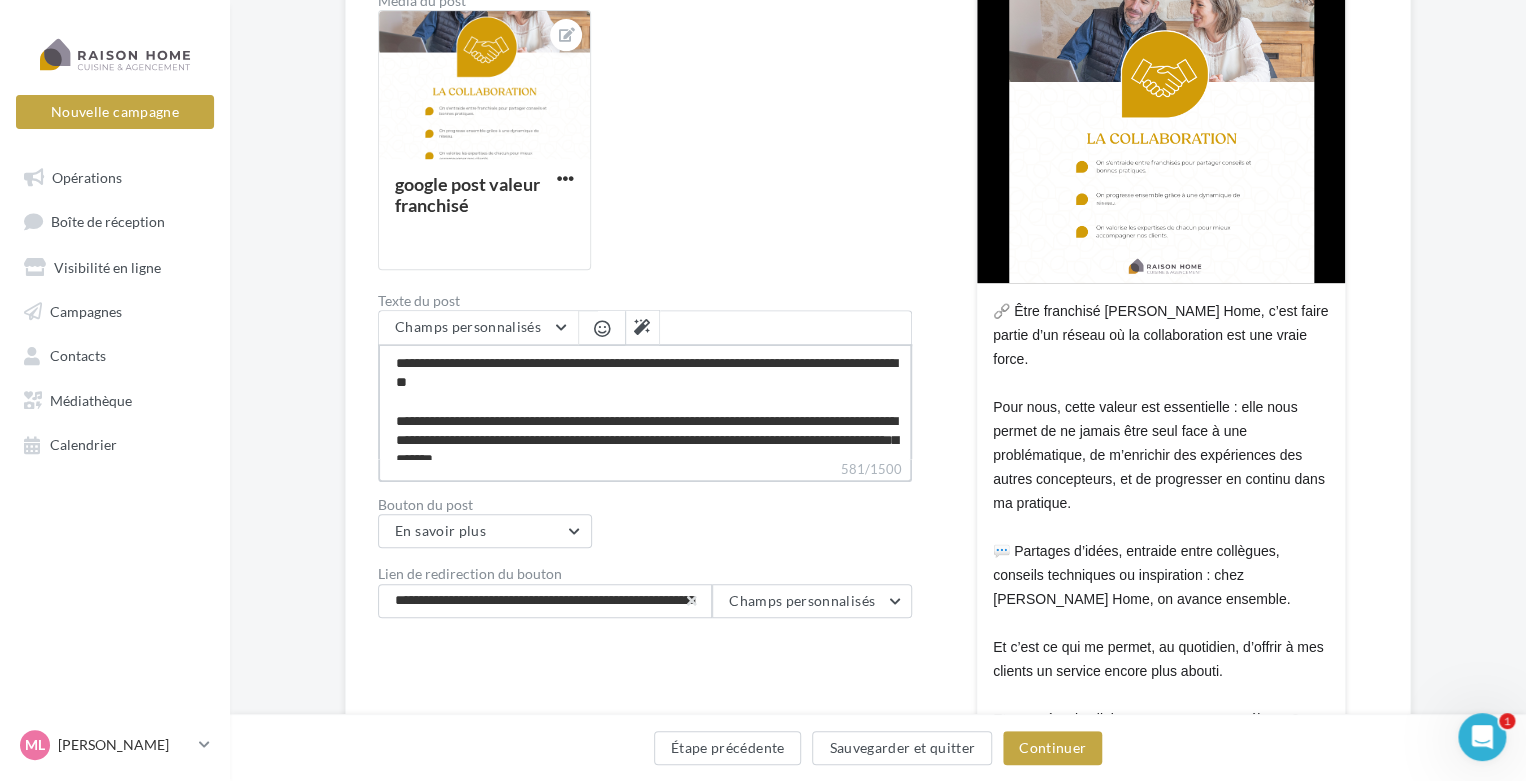 click on "**********" at bounding box center (645, 401) 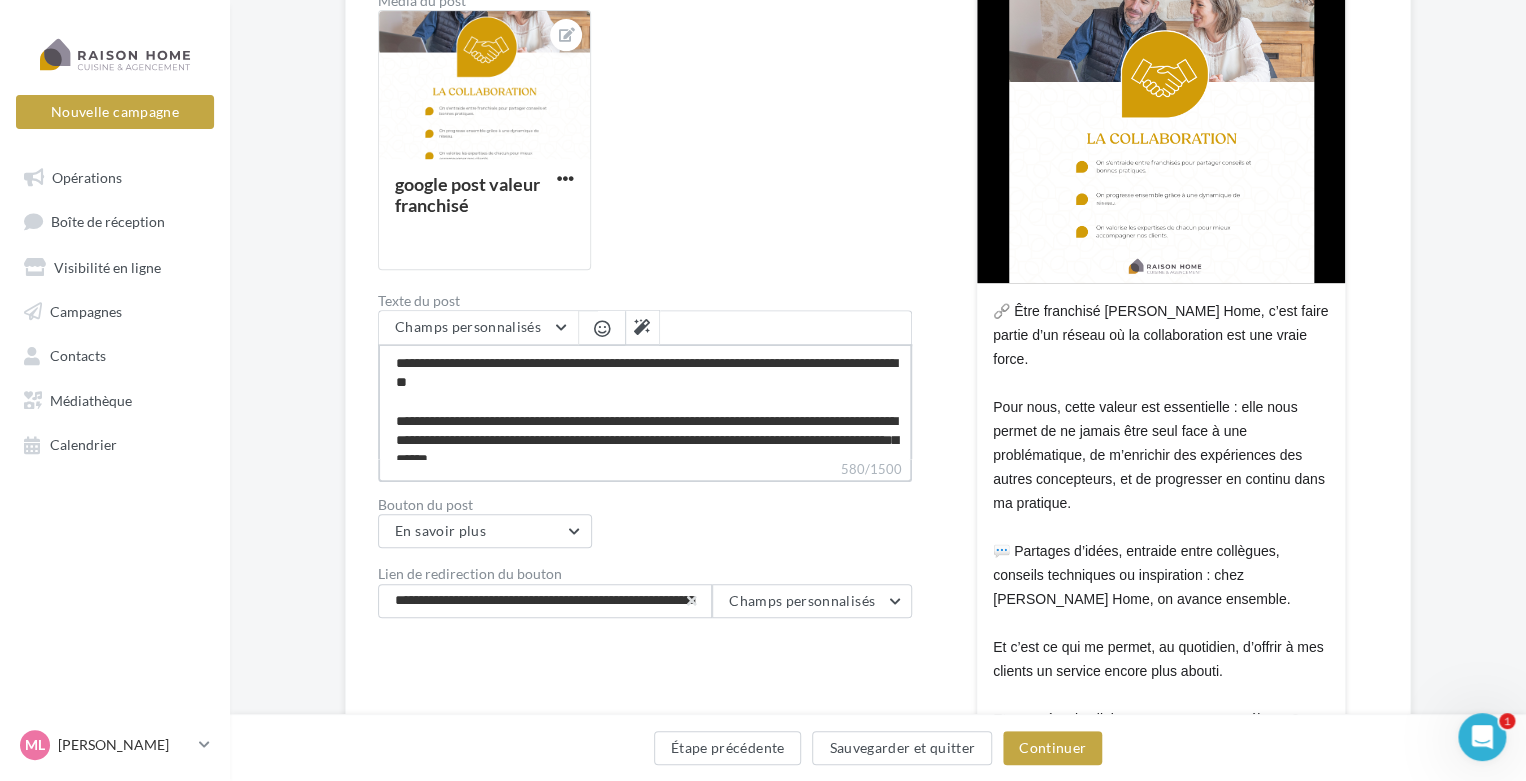 type on "**********" 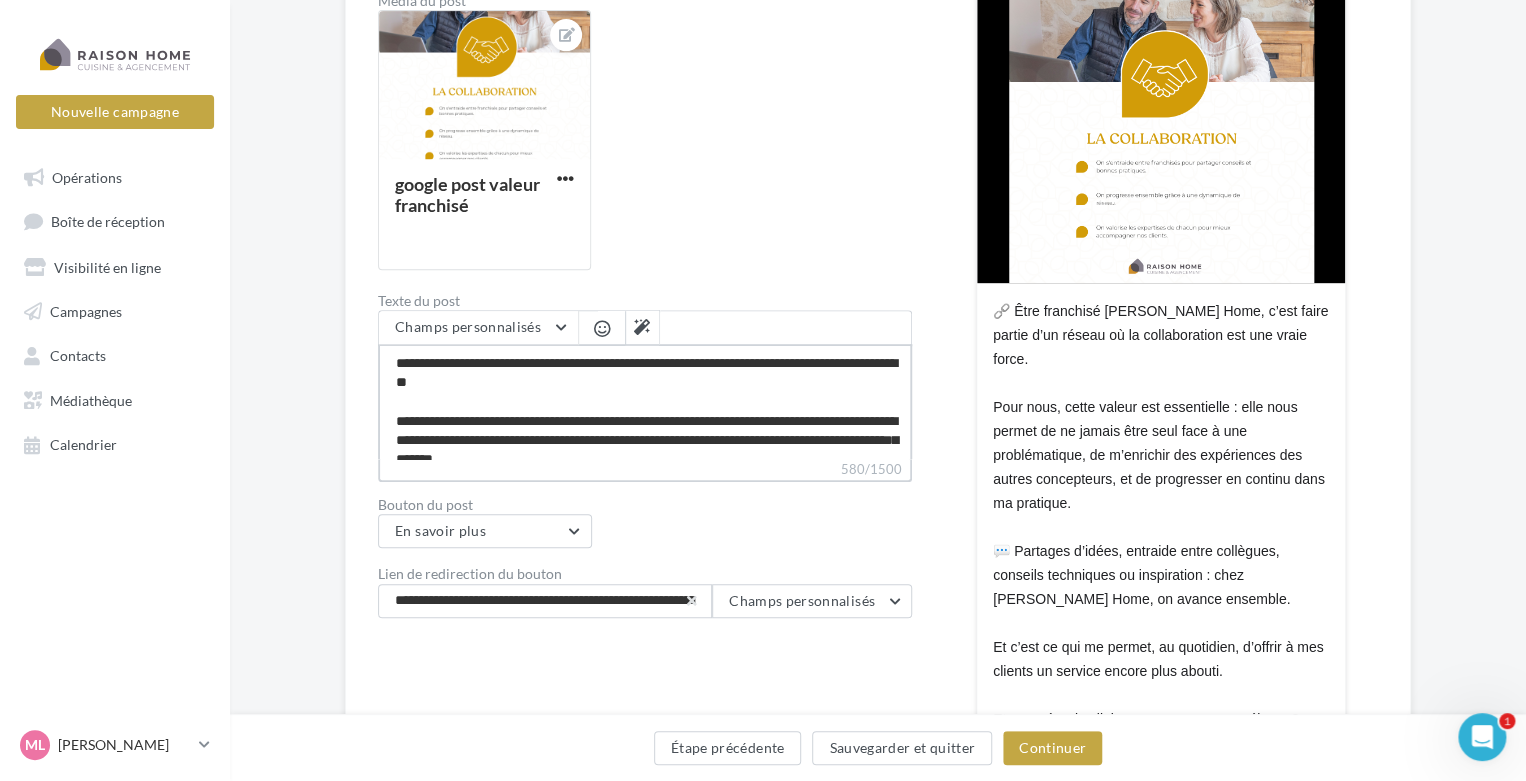 type on "**********" 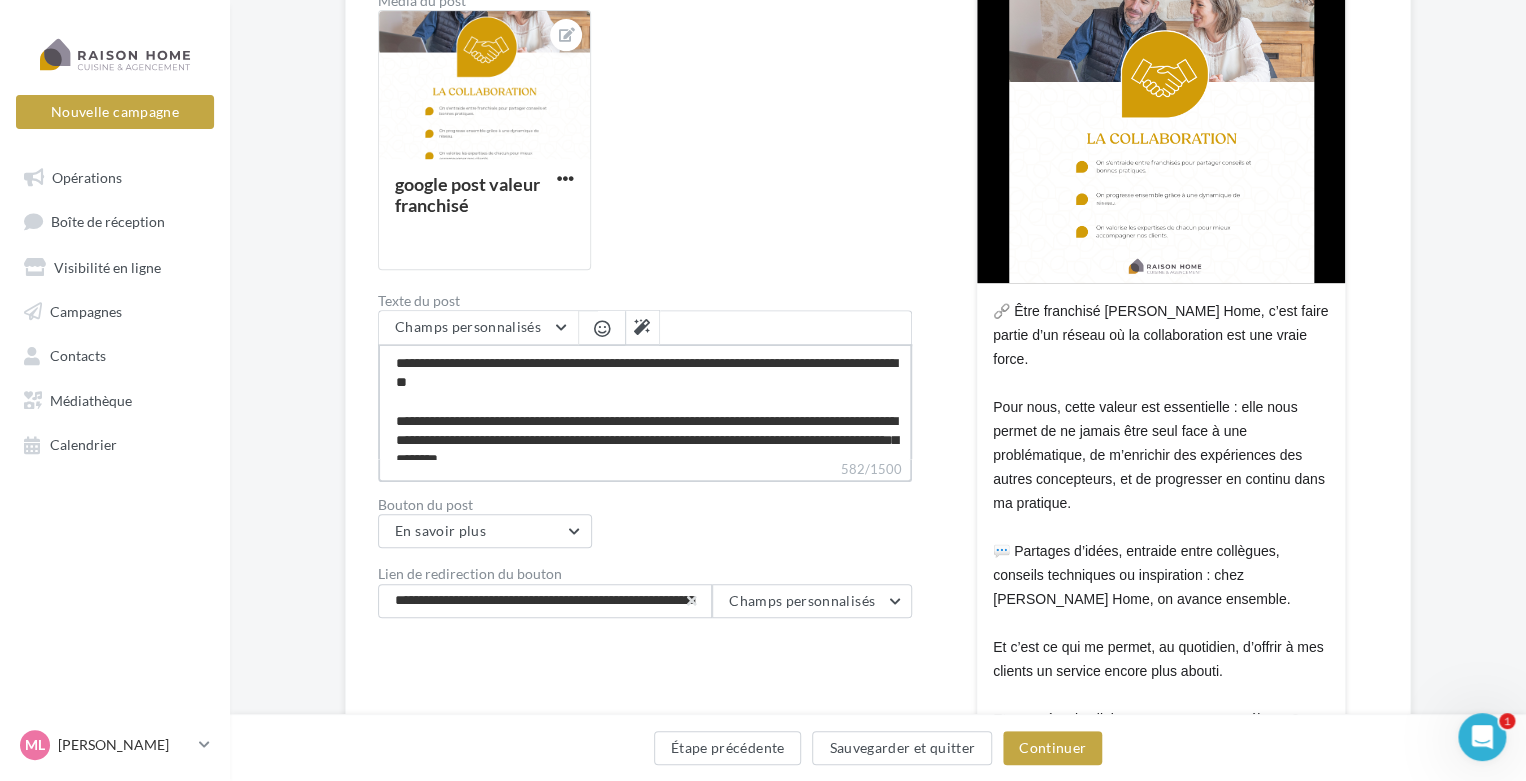 type on "**********" 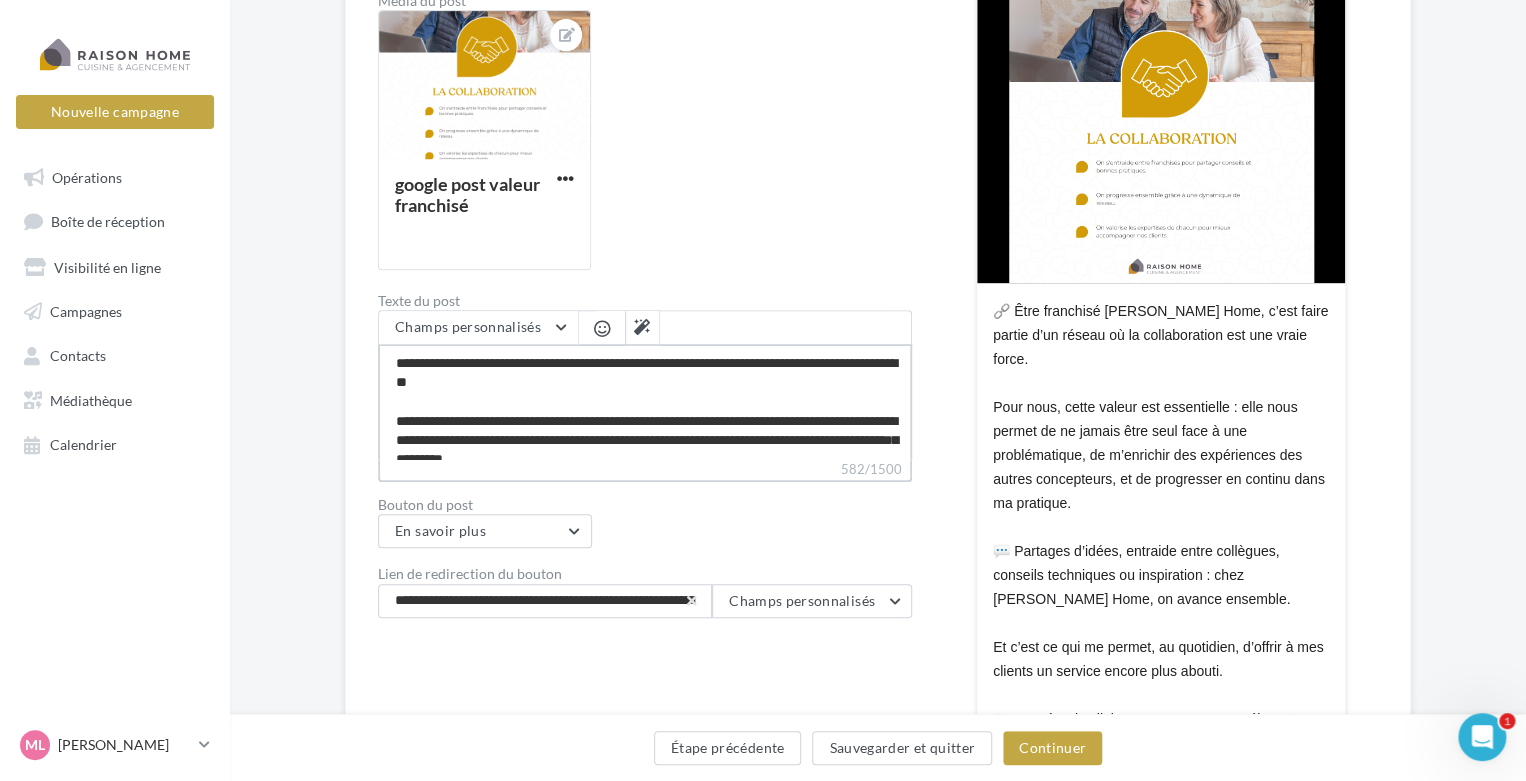 type on "**********" 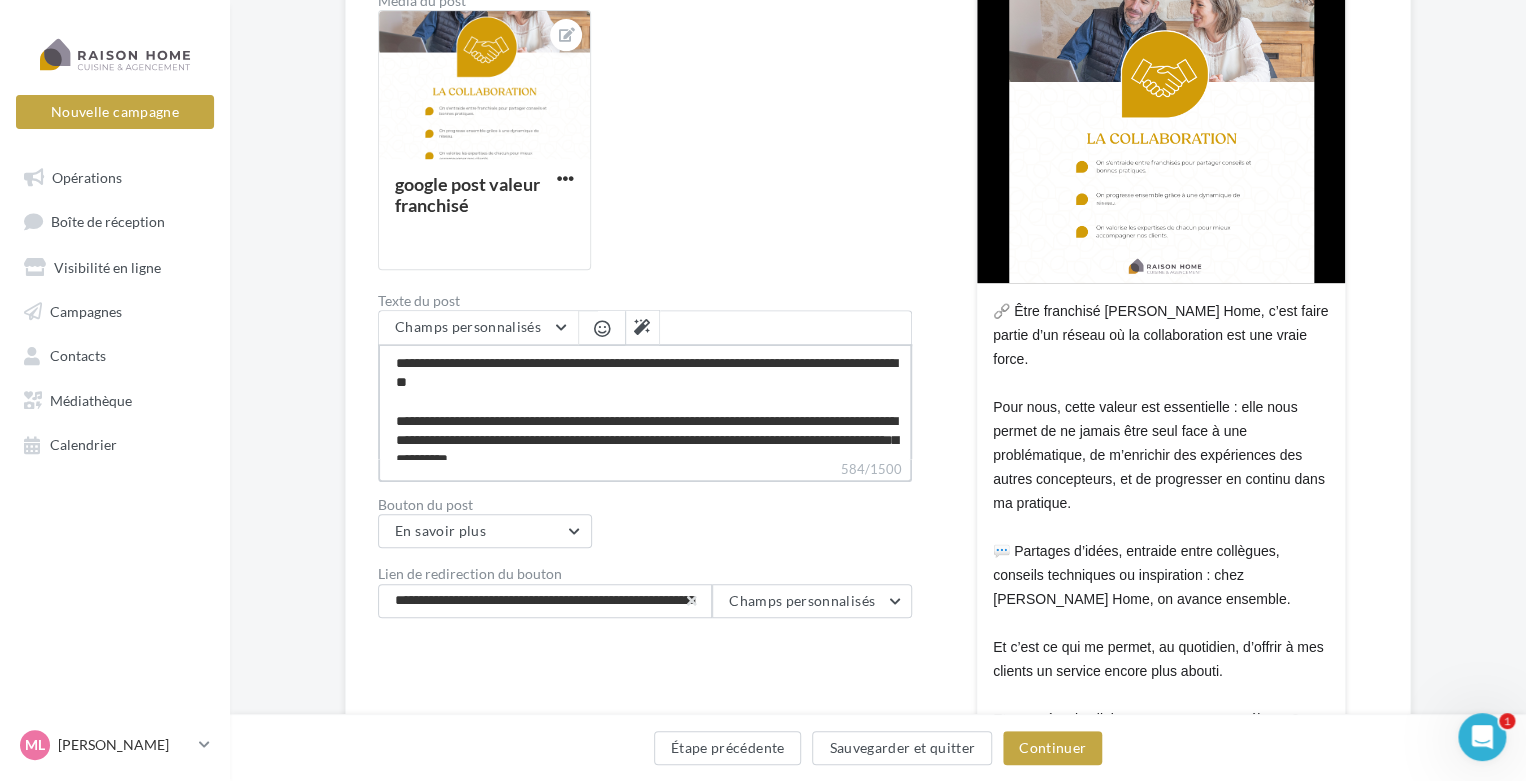 type on "**********" 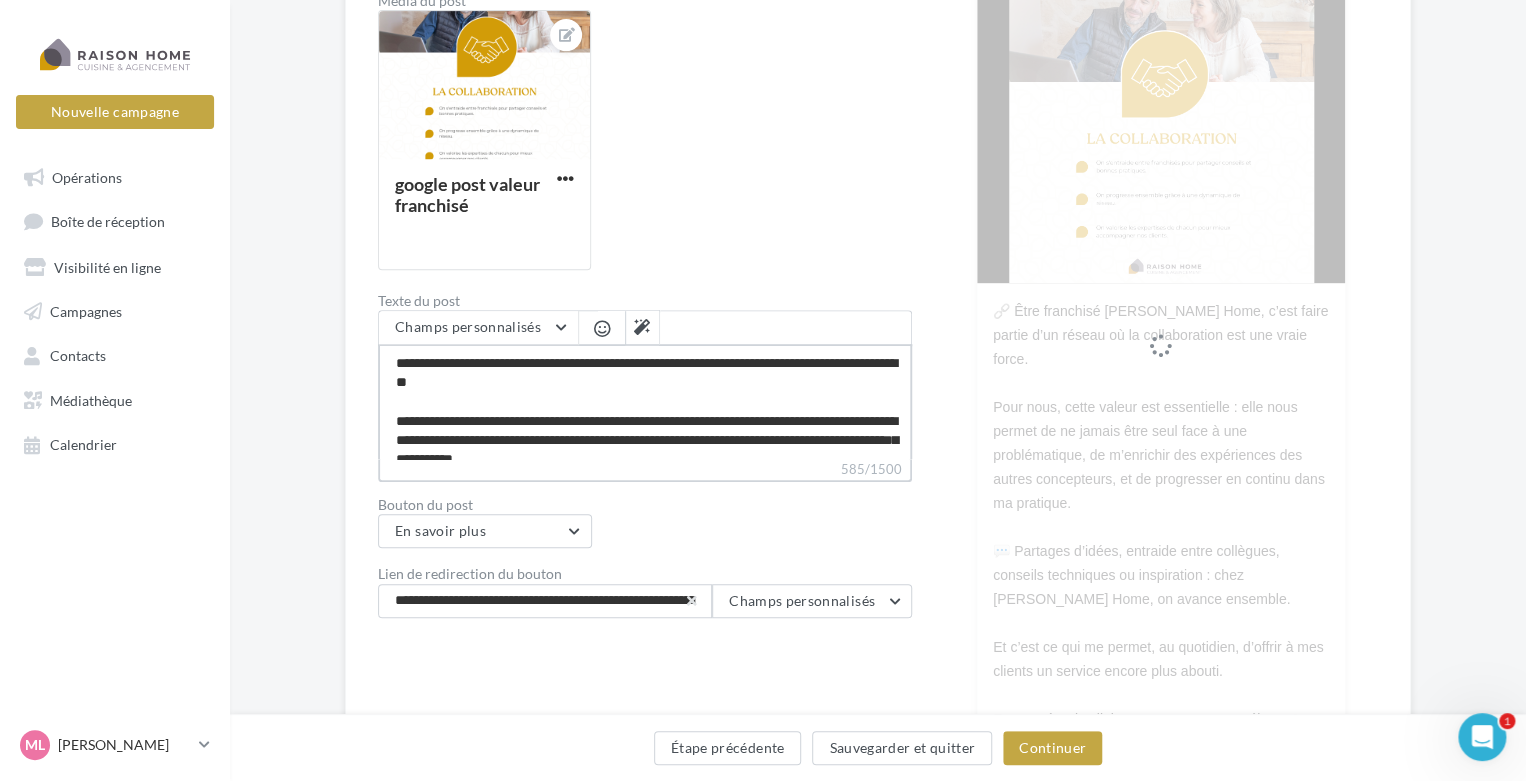 scroll, scrollTop: 40, scrollLeft: 0, axis: vertical 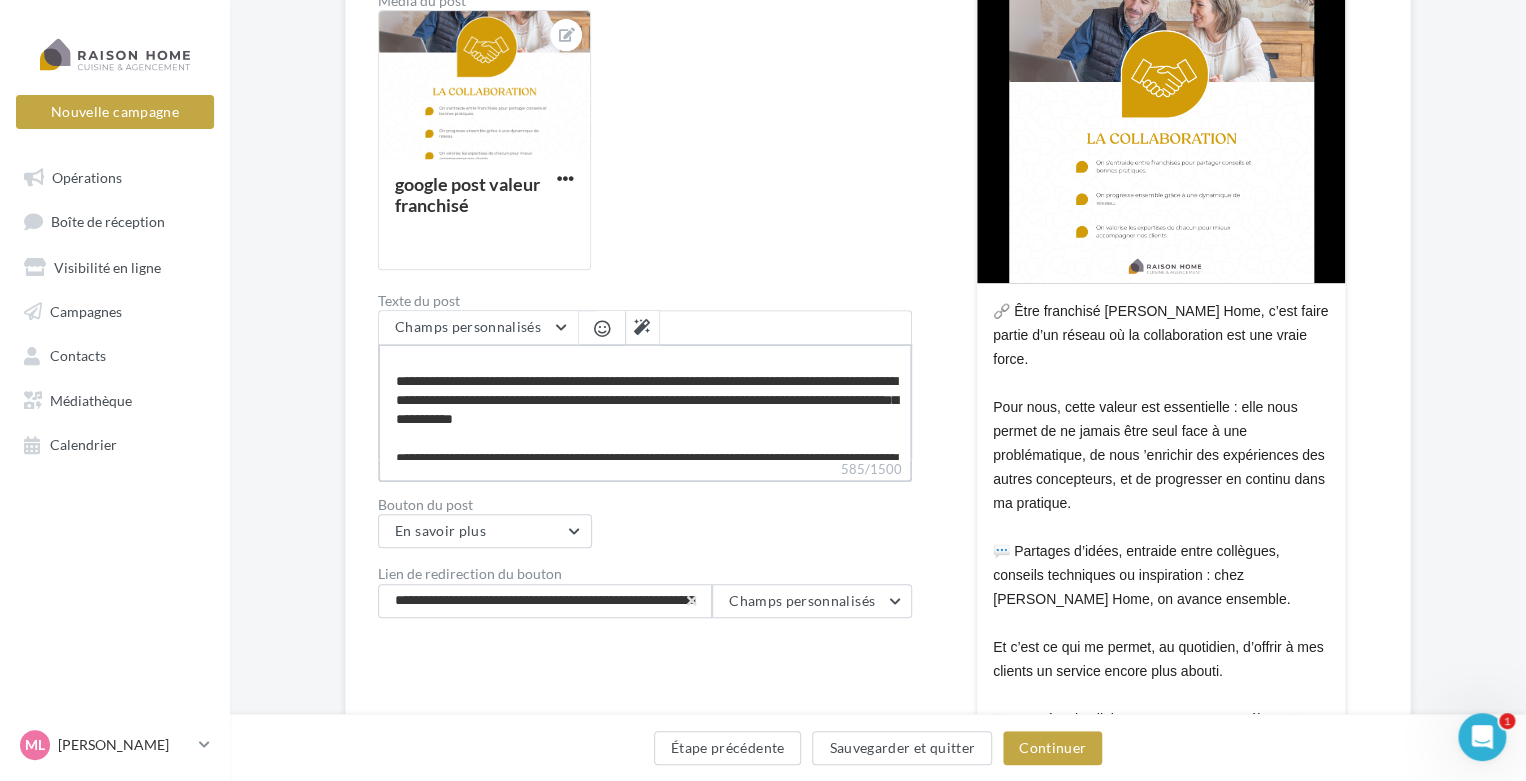 click on "**********" at bounding box center [645, 401] 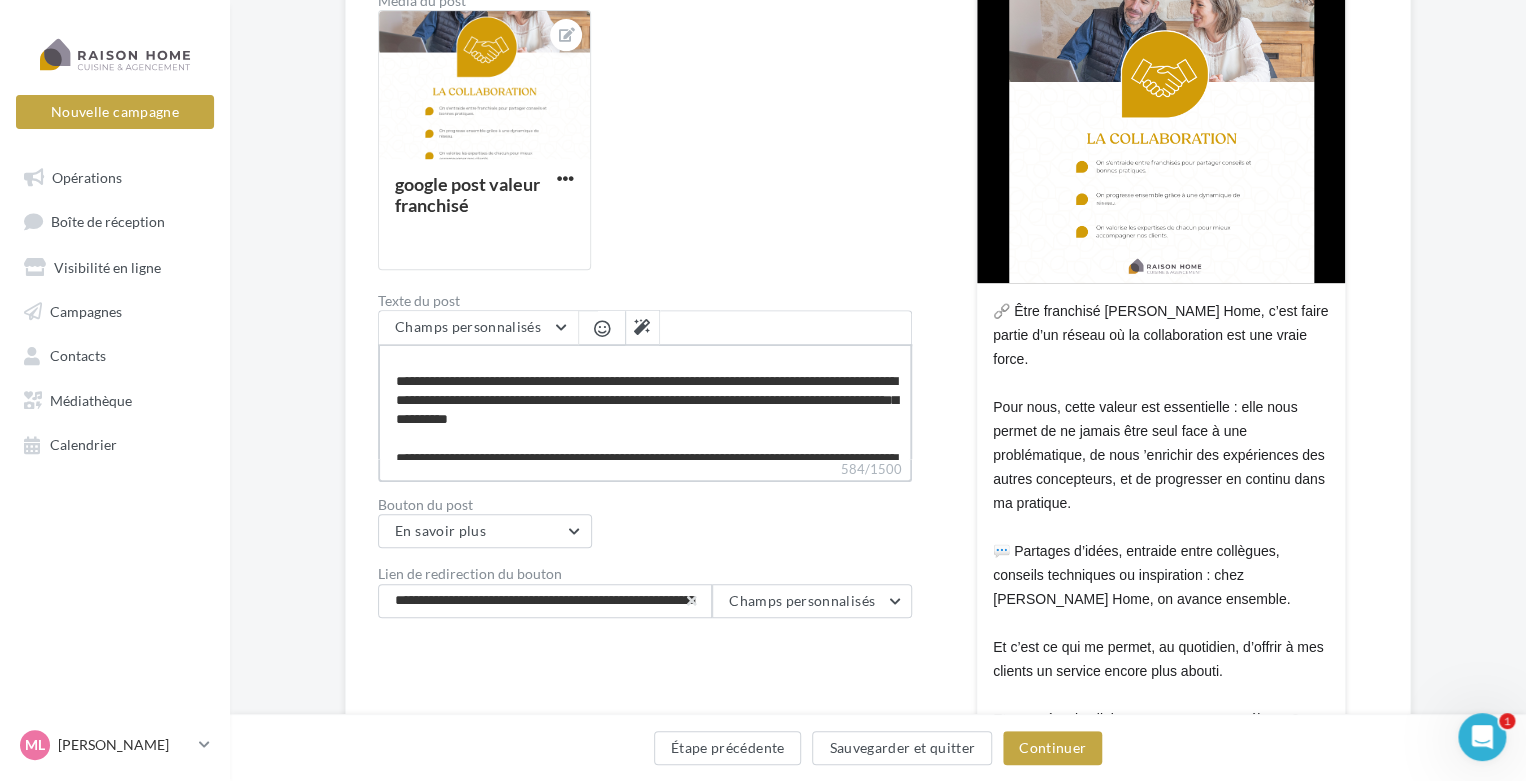 type on "**********" 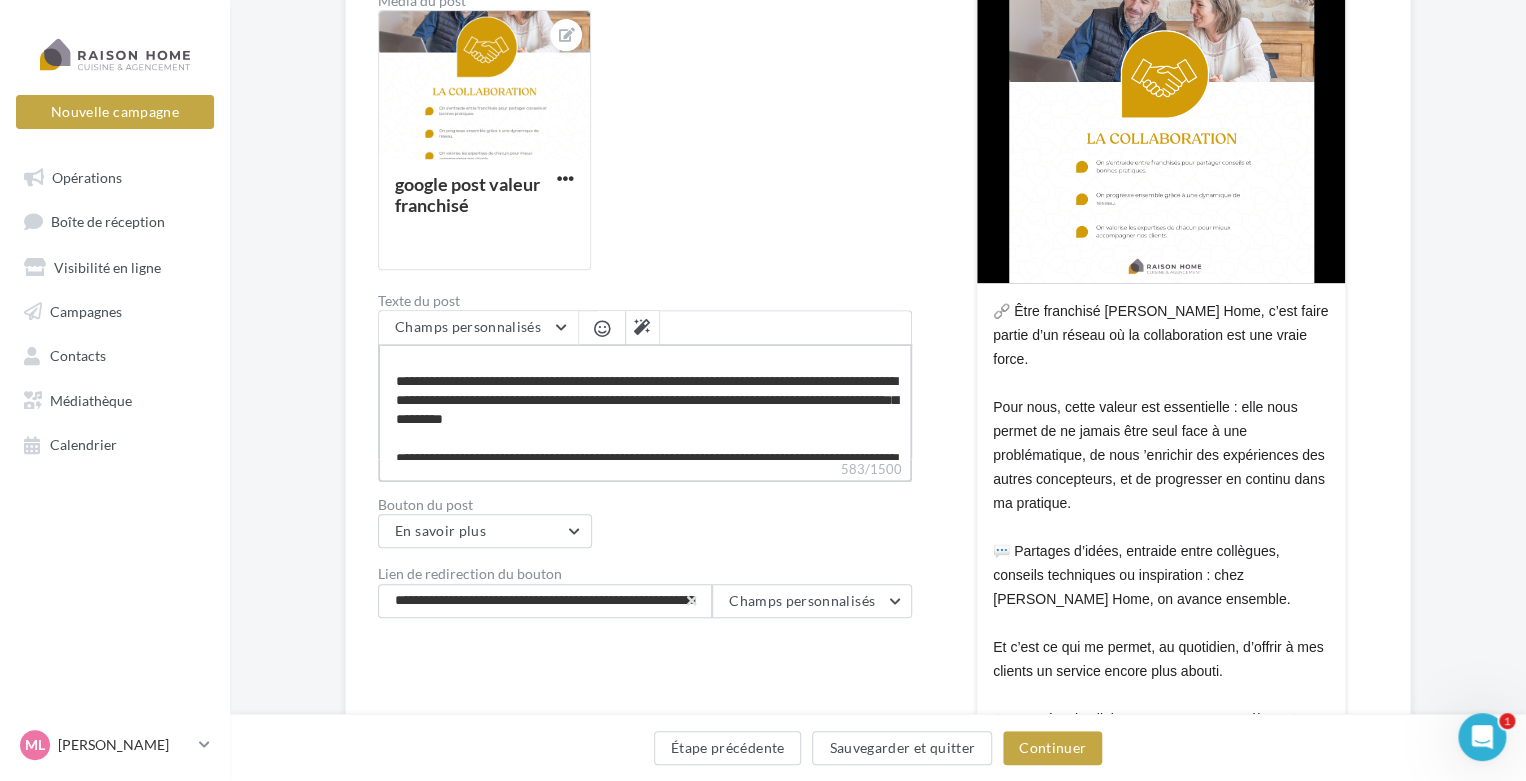 type on "**********" 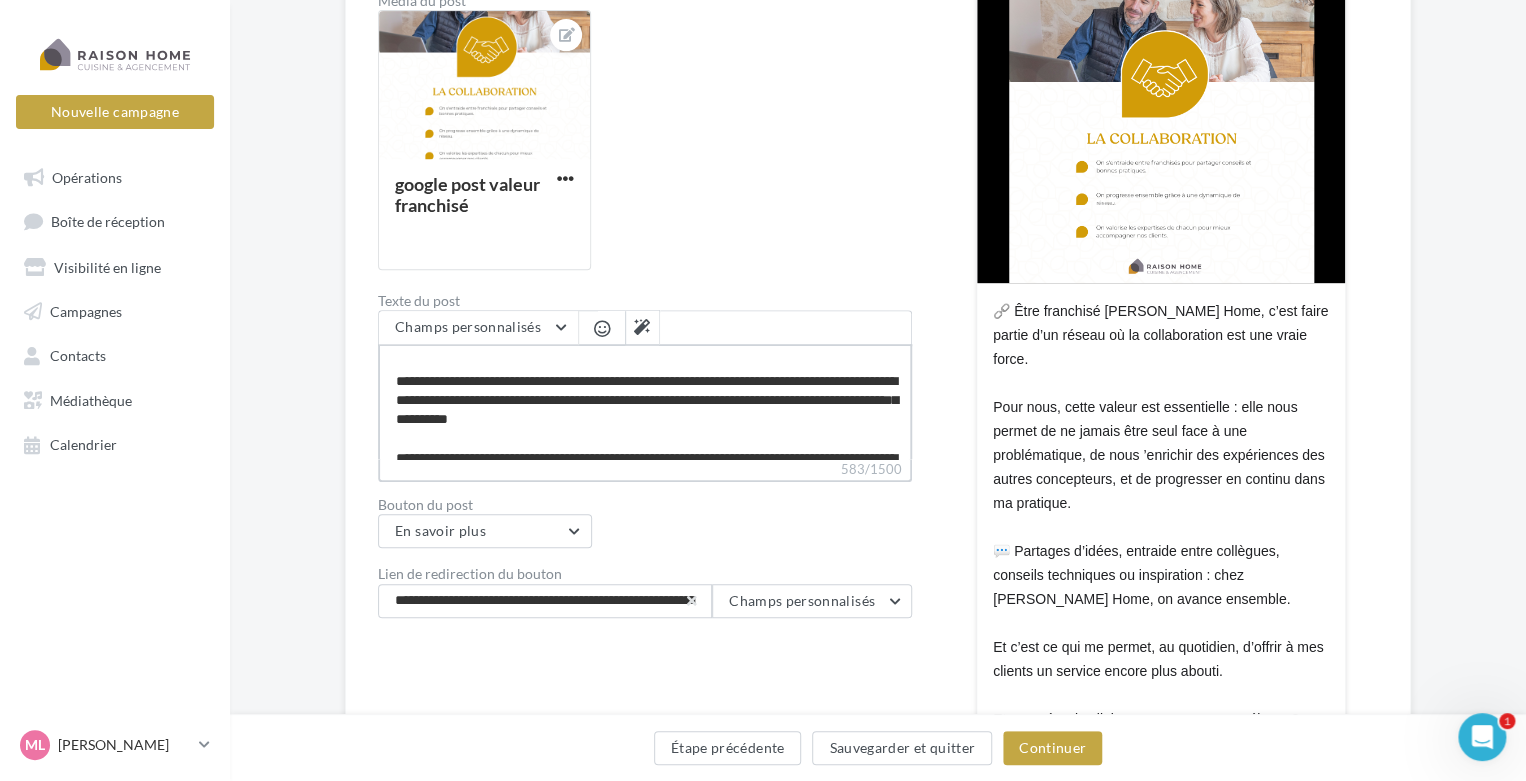 type on "**********" 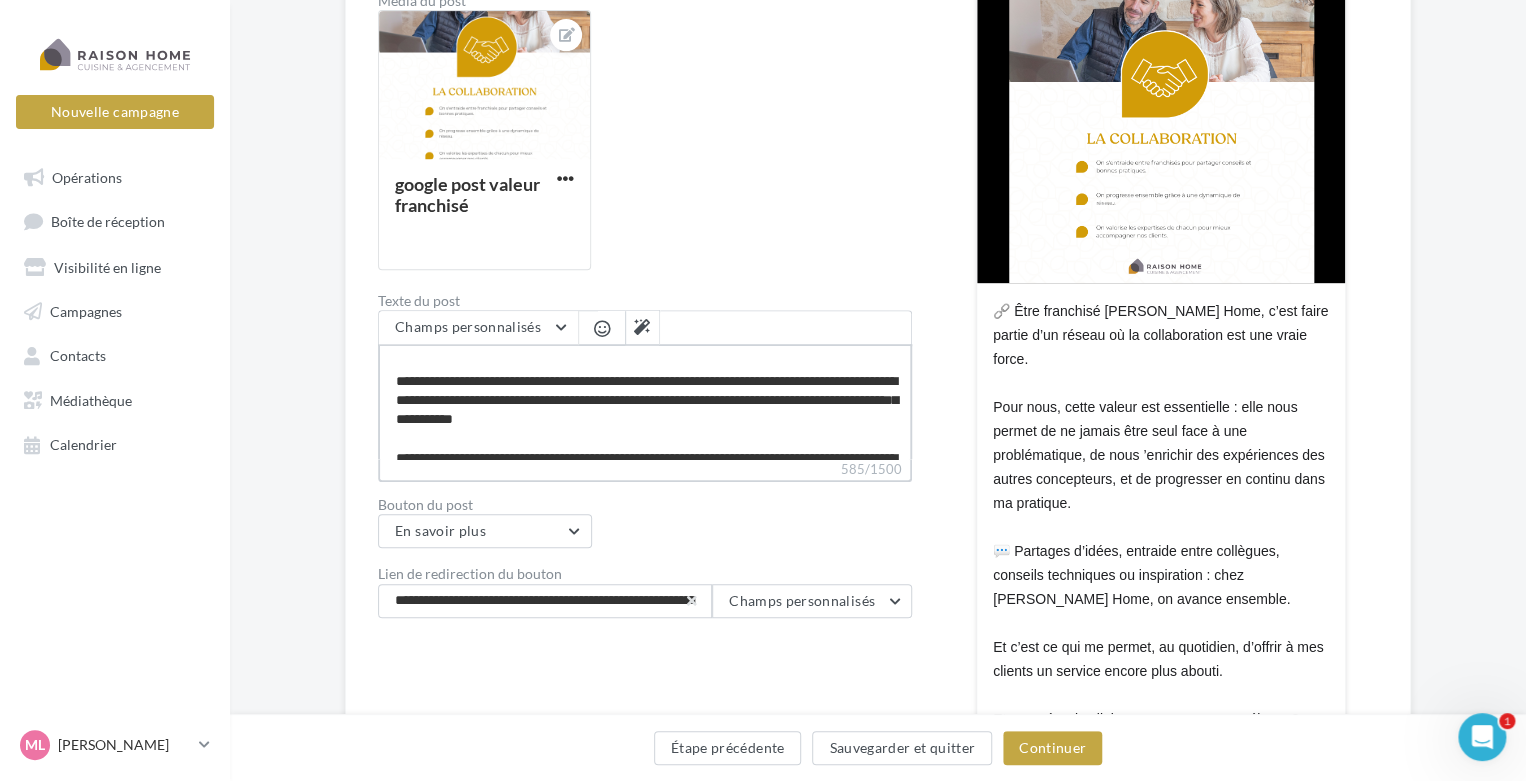 type on "**********" 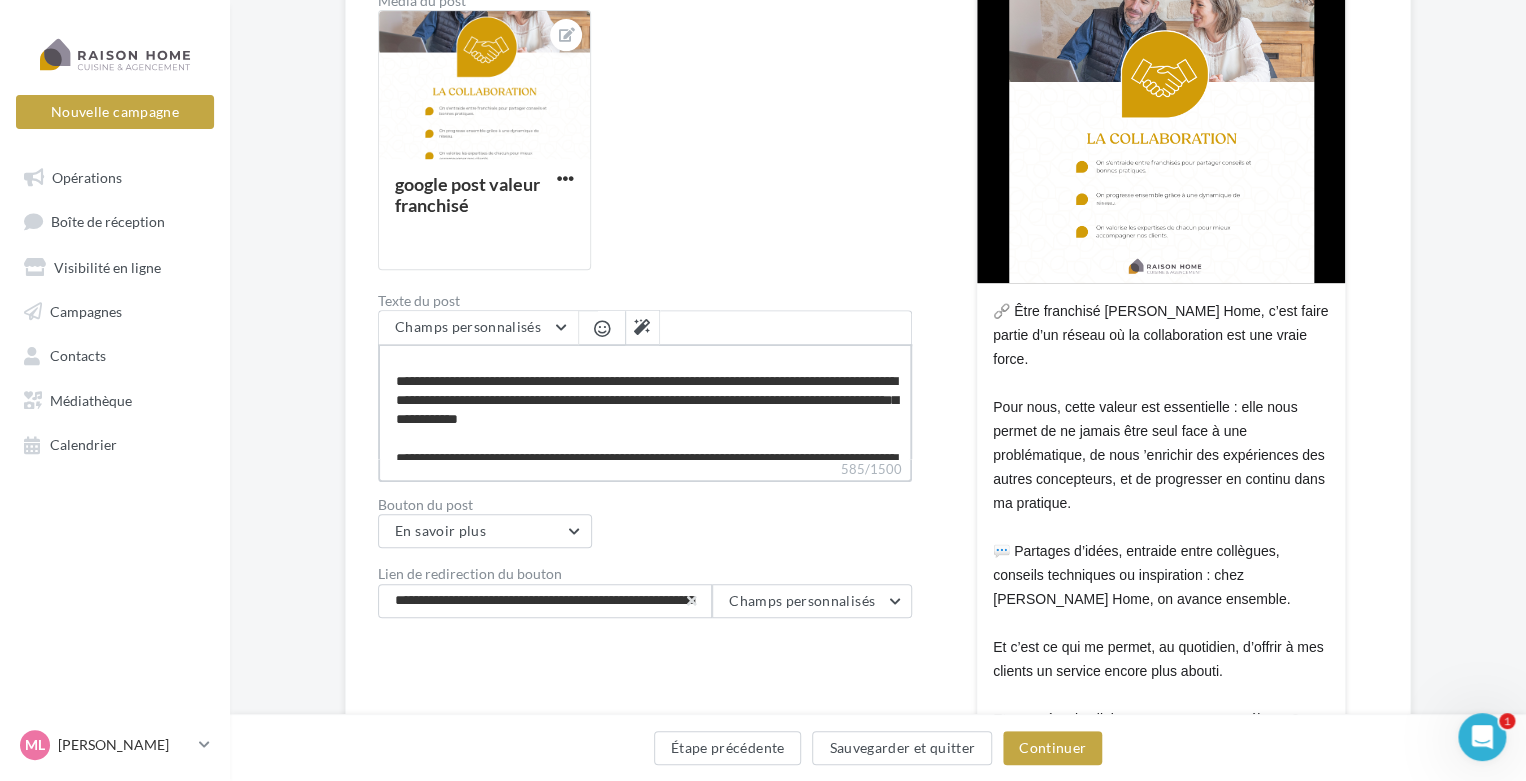 type on "**********" 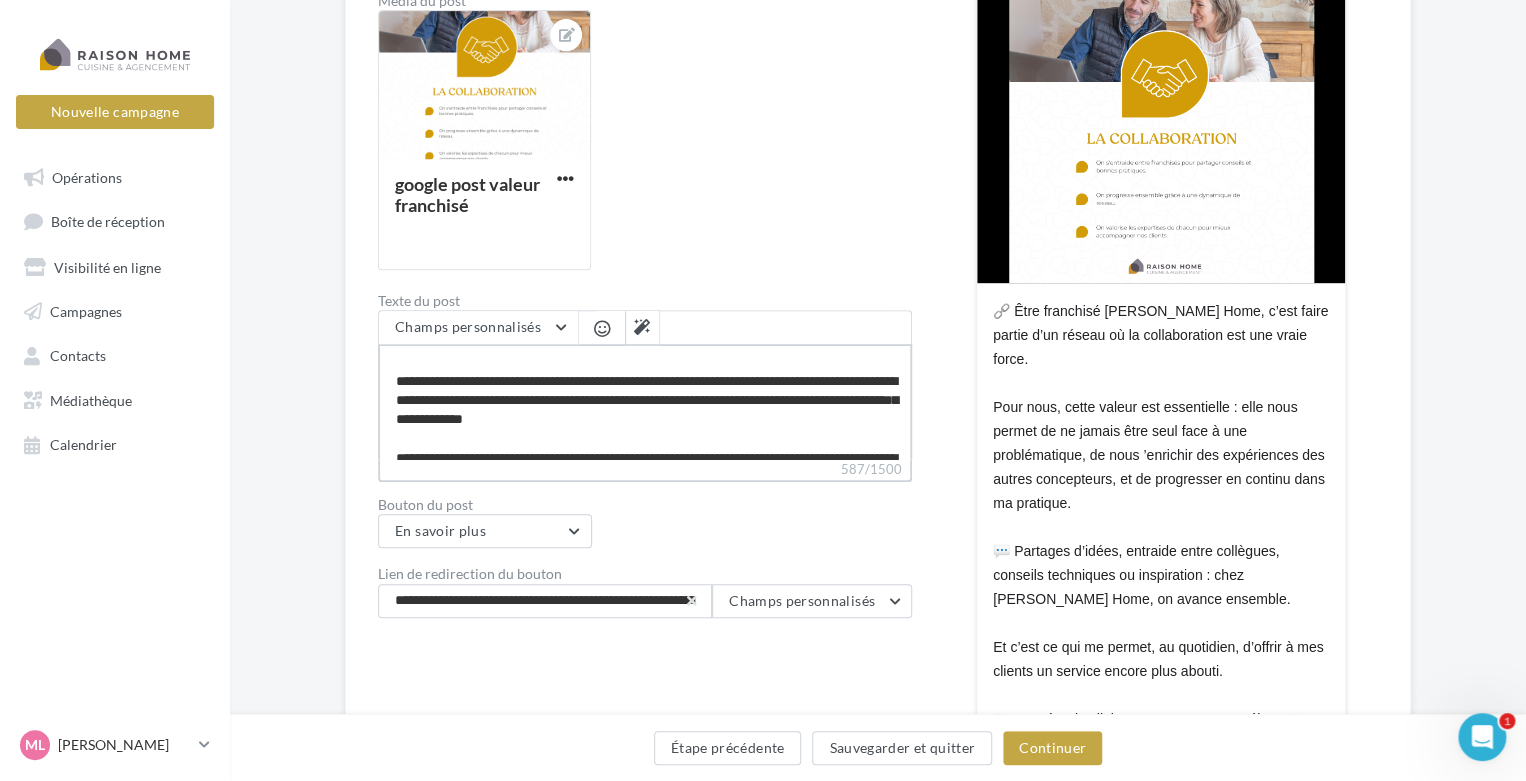 type on "**********" 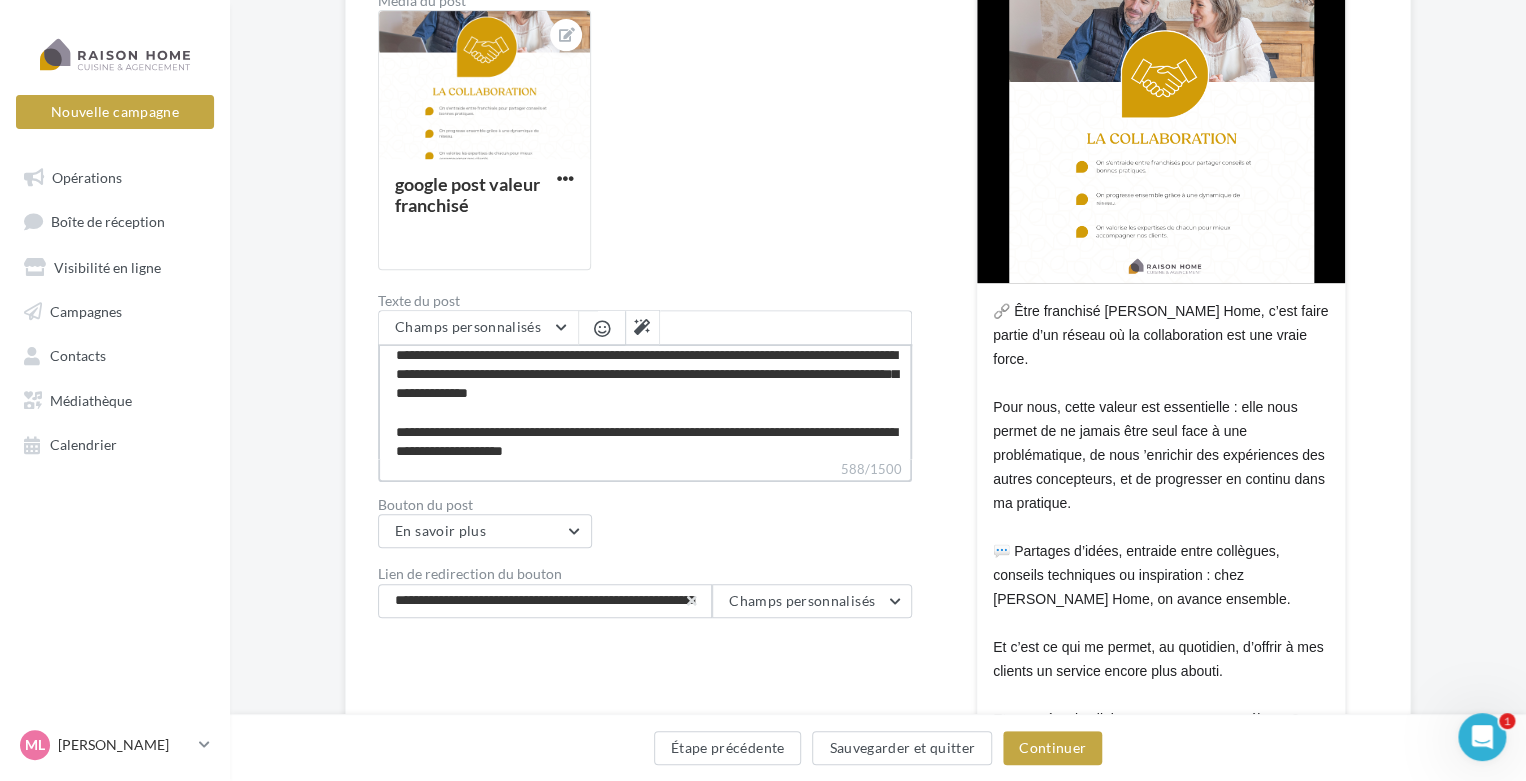 scroll, scrollTop: 80, scrollLeft: 0, axis: vertical 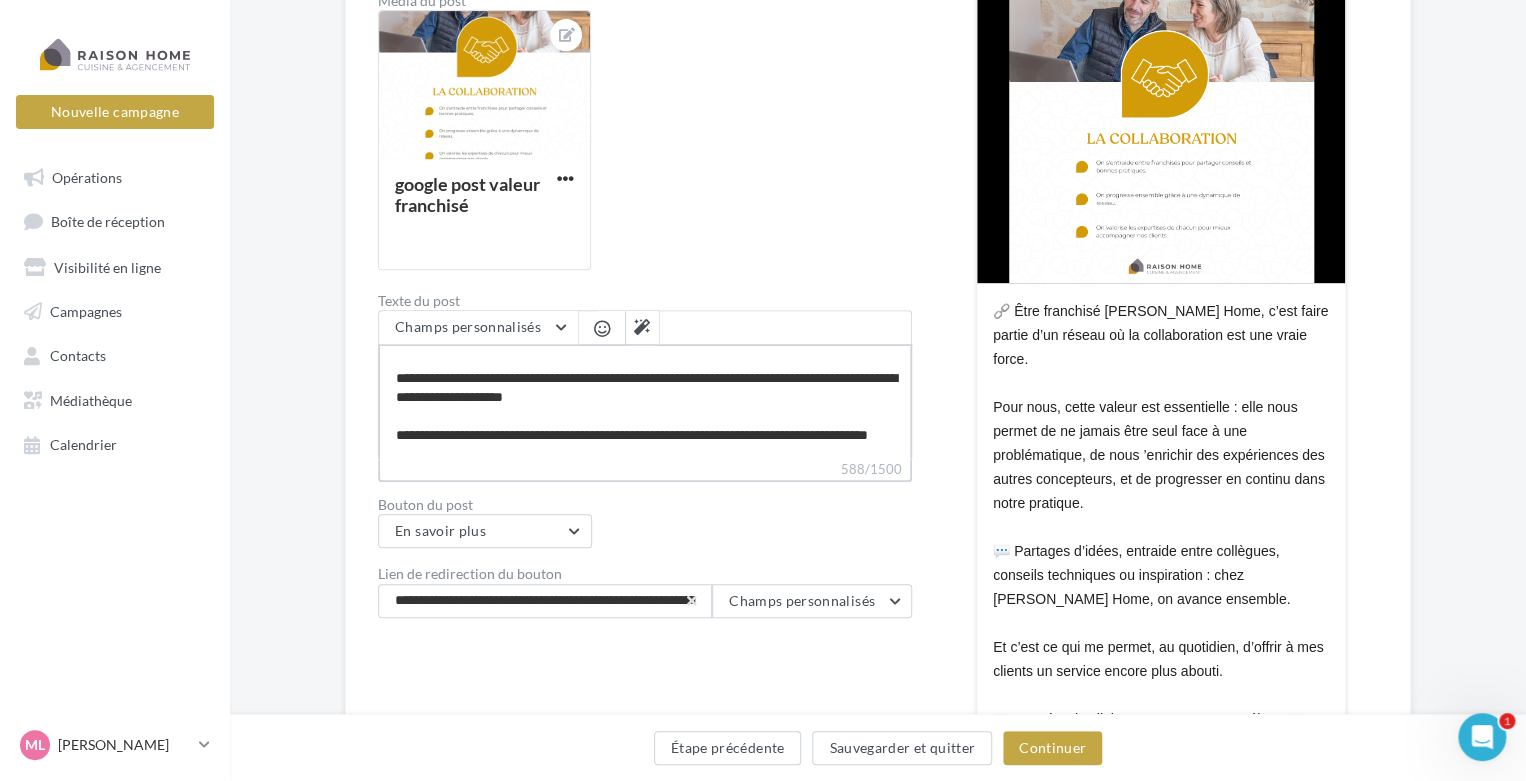 click on "**********" at bounding box center [645, 401] 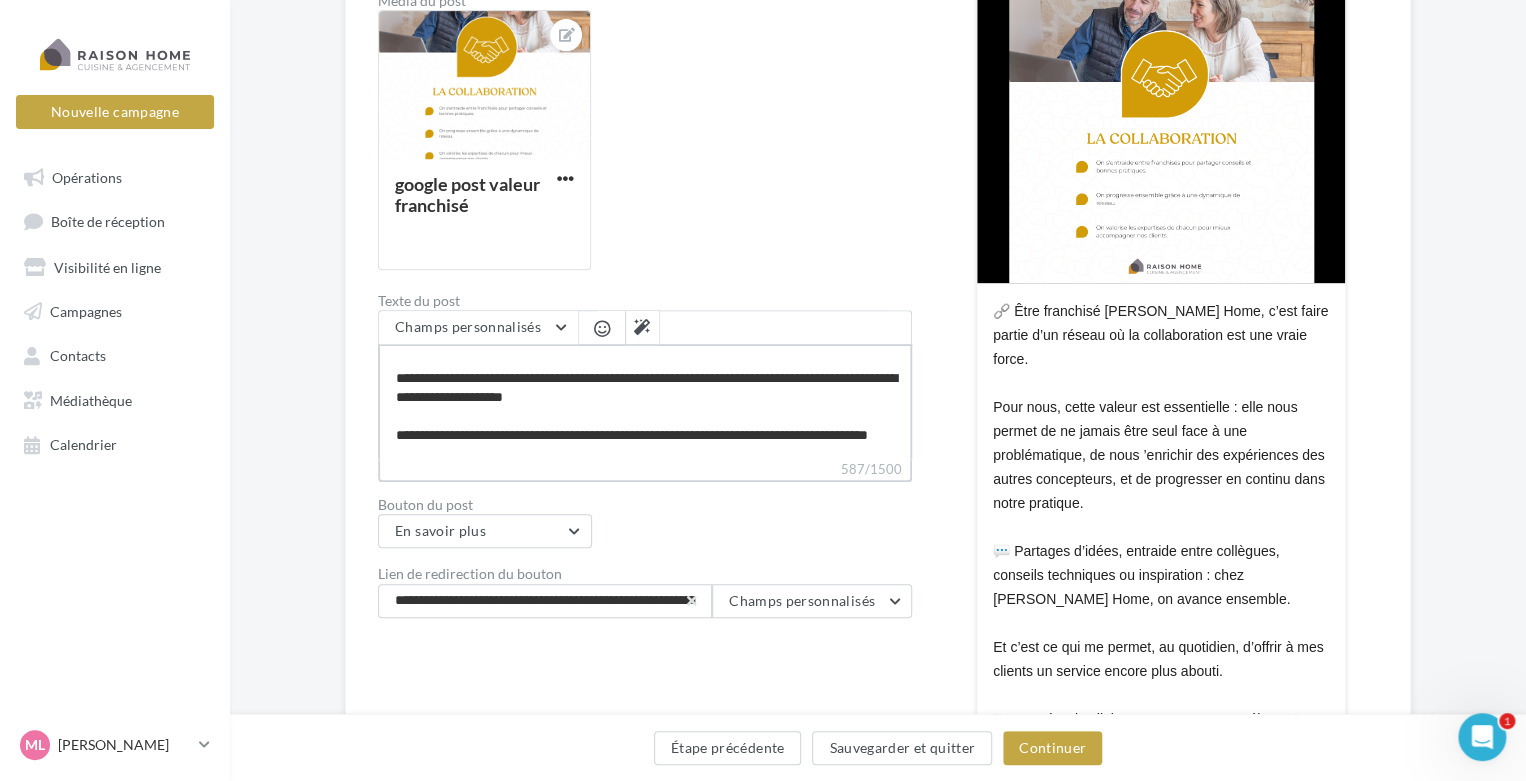 type on "**********" 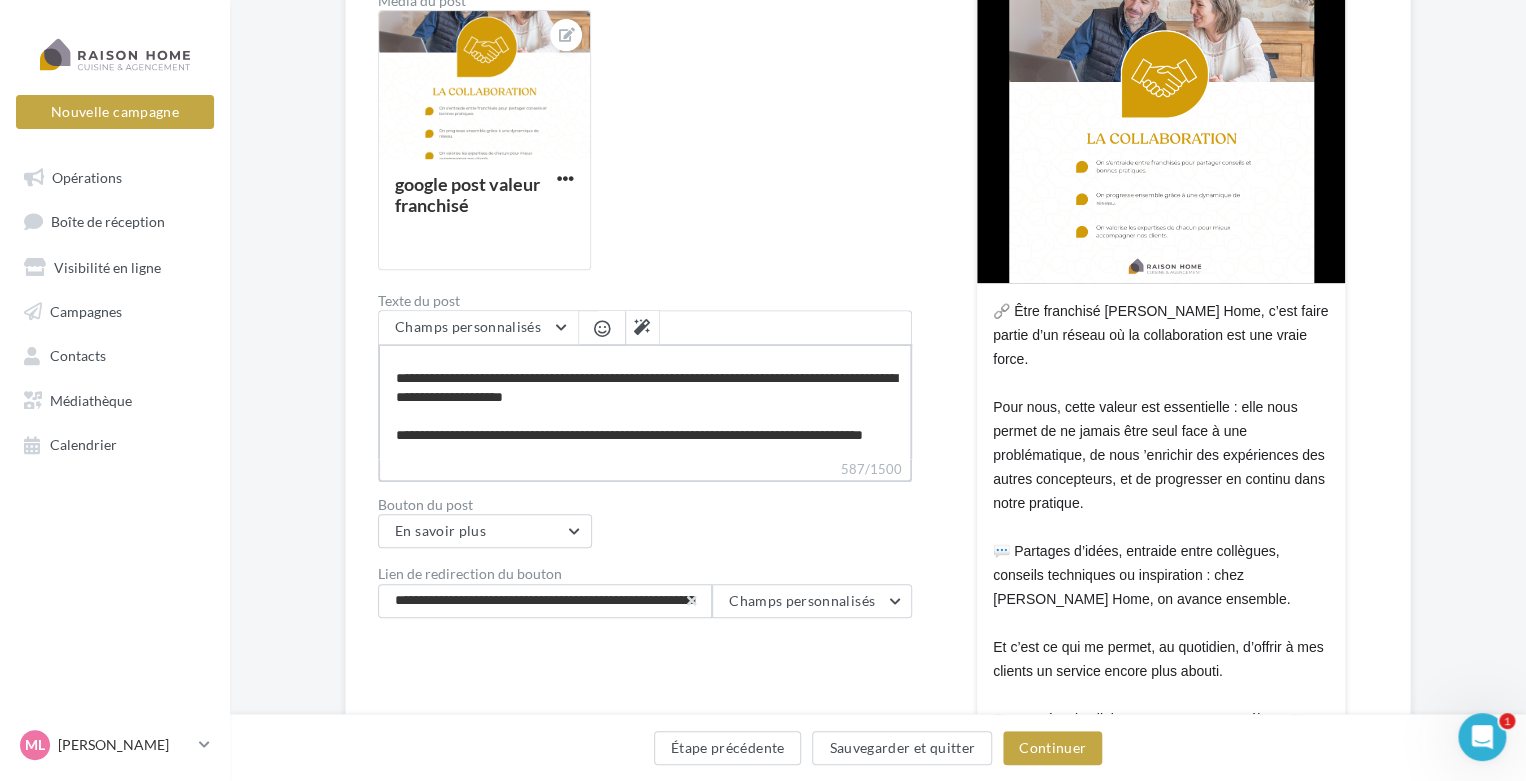 type on "**********" 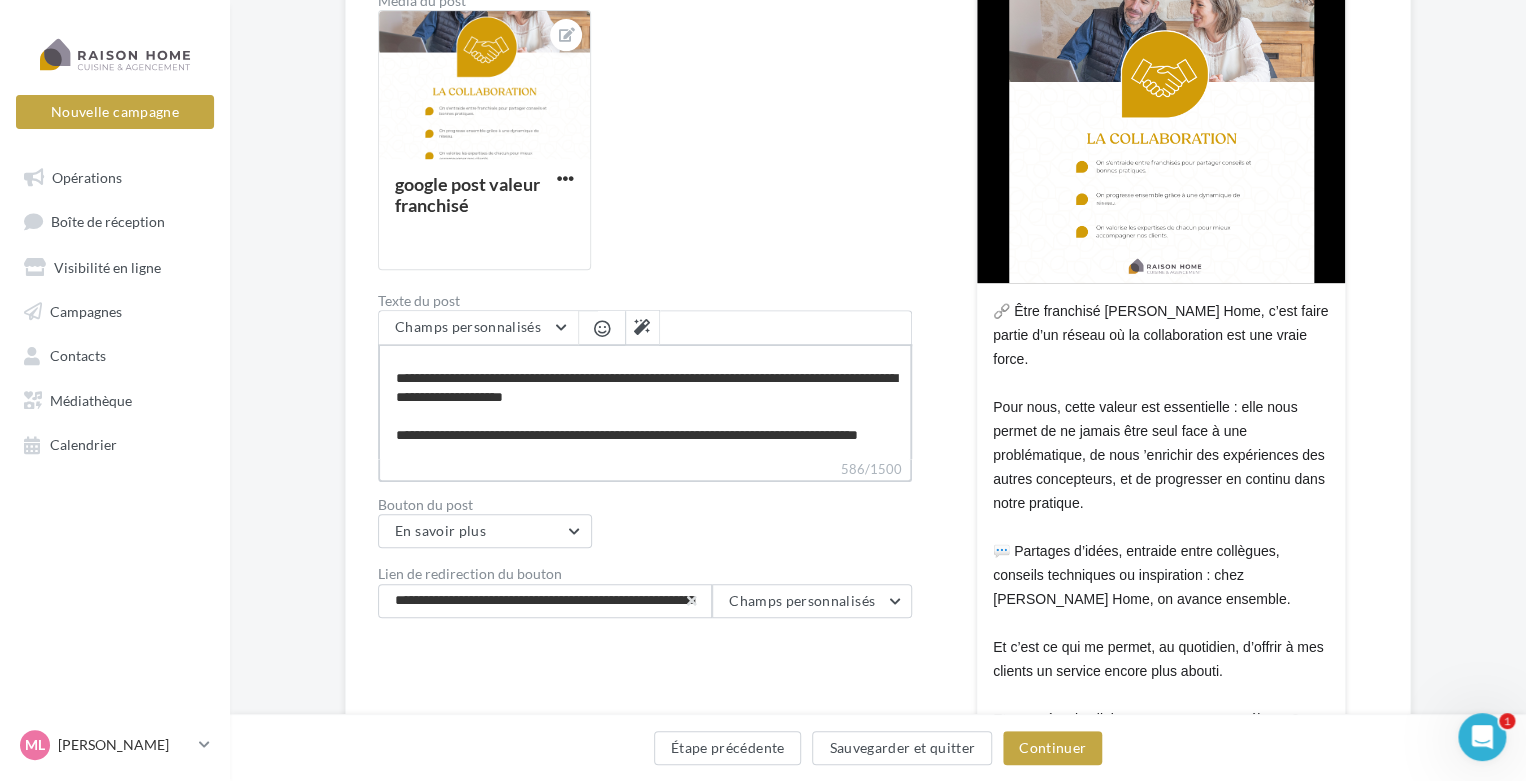 type on "**********" 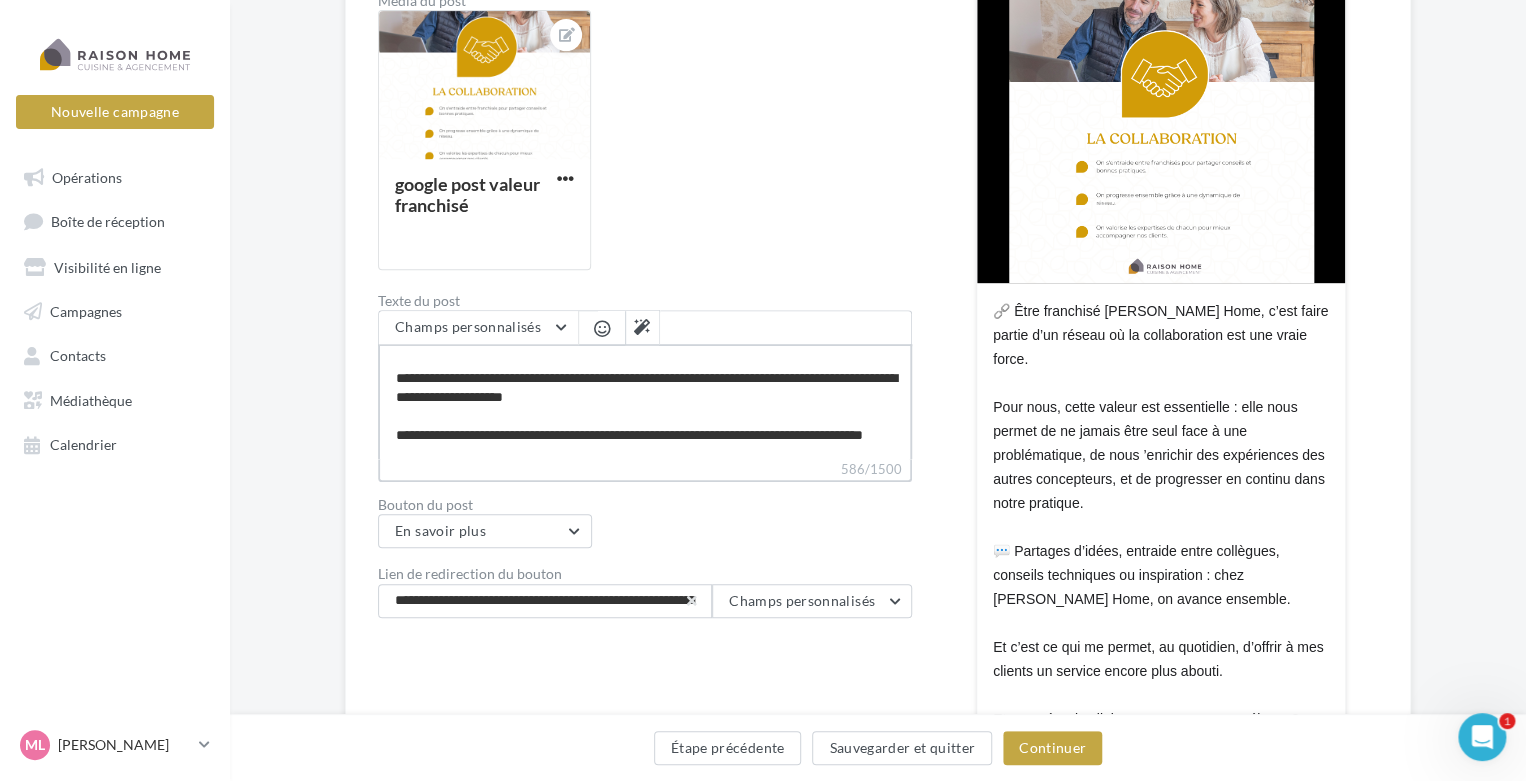 type on "**********" 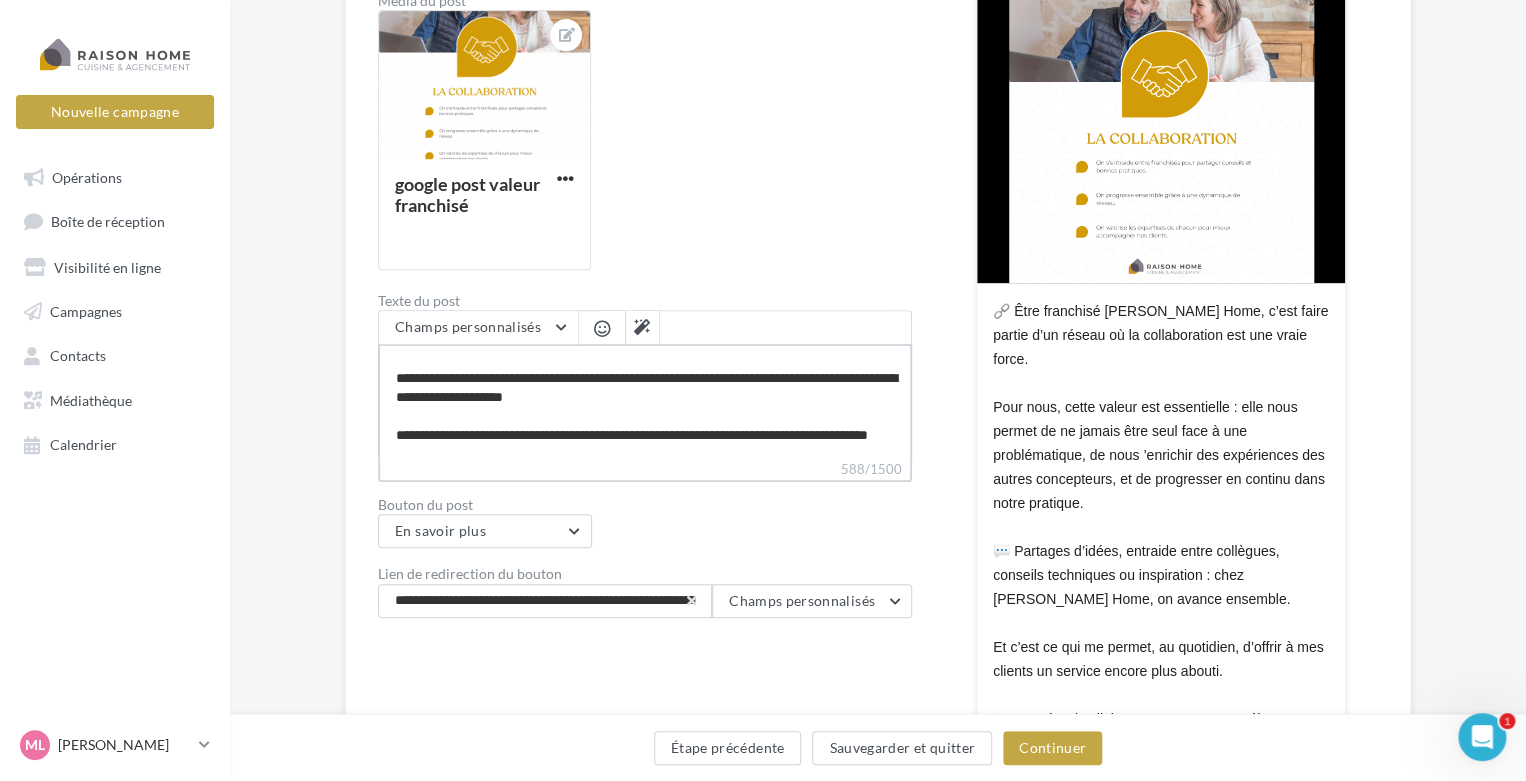 type on "**********" 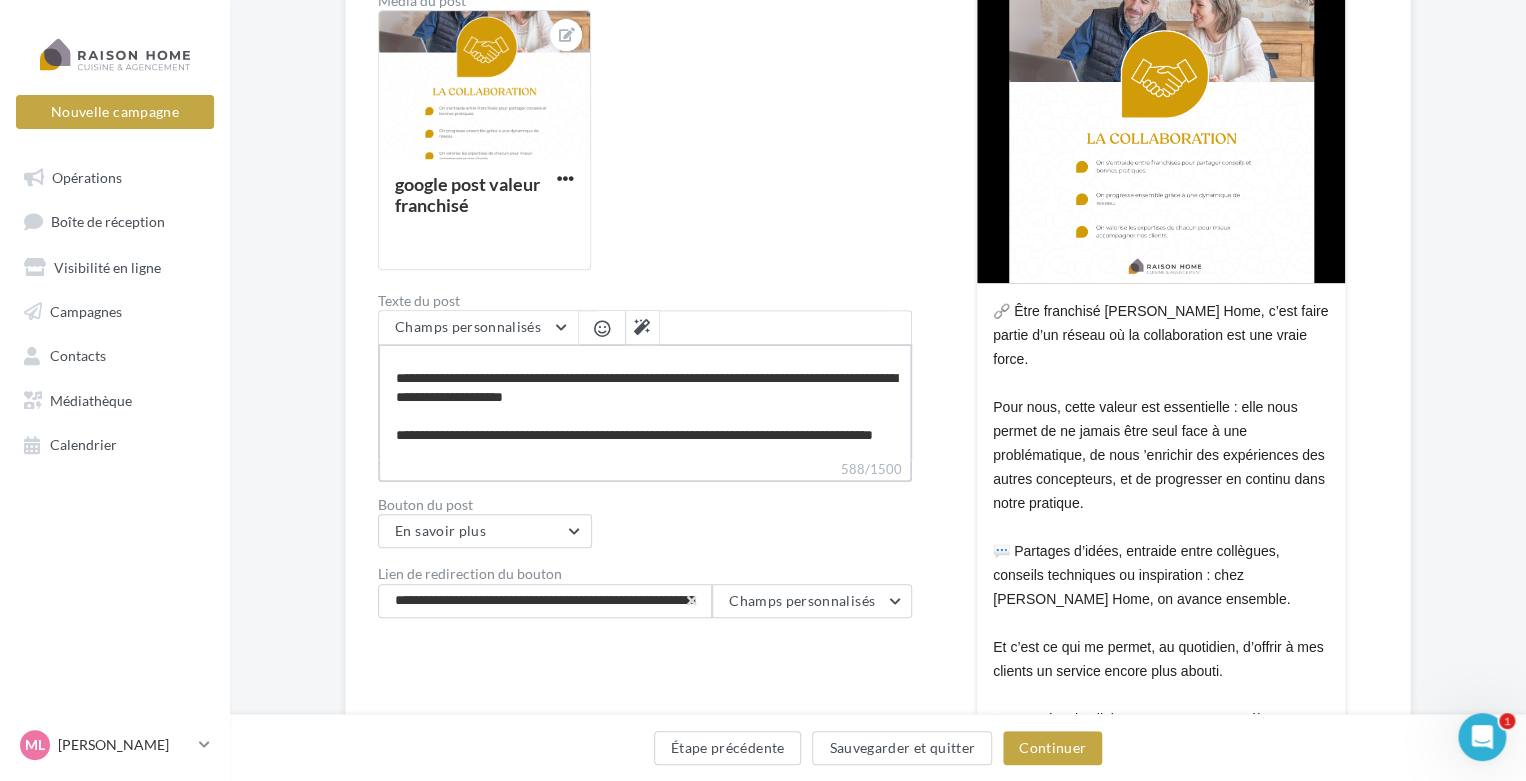 type on "**********" 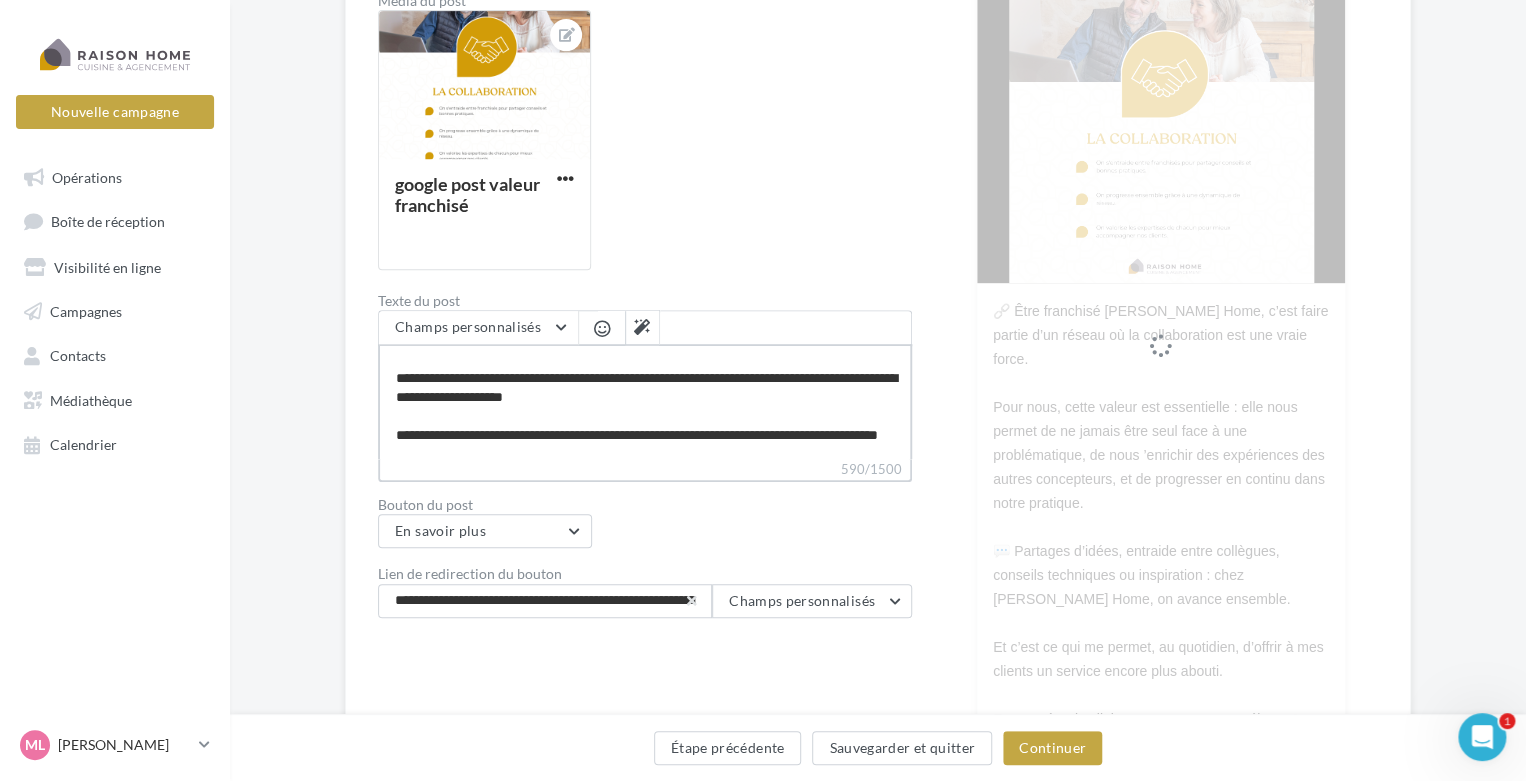 click on "**********" at bounding box center [645, 401] 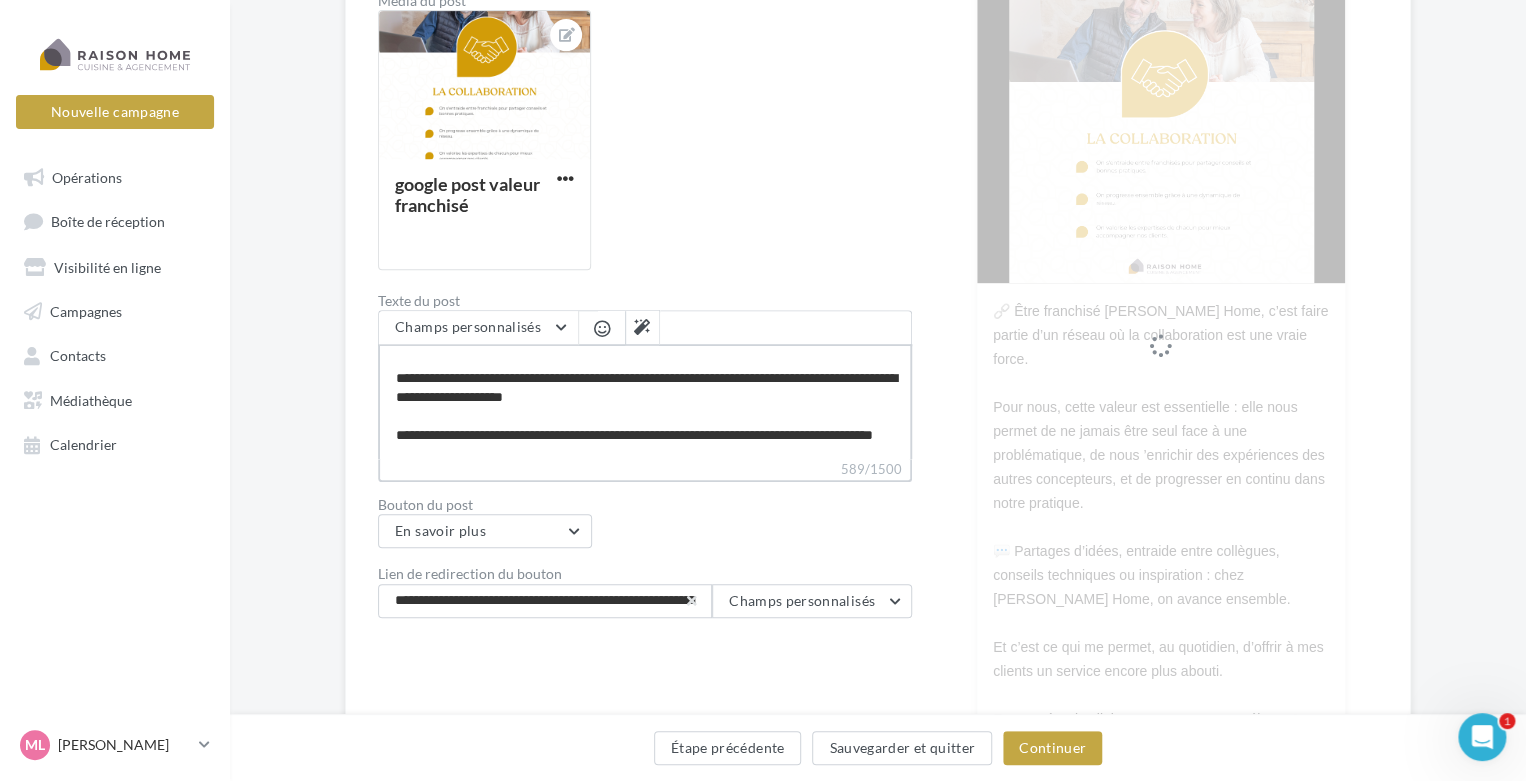 type on "**********" 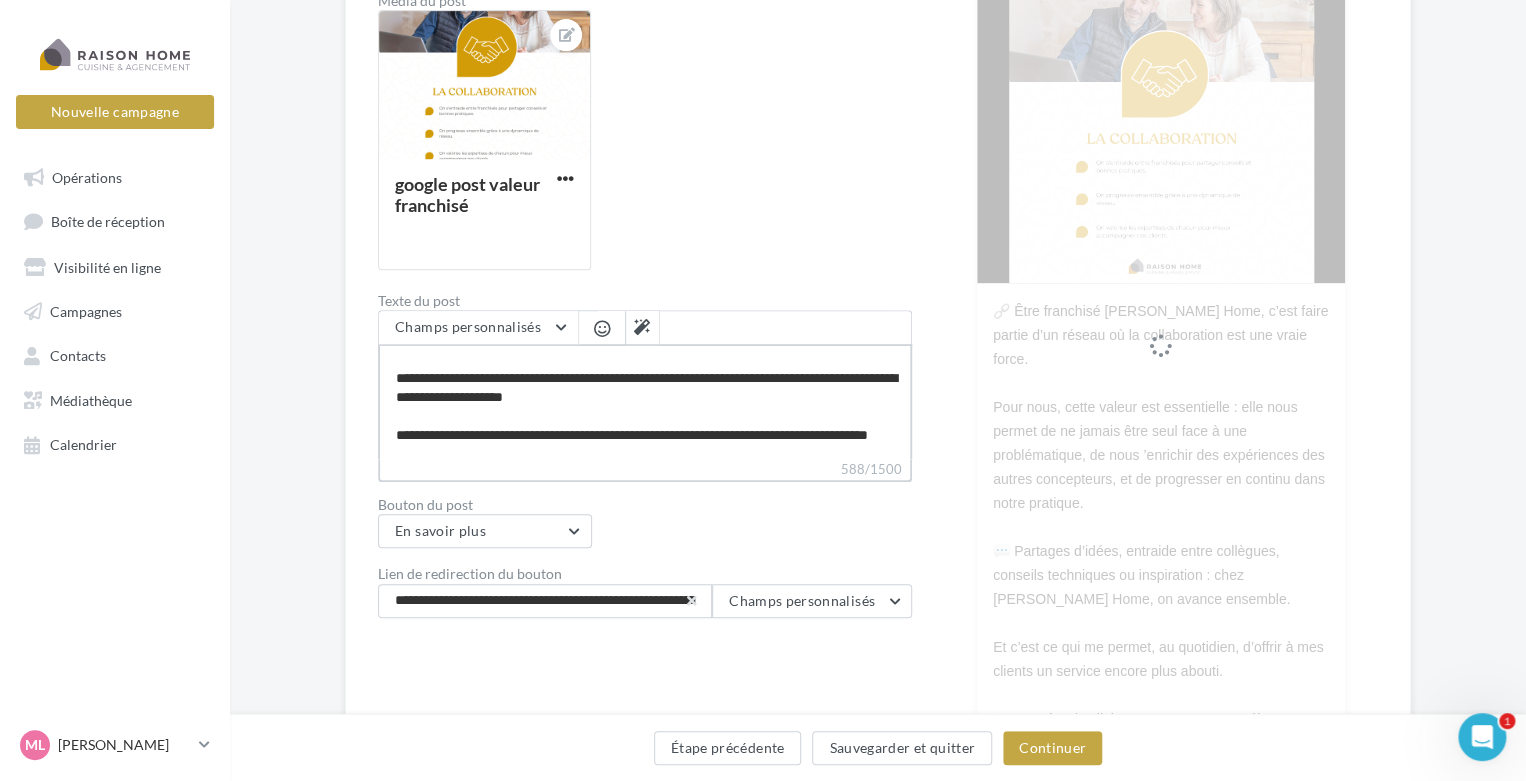 type on "**********" 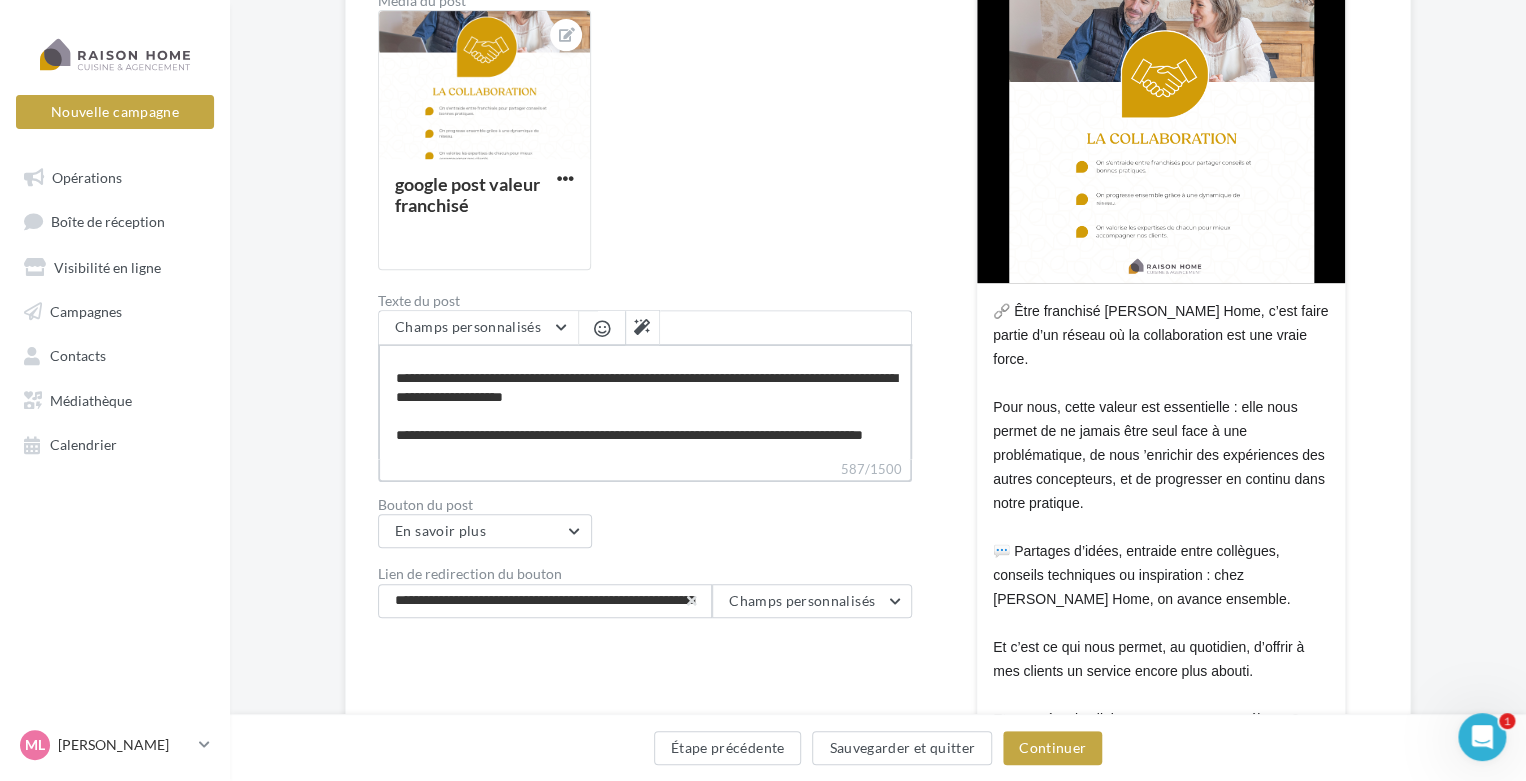 type on "**********" 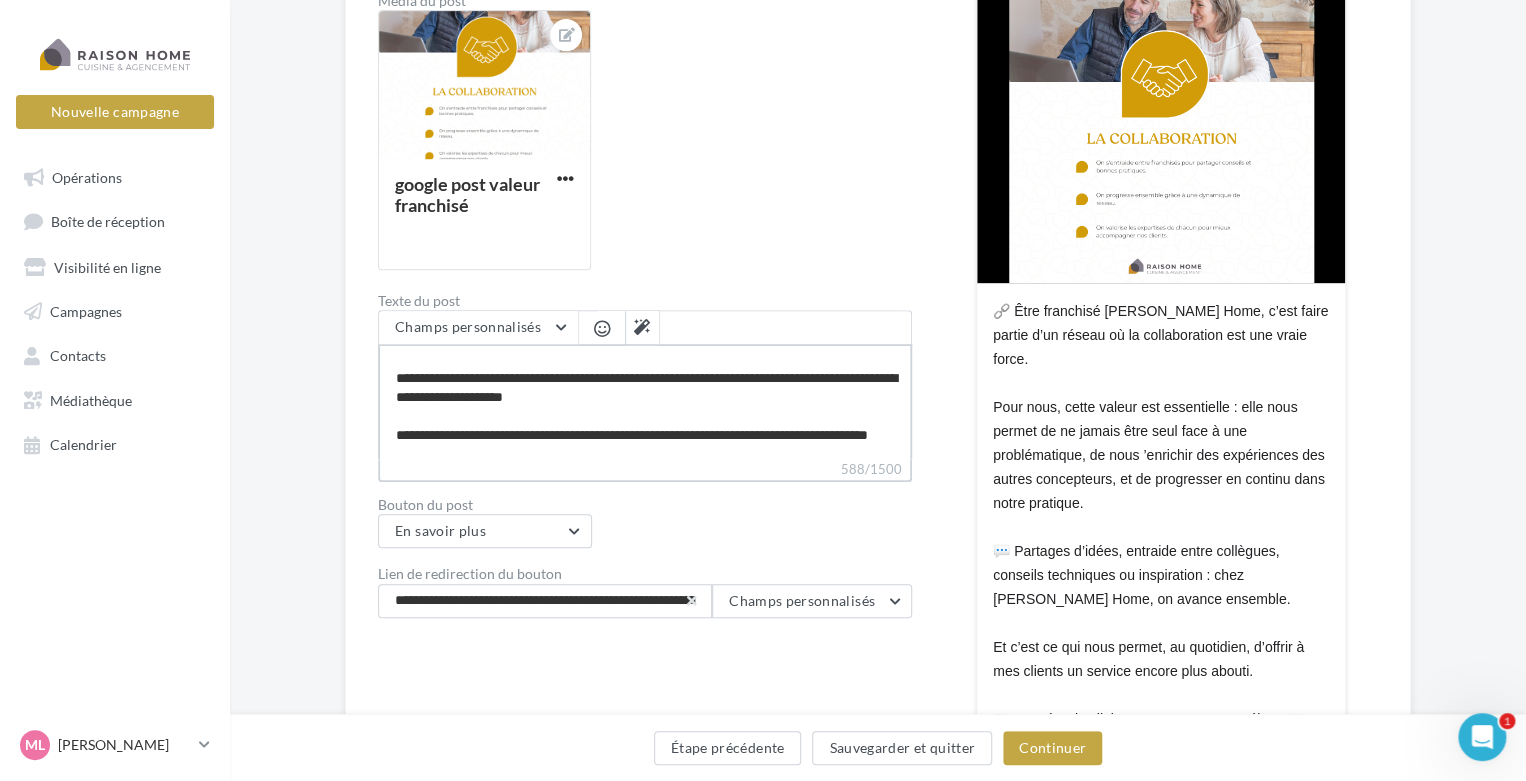 type on "**********" 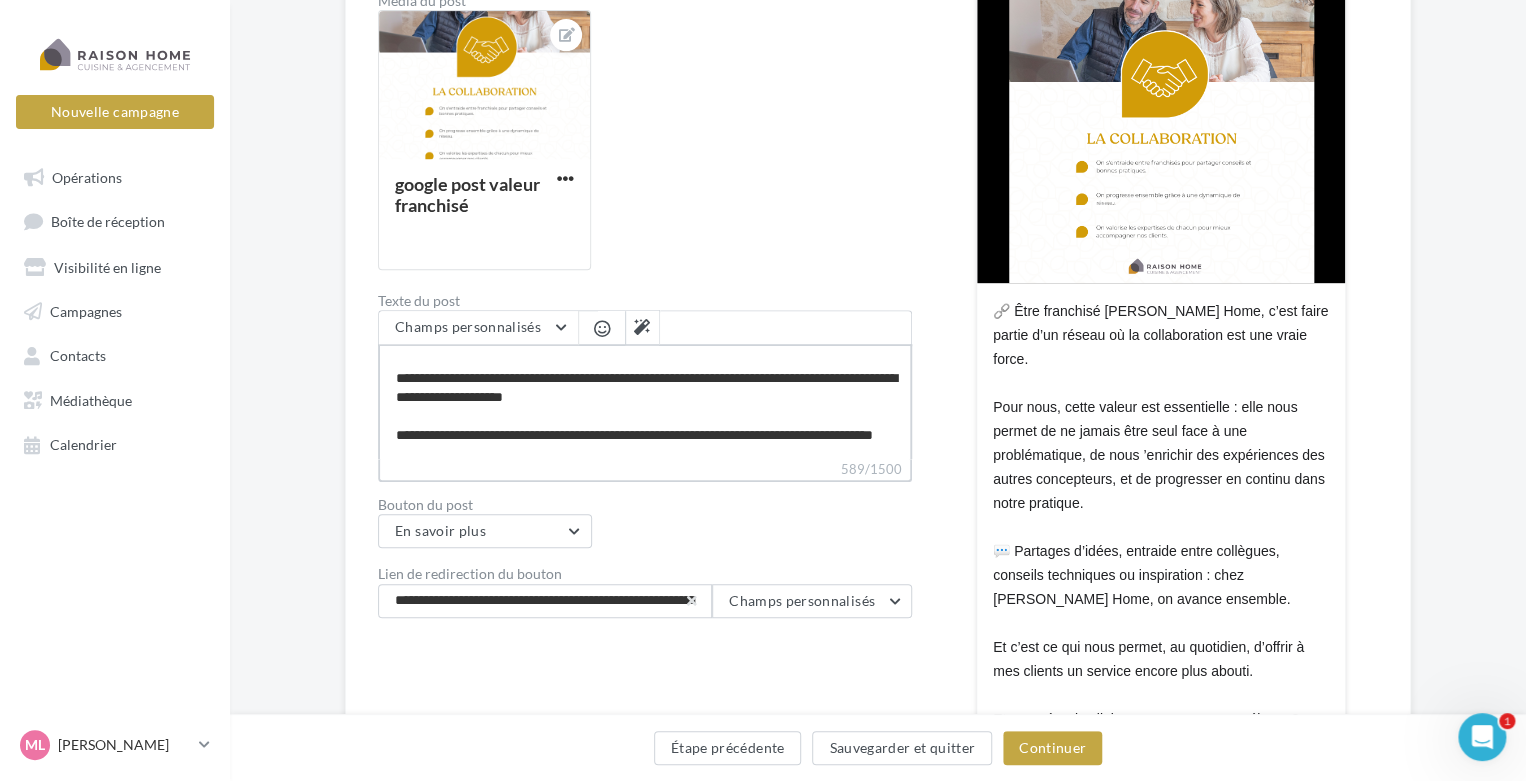 type on "**********" 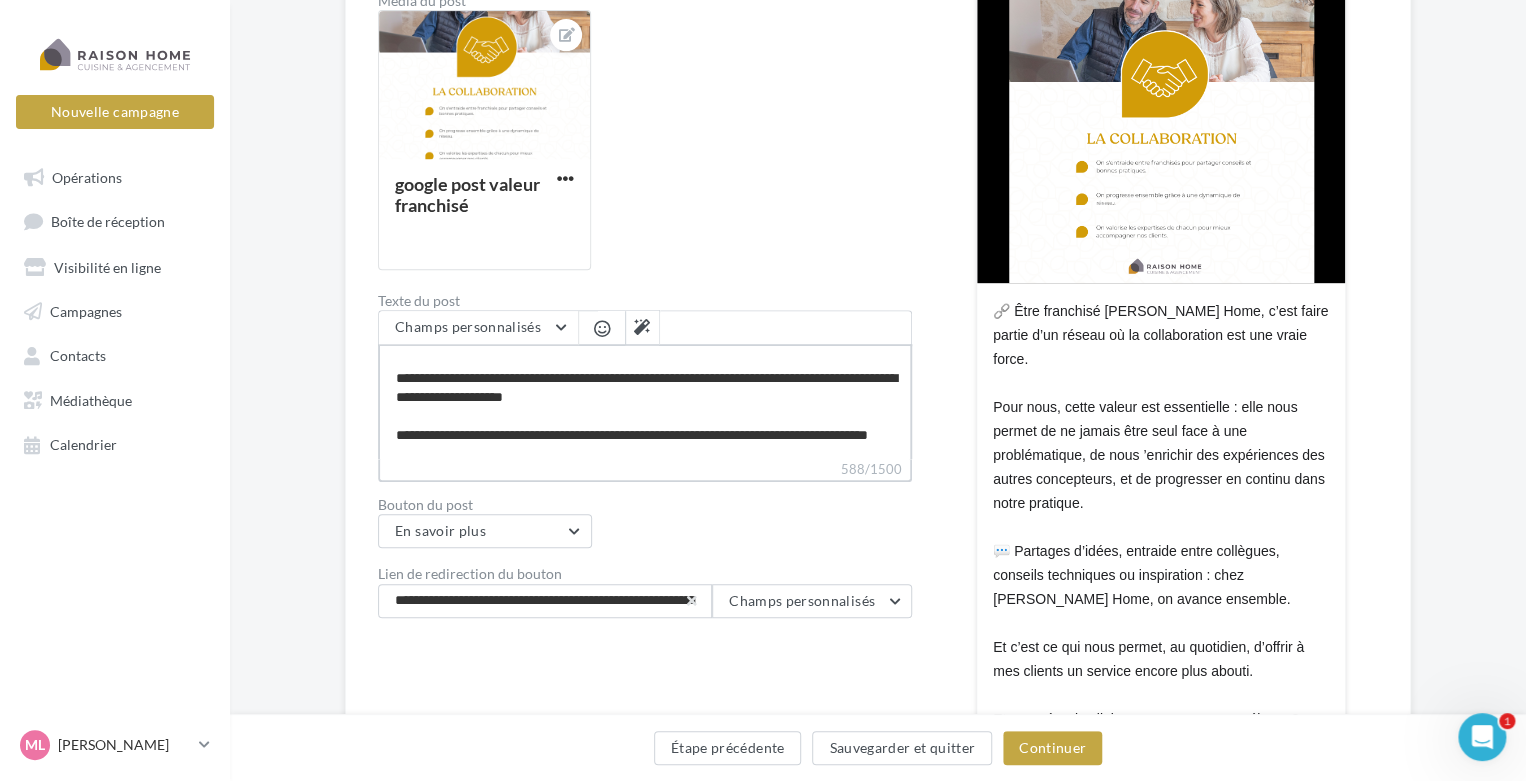 type on "**********" 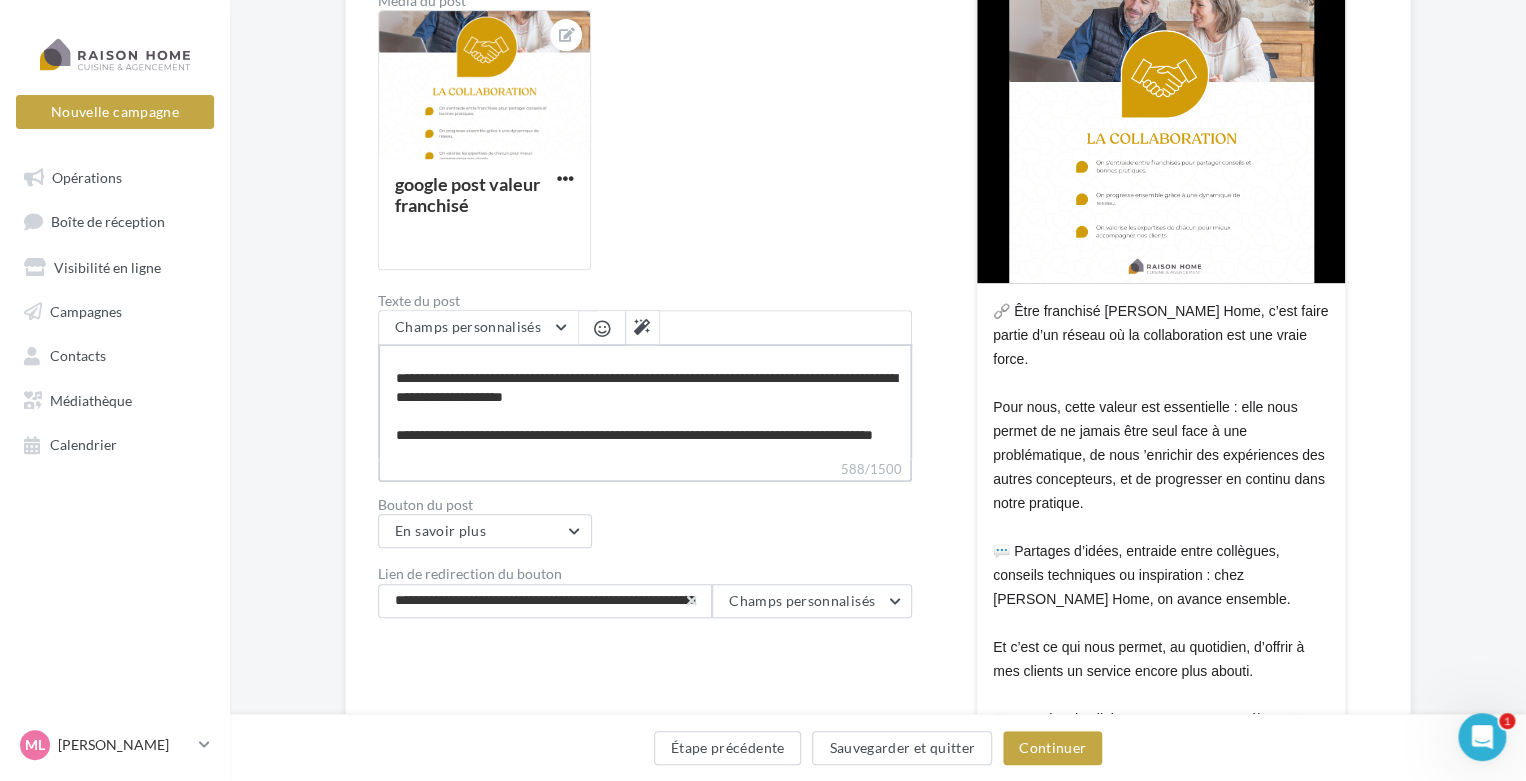 type on "**********" 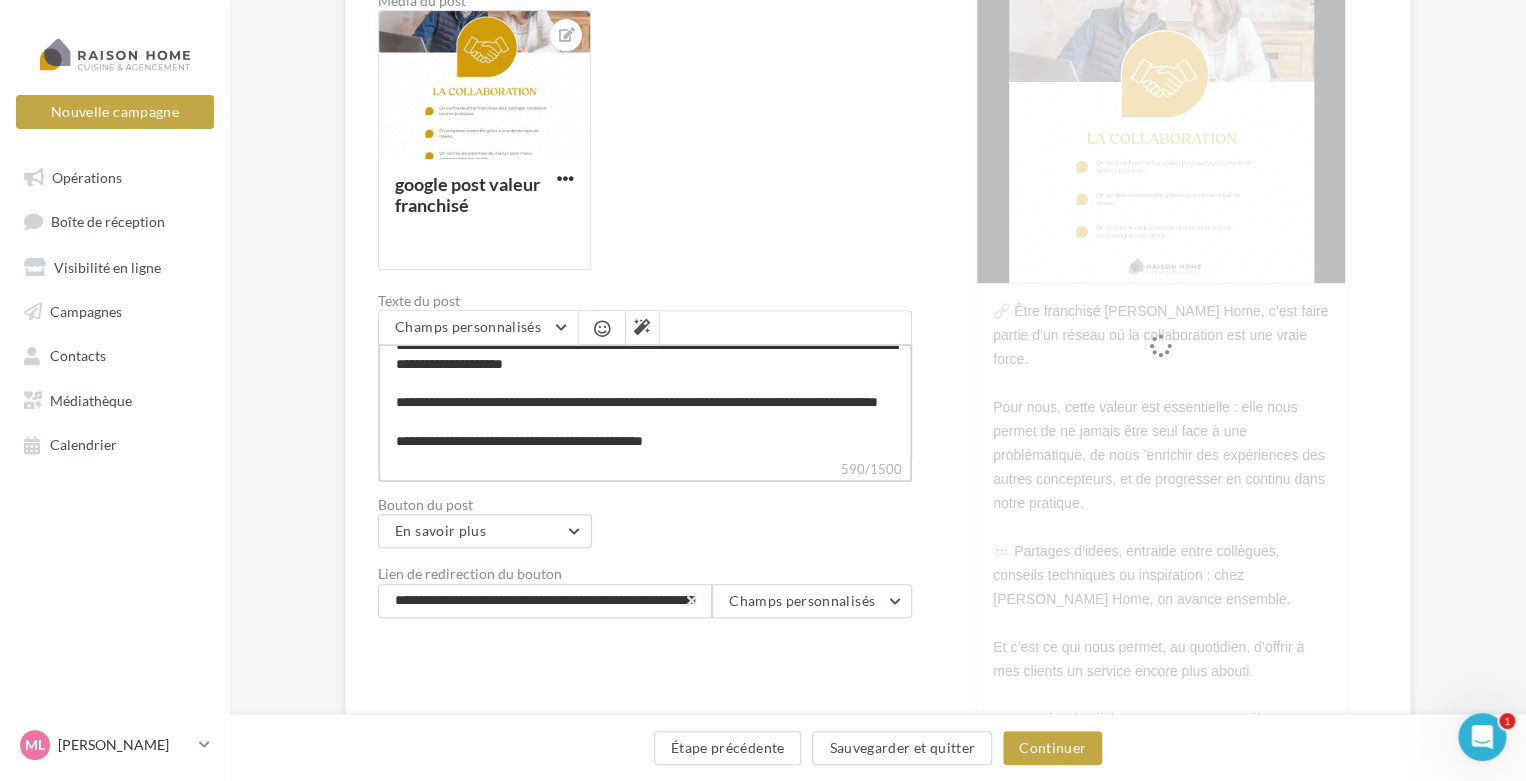 scroll, scrollTop: 172, scrollLeft: 0, axis: vertical 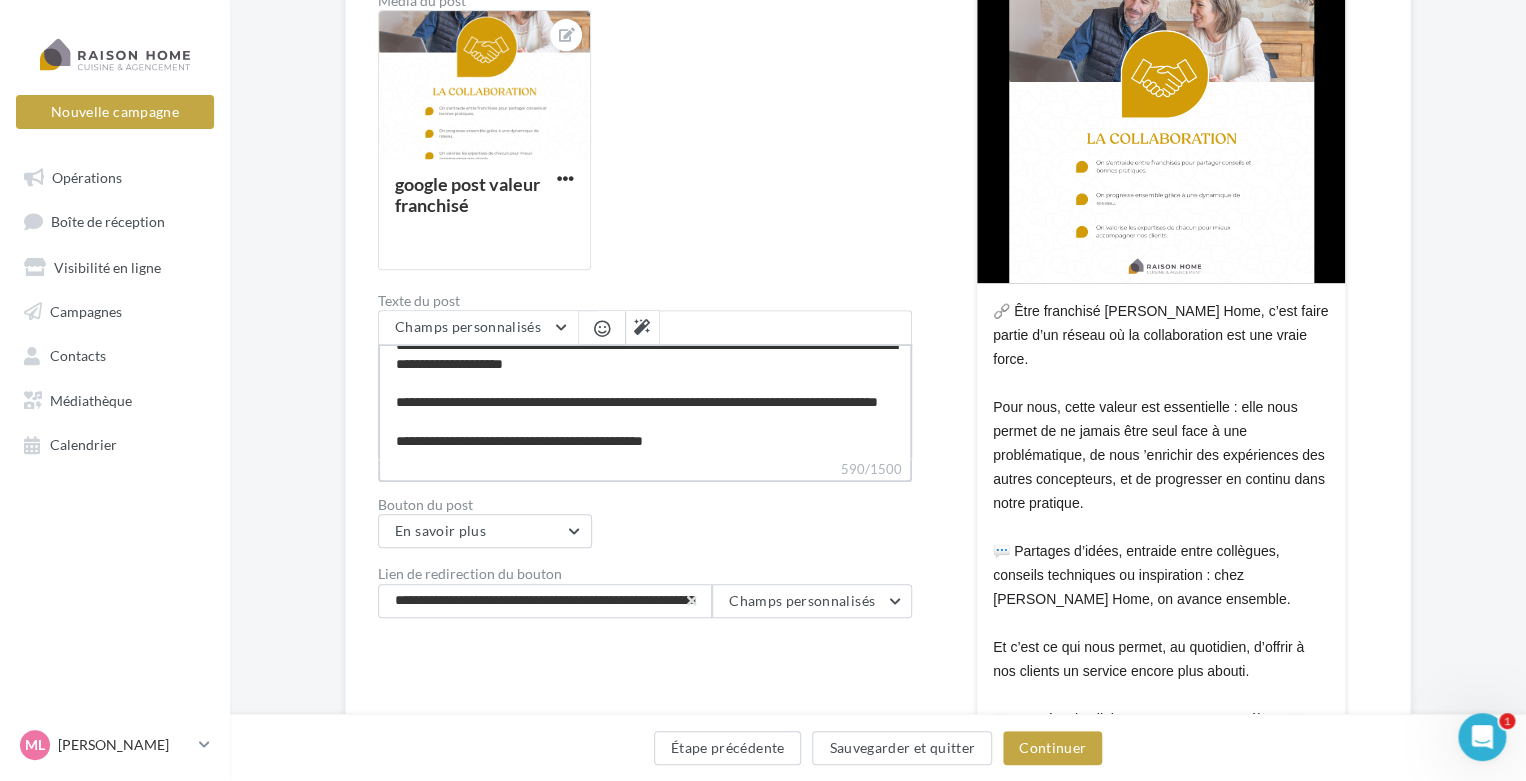 click on "**********" at bounding box center (645, 401) 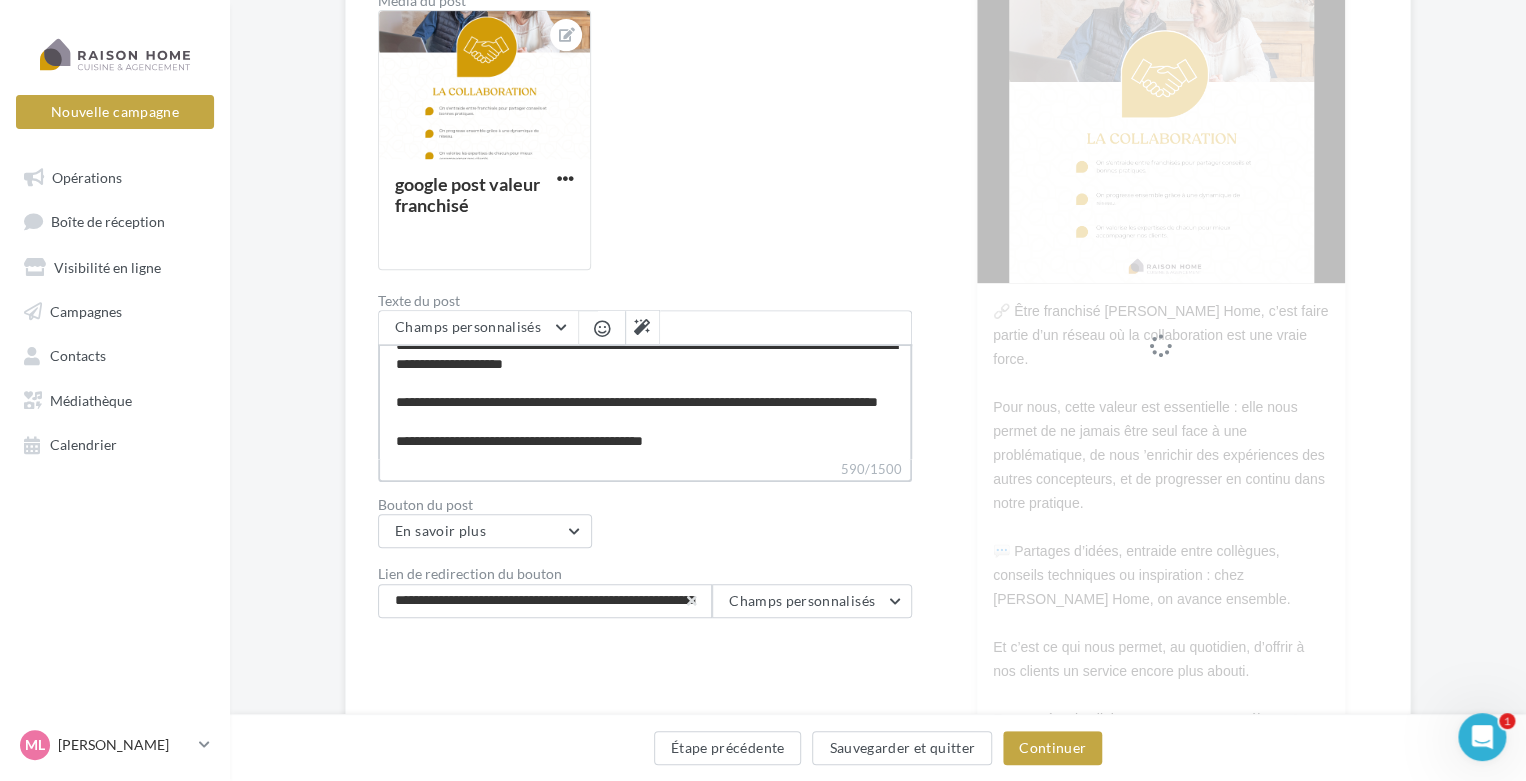 click on "**********" at bounding box center (645, 401) 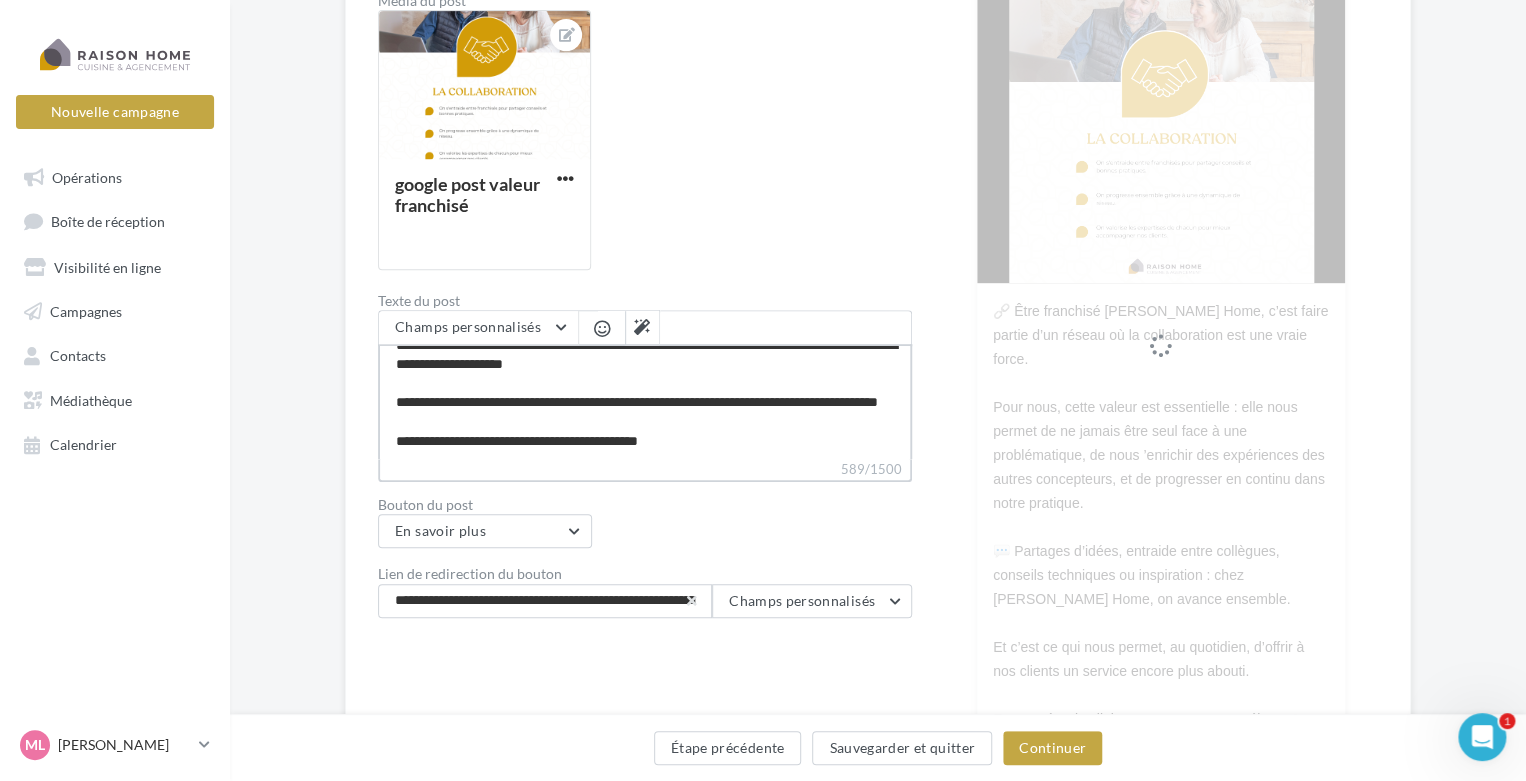 type on "**********" 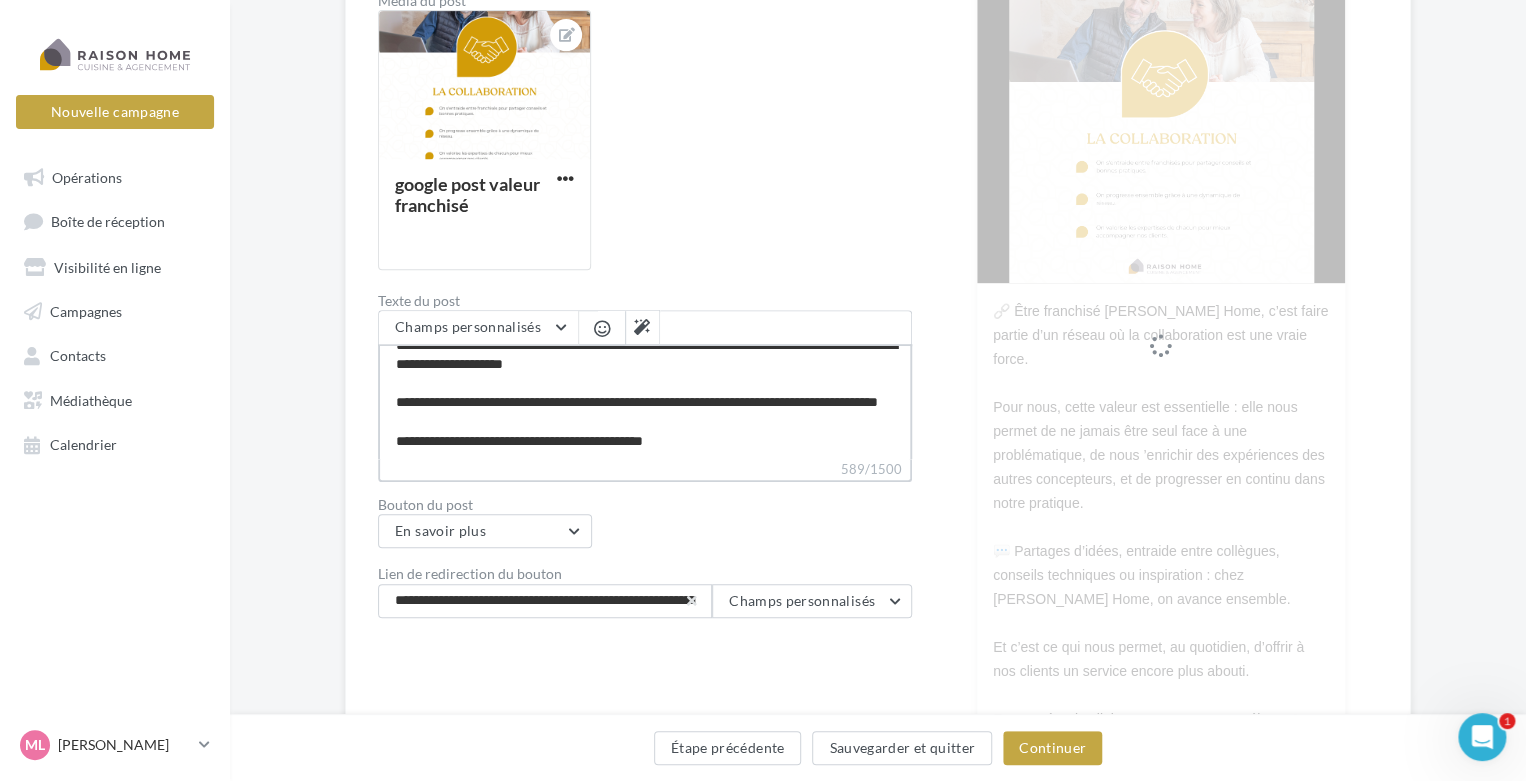 type on "**********" 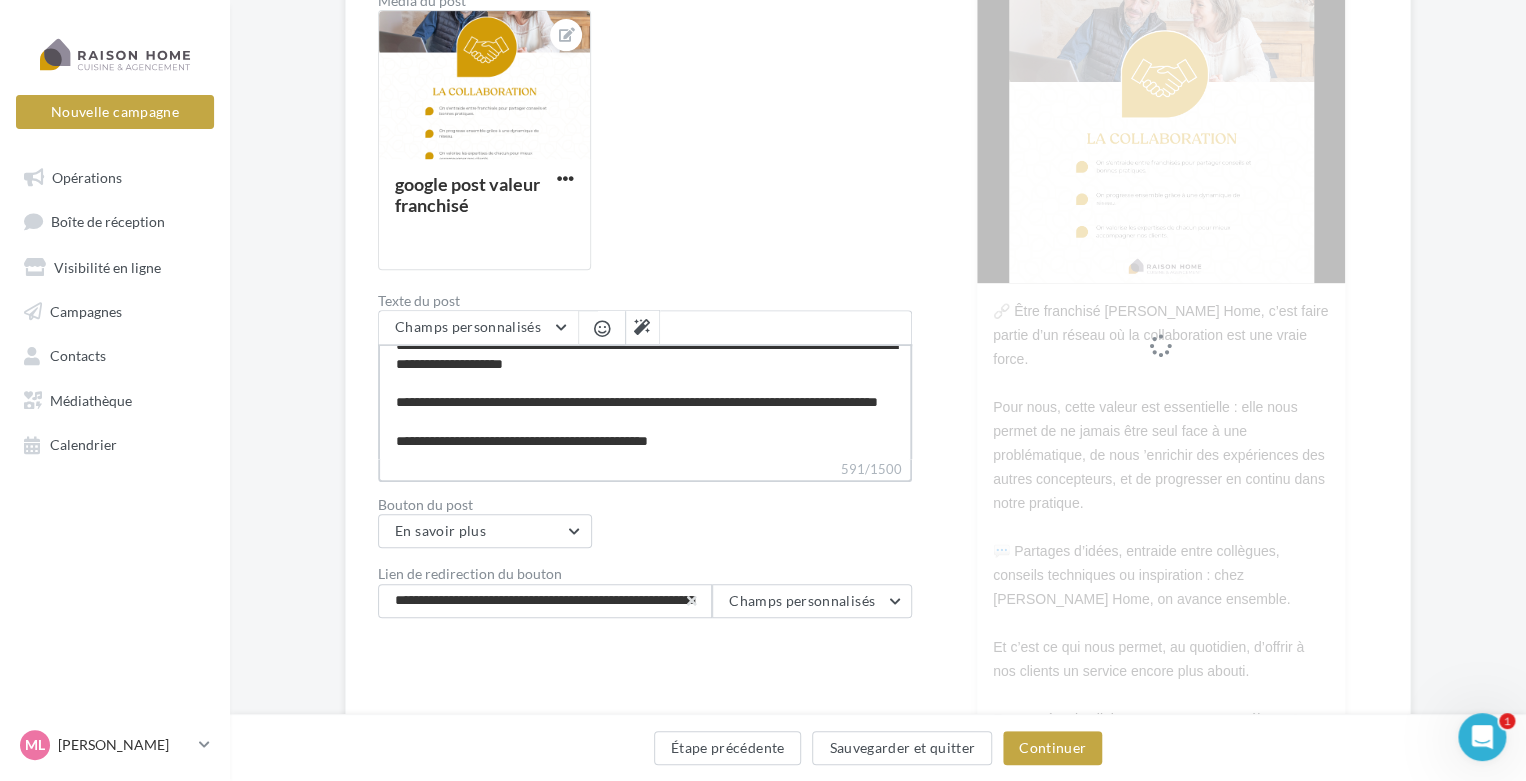 type on "**********" 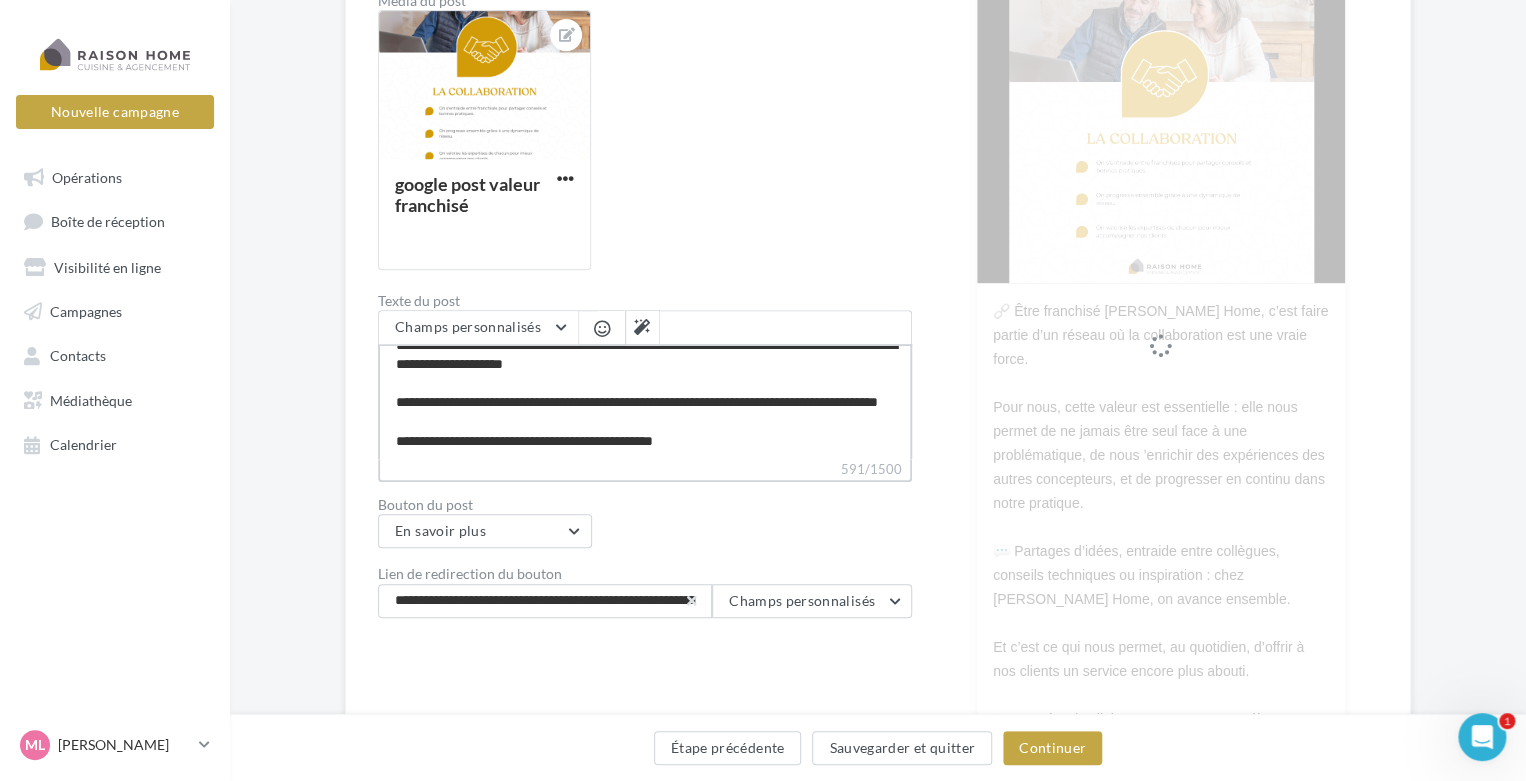 type on "**********" 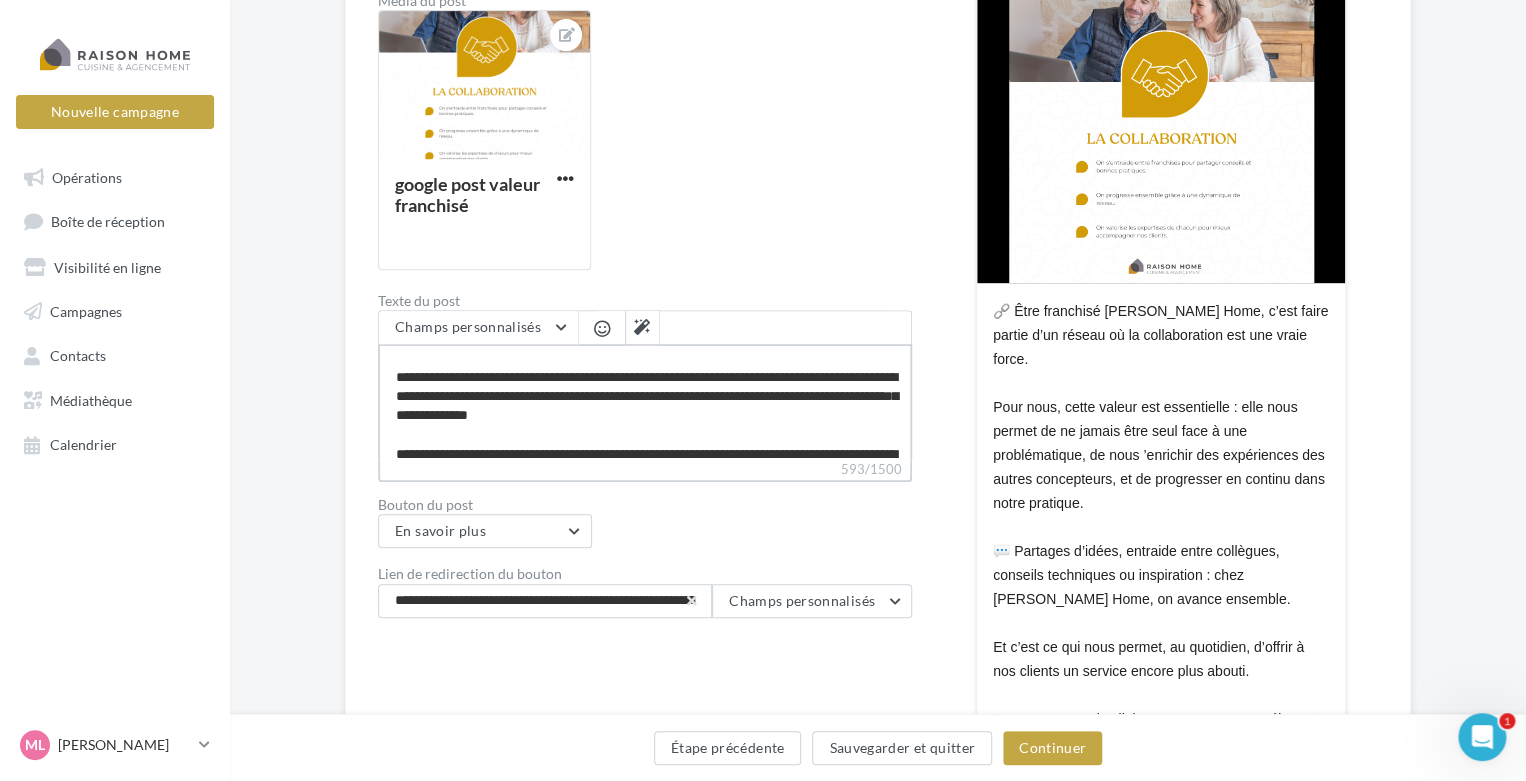 scroll, scrollTop: 0, scrollLeft: 0, axis: both 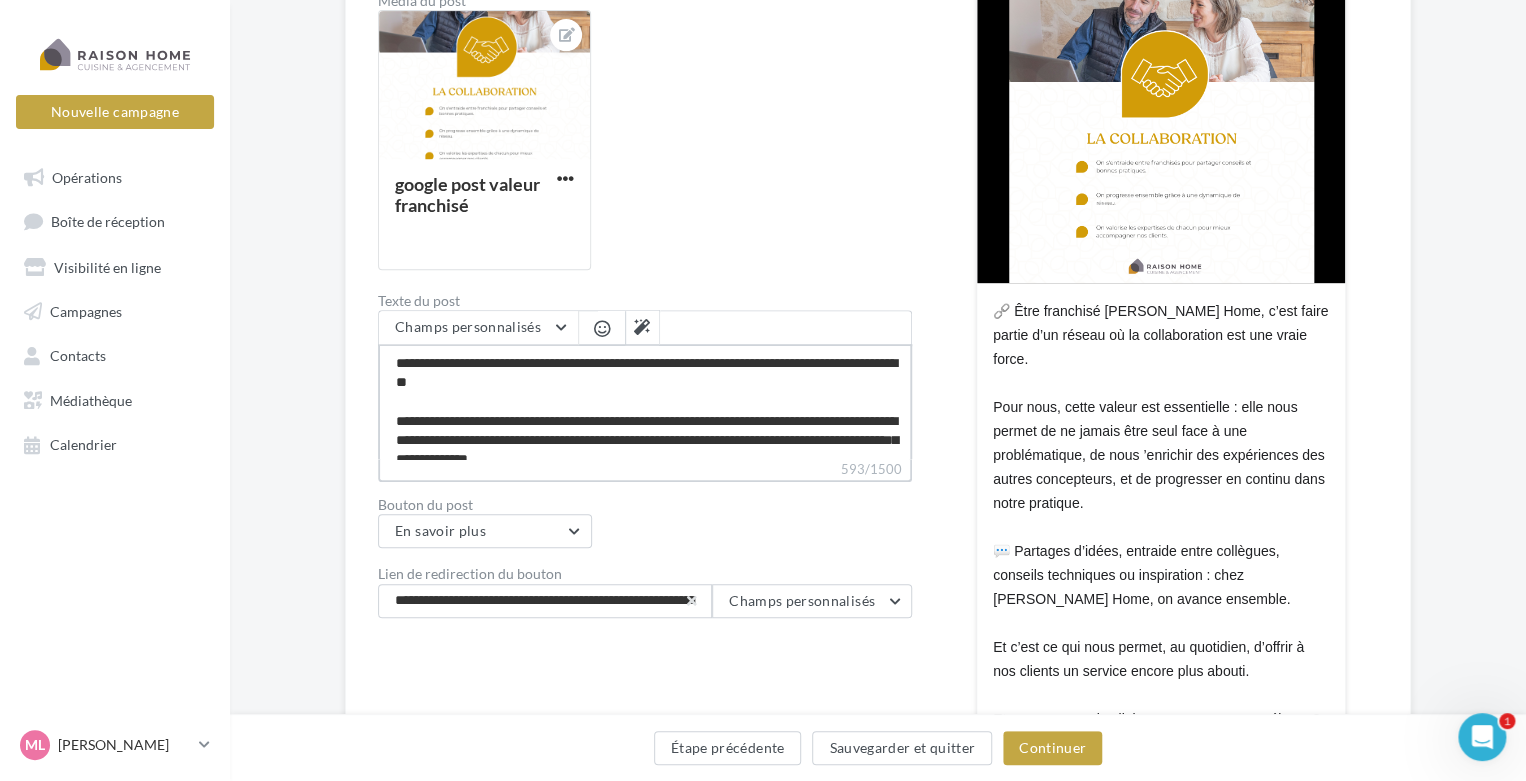 click on "**********" at bounding box center [645, 401] 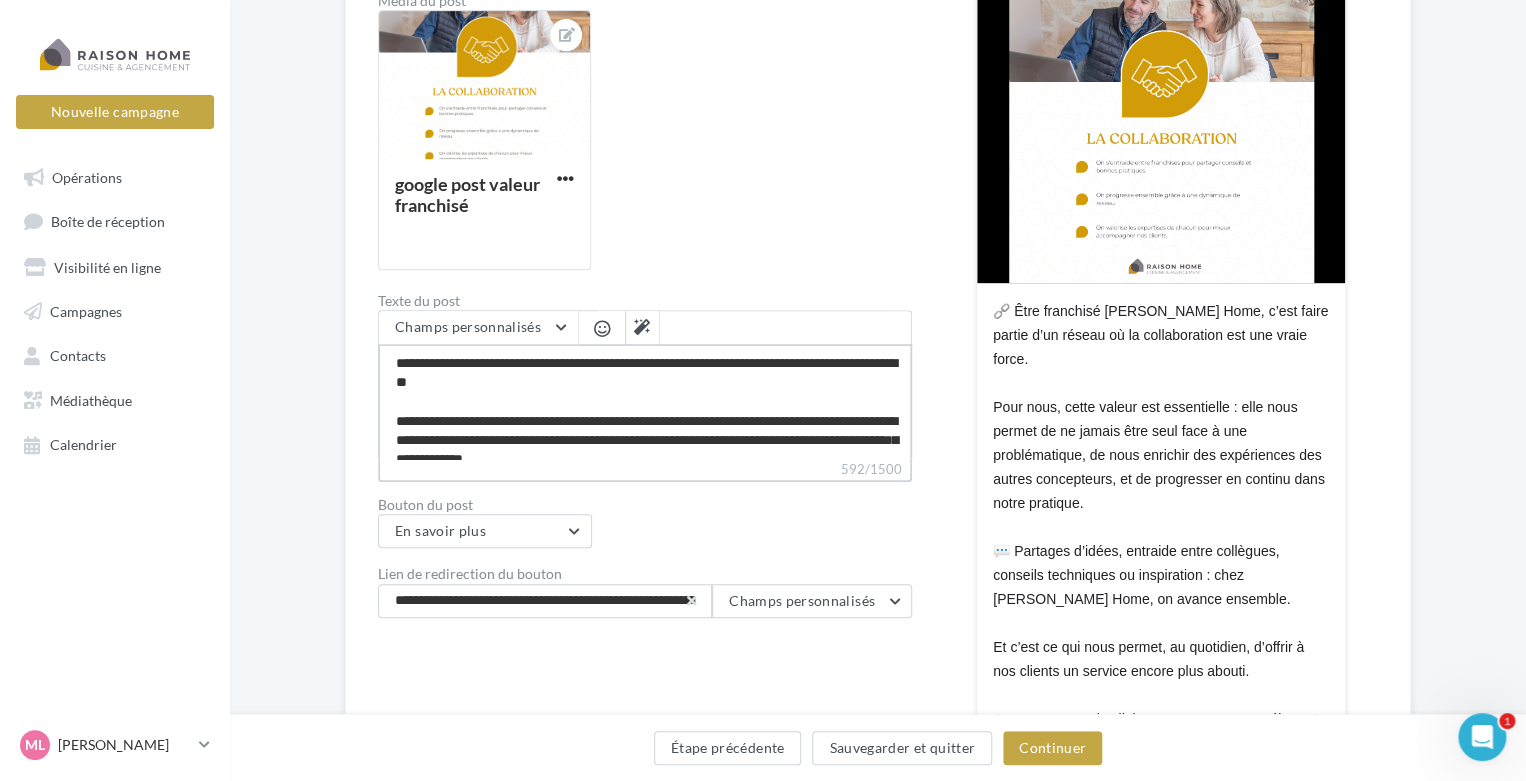 scroll, scrollTop: 0, scrollLeft: 0, axis: both 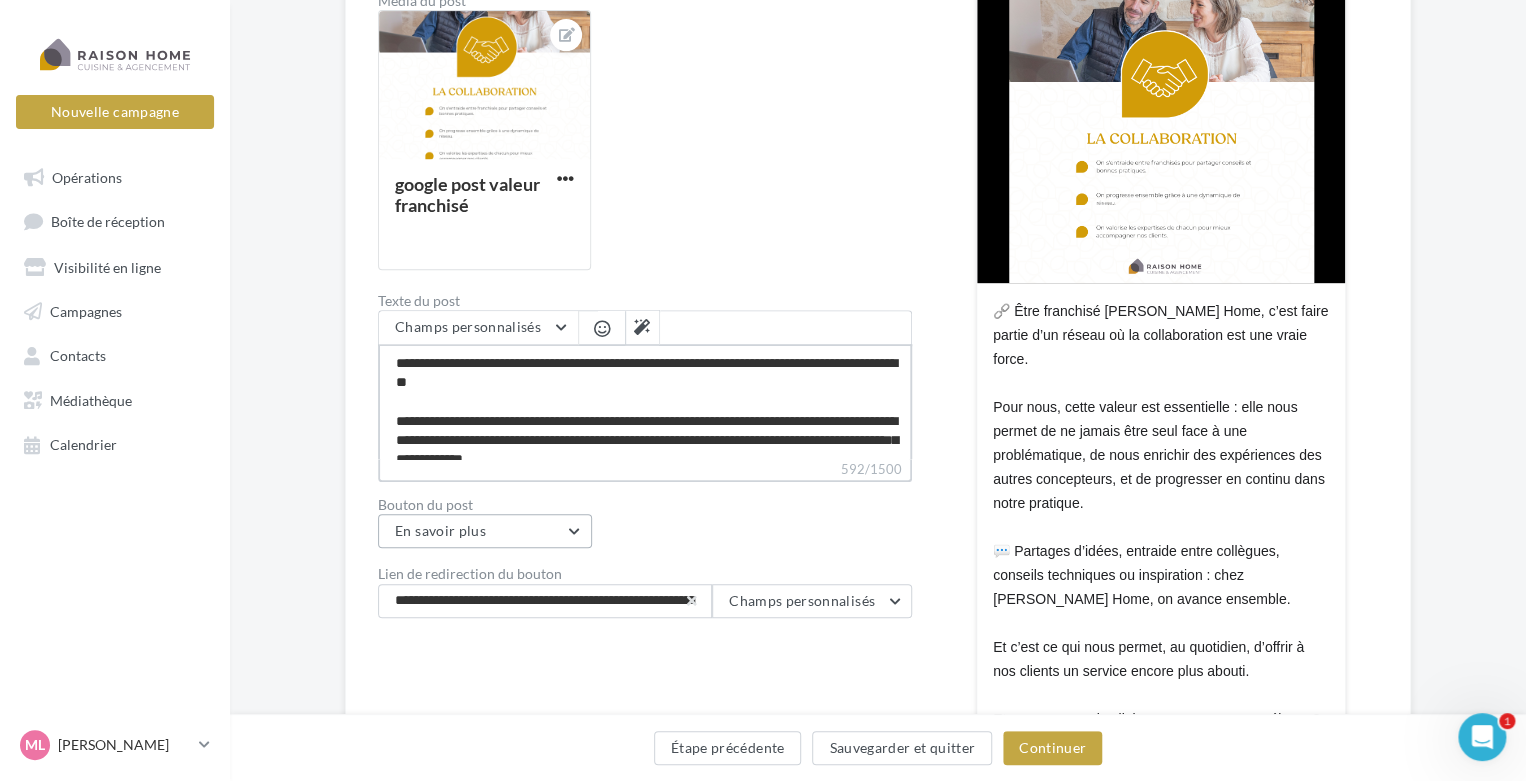 type on "**********" 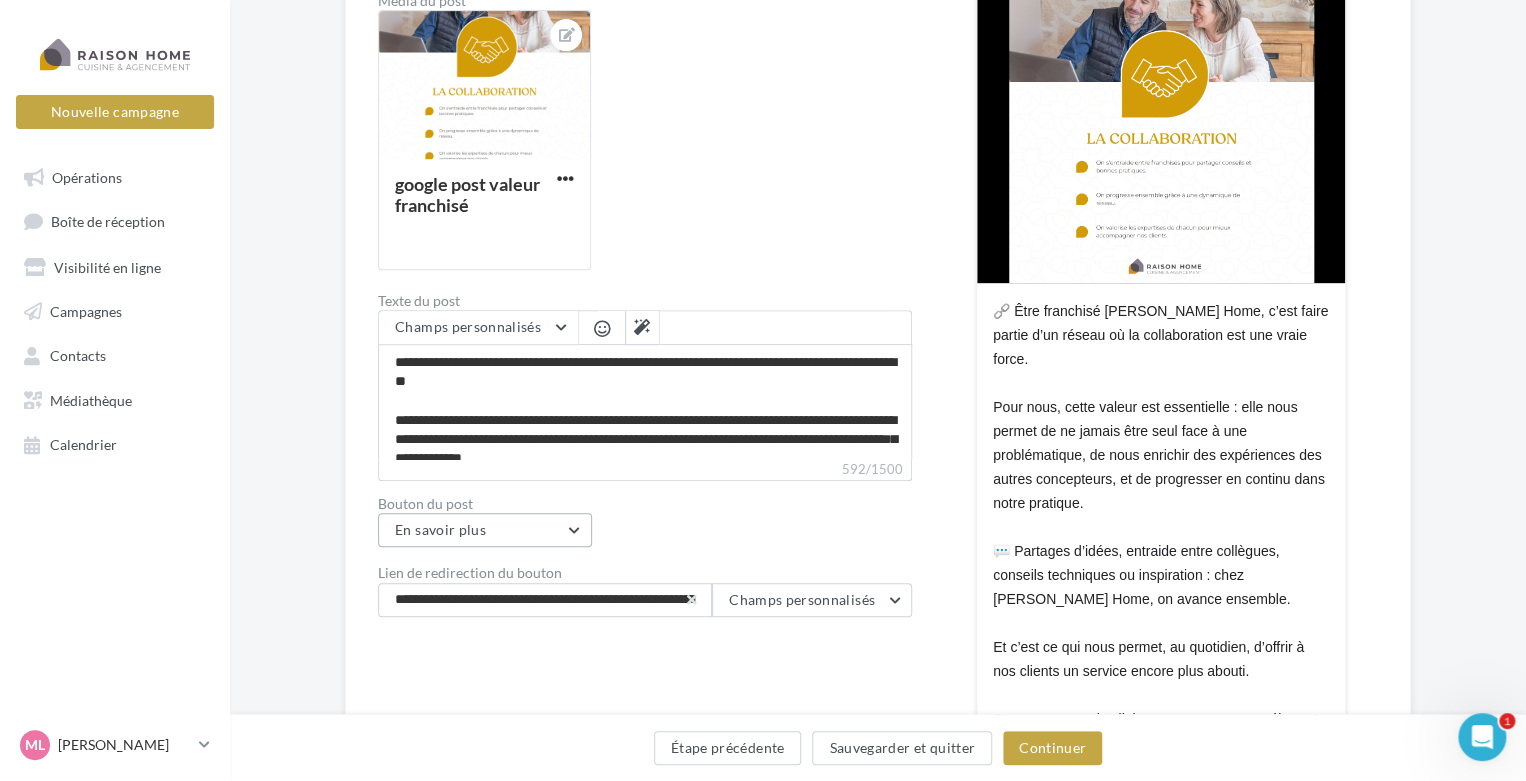 click on "En savoir plus" at bounding box center [485, 530] 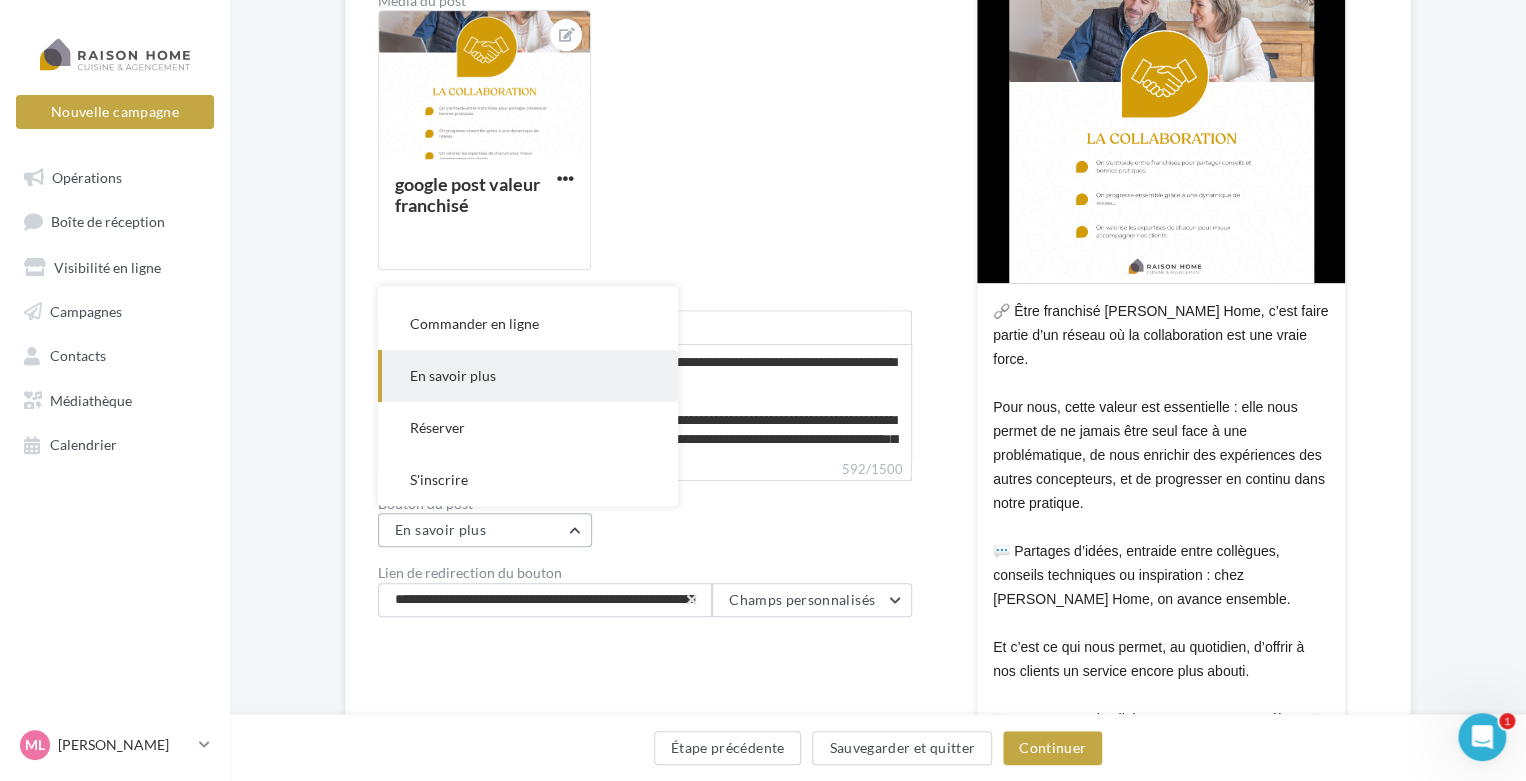 click on "En savoir plus" at bounding box center [485, 530] 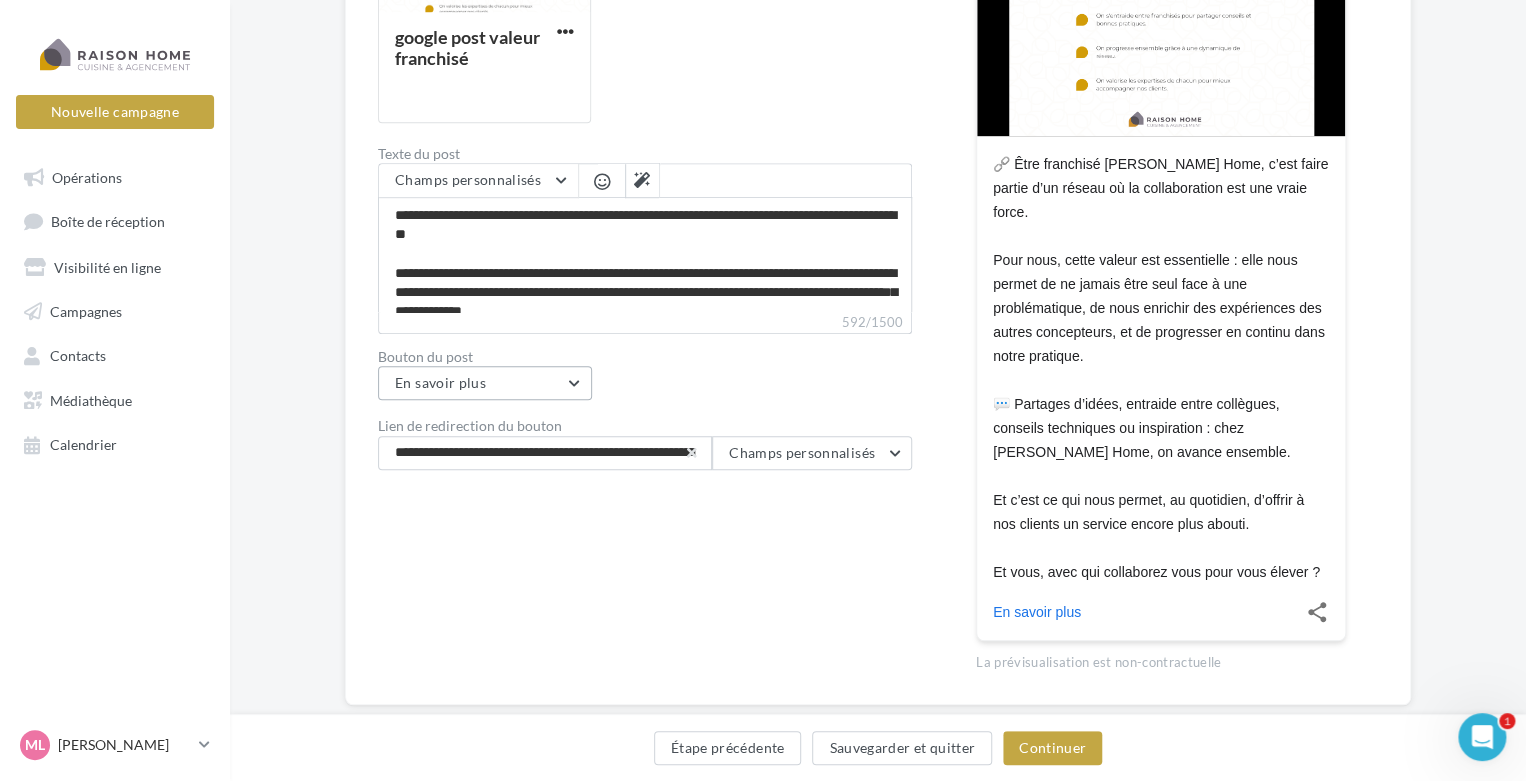 scroll, scrollTop: 564, scrollLeft: 0, axis: vertical 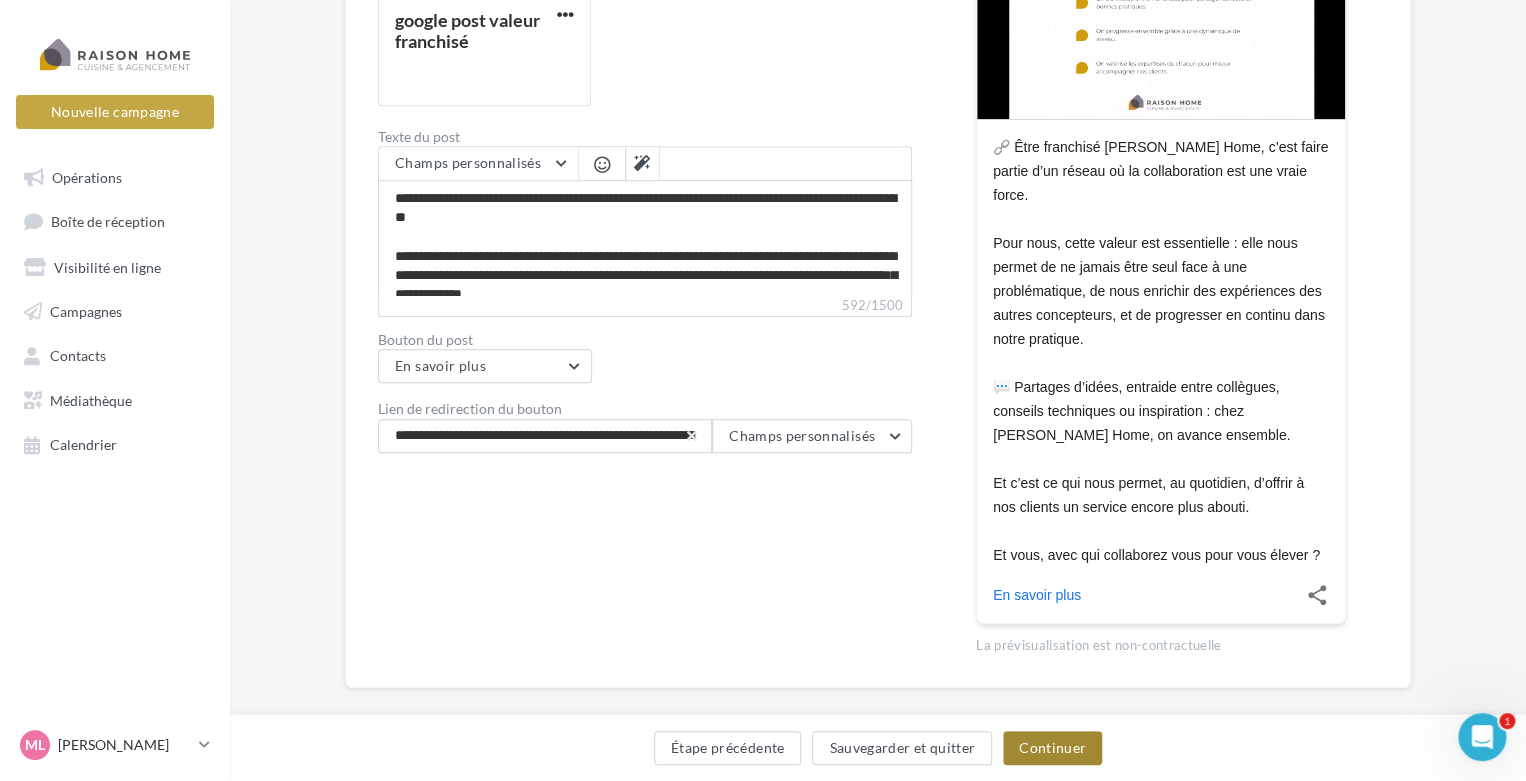click on "Continuer" at bounding box center (1052, 748) 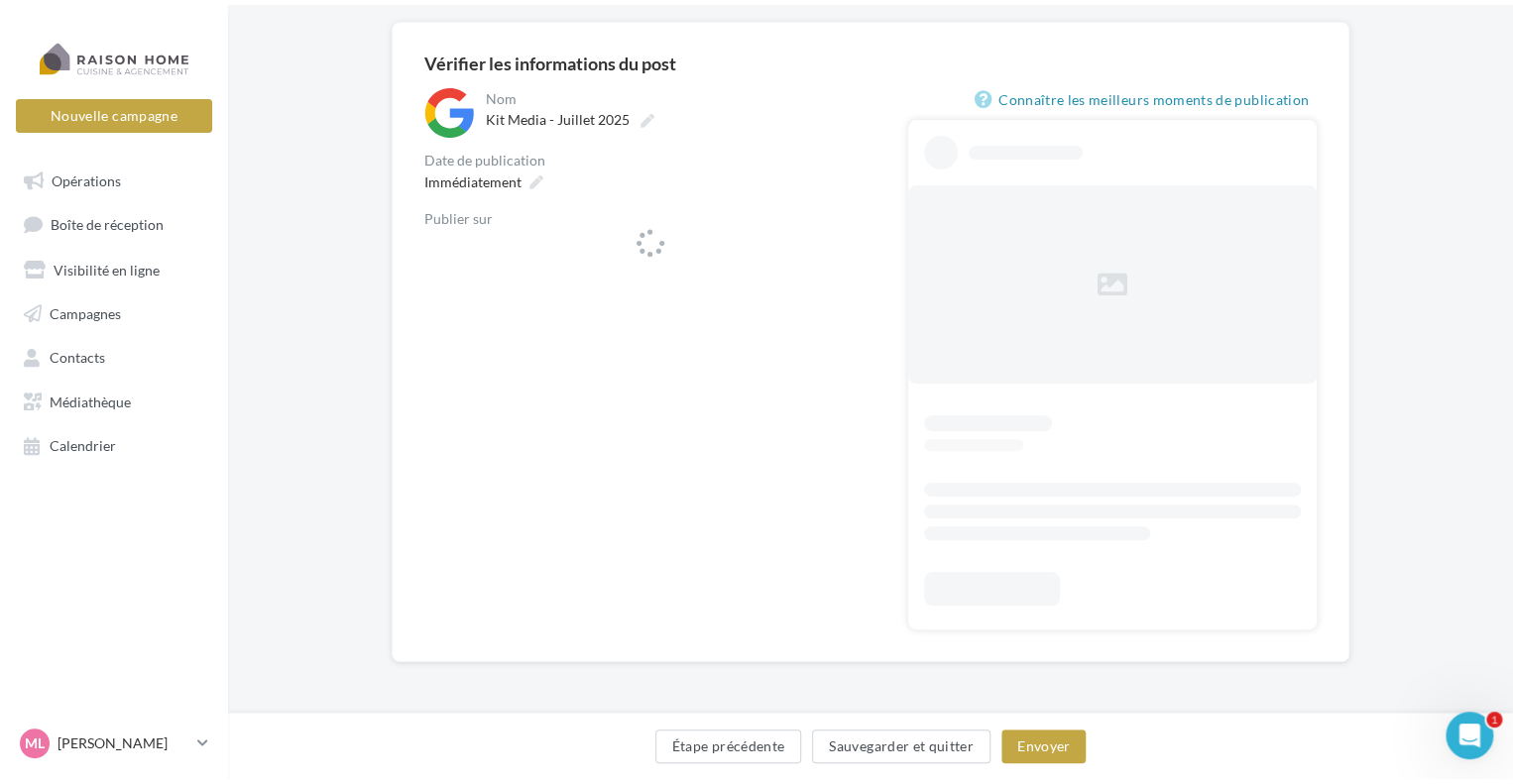 scroll, scrollTop: 0, scrollLeft: 0, axis: both 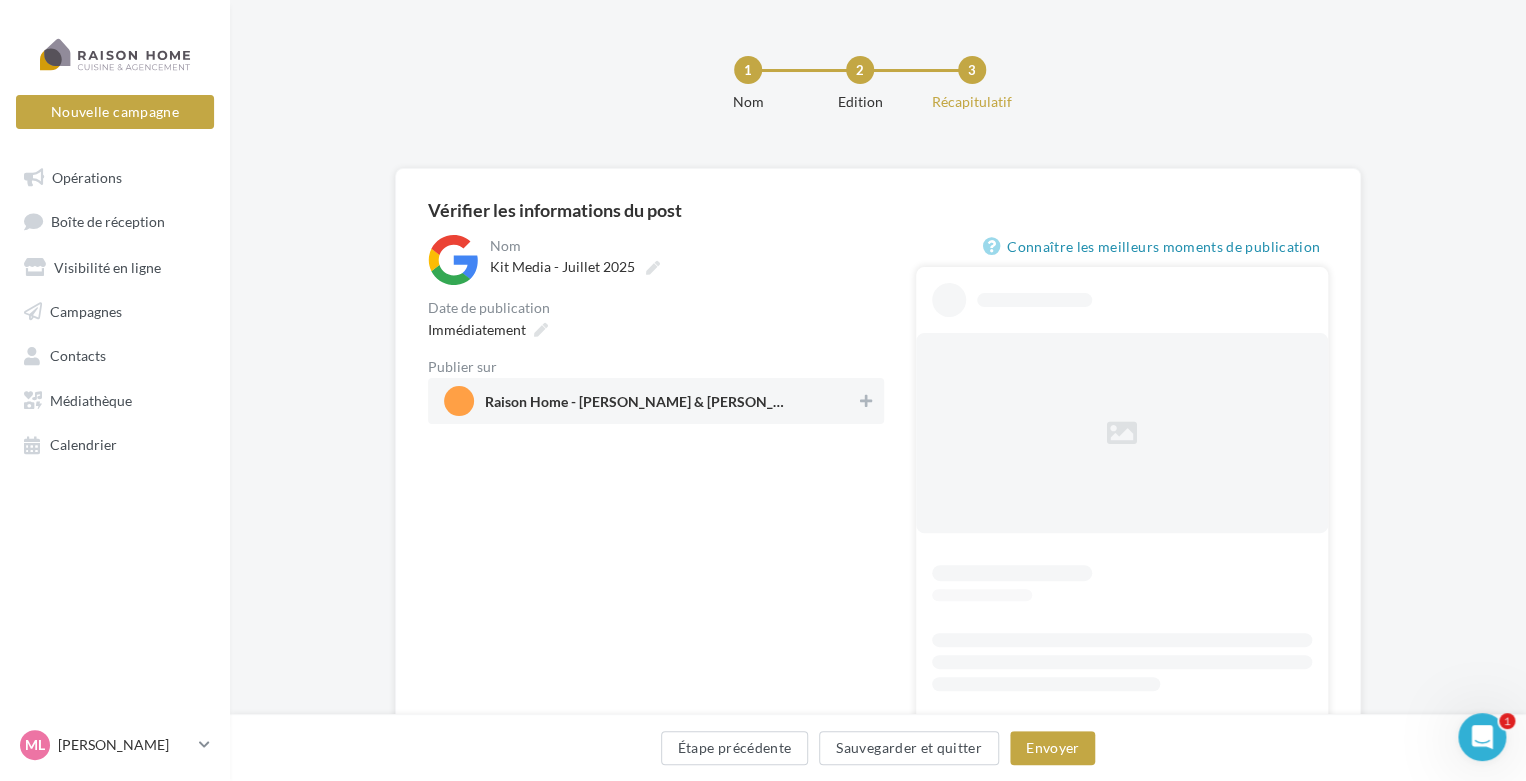 click on "Raison Home - [PERSON_NAME] & [PERSON_NAME]" at bounding box center [650, 401] 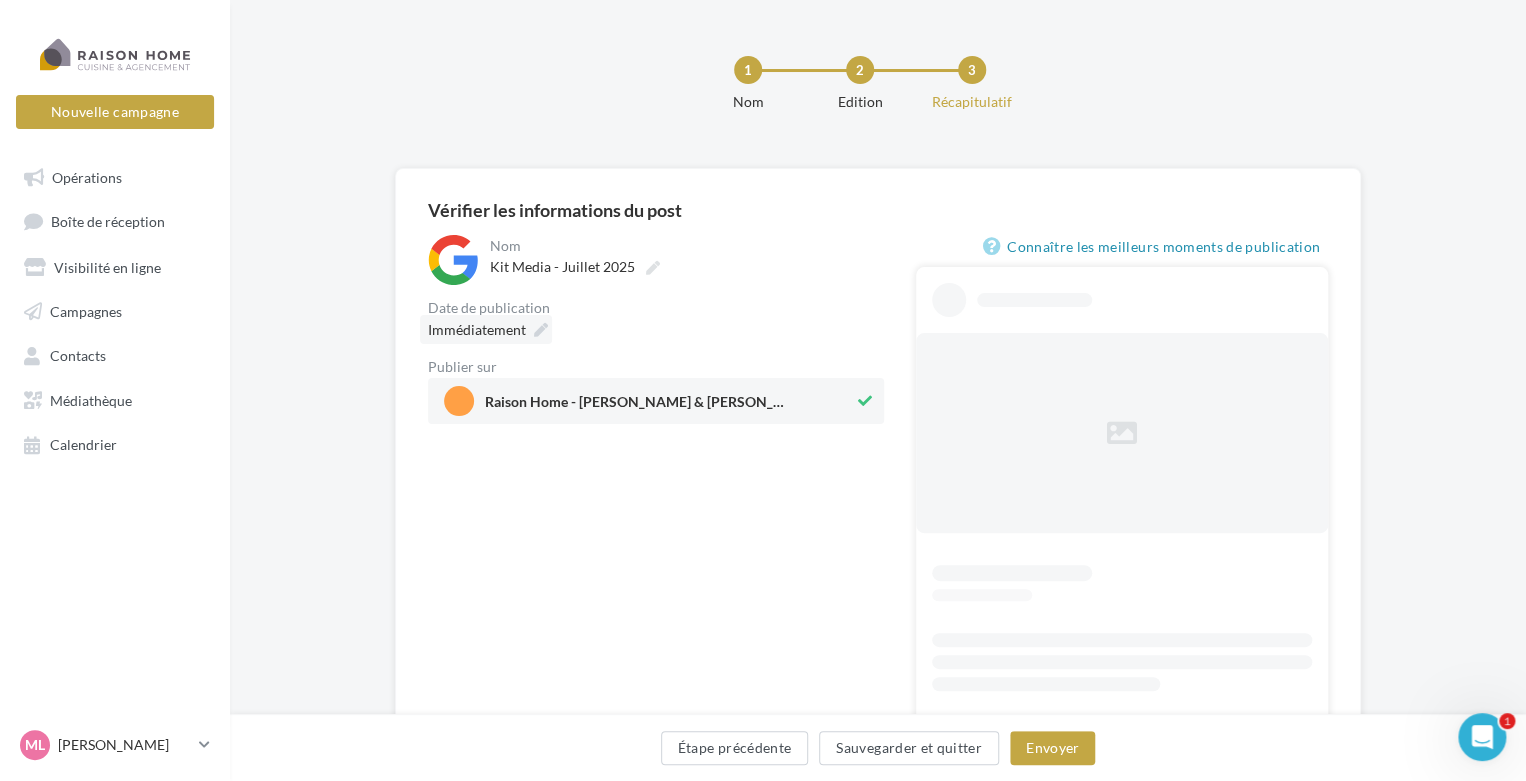 click at bounding box center (541, 330) 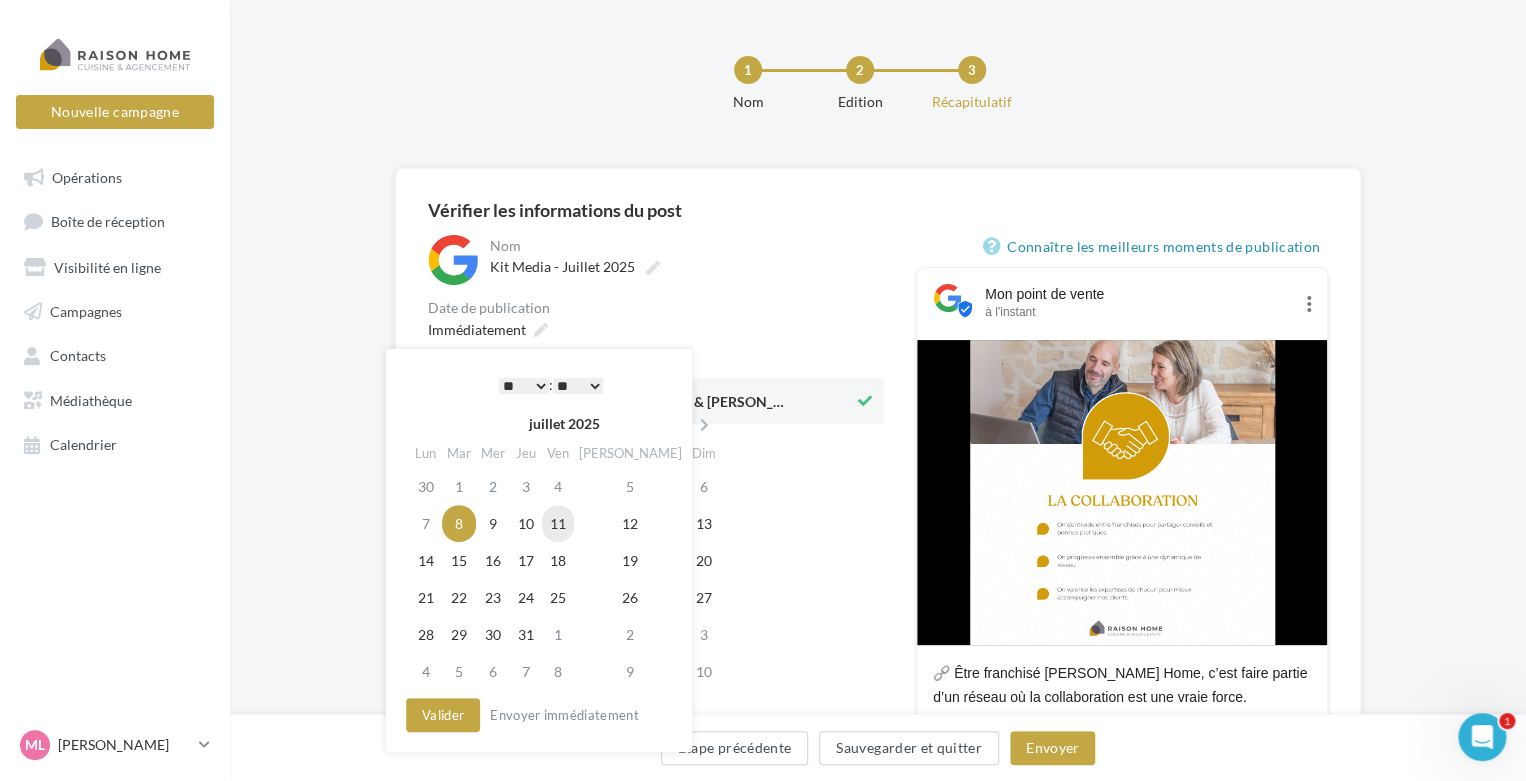 click on "11" at bounding box center (558, 523) 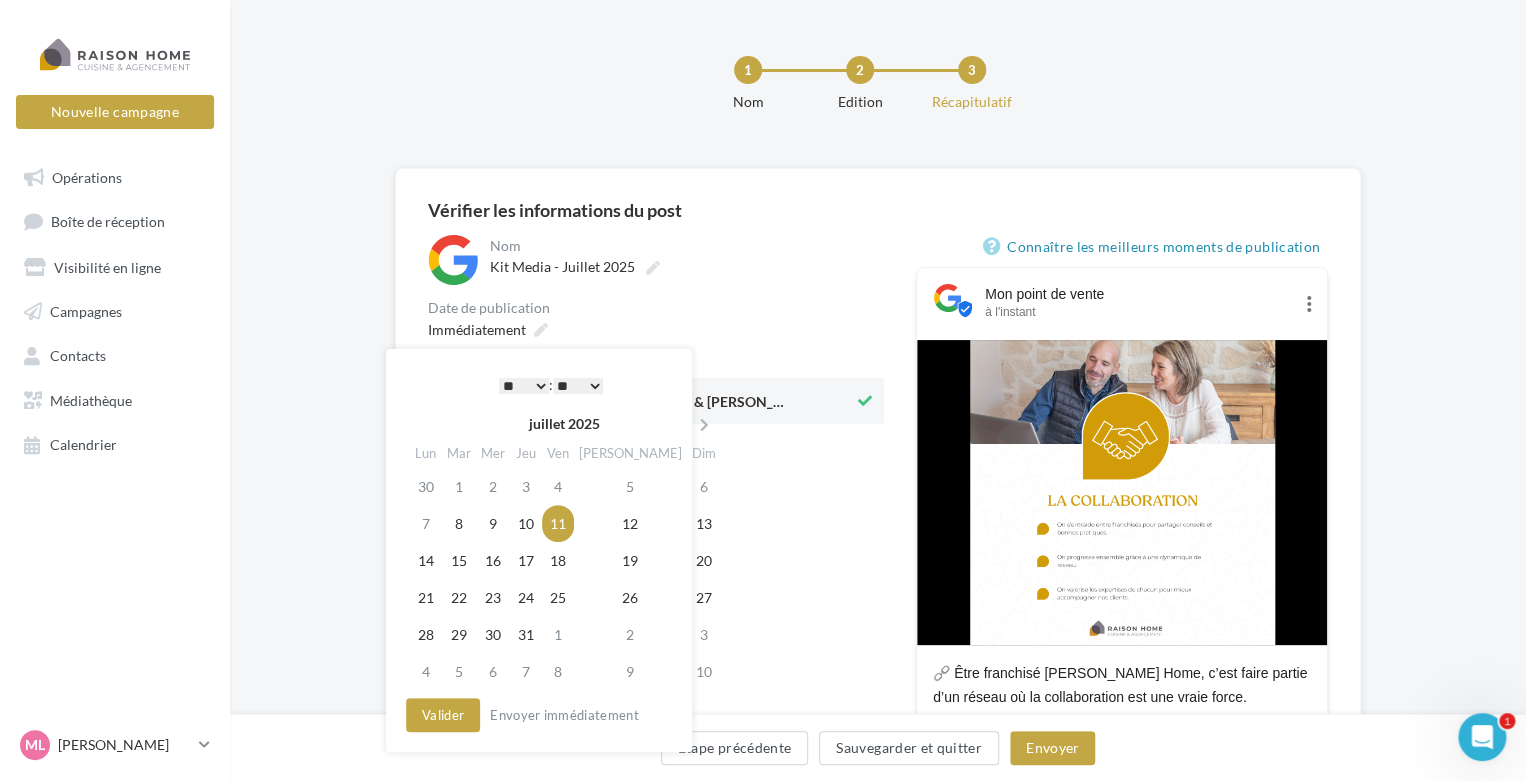 click on "* * * * * * * * * * ** ** ** ** ** ** ** ** ** ** ** ** ** **" at bounding box center [524, 386] 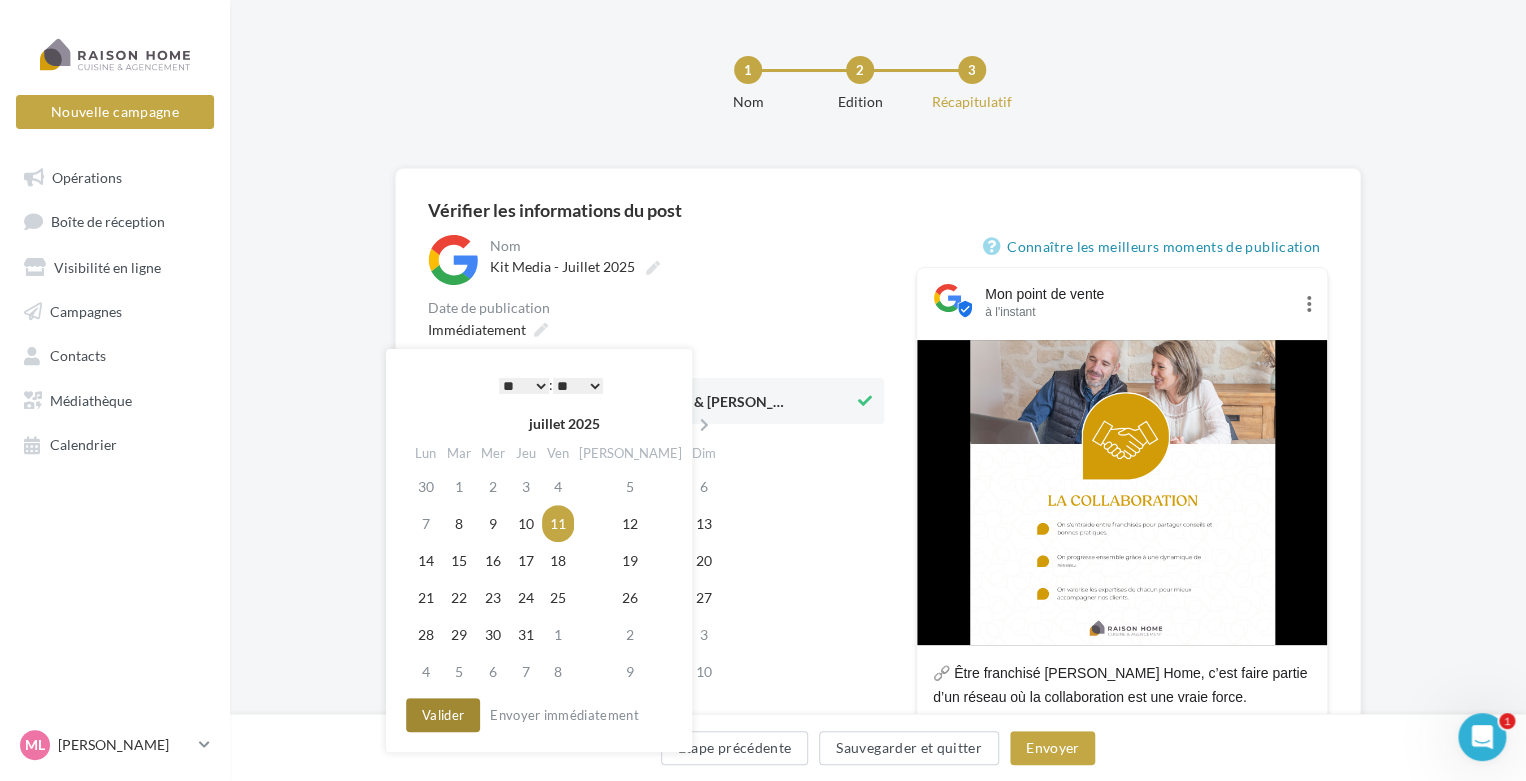 click on "Valider" at bounding box center [443, 715] 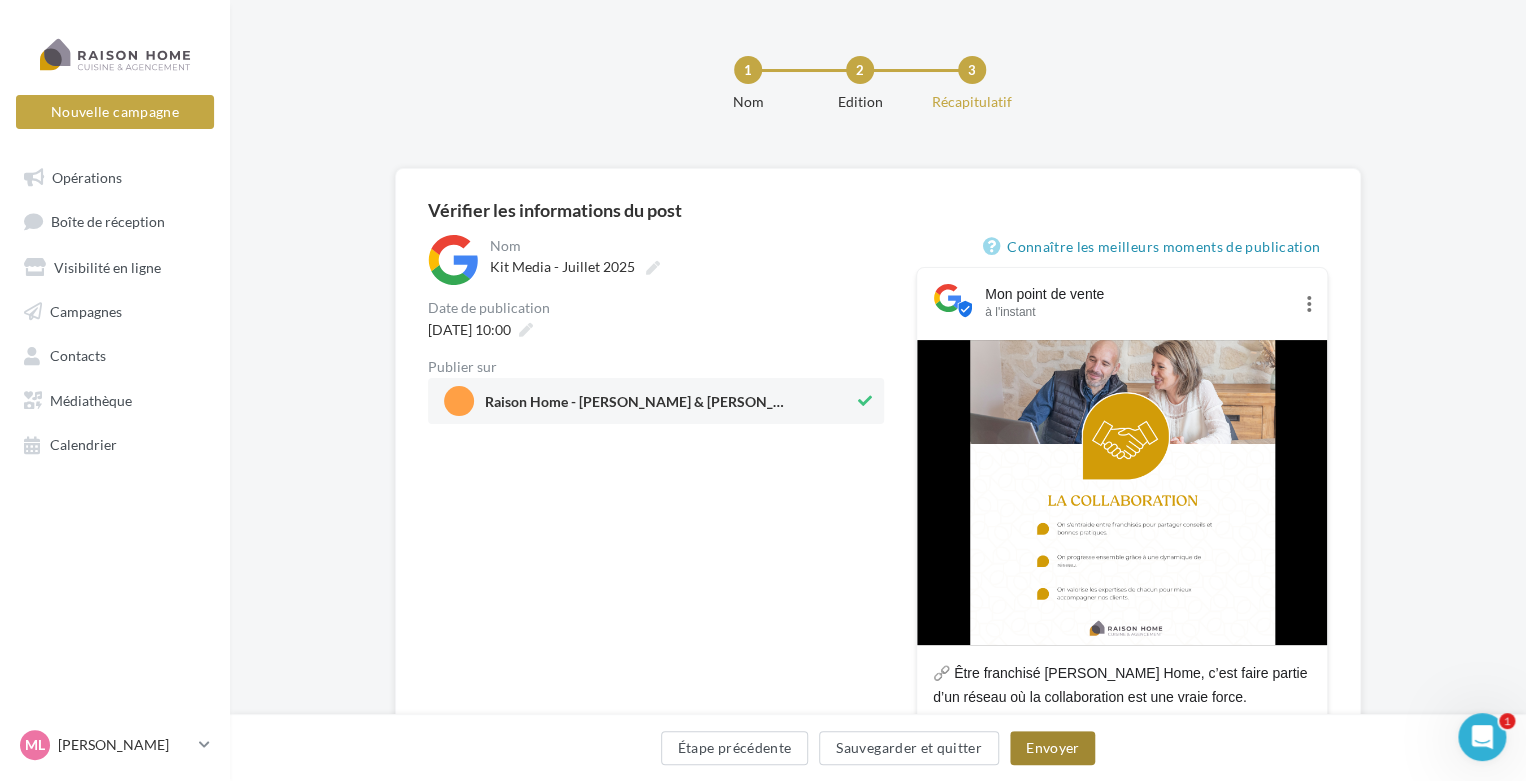 click on "Envoyer" at bounding box center [1052, 748] 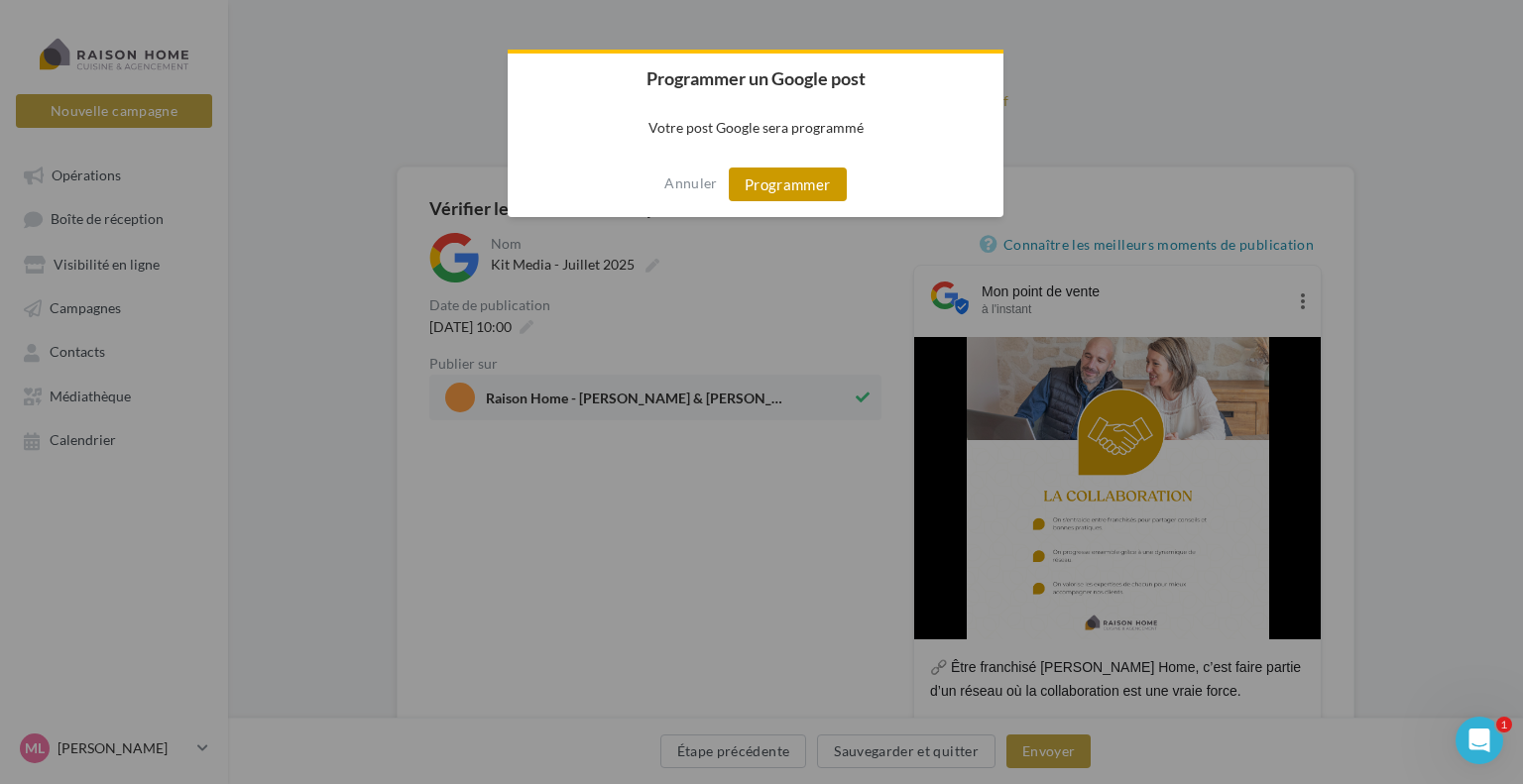 click on "Programmer" at bounding box center (787, 184) 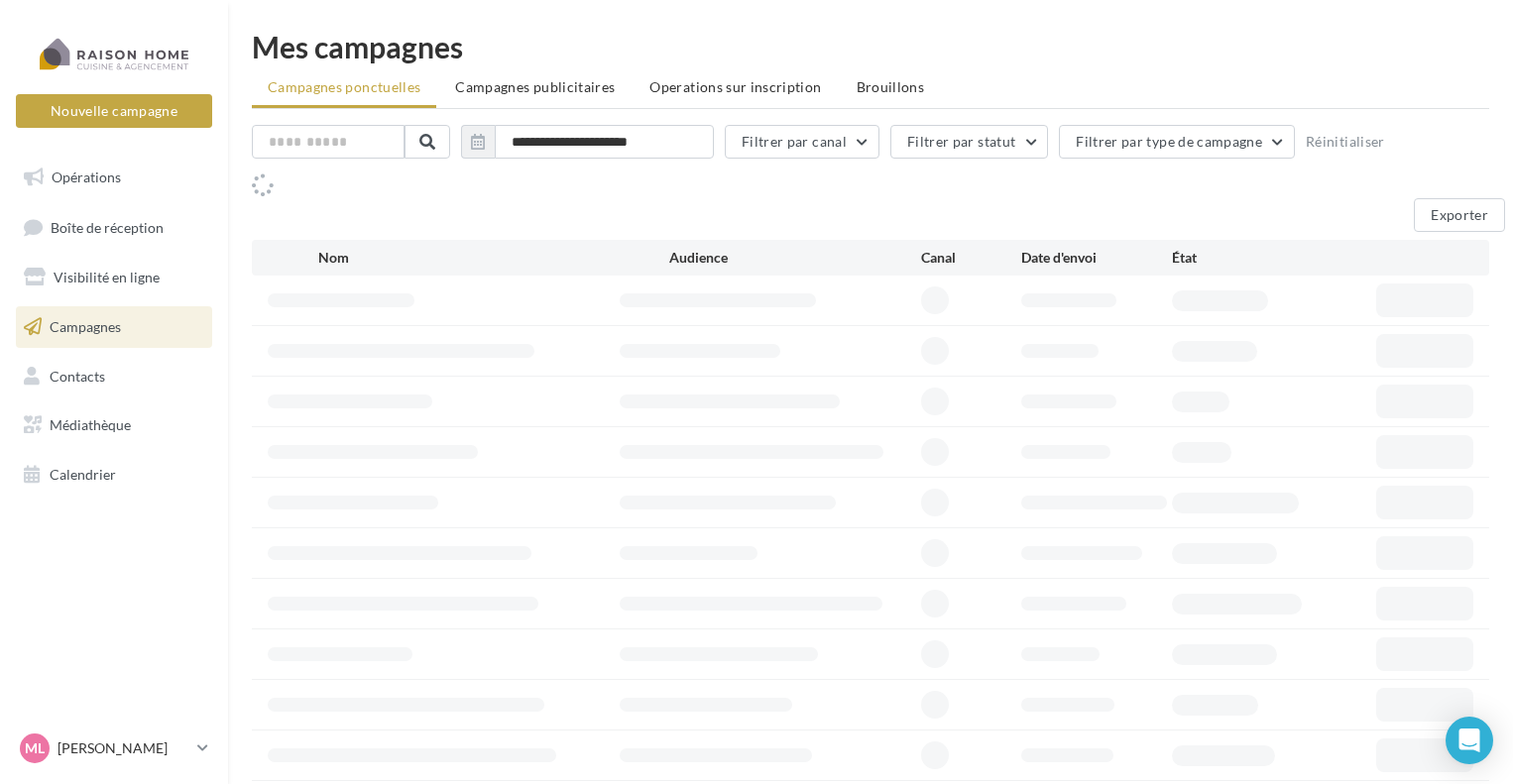 scroll, scrollTop: 0, scrollLeft: 0, axis: both 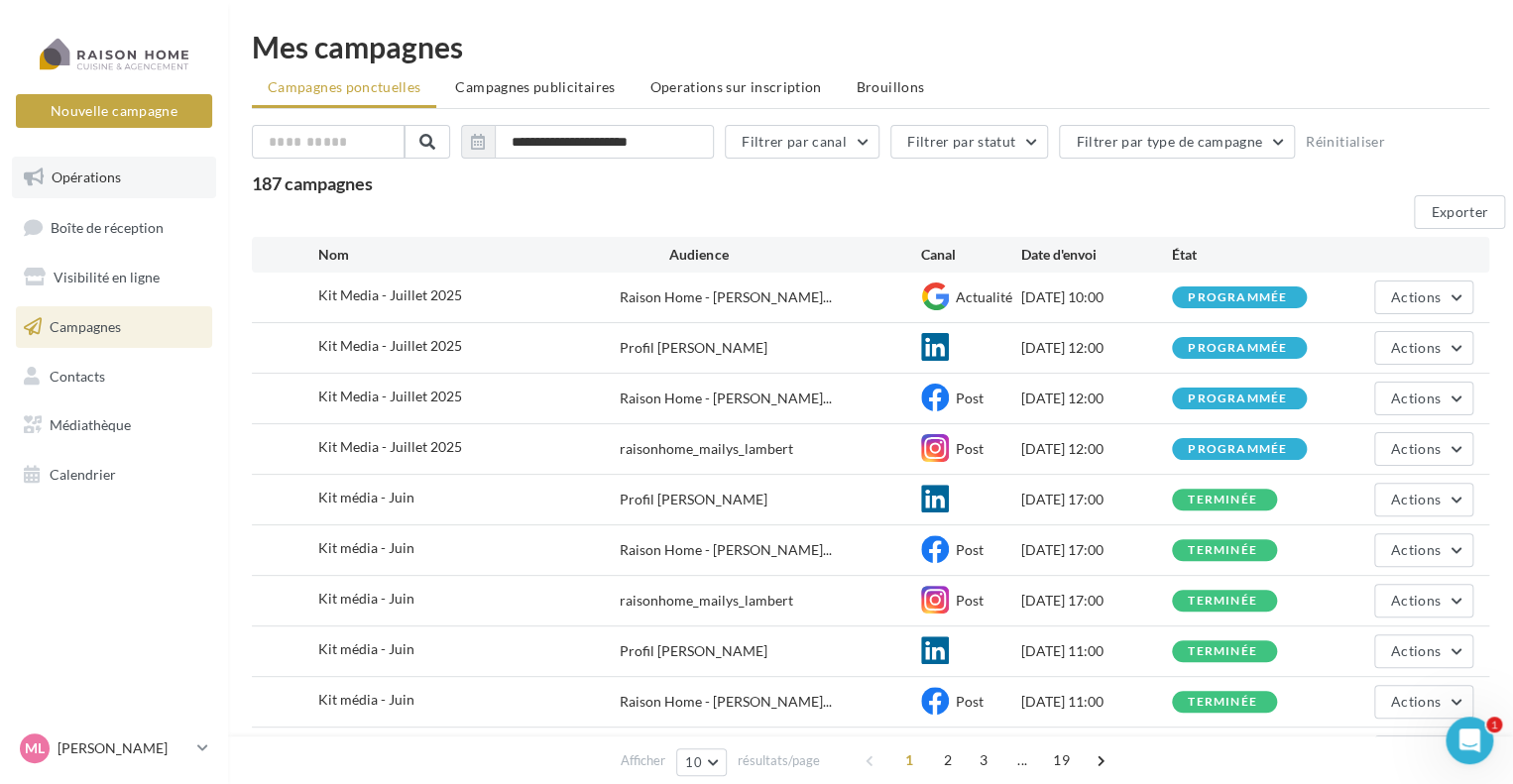 click on "Opérations" at bounding box center (114, 177) 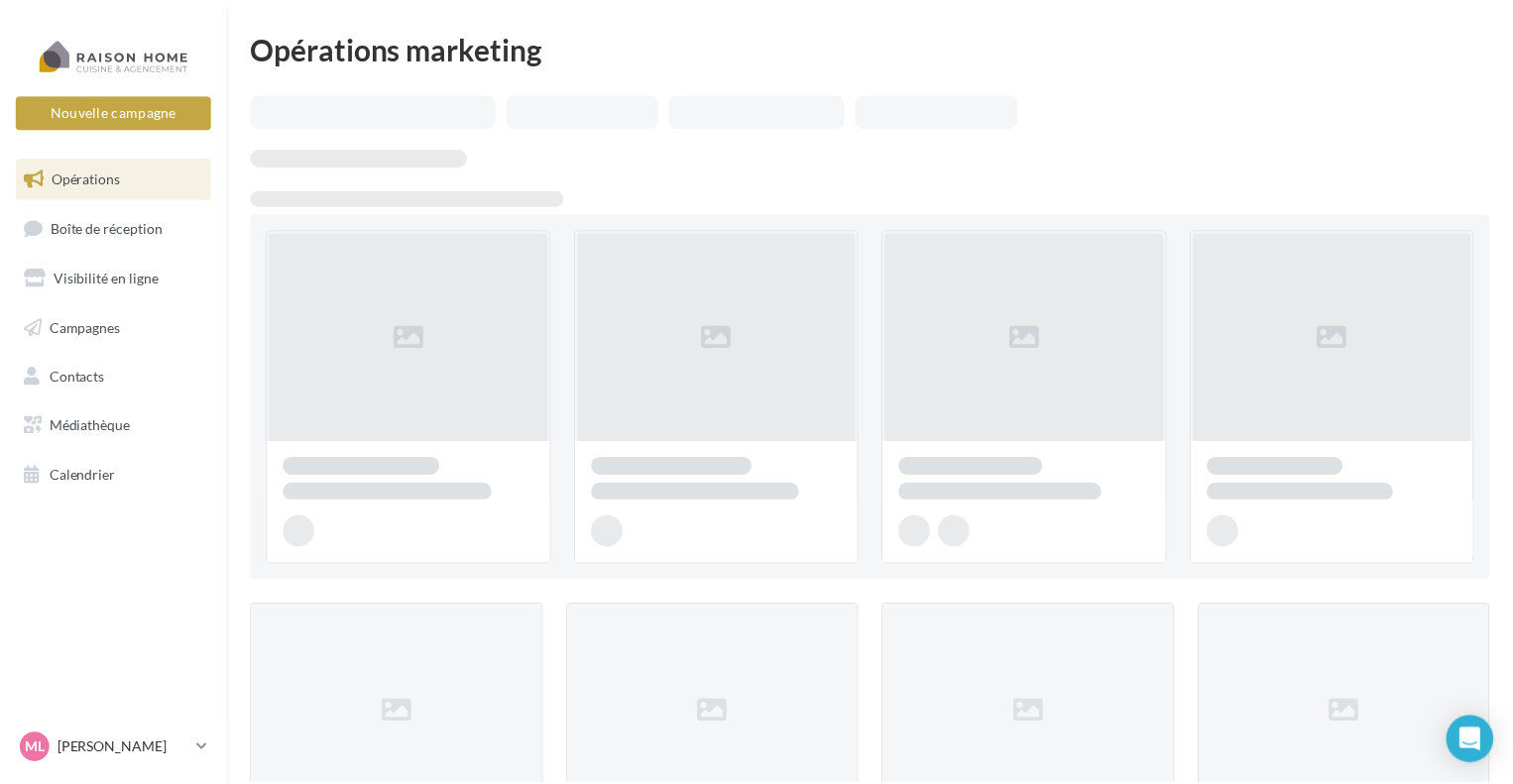 scroll, scrollTop: 0, scrollLeft: 0, axis: both 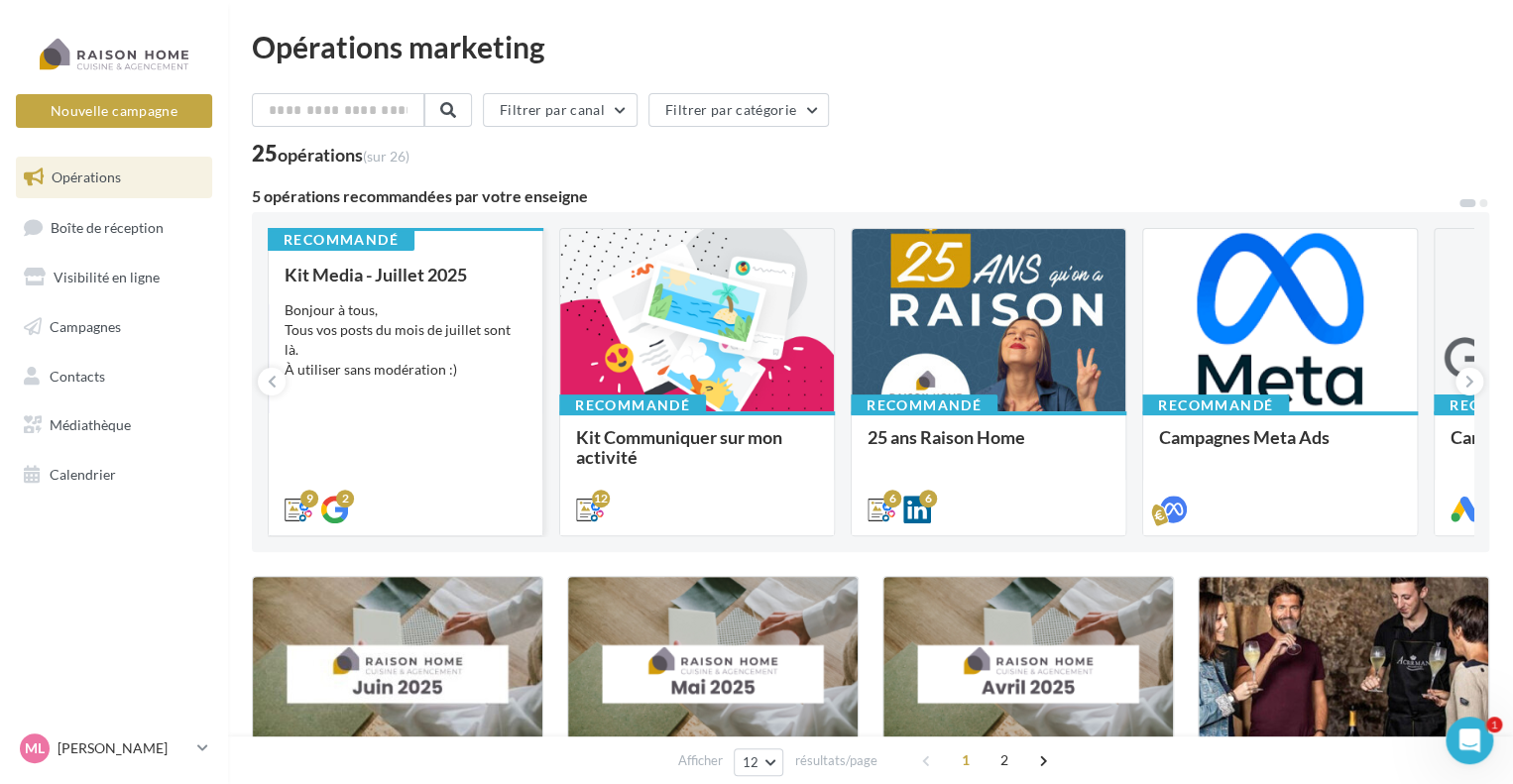 click on "Bonjour à tous,
Tous vos posts du mois de juillet sont là.
À utiliser sans modération :)" at bounding box center (406, 340) 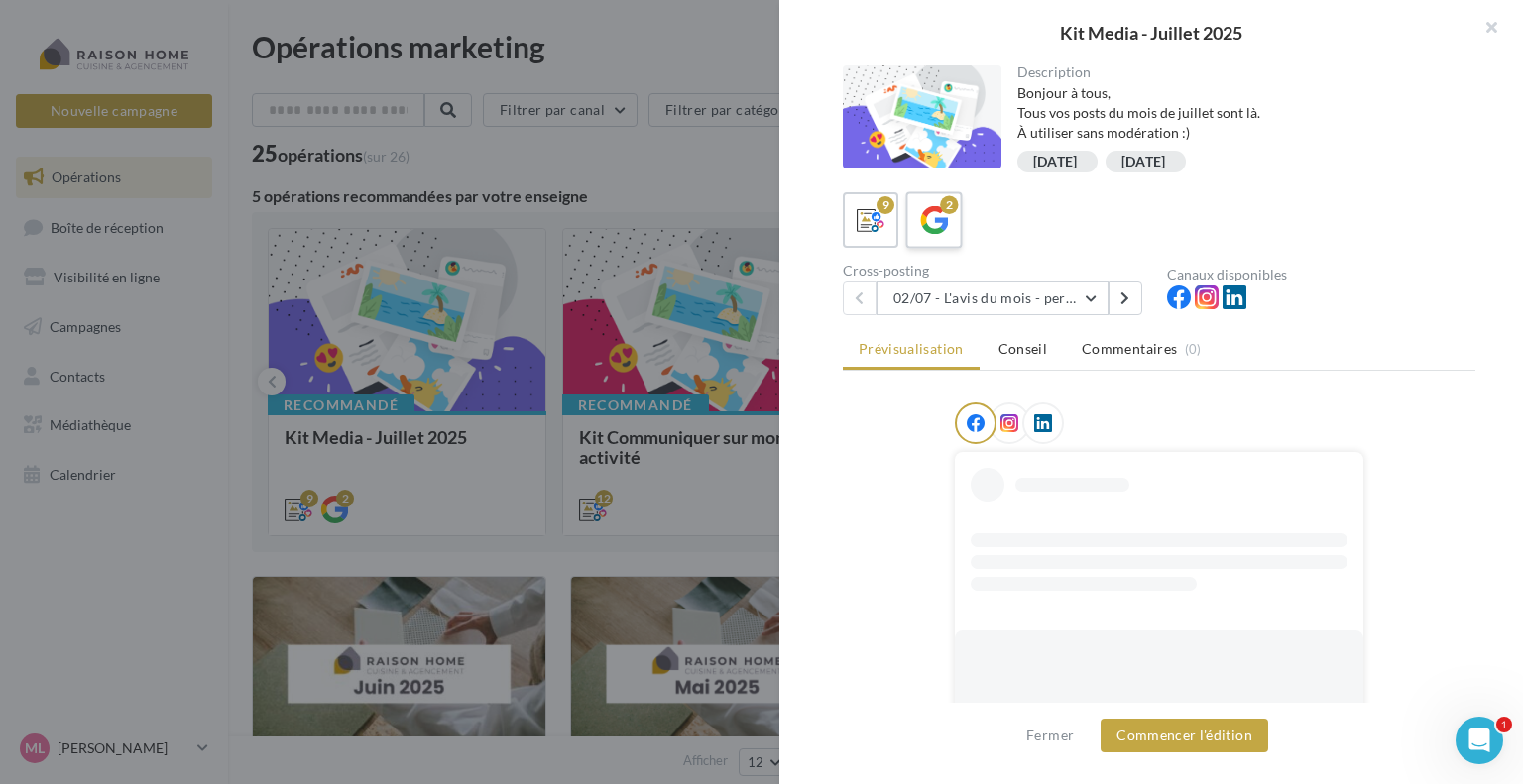 click at bounding box center [934, 220] 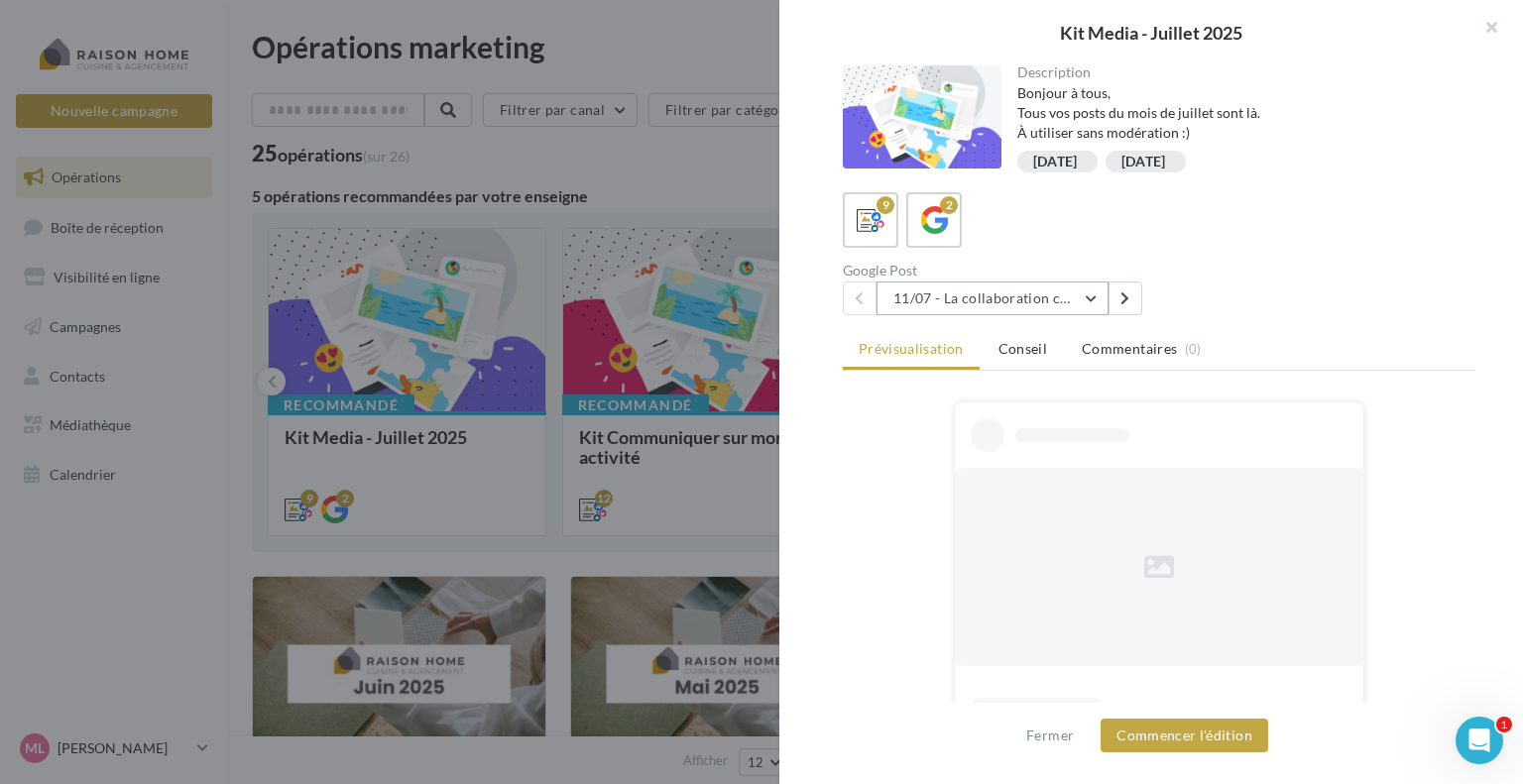 click on "11/07 - La collaboration chez Raison Home" at bounding box center [993, 298] 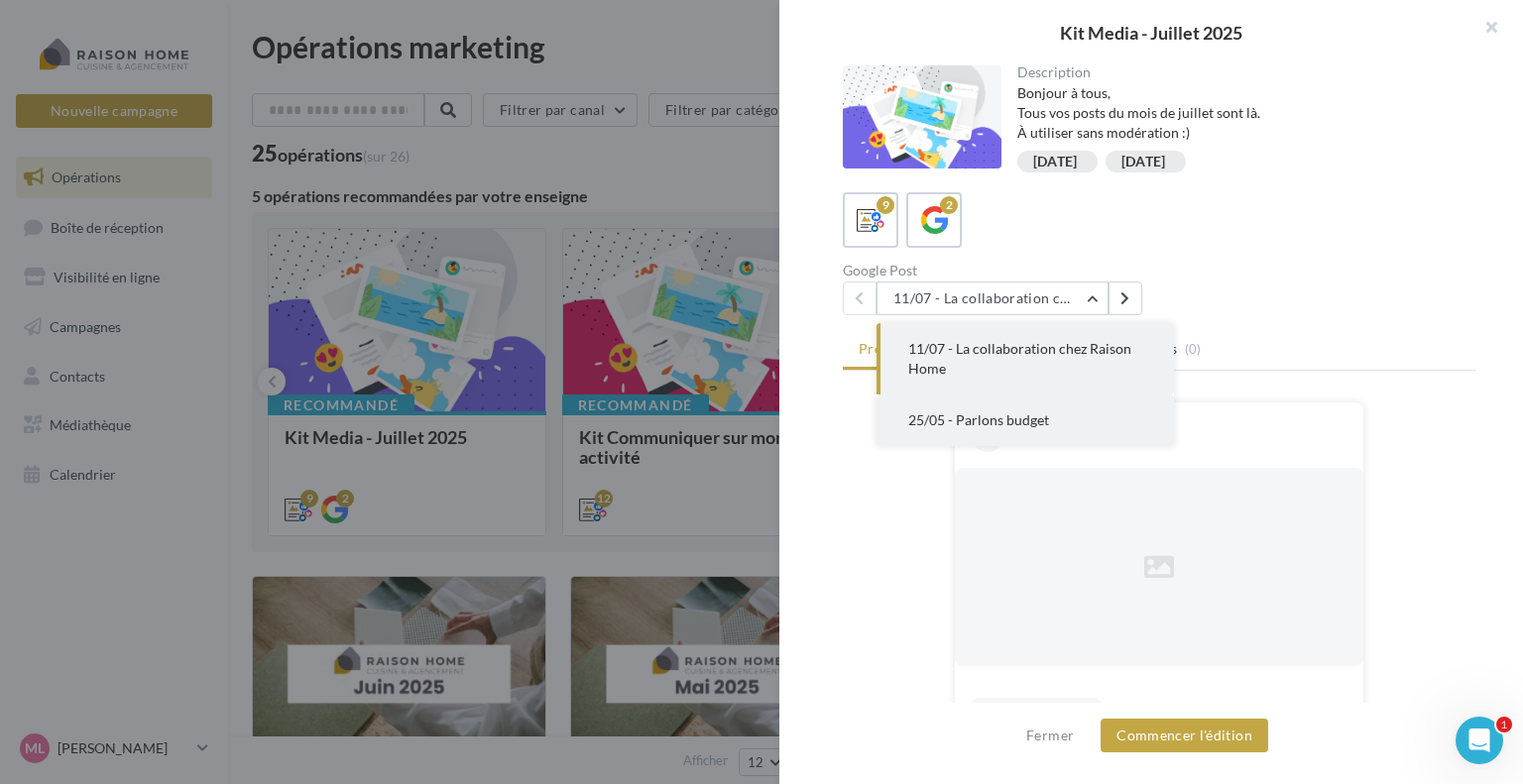 click on "25/05 - Parlons budget" at bounding box center (979, 419) 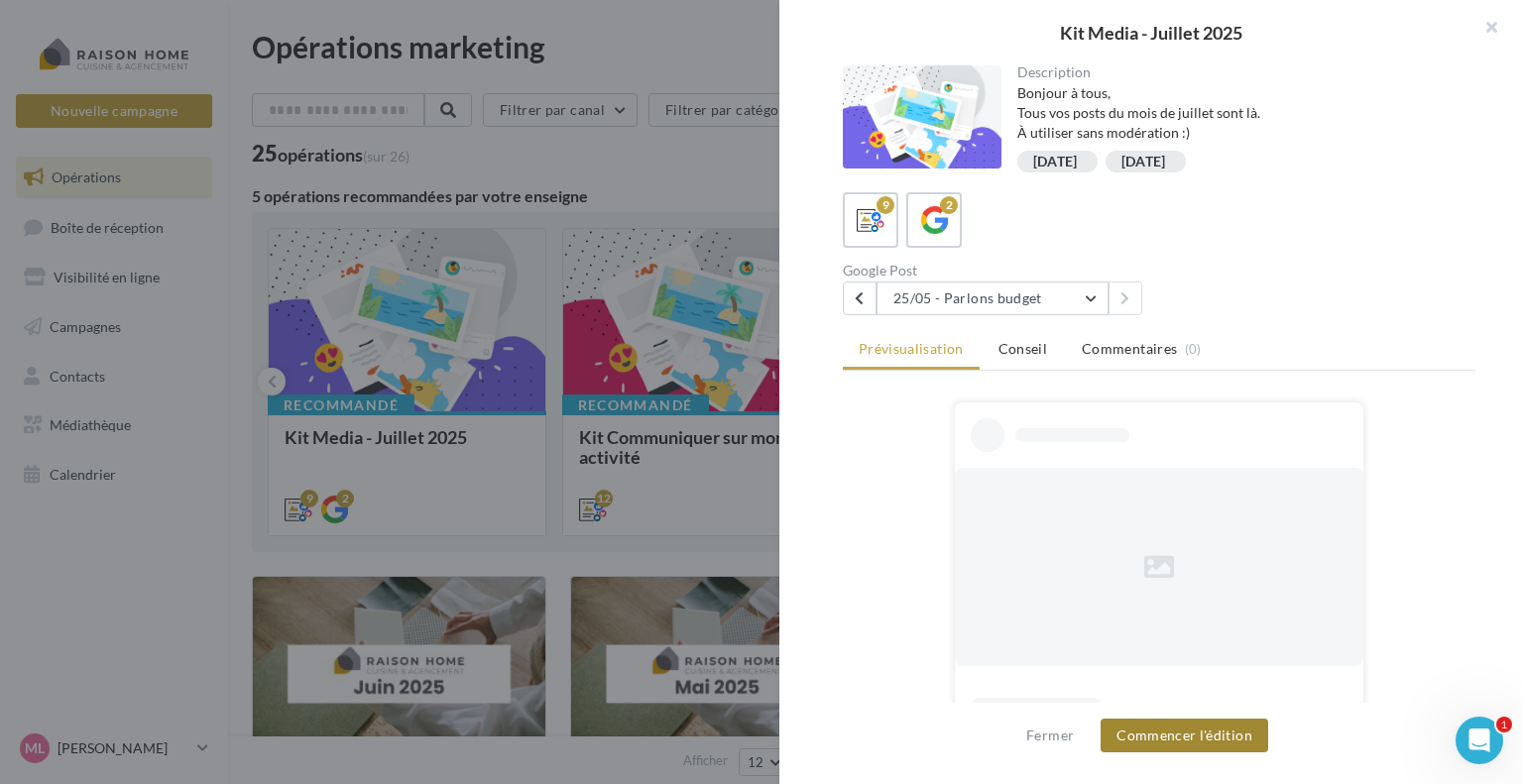 click on "Commencer l'édition" at bounding box center [1184, 735] 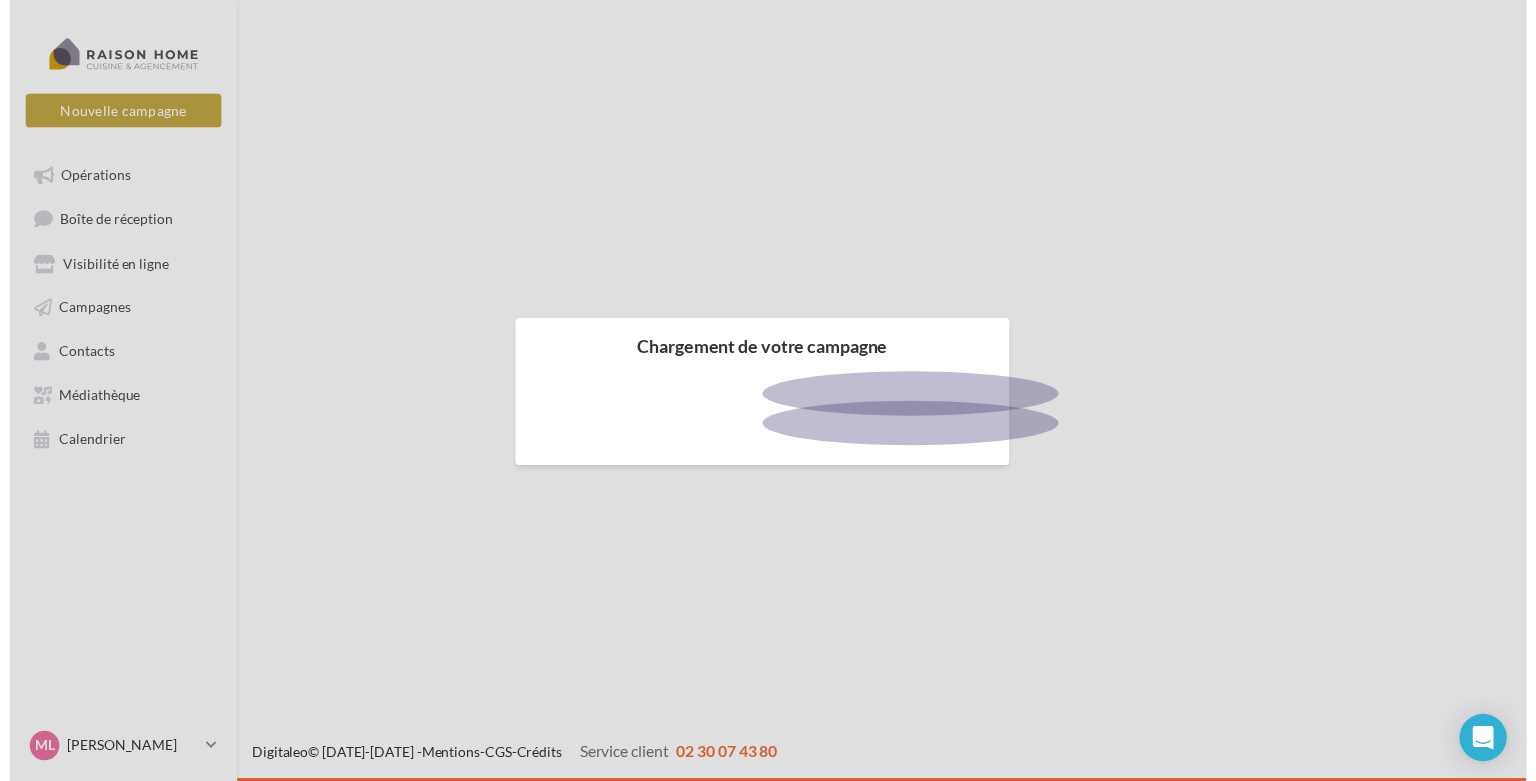 scroll, scrollTop: 0, scrollLeft: 0, axis: both 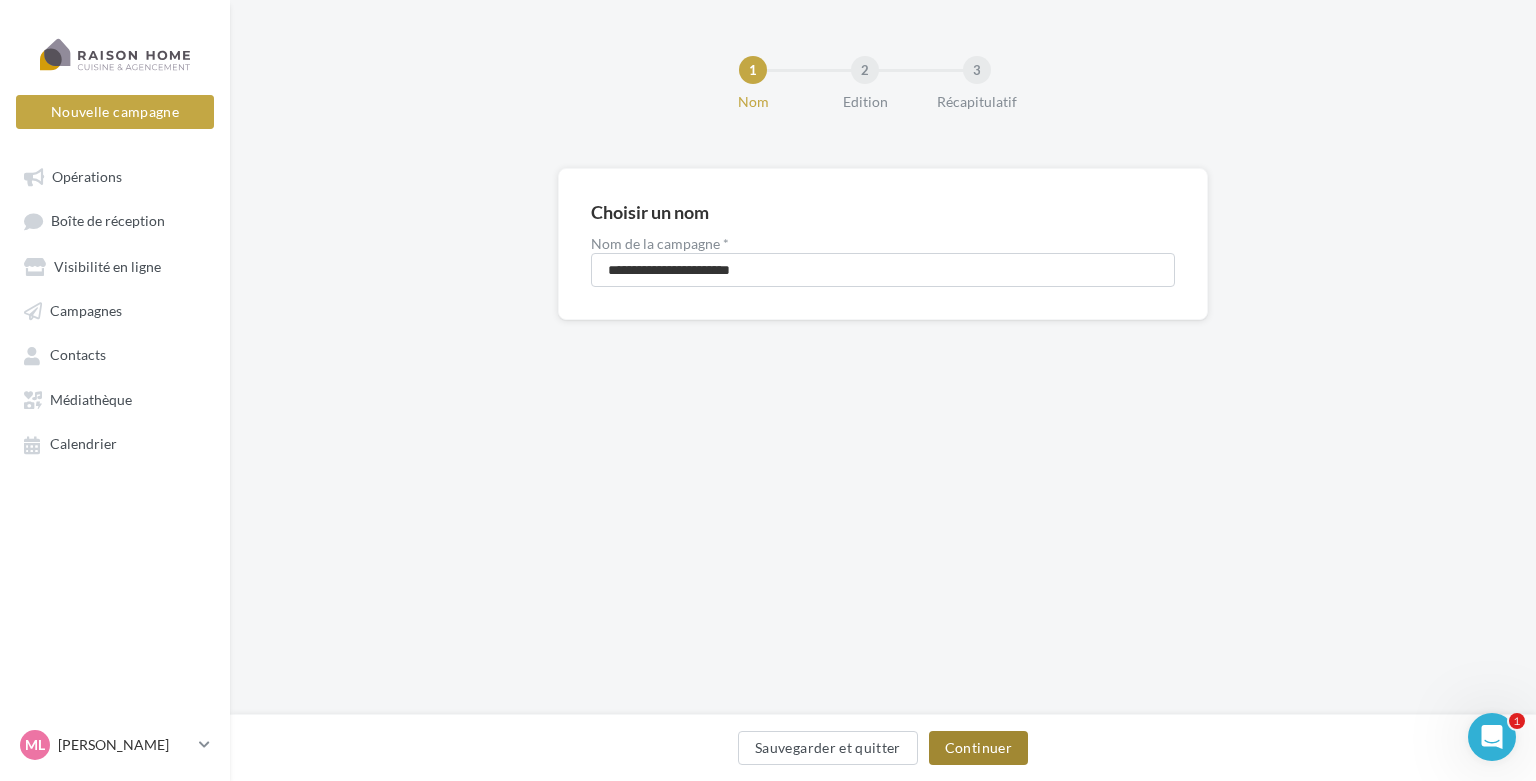 click on "Continuer" at bounding box center [978, 748] 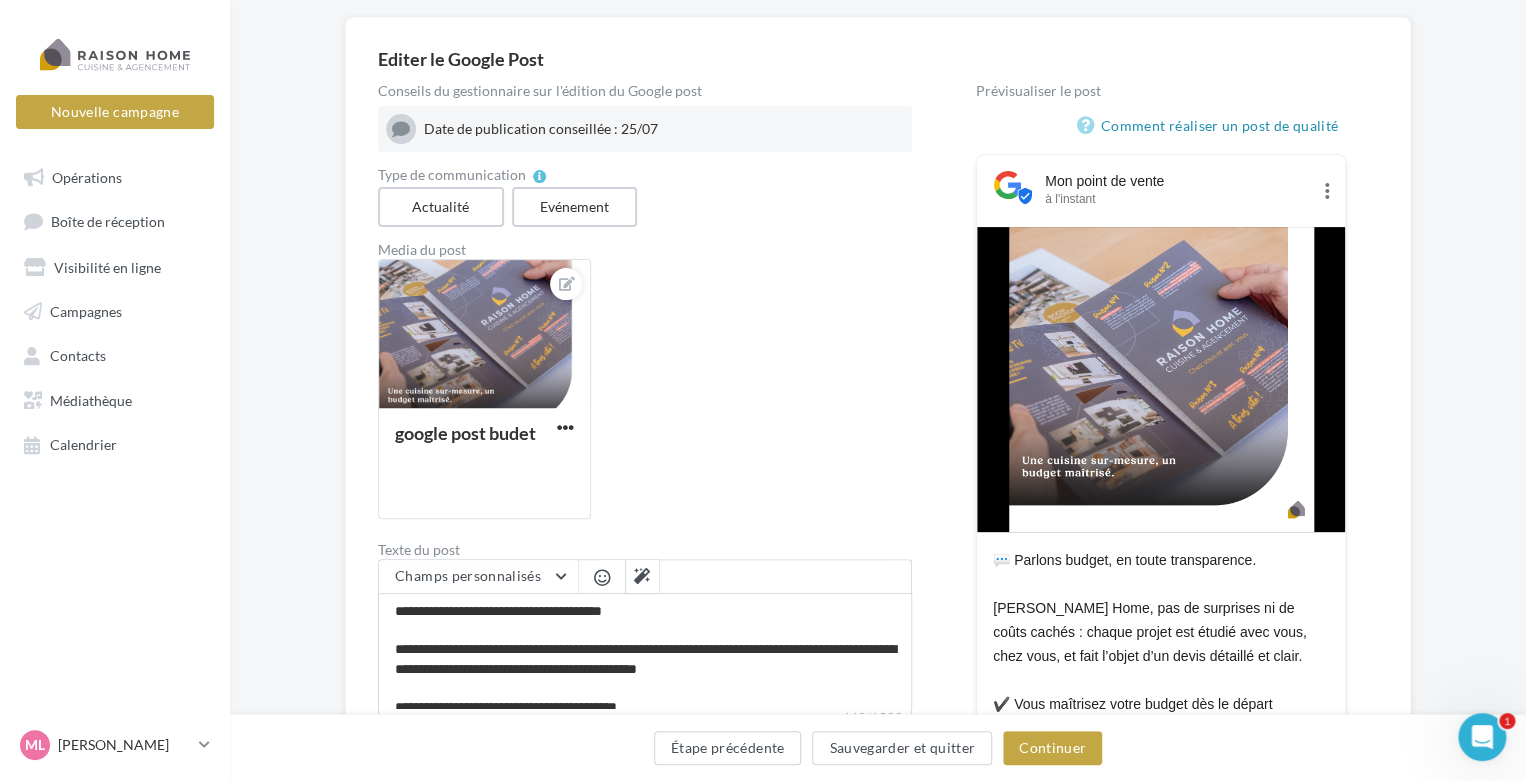 scroll, scrollTop: 200, scrollLeft: 0, axis: vertical 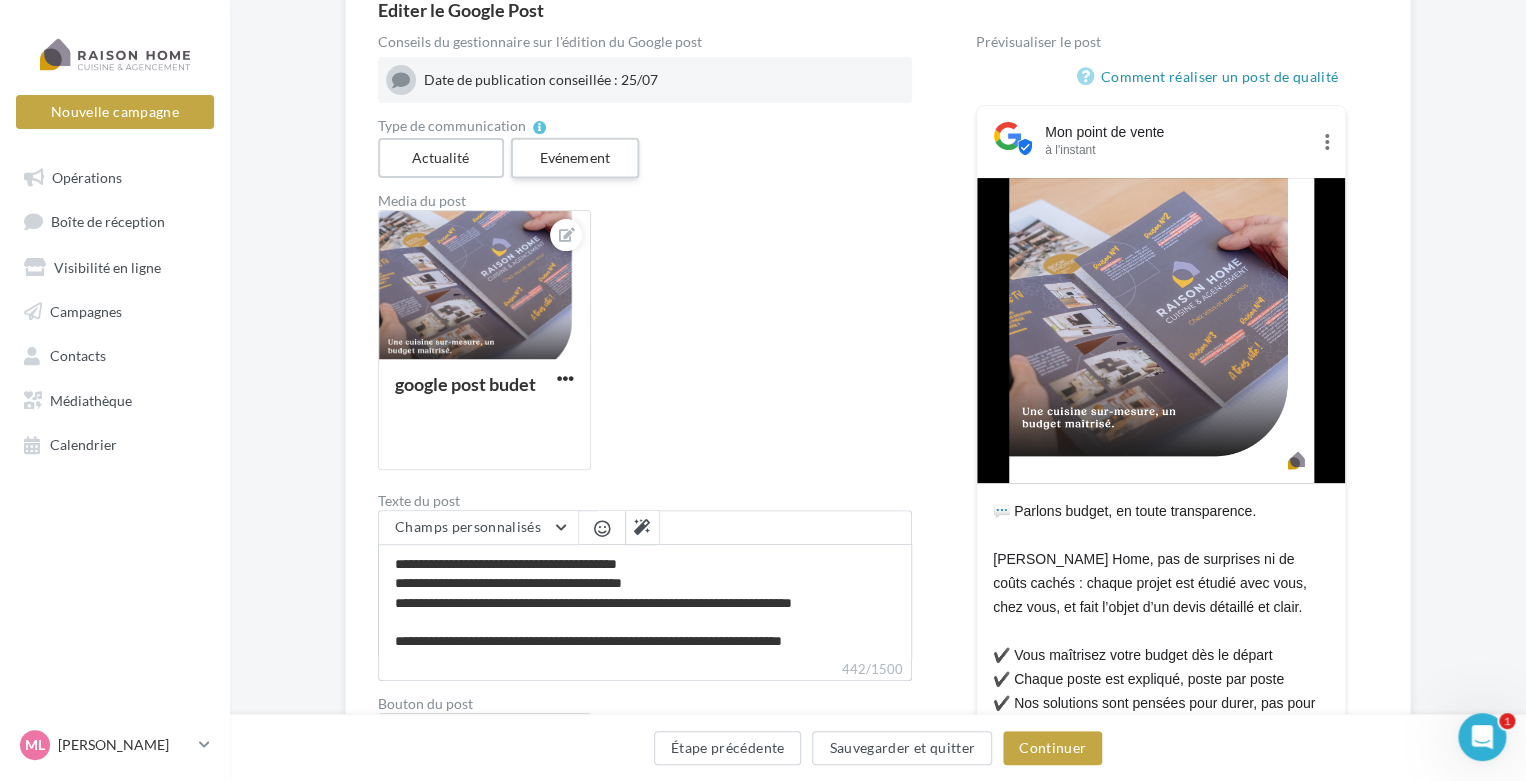 click on "Evénement" at bounding box center (574, 158) 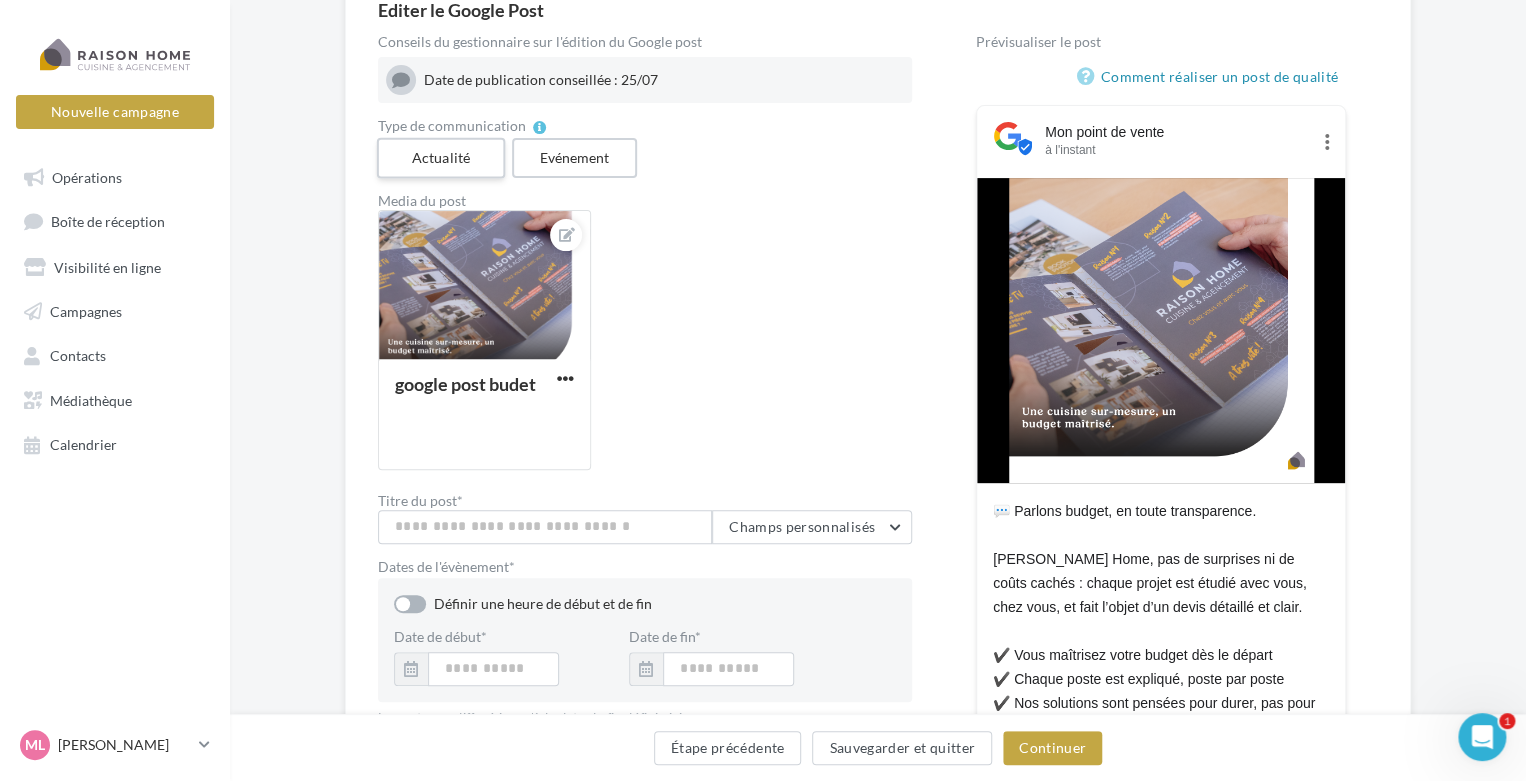 click on "Actualité" at bounding box center (441, 158) 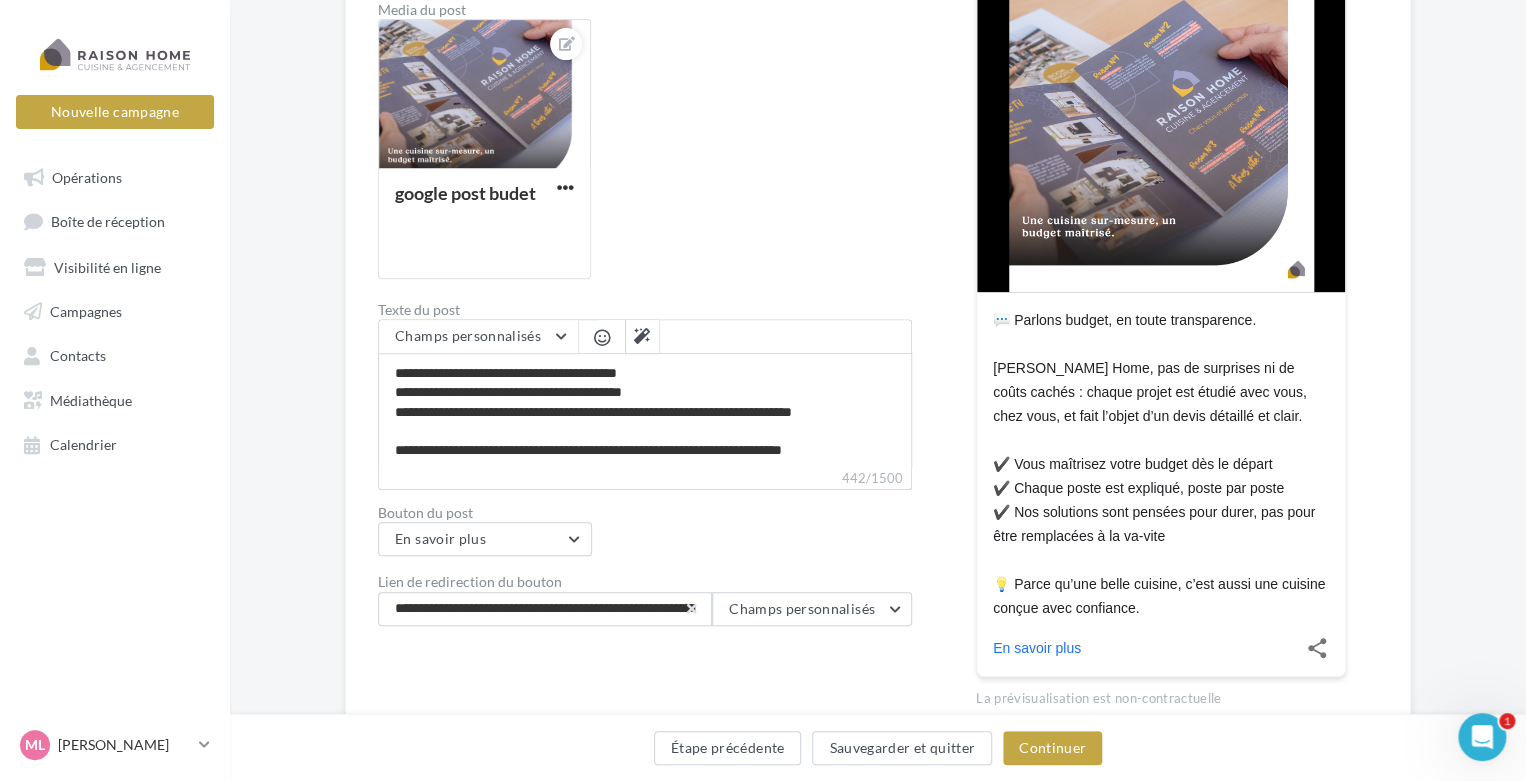 scroll, scrollTop: 400, scrollLeft: 0, axis: vertical 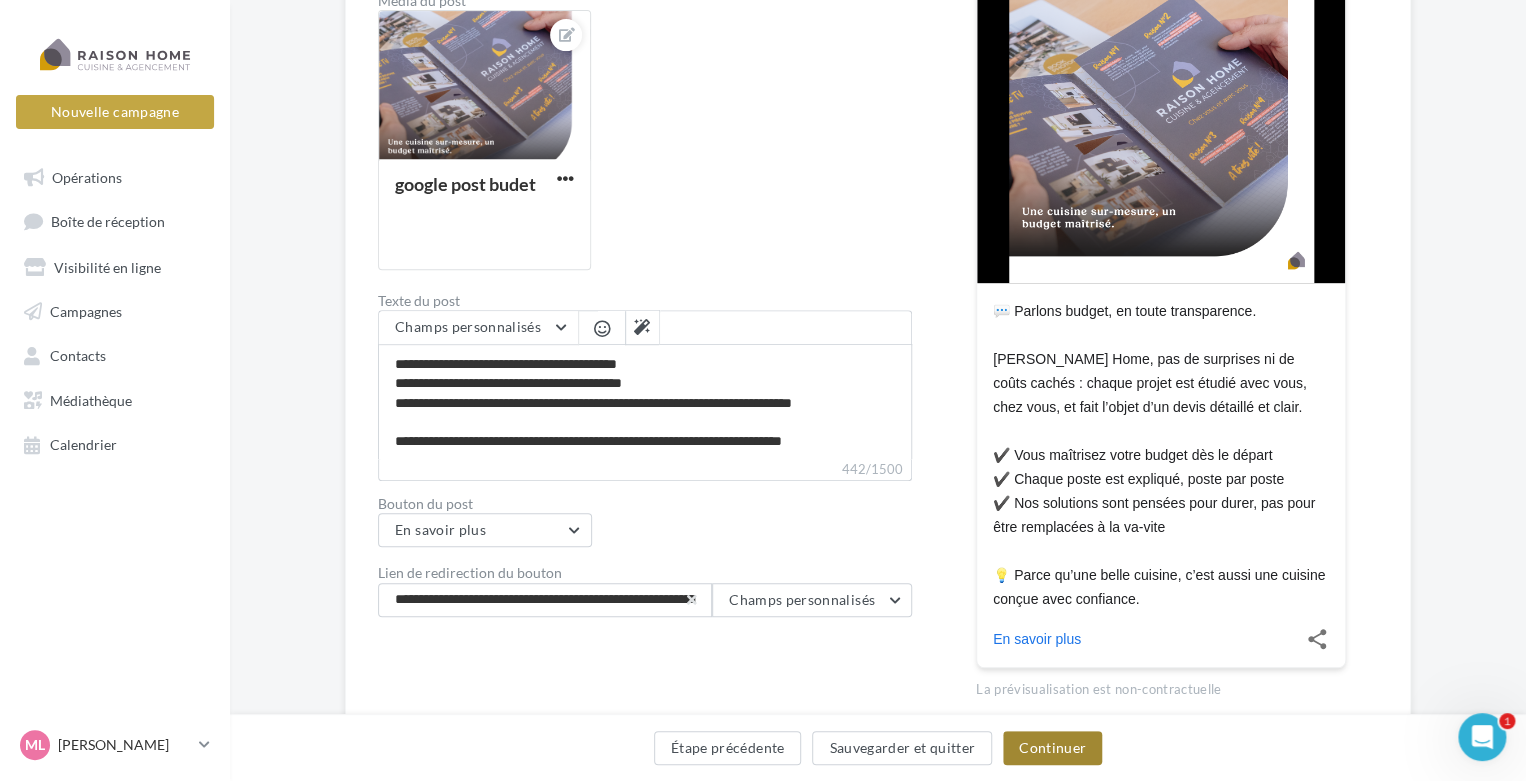 click on "Continuer" at bounding box center (1052, 748) 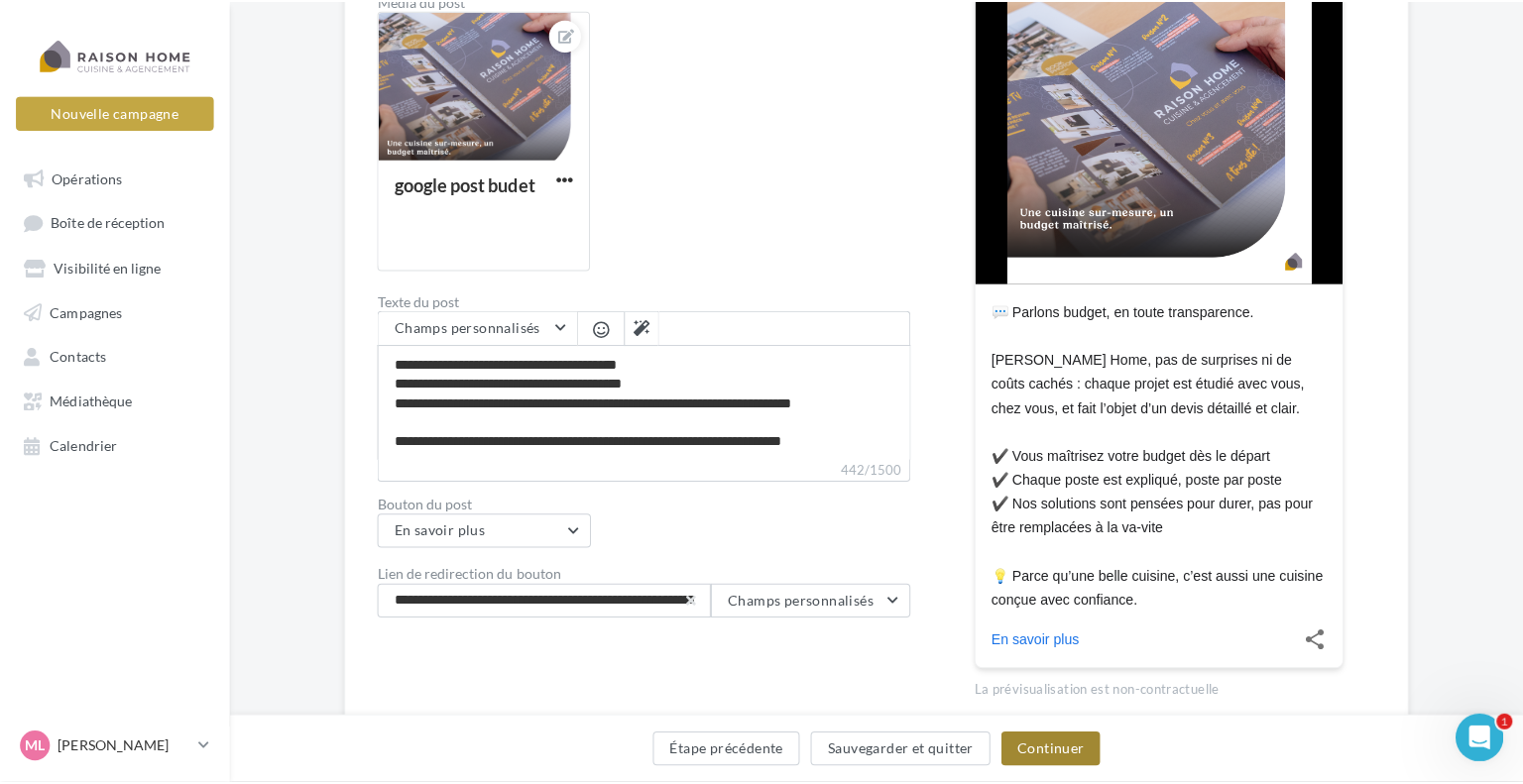 scroll, scrollTop: 150, scrollLeft: 0, axis: vertical 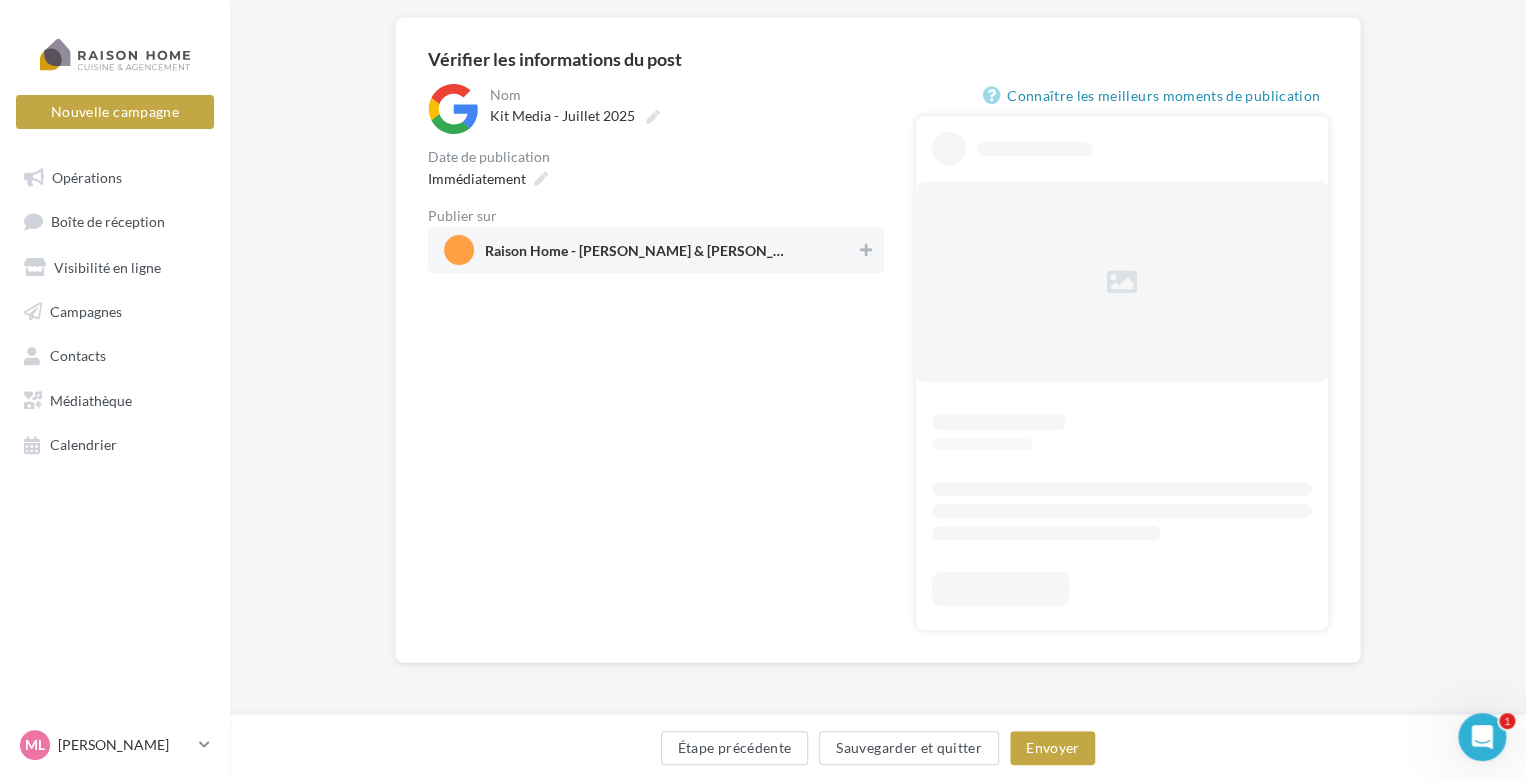 click on "Raison Home - Maïlys Cotrel & Lambert Piquemal" at bounding box center [650, 250] 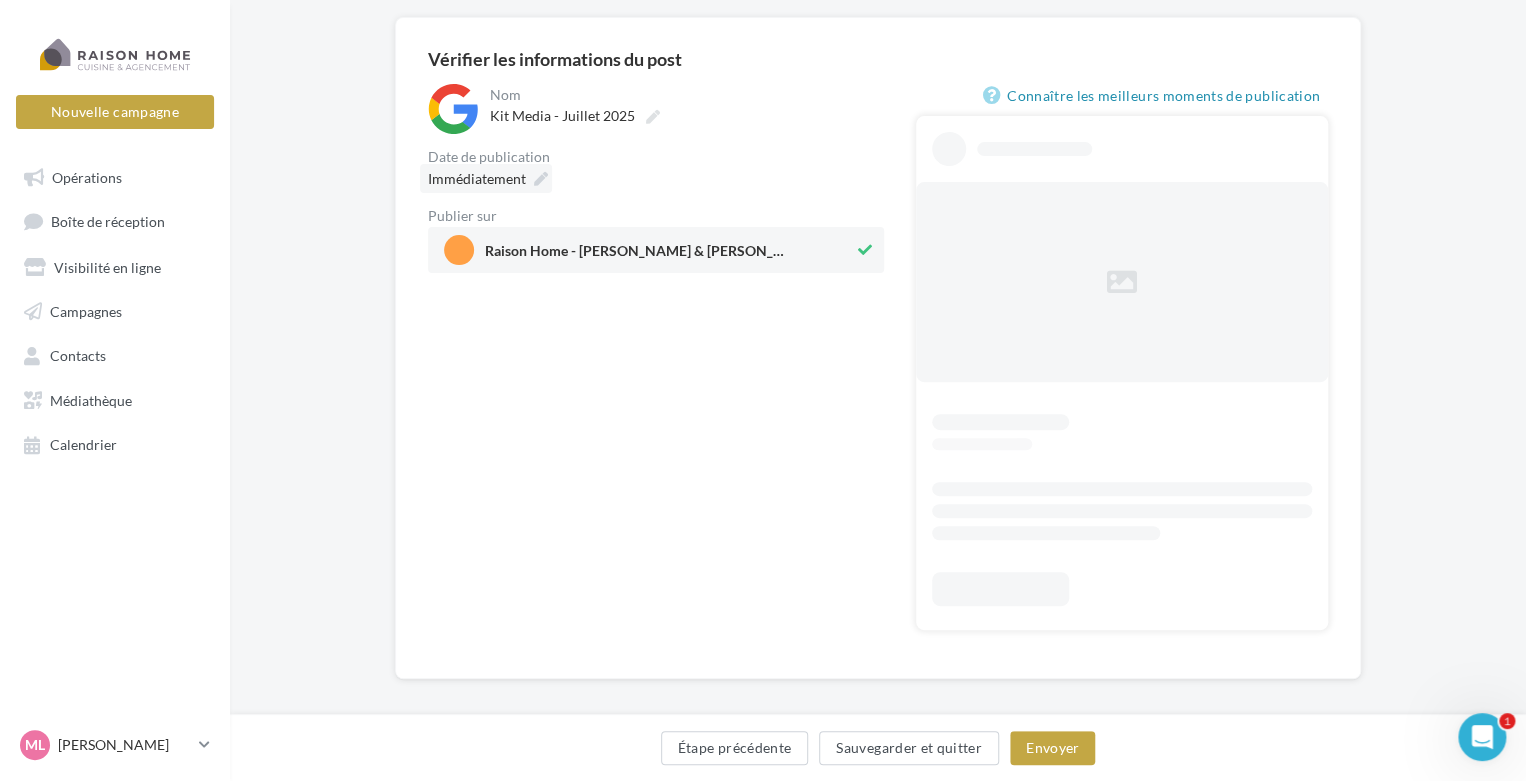 click at bounding box center (541, 179) 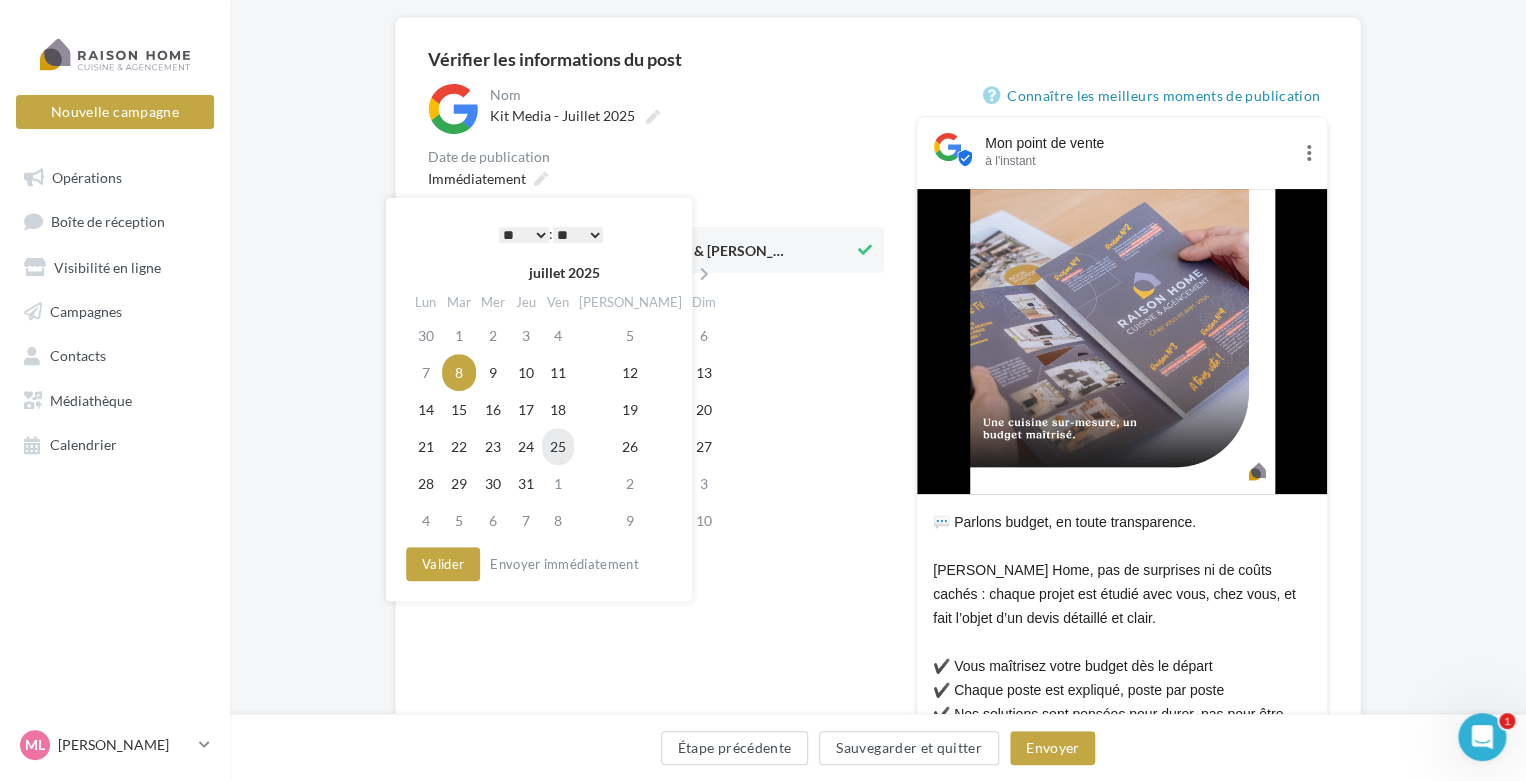 click on "25" at bounding box center [558, 446] 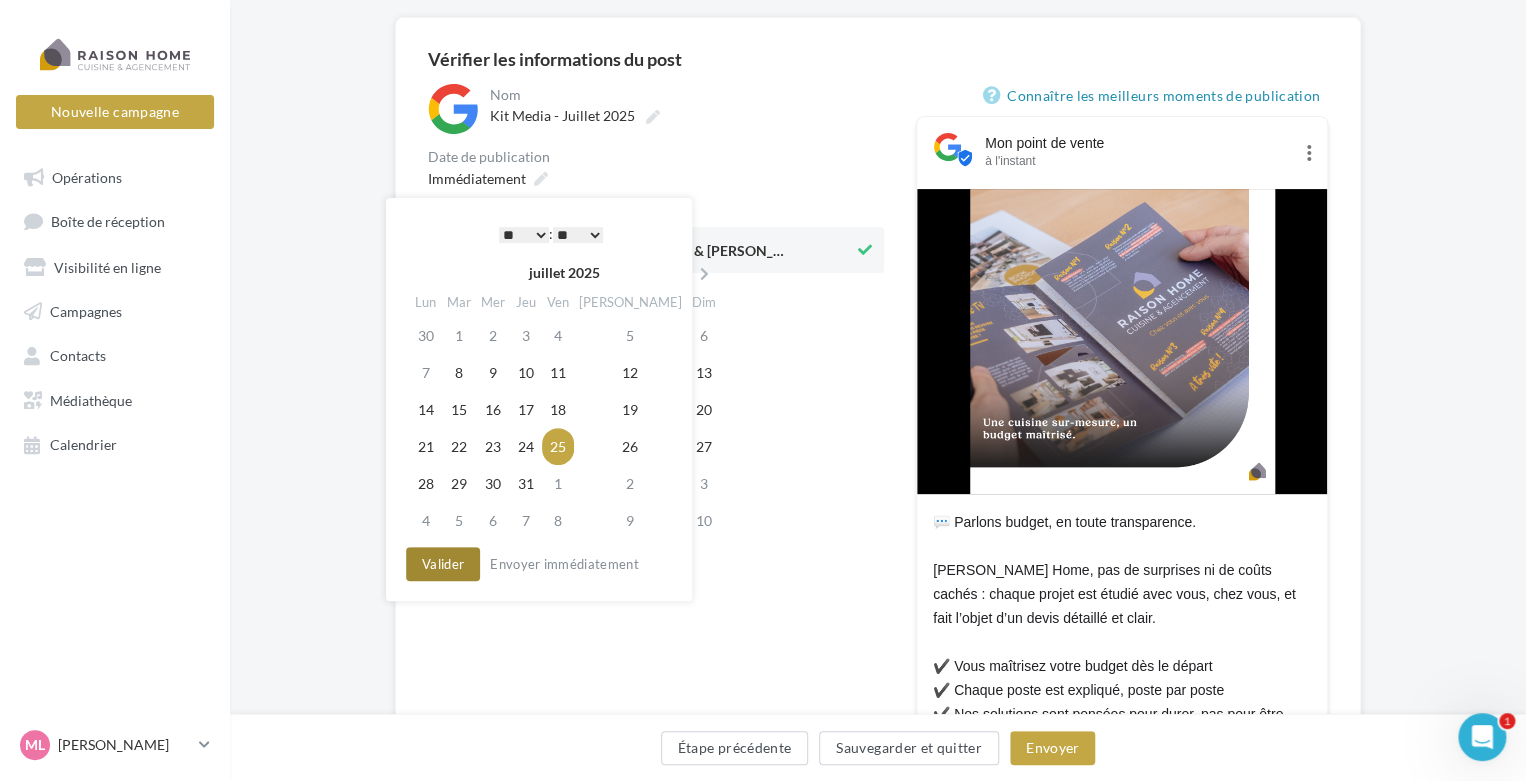 click on "Valider" at bounding box center [443, 564] 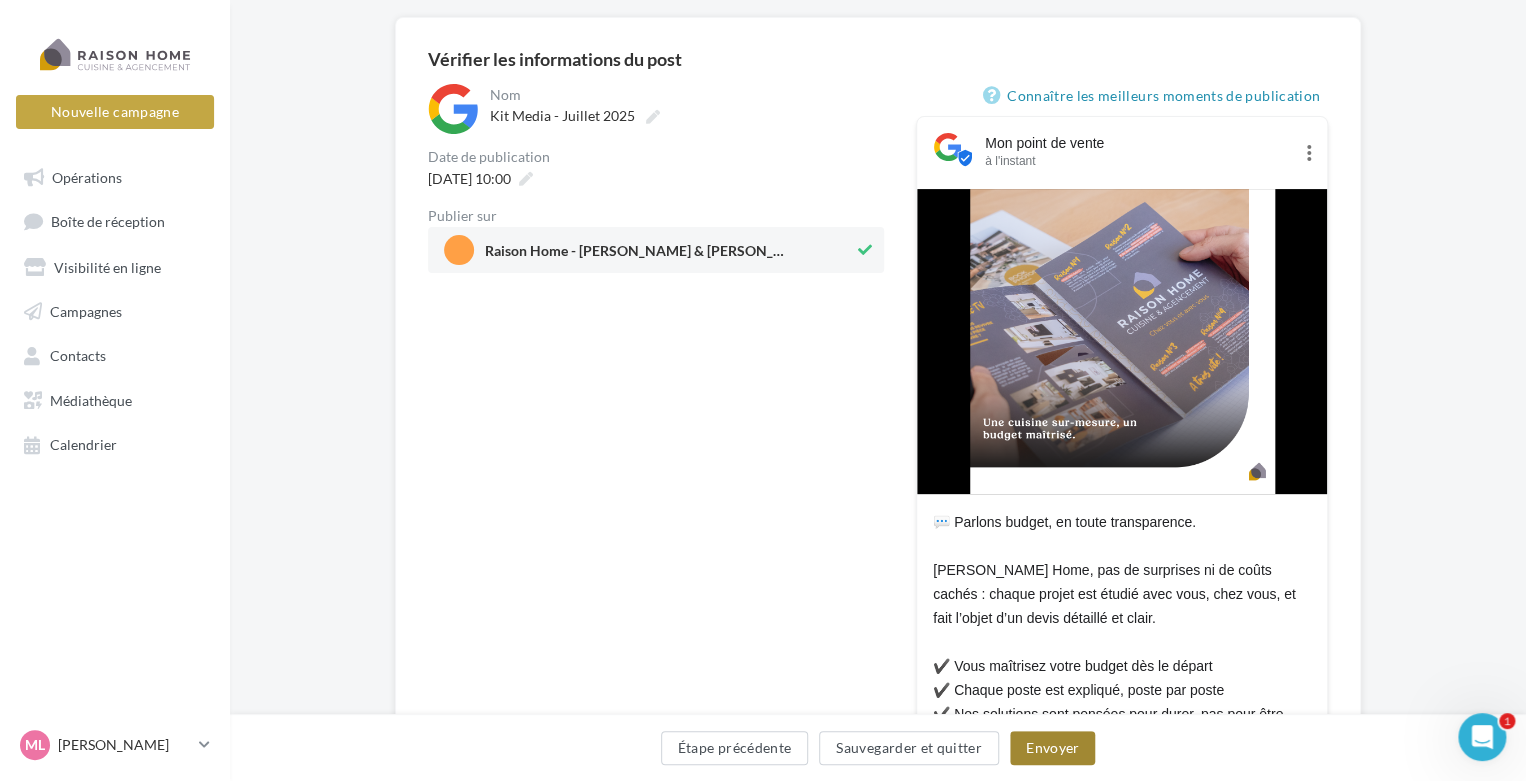 click on "Envoyer" at bounding box center [1052, 748] 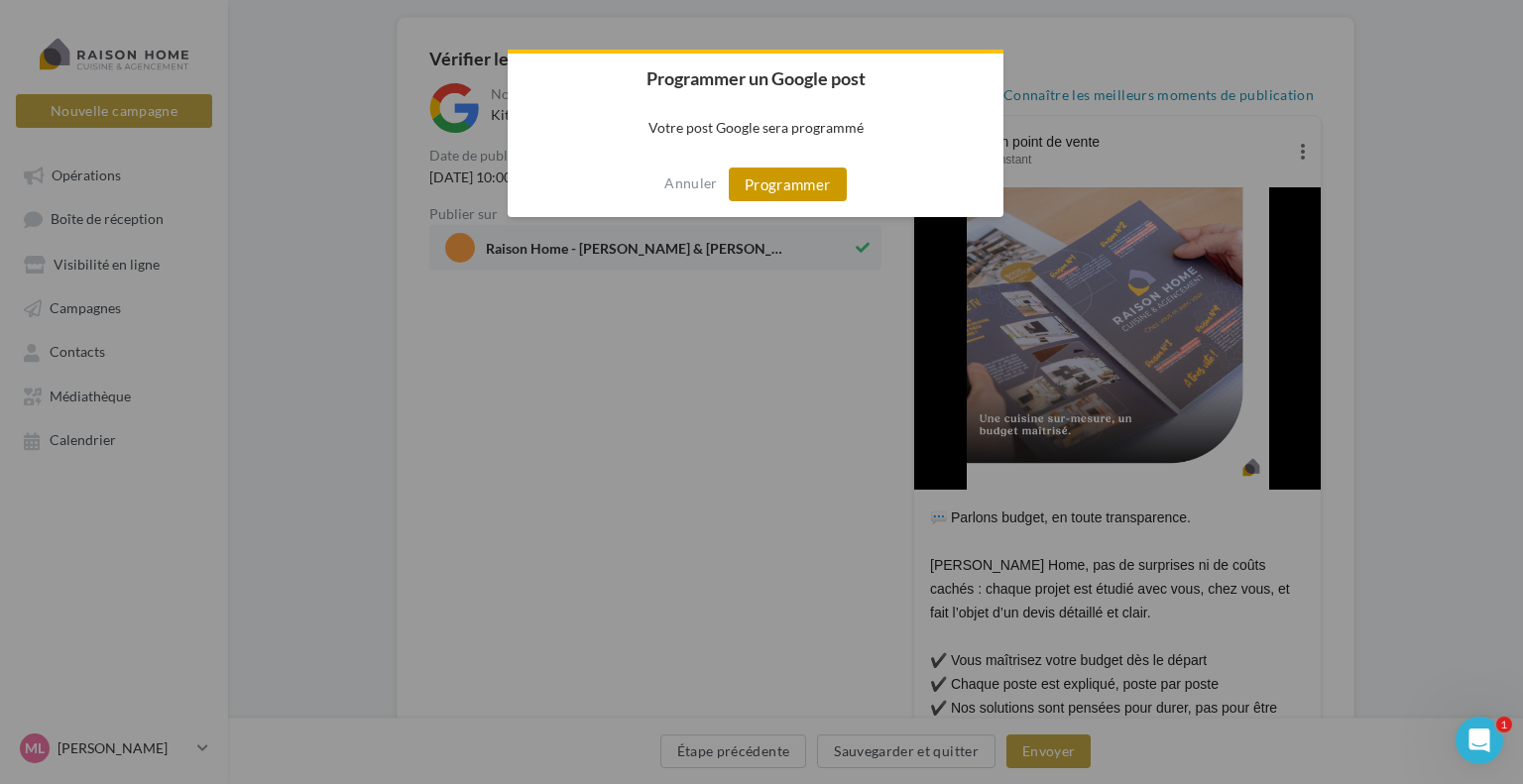 click on "Programmer" at bounding box center [787, 184] 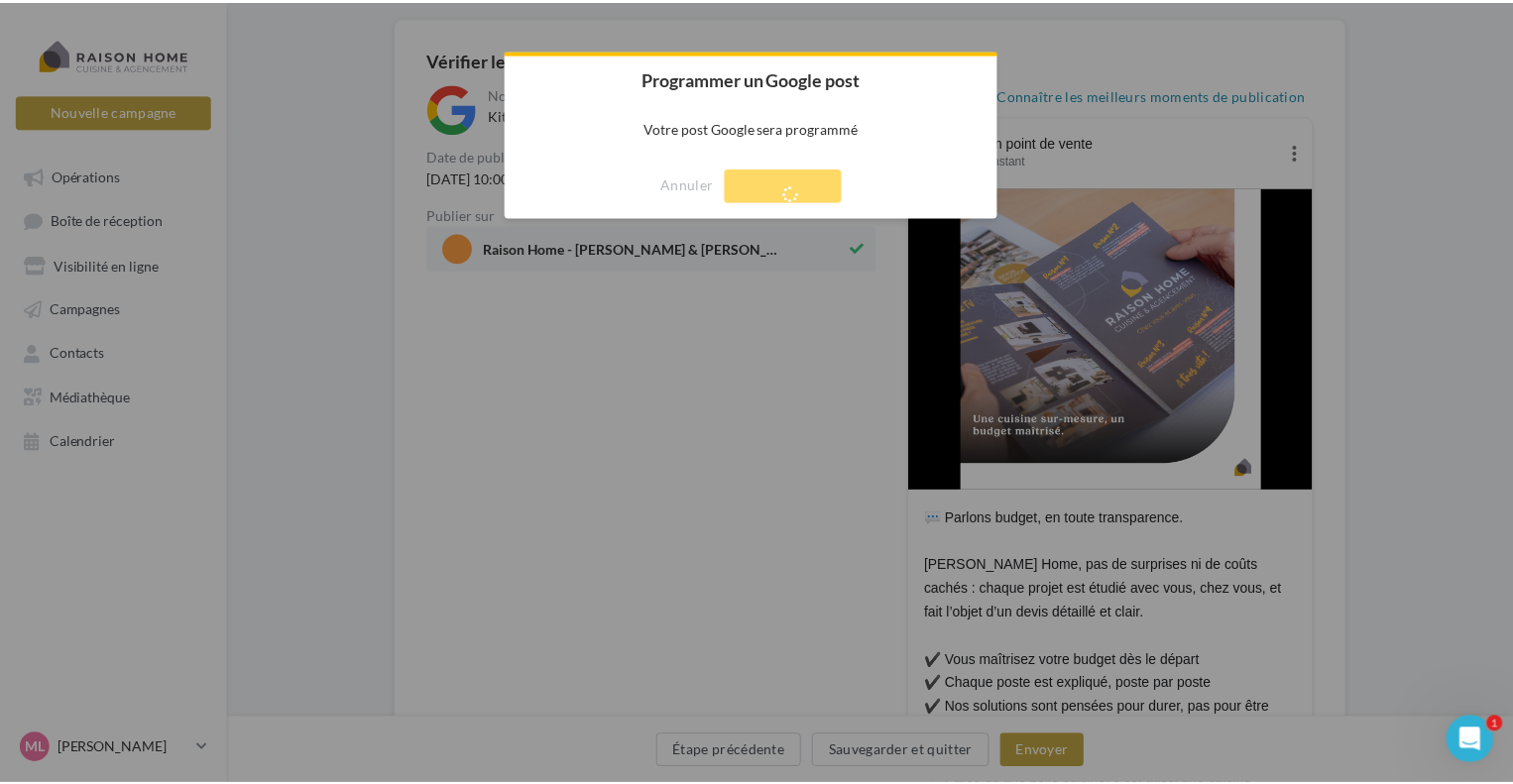scroll, scrollTop: 32, scrollLeft: 0, axis: vertical 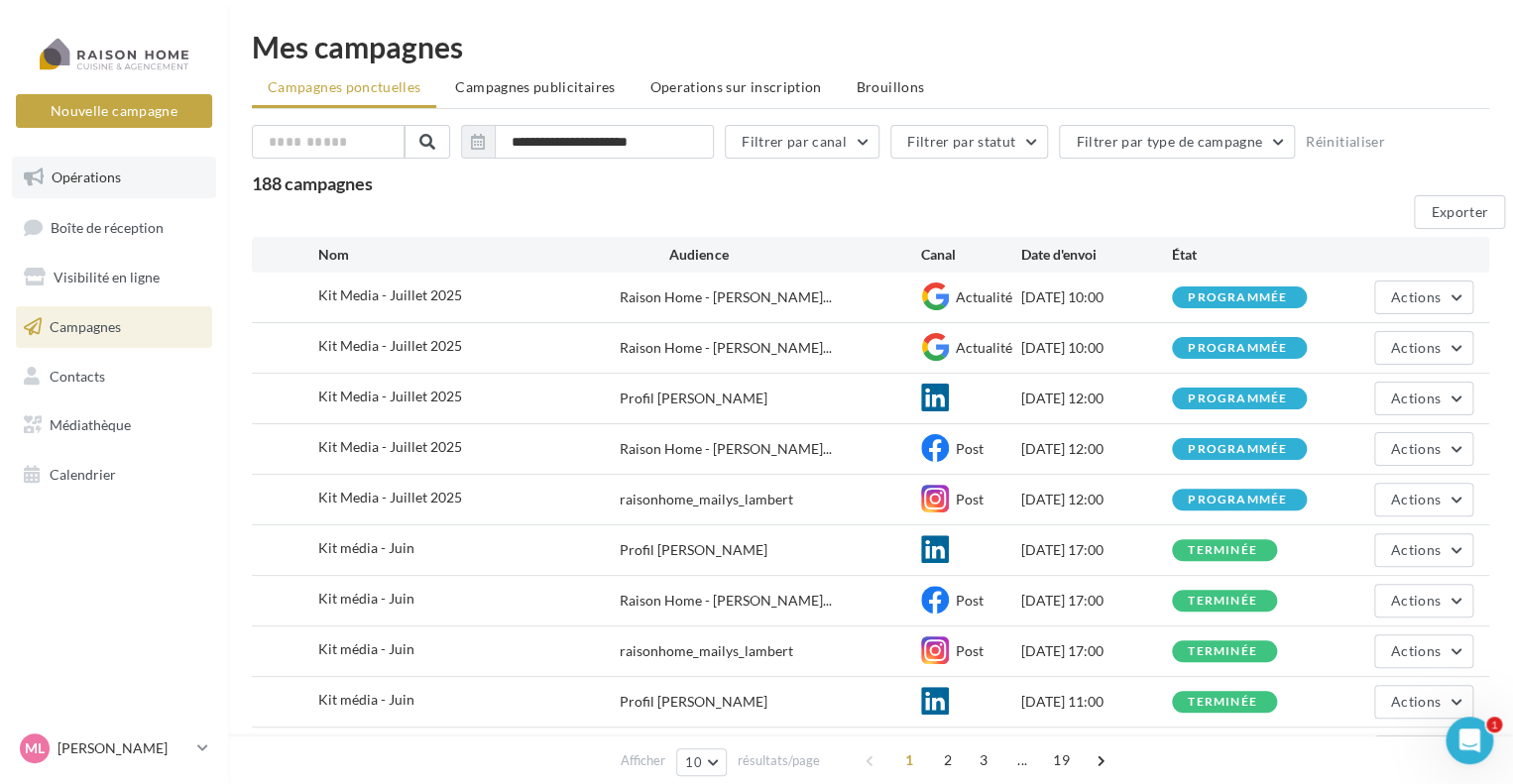 click on "Opérations" at bounding box center (114, 177) 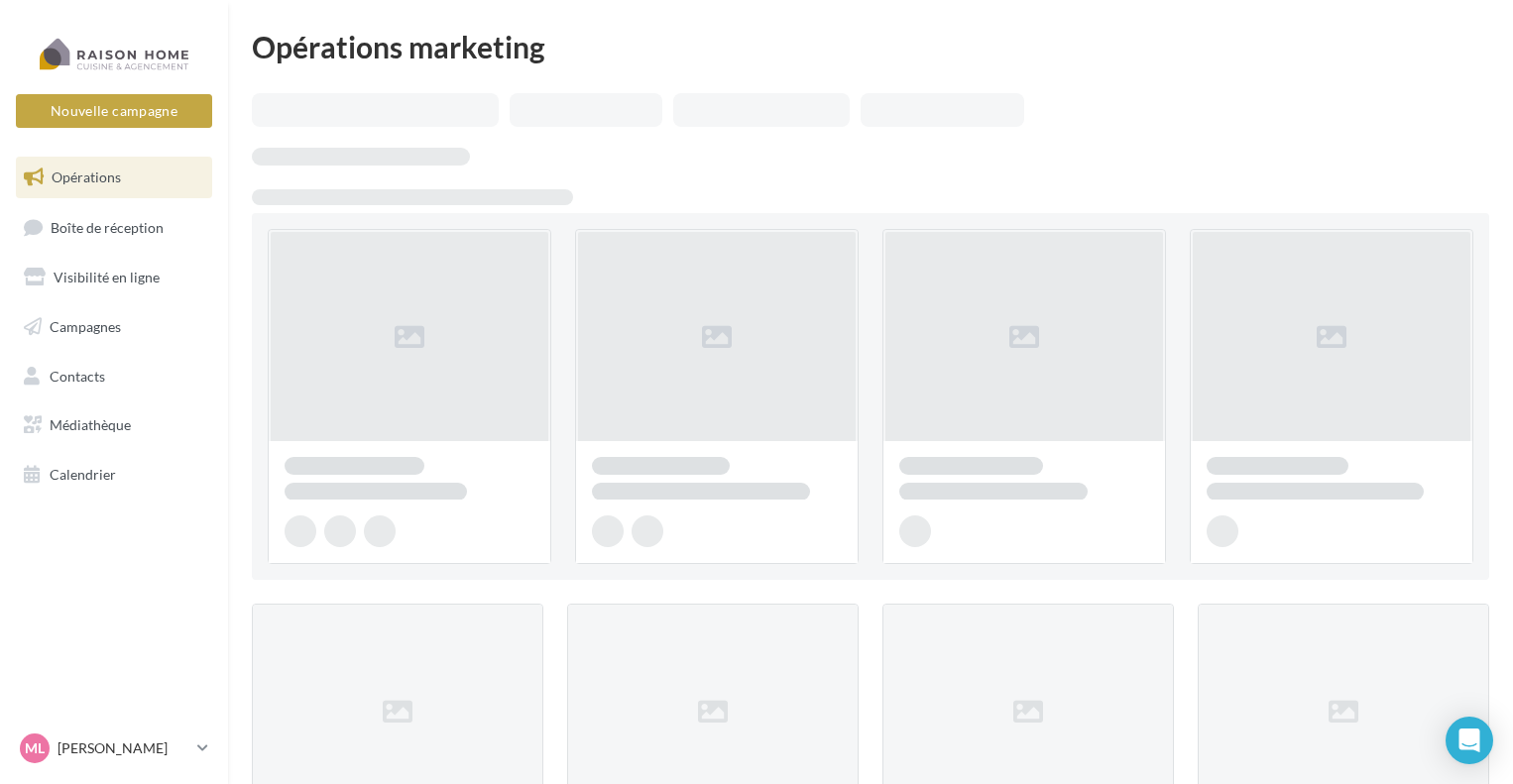 scroll, scrollTop: 0, scrollLeft: 0, axis: both 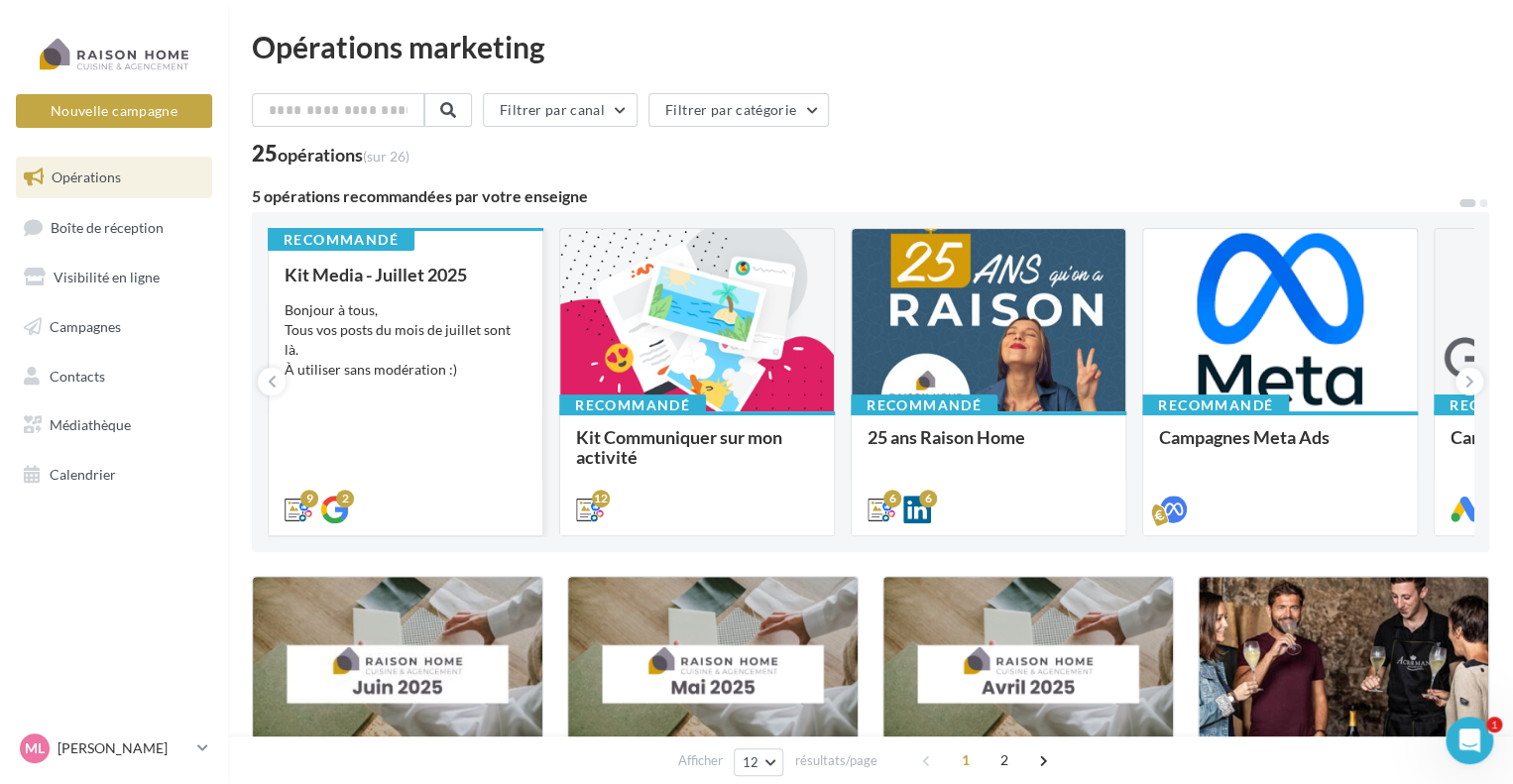 click on "Bonjour à tous,
Tous vos posts du mois de juillet sont là.
À utiliser sans modération :)" at bounding box center (406, 340) 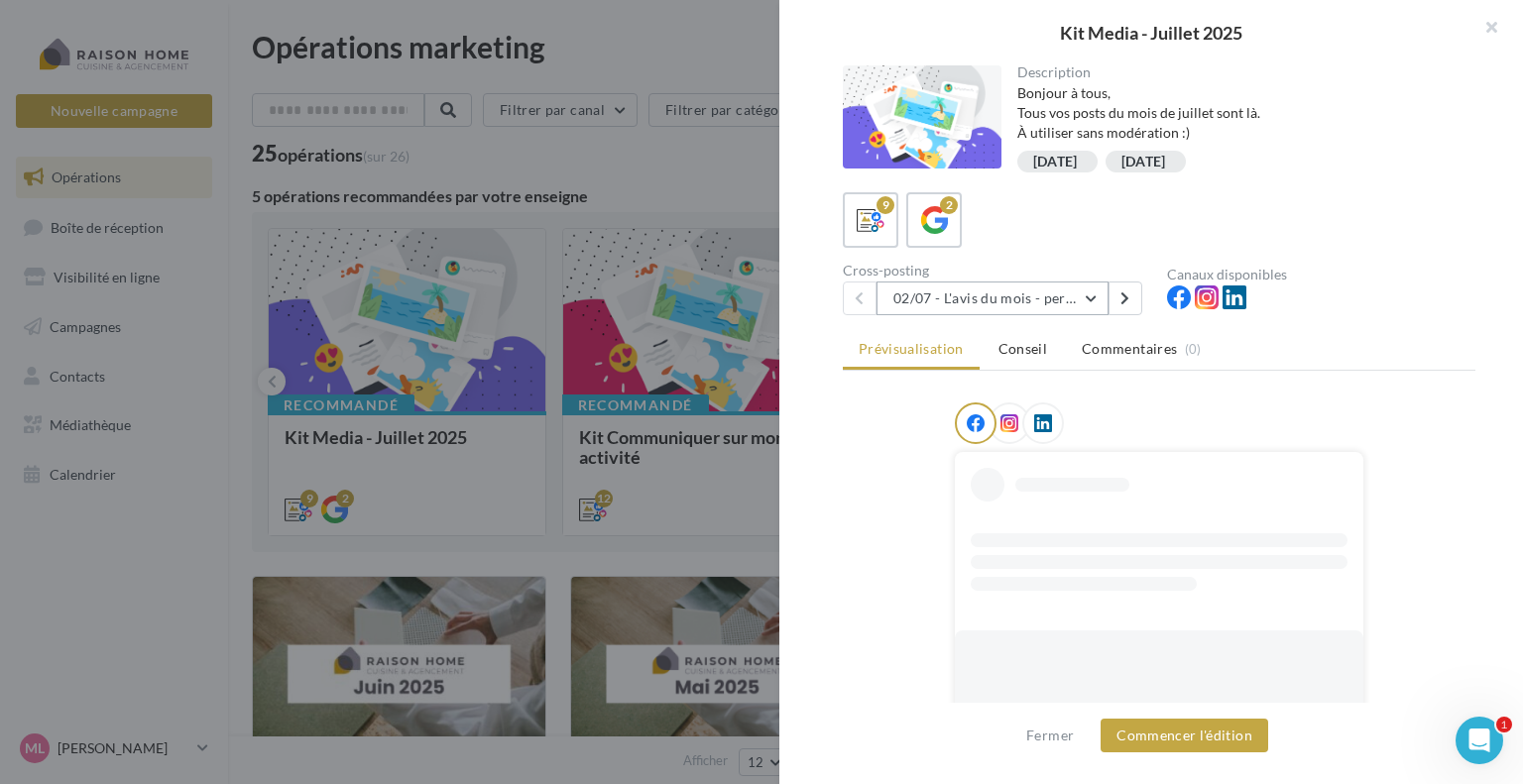 click on "02/07 - L'avis du mois - personnalisble" at bounding box center (993, 298) 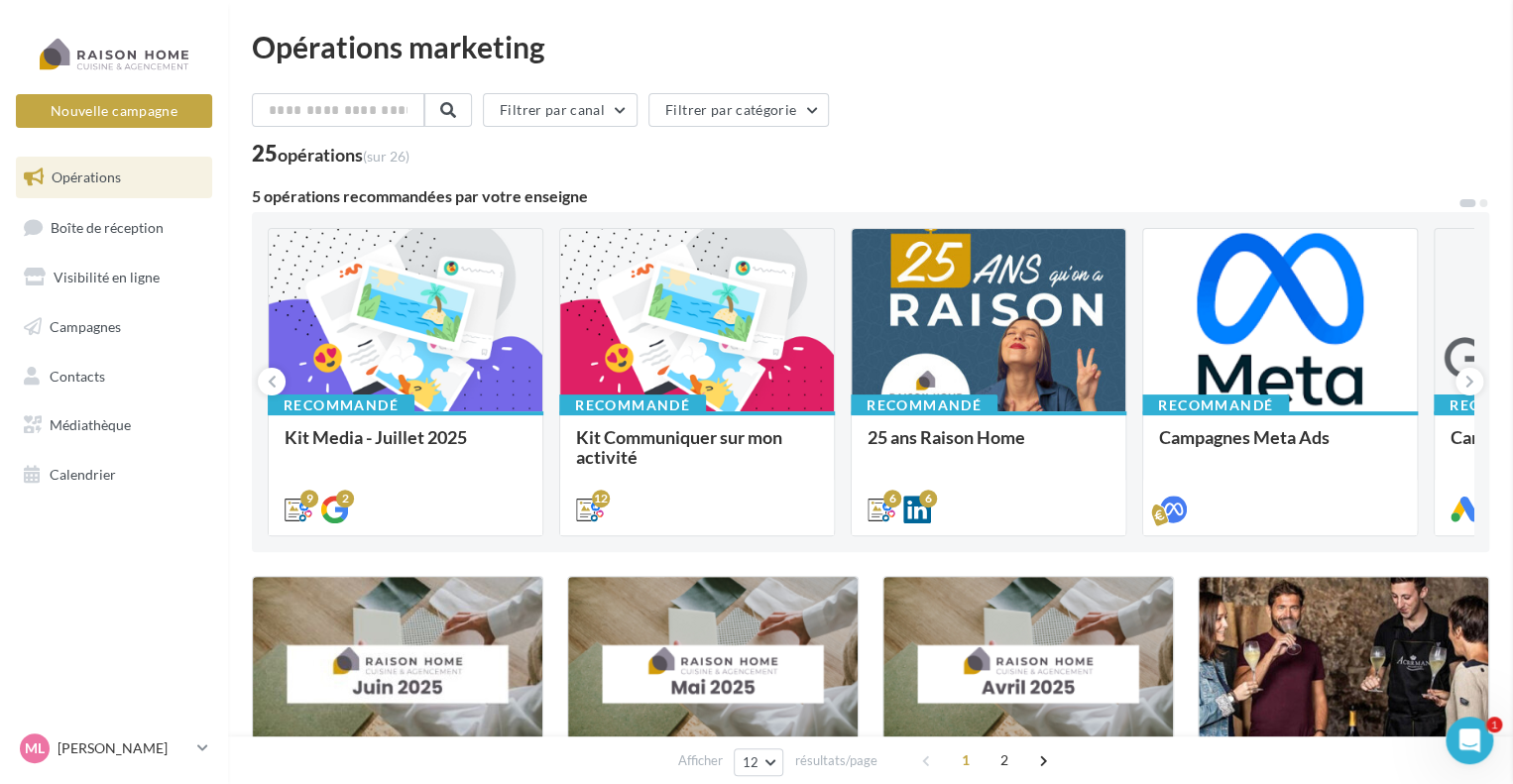 click on "Kit Media - [DATE]
Description
Bonjour à tous,
Tous vos posts du mois de juillet sont là.
À utiliser sans modération :)
[DATE]
[DATE]
9         2
Cross-posting
02/07 - L'avis du mois - personnalisble
02/07 - L'avis du mois - personnalisble     04/07 - L'arrivée des vacances     08/07 - Hauteur du plan de travail     10/07 - Réalisation [PERSON_NAME]     15/07 - Tendance cuisine été     18/07 - Avant/Après Chambre     21/07 - Implantation en L     24/07 - Choisir ses ustensiles     28/07 - La différence se joue chez vous
Canaux disponibles
Prévisualisation
Conseil
Commentaires" at bounding box center (871, 1657) 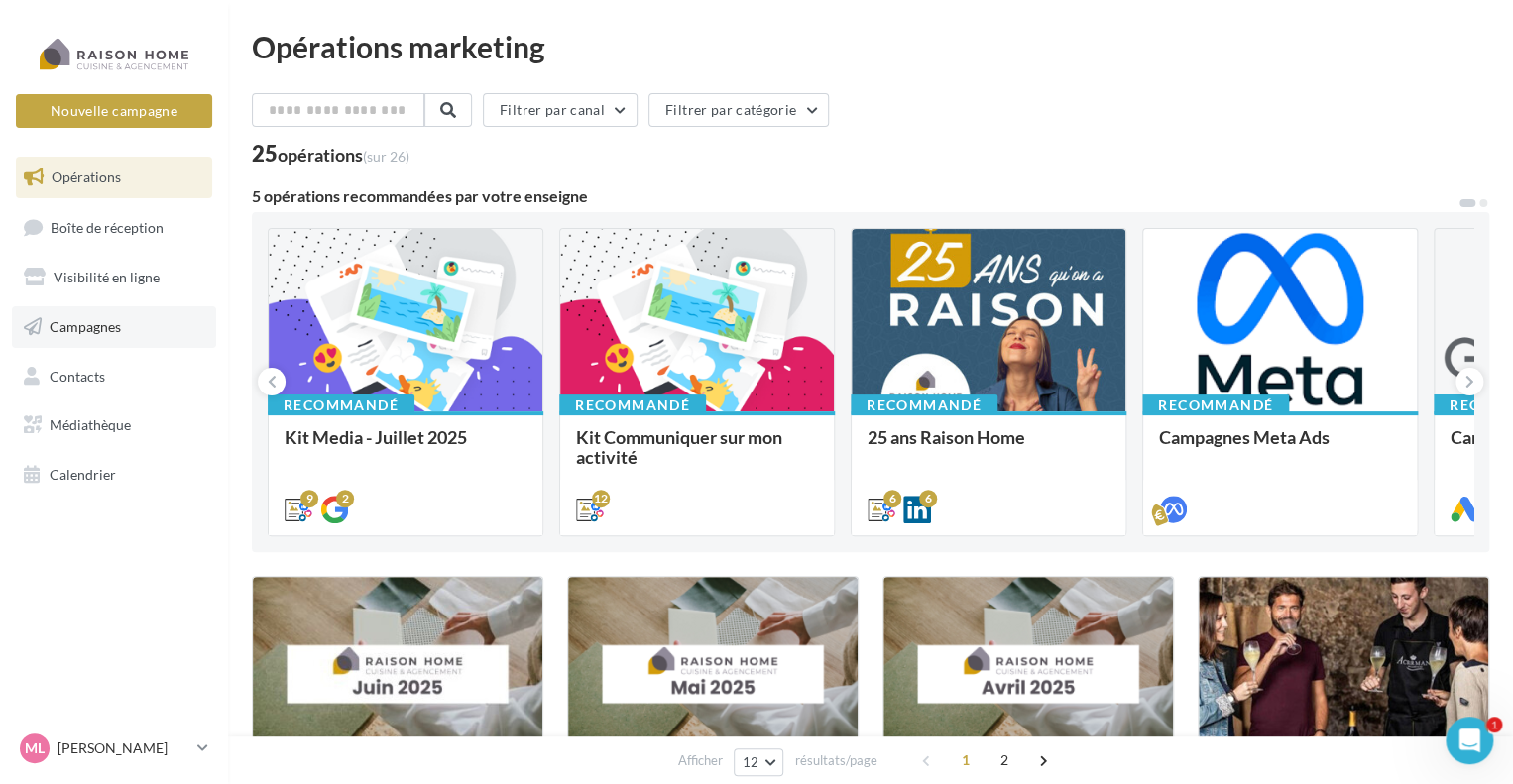click on "Campagnes" at bounding box center [114, 327] 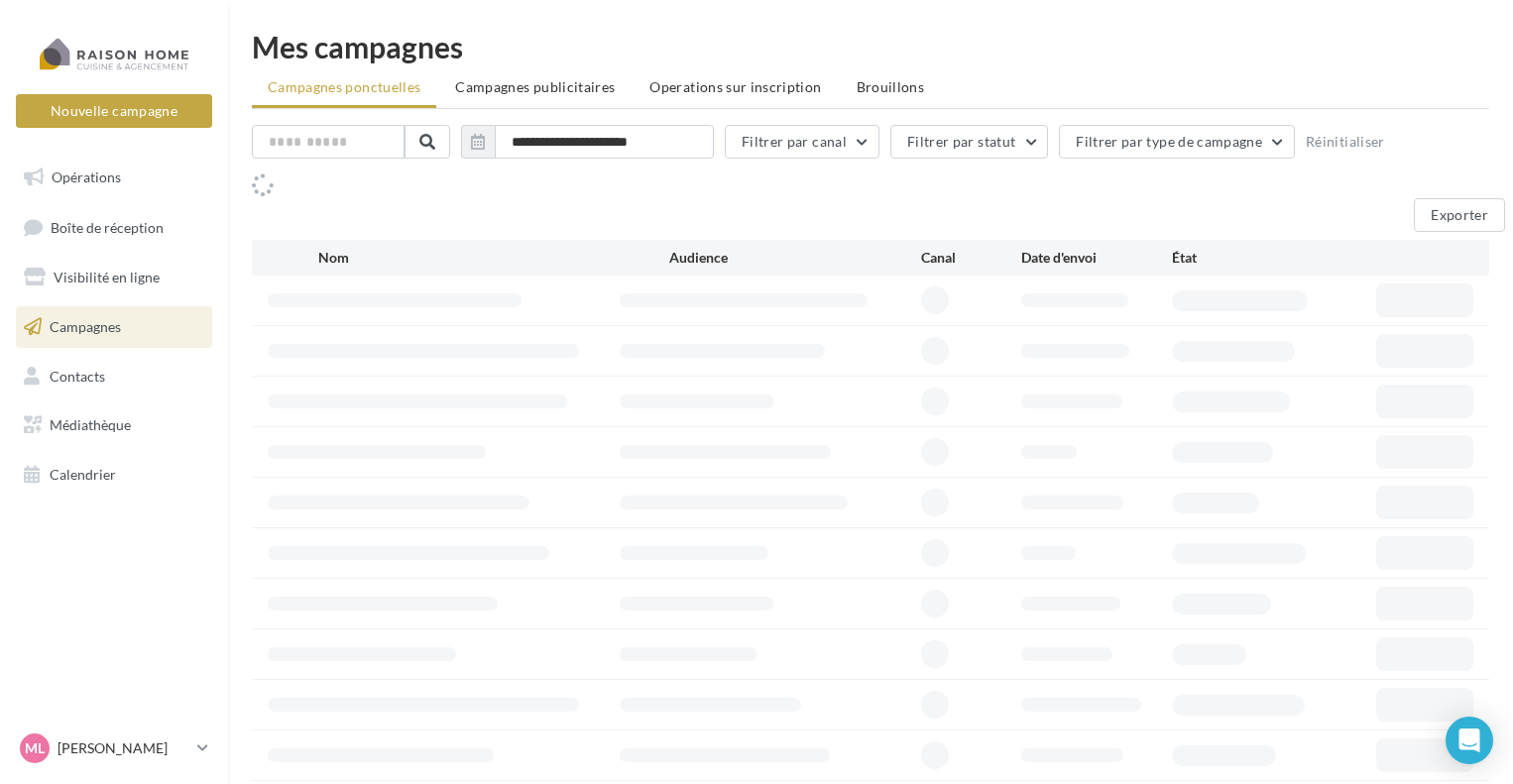 scroll, scrollTop: 0, scrollLeft: 0, axis: both 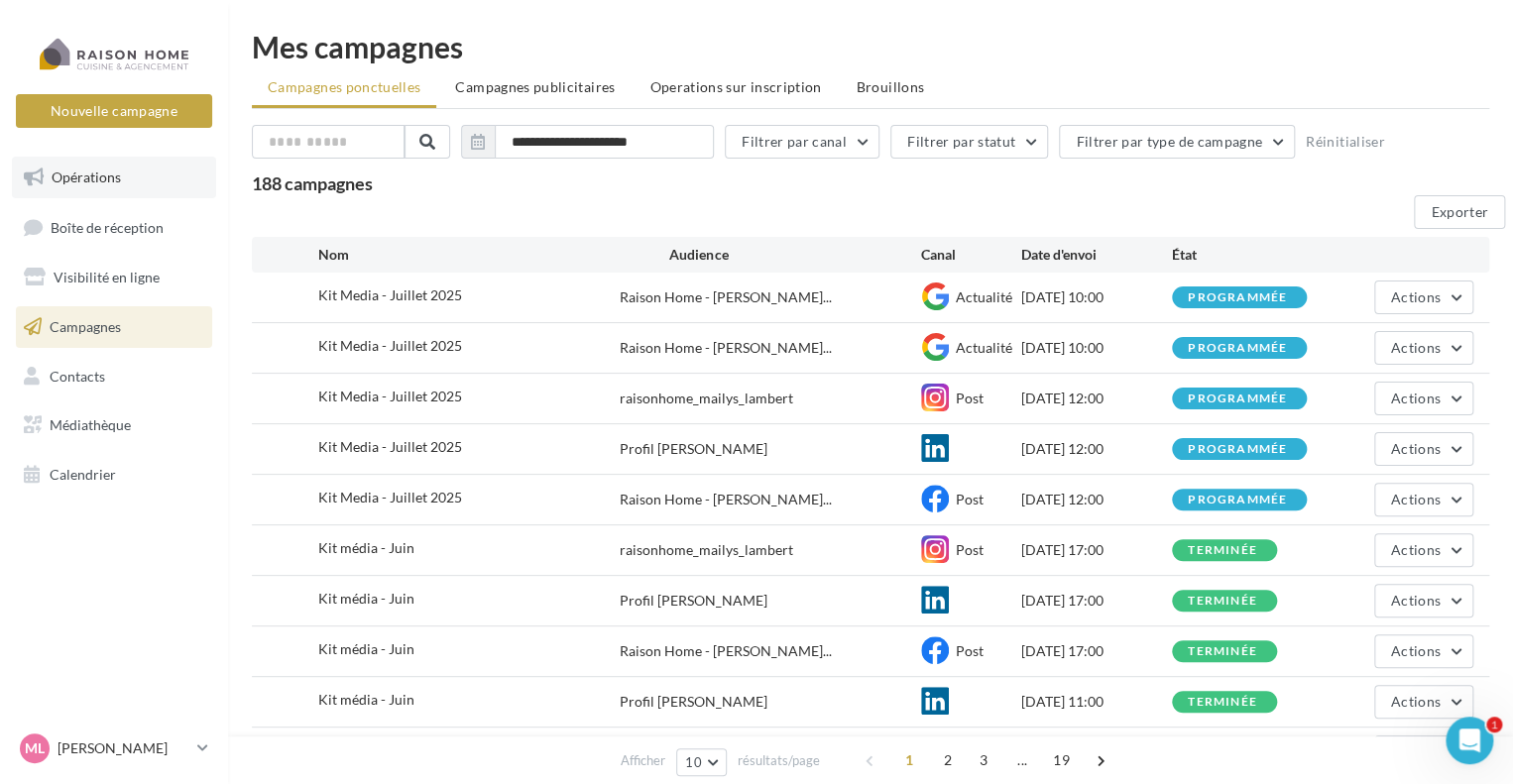 click on "Opérations" at bounding box center (114, 177) 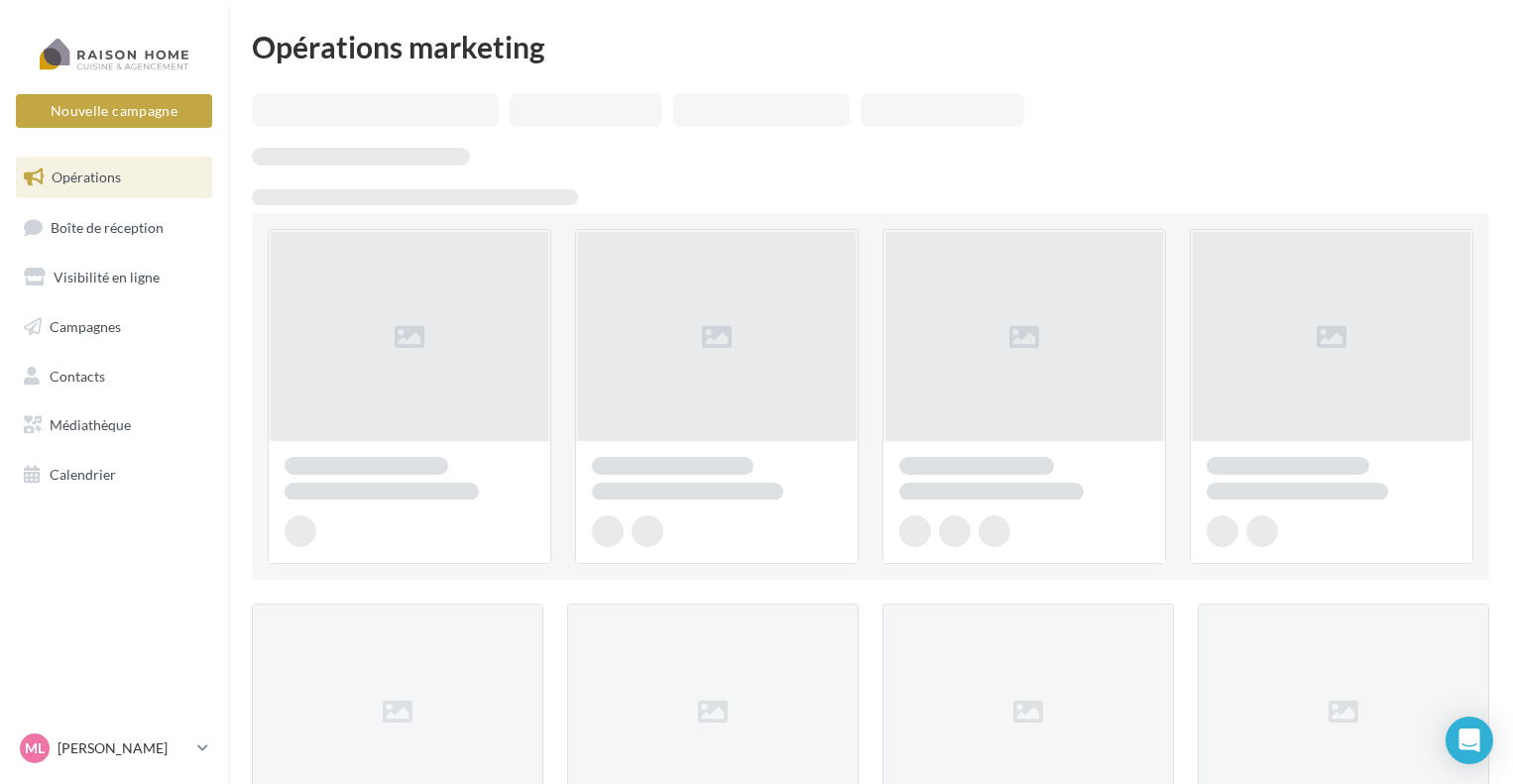 scroll, scrollTop: 0, scrollLeft: 0, axis: both 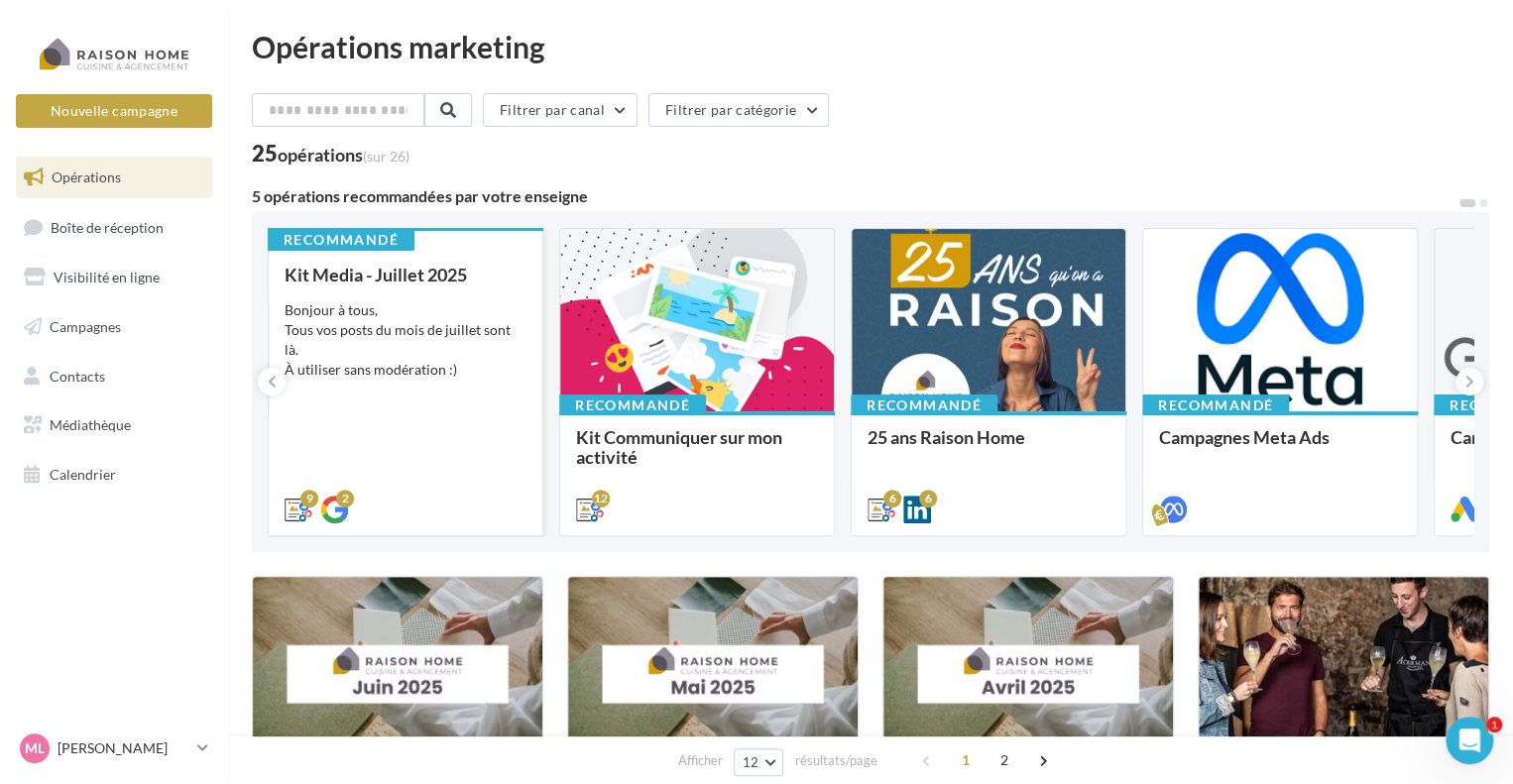click on "Kit Media - Juillet 2025        Bonjour à tous,
Tous vos posts du mois de juillet sont là.
À utiliser sans modération :)" at bounding box center [406, 391] 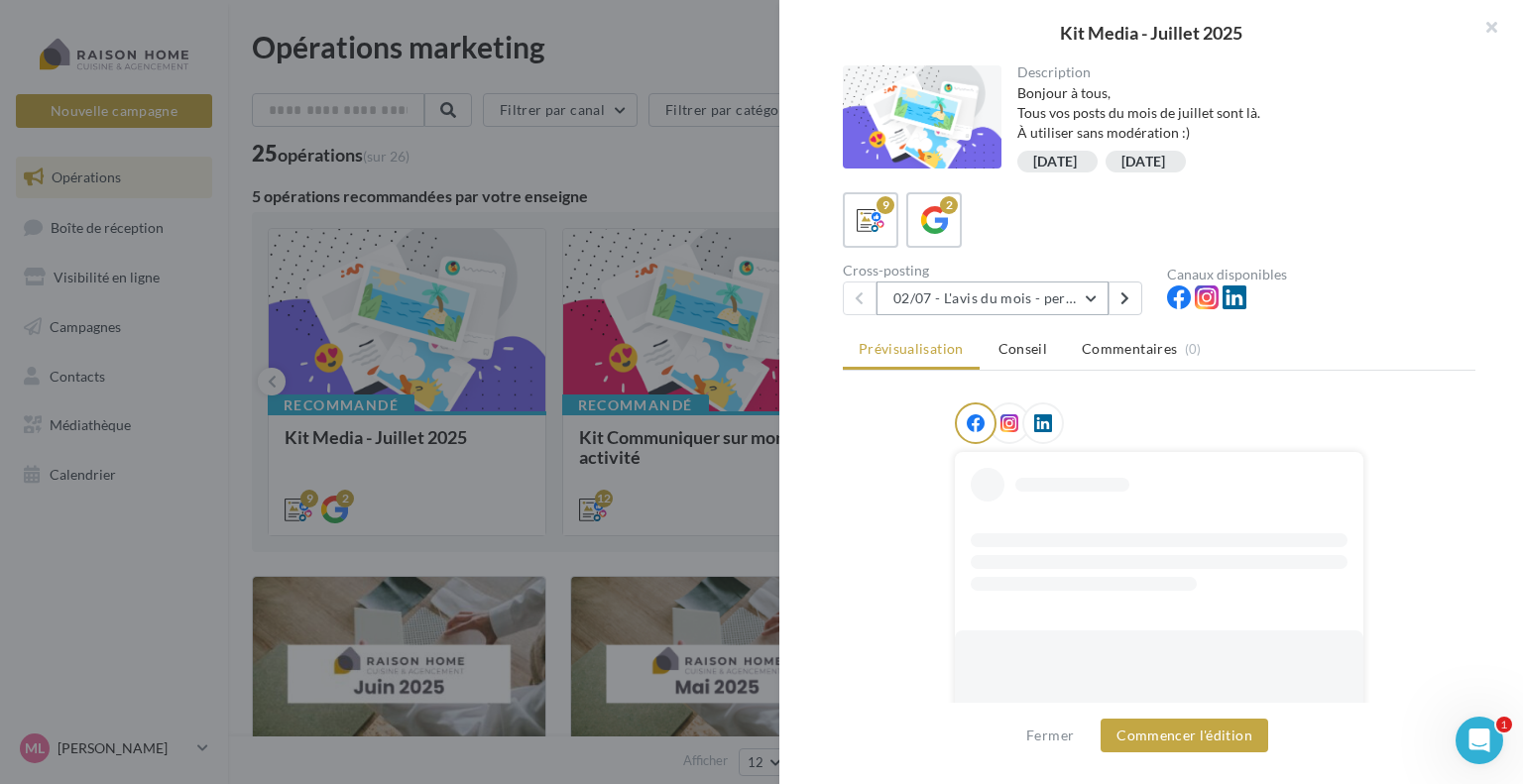click on "02/07 - L'avis du mois - personnalisble" at bounding box center [993, 298] 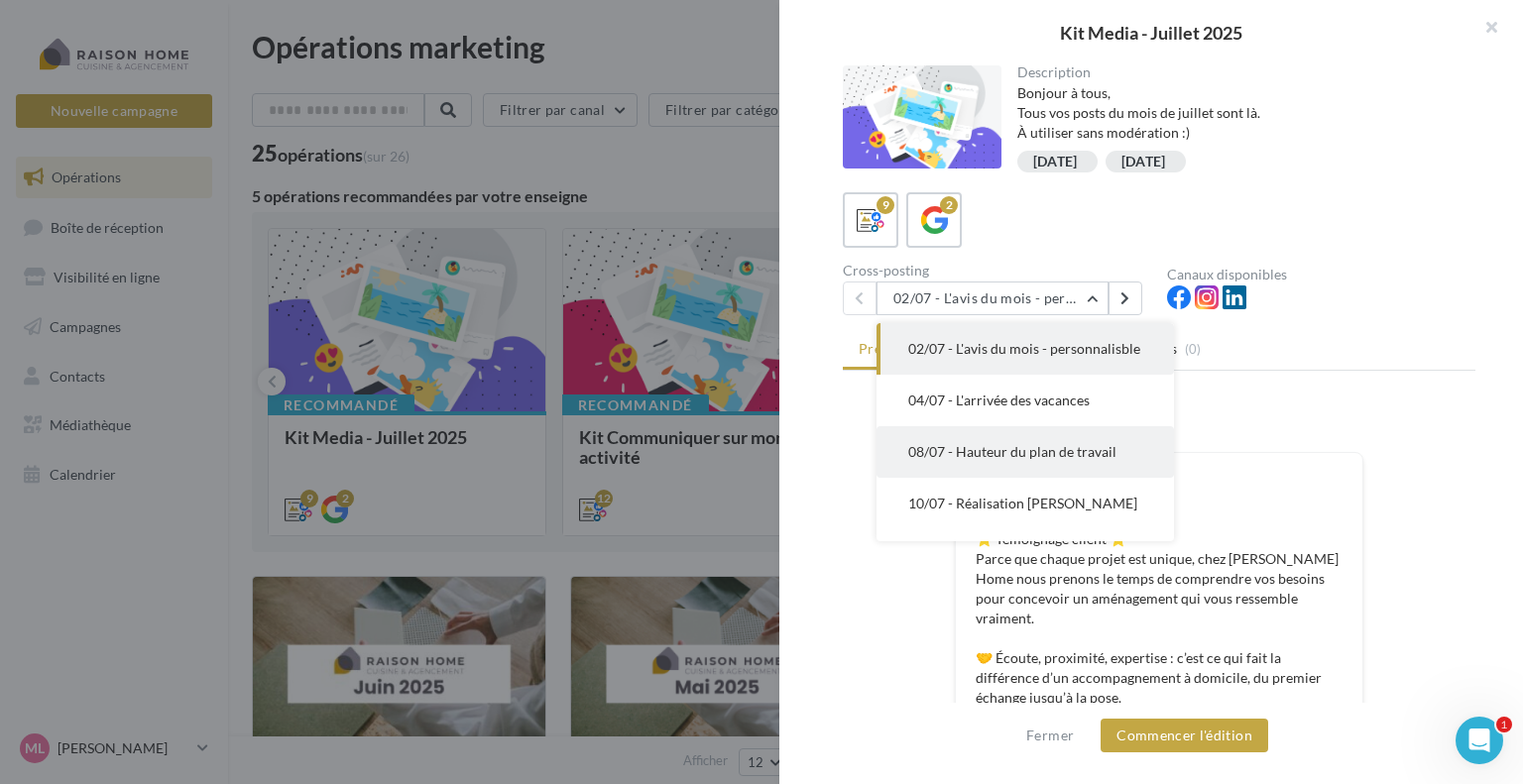 click on "08/07 - Hauteur du plan de travail" at bounding box center [1012, 451] 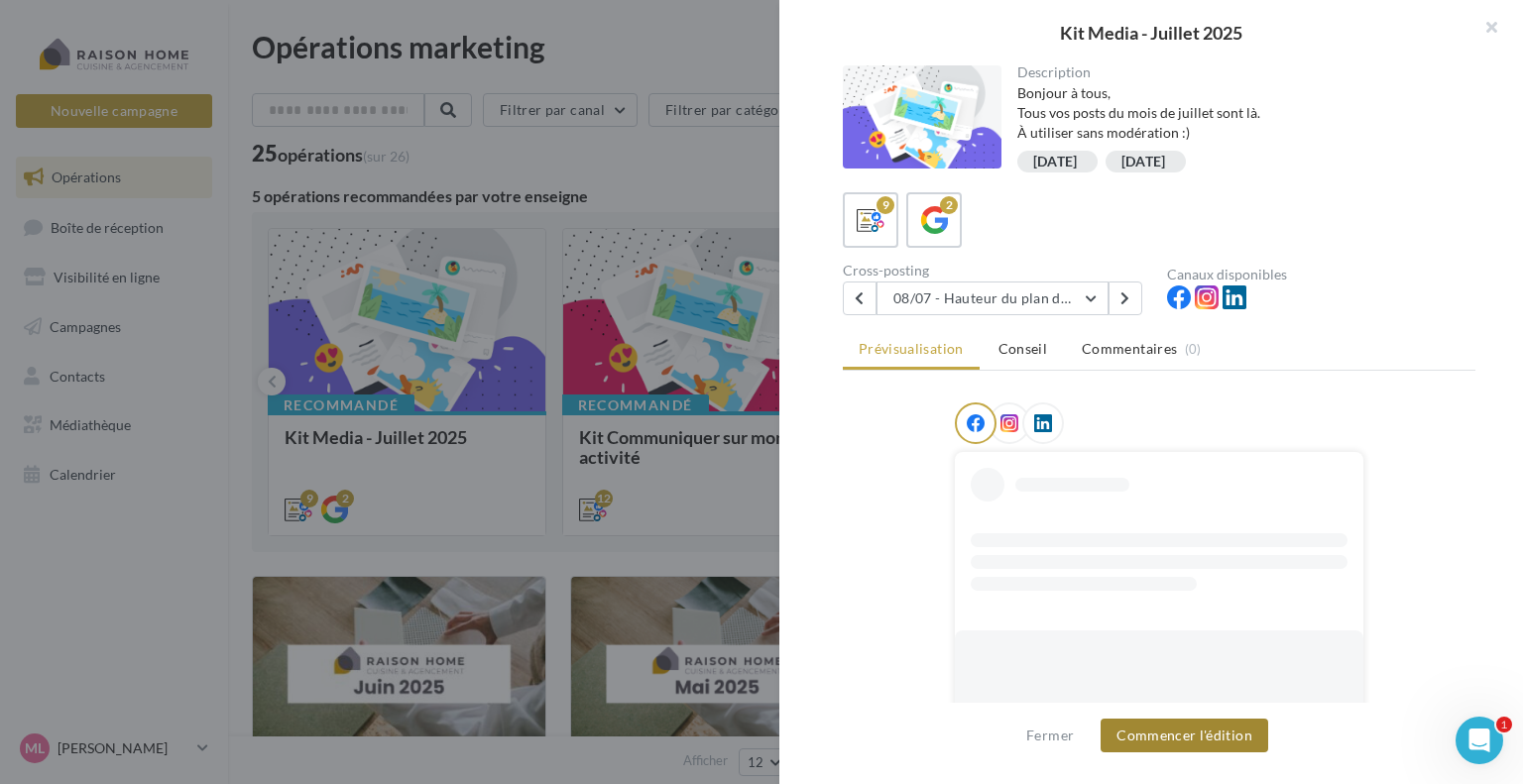 click on "Commencer l'édition" at bounding box center [1184, 735] 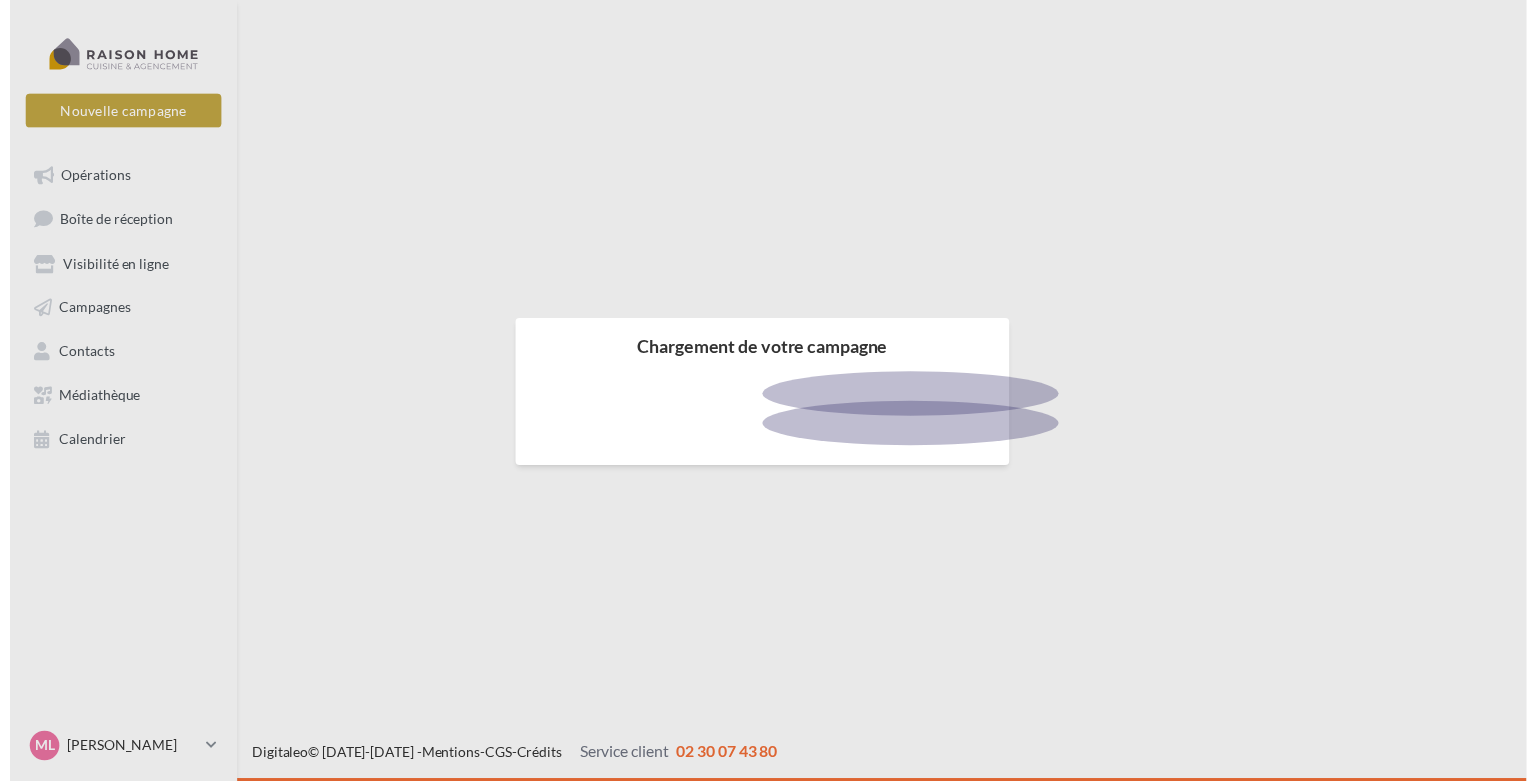 scroll, scrollTop: 0, scrollLeft: 0, axis: both 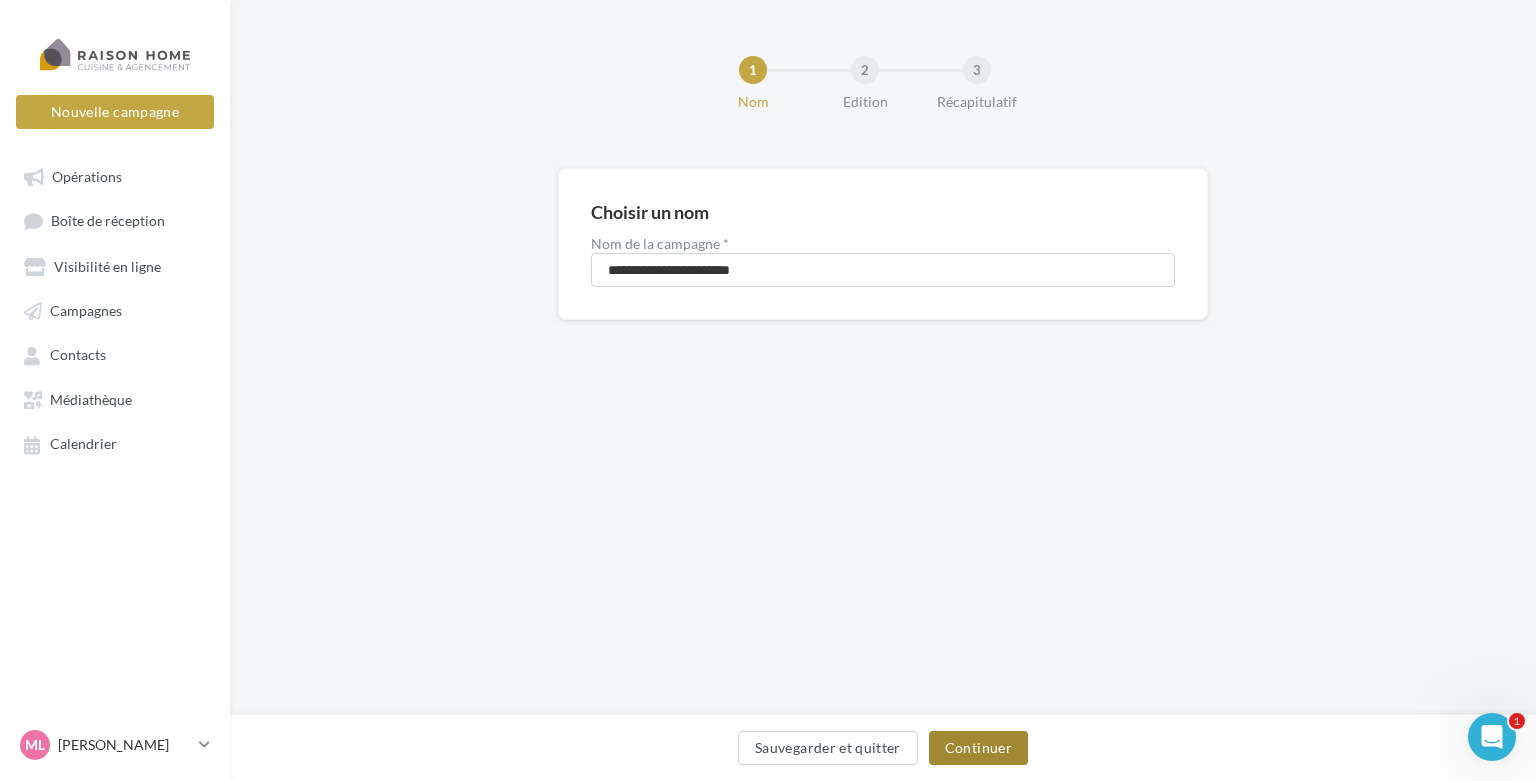 click on "Continuer" at bounding box center (978, 748) 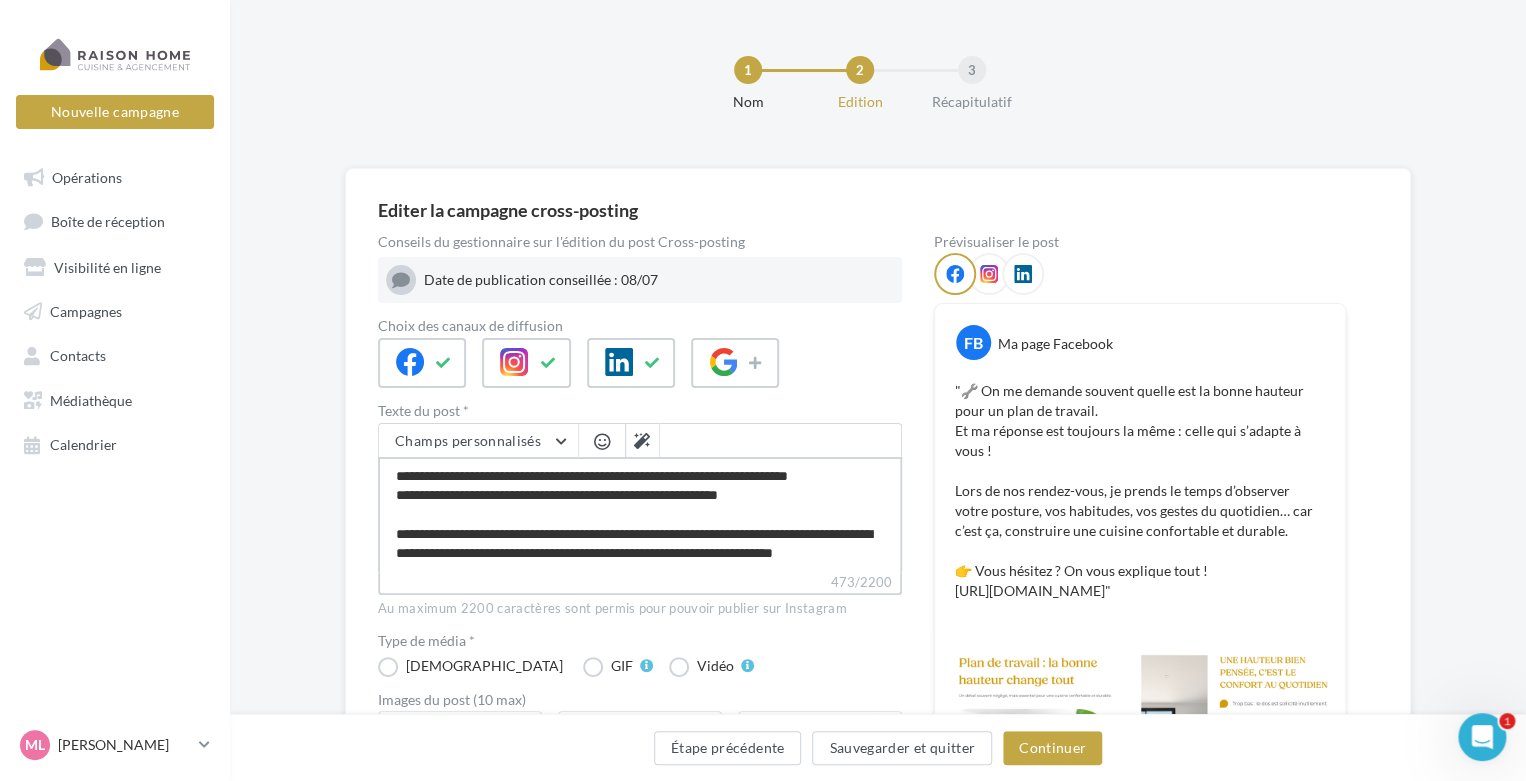 click on "**********" at bounding box center (640, 514) 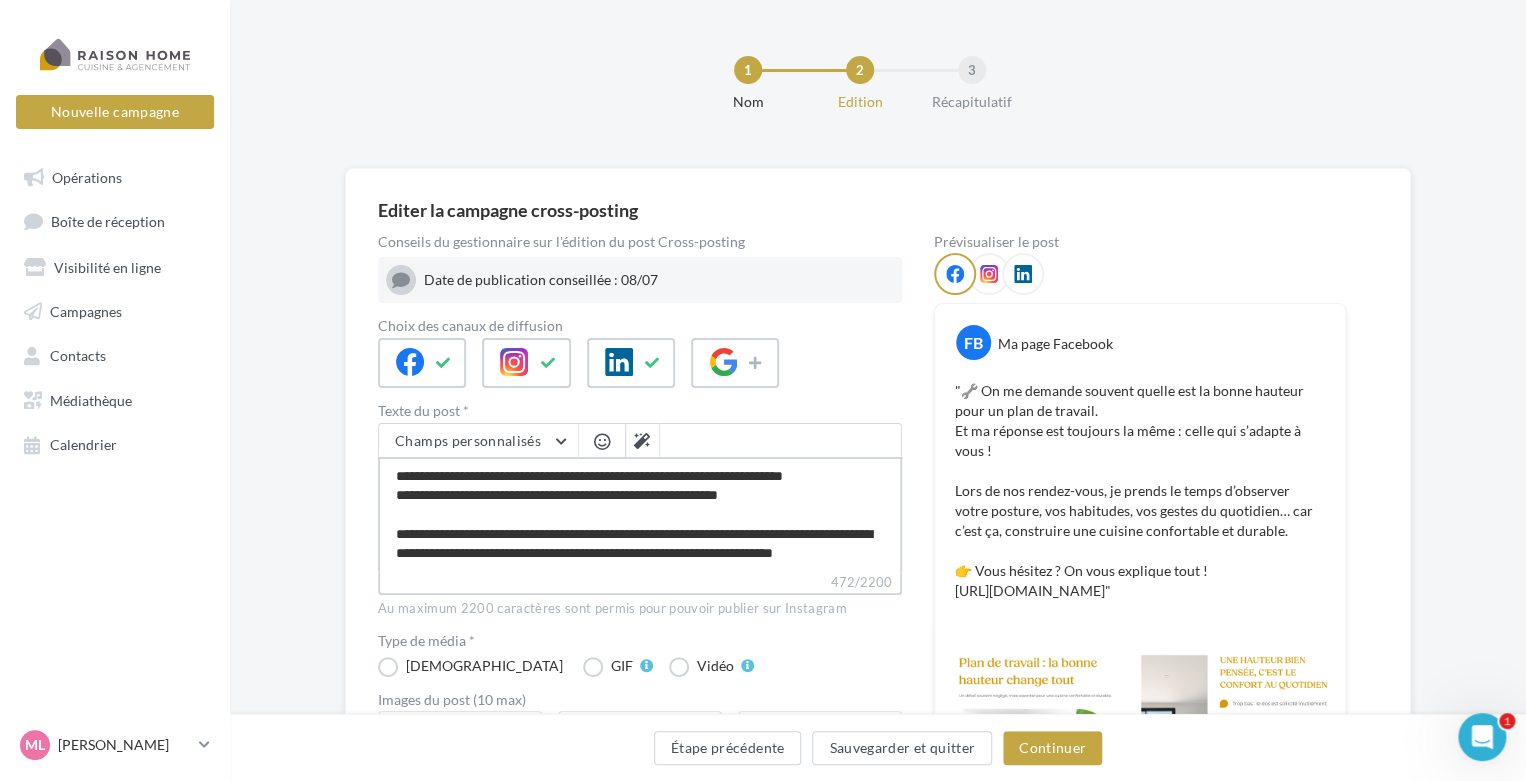 type on "**********" 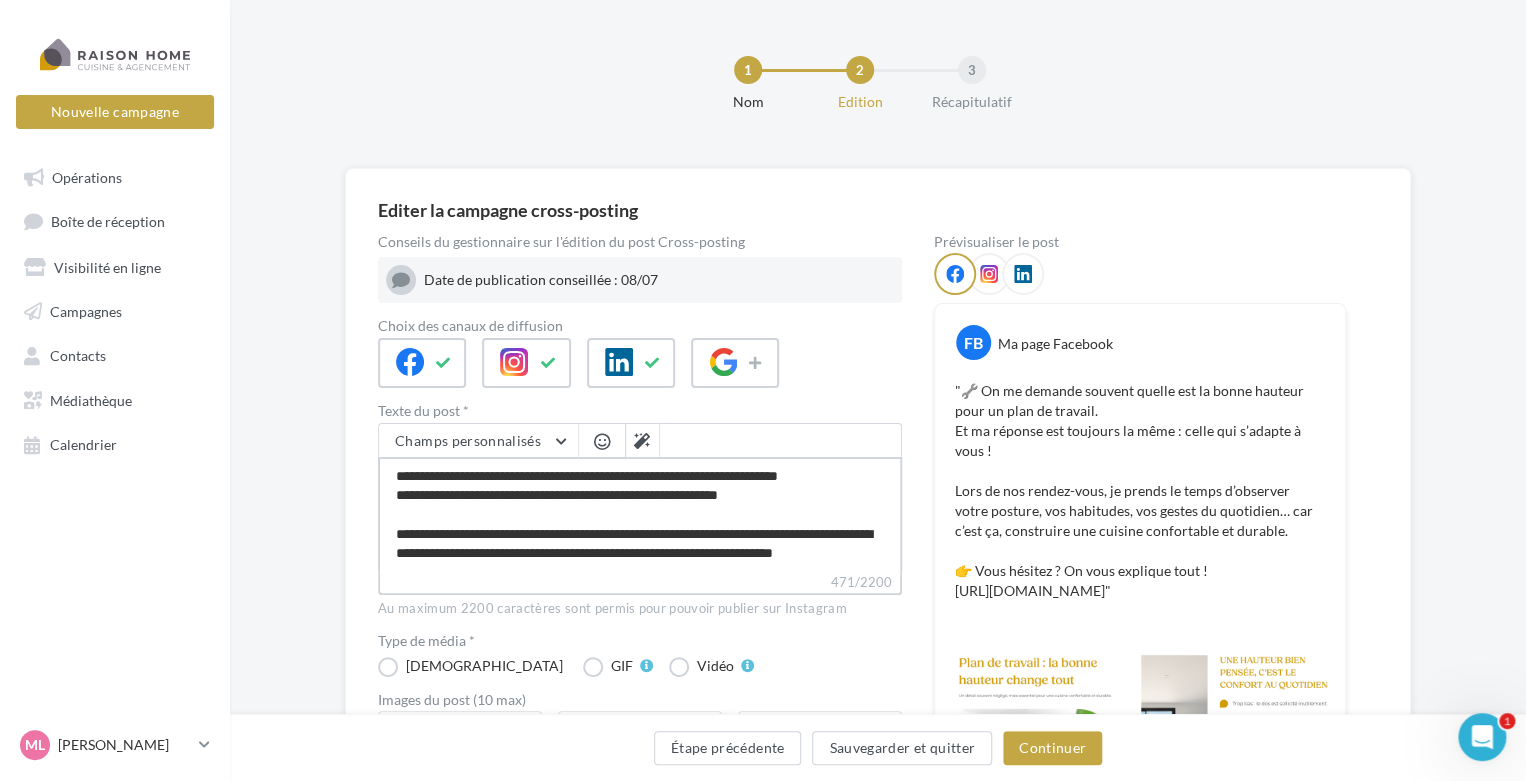 type on "**********" 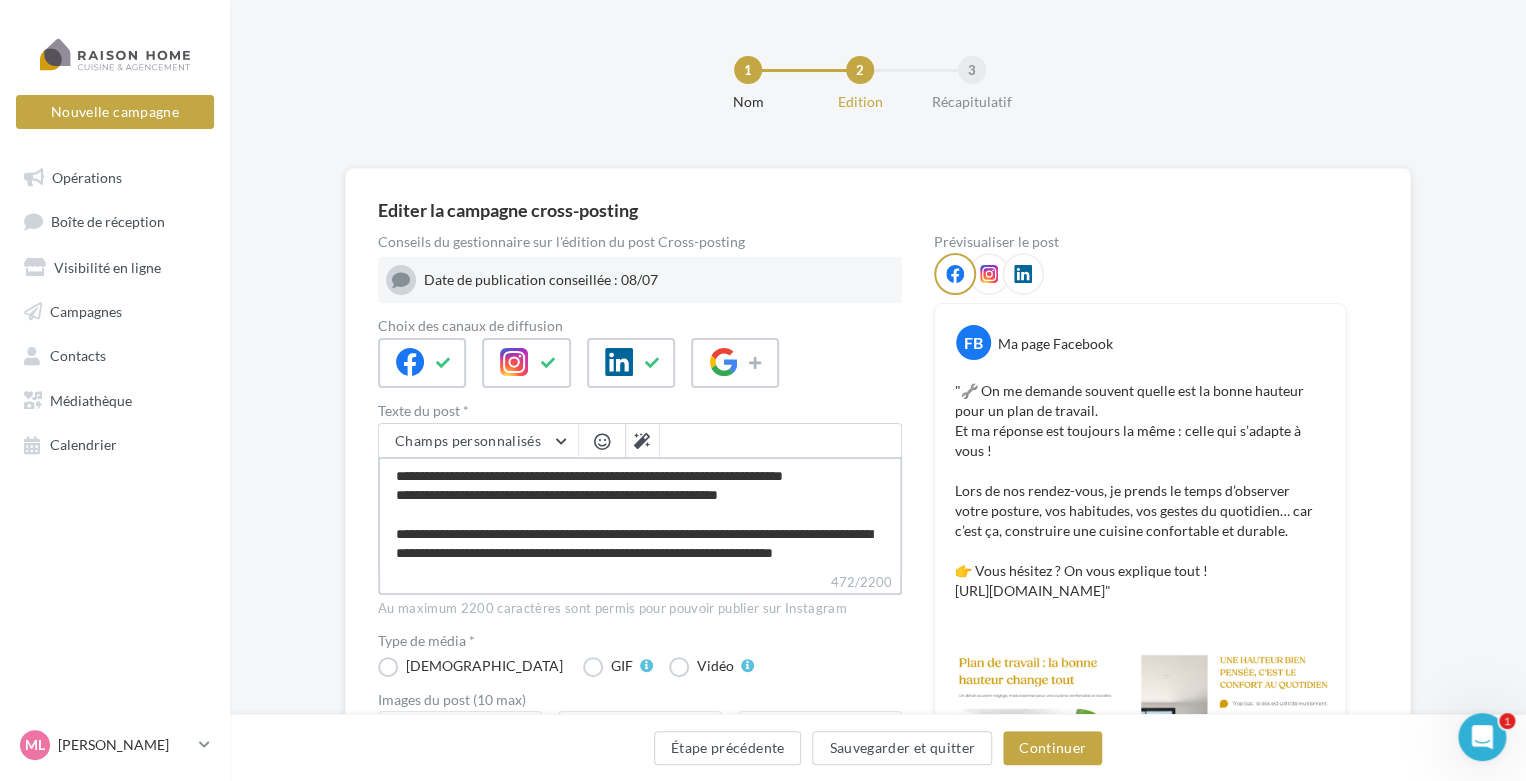 type on "**********" 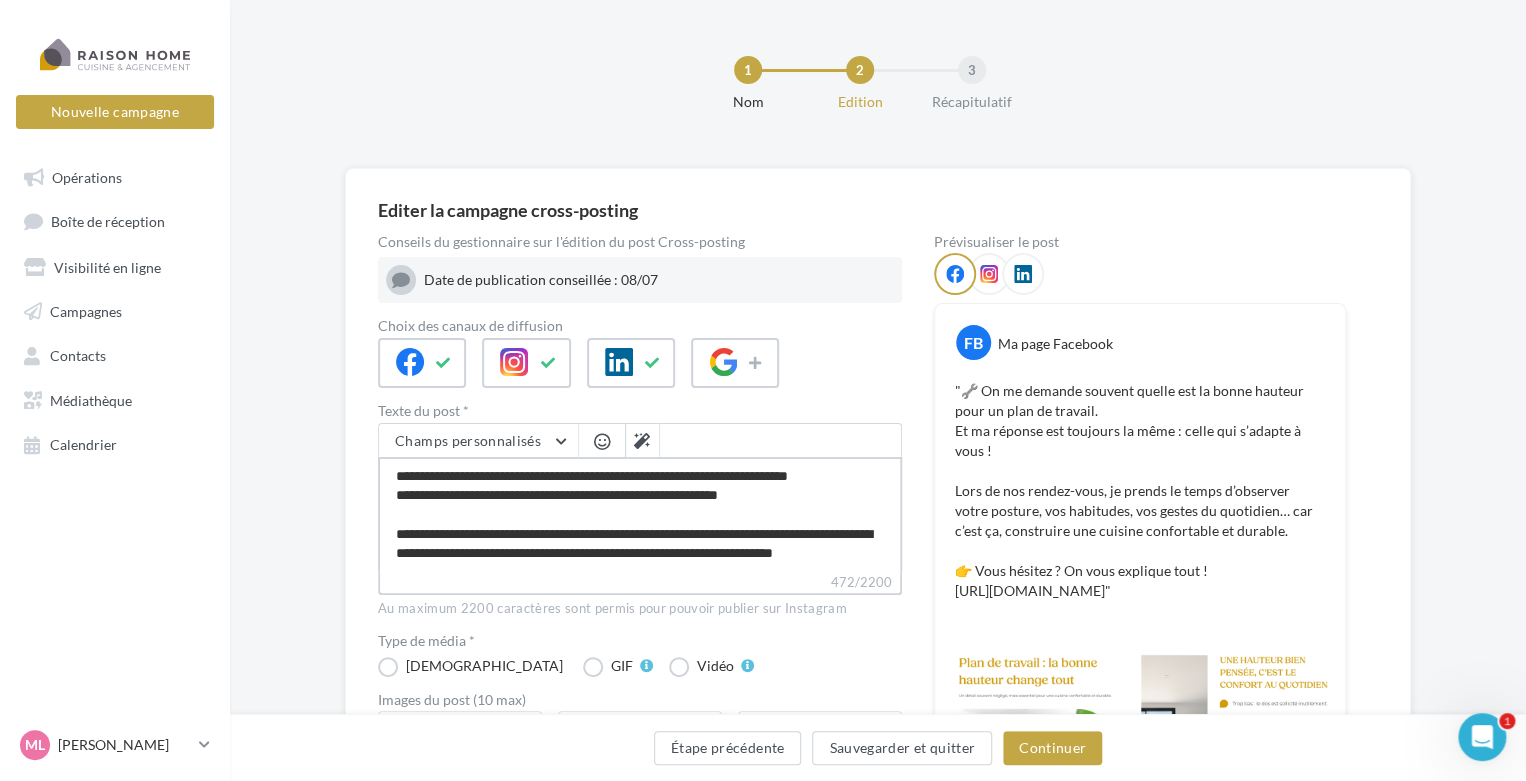type on "**********" 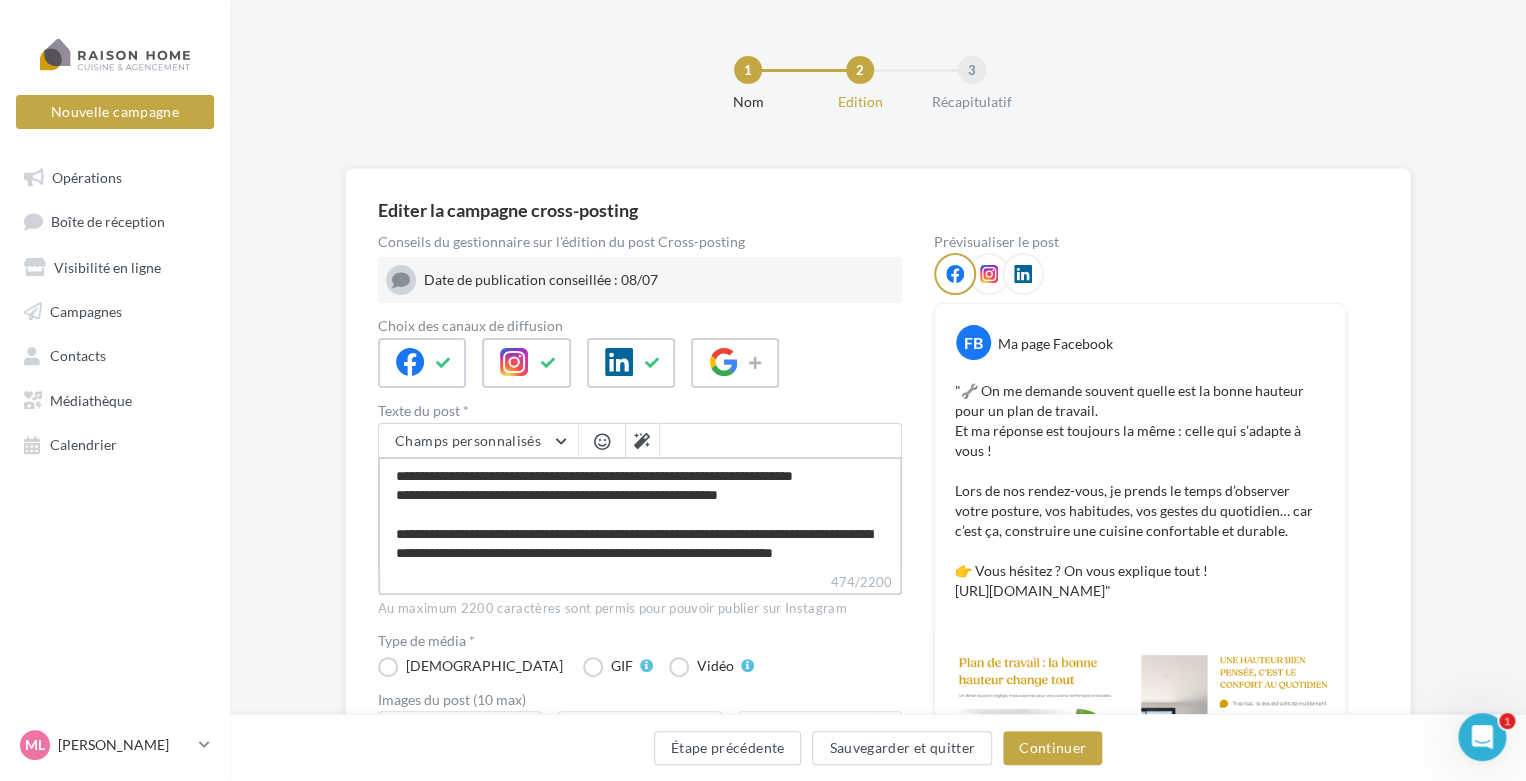 type on "**********" 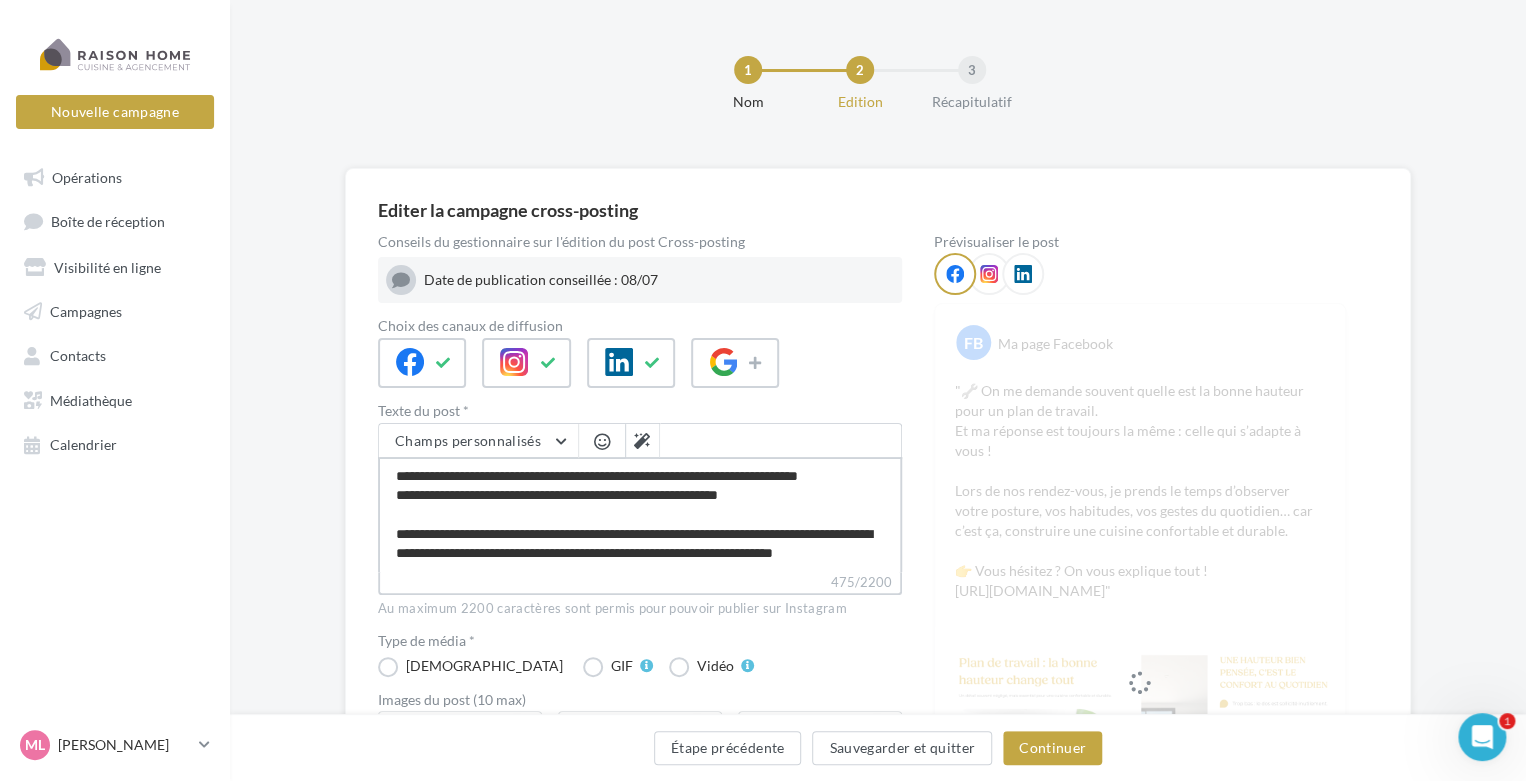 click on "**********" at bounding box center [640, 514] 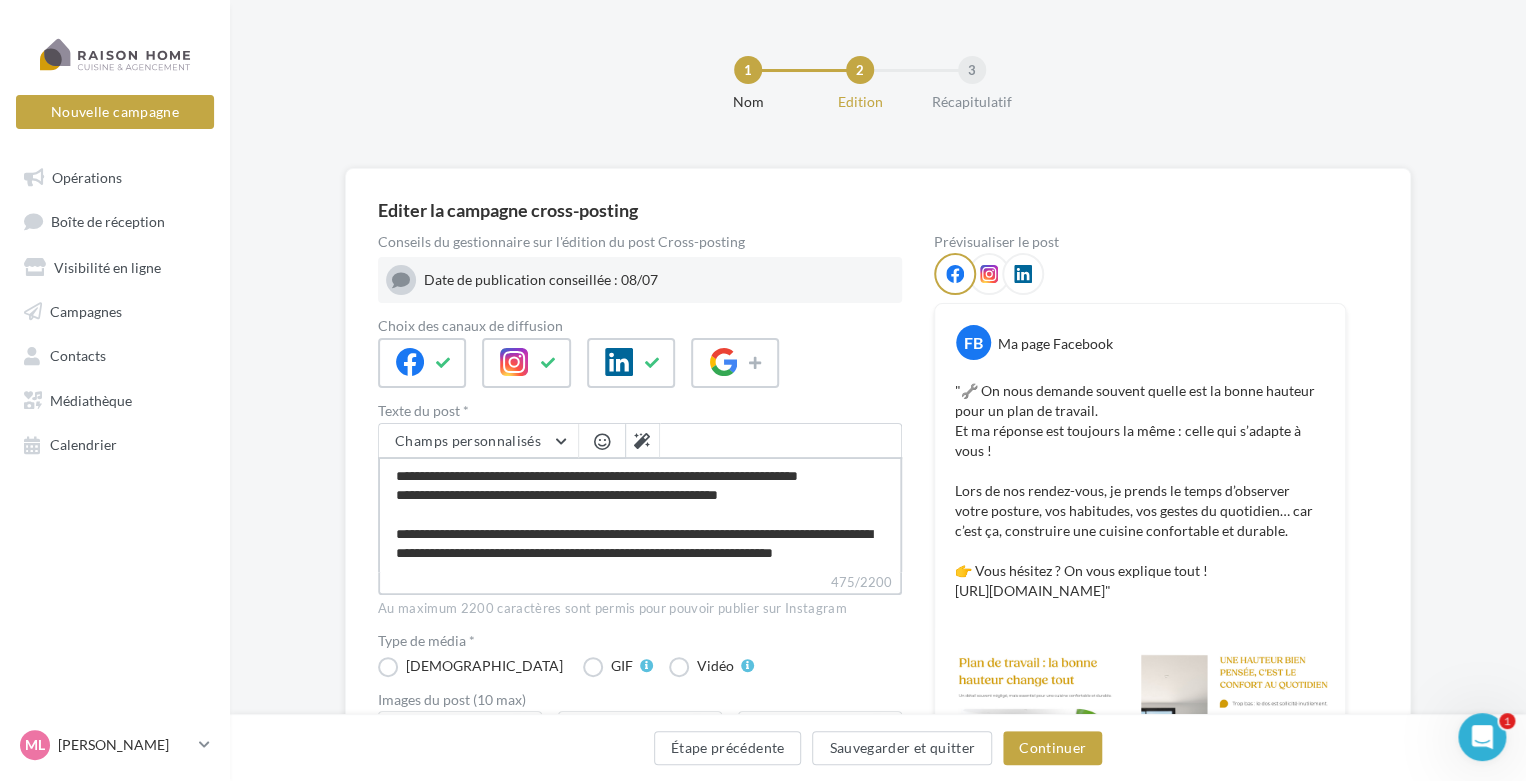type on "**********" 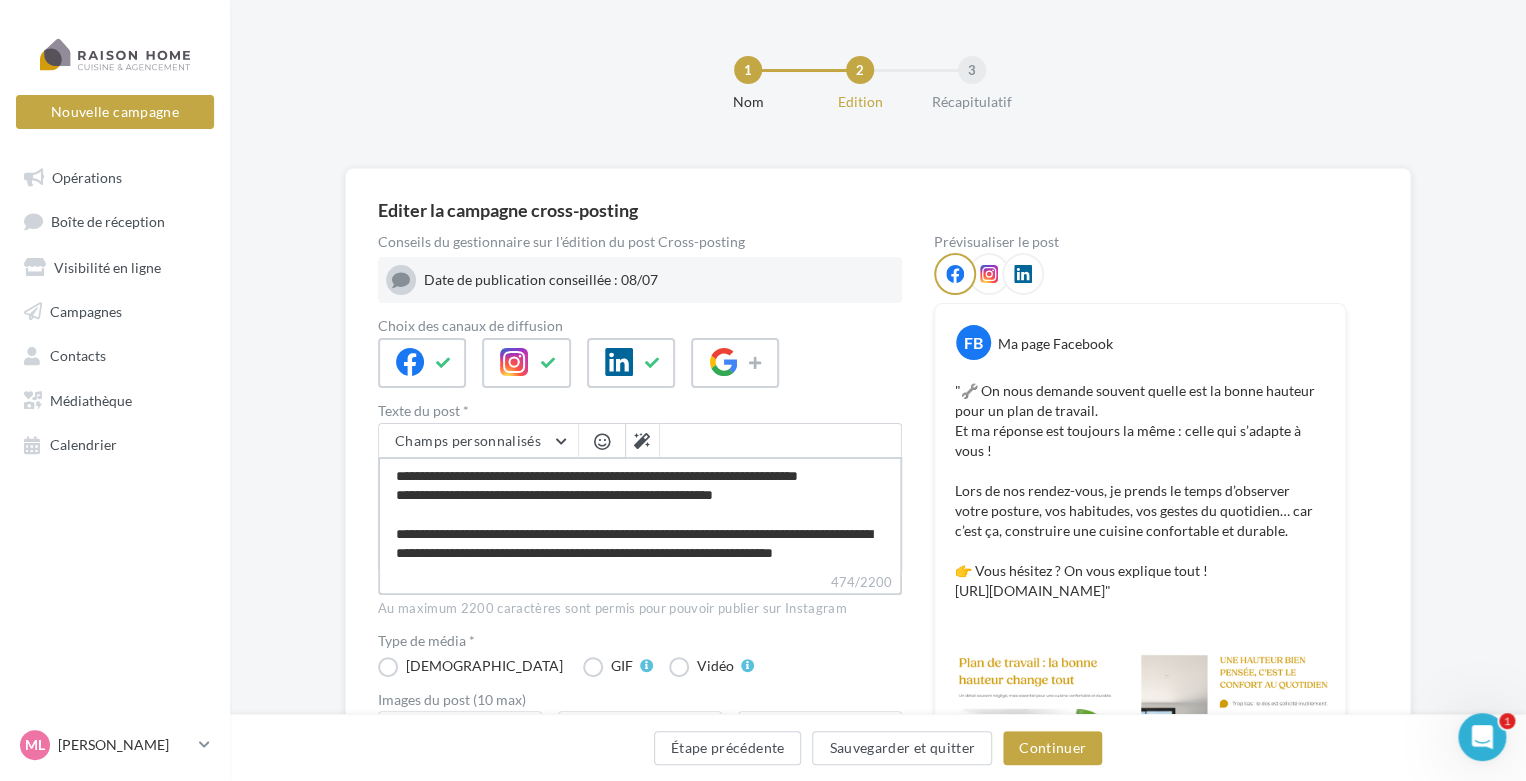 type on "**********" 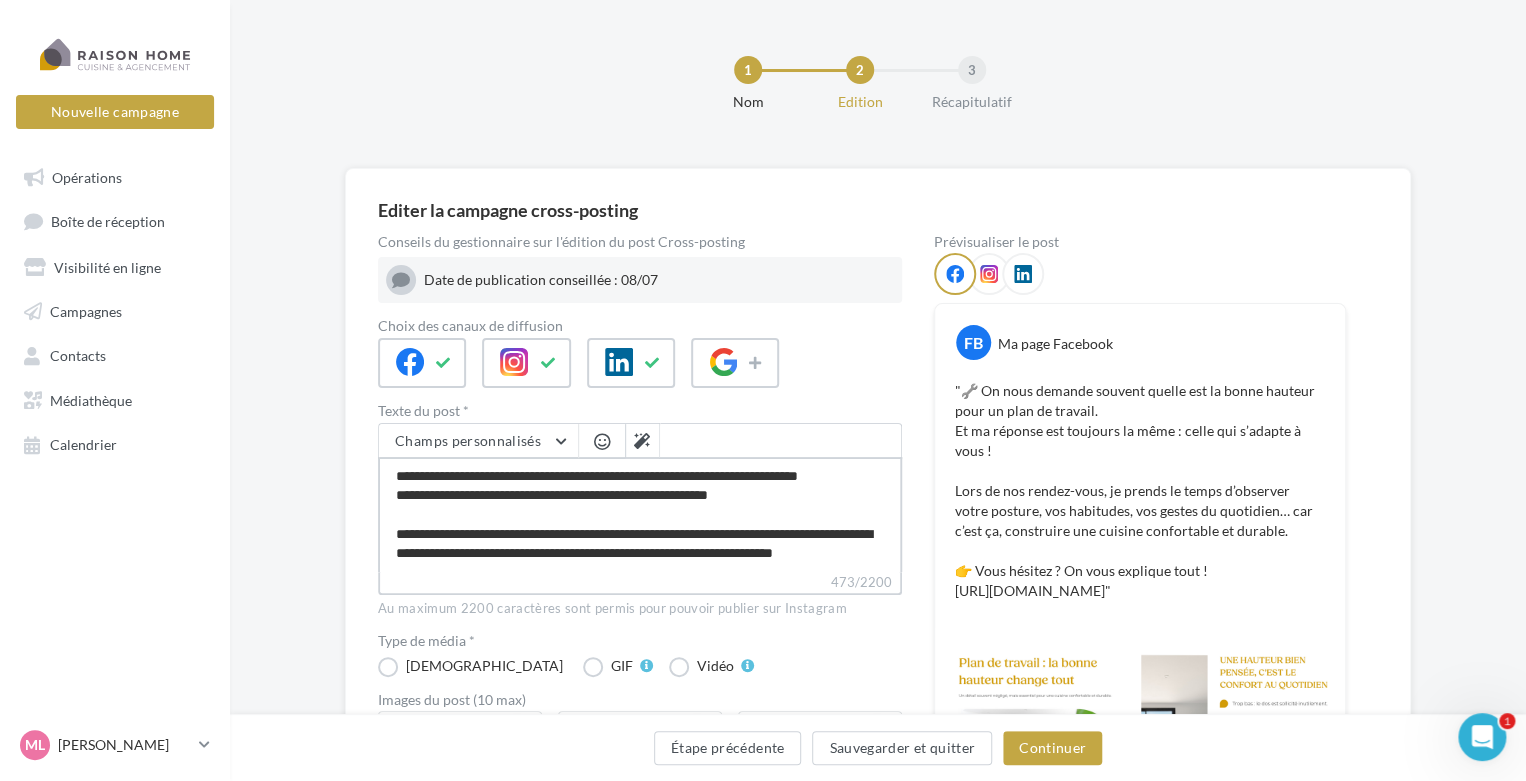 type on "**********" 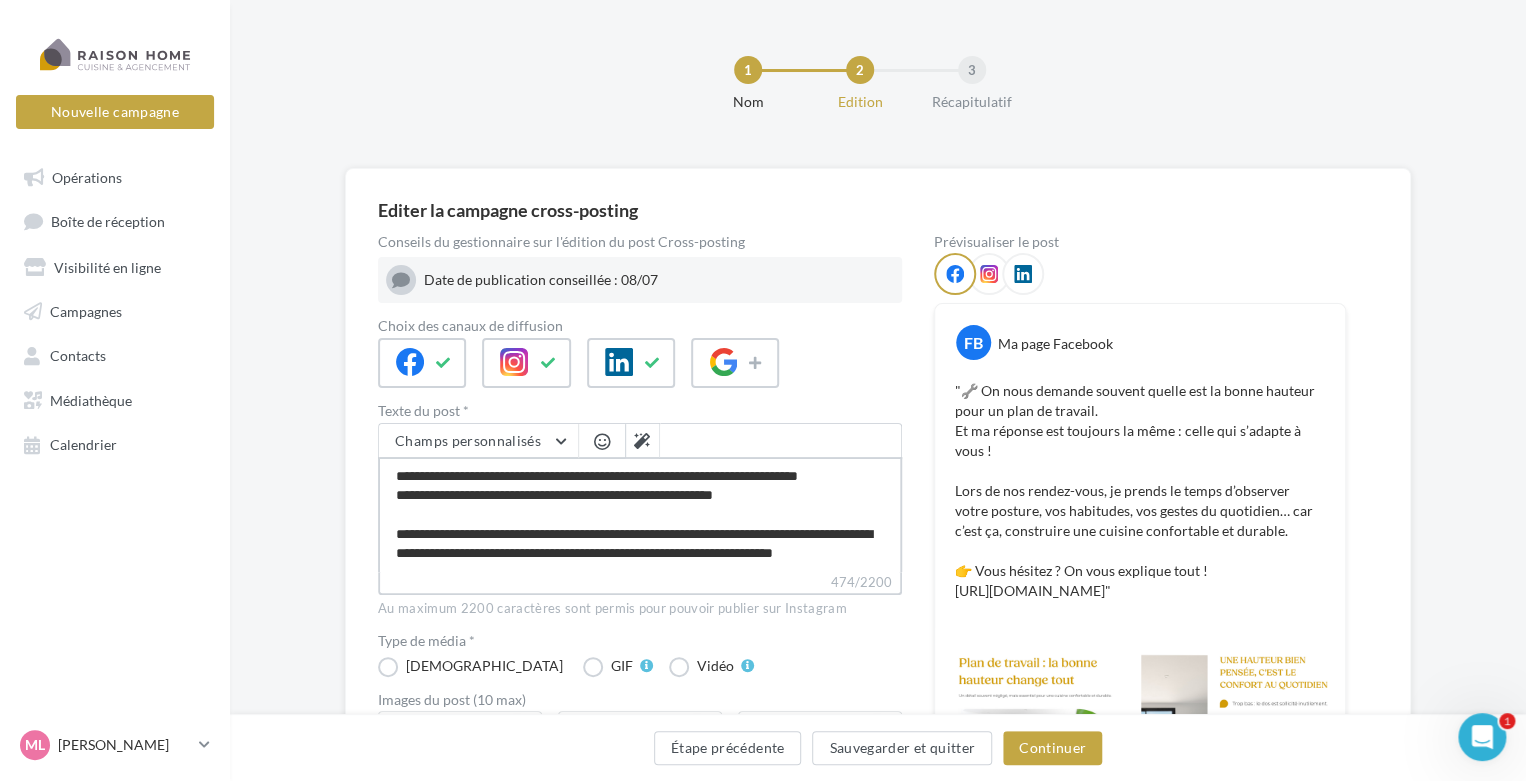 type on "**********" 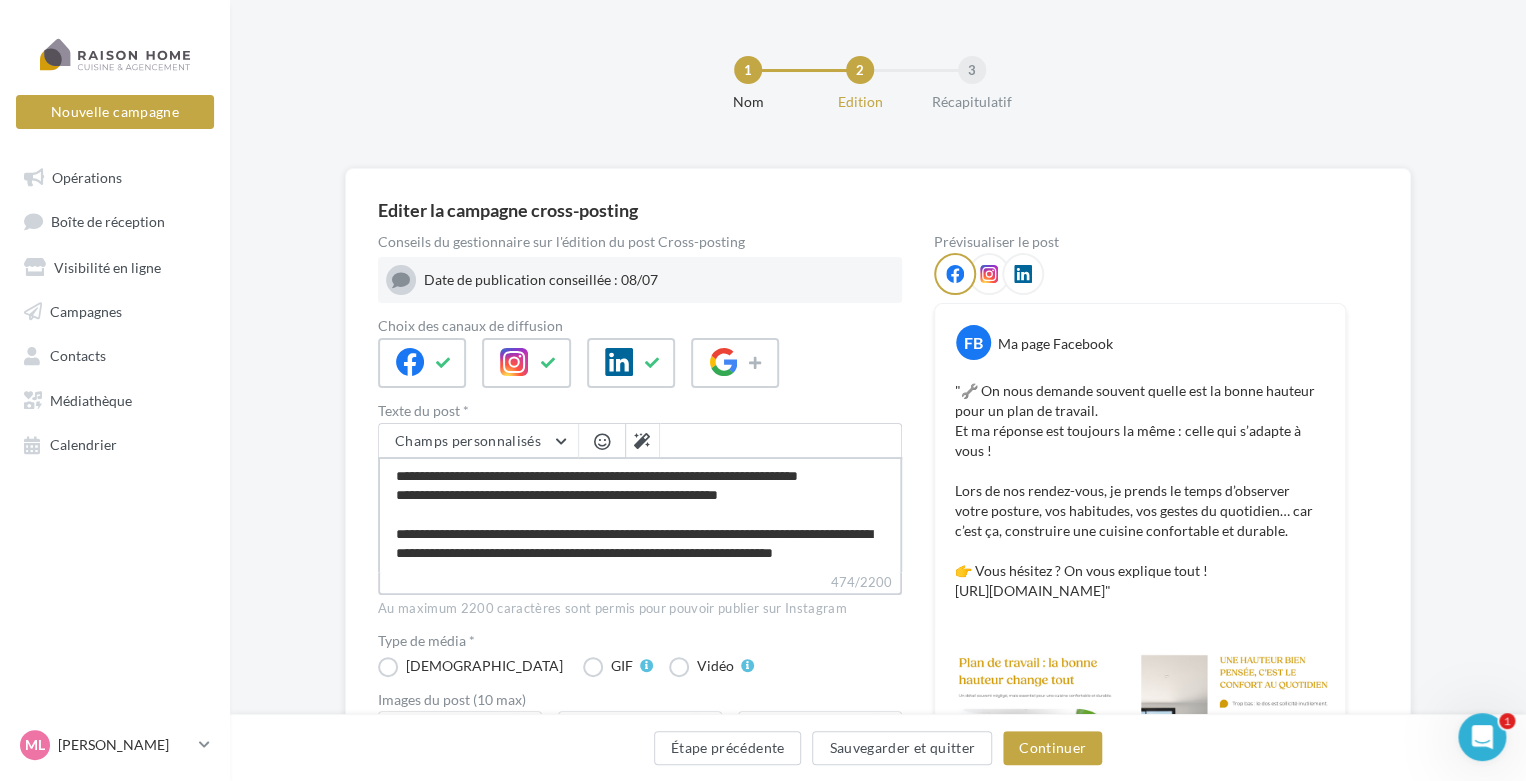 type on "**********" 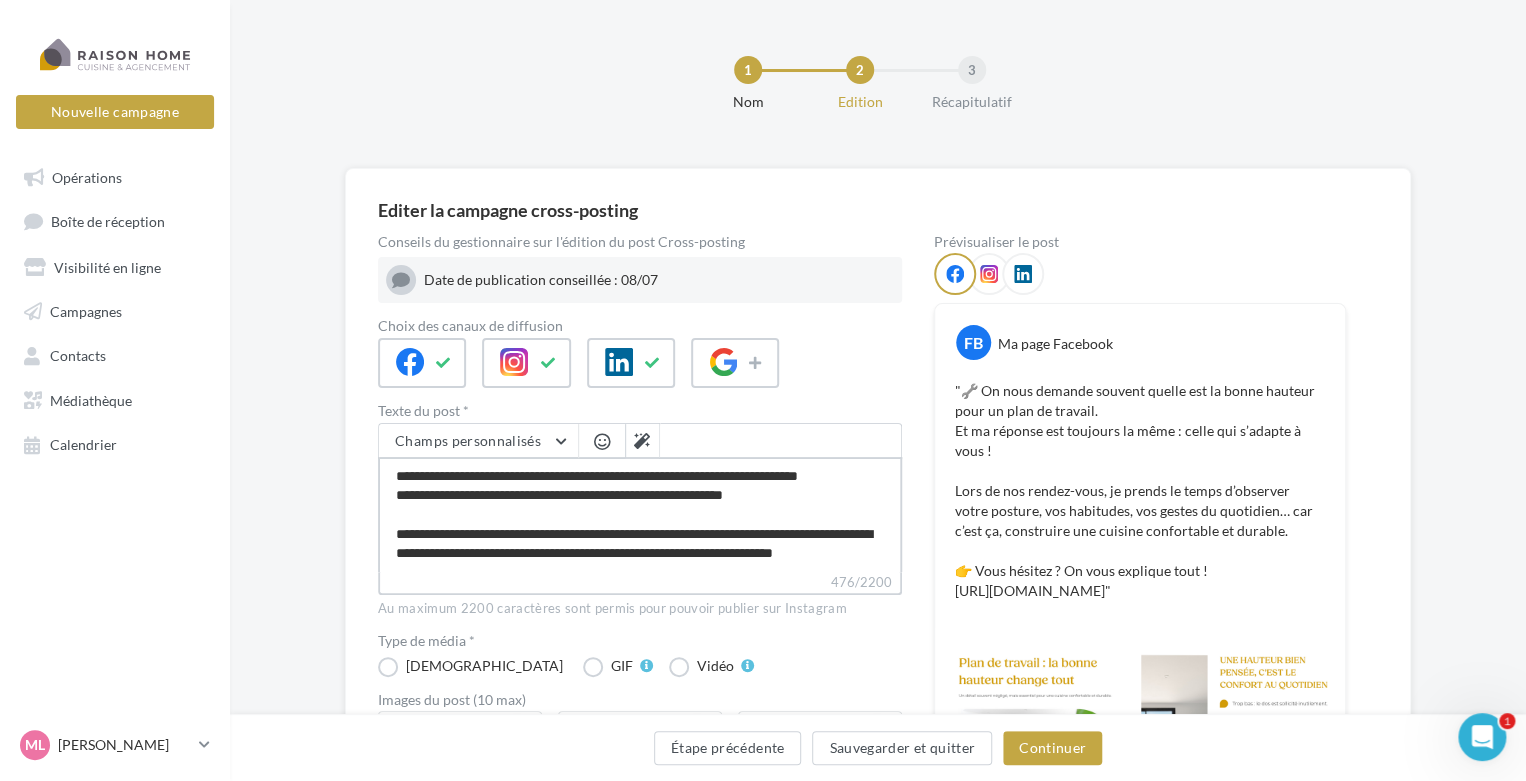 type on "**********" 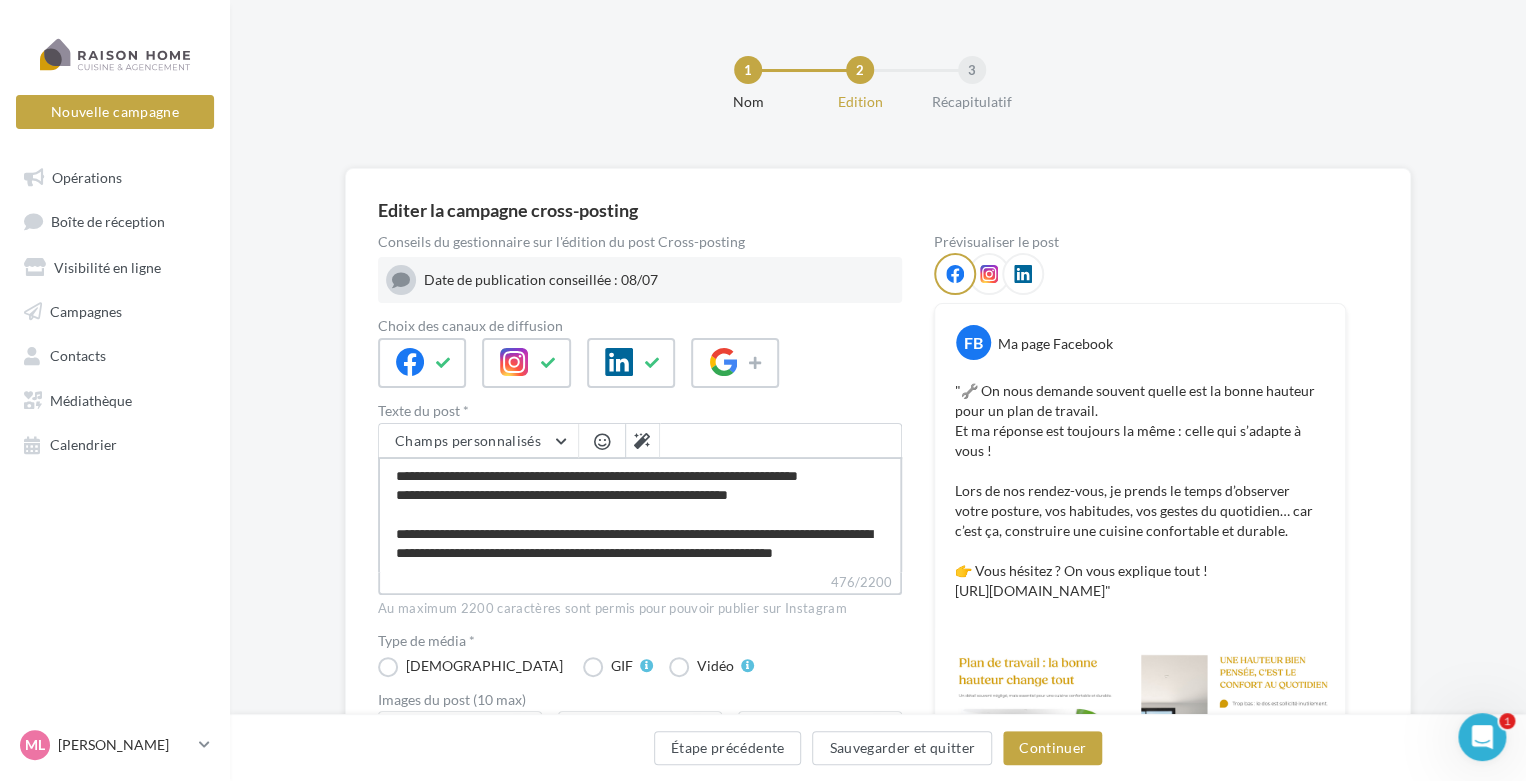 type on "**********" 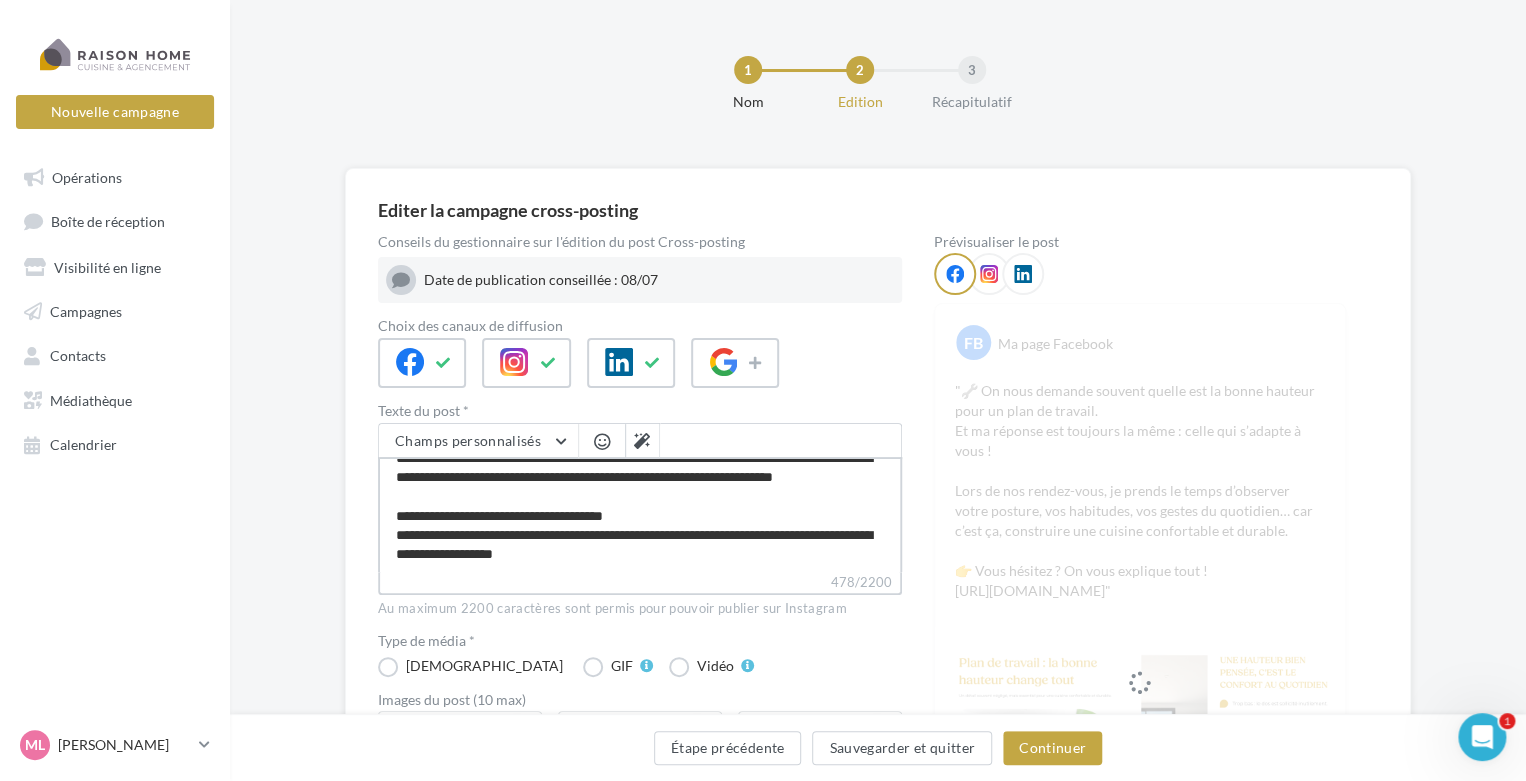 scroll, scrollTop: 0, scrollLeft: 0, axis: both 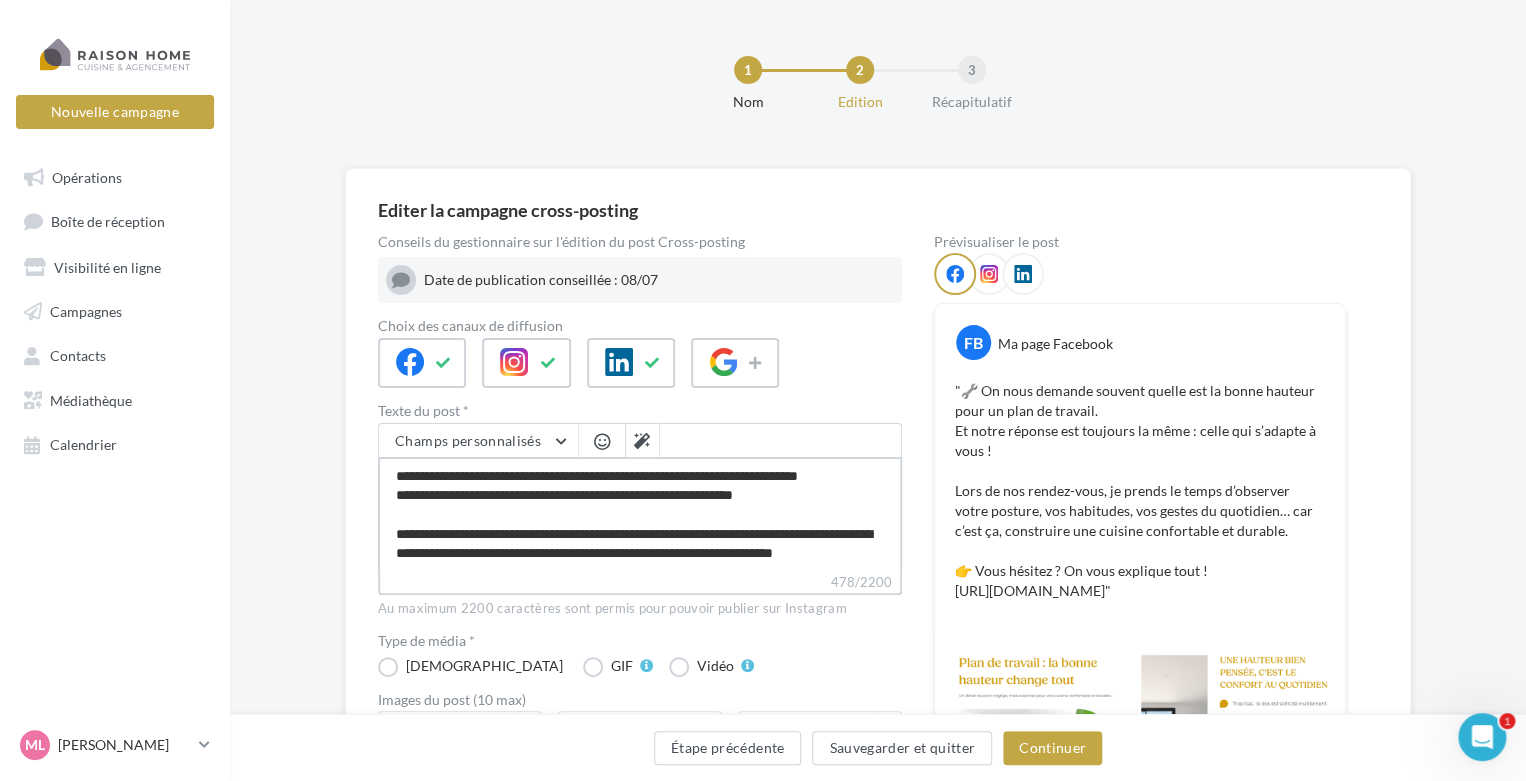 click on "**********" at bounding box center [640, 514] 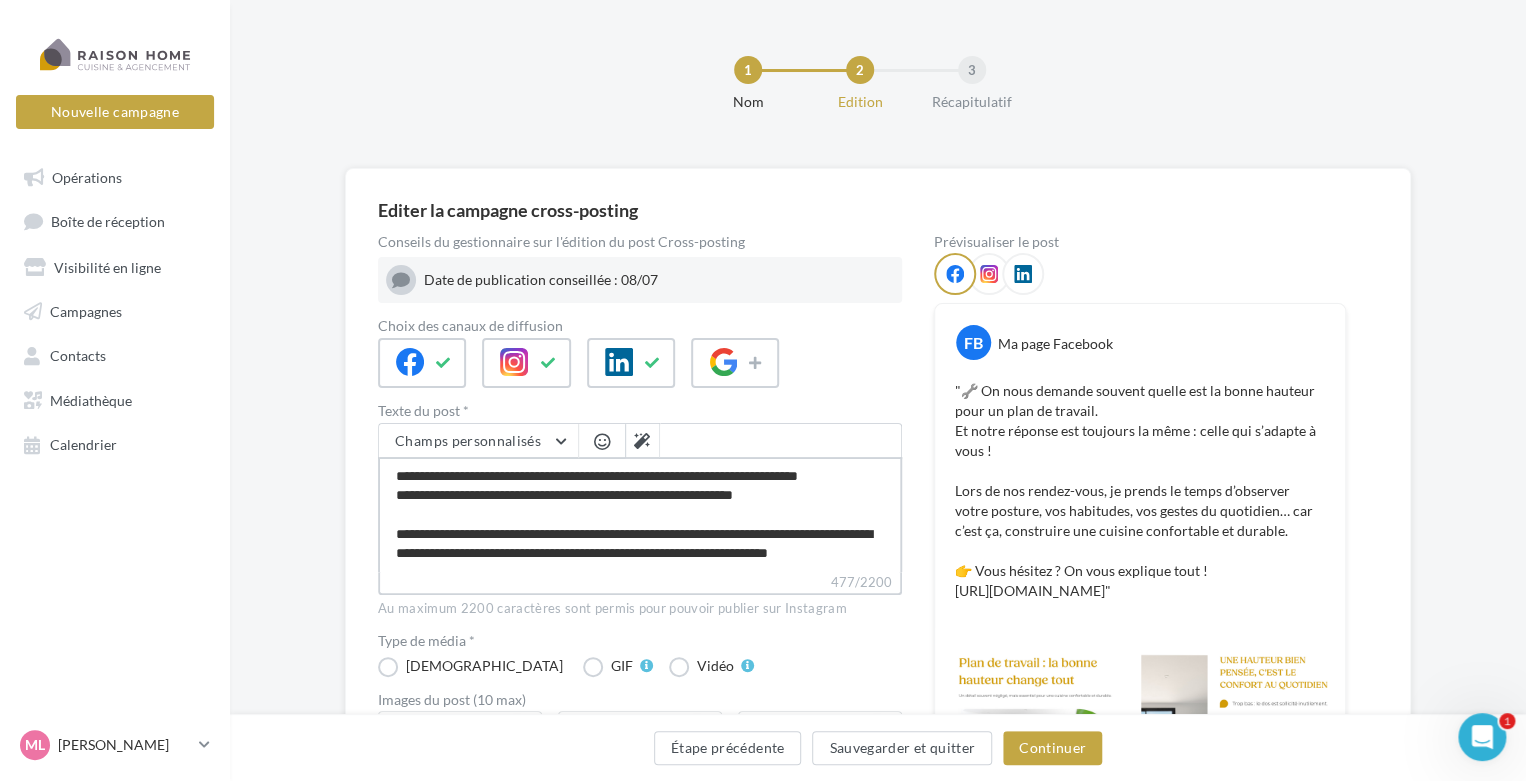 type on "**********" 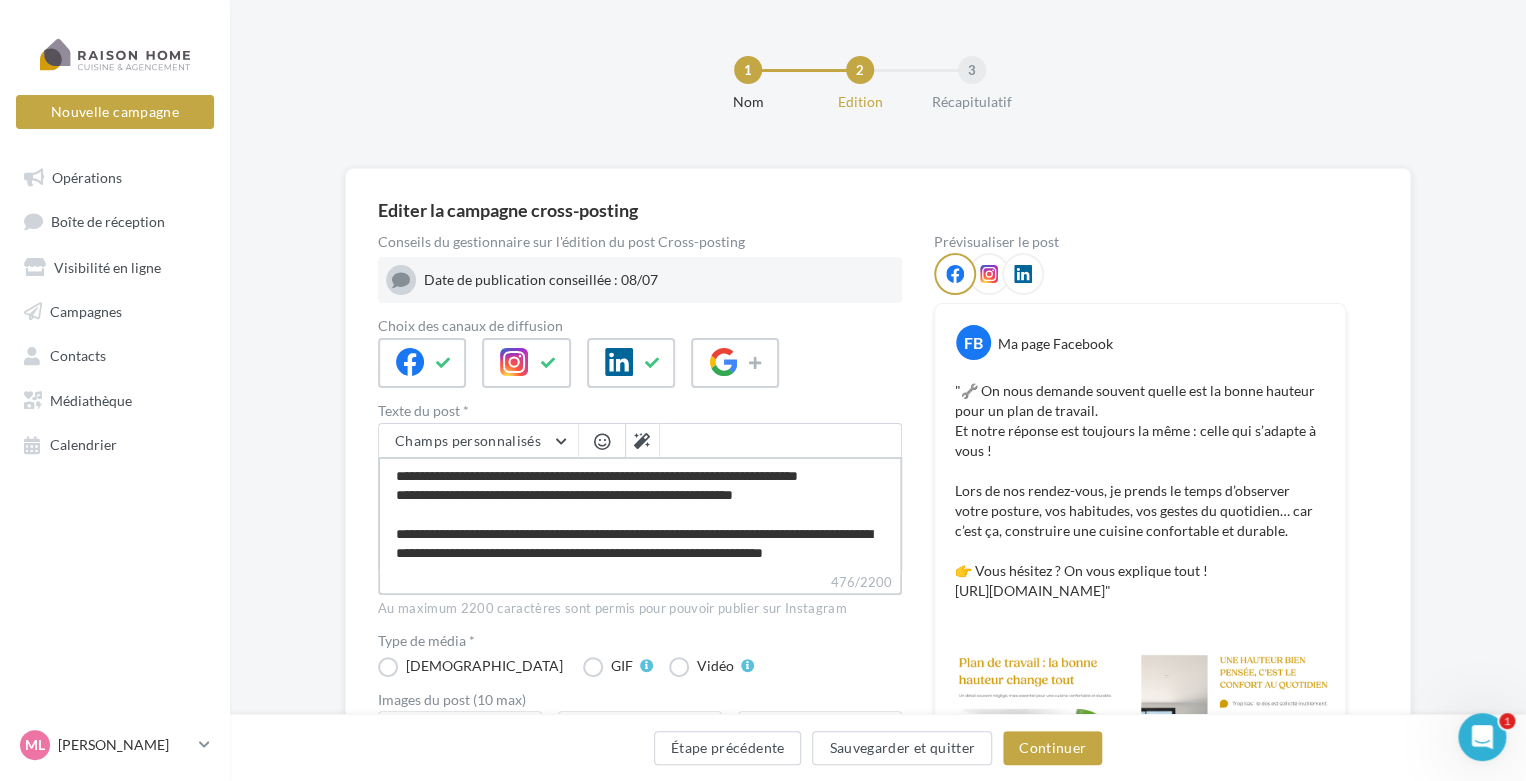 type on "**********" 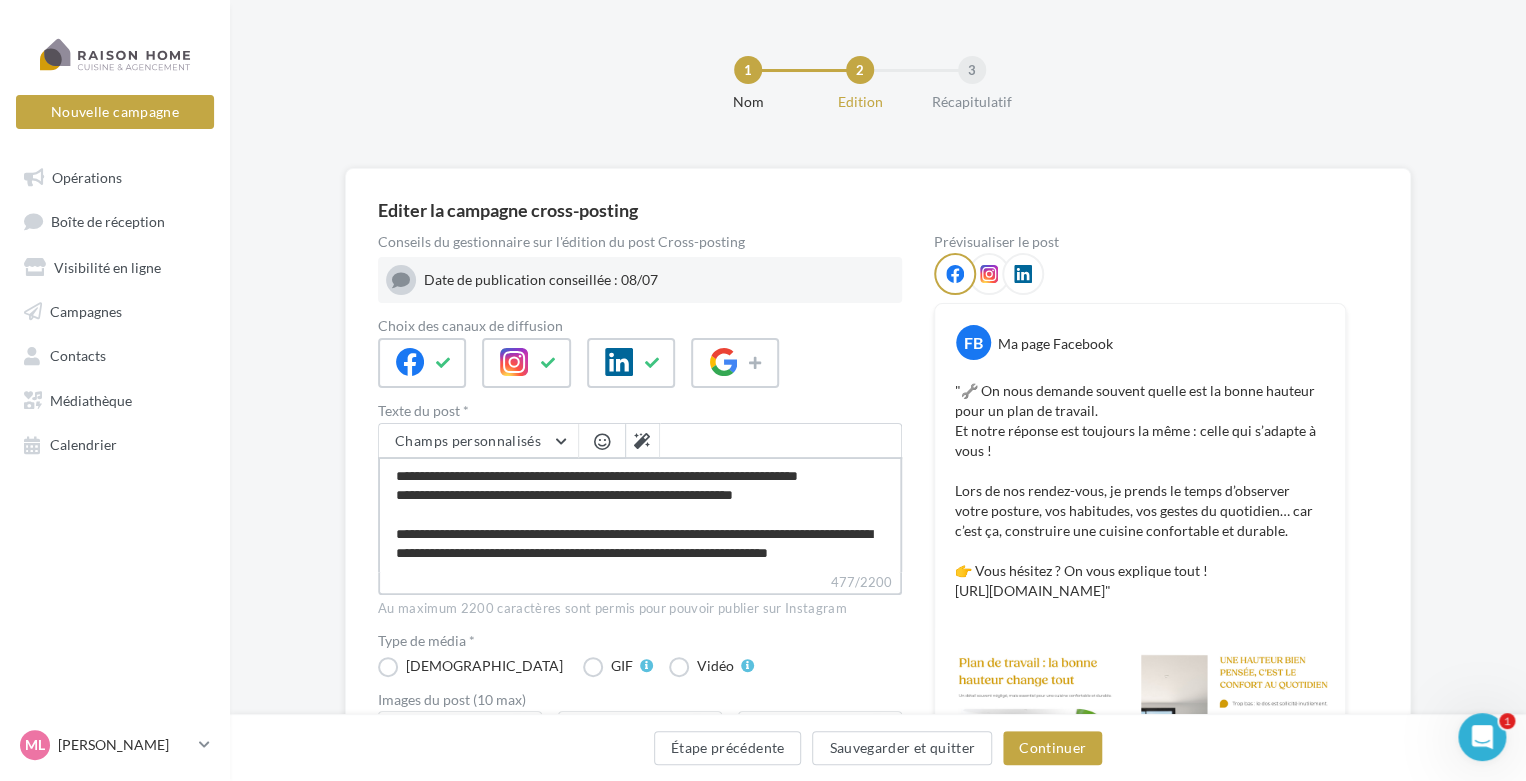 type on "**********" 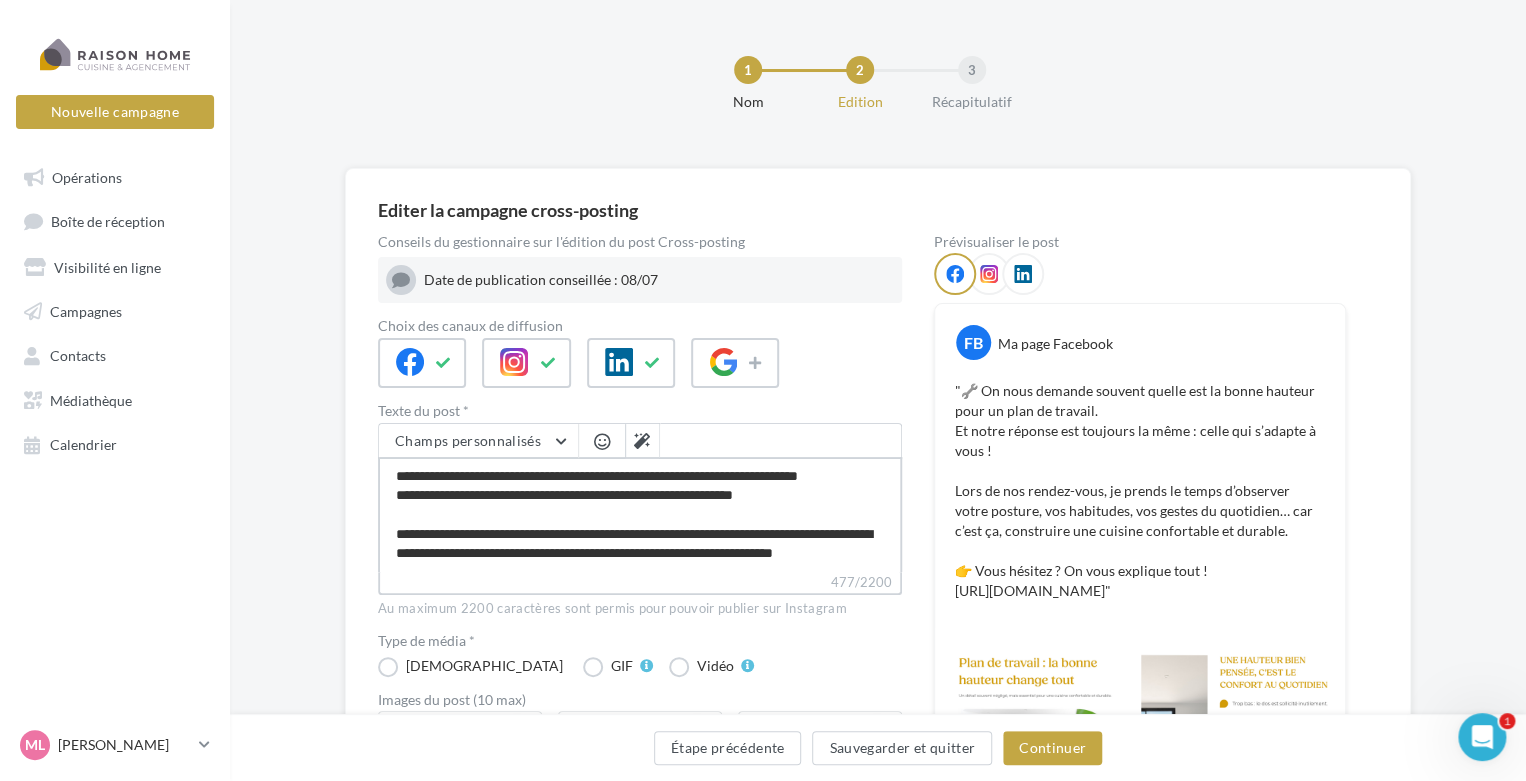 type on "**********" 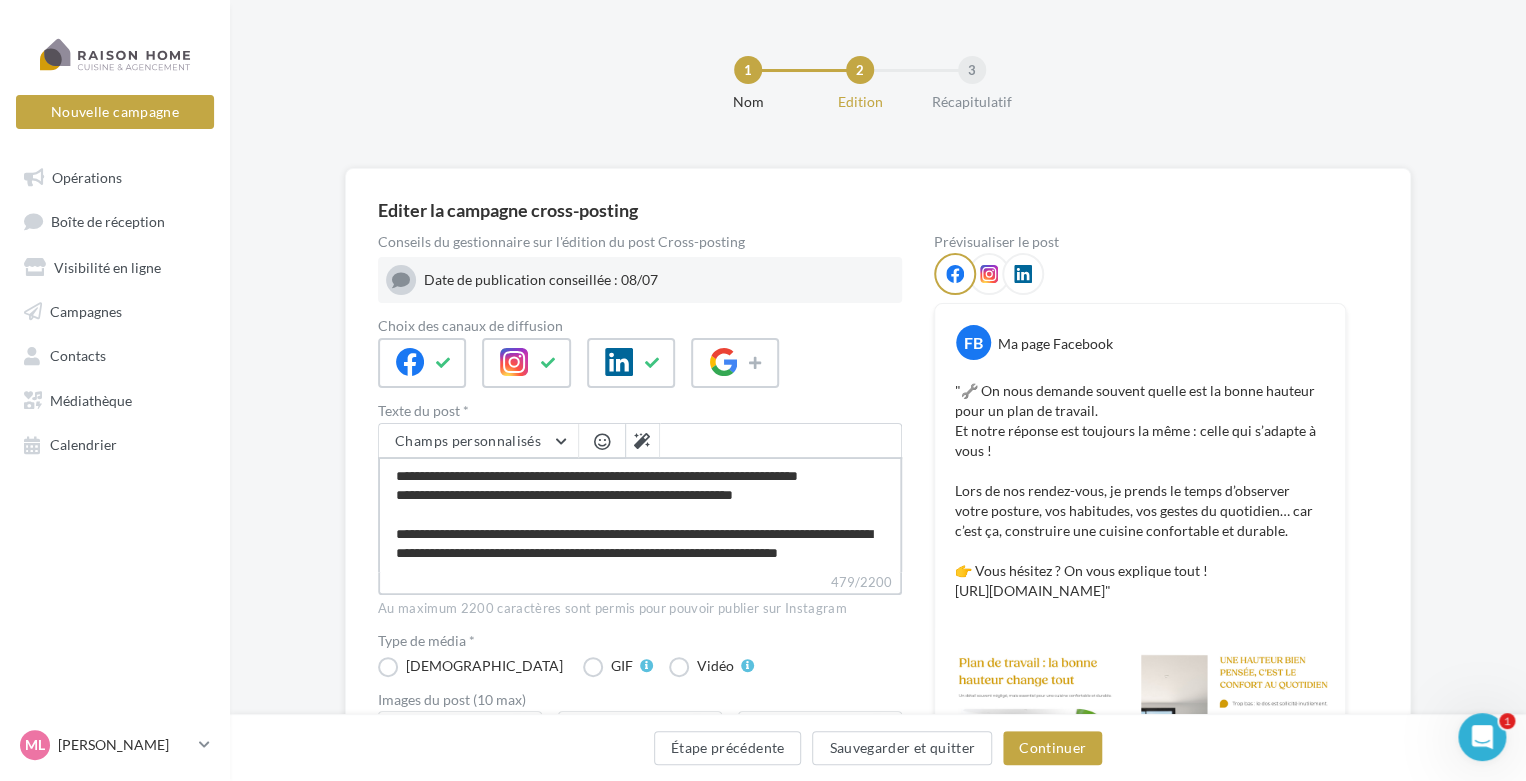 type on "**********" 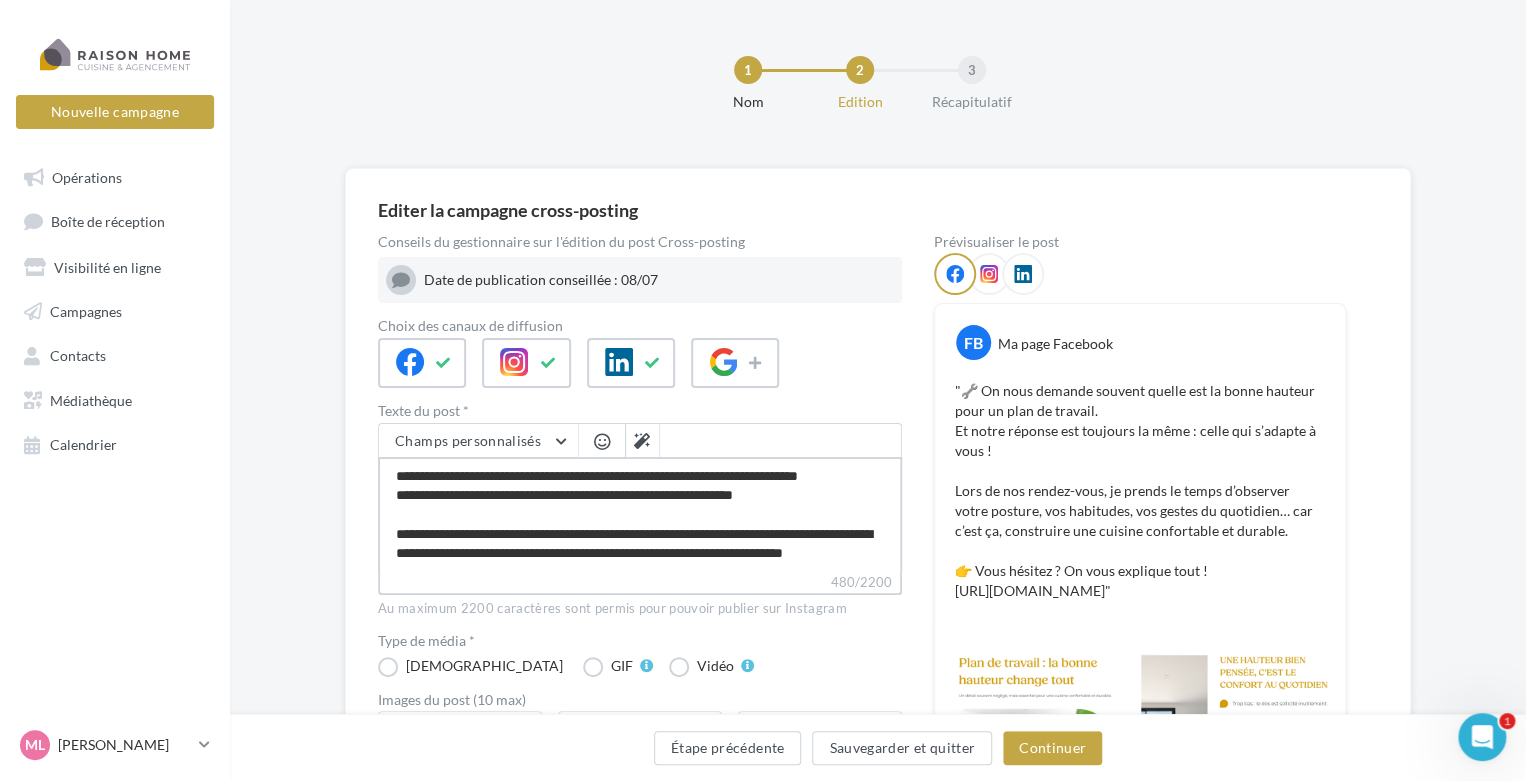 click on "**********" at bounding box center (640, 514) 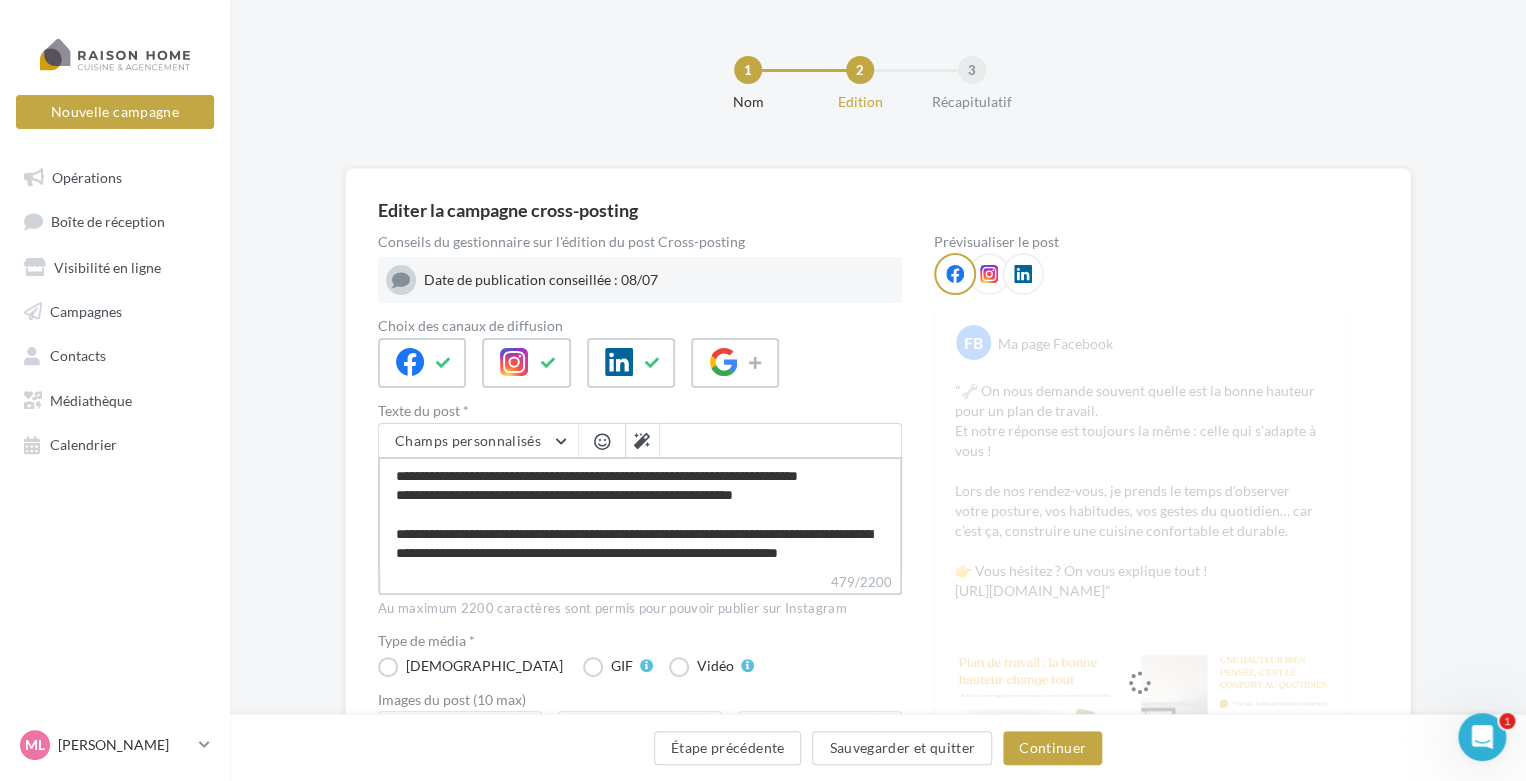 type on "**********" 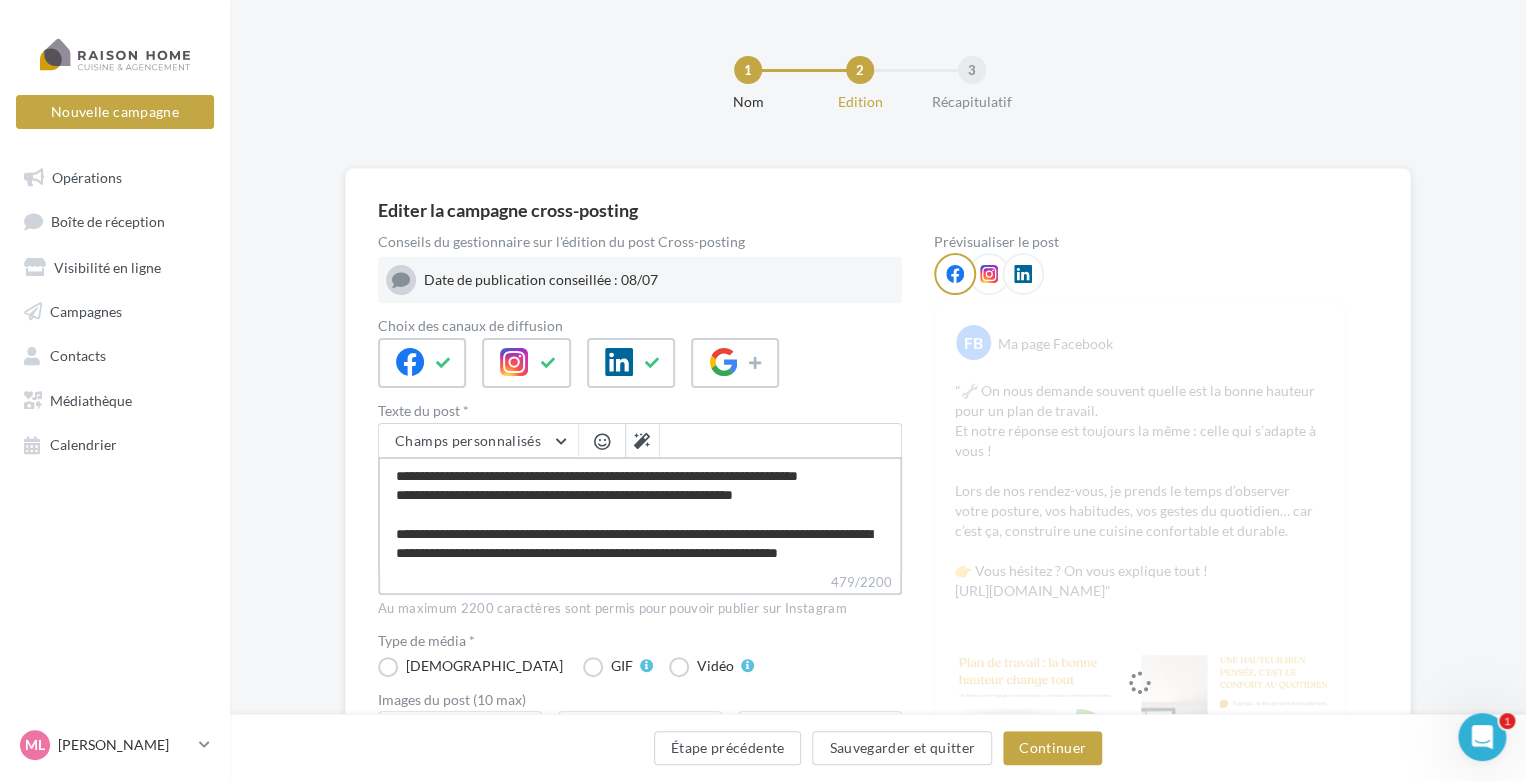 type on "**********" 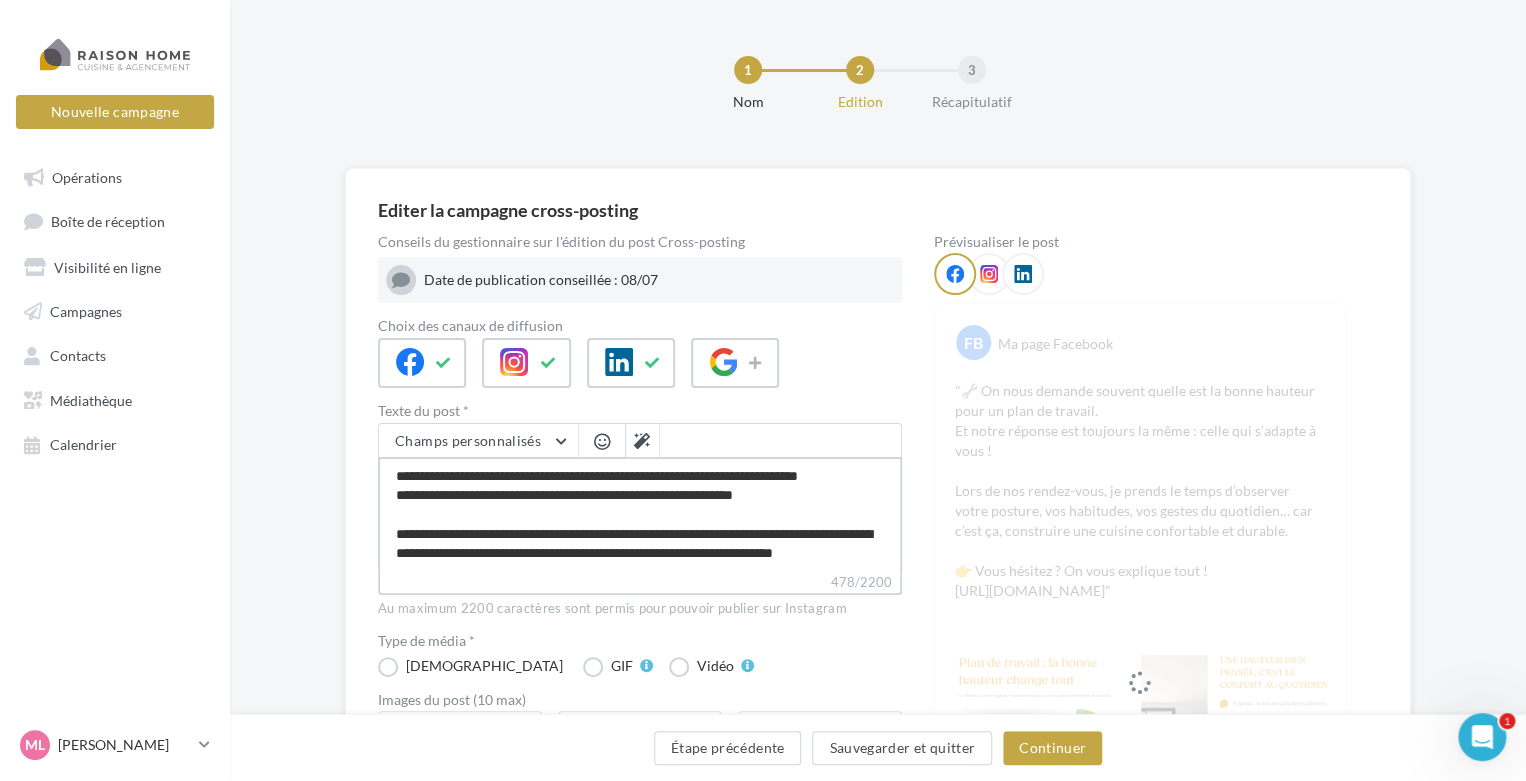 type on "**********" 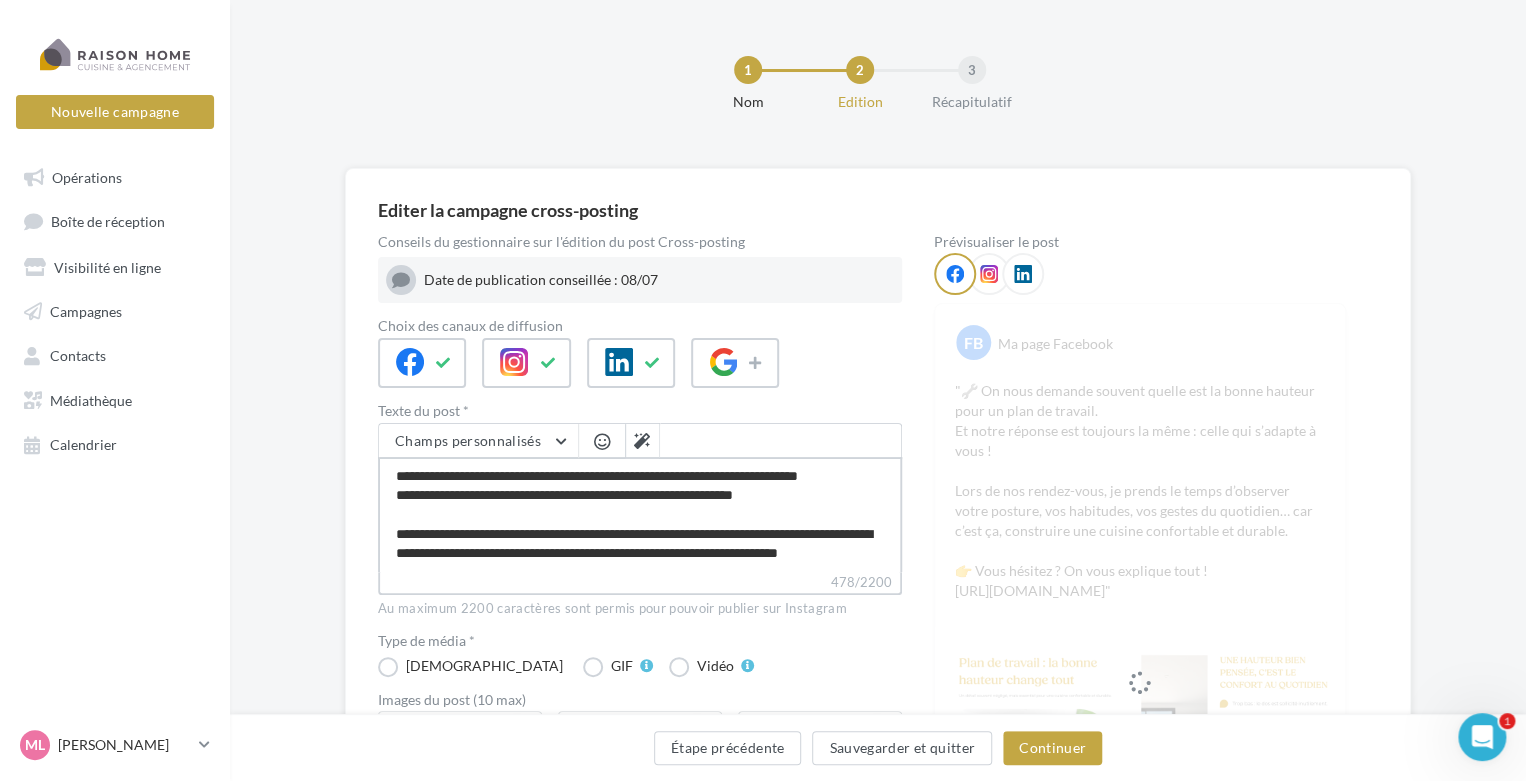 type on "**********" 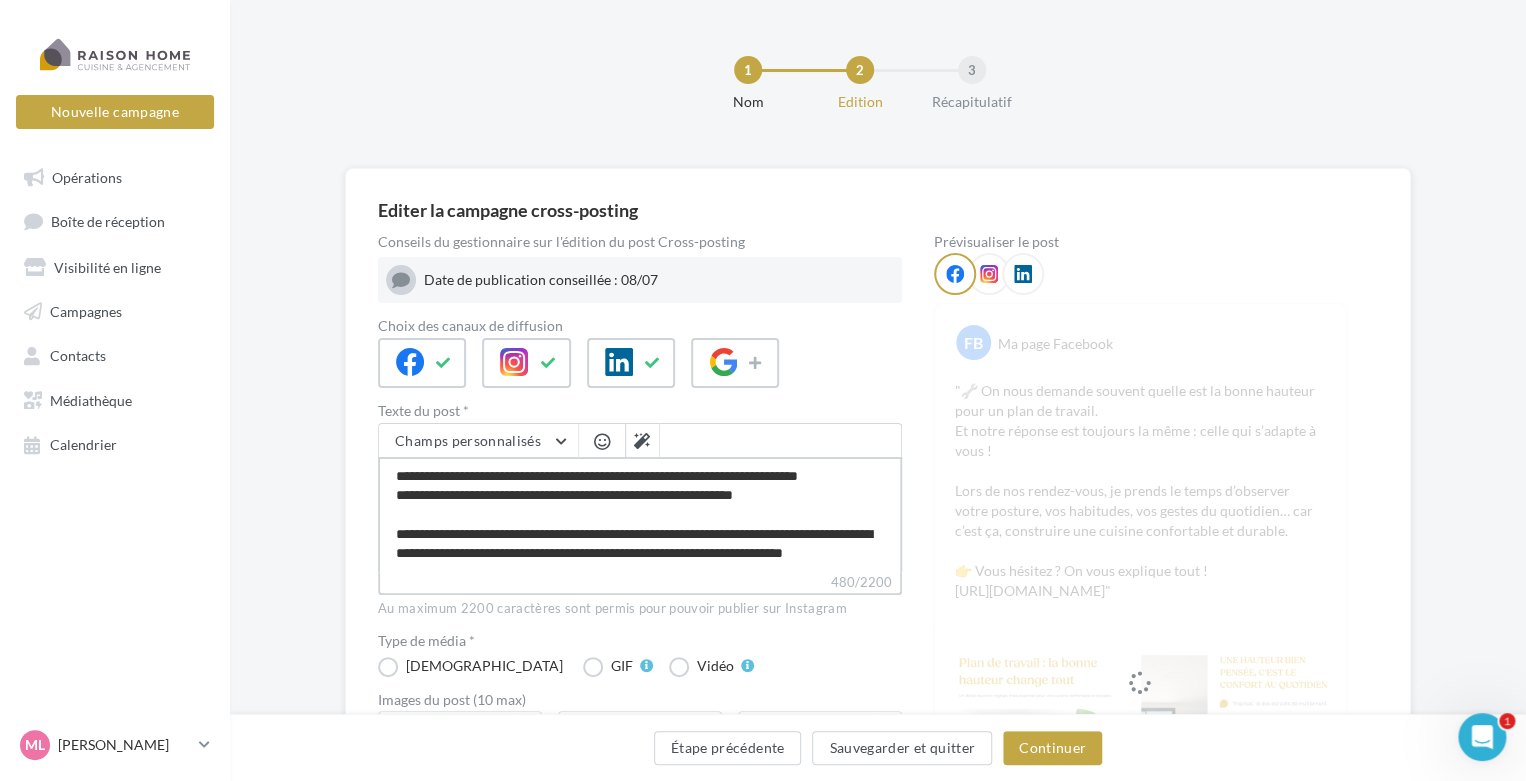type on "**********" 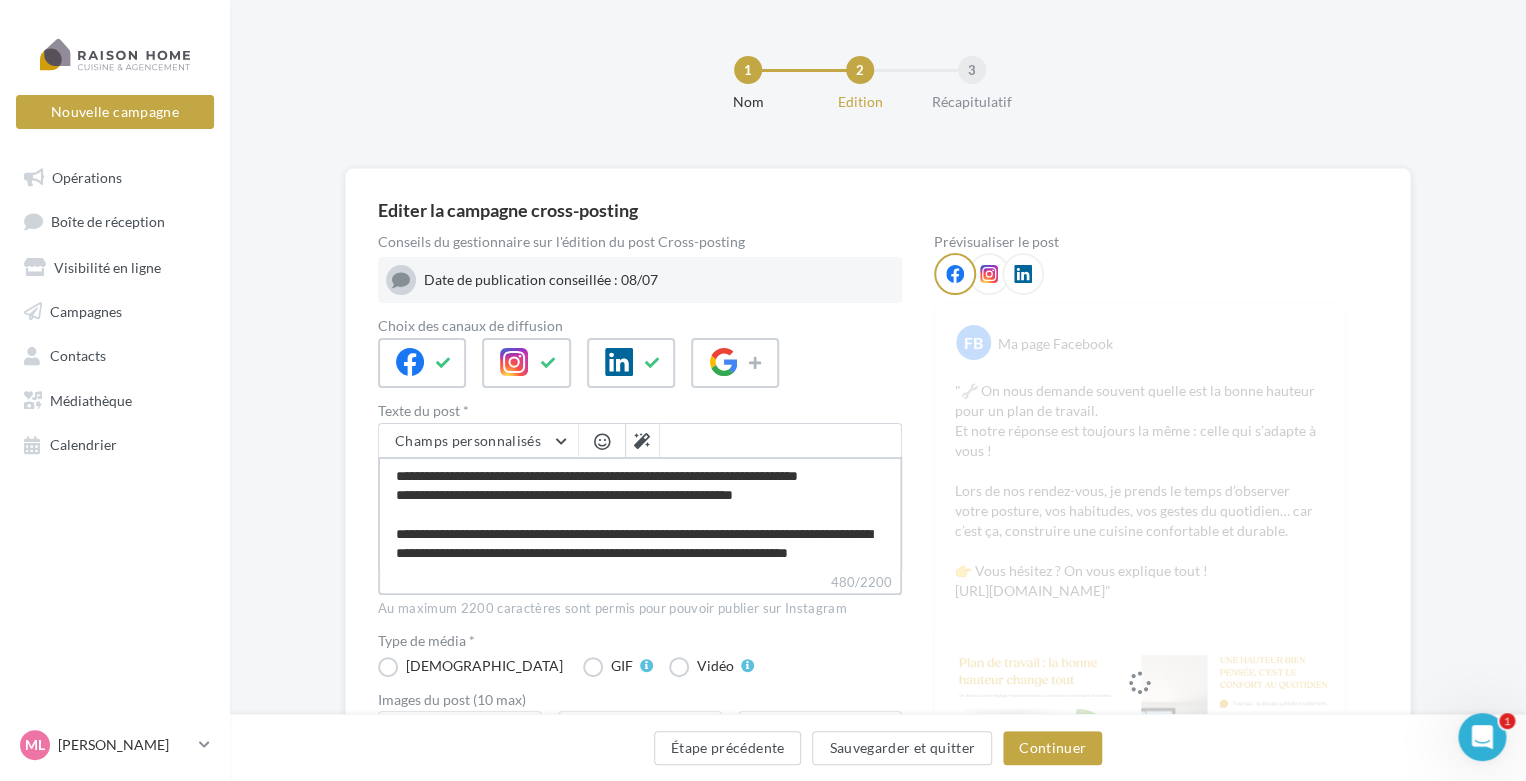 type on "**********" 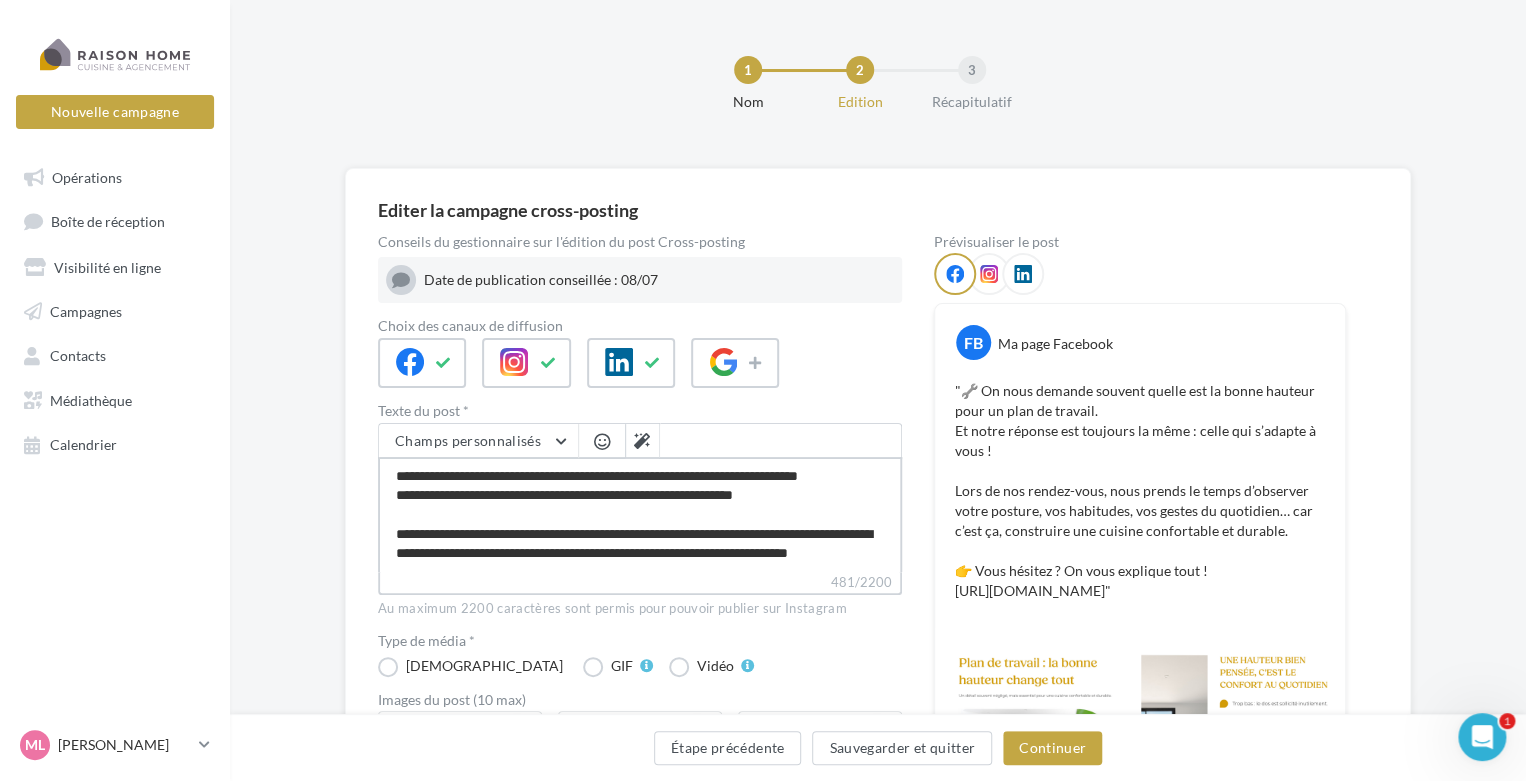 scroll, scrollTop: 40, scrollLeft: 0, axis: vertical 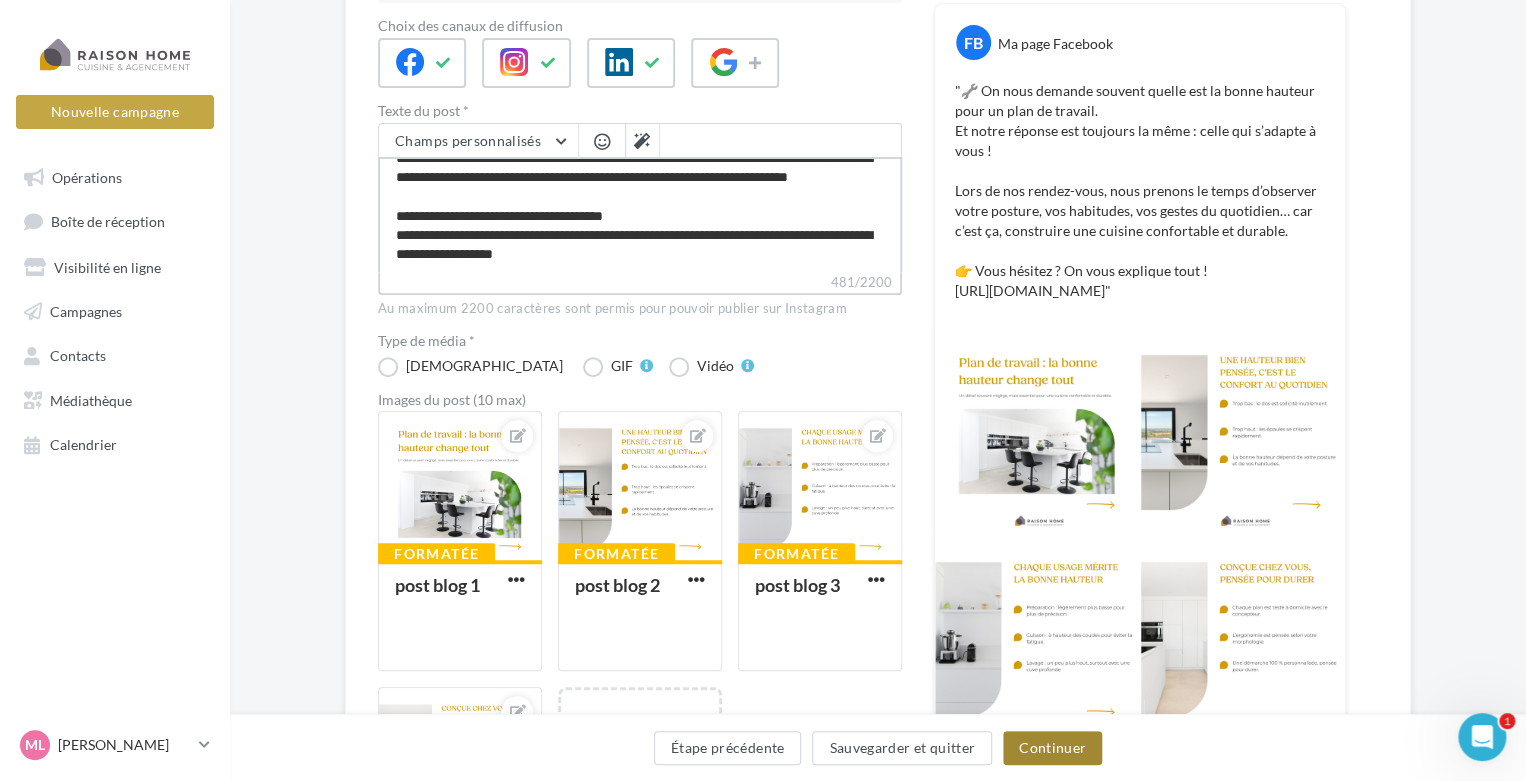 type on "**********" 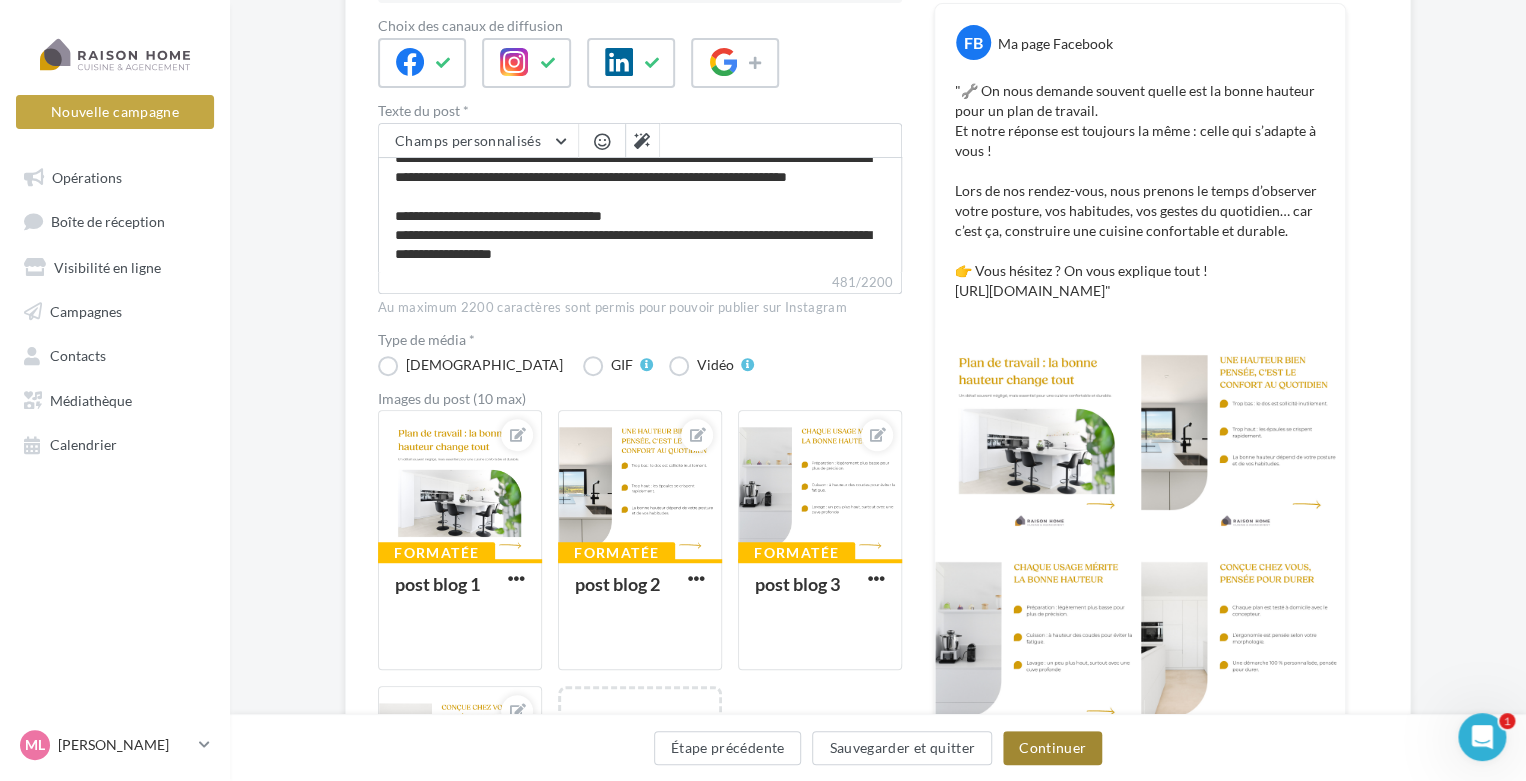 scroll, scrollTop: 113, scrollLeft: 0, axis: vertical 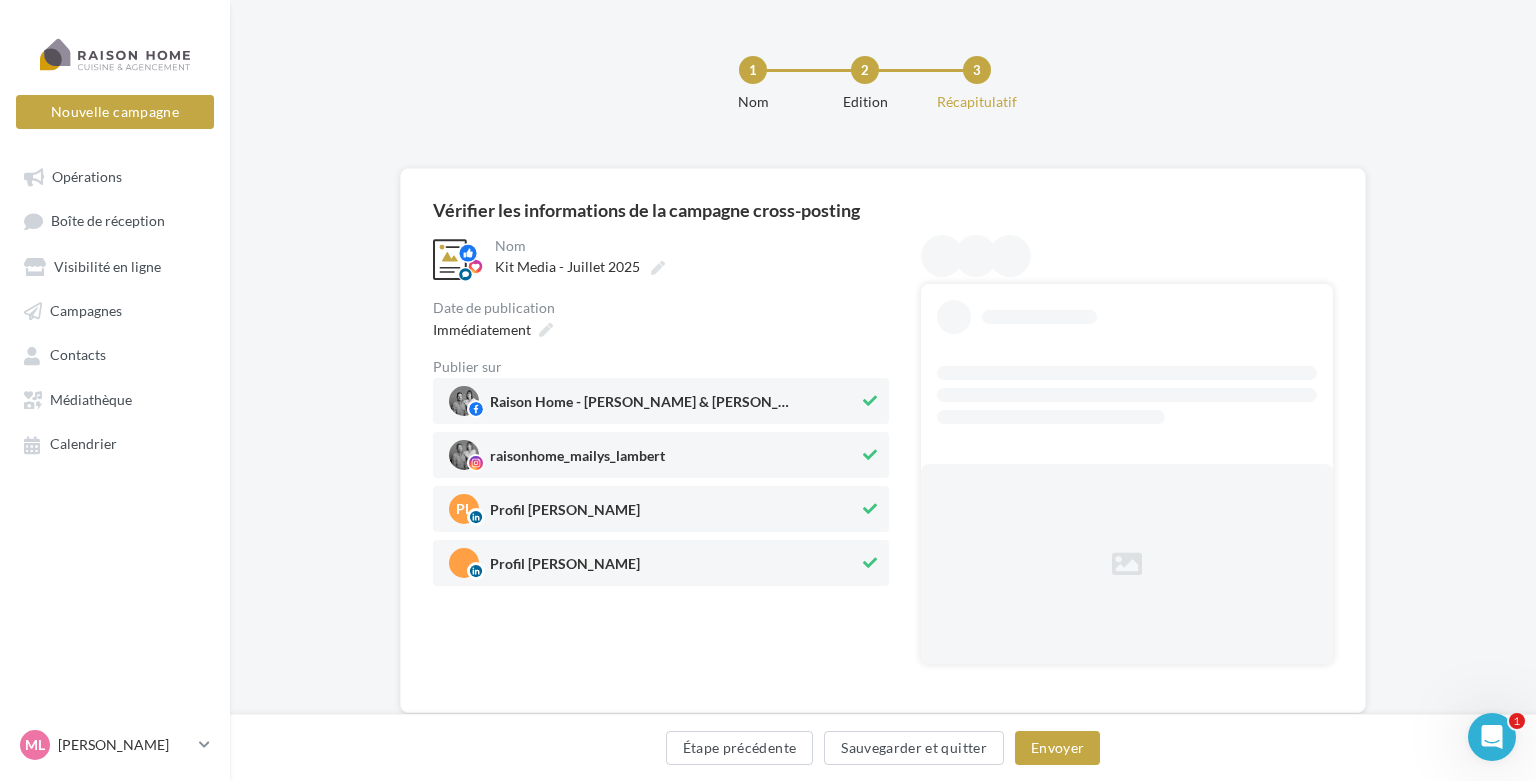 click on "raisonhome_mailys_lambert" at bounding box center [654, 455] 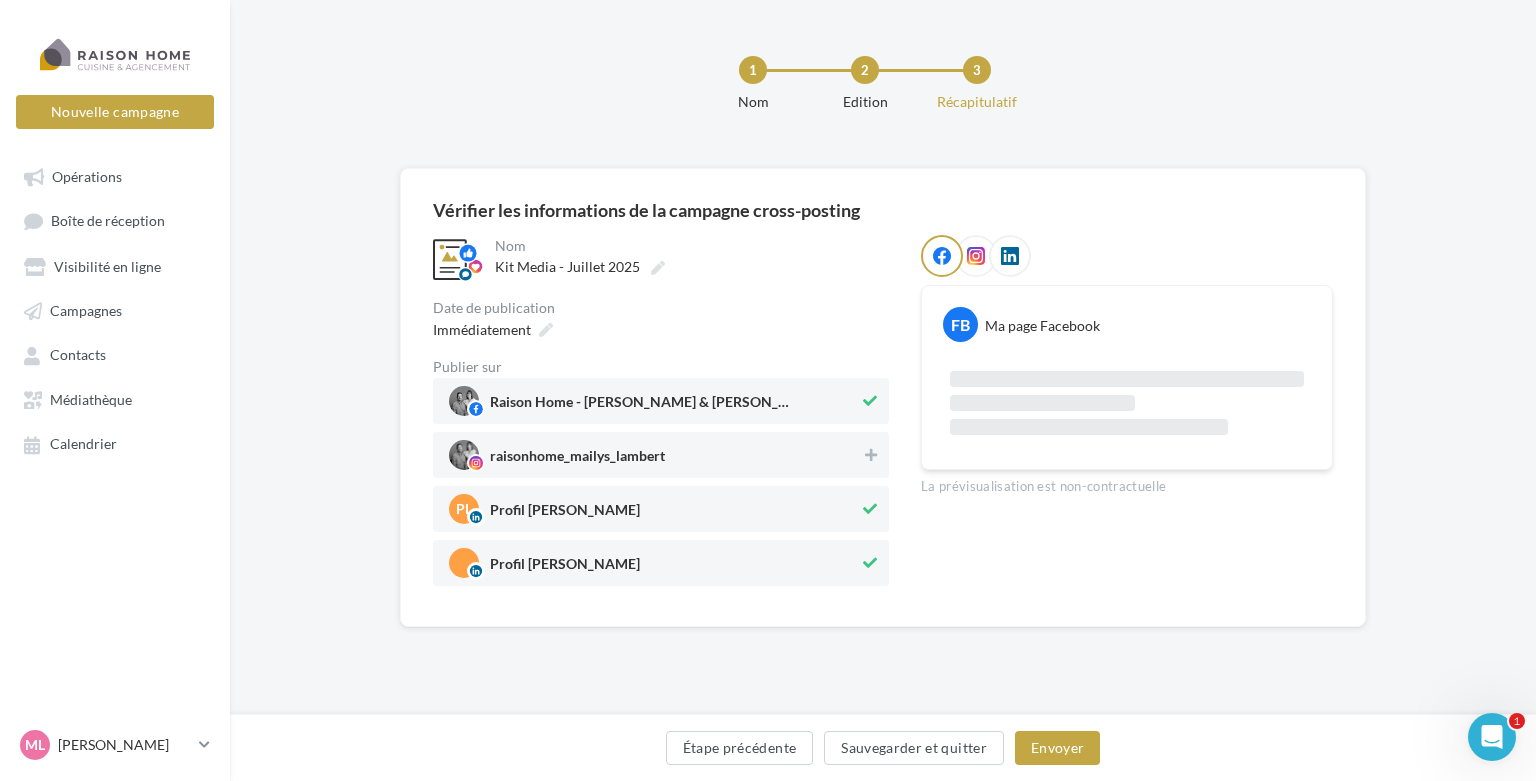 click on "raisonhome_mailys_lambert" at bounding box center [655, 455] 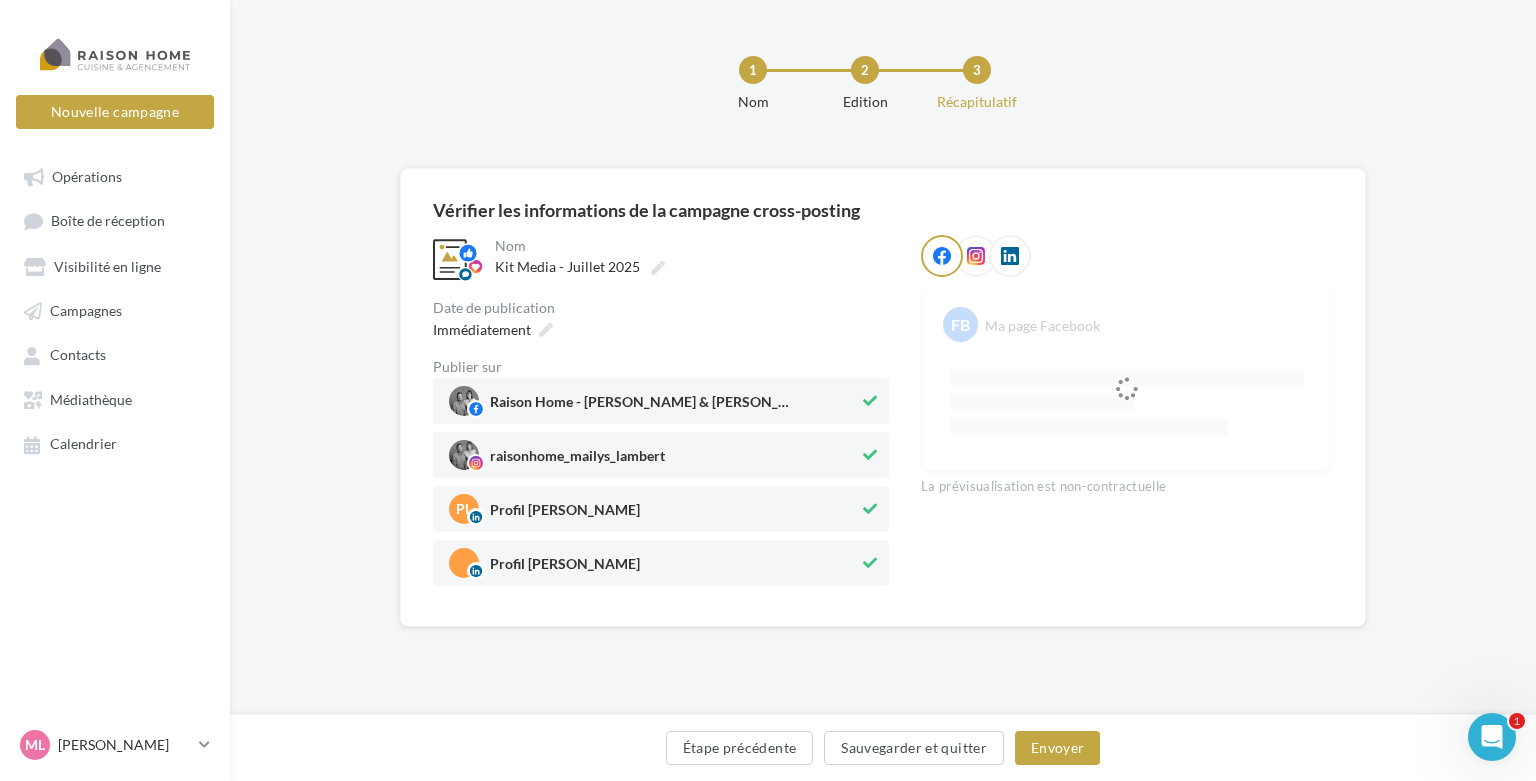 click at bounding box center [870, 509] 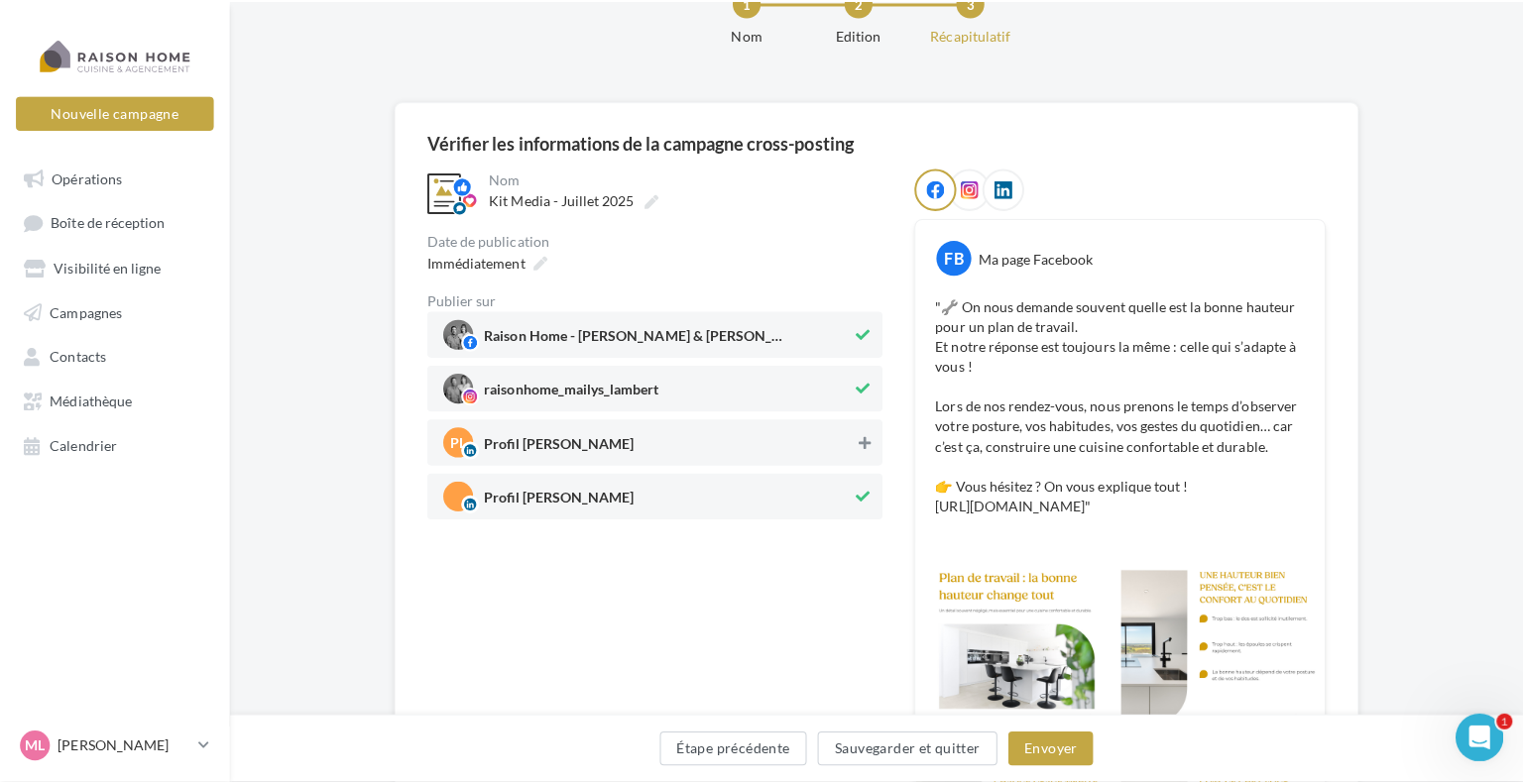 scroll, scrollTop: 198, scrollLeft: 0, axis: vertical 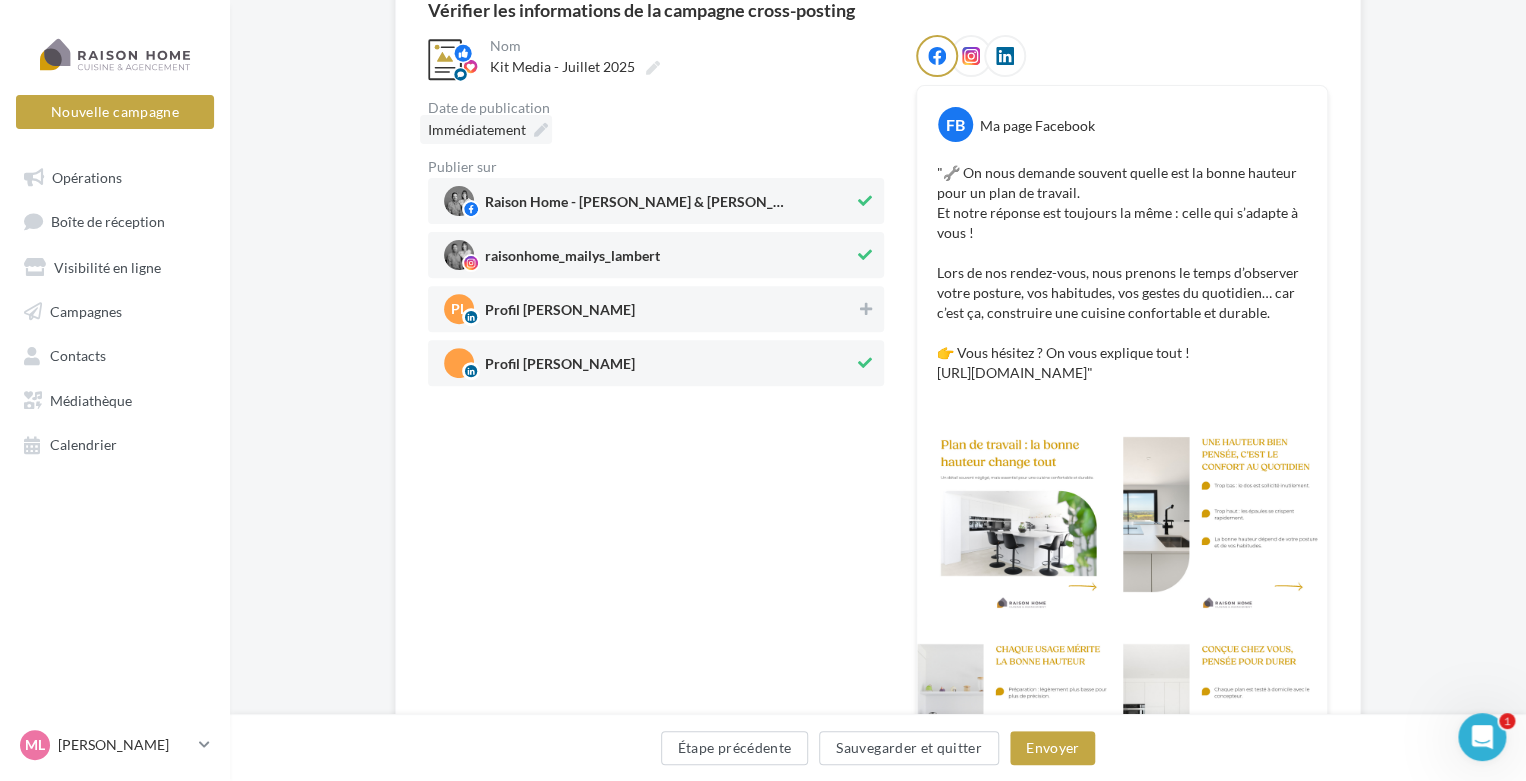 click at bounding box center [541, 130] 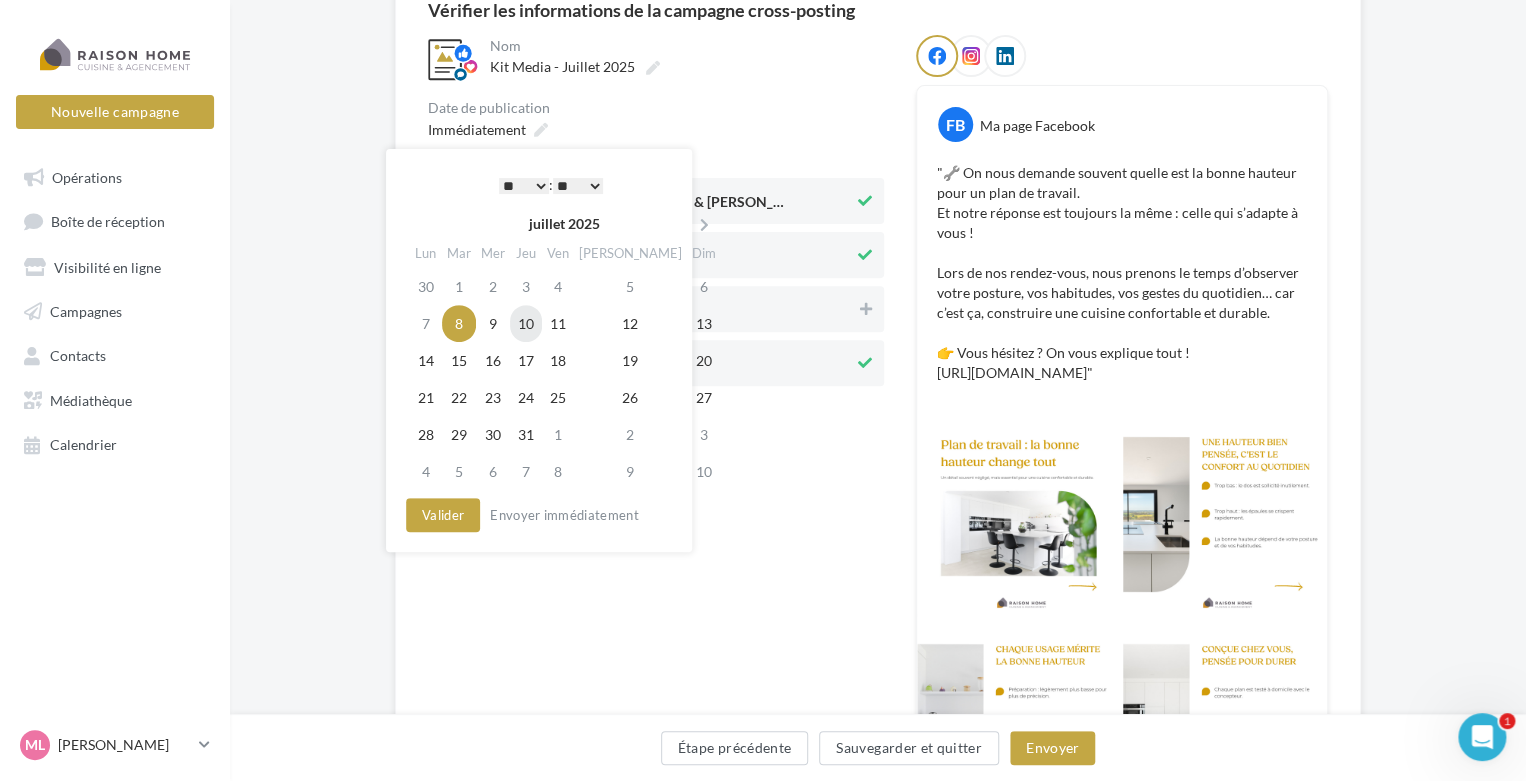 click on "10" at bounding box center [526, 323] 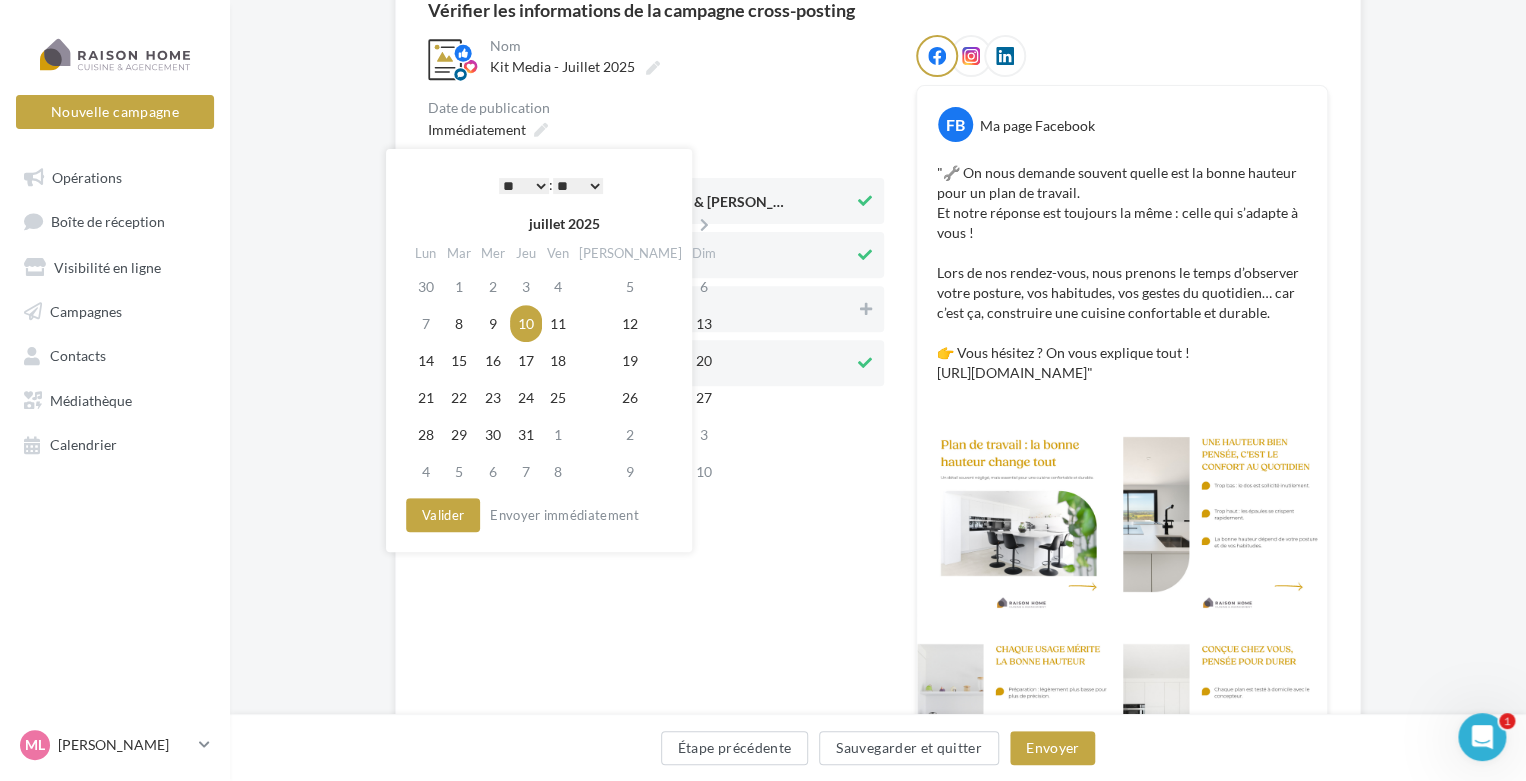 click on "* * * * * * * * * * ** ** ** ** ** ** ** ** ** ** ** ** ** **" at bounding box center [524, 186] 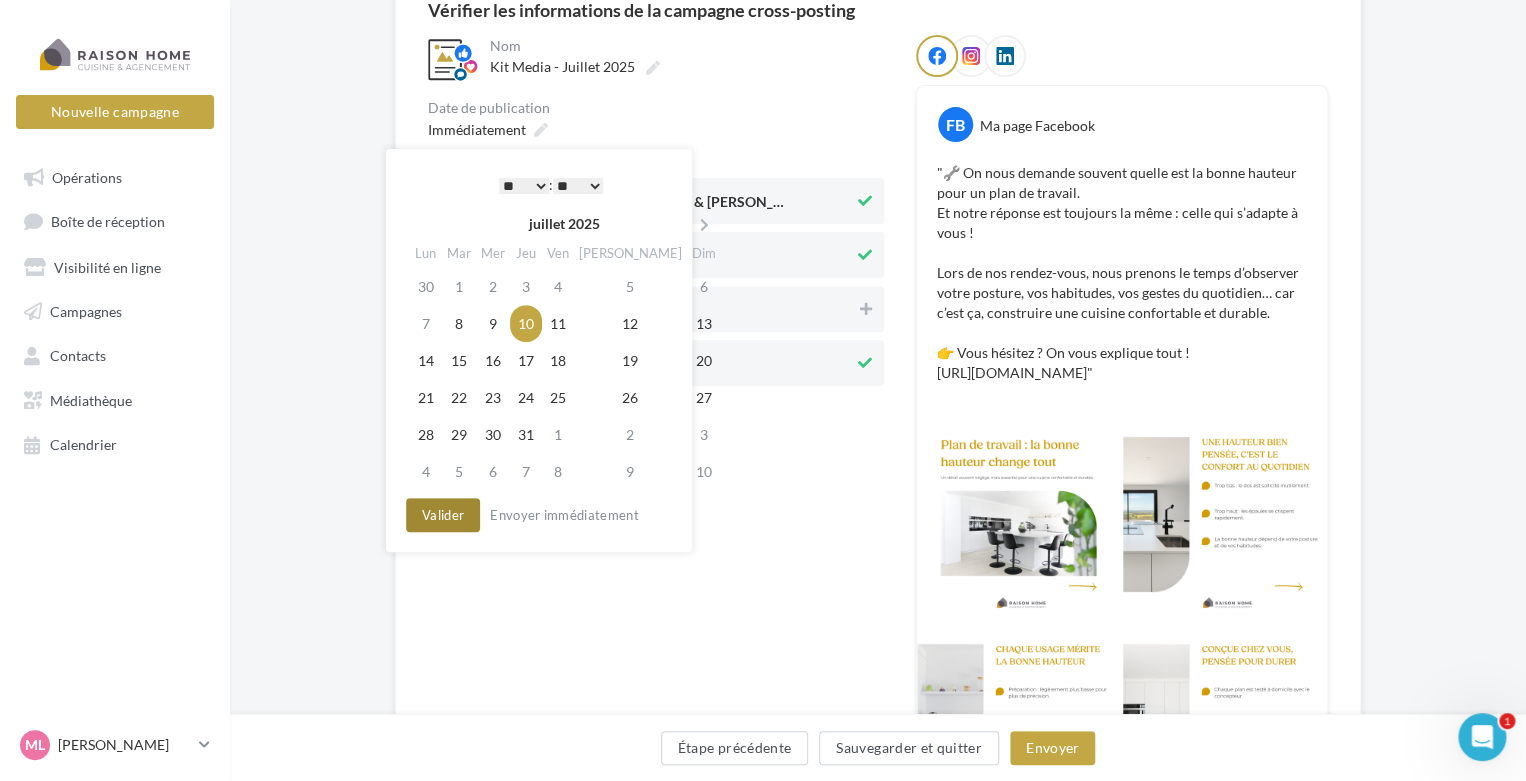 click on "Valider" at bounding box center (443, 515) 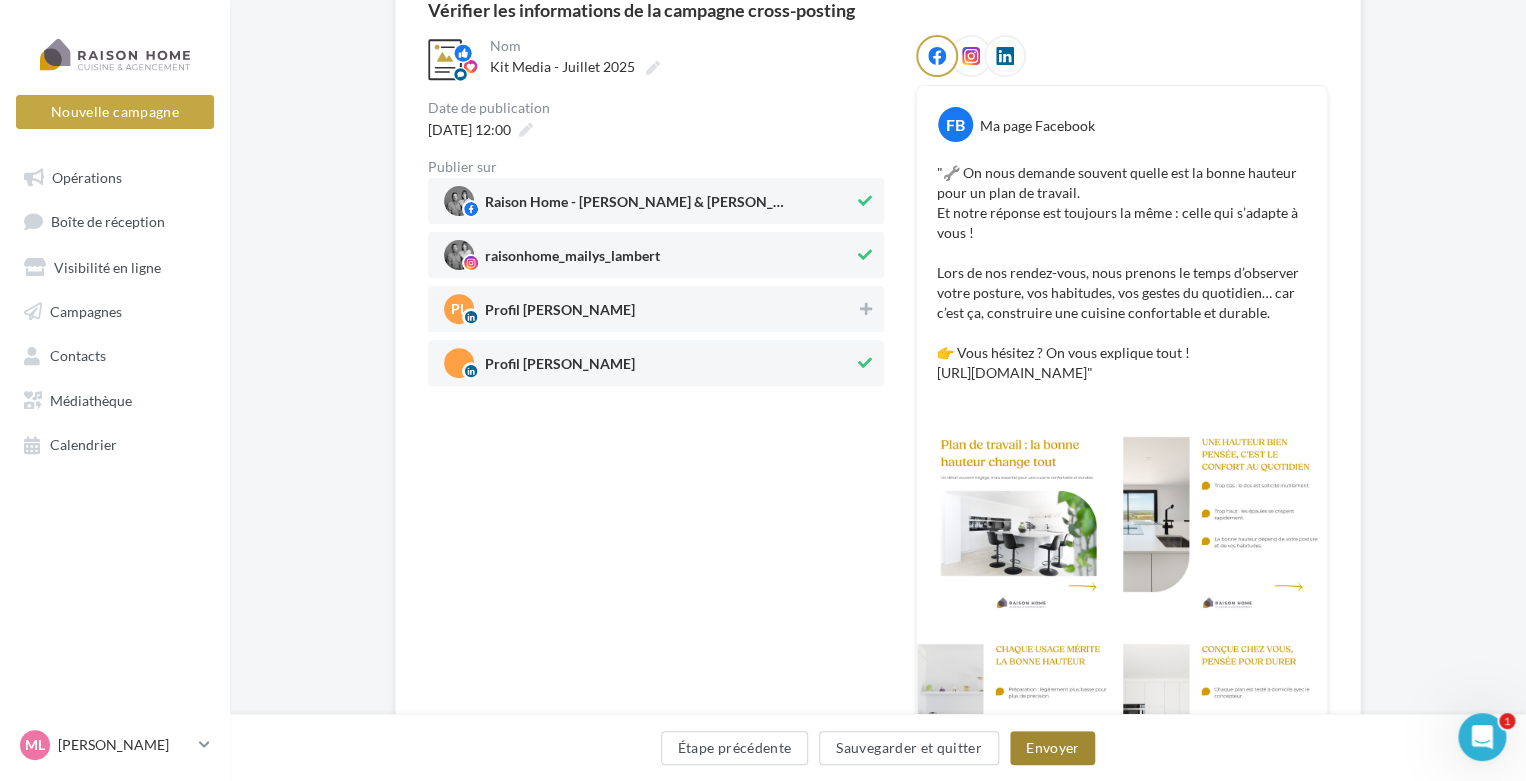 click on "Envoyer" at bounding box center [1052, 748] 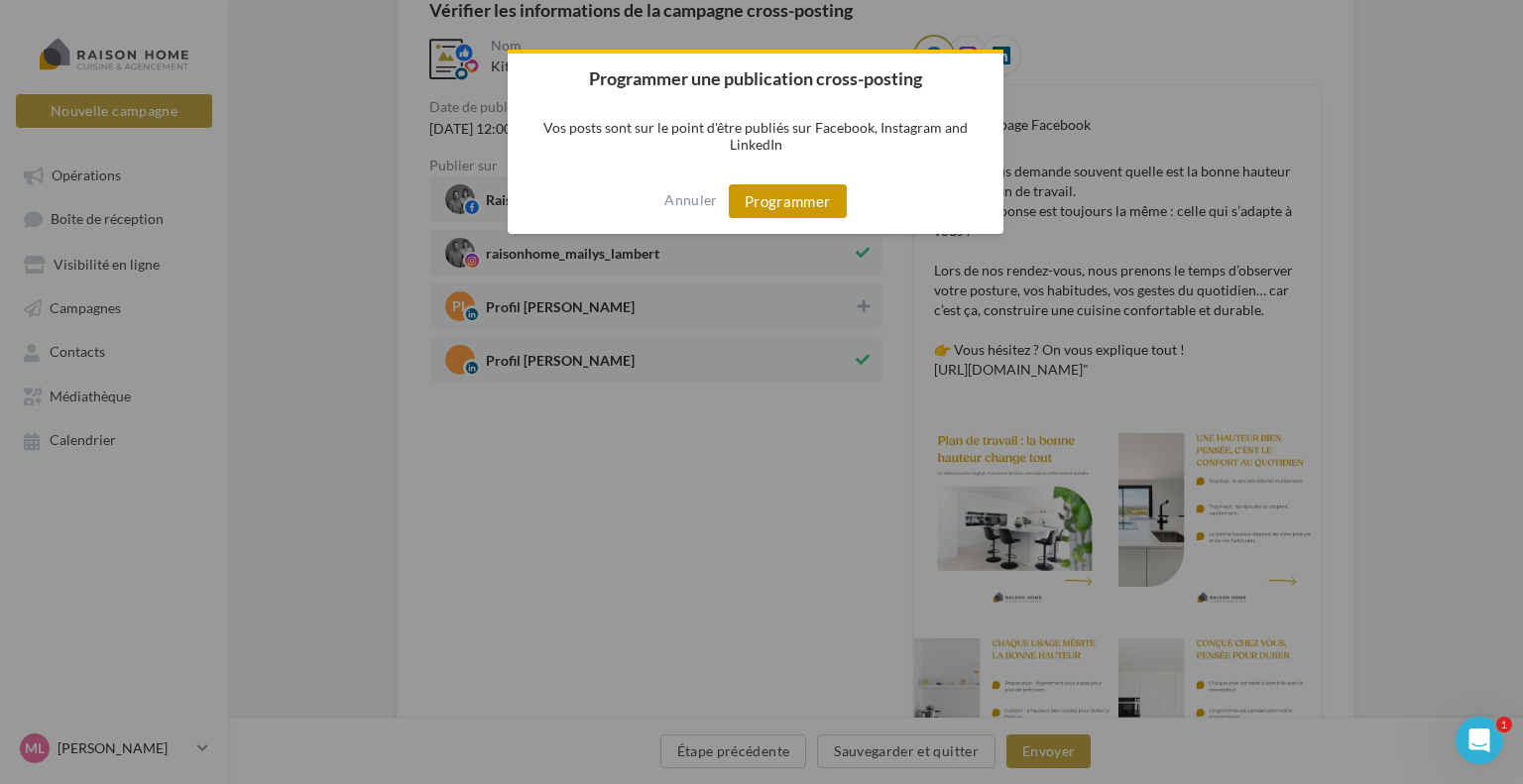 click on "Programmer" at bounding box center [787, 201] 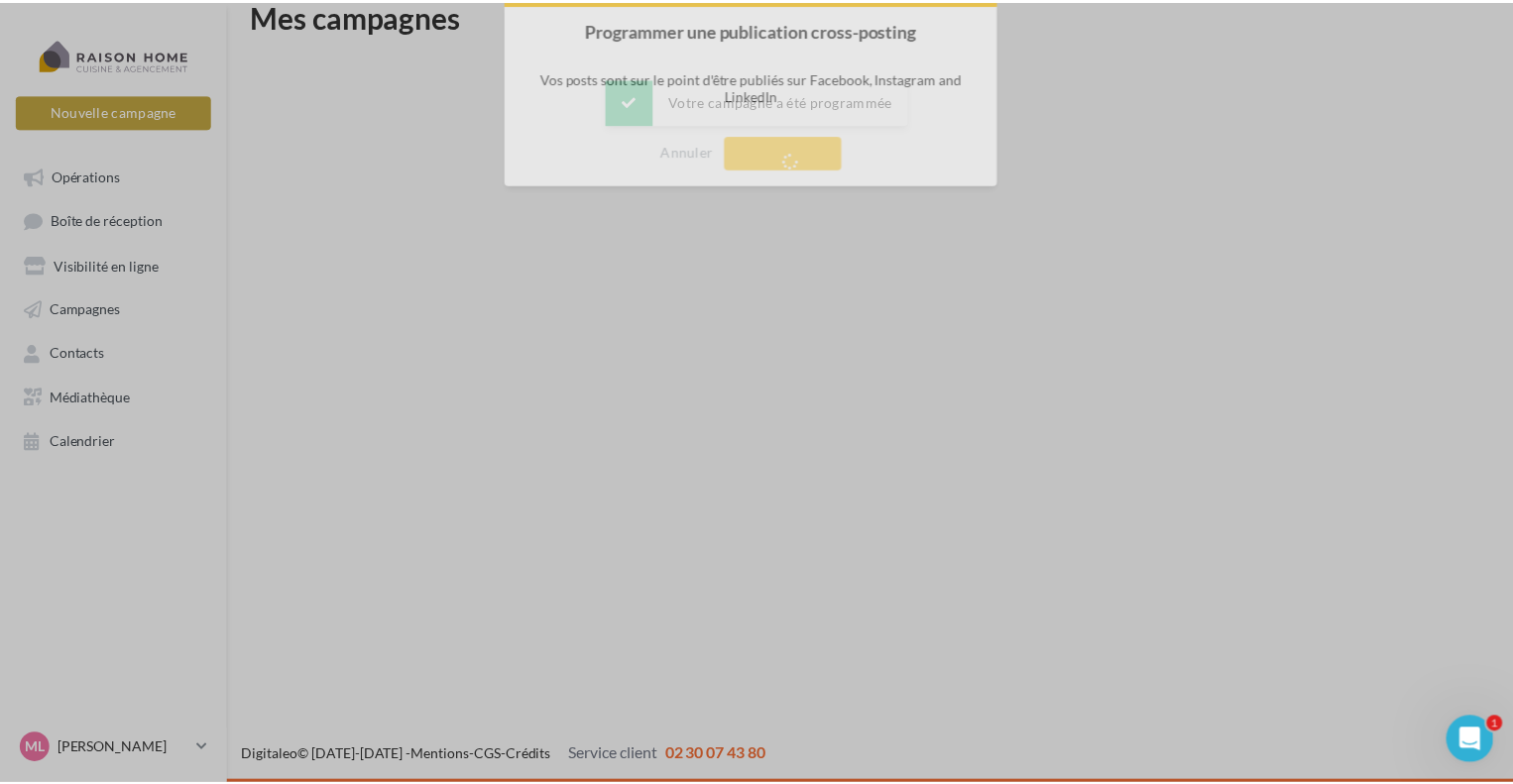 scroll, scrollTop: 32, scrollLeft: 0, axis: vertical 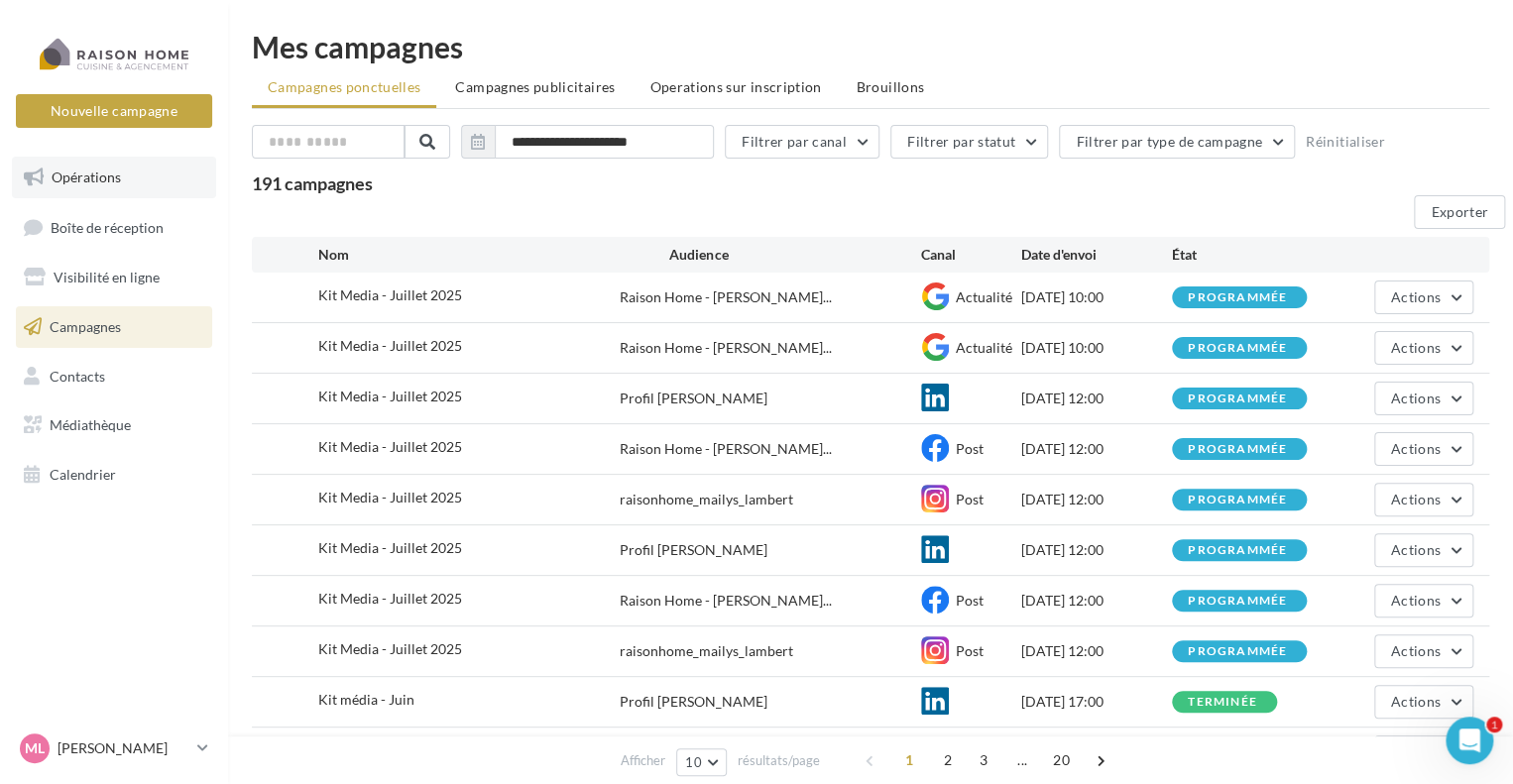click on "Opérations" at bounding box center (114, 177) 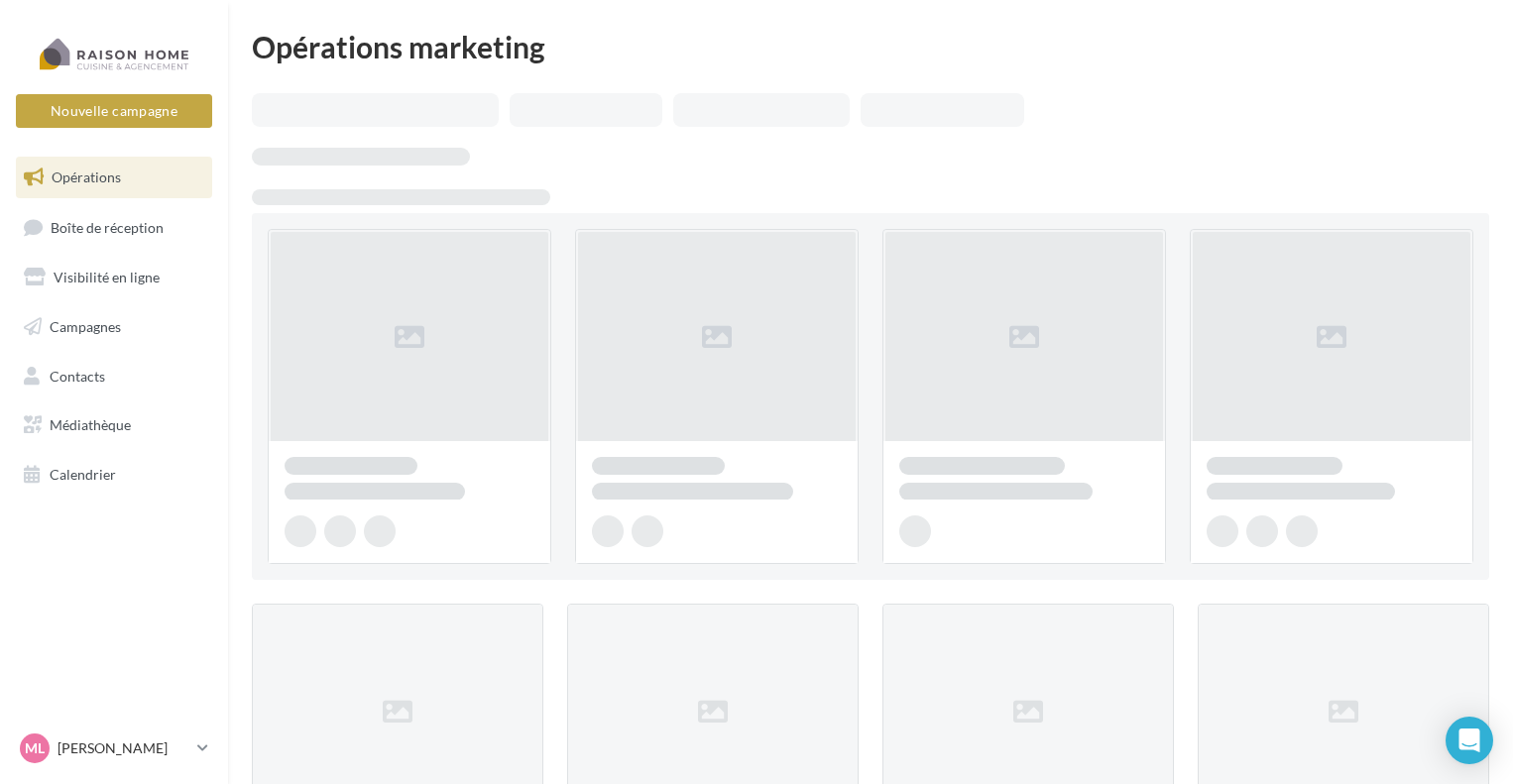 scroll, scrollTop: 0, scrollLeft: 0, axis: both 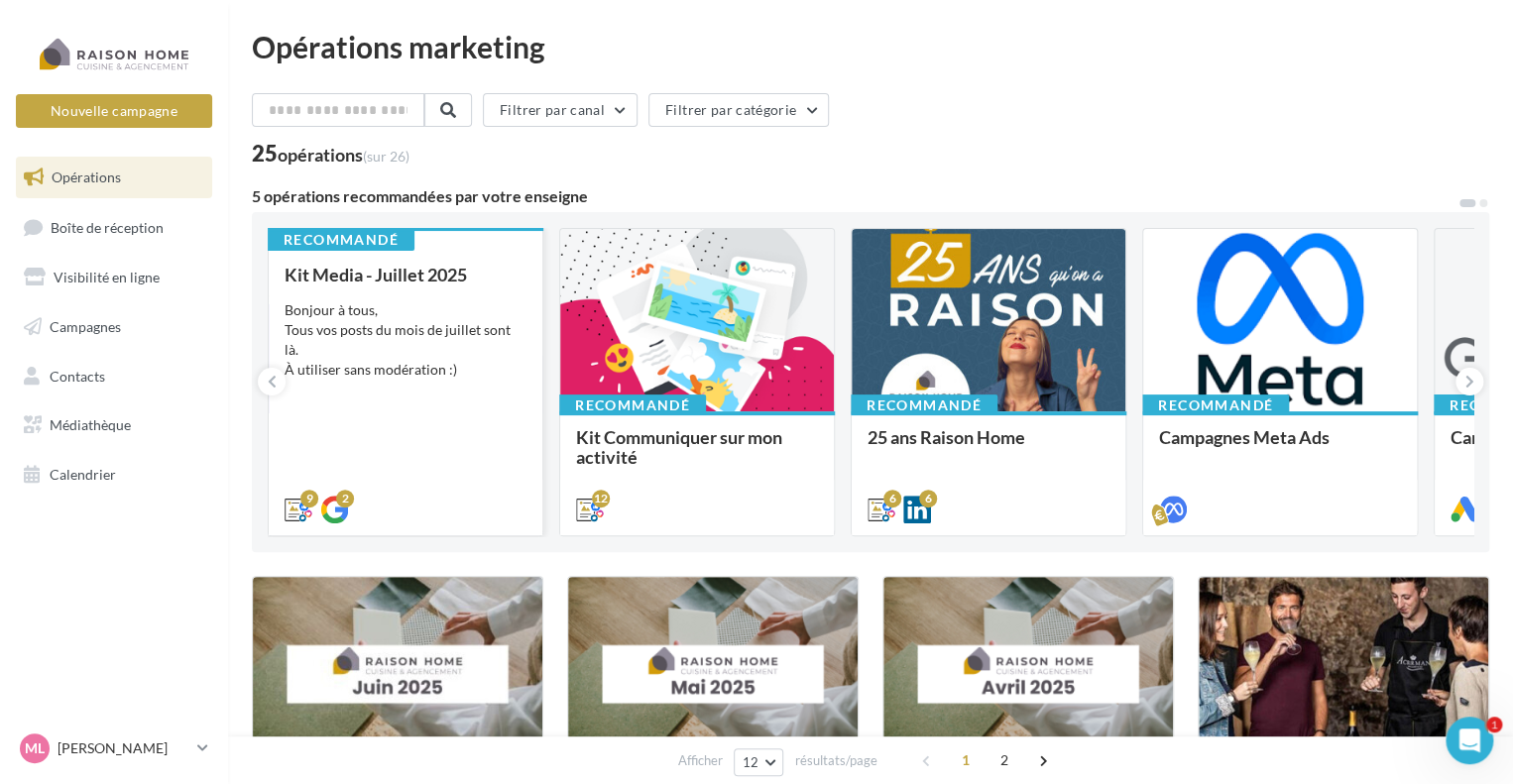 click on "Bonjour à tous,
Tous vos posts du mois de juillet sont là.
À utiliser sans modération :)" at bounding box center (406, 340) 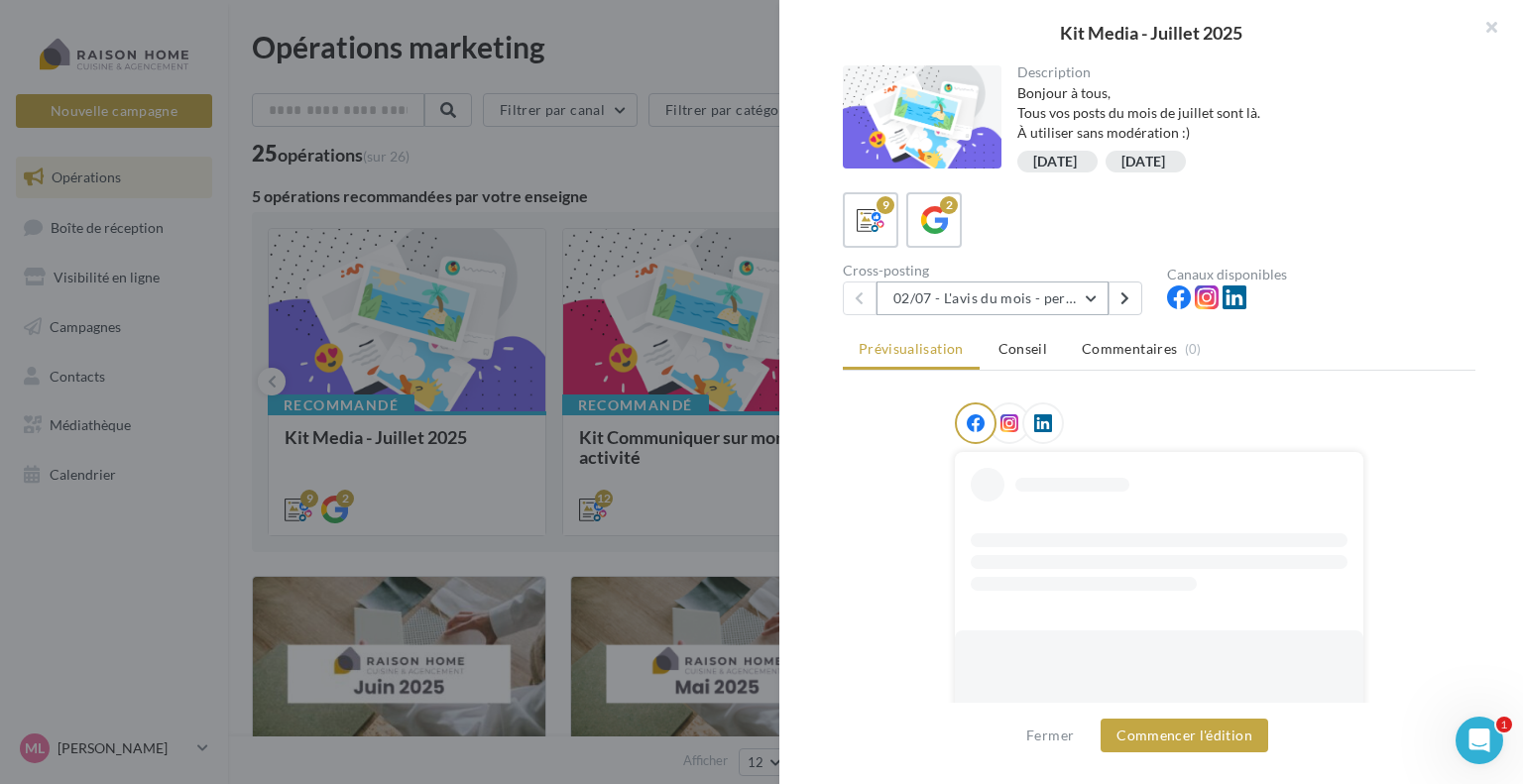 click on "02/07 - L'avis du mois - personnalisble" at bounding box center (993, 298) 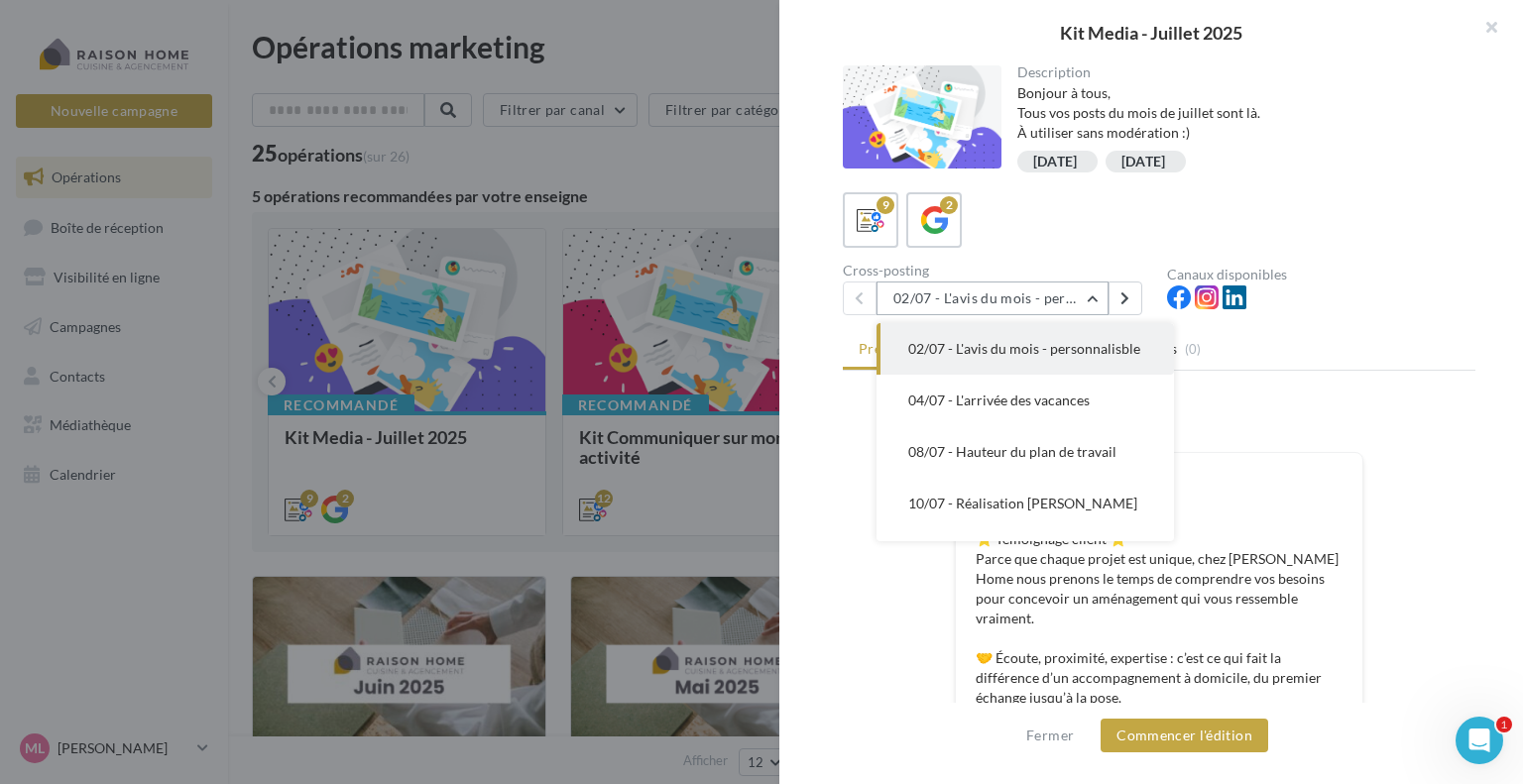 scroll, scrollTop: 99, scrollLeft: 0, axis: vertical 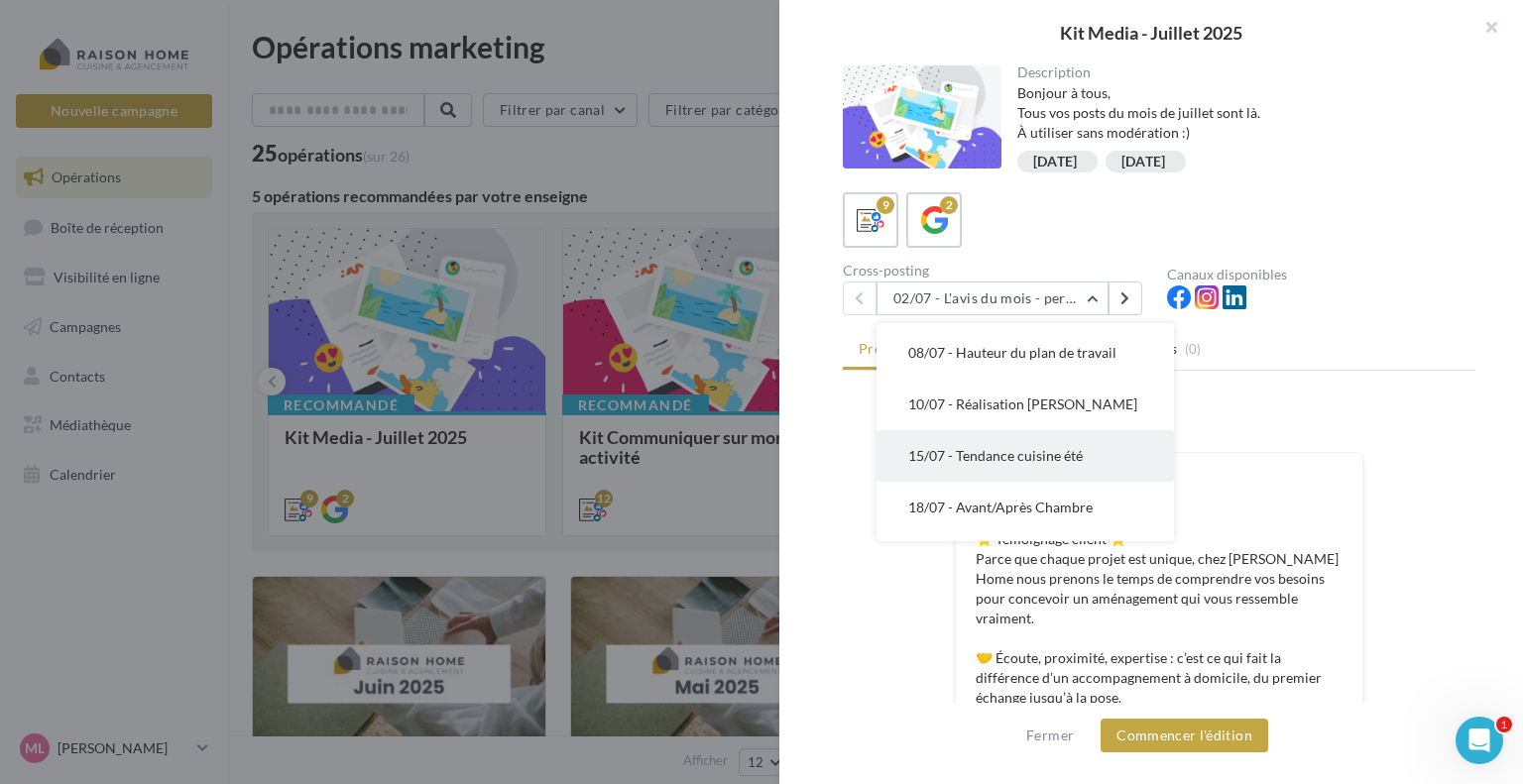 click on "15/07 - Tendance cuisine été" at bounding box center [996, 455] 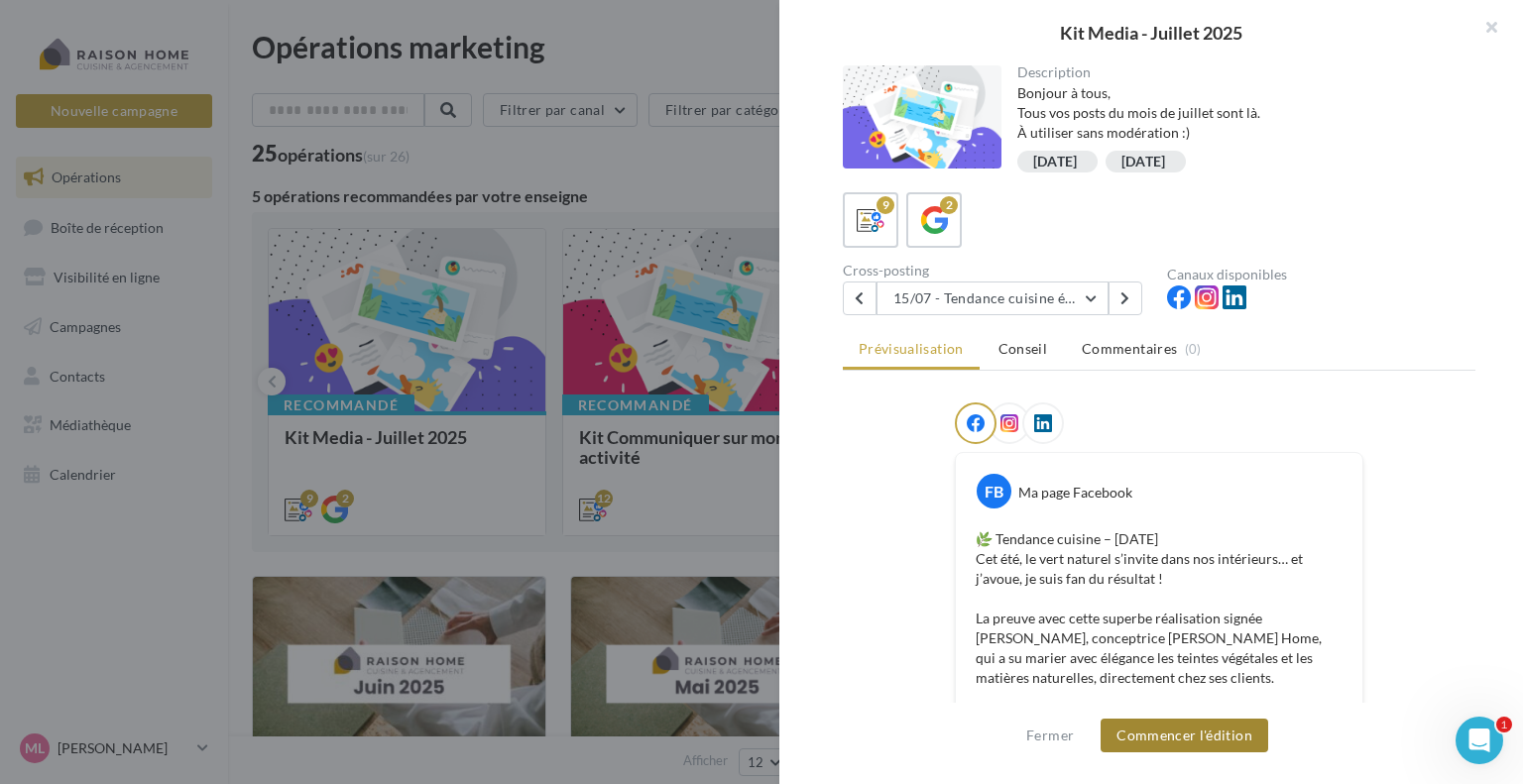 click on "Commencer l'édition" at bounding box center [1184, 735] 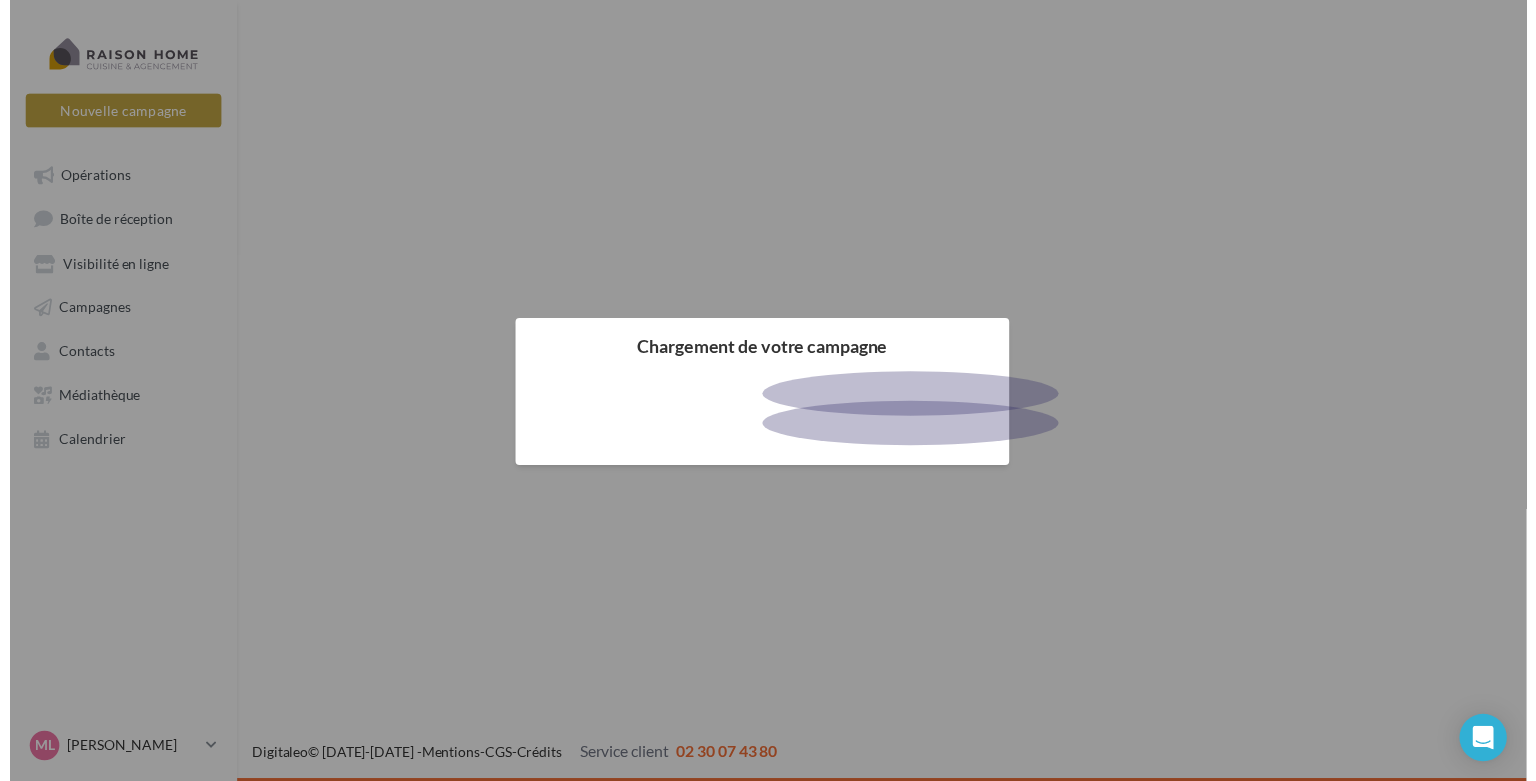 scroll, scrollTop: 0, scrollLeft: 0, axis: both 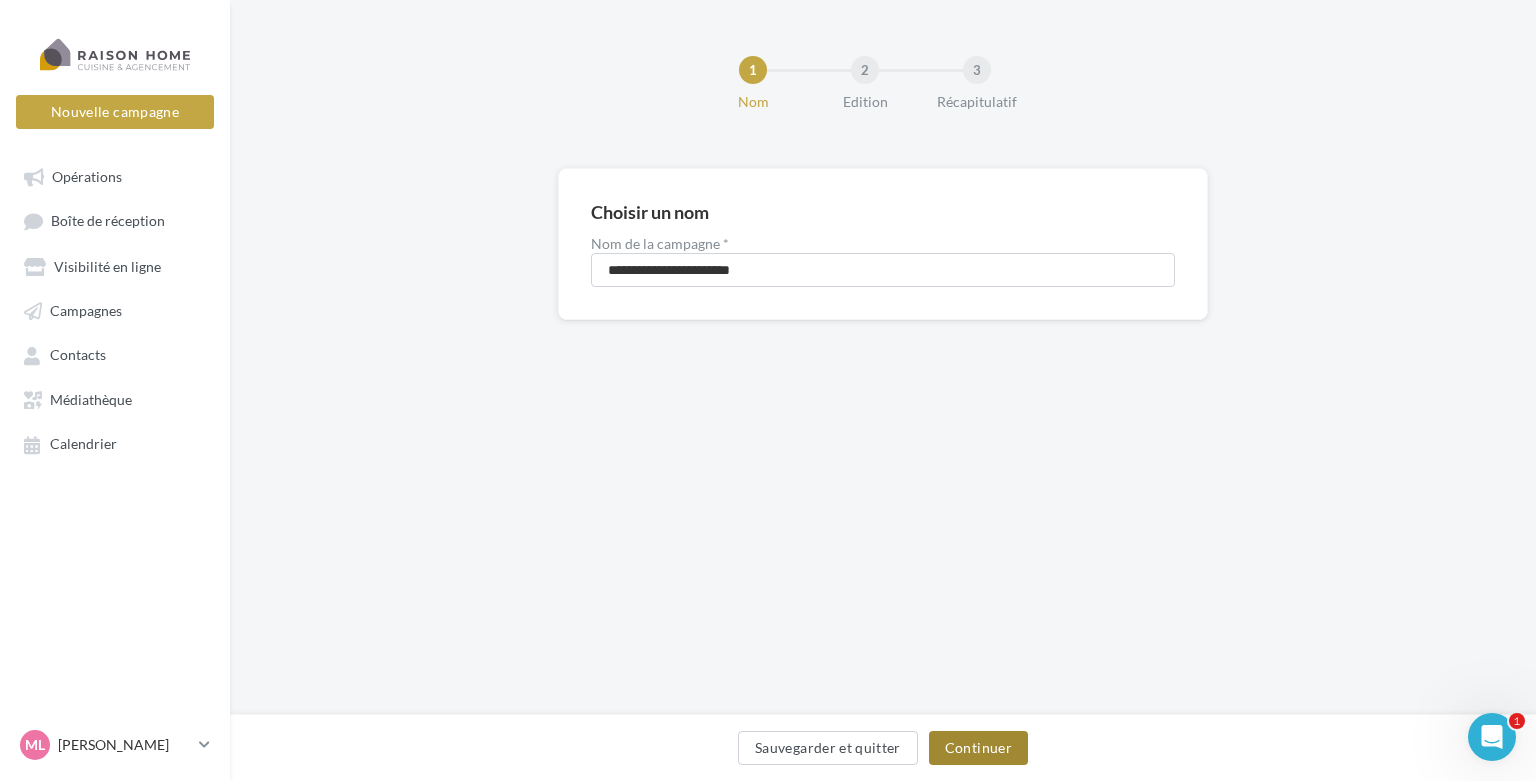 click on "Continuer" at bounding box center (978, 748) 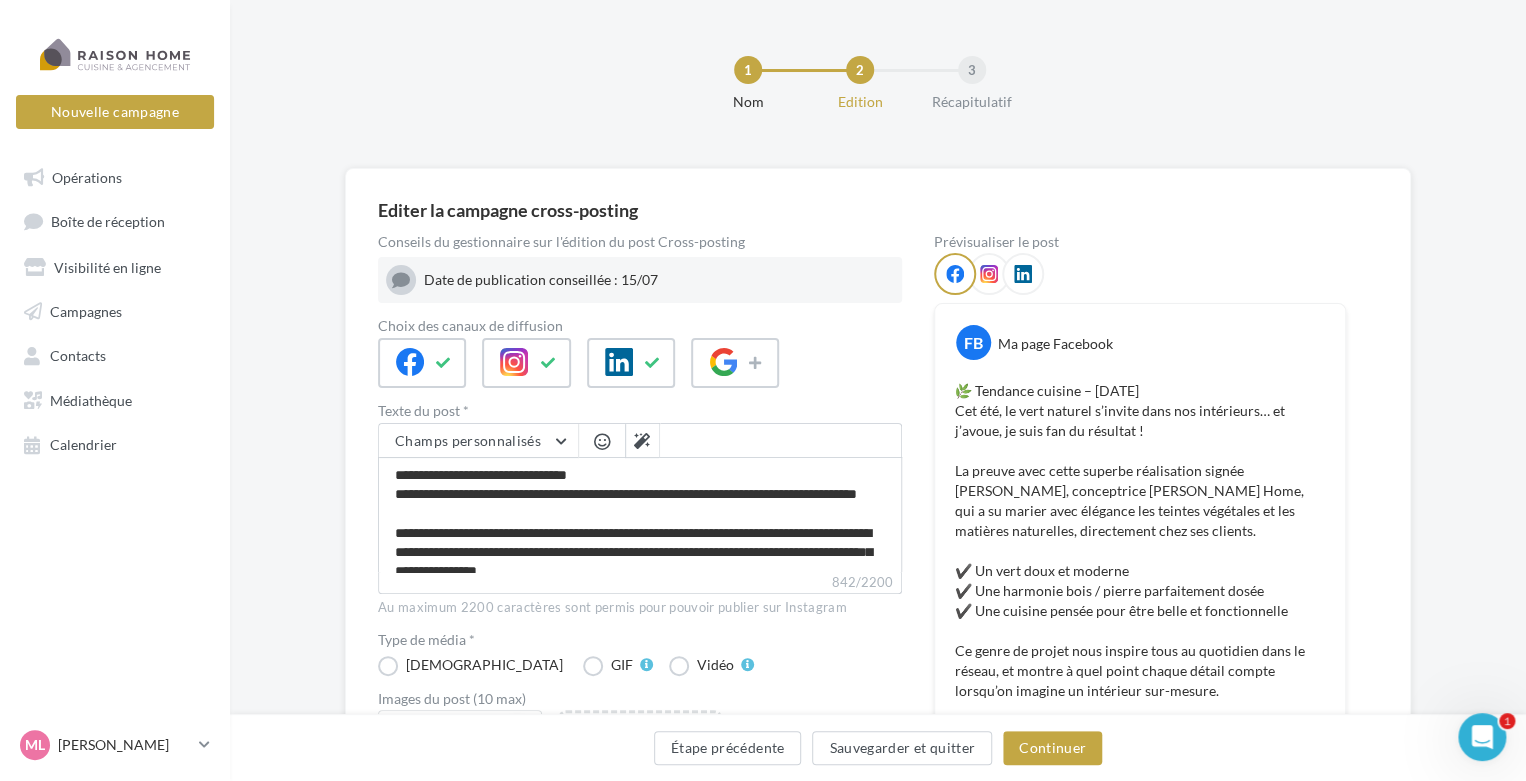 click on "Date de publication conseillée : 15/07" at bounding box center [659, 280] 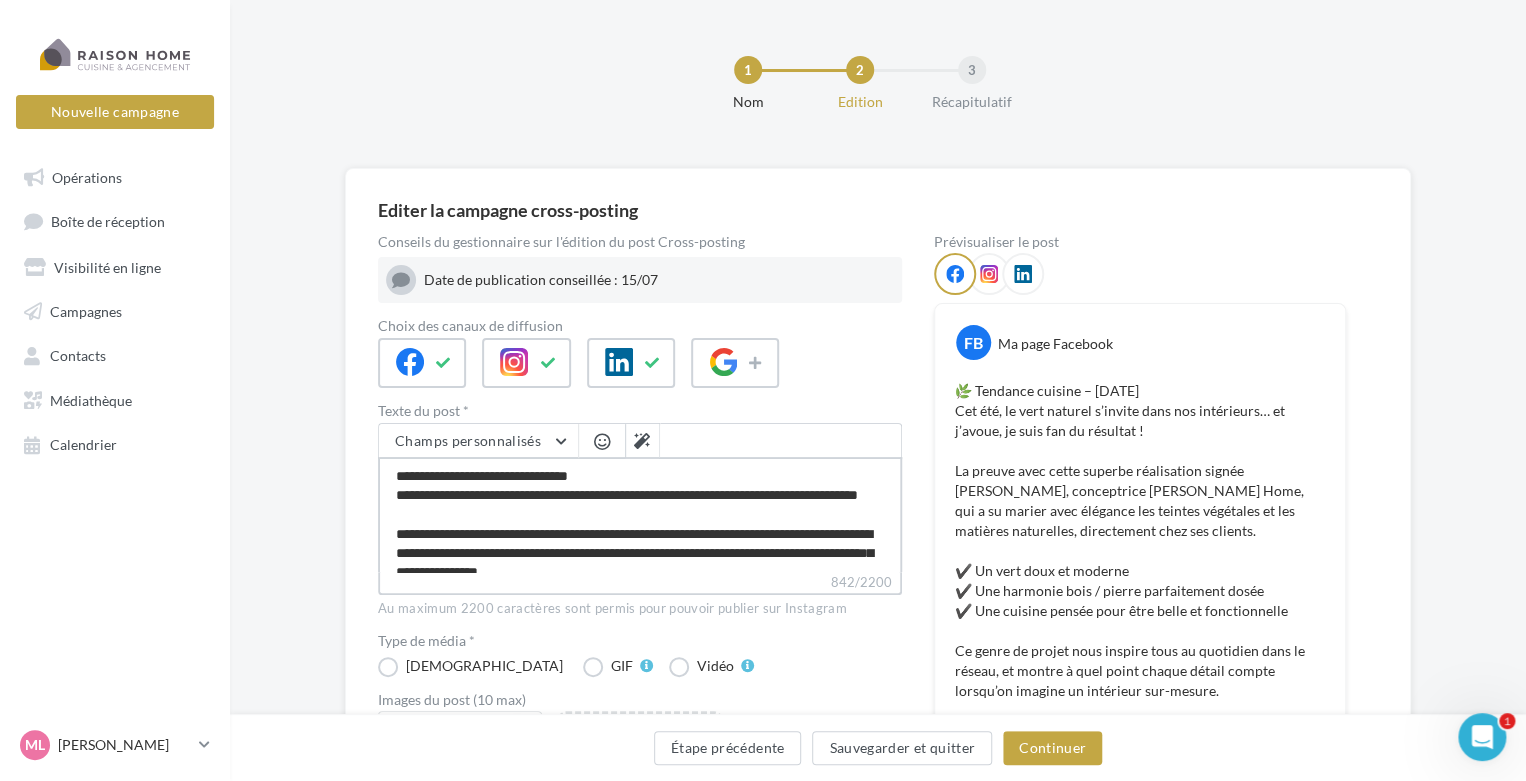 click on "**********" at bounding box center (640, 514) 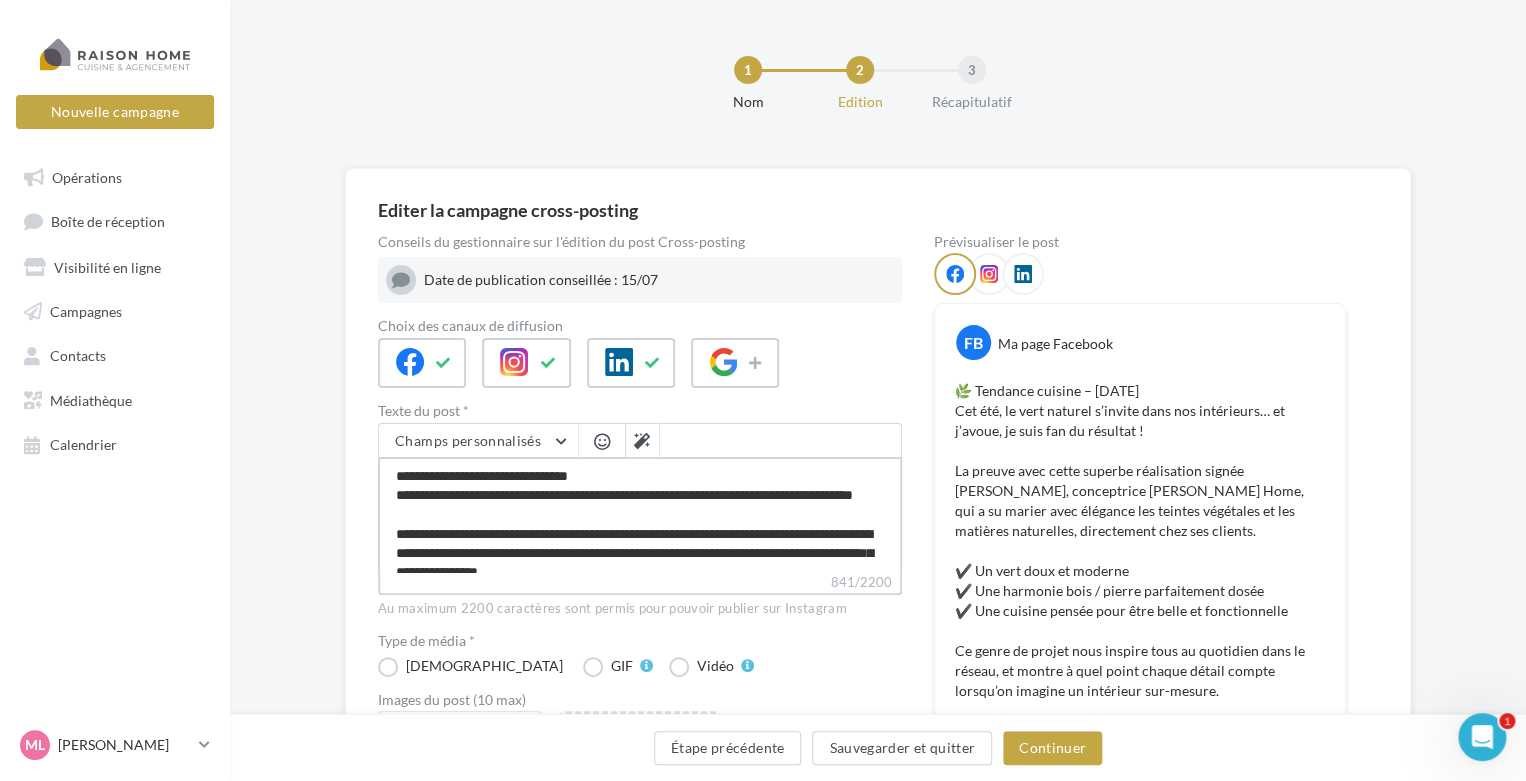 type on "**********" 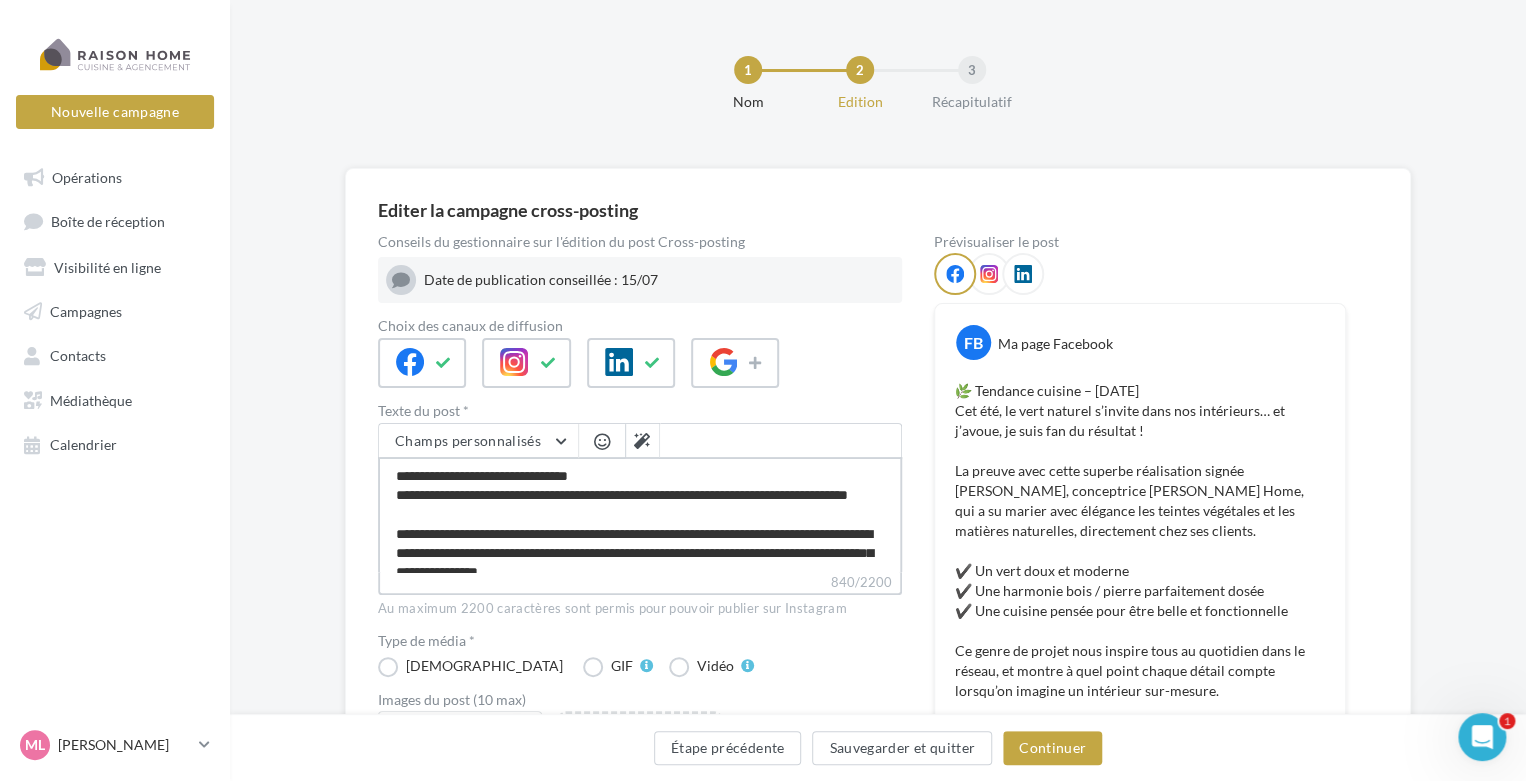type on "**********" 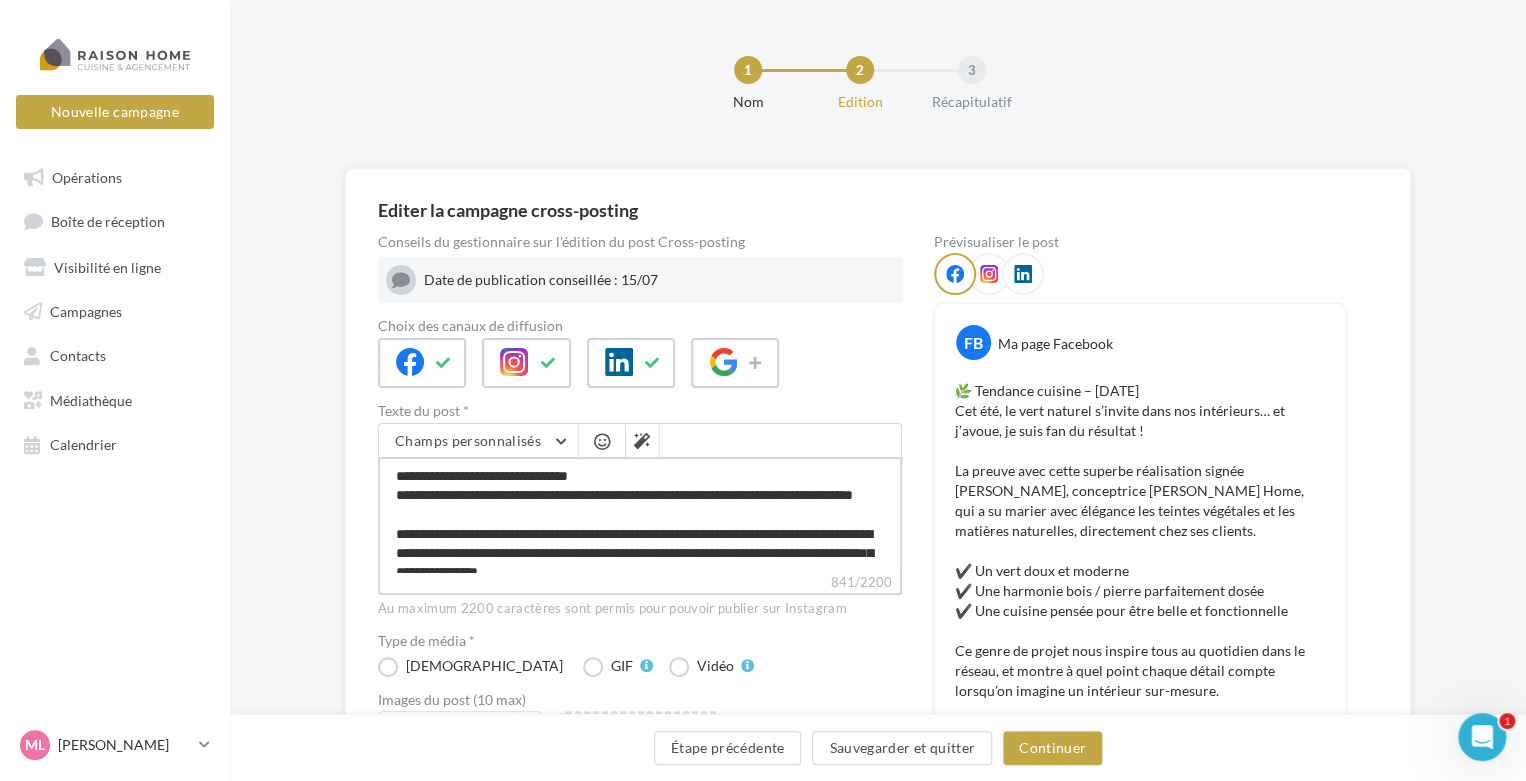 type on "**********" 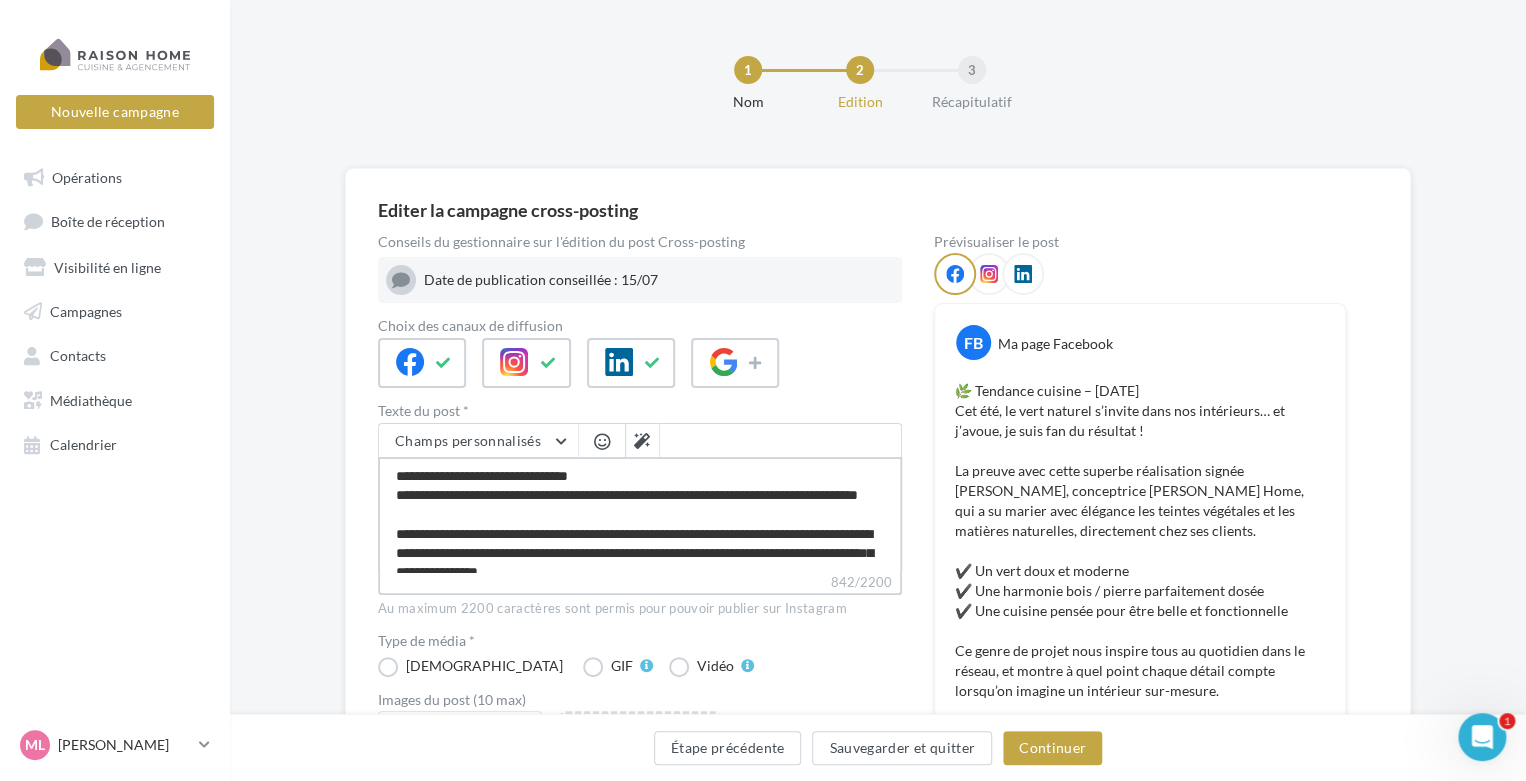 type on "**********" 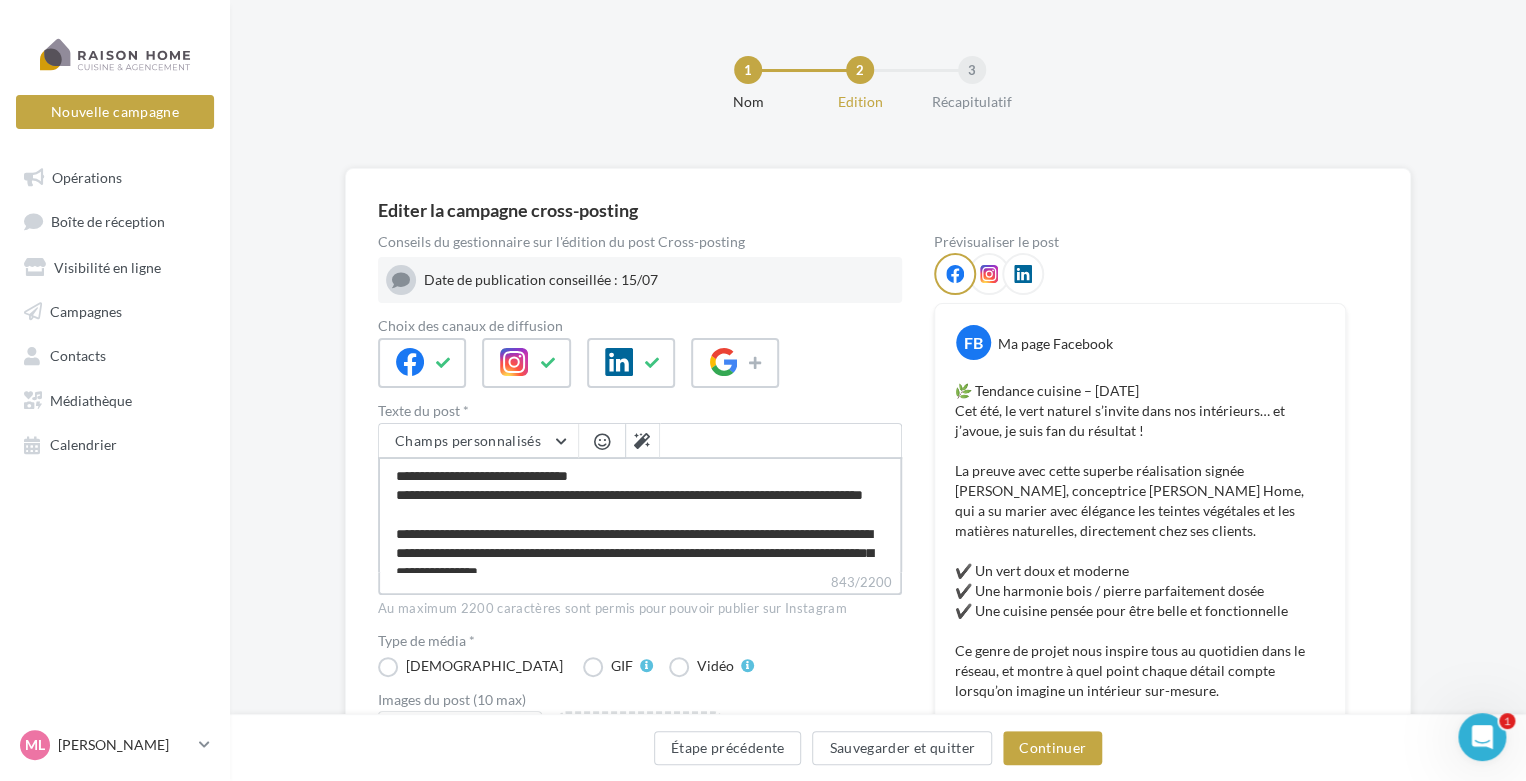 click on "**********" at bounding box center [640, 514] 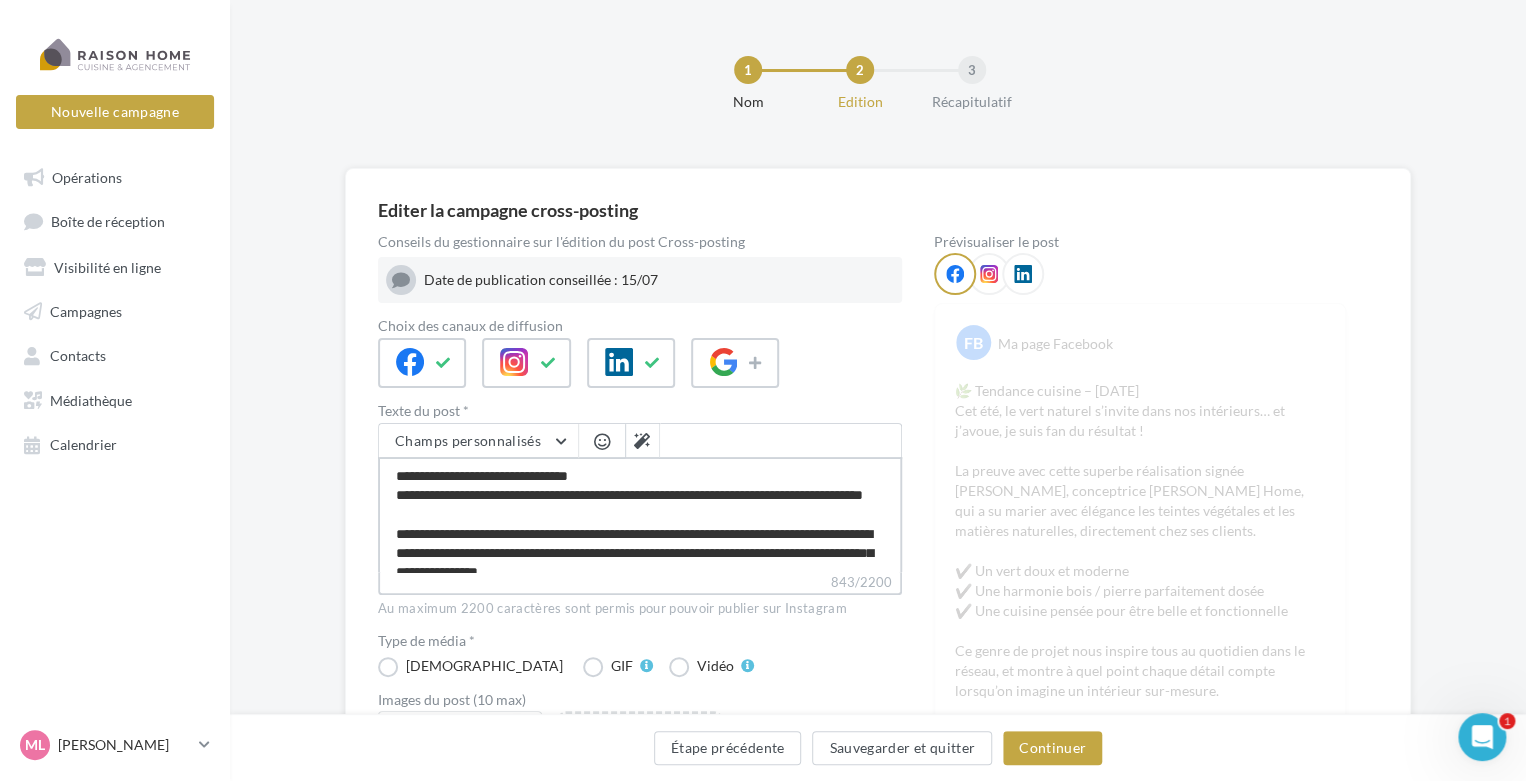 type on "**********" 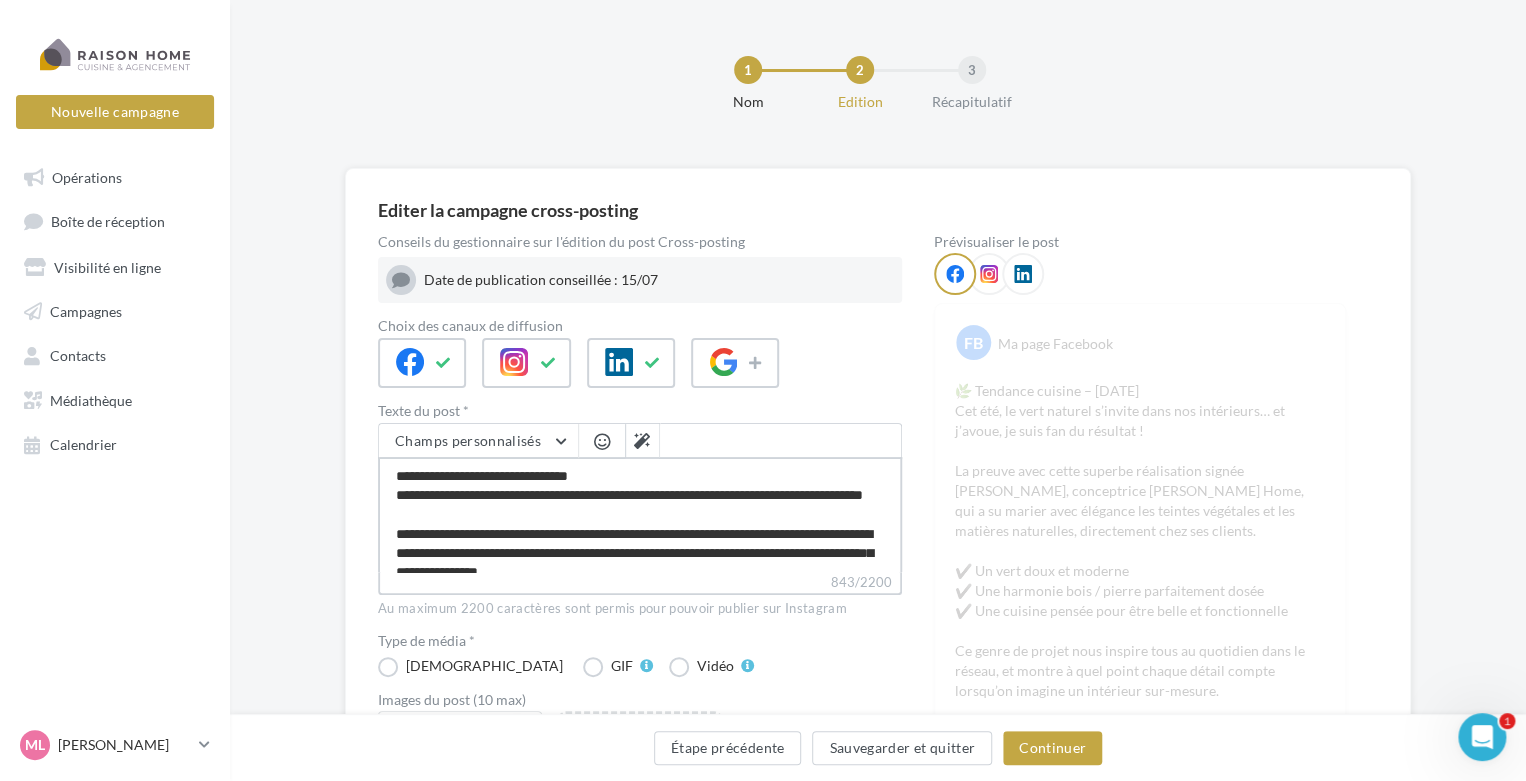 type on "**********" 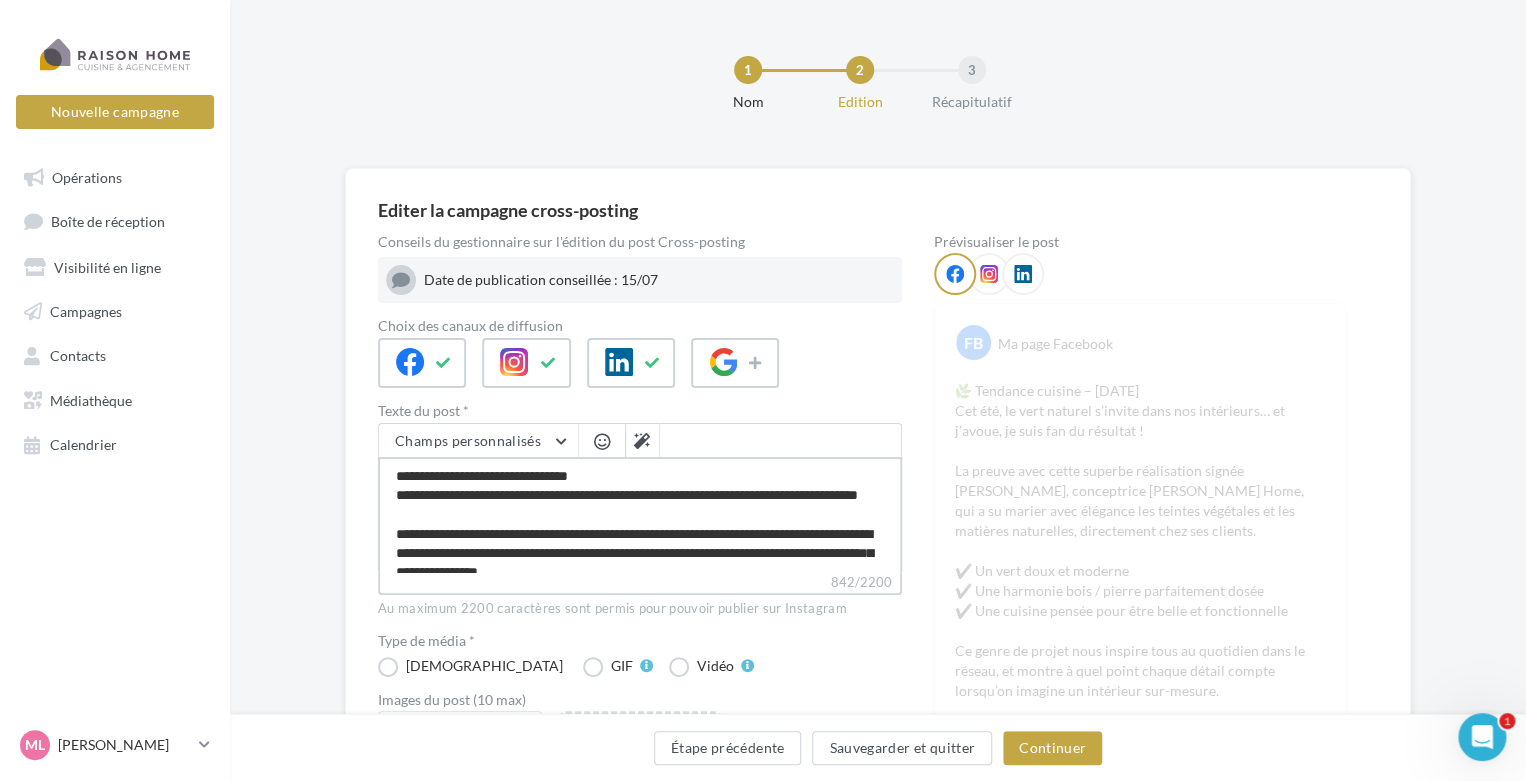 type on "**********" 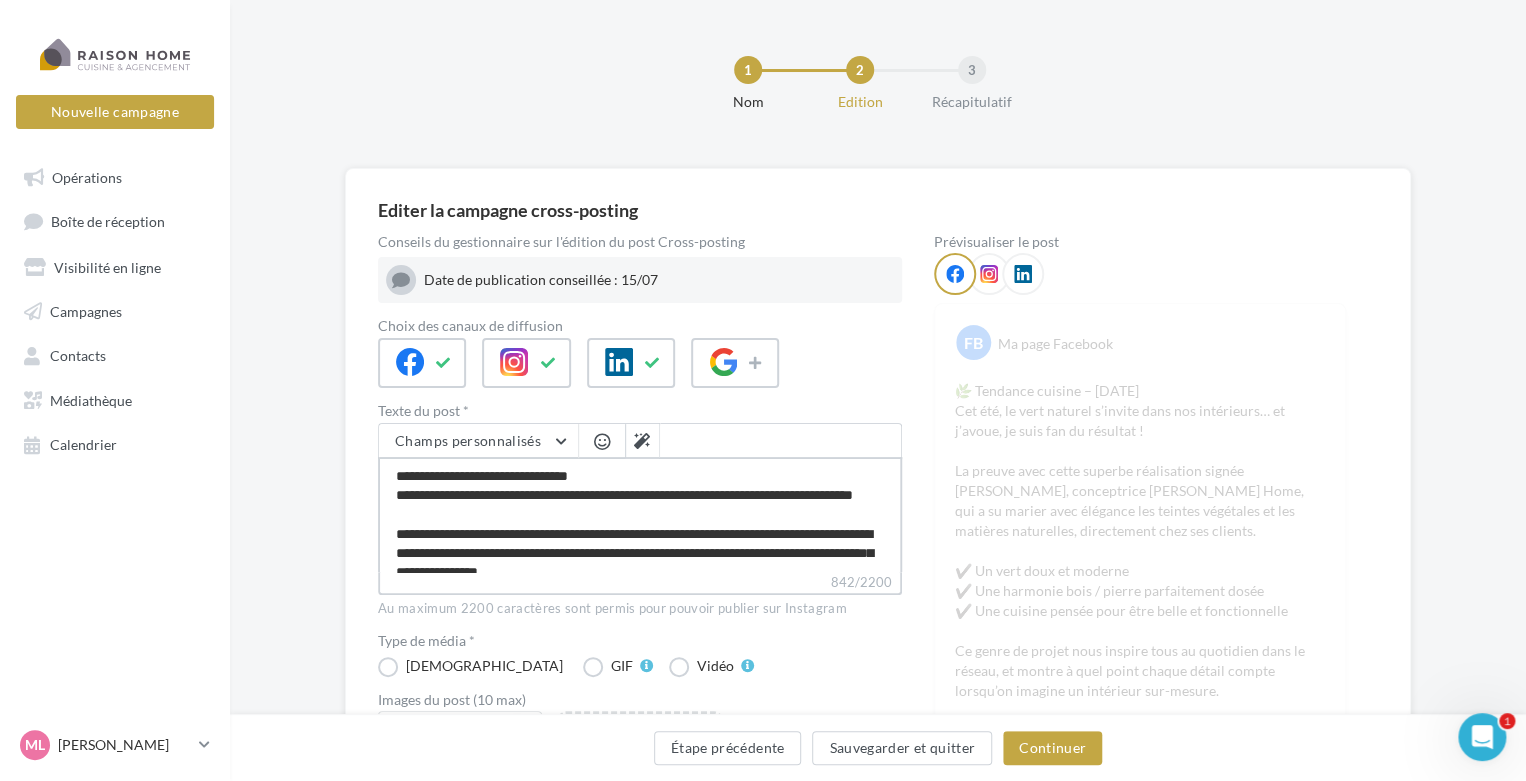 type on "**********" 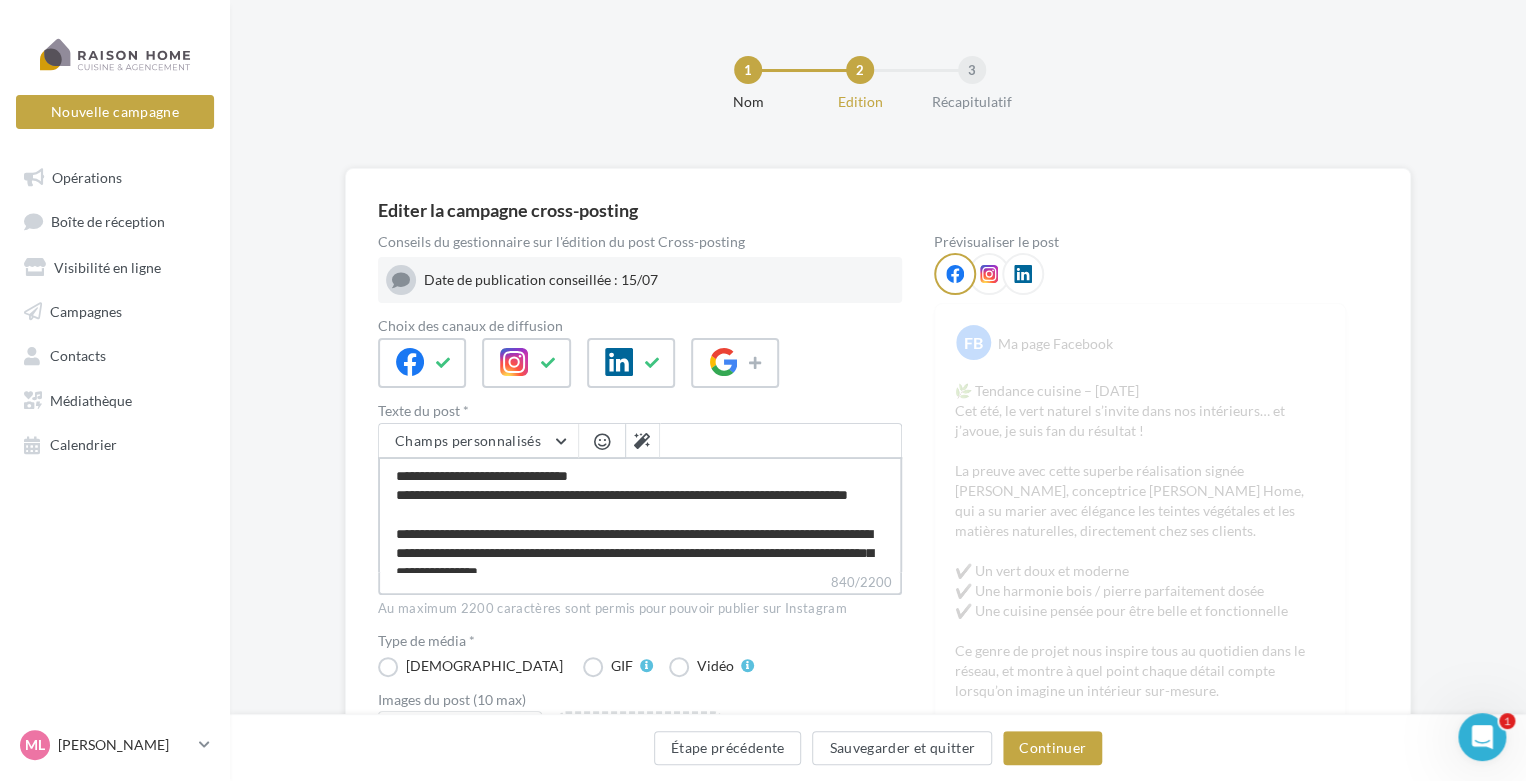 type on "**********" 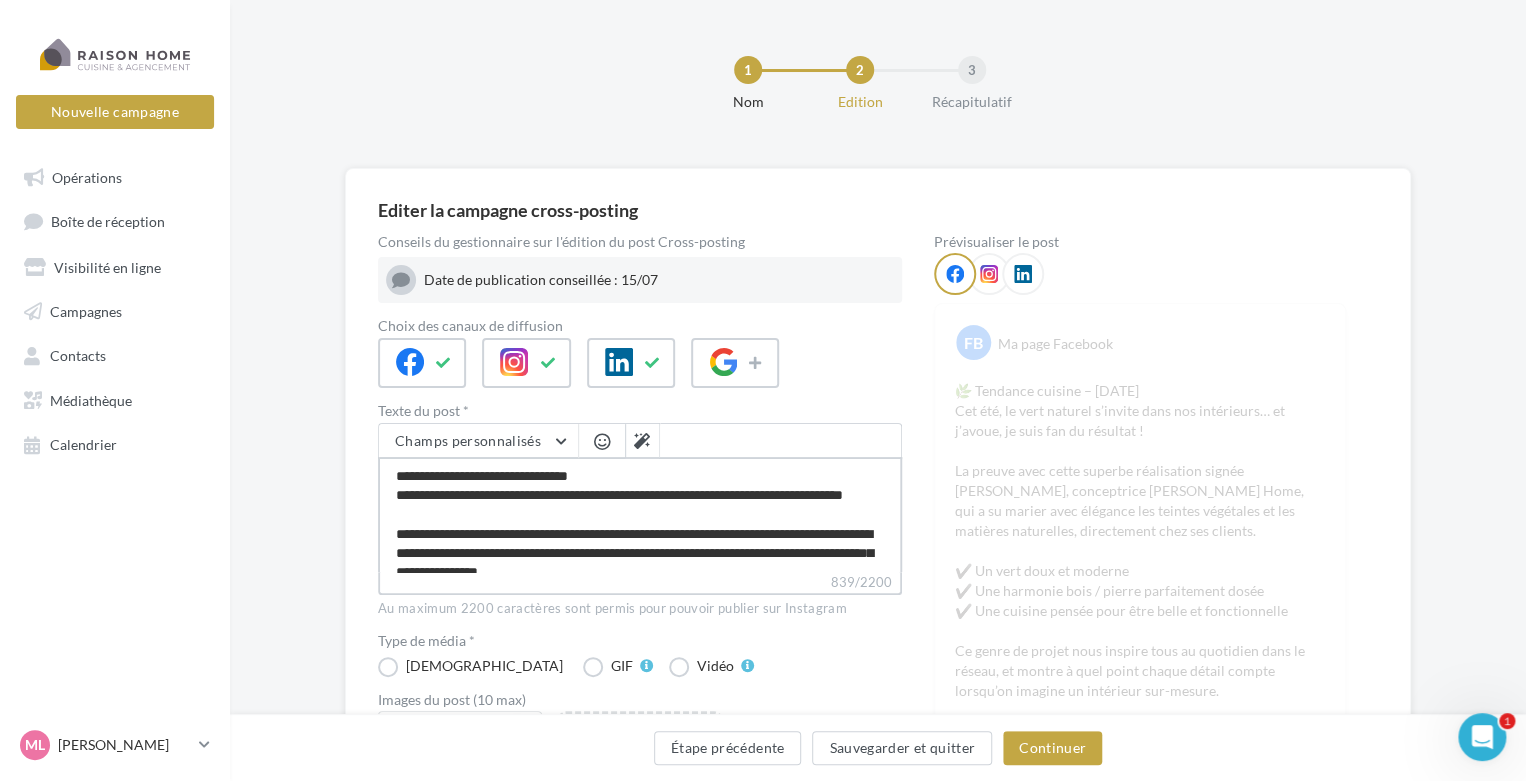 type on "**********" 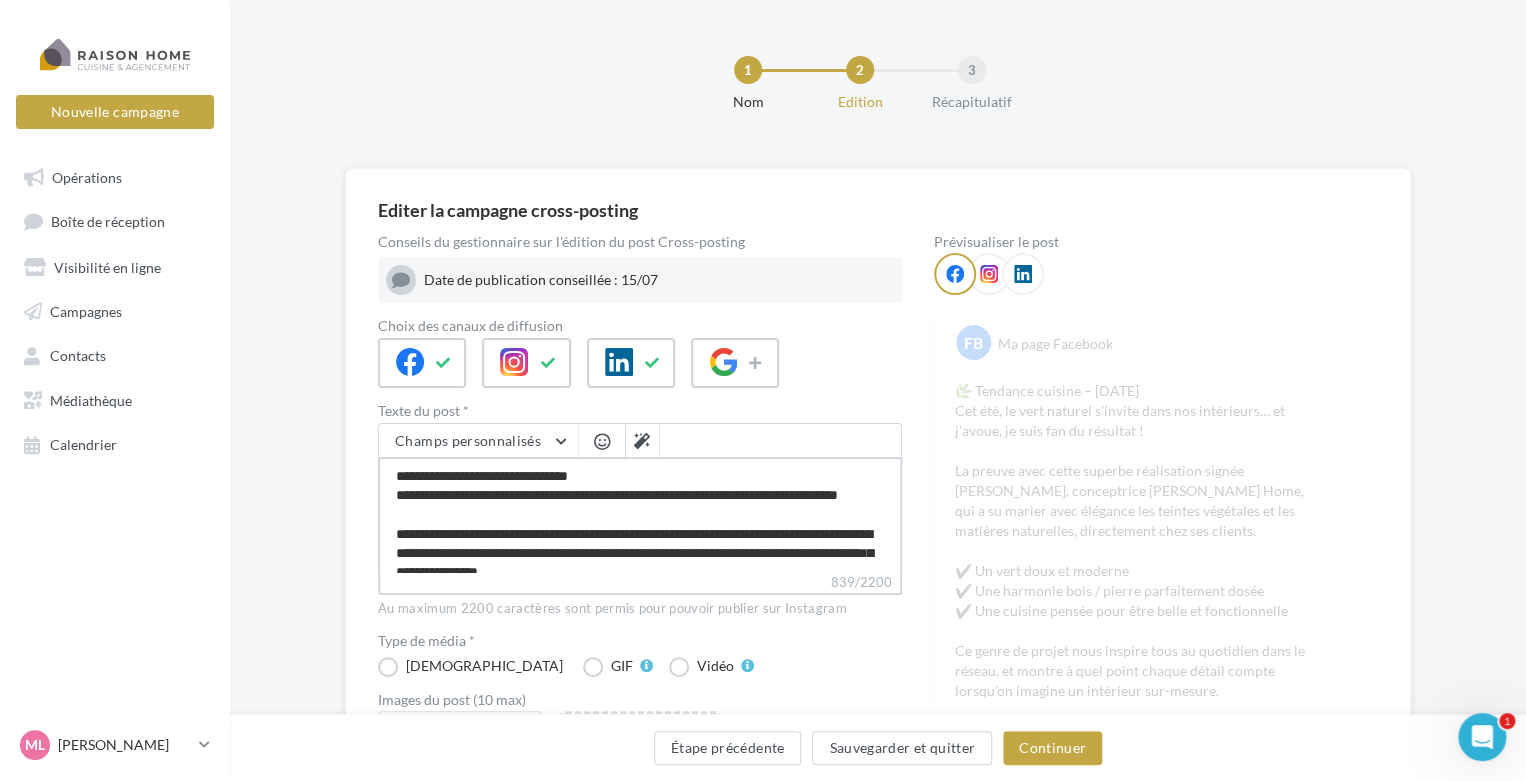 type on "**********" 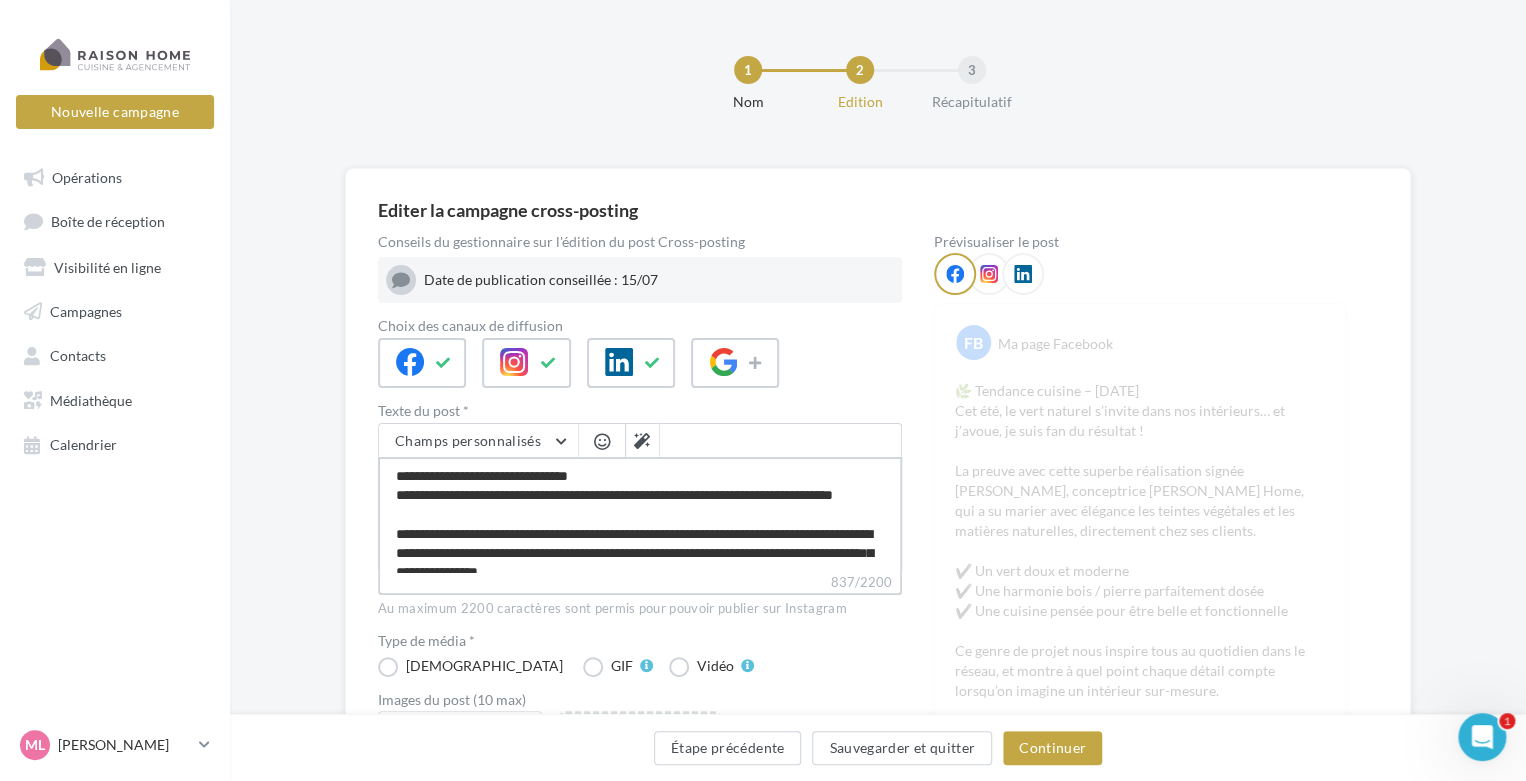 type on "**********" 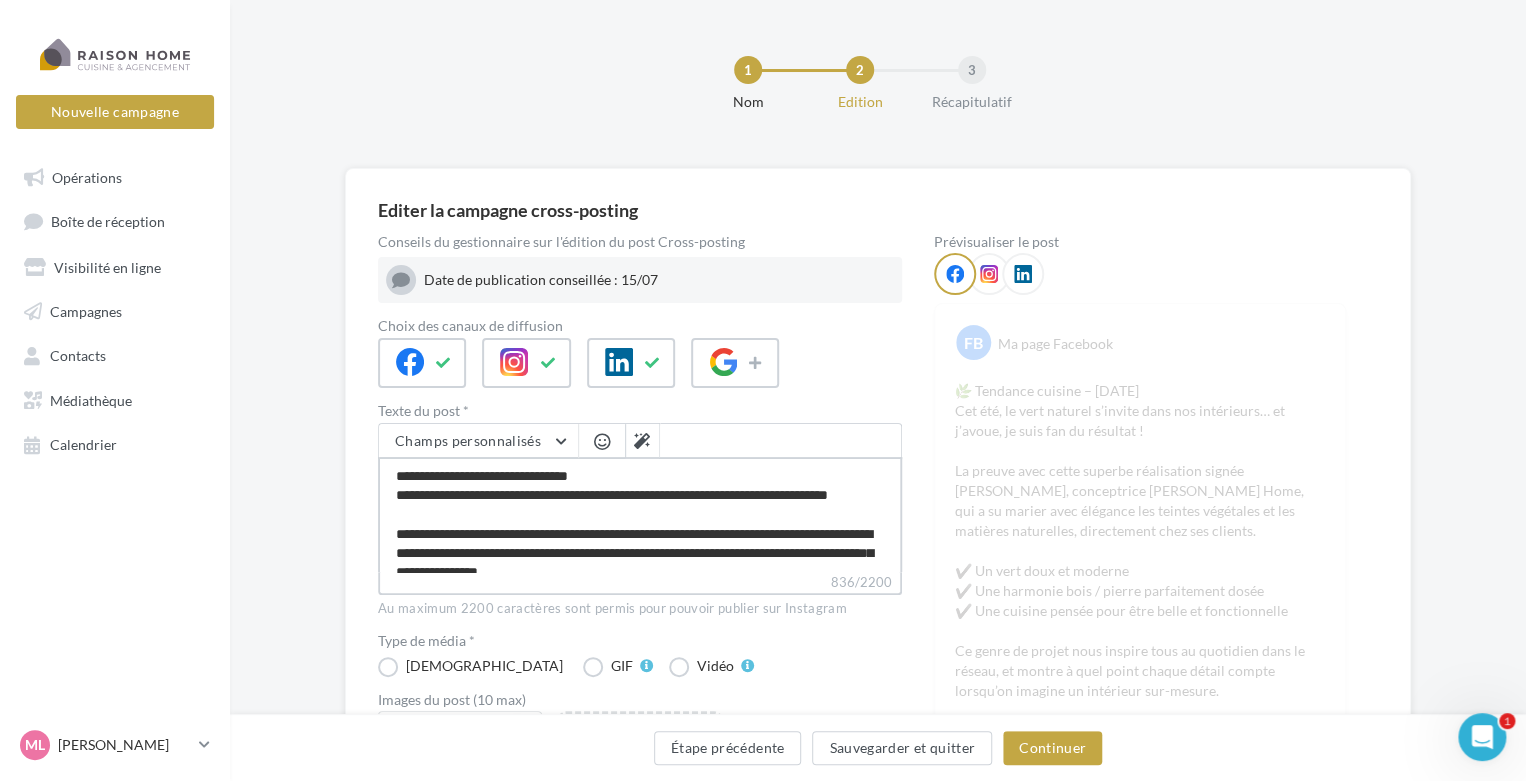 type on "**********" 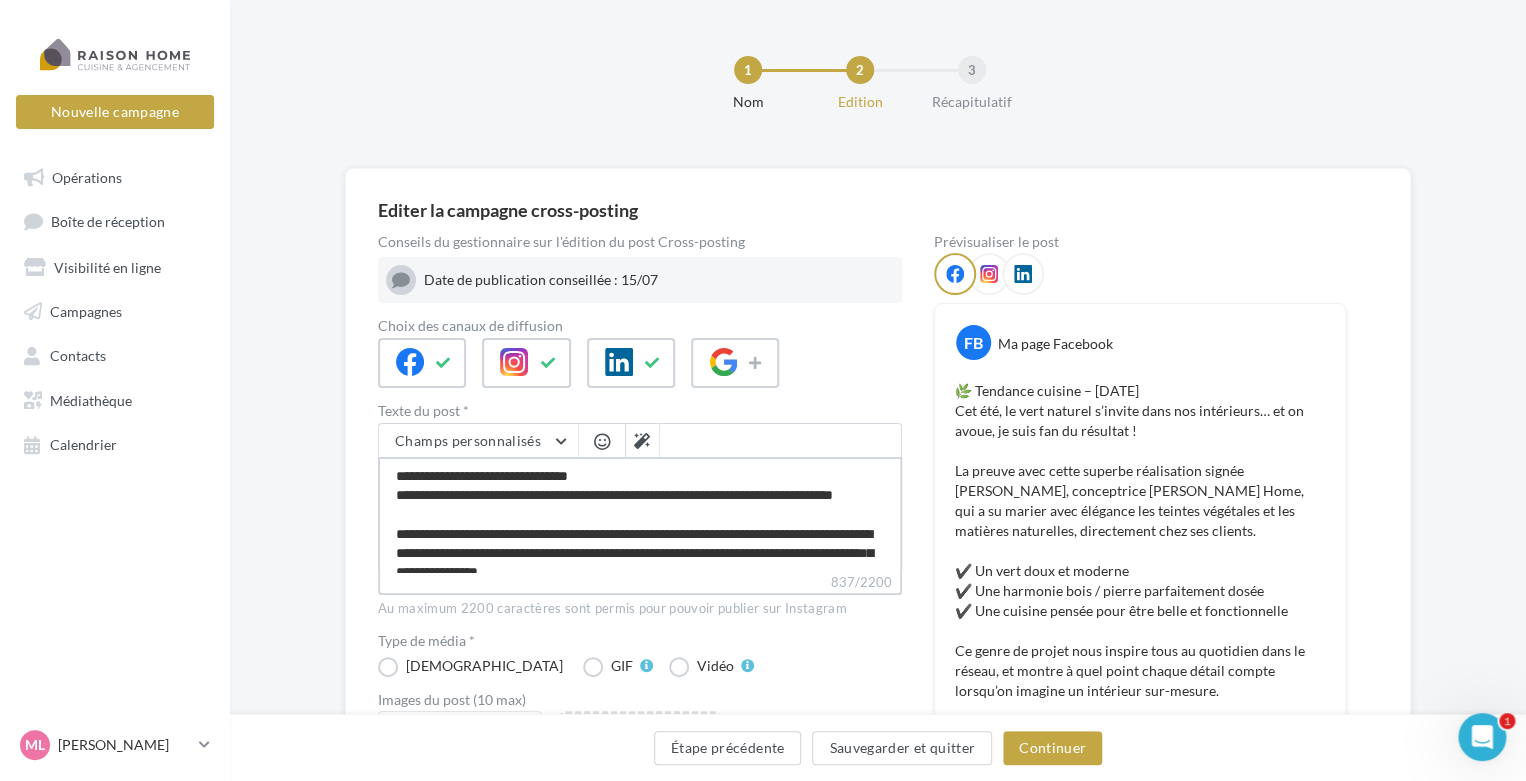 type on "**********" 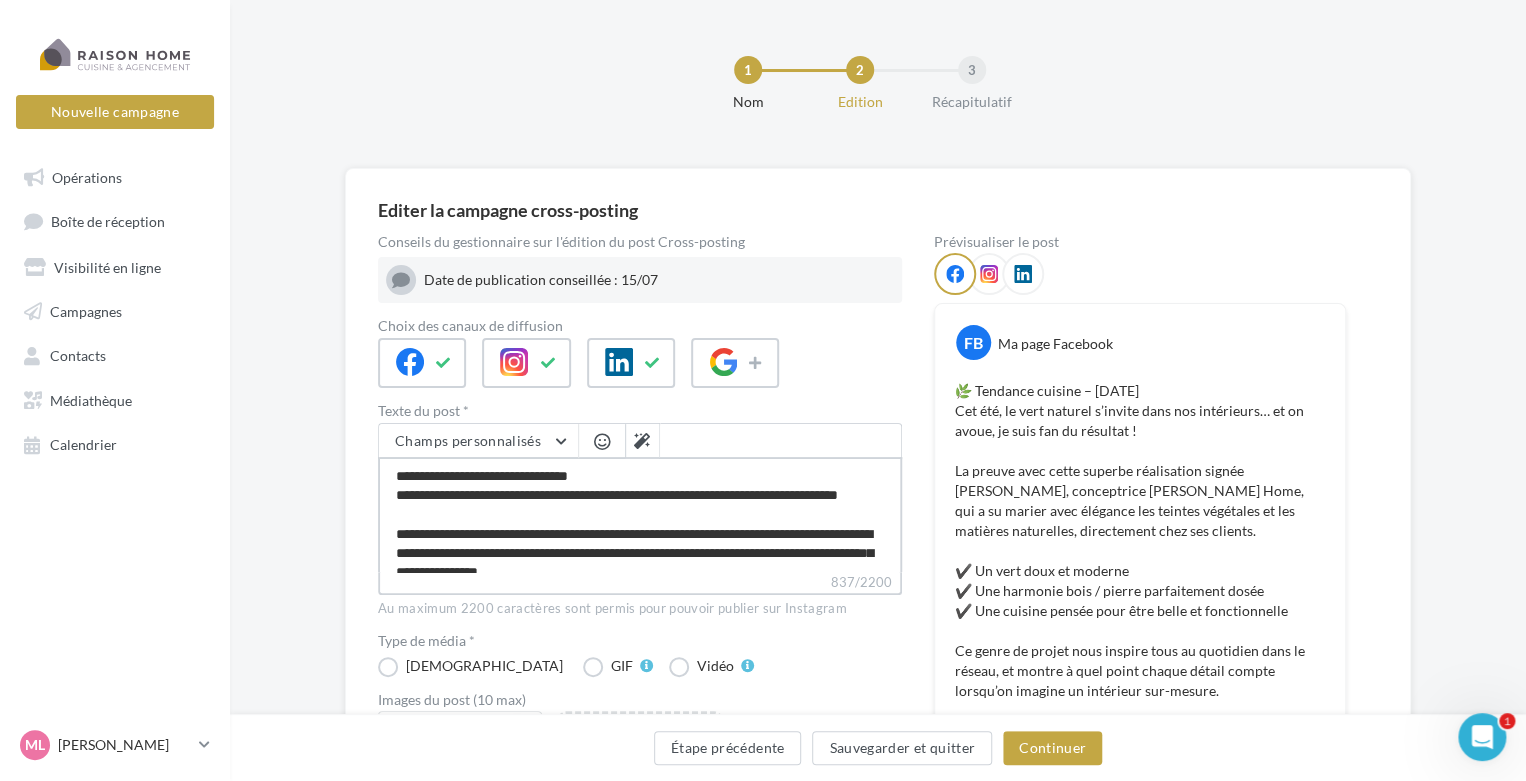type on "**********" 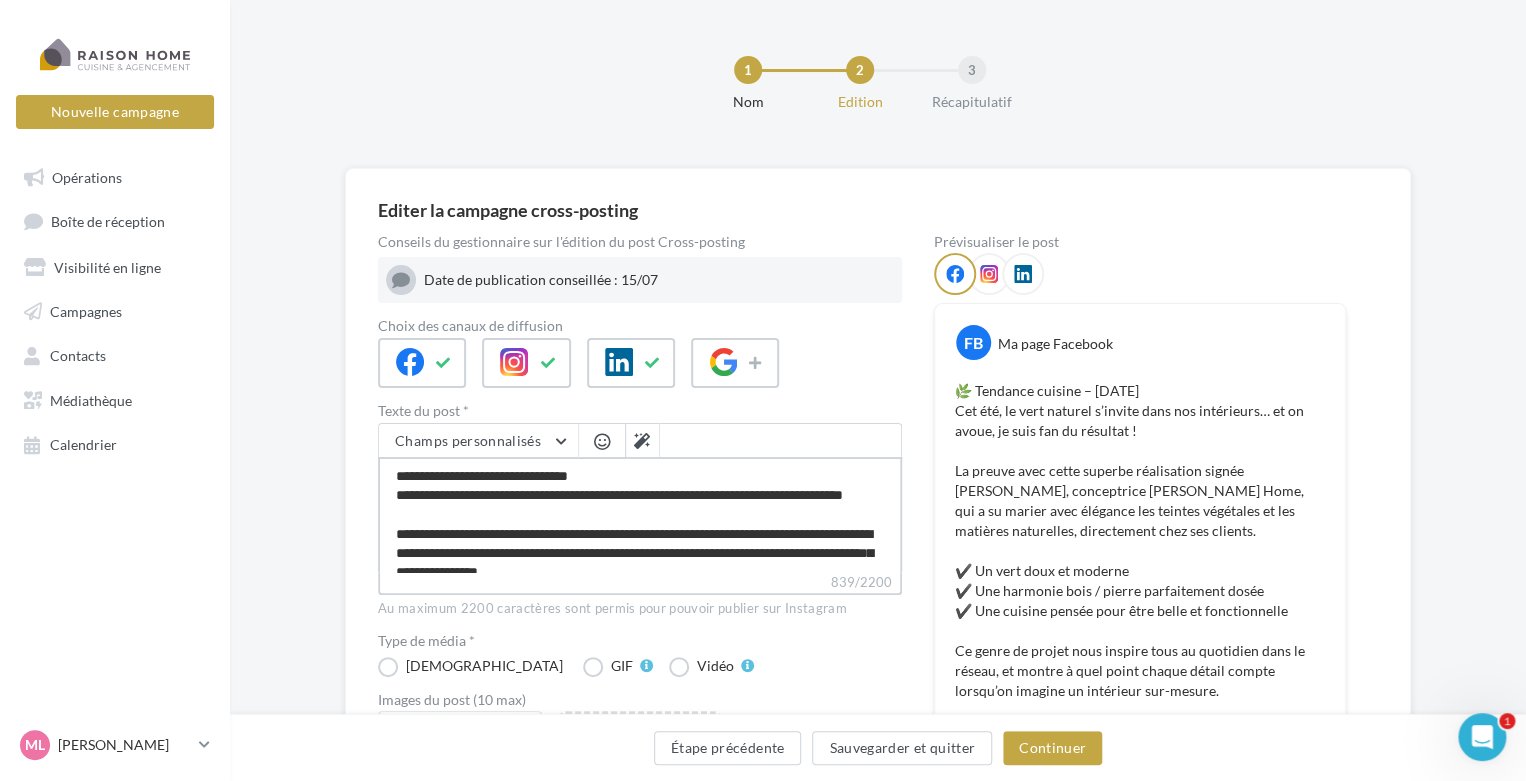 type on "**********" 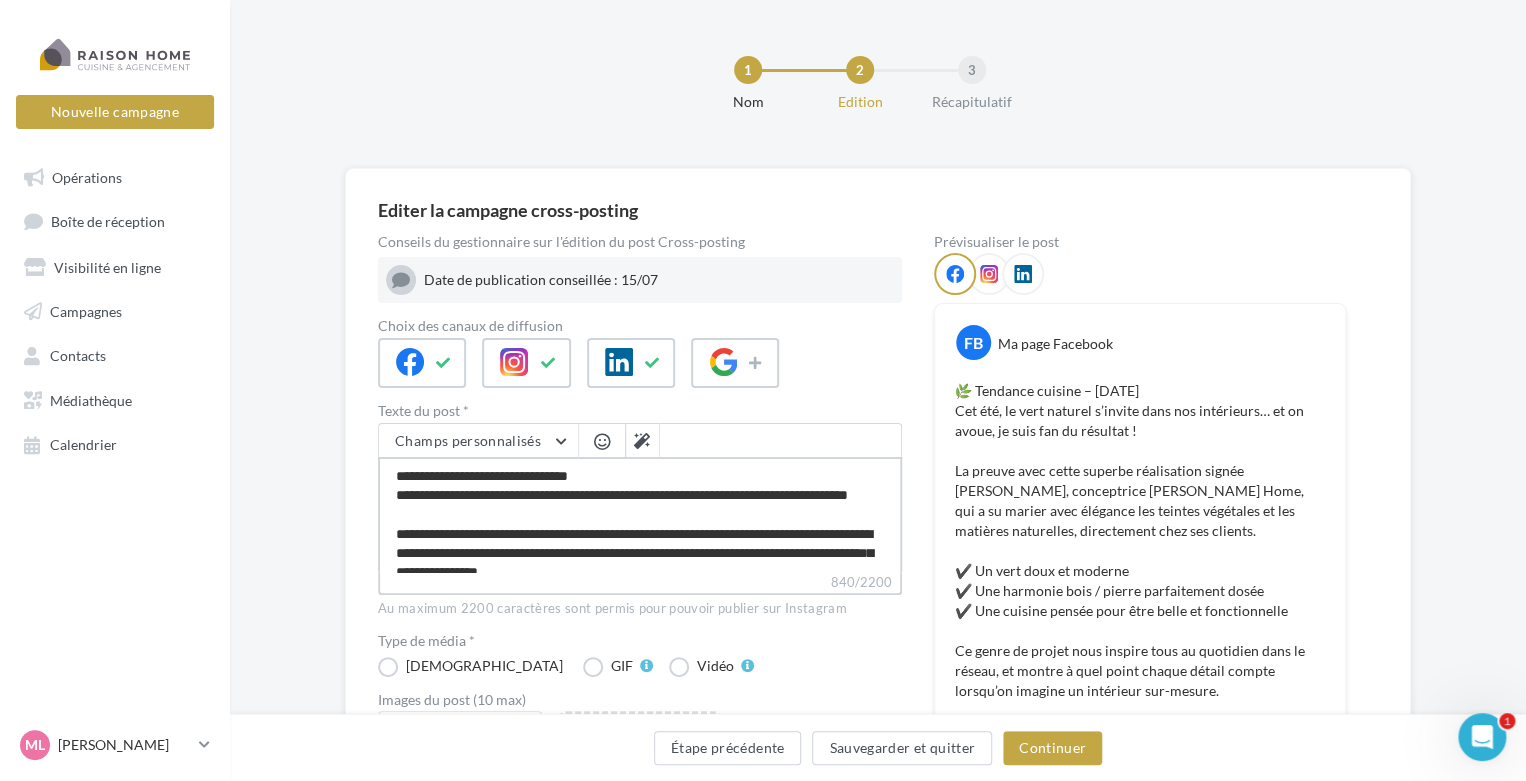 type on "**********" 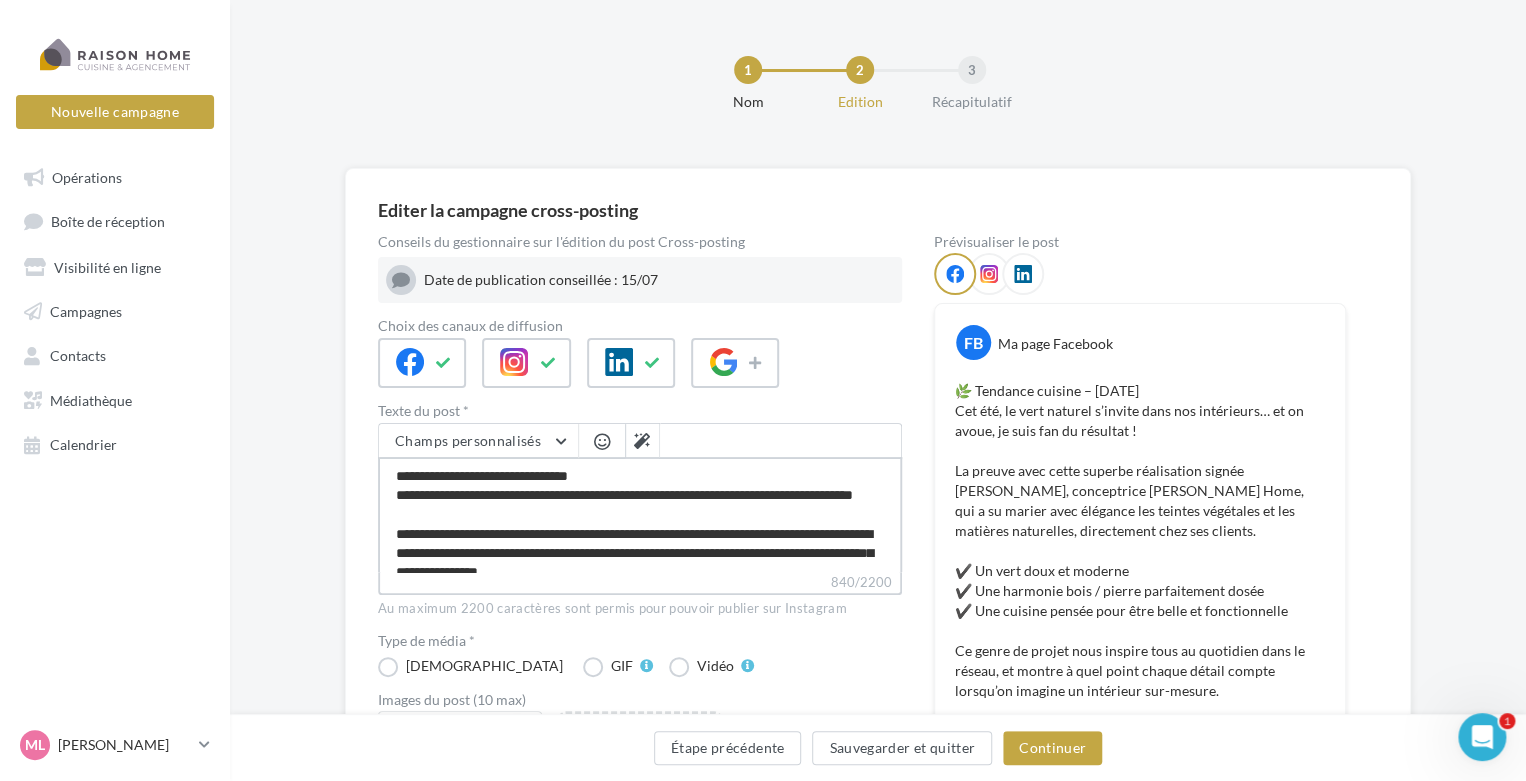 type on "**********" 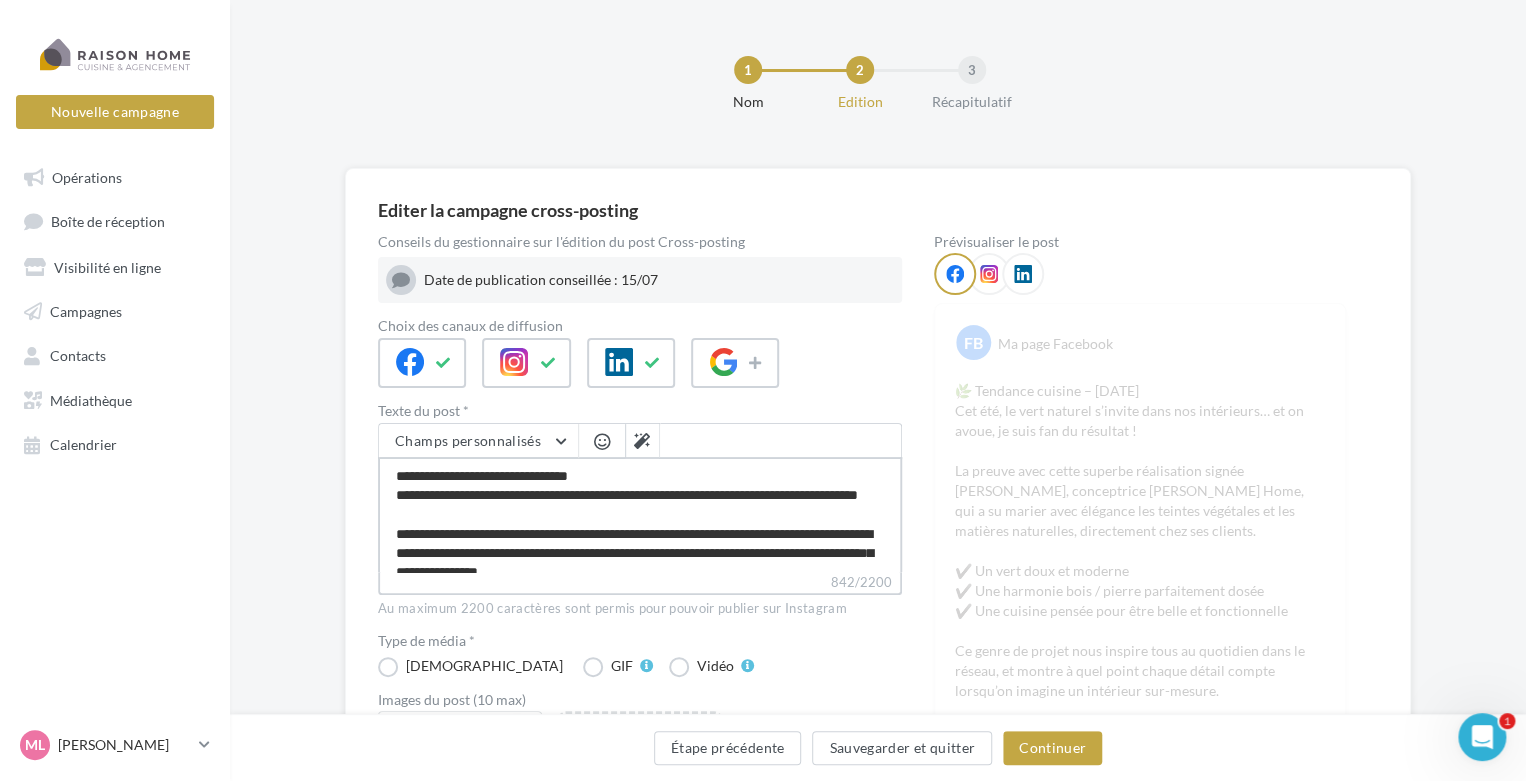 type on "**********" 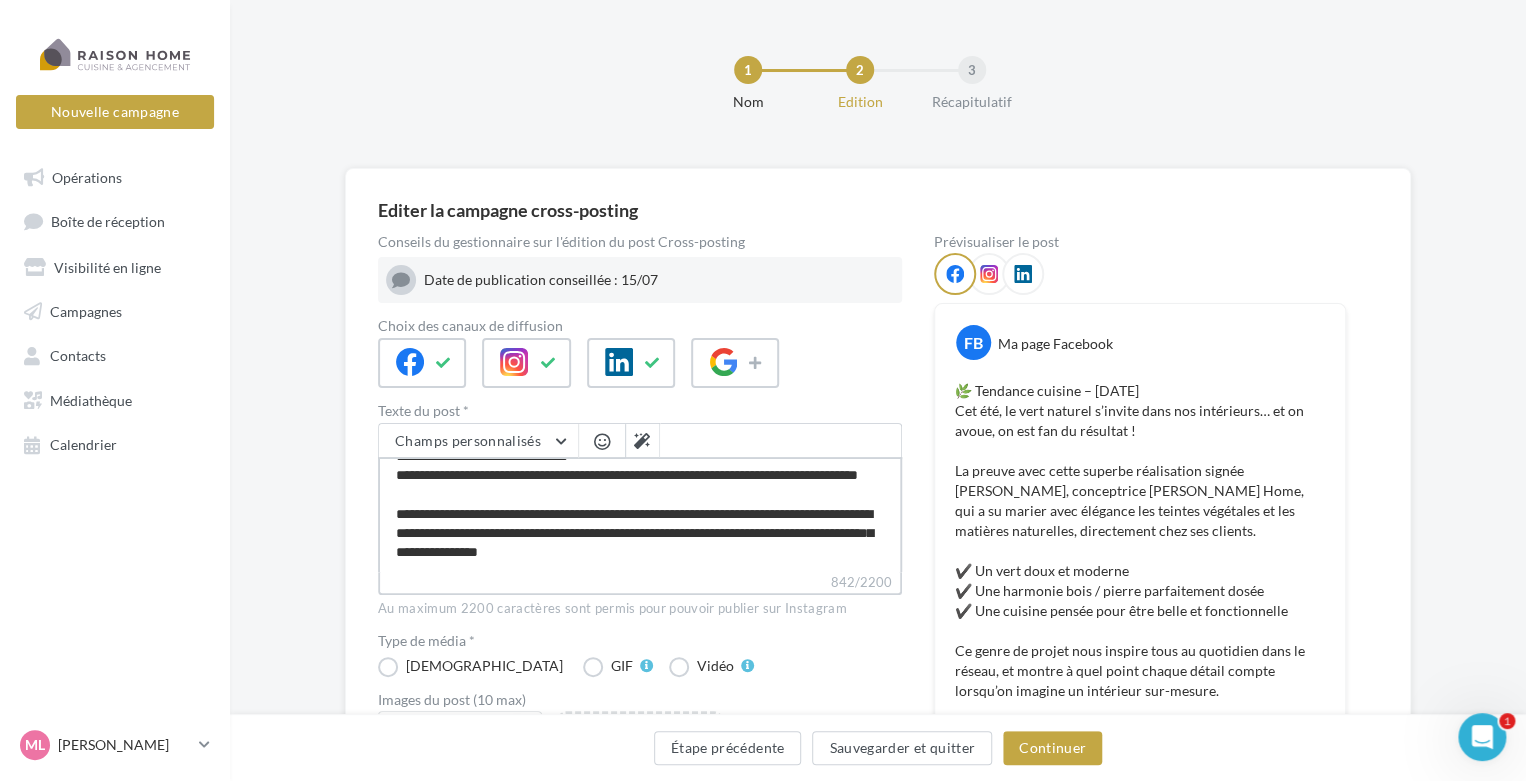scroll, scrollTop: 40, scrollLeft: 0, axis: vertical 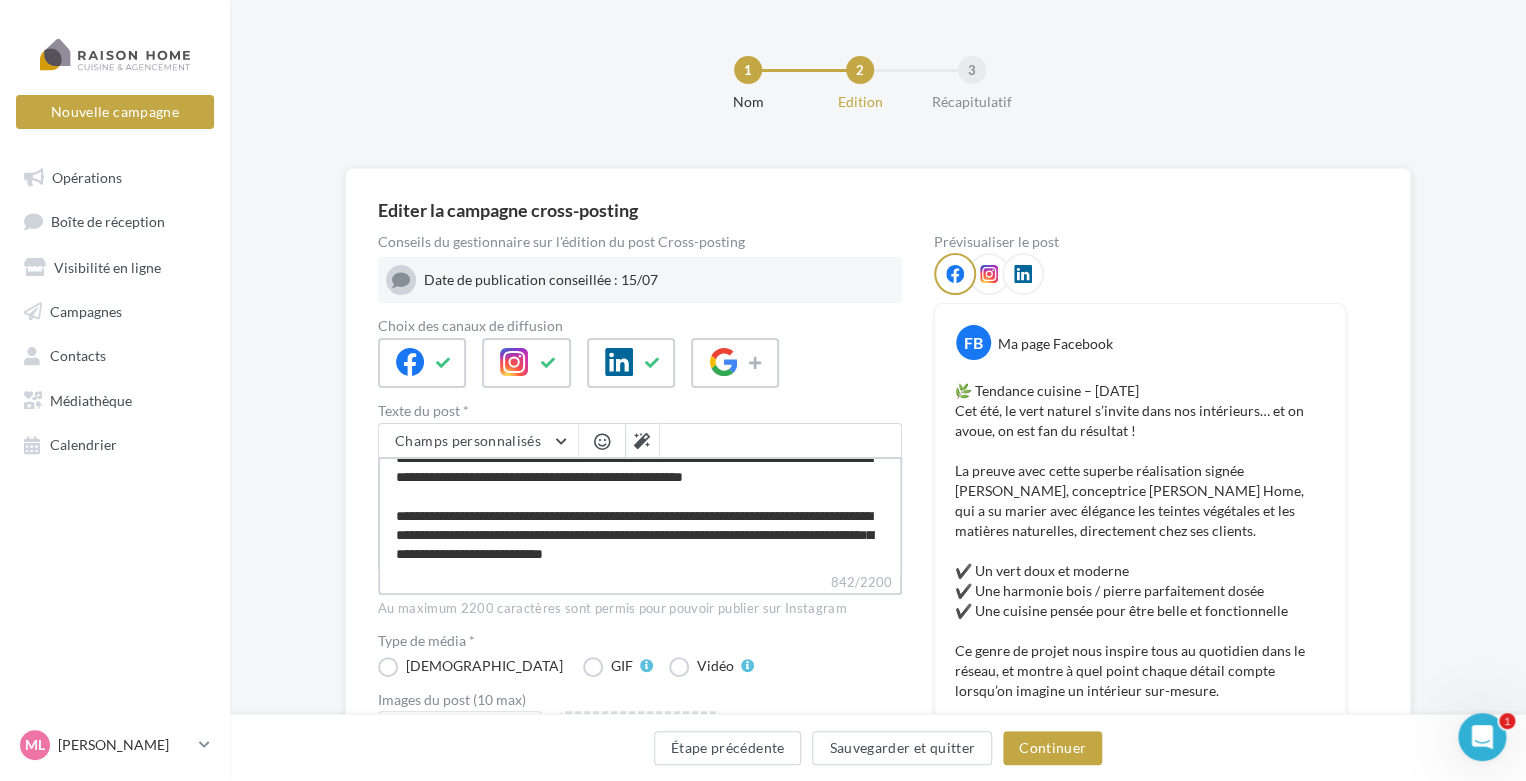 drag, startPoint x: 672, startPoint y: 494, endPoint x: 637, endPoint y: 494, distance: 35 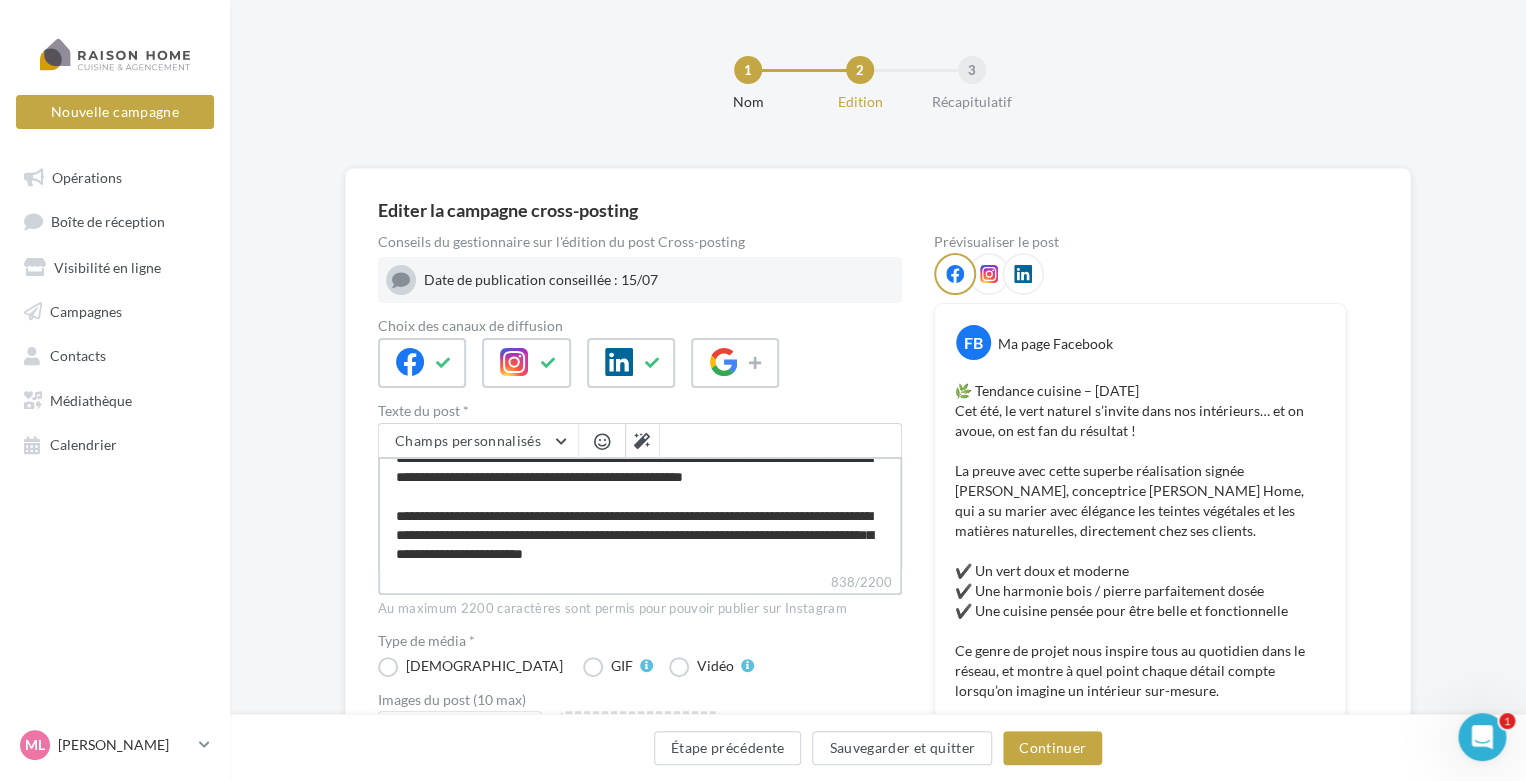 type on "**********" 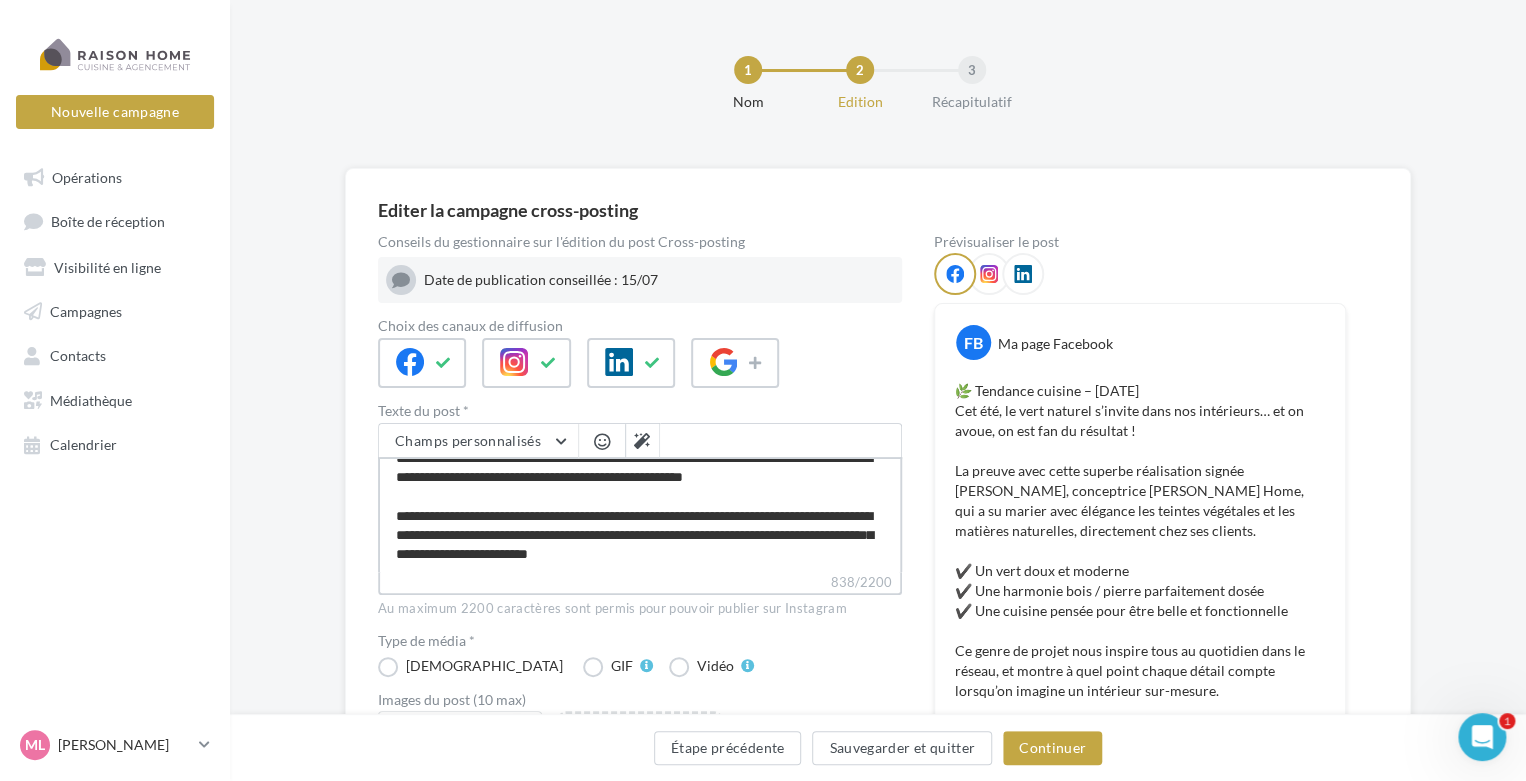 type on "**********" 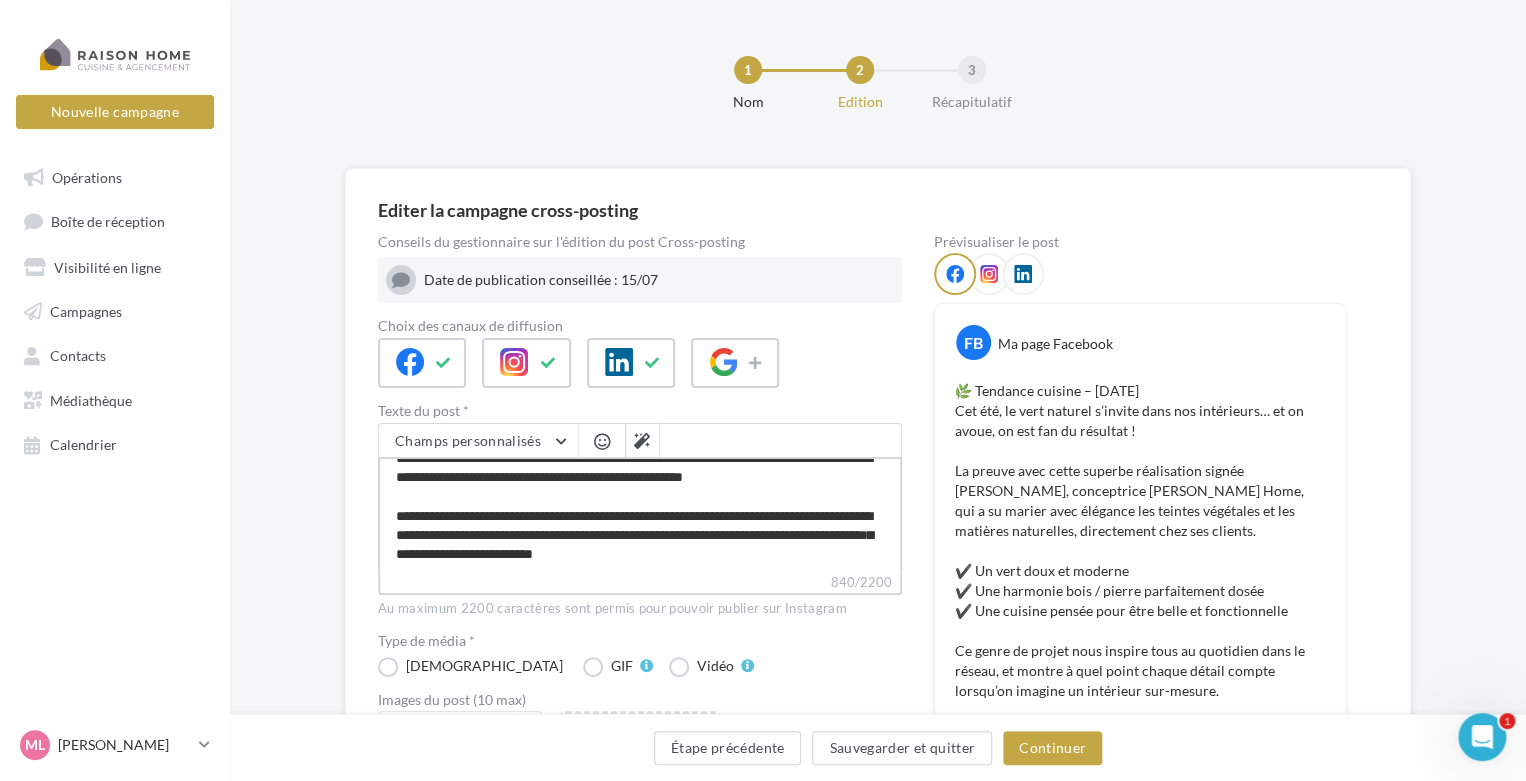 type on "**********" 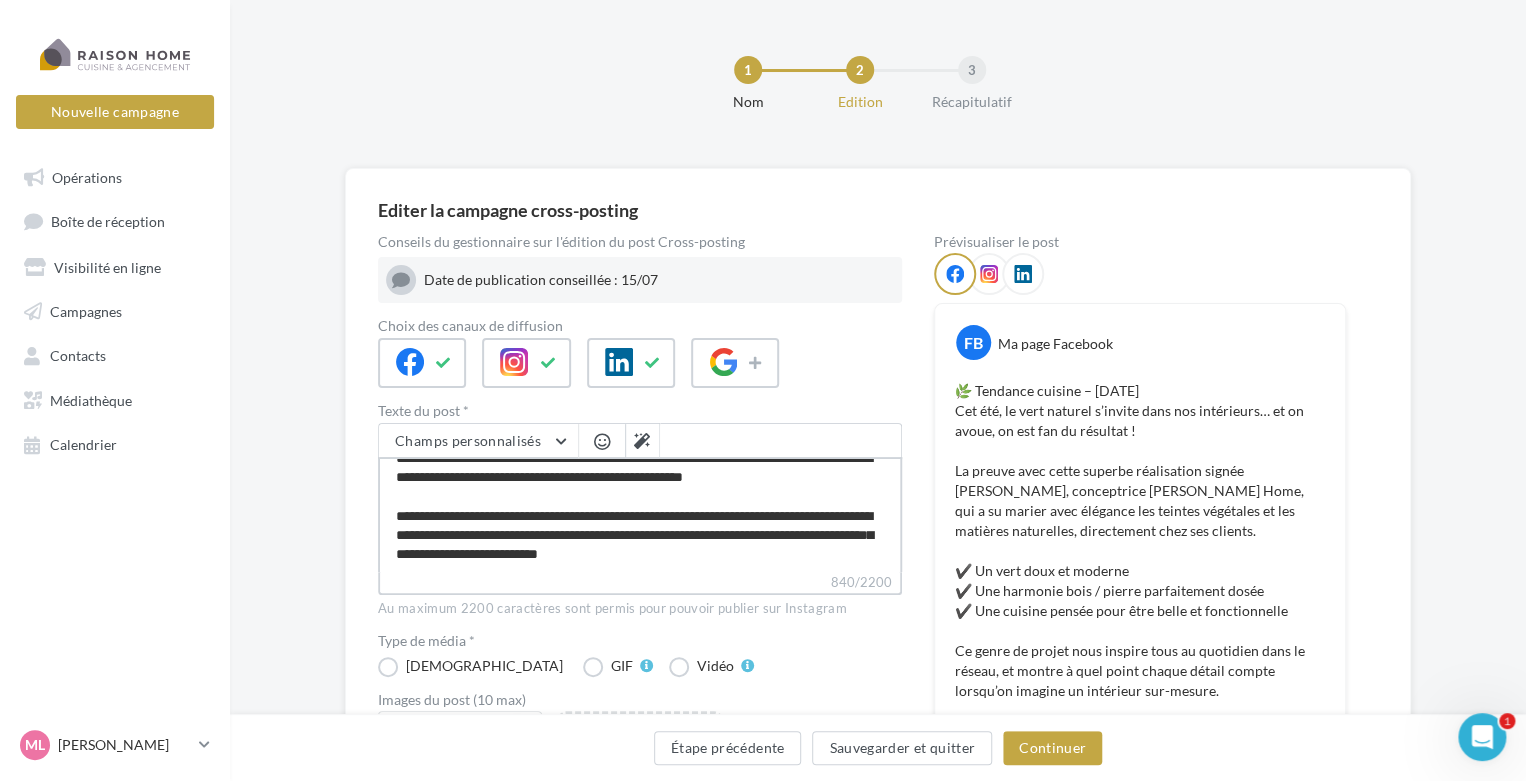 type on "**********" 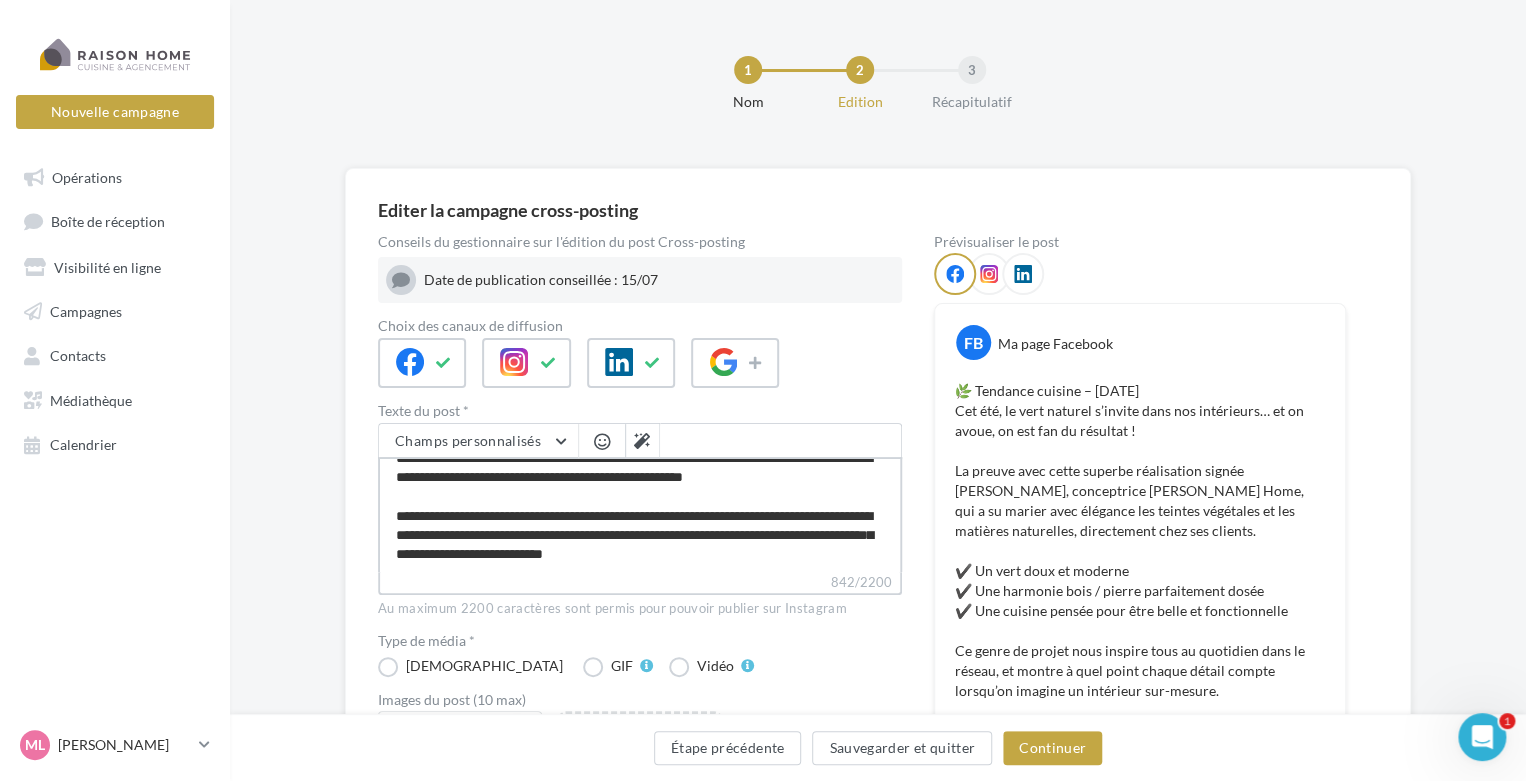 type on "**********" 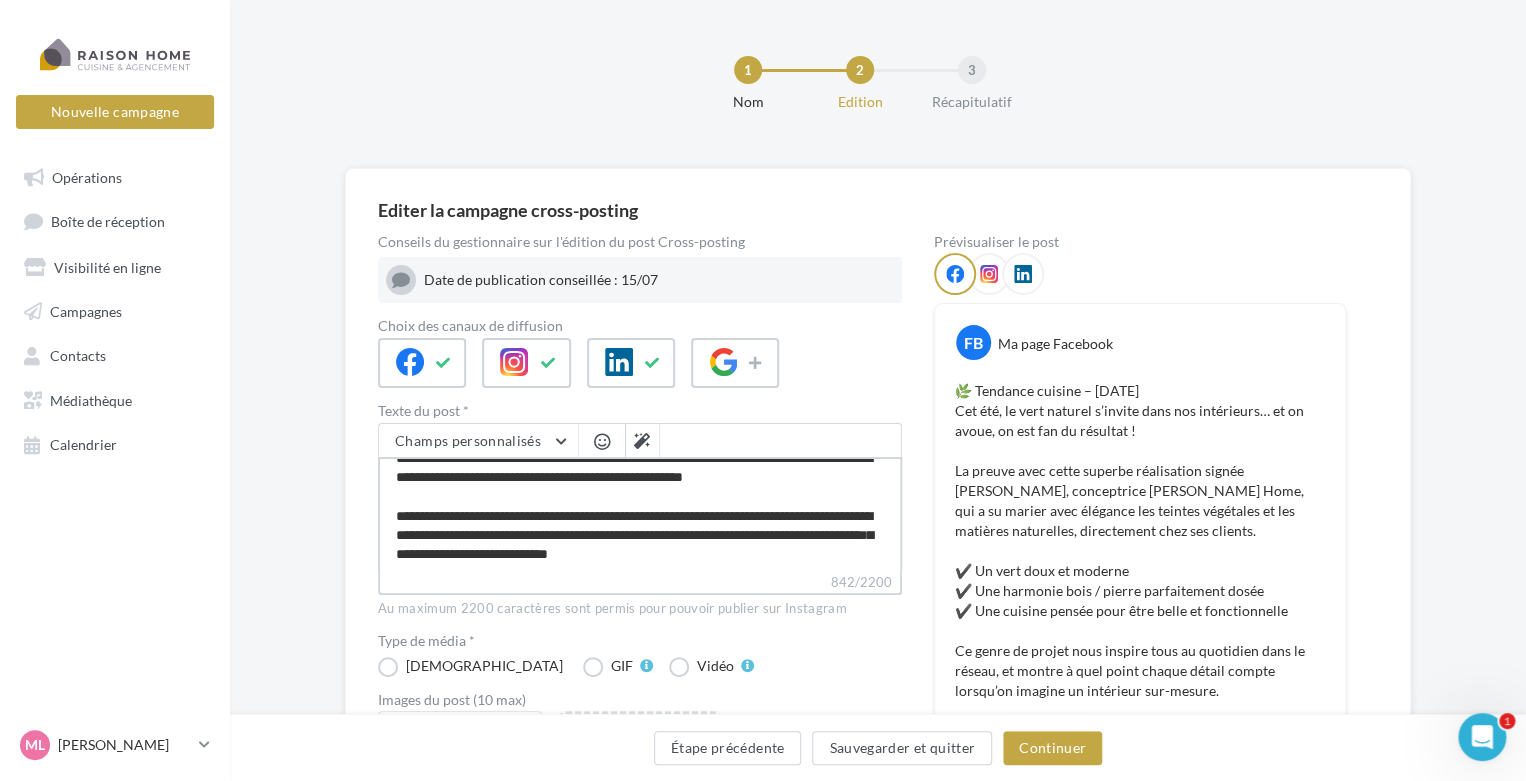 type on "**********" 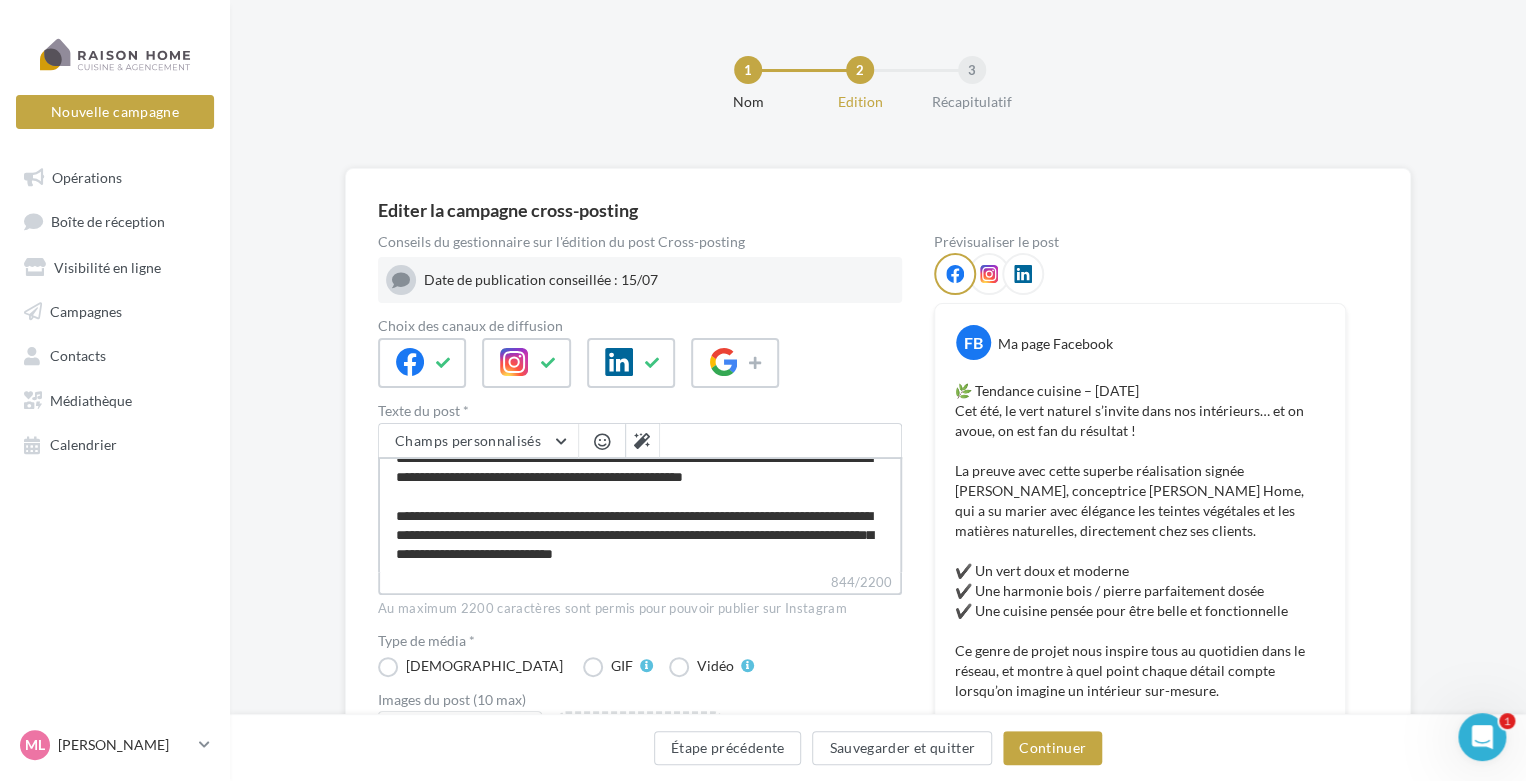 type on "**********" 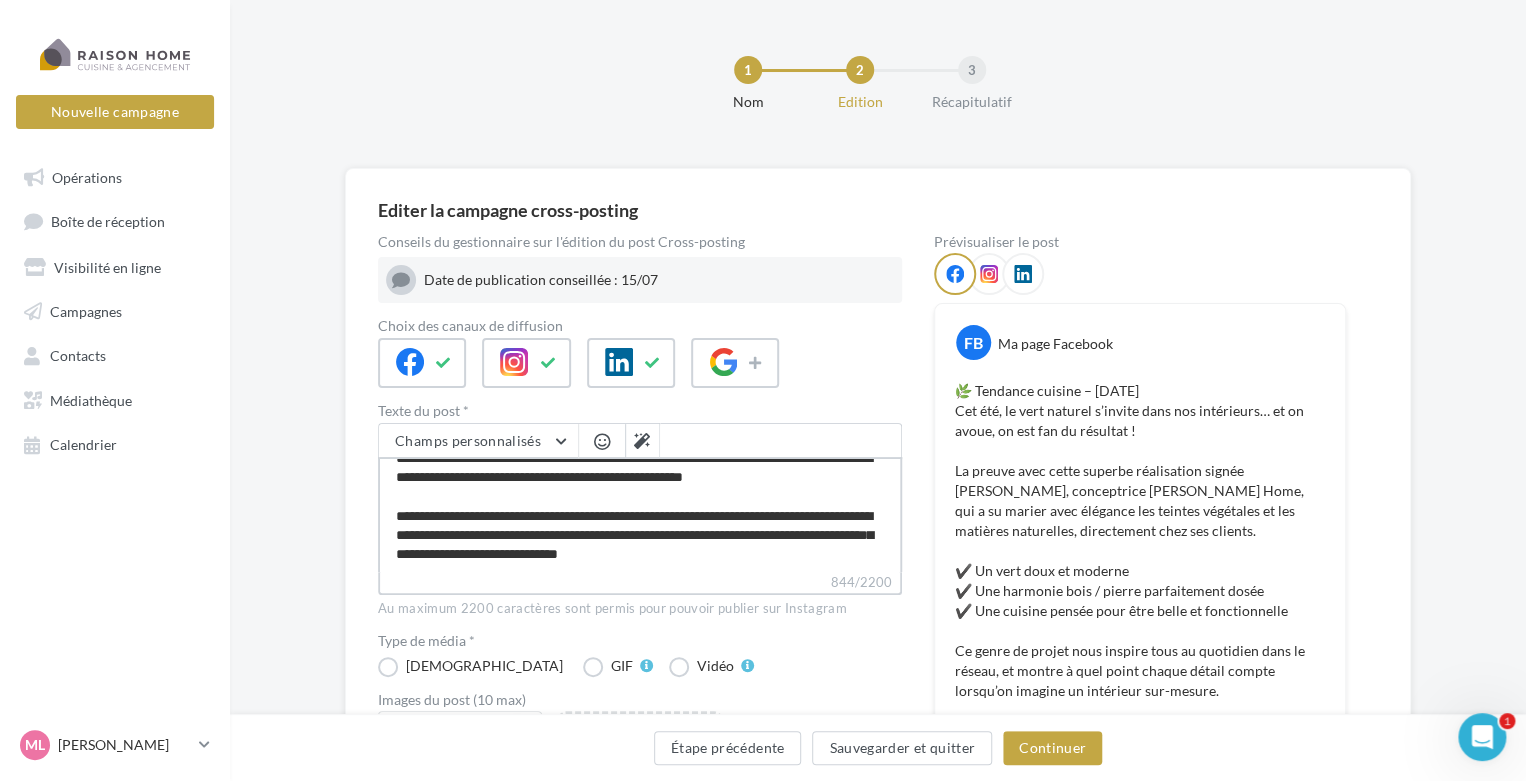 type on "**********" 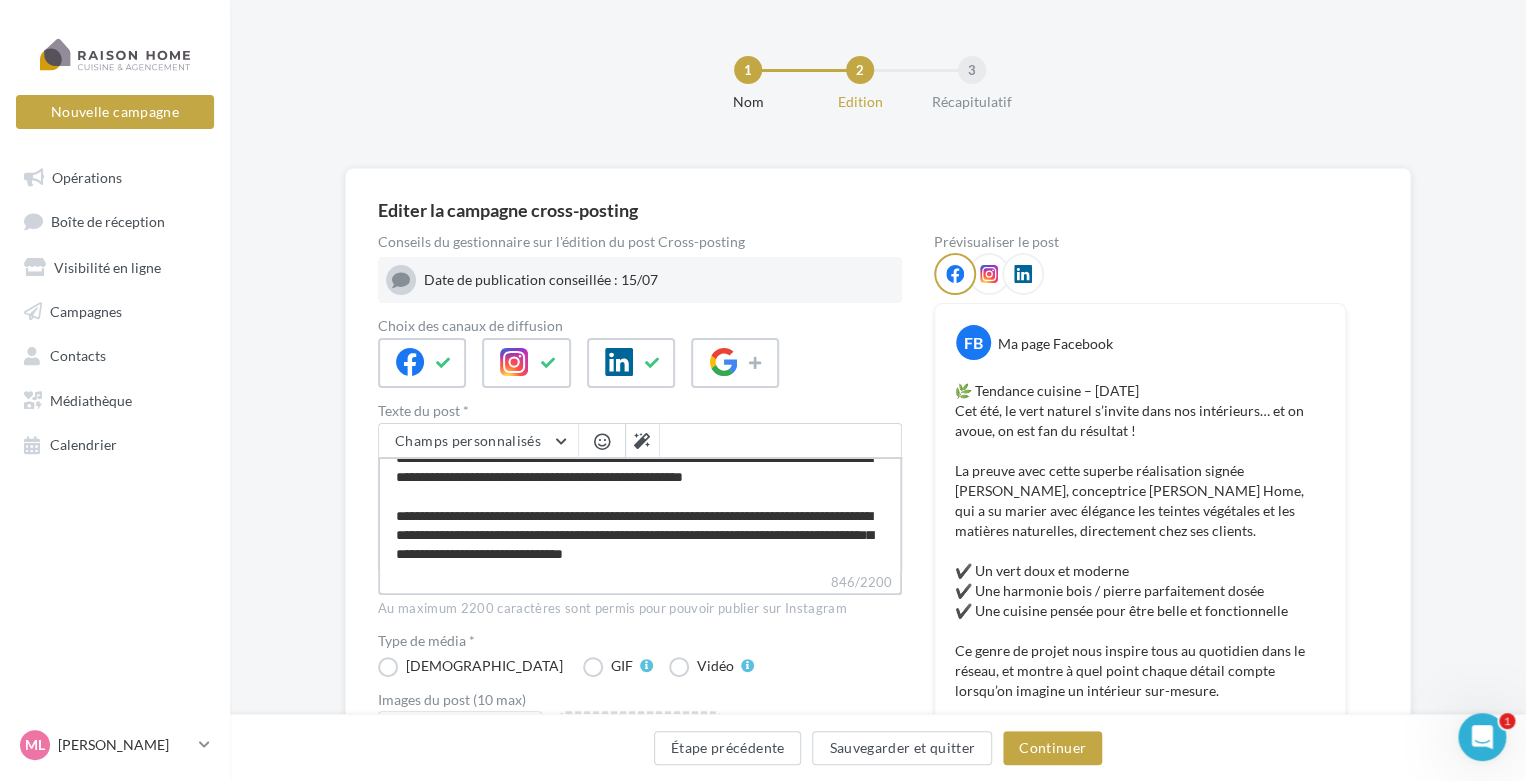 click on "**********" at bounding box center [640, 514] 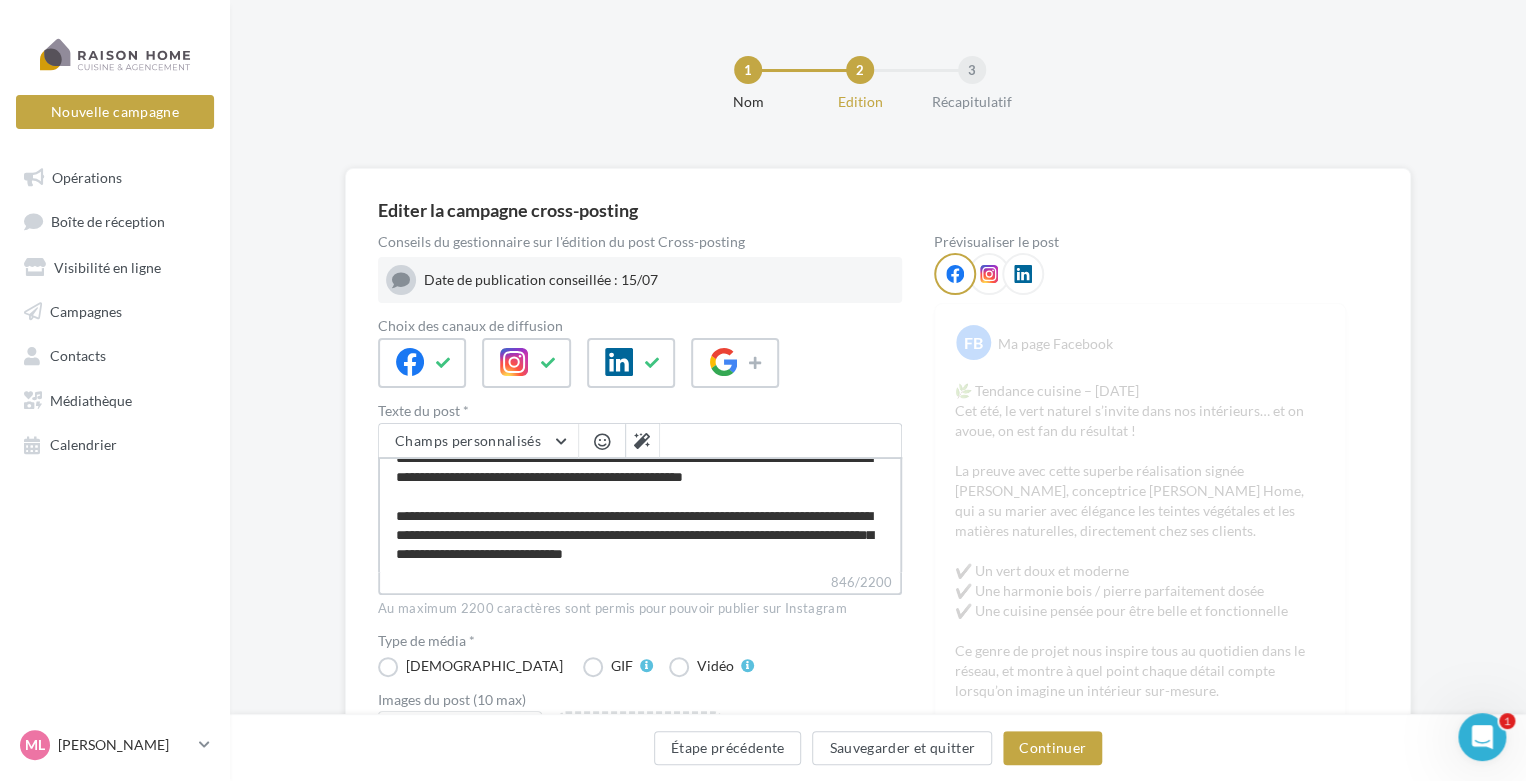 type on "**********" 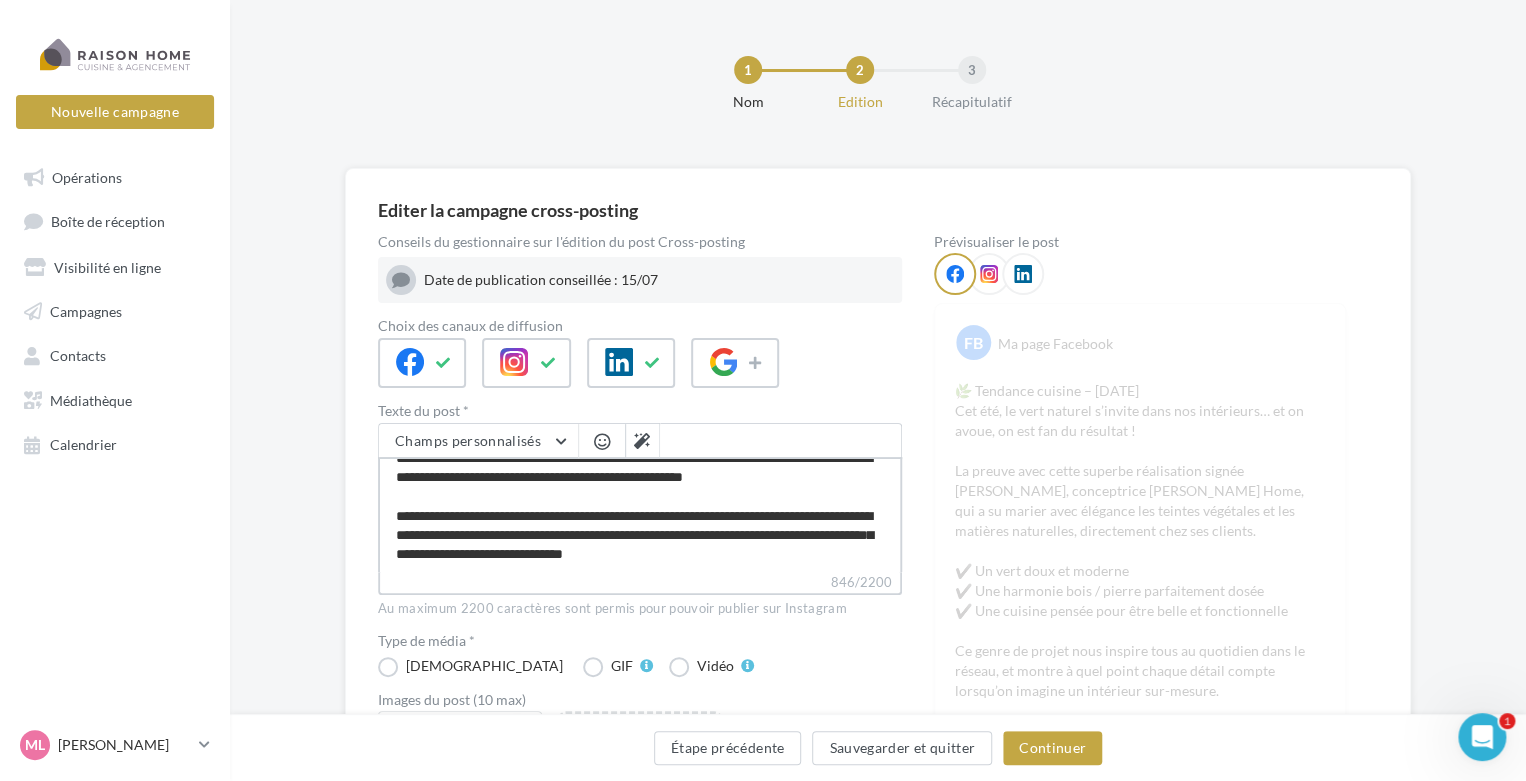 type on "**********" 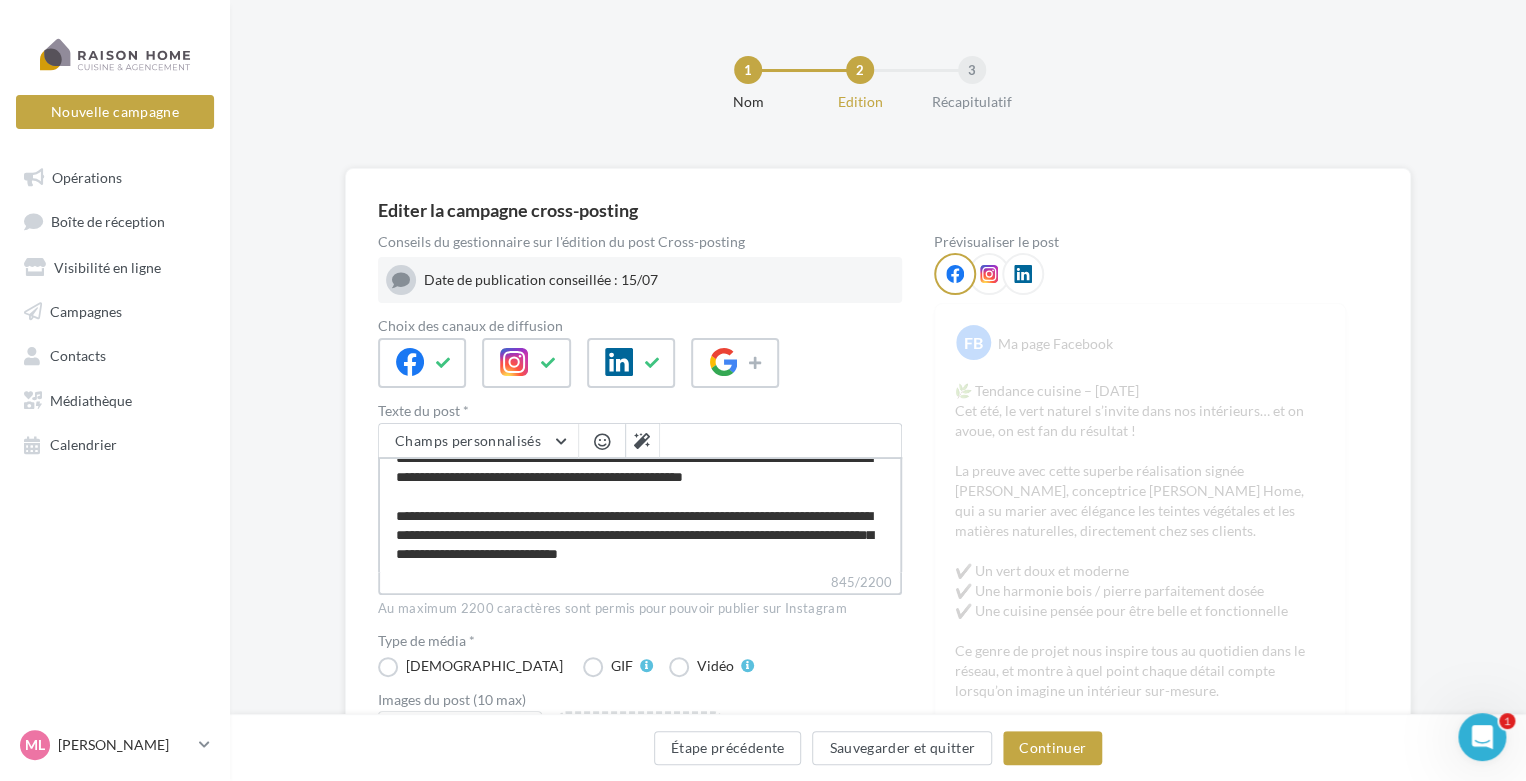 type on "**********" 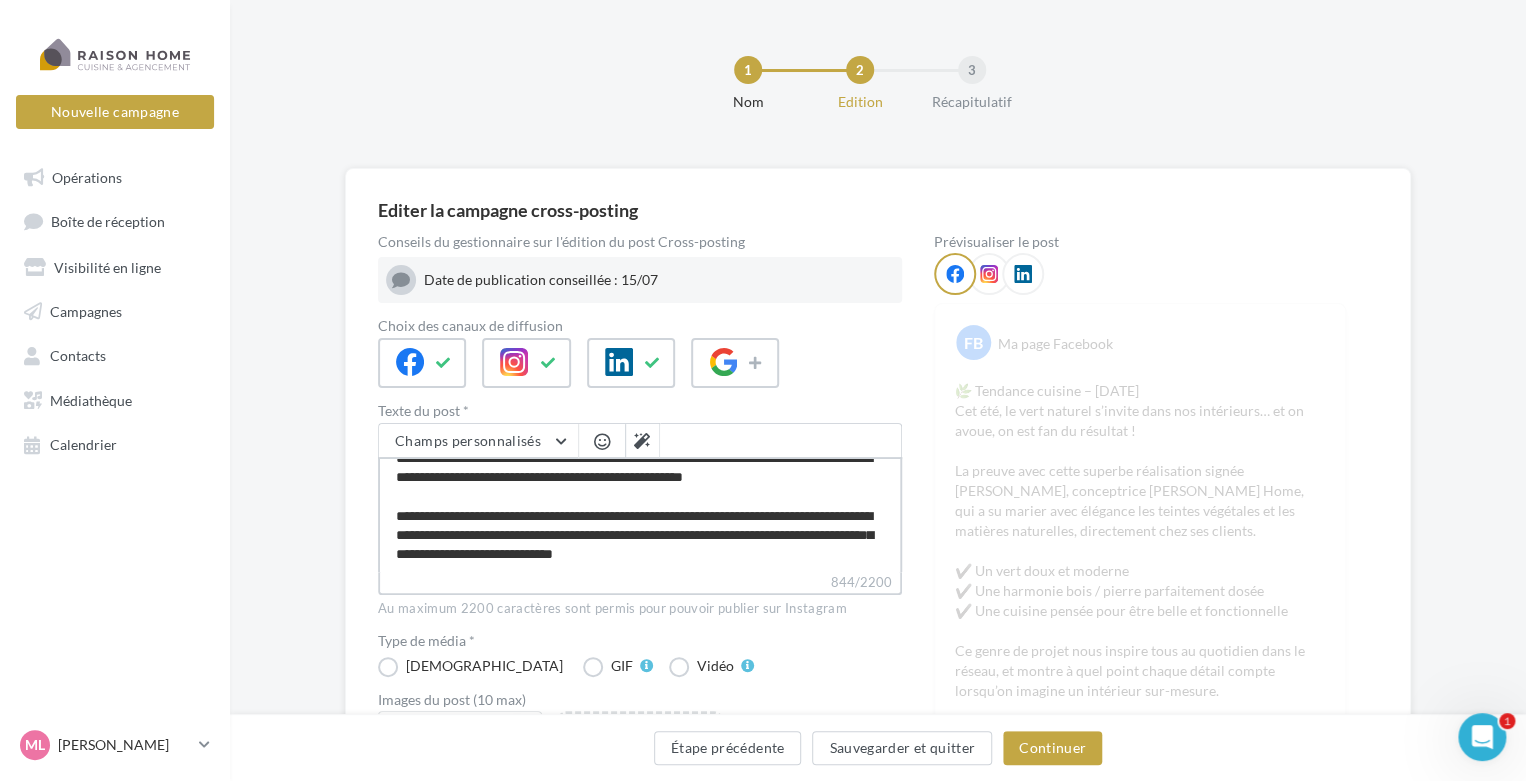 type on "**********" 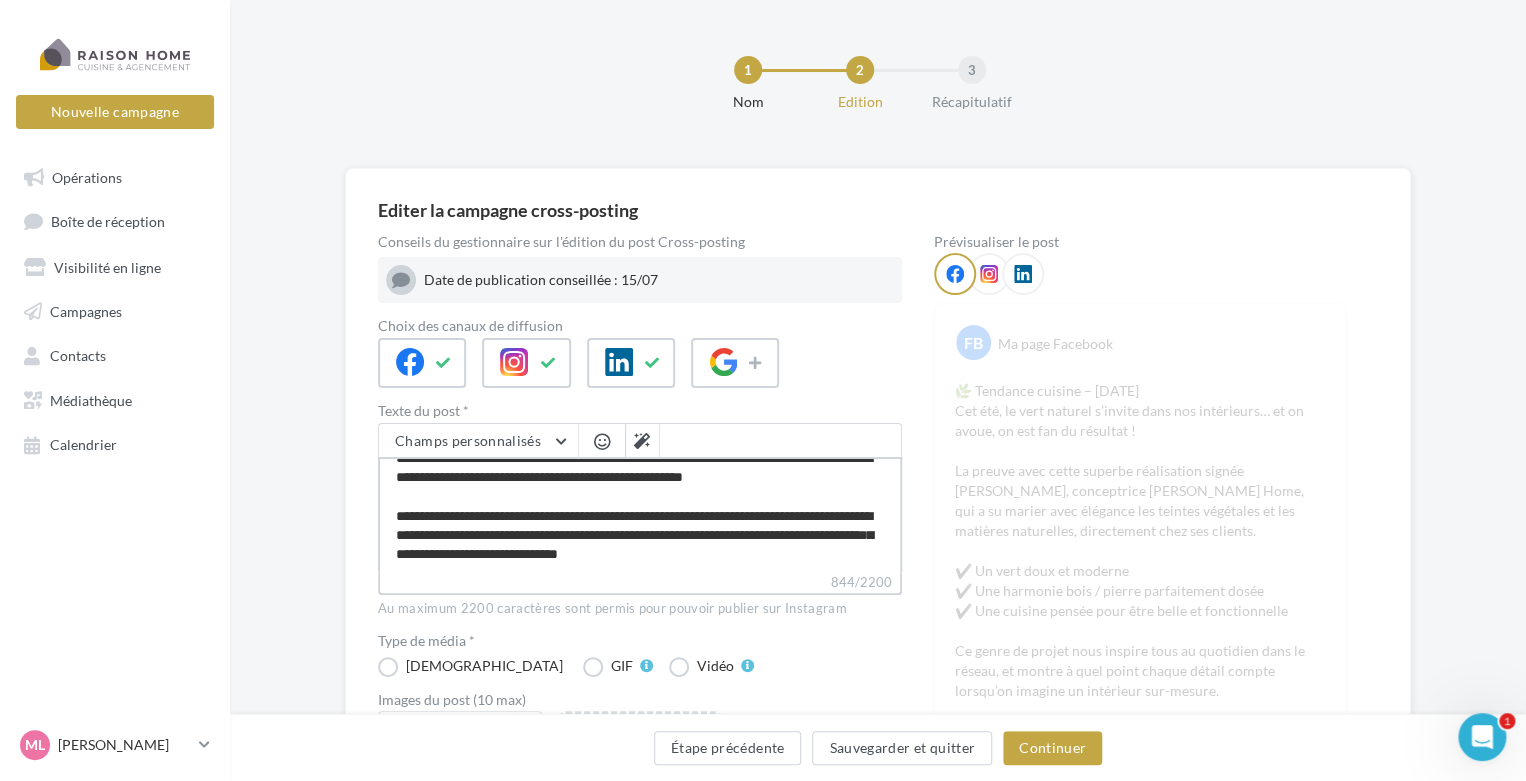 type on "**********" 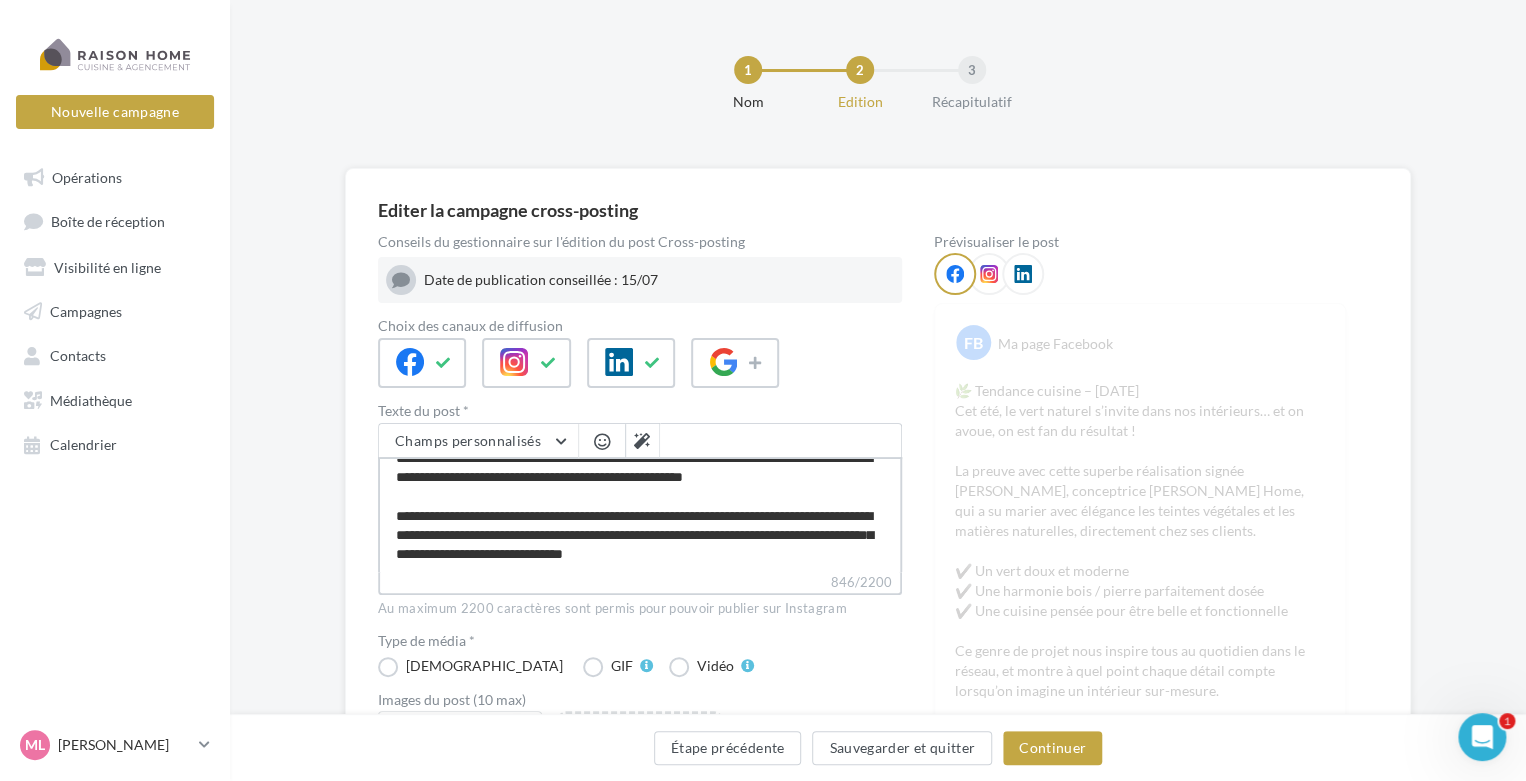 type on "**********" 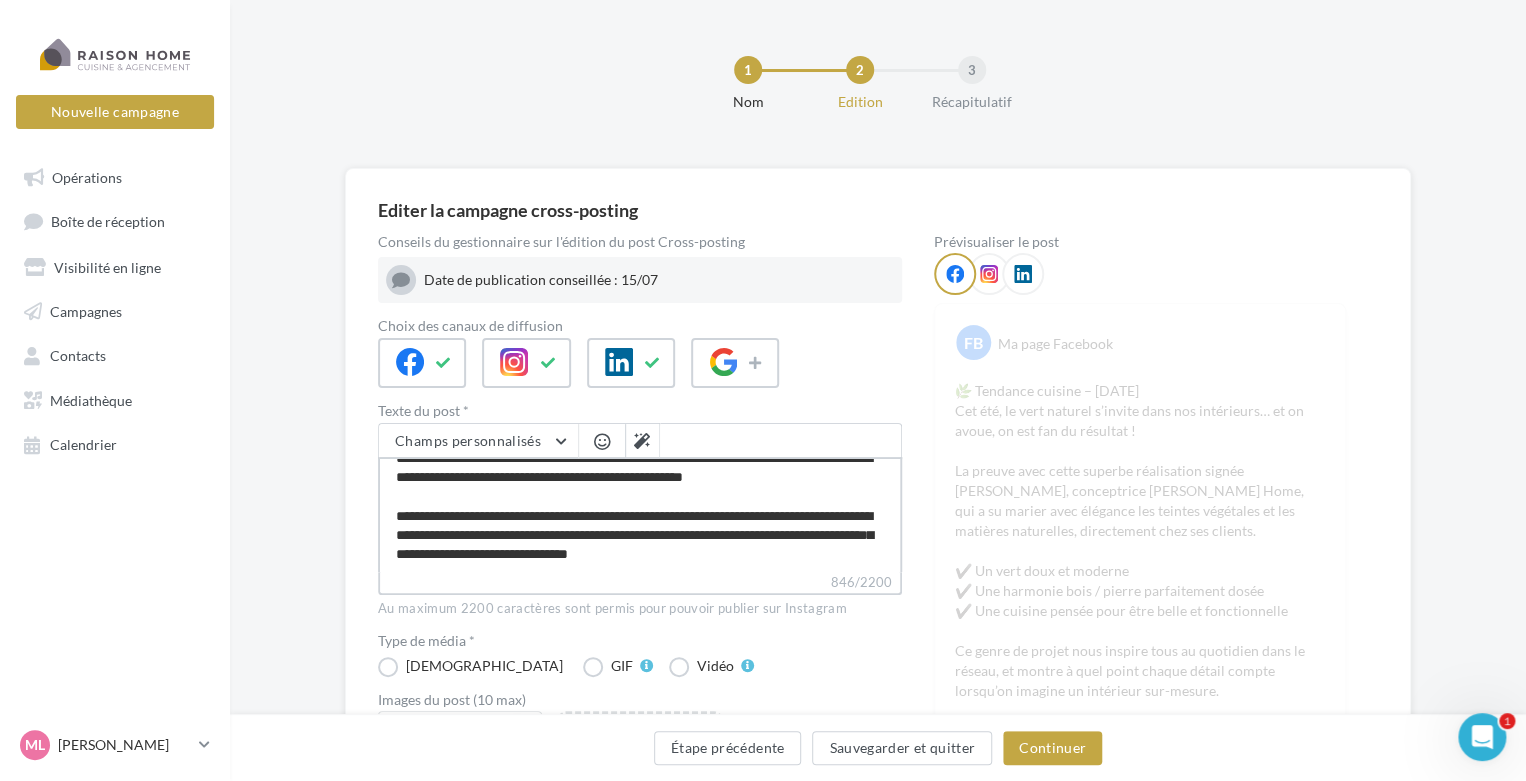 type on "**********" 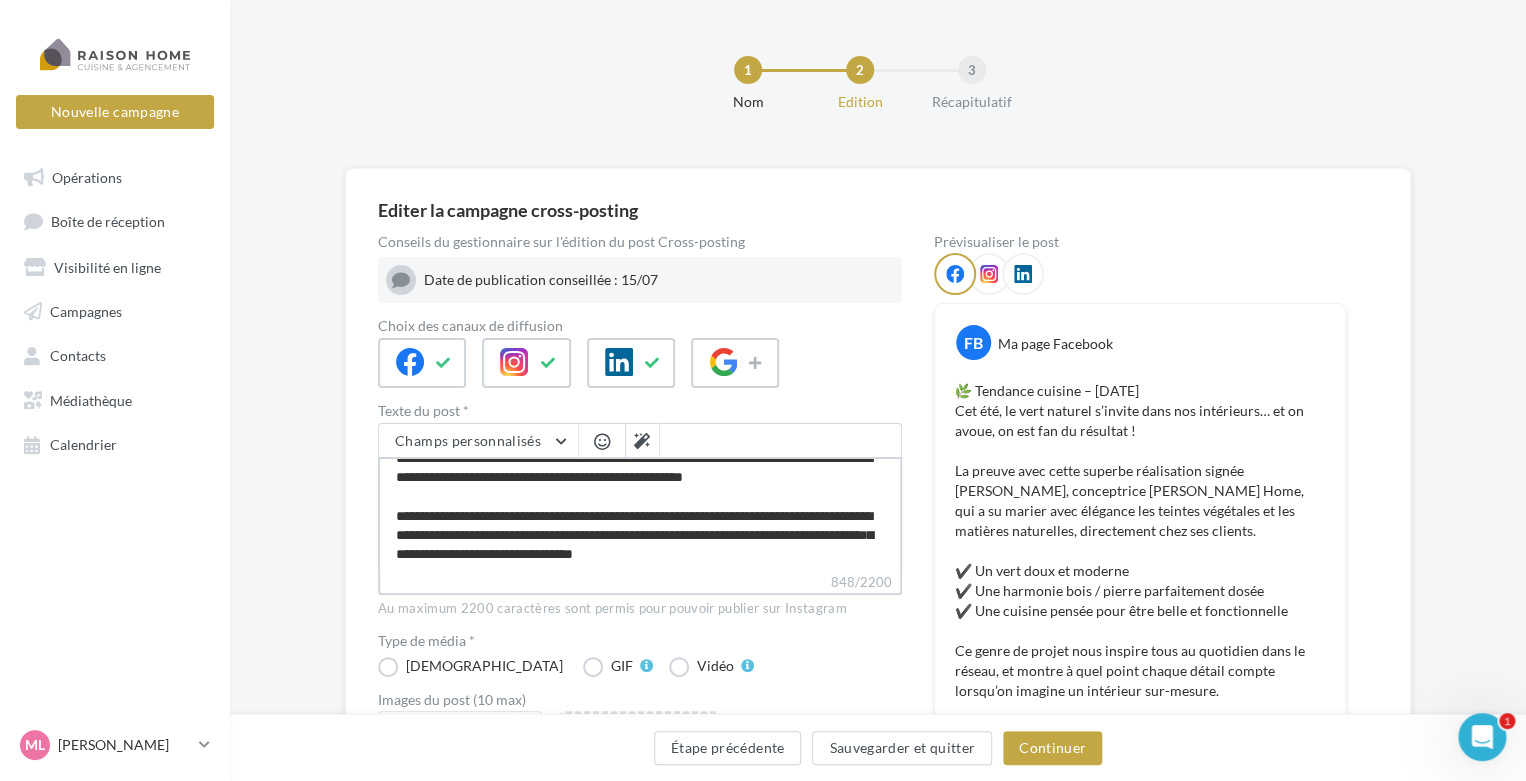 click on "**********" at bounding box center [640, 514] 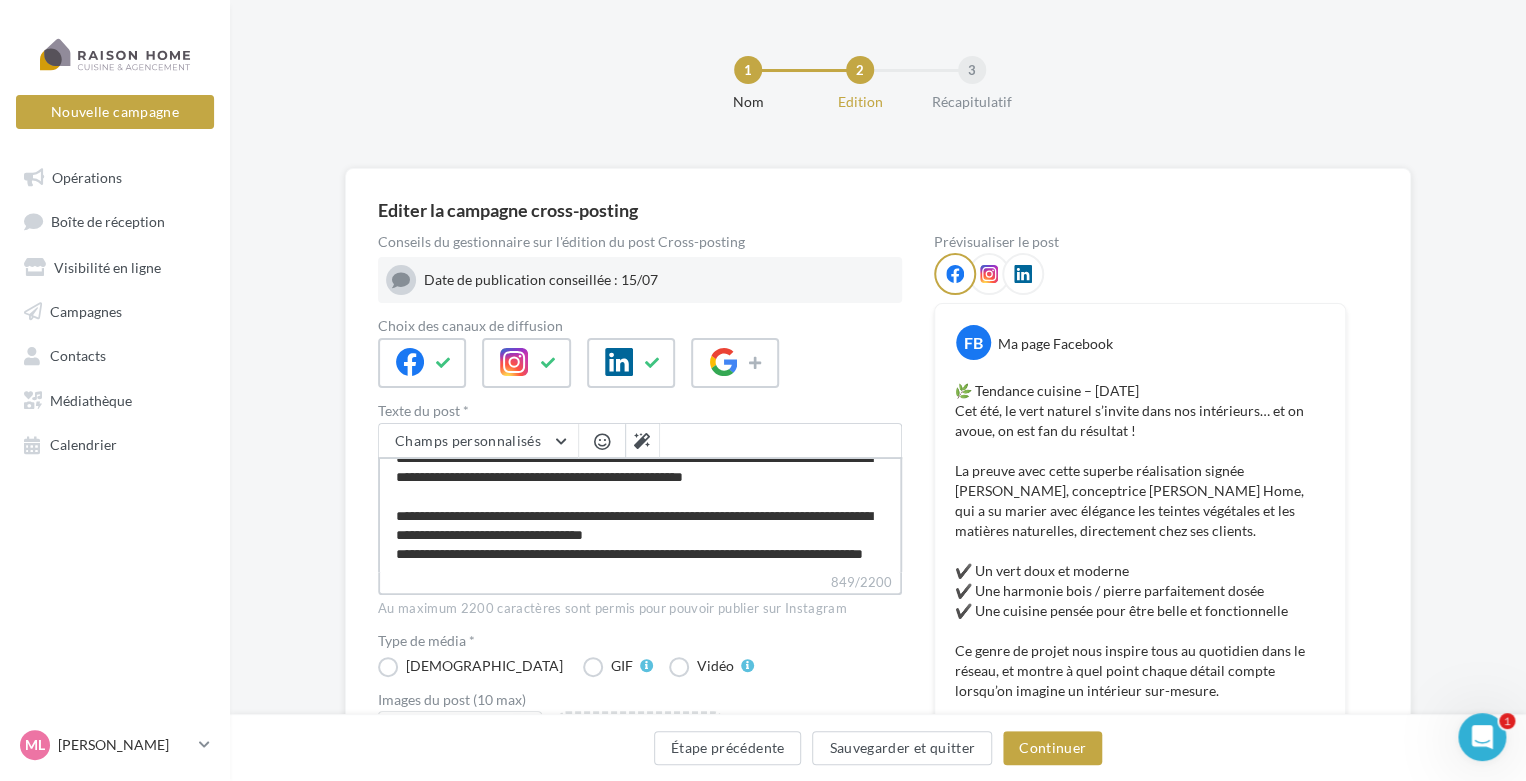 type on "**********" 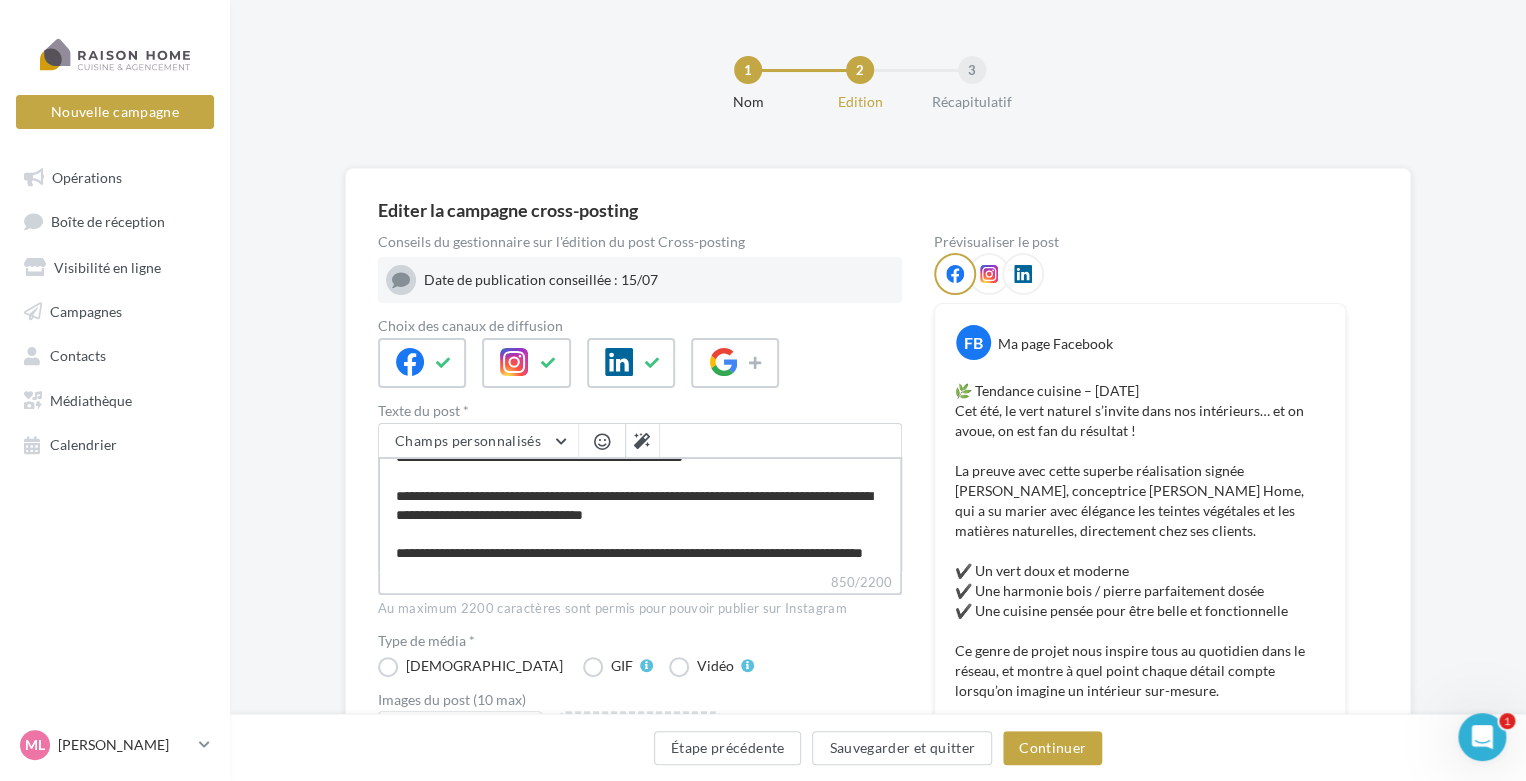 scroll, scrollTop: 287, scrollLeft: 0, axis: vertical 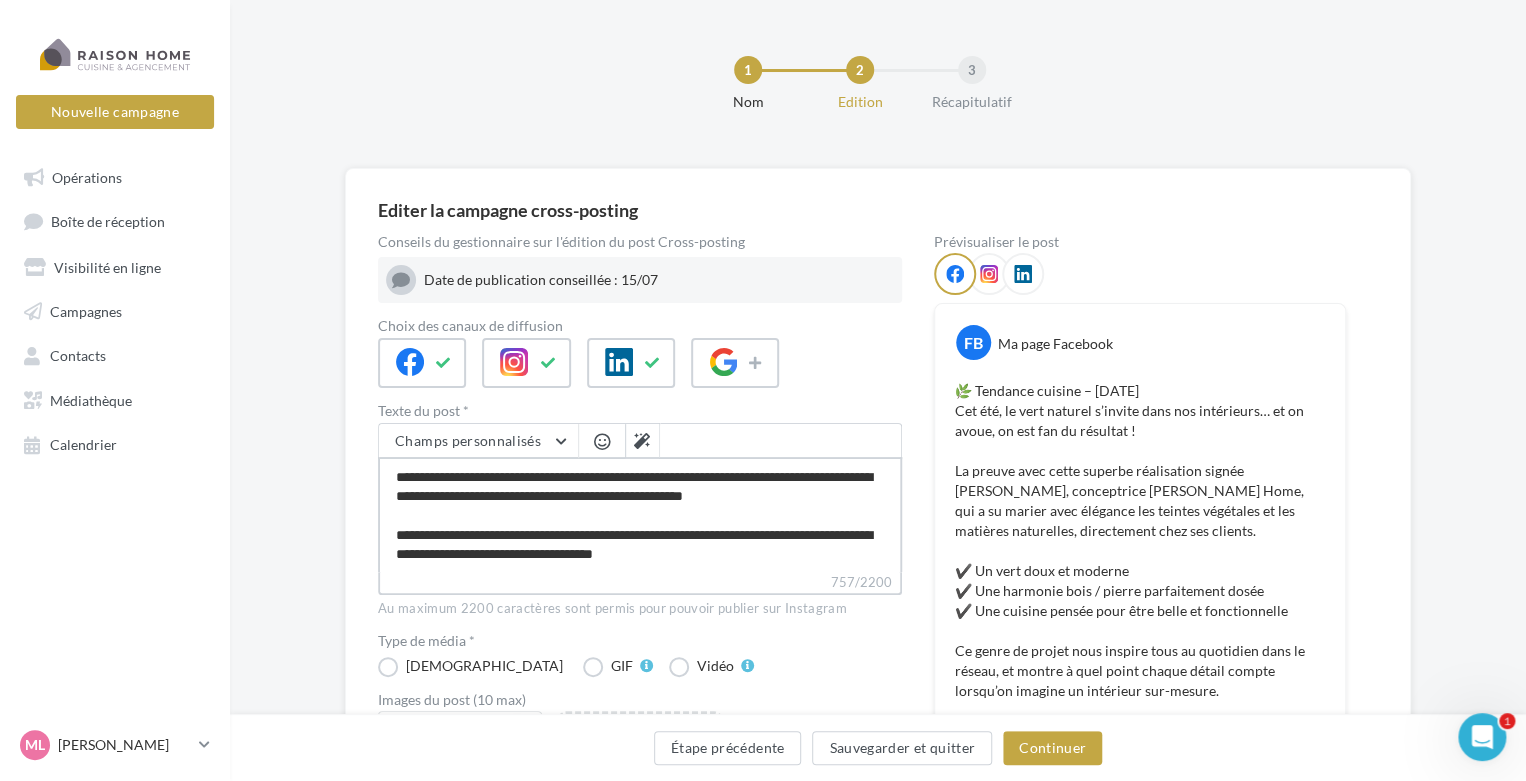 paste on "**********" 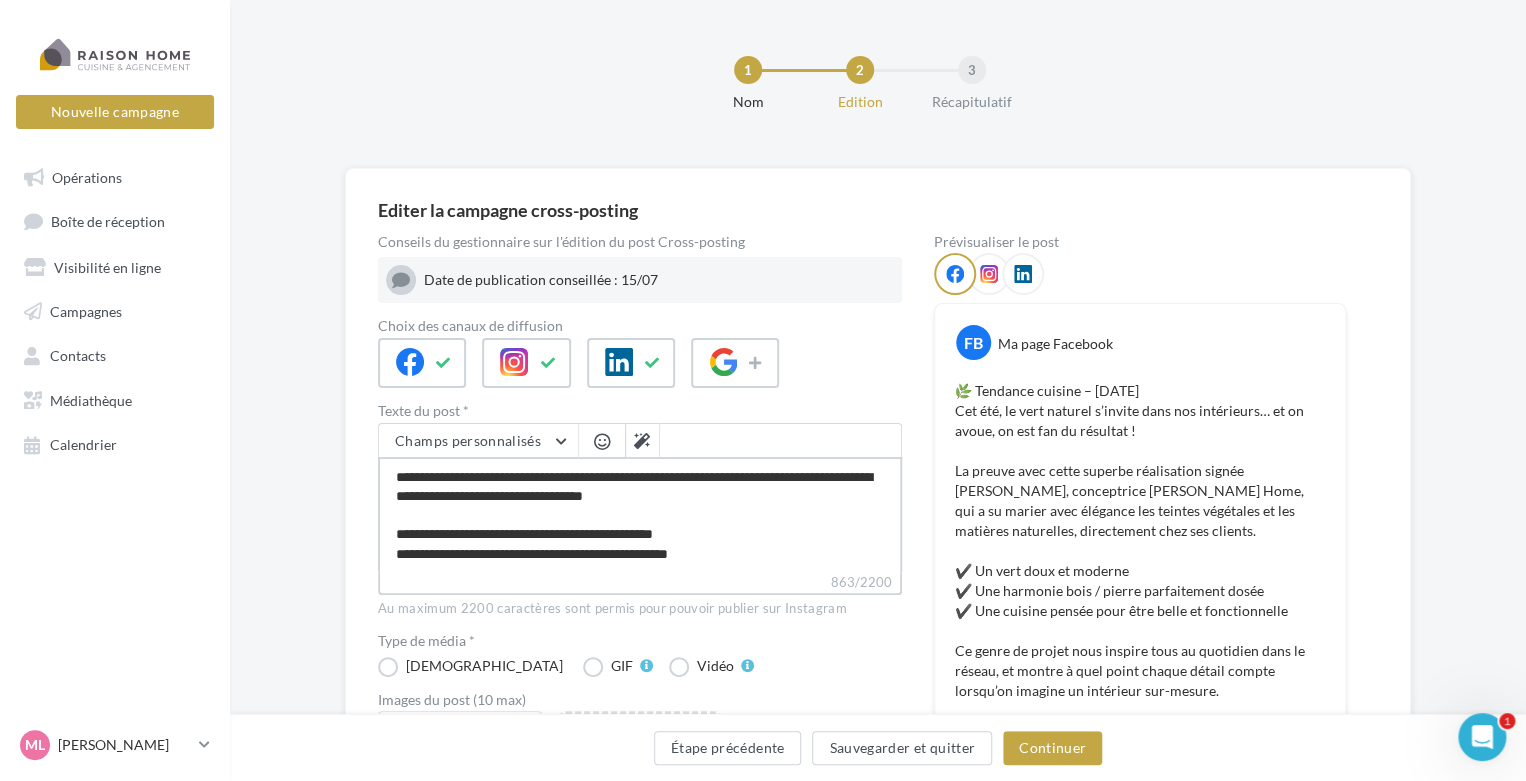 scroll, scrollTop: 287, scrollLeft: 0, axis: vertical 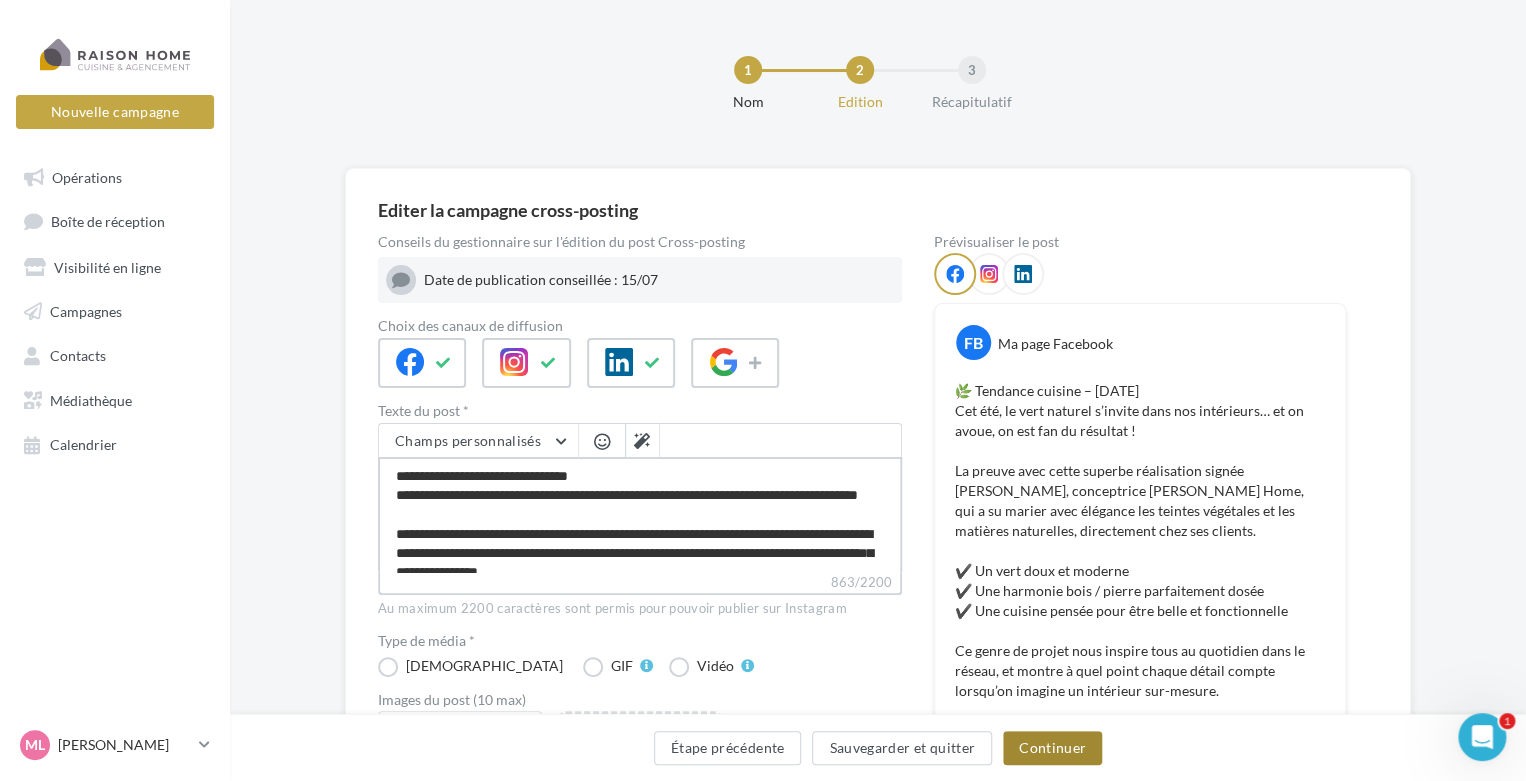 type on "**********" 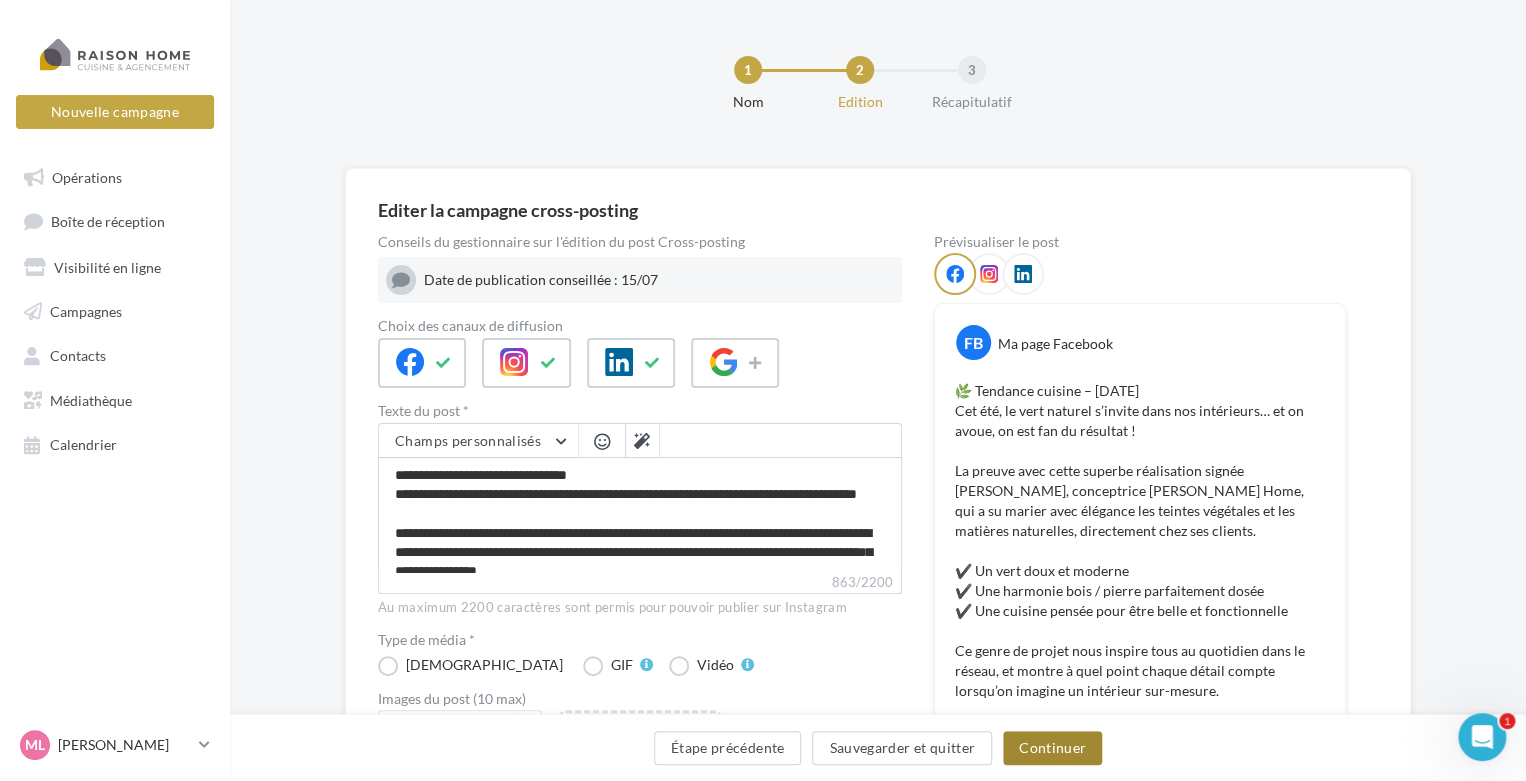 click on "Continuer" at bounding box center [1052, 748] 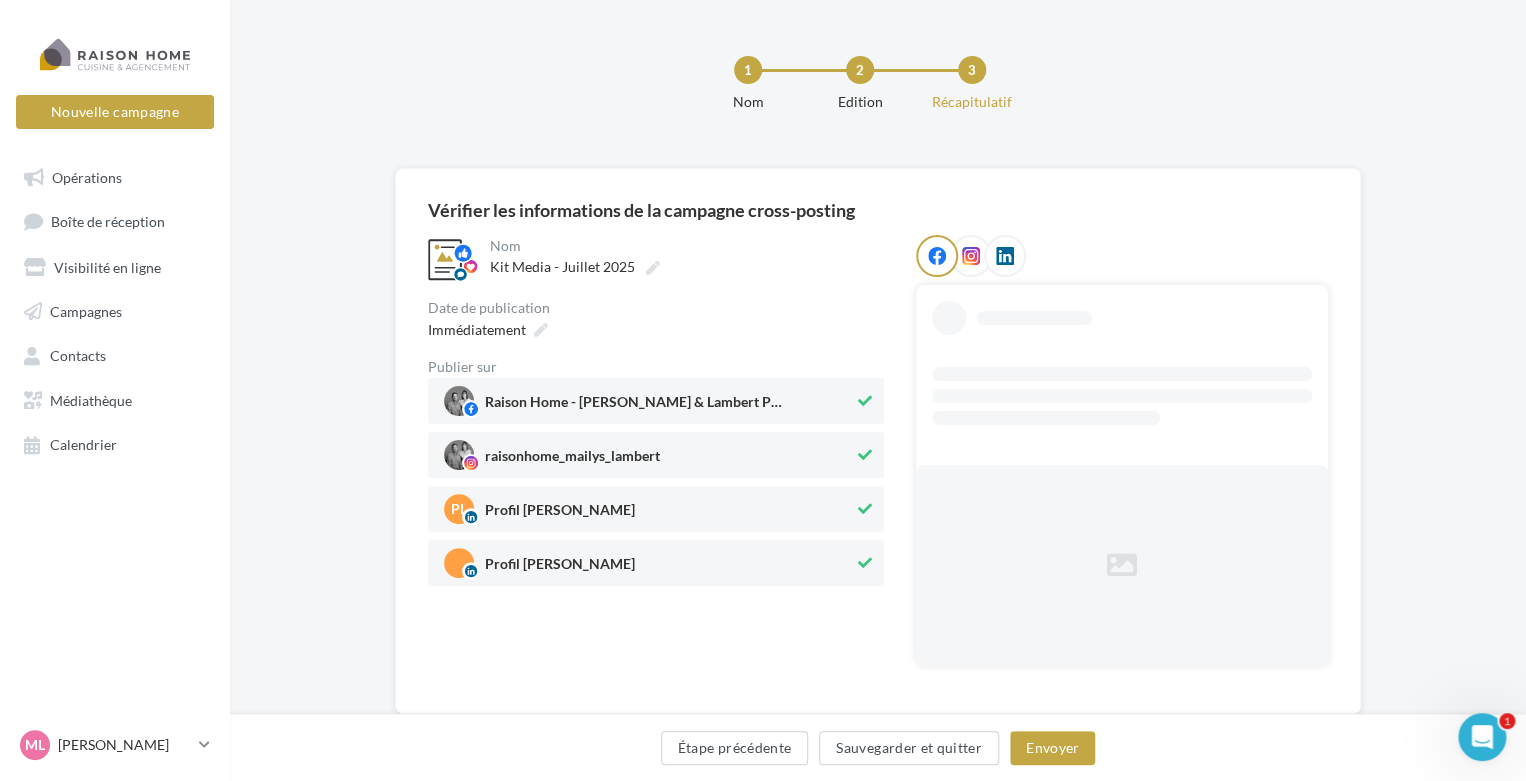 click at bounding box center [865, 509] 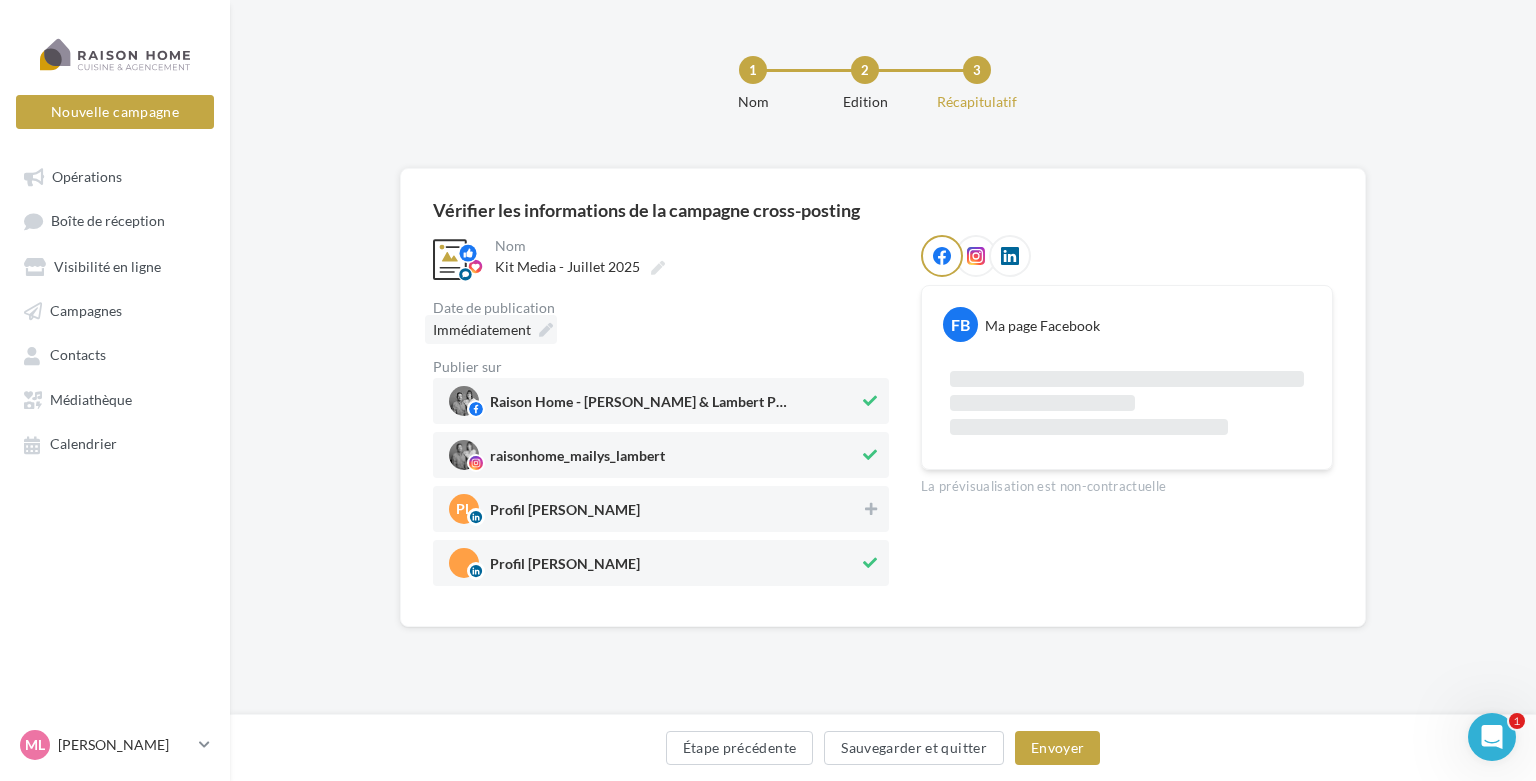 click at bounding box center (546, 330) 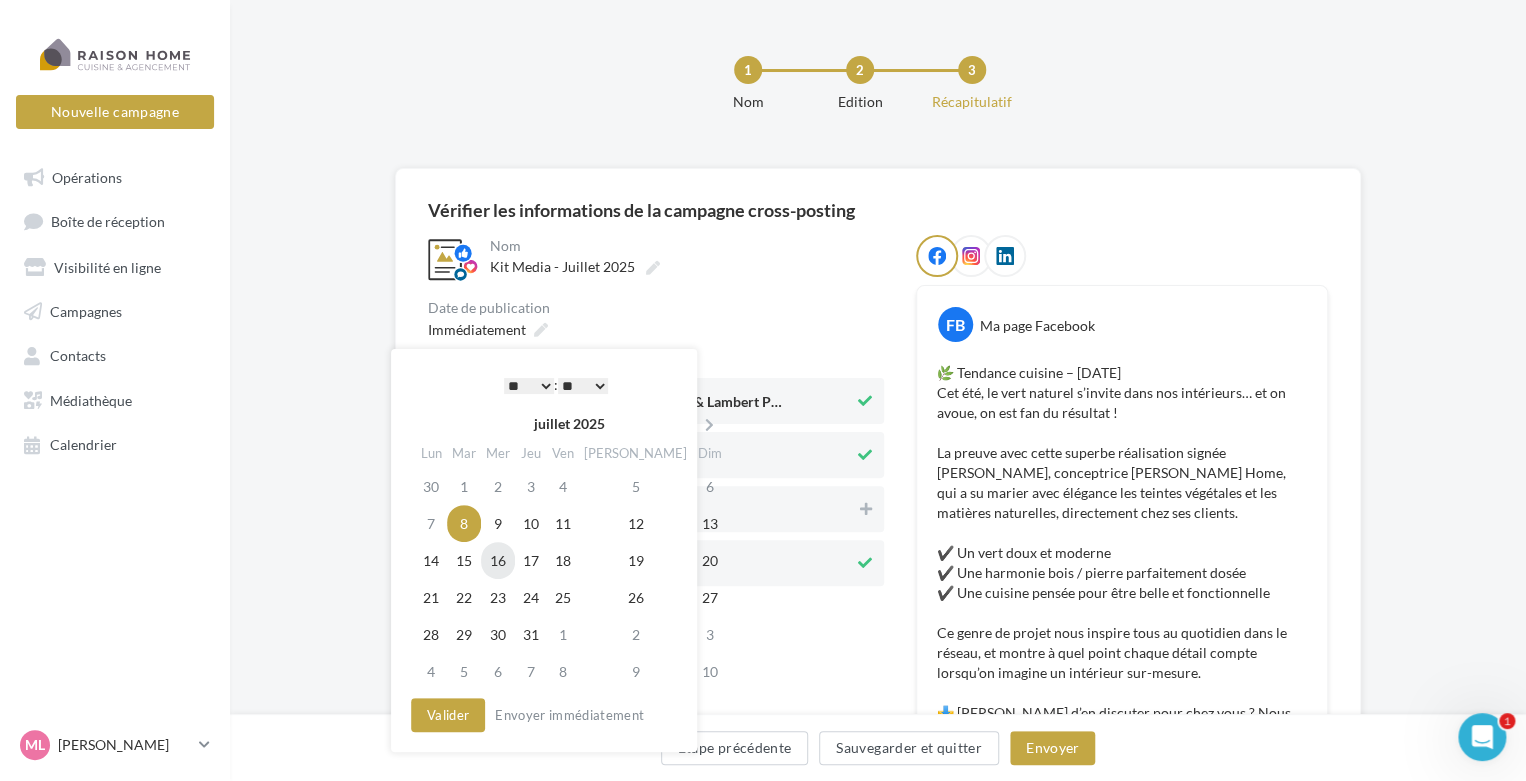 click on "16" at bounding box center (498, 560) 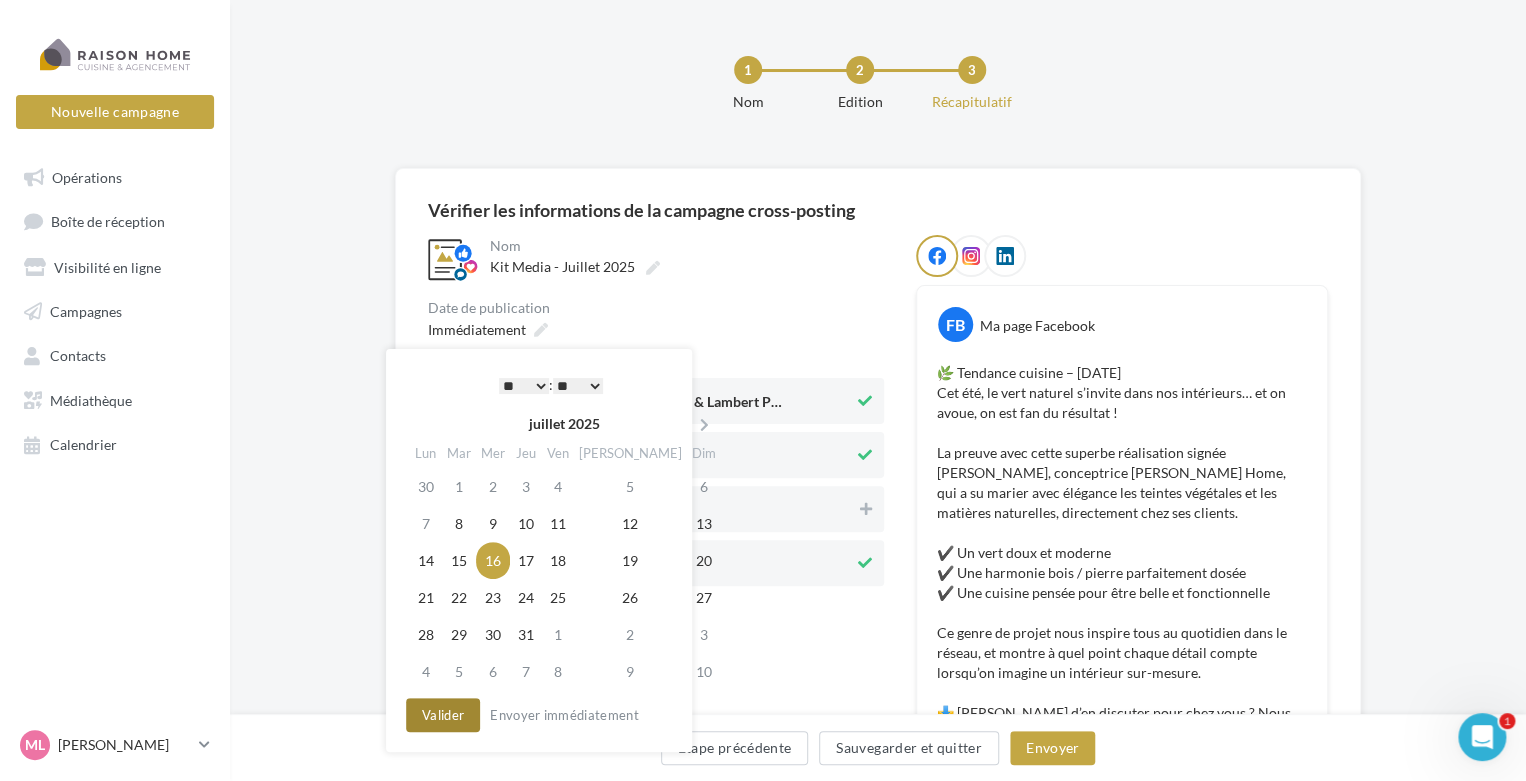 click on "Valider" at bounding box center [443, 715] 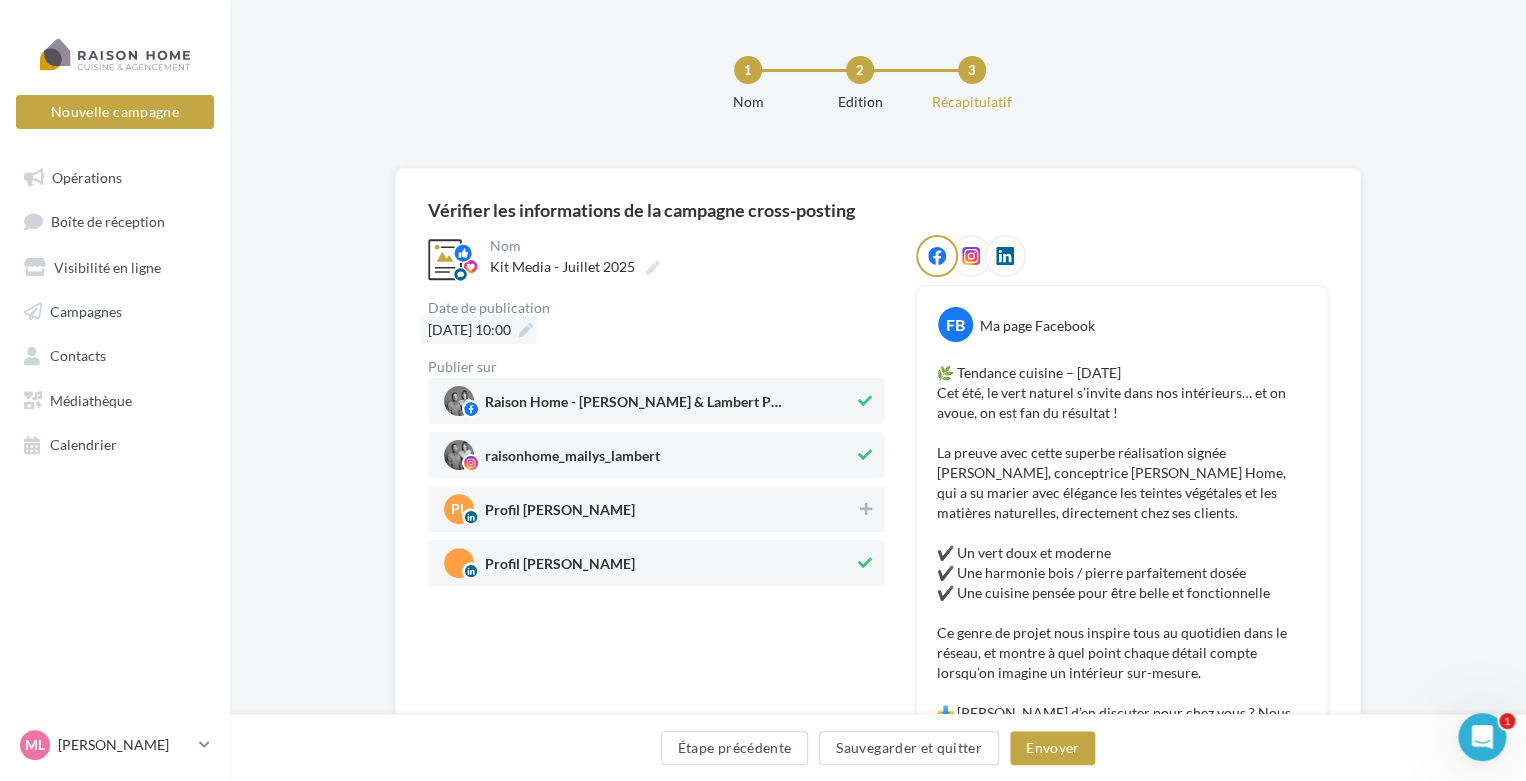 click at bounding box center (526, 330) 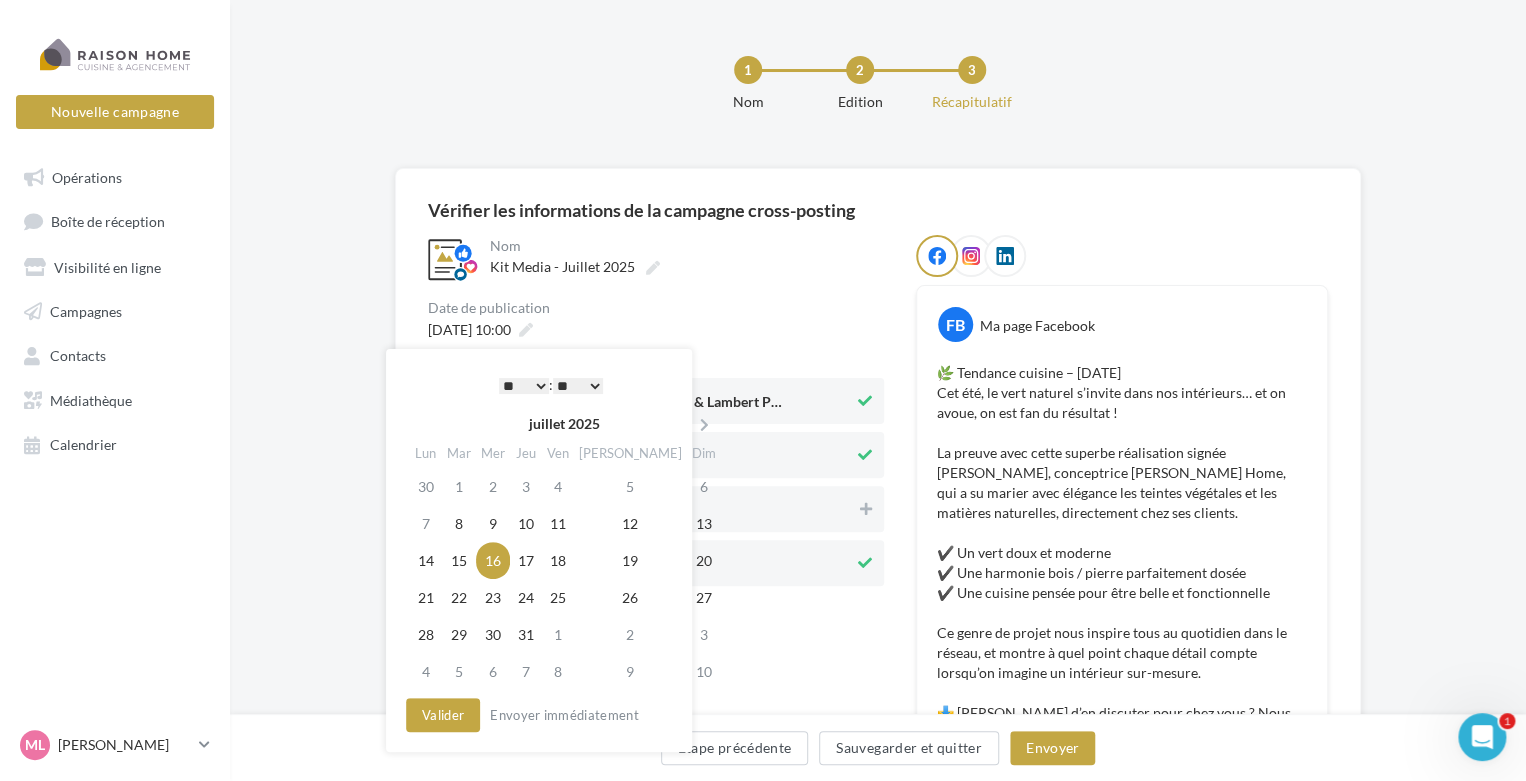 click on "* * * * * * * * * * ** ** ** ** ** ** ** ** ** ** ** ** ** **" at bounding box center [524, 386] 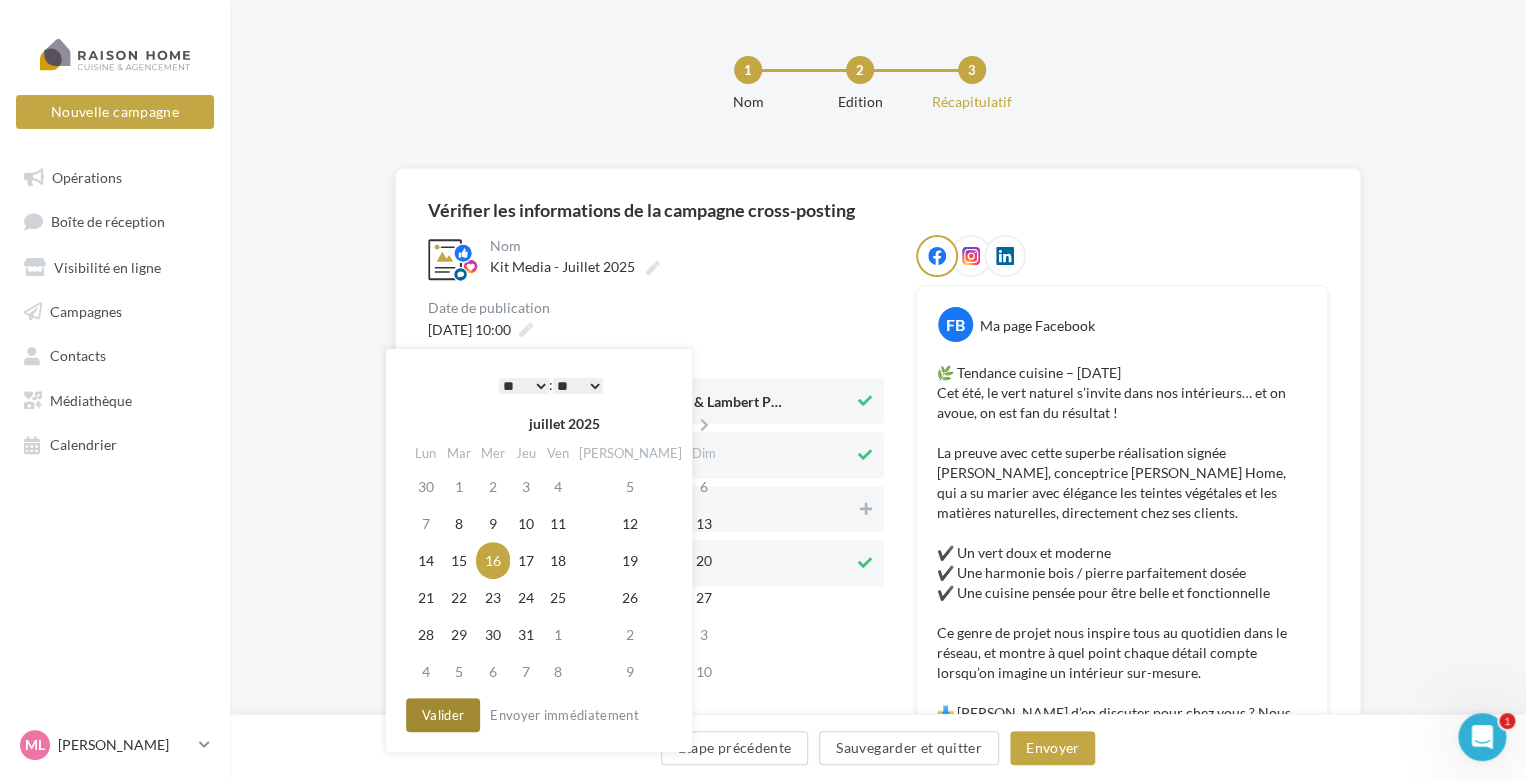 click on "Valider" at bounding box center [443, 715] 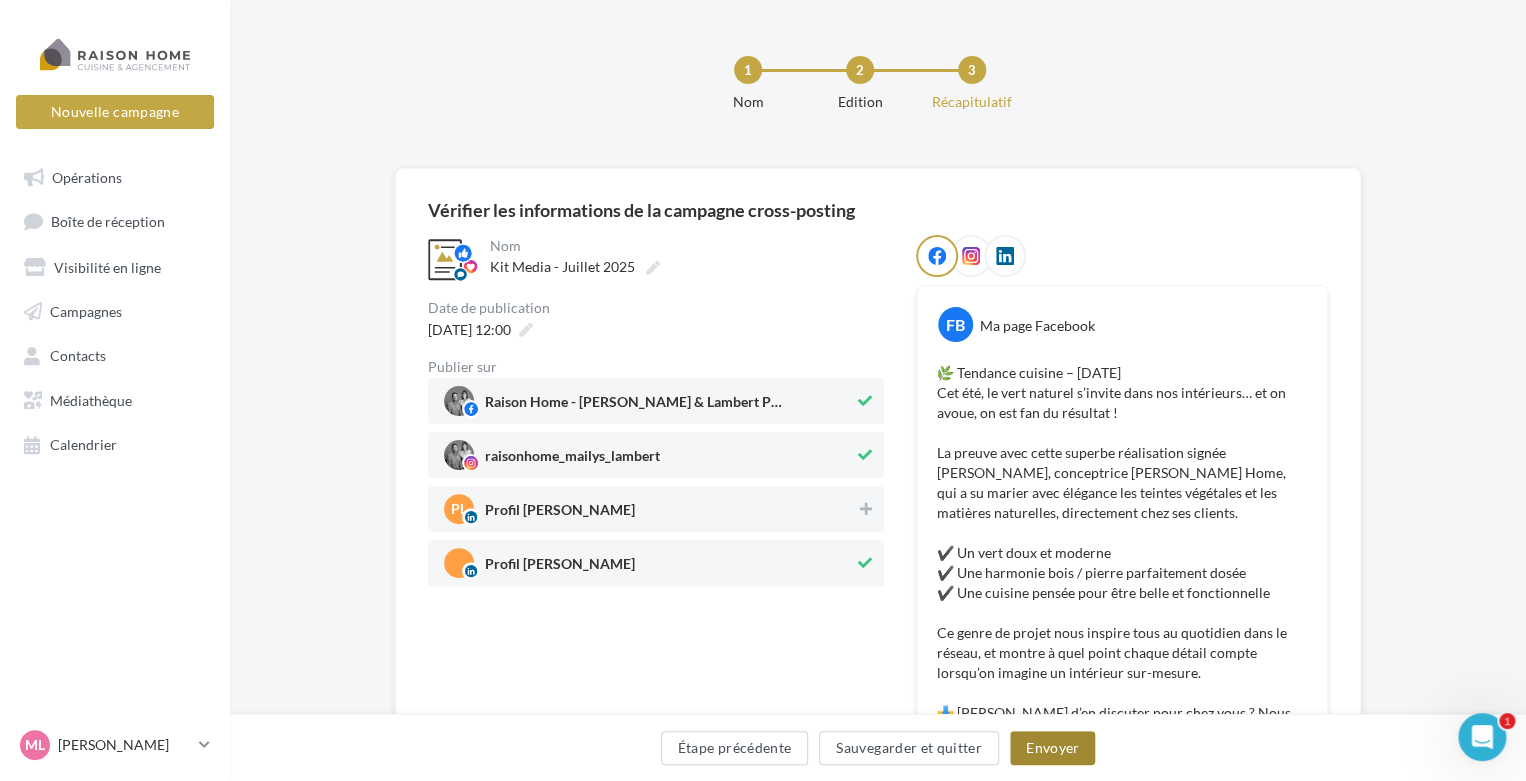 click on "Envoyer" at bounding box center [1052, 748] 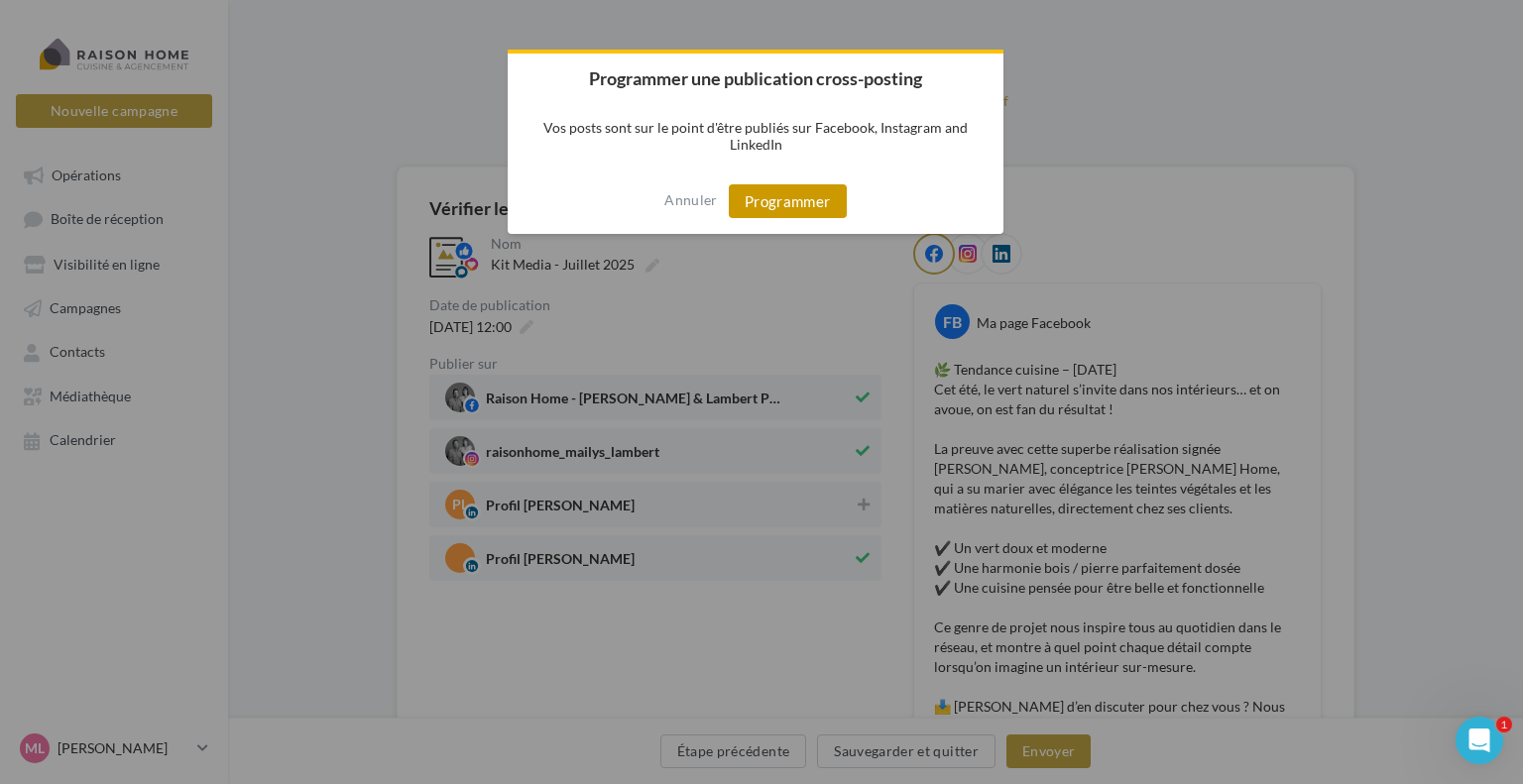 click on "Programmer" at bounding box center [787, 201] 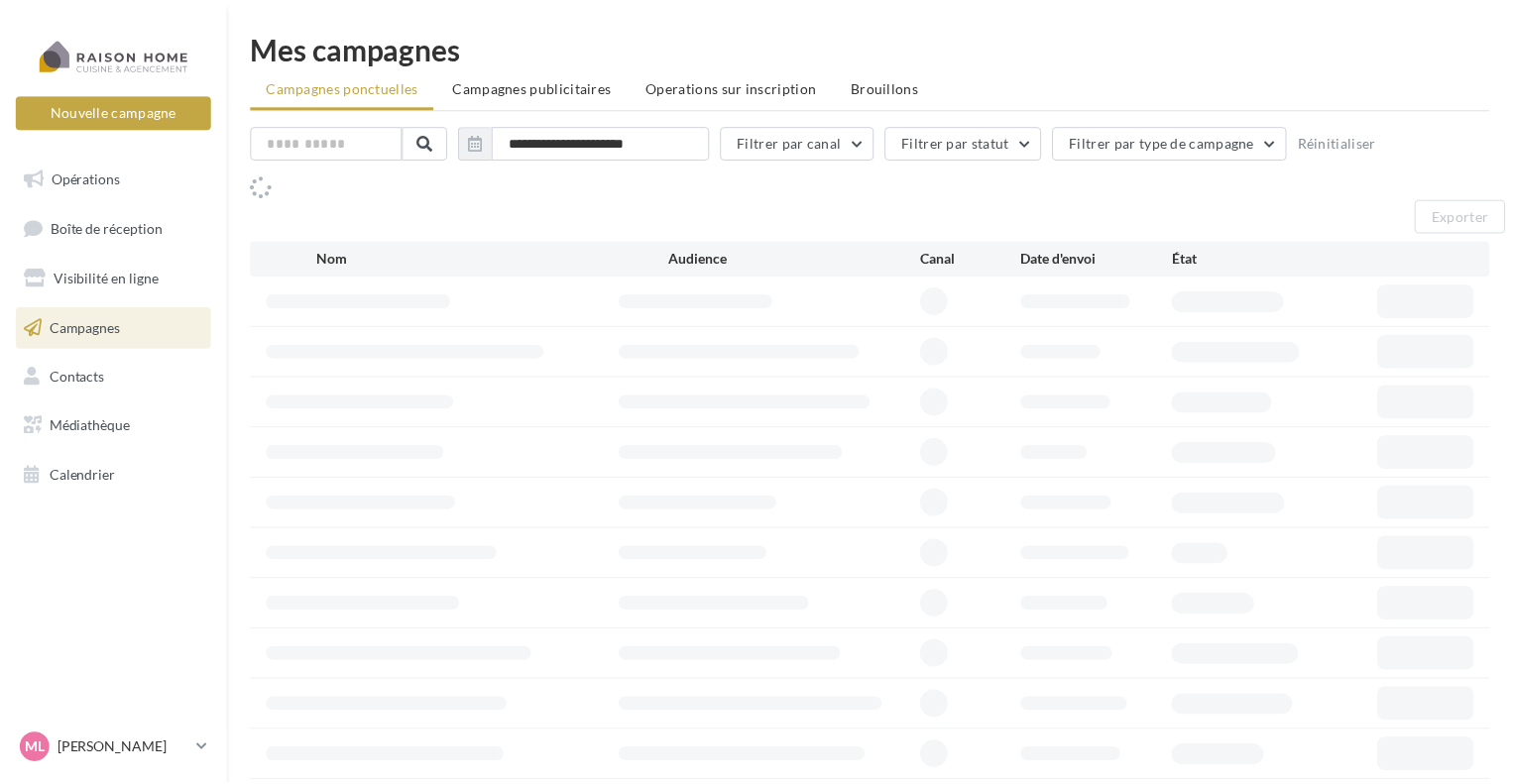 scroll, scrollTop: 0, scrollLeft: 0, axis: both 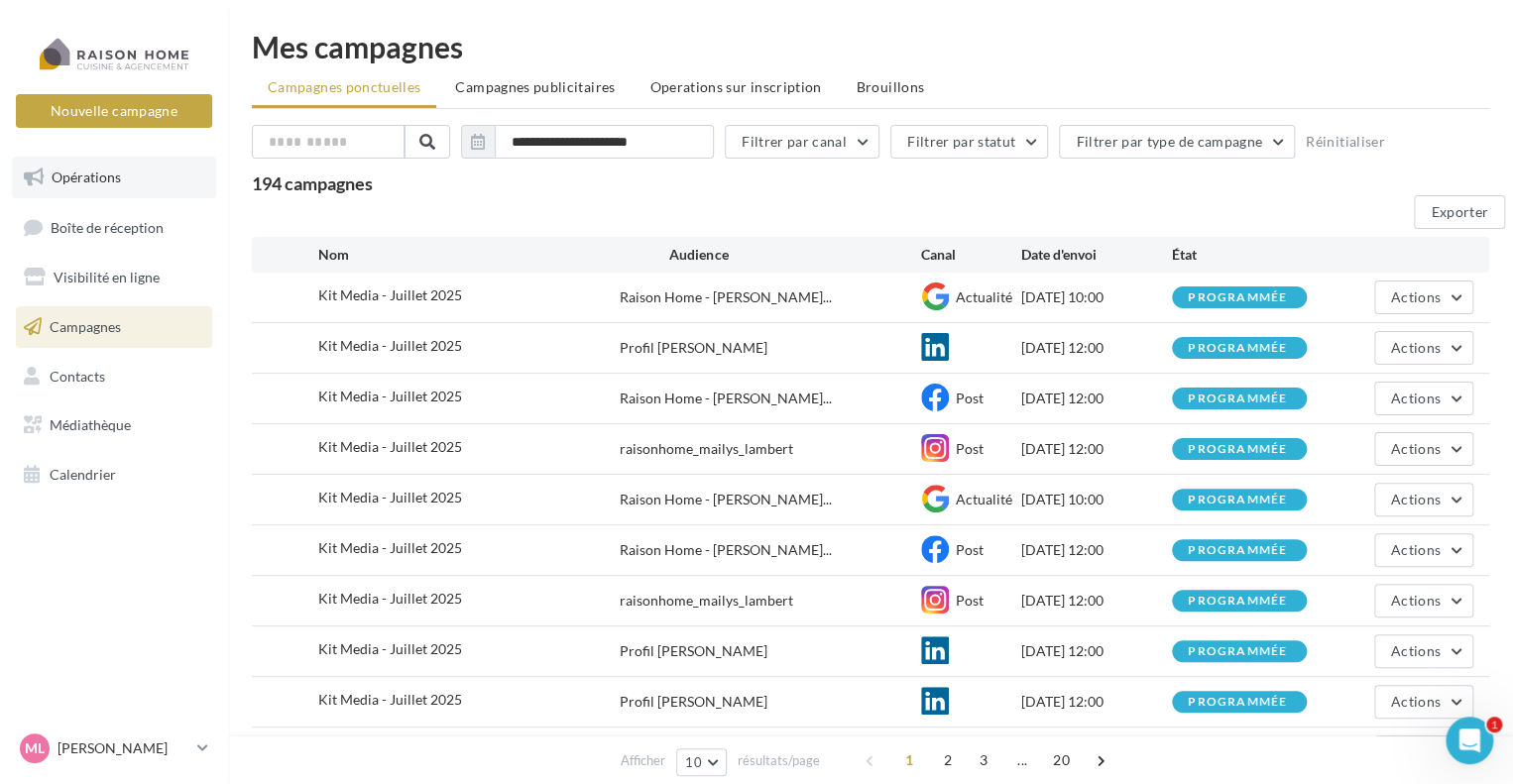 click on "Opérations" at bounding box center [86, 176] 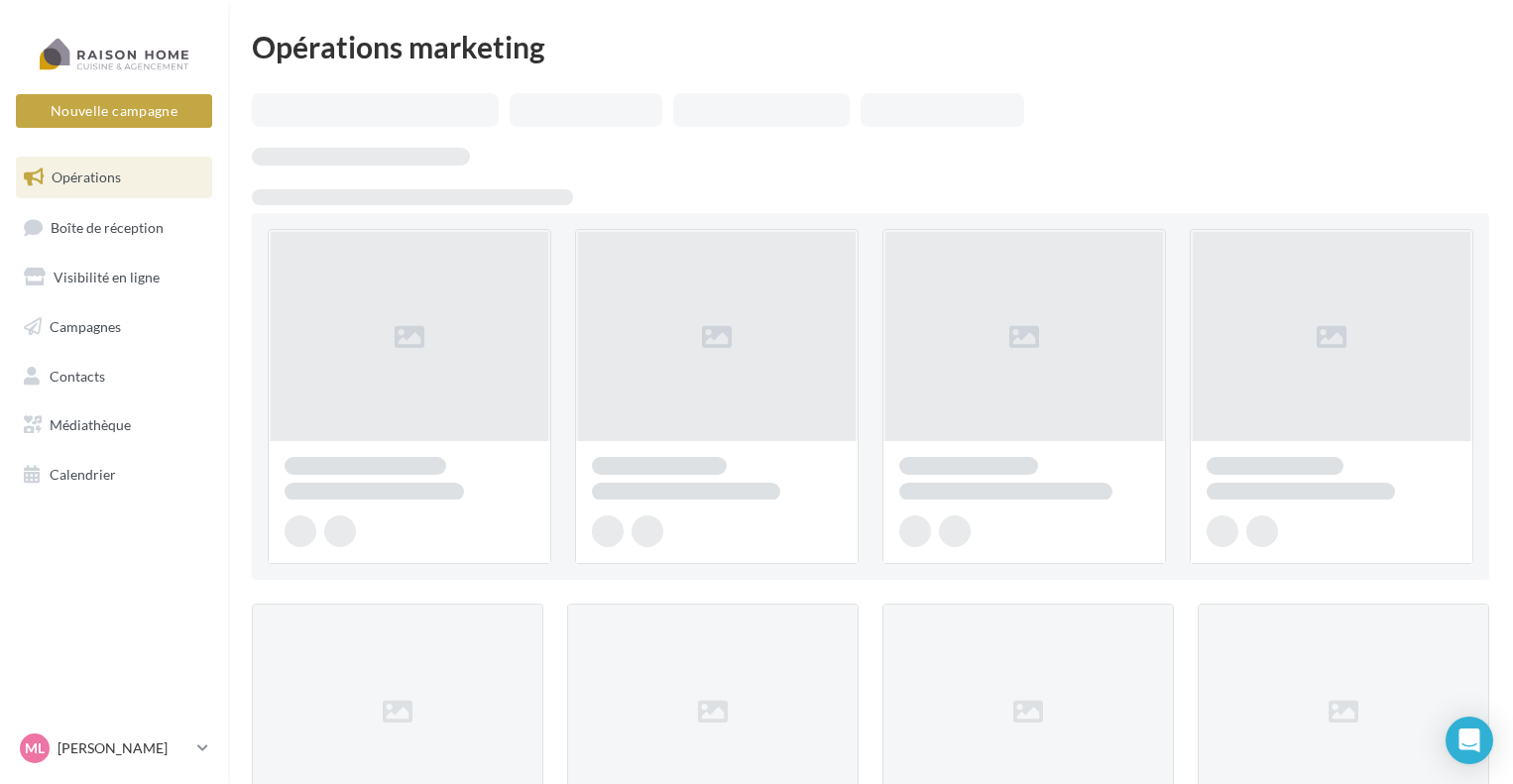 scroll, scrollTop: 0, scrollLeft: 0, axis: both 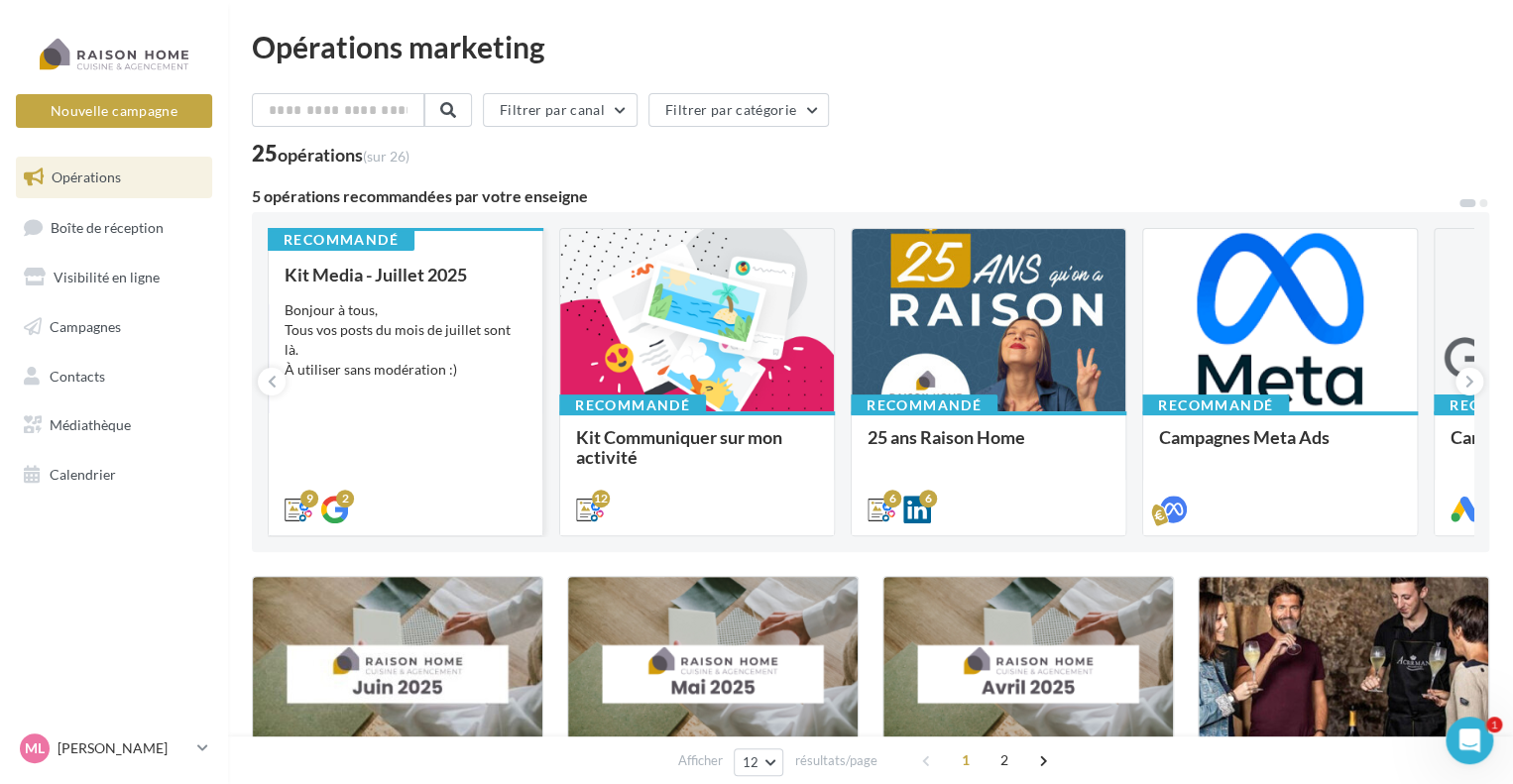 click on "Bonjour à tous,
Tous vos posts du mois de juillet sont là.
À utiliser sans modération :)" at bounding box center [406, 340] 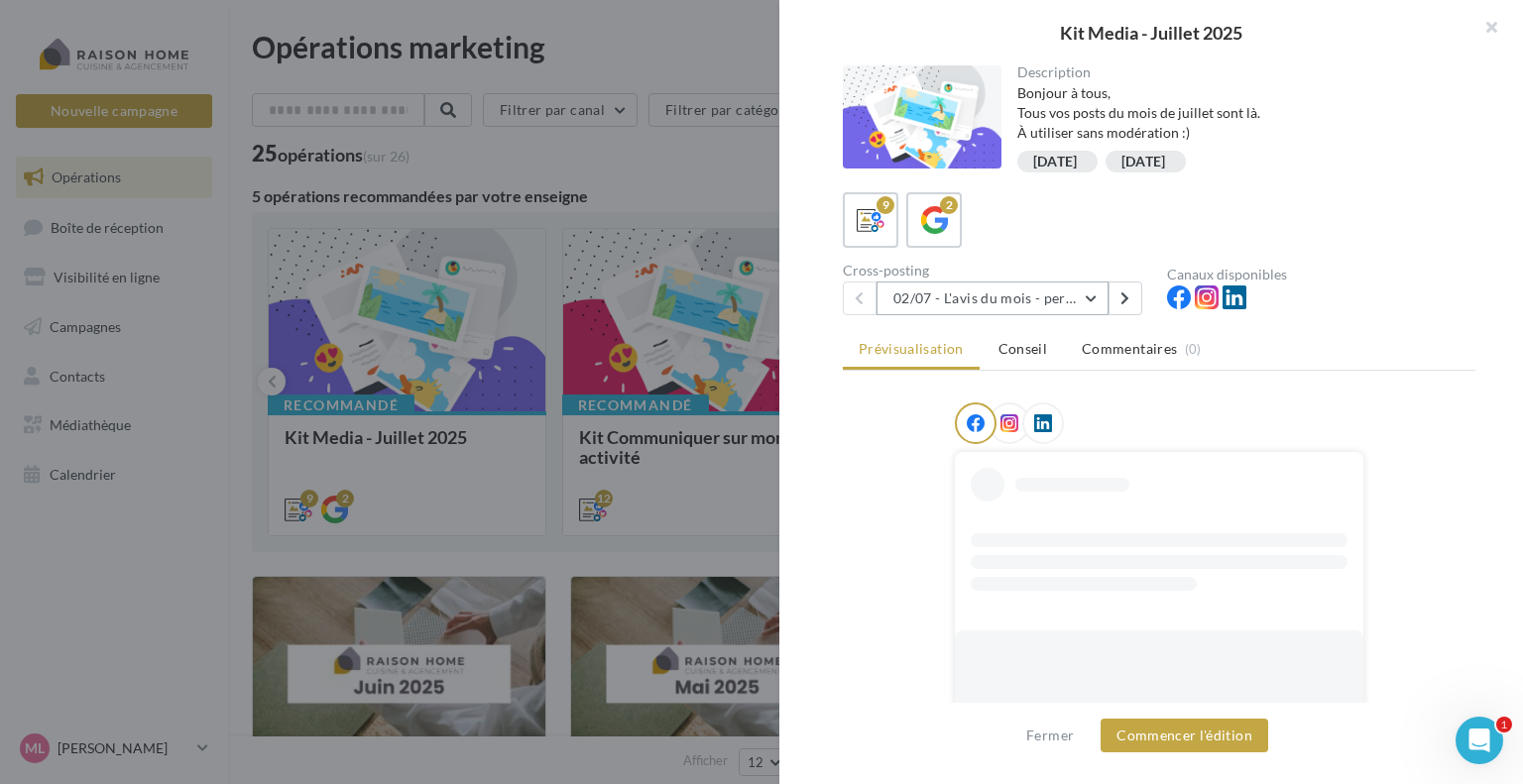 click on "02/07 - L'avis du mois - personnalisble" at bounding box center [993, 298] 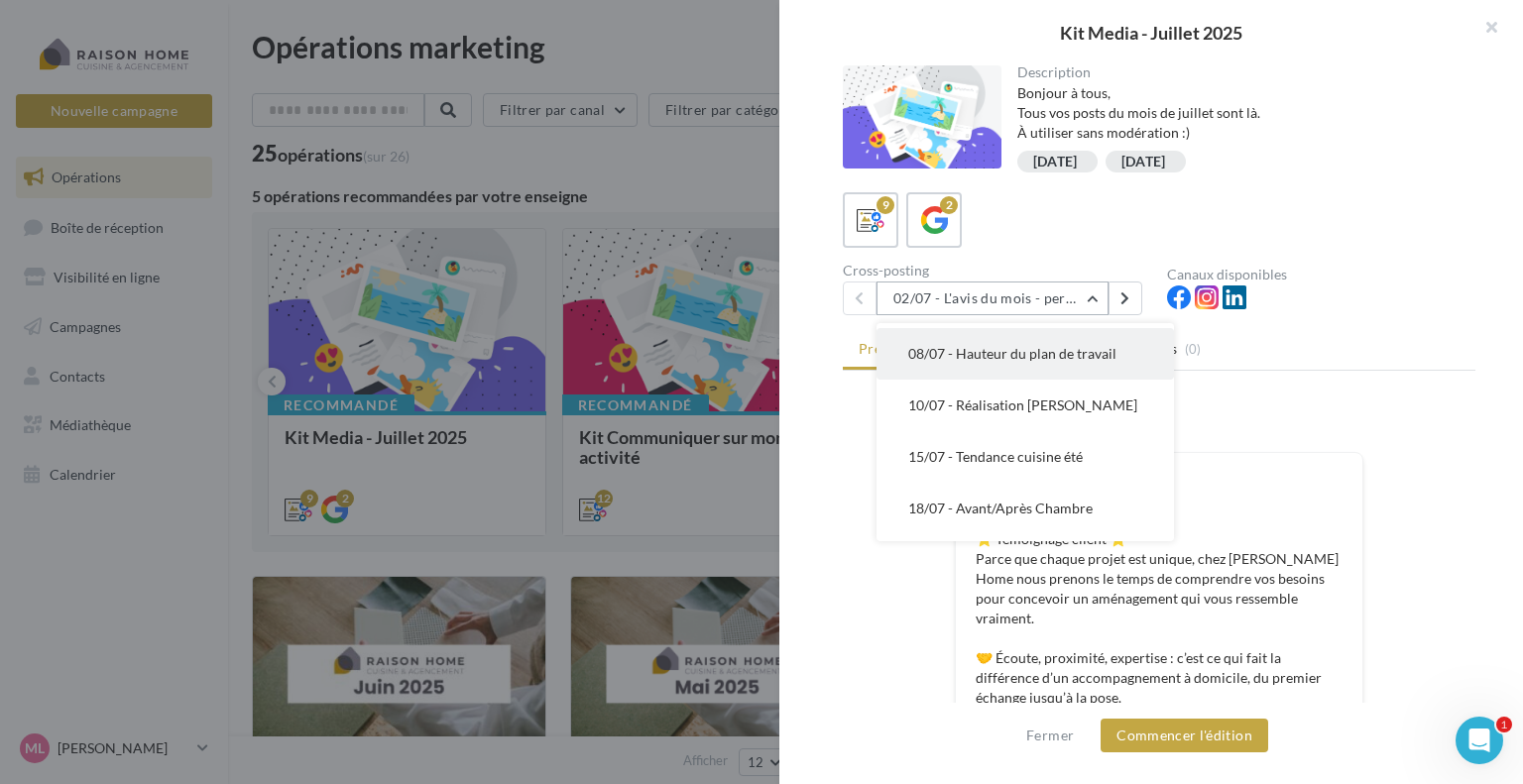scroll, scrollTop: 99, scrollLeft: 0, axis: vertical 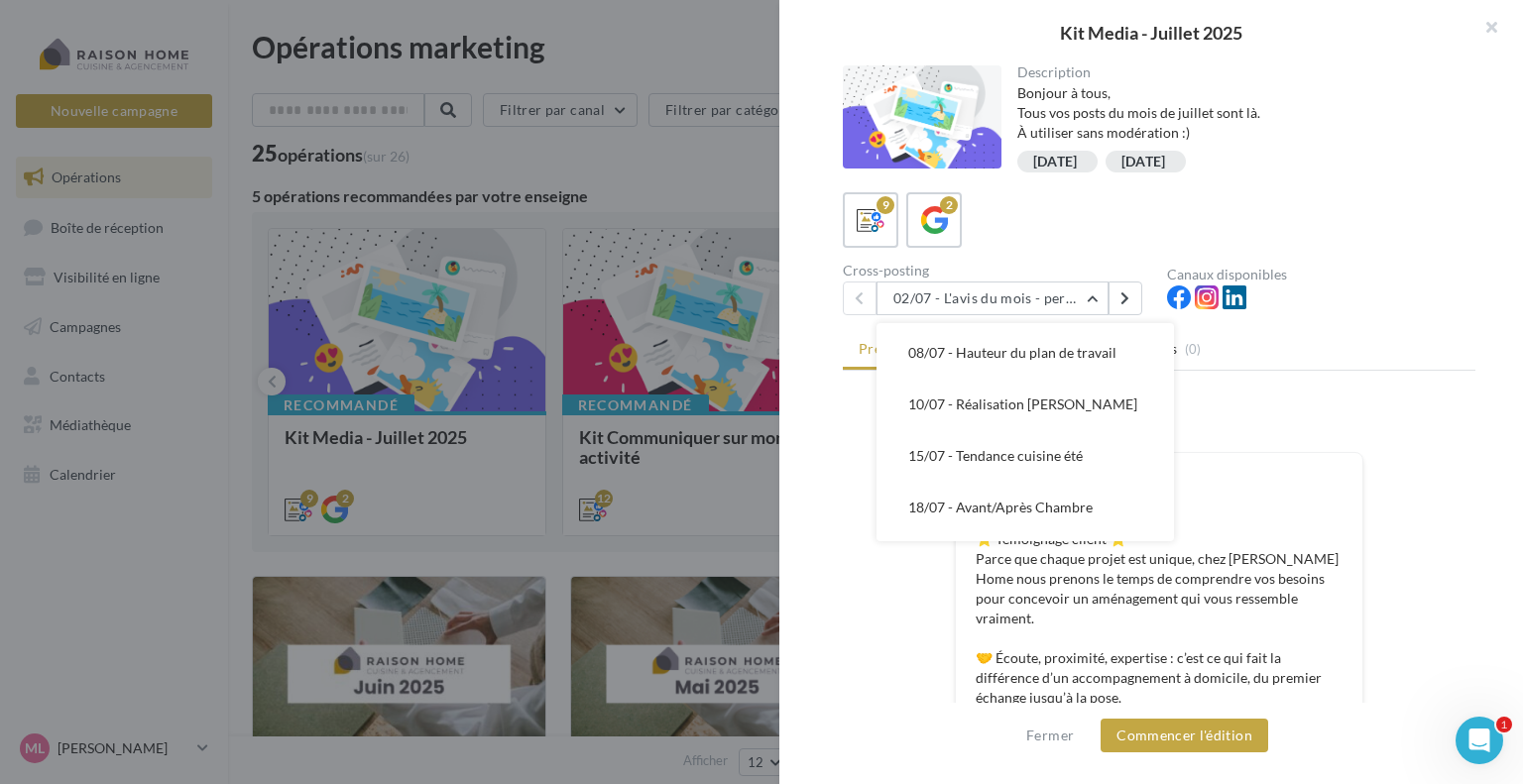 drag, startPoint x: 1005, startPoint y: 426, endPoint x: 1023, endPoint y: 432, distance: 18.973666 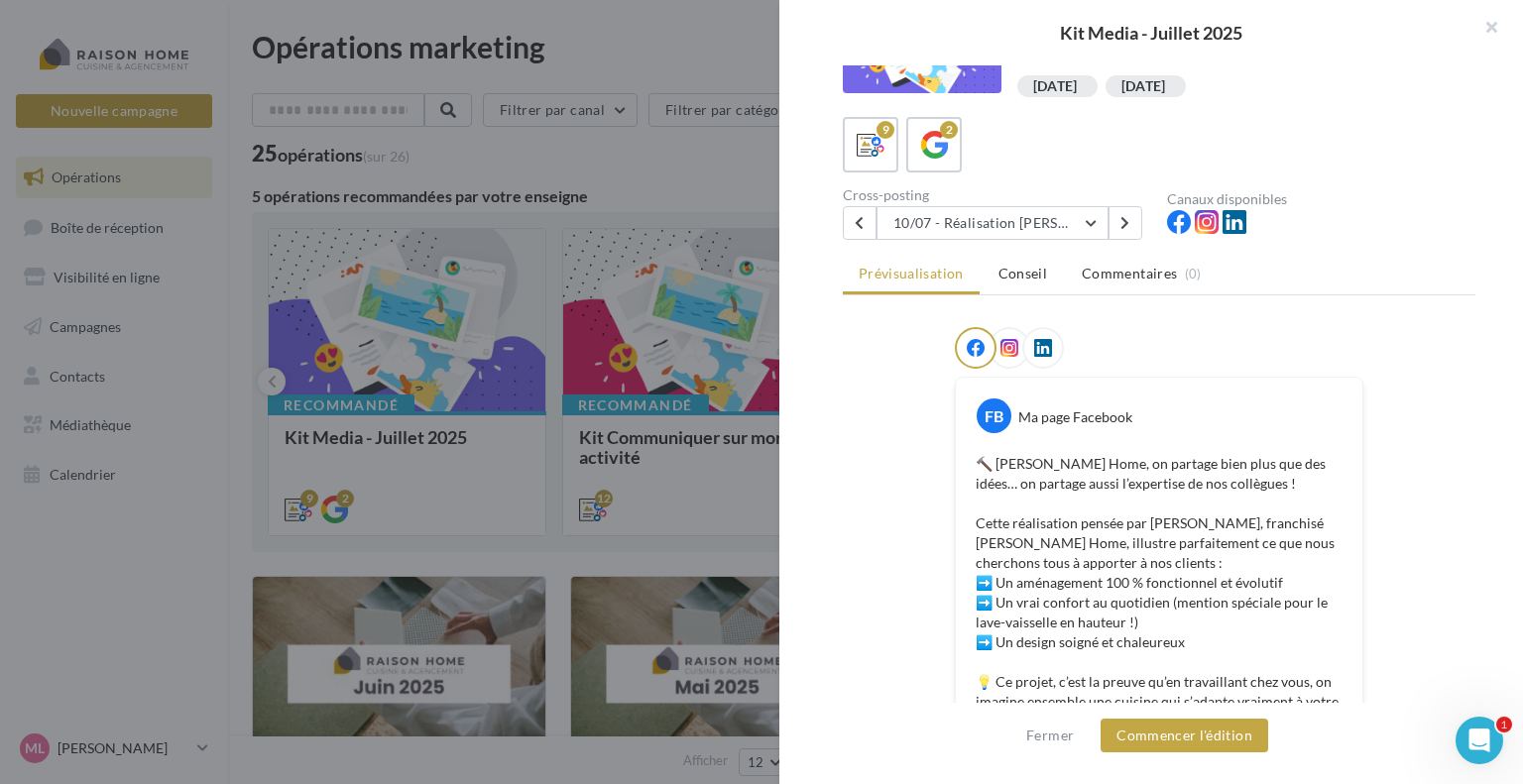 scroll, scrollTop: 29, scrollLeft: 0, axis: vertical 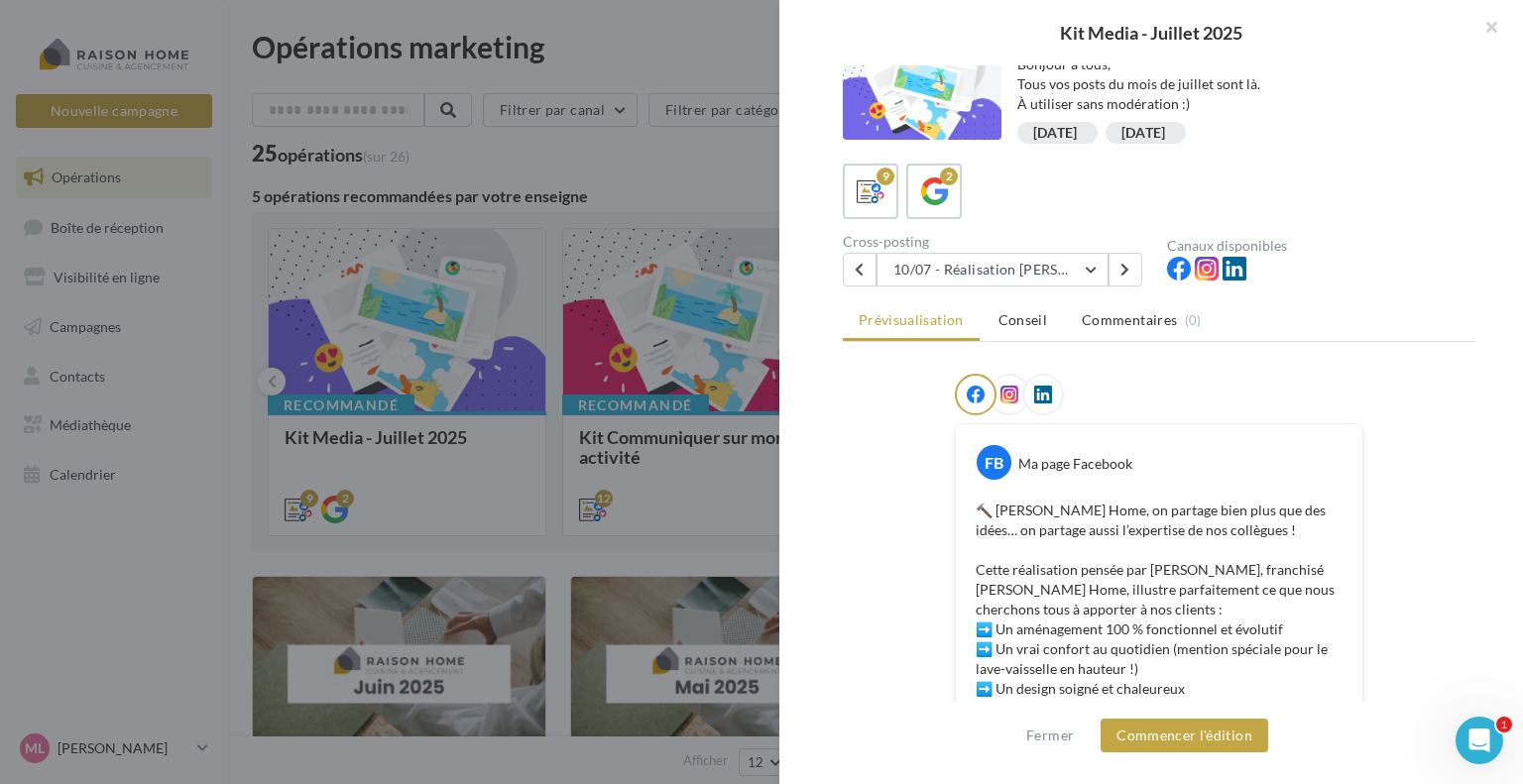 click at bounding box center [762, 392] 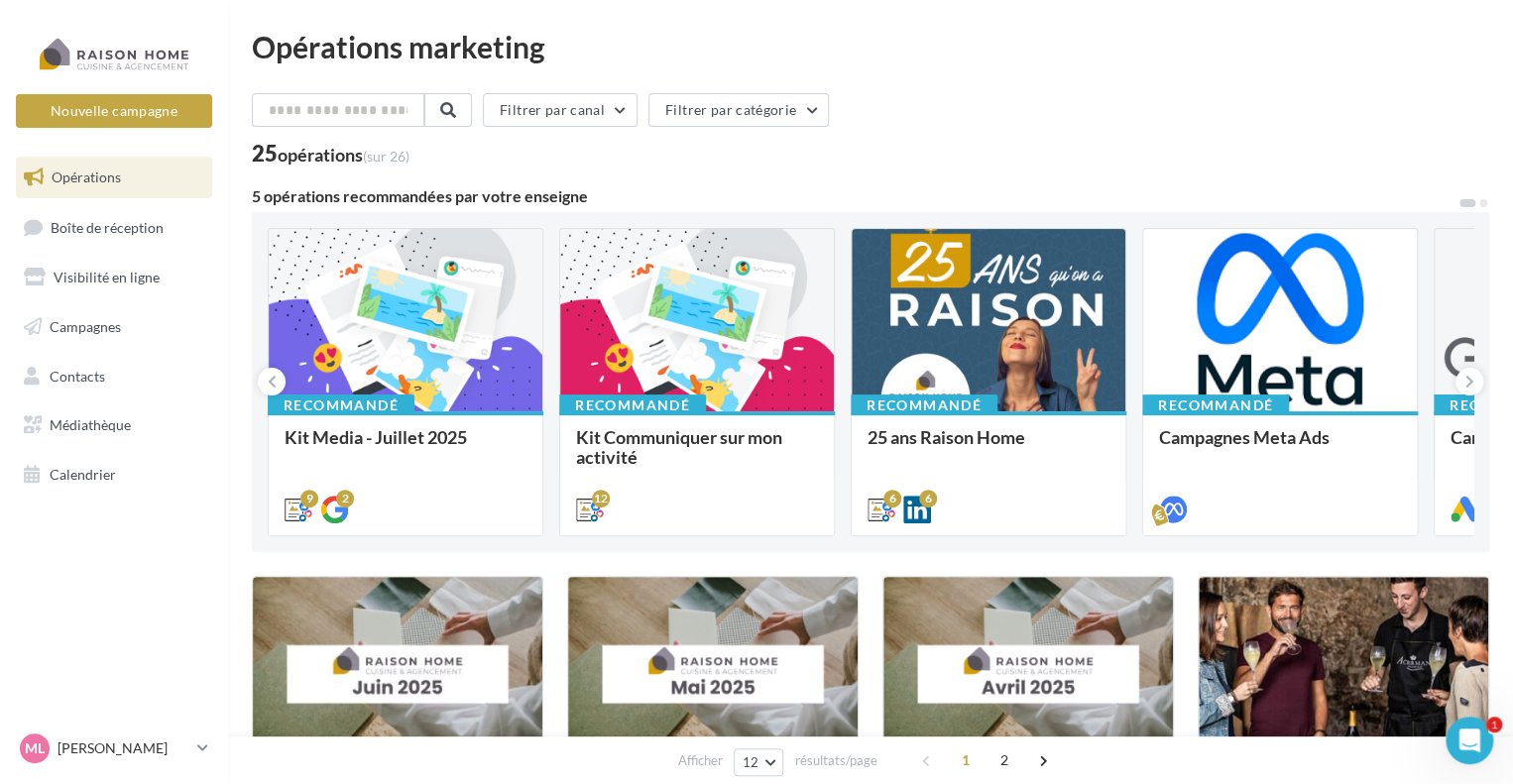 click on "Bonjour à tous,
Tous vos posts du mois de juillet sont là.
À utiliser sans modération :)" at bounding box center [0, 0] 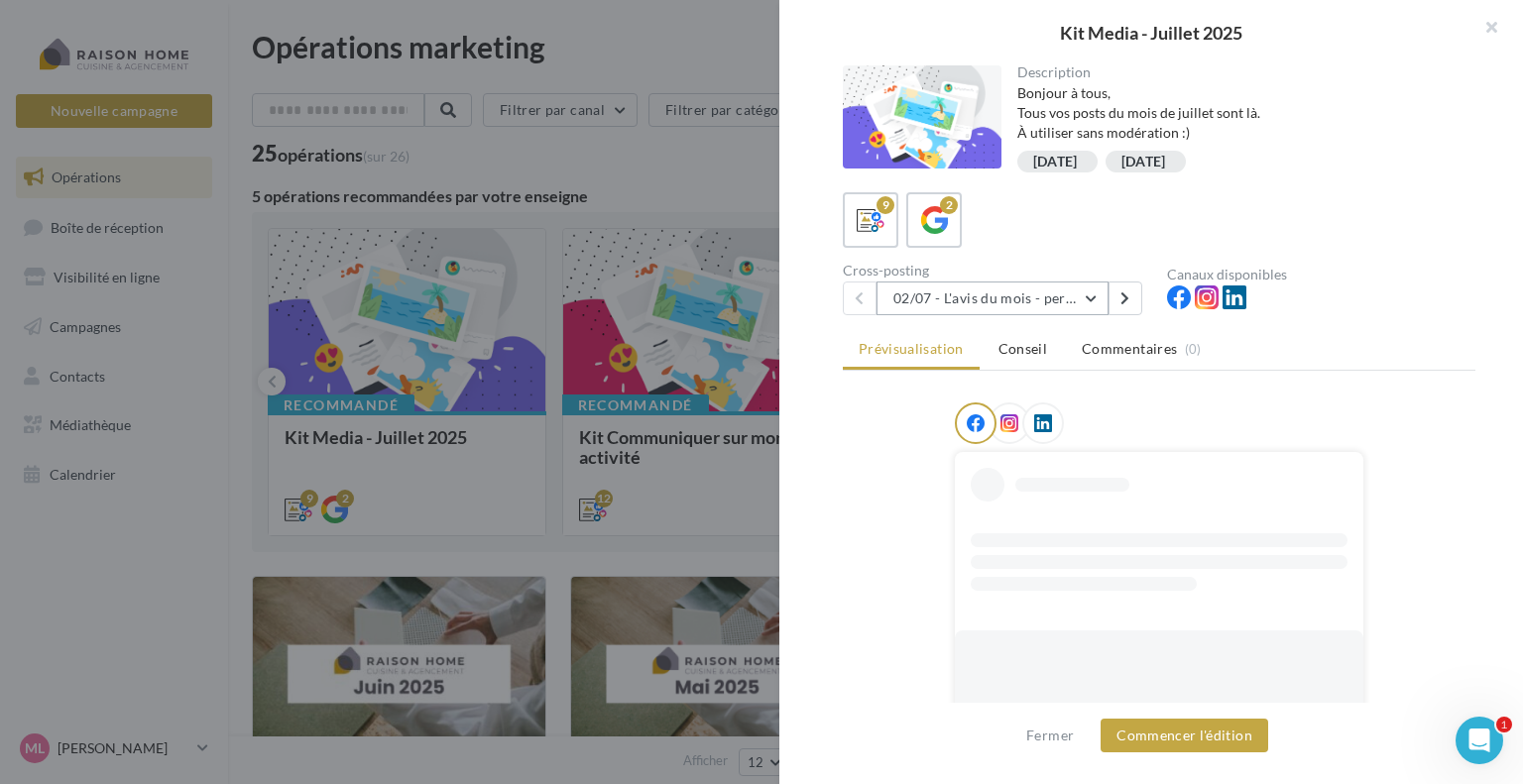 click on "02/07 - L'avis du mois - personnalisble" at bounding box center [993, 298] 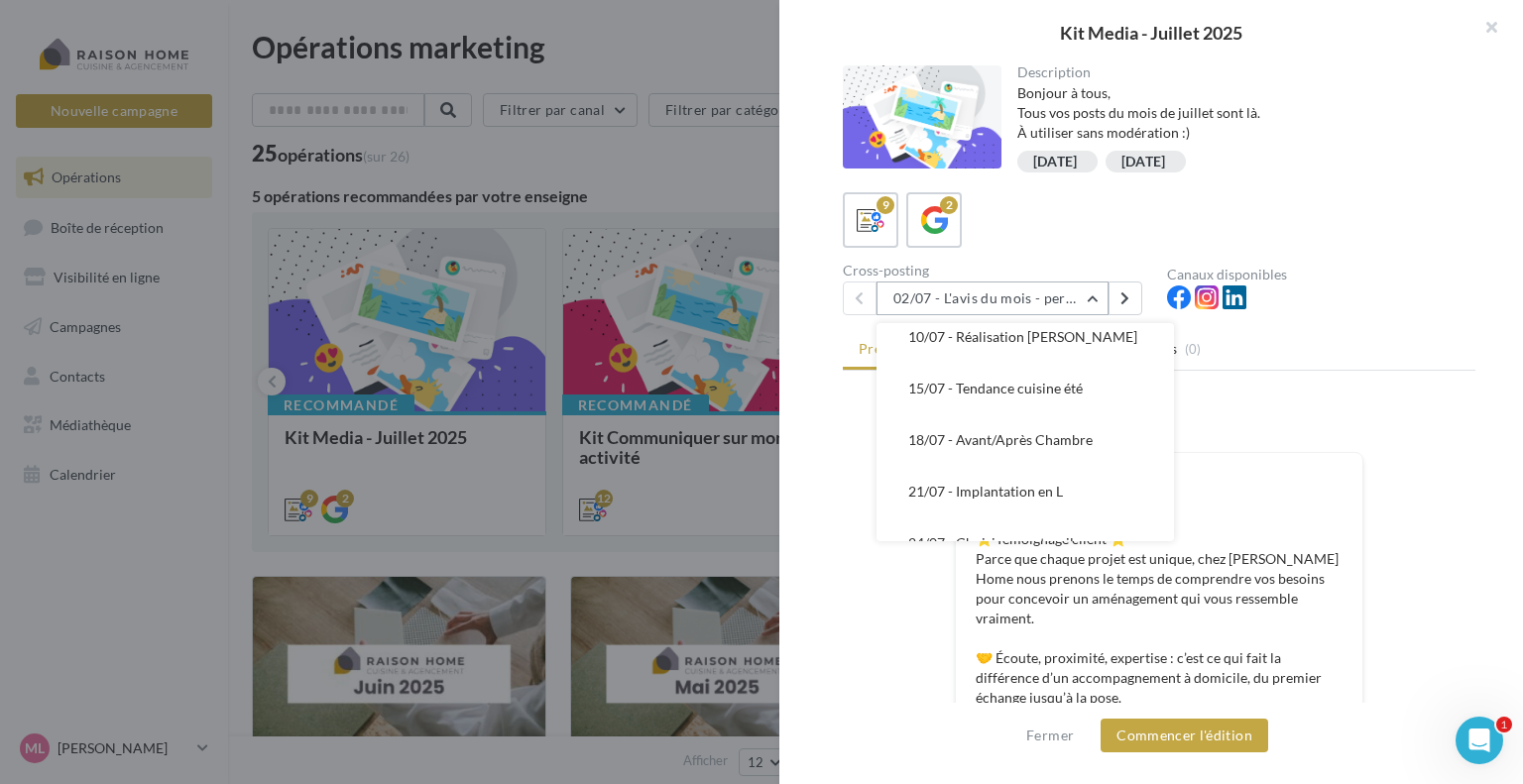 scroll, scrollTop: 198, scrollLeft: 0, axis: vertical 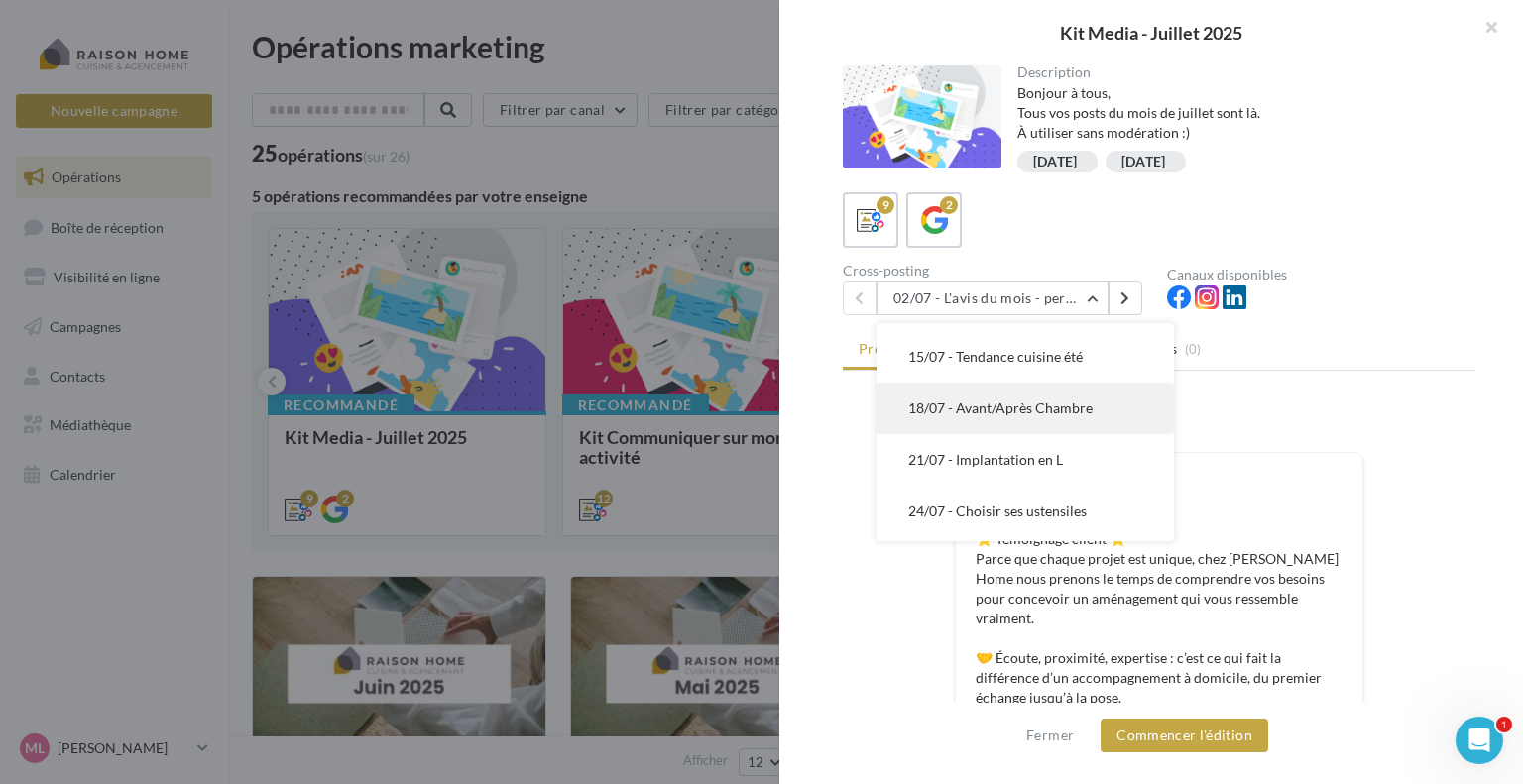 click on "18/07 - Avant/Après Chambre" at bounding box center [1000, 407] 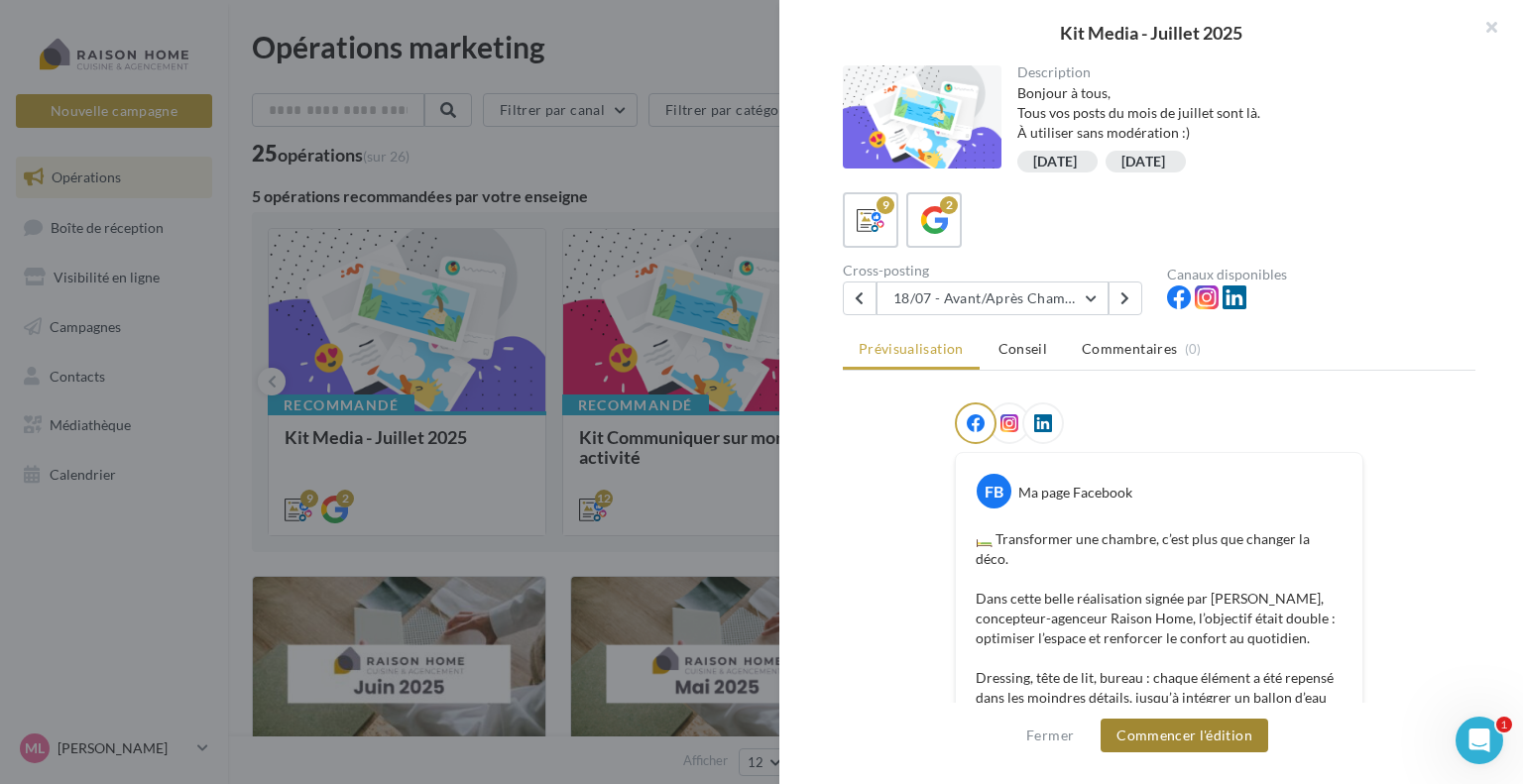 click on "Commencer l'édition" at bounding box center [1184, 735] 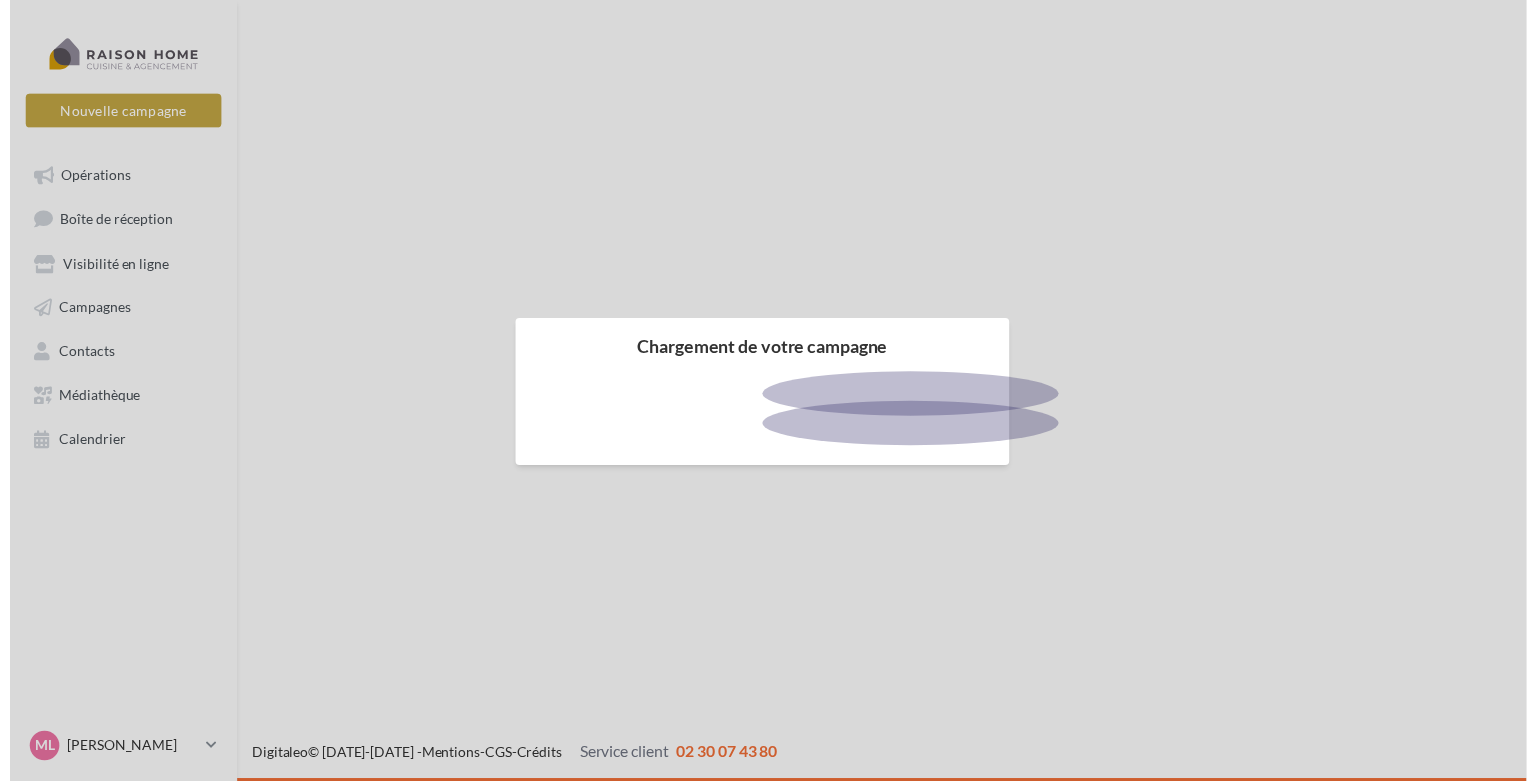 scroll, scrollTop: 0, scrollLeft: 0, axis: both 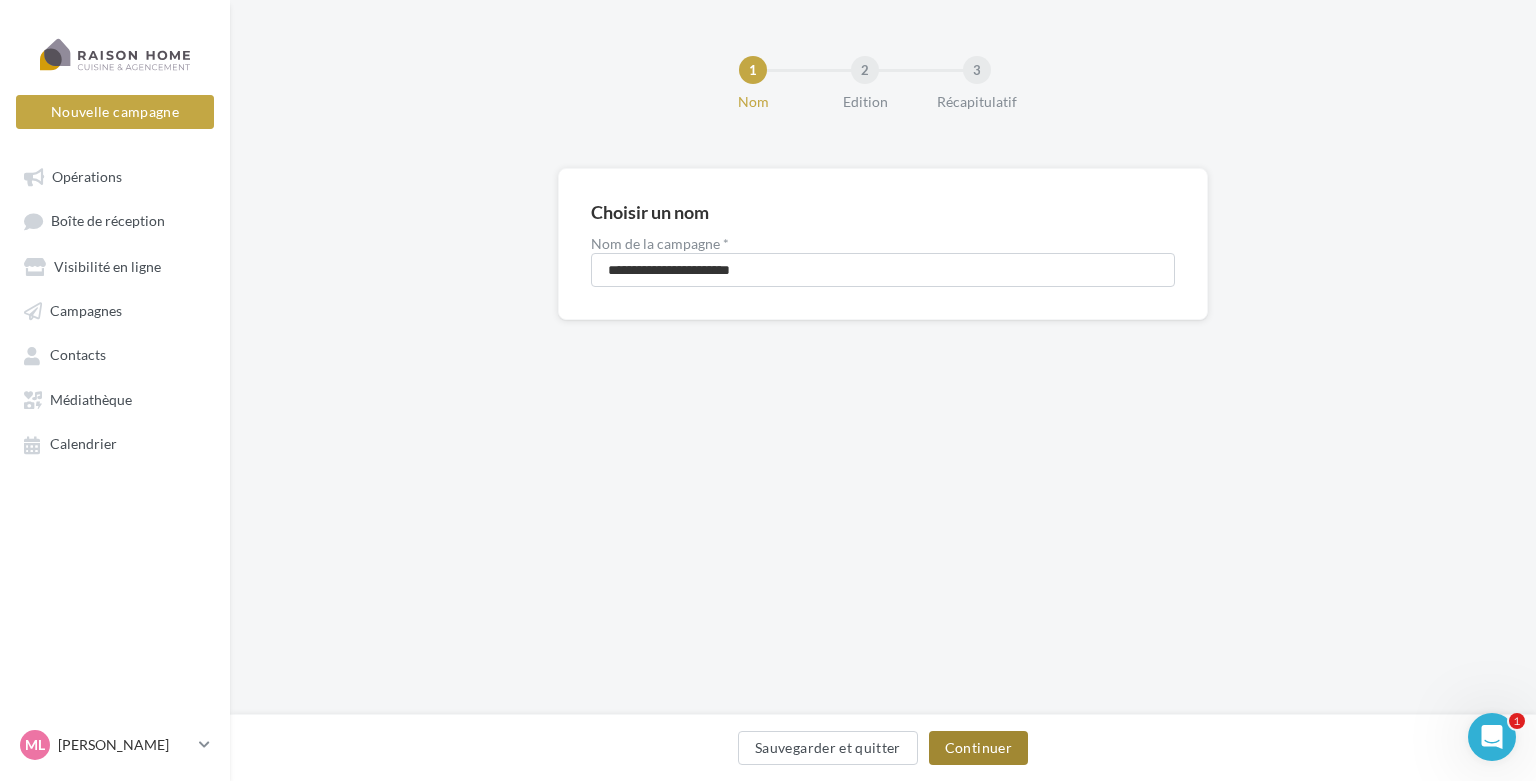 click on "Continuer" at bounding box center [978, 748] 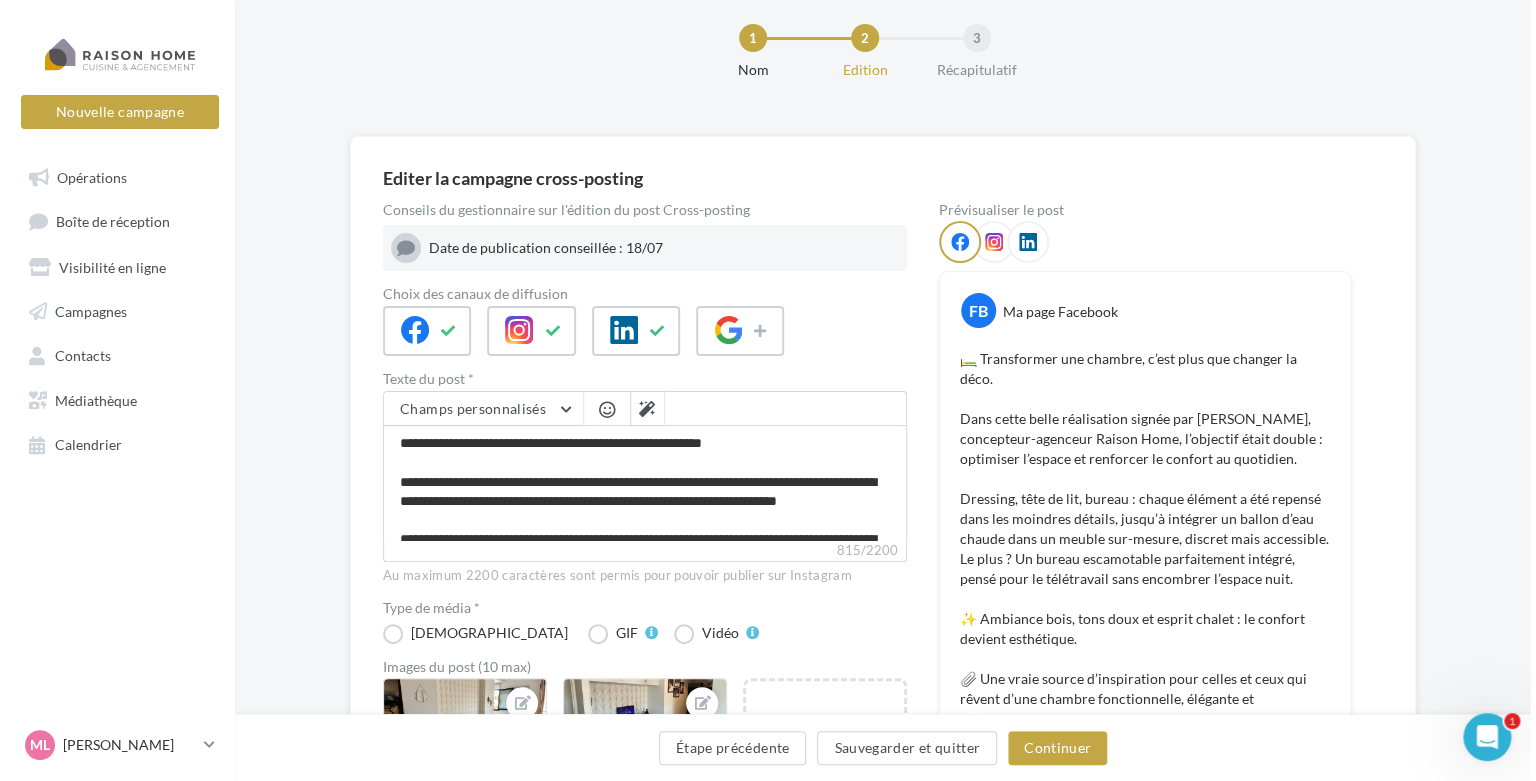 scroll, scrollTop: 0, scrollLeft: 0, axis: both 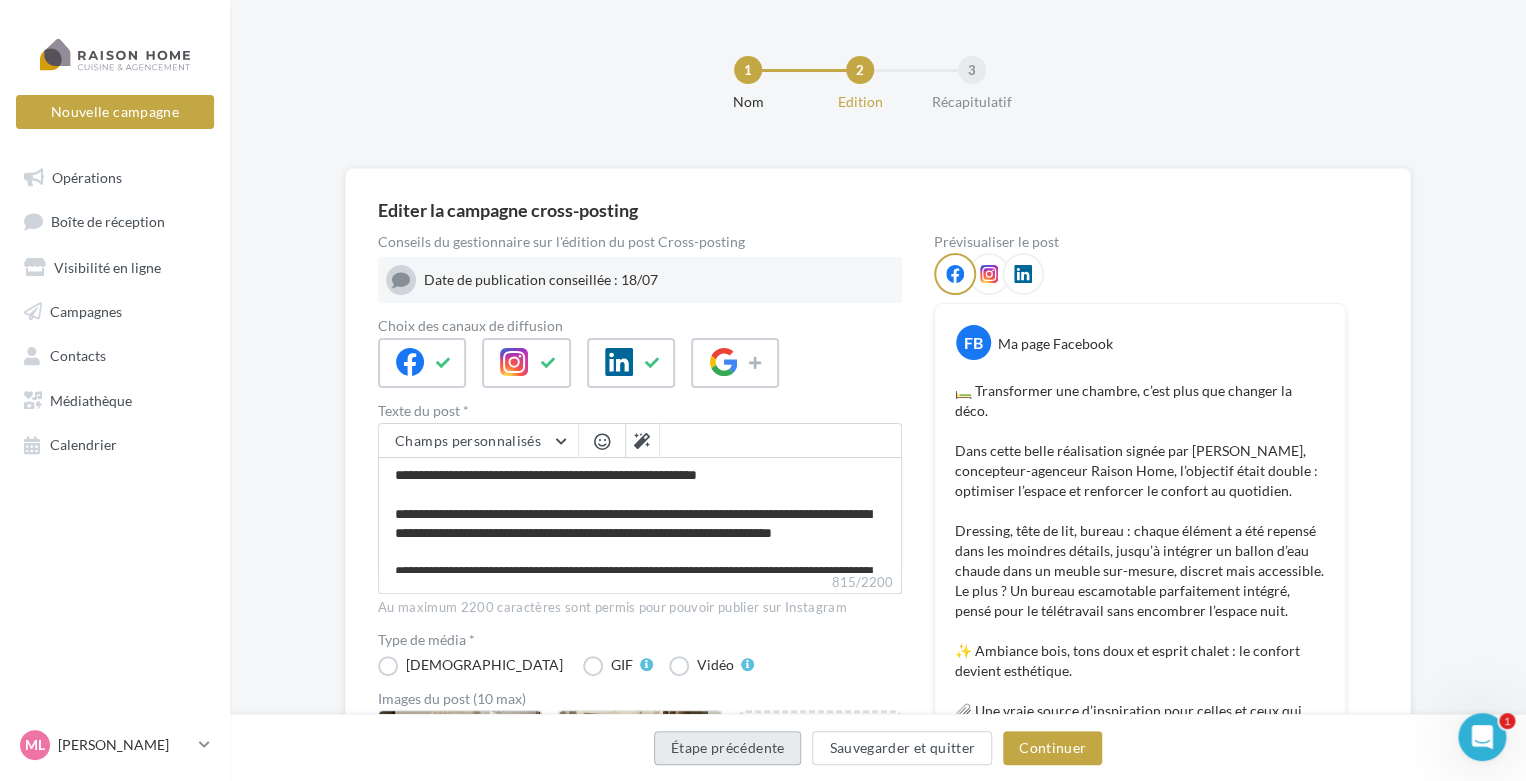 click on "Étape précédente" at bounding box center [728, 748] 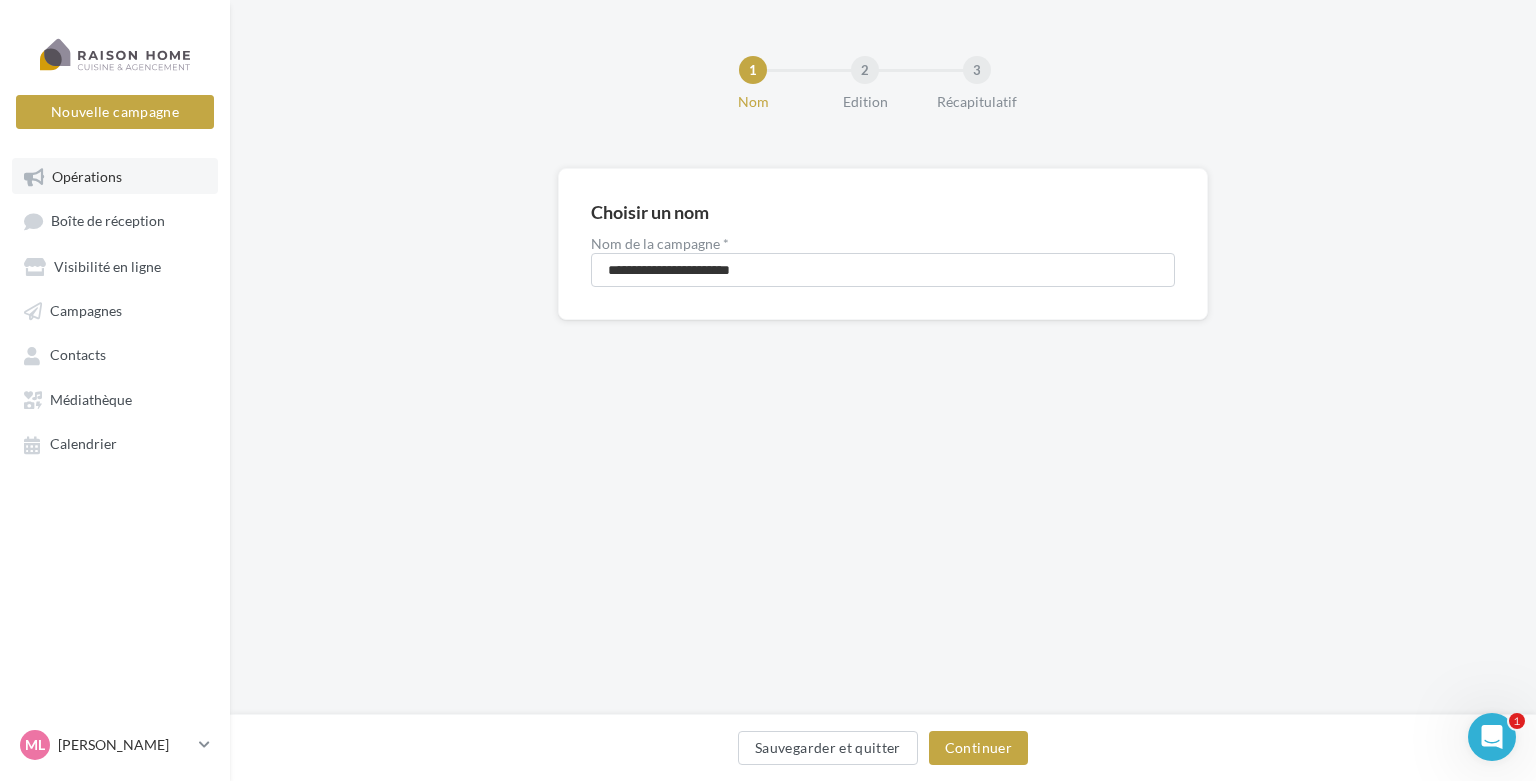 click on "Opérations" at bounding box center [115, 176] 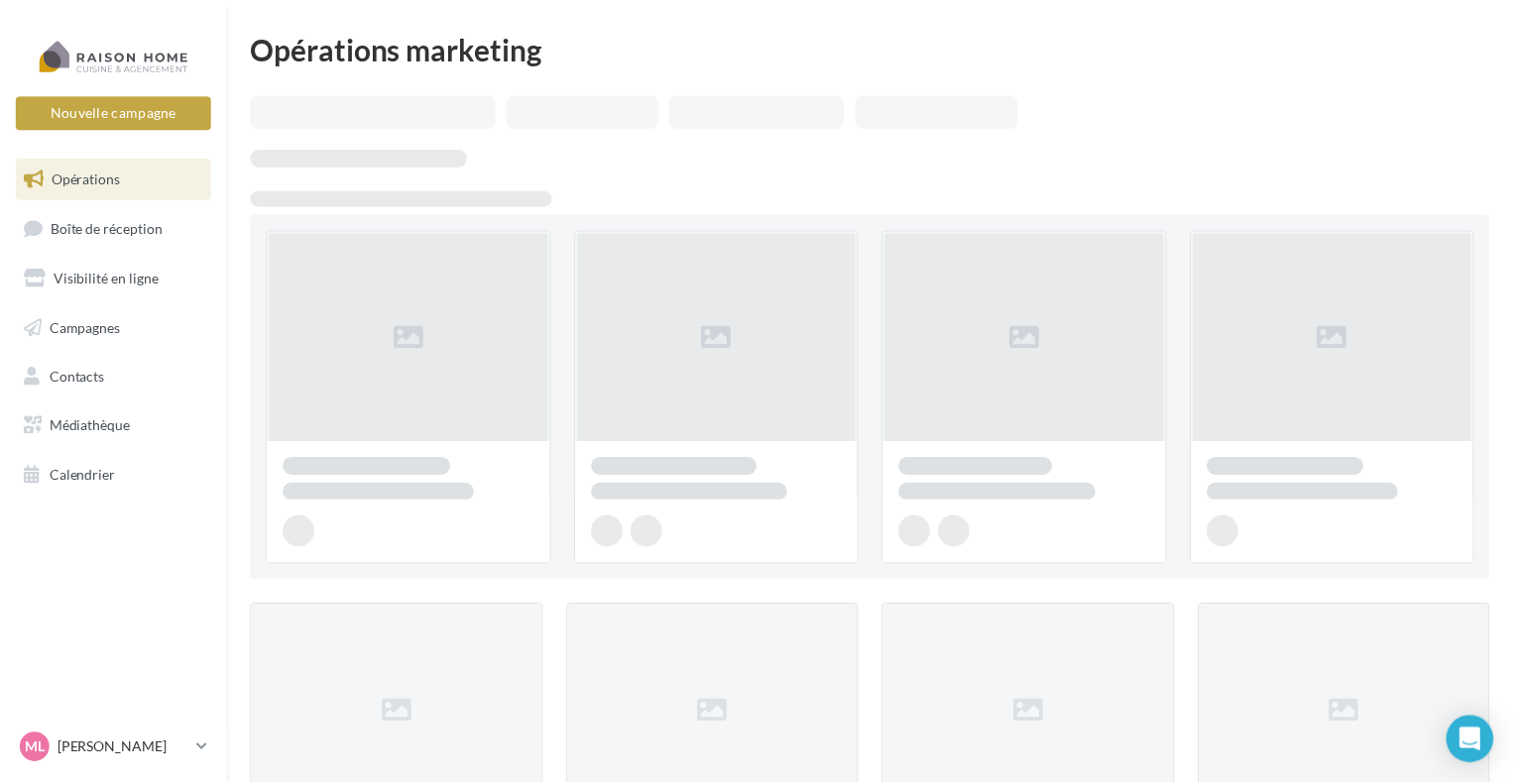 scroll, scrollTop: 0, scrollLeft: 0, axis: both 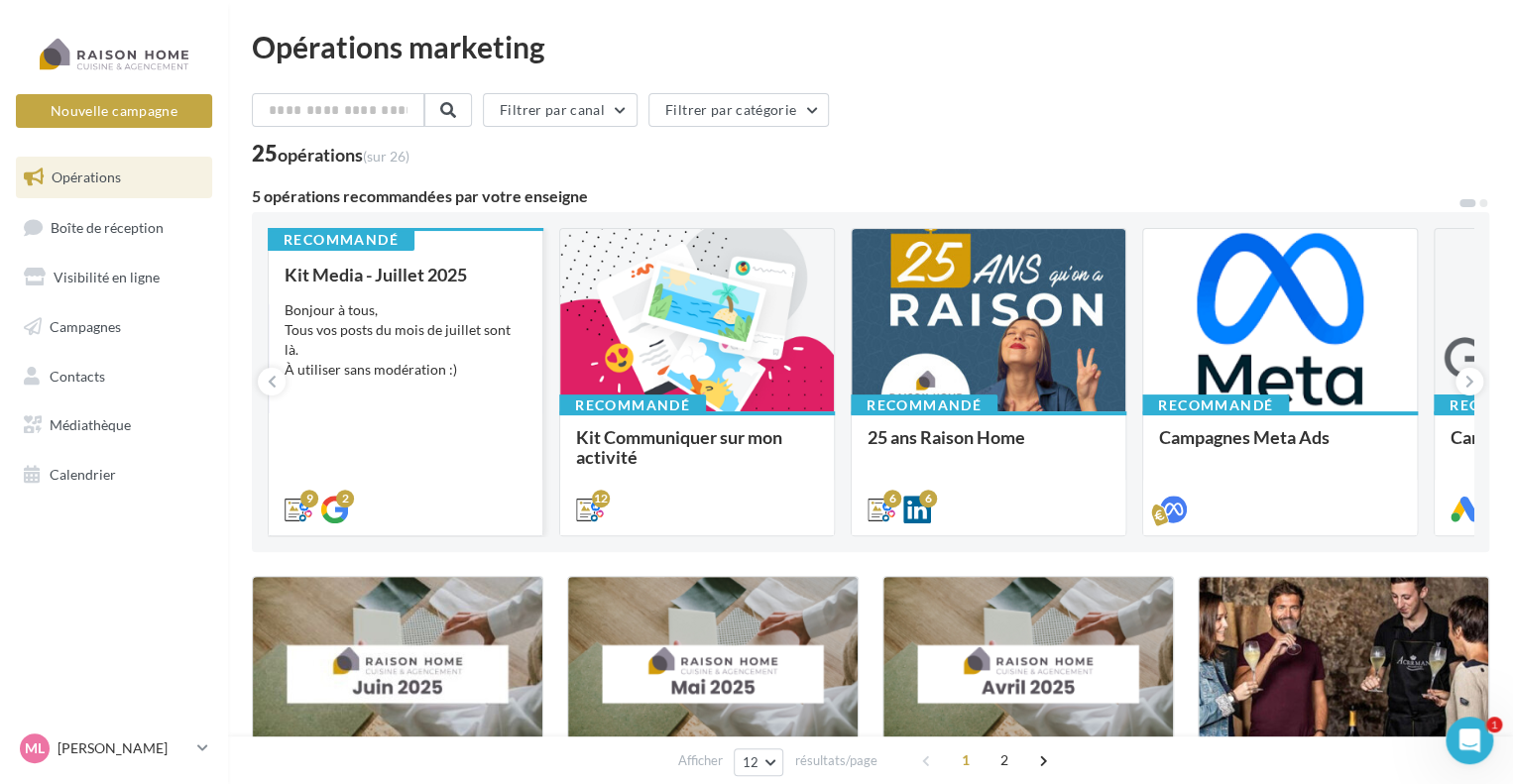 click on "Bonjour à tous,
Tous vos posts du mois de juillet sont là.
À utiliser sans modération :)" at bounding box center [406, 340] 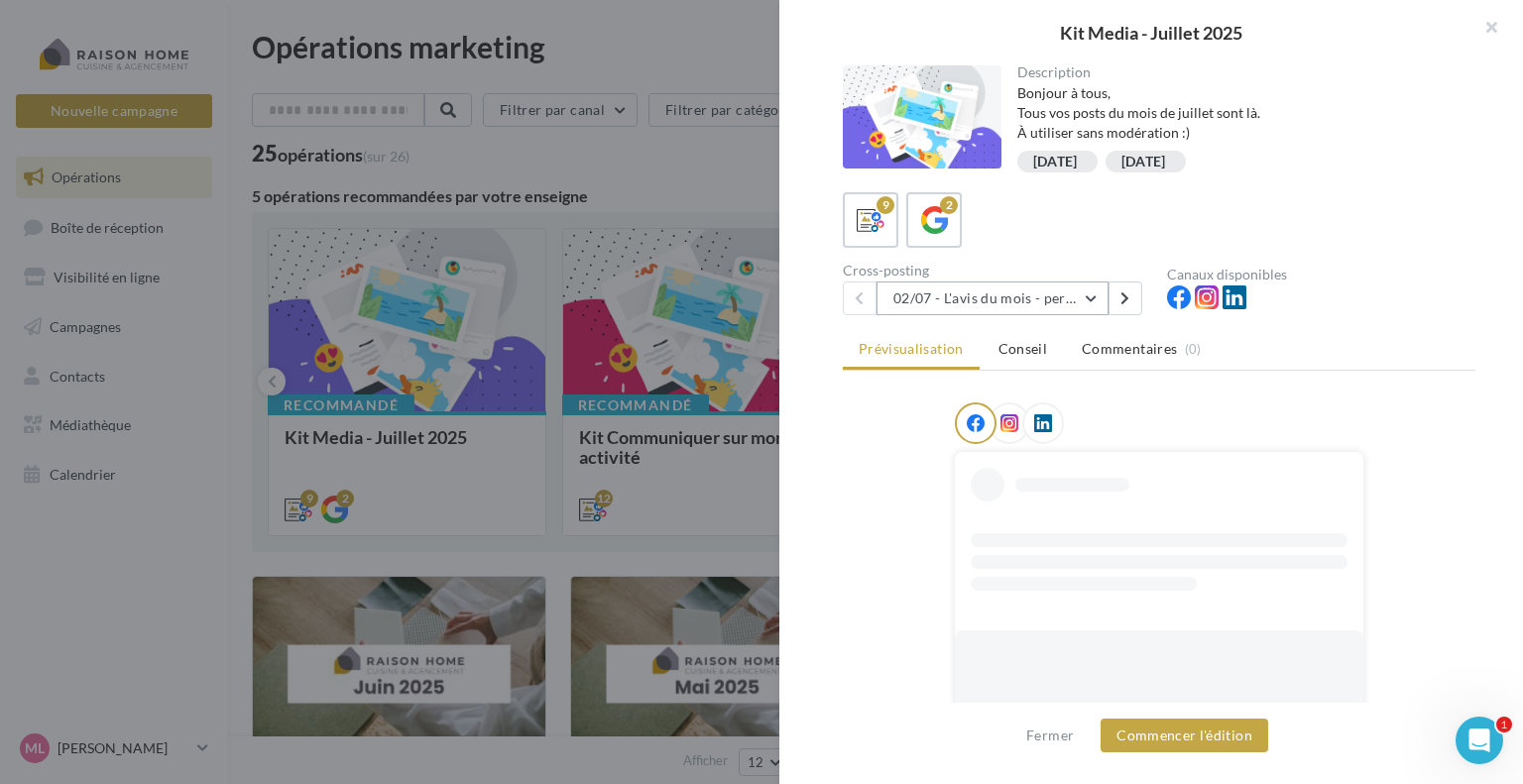 click on "02/07 - L'avis du mois - personnalisble" at bounding box center [993, 298] 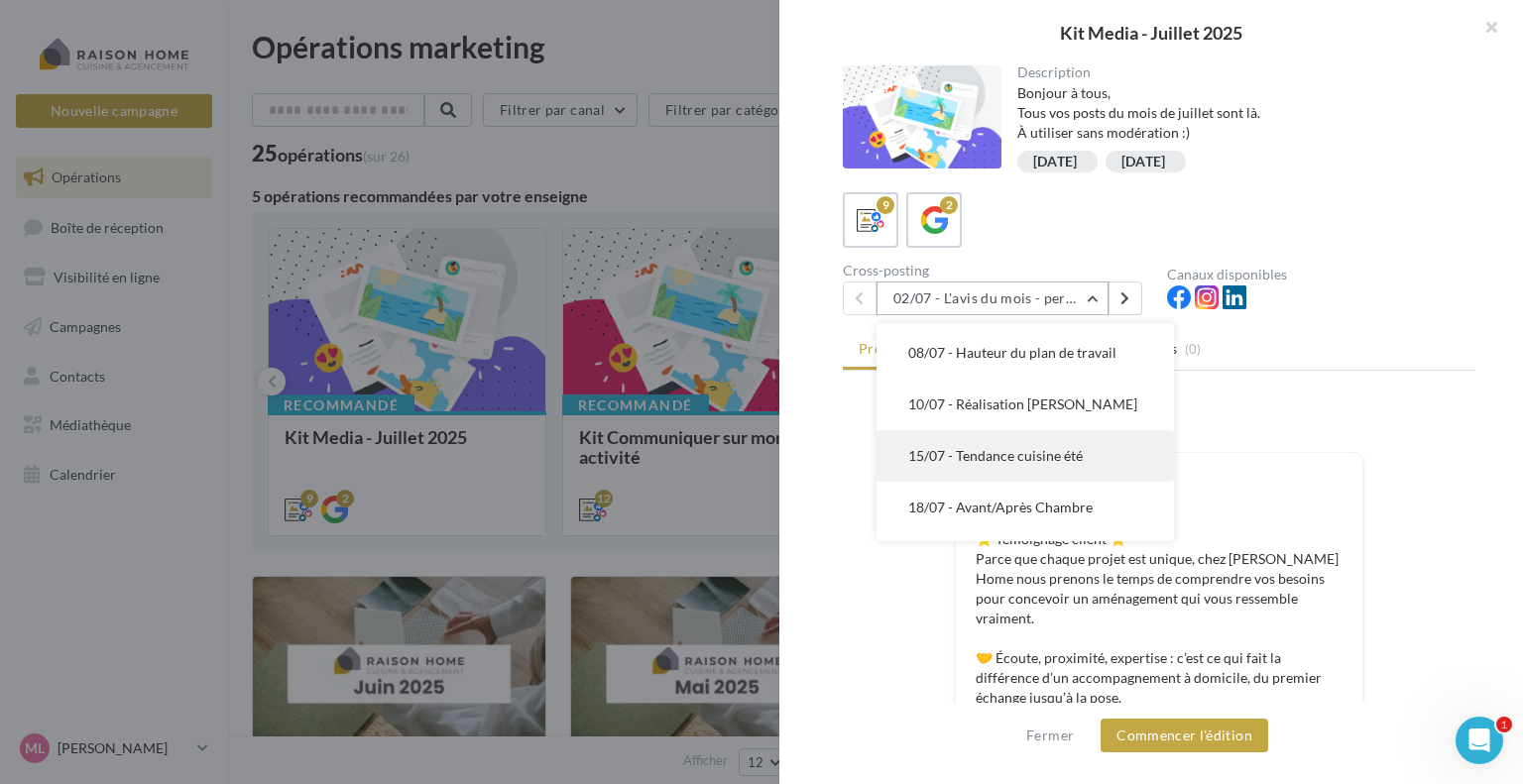scroll, scrollTop: 198, scrollLeft: 0, axis: vertical 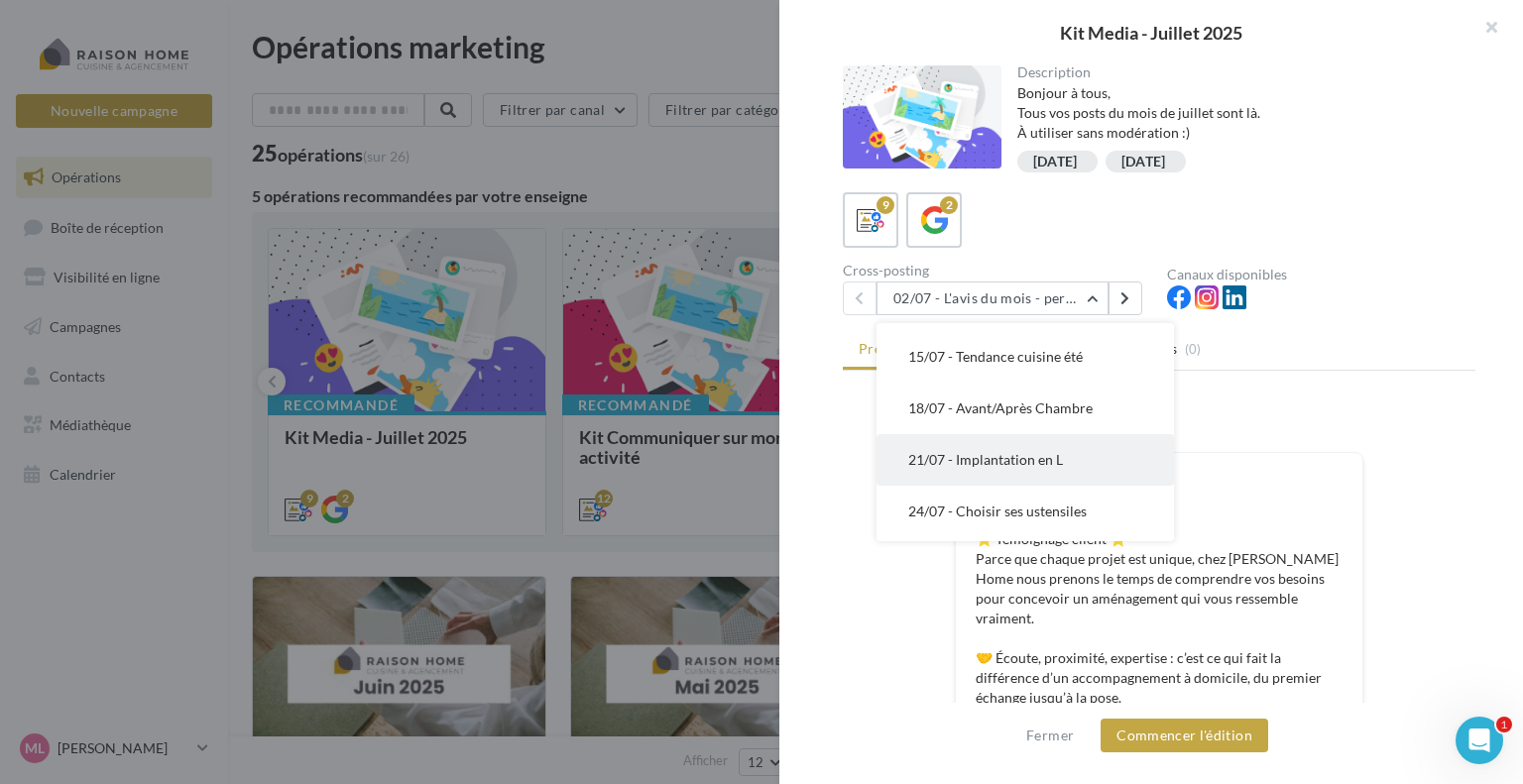 click on "21/07 - Implantation en L" at bounding box center (986, 459) 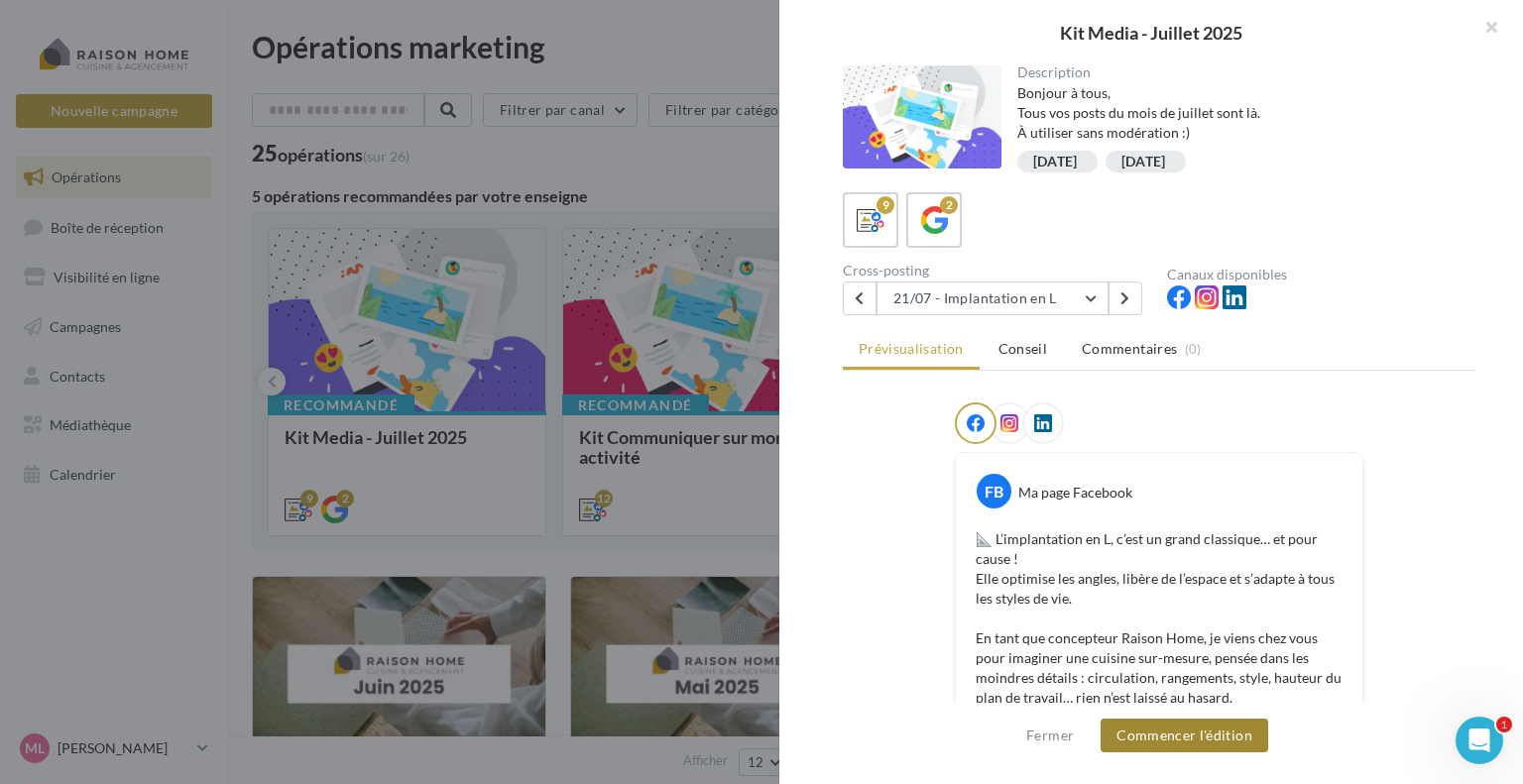 click on "Commencer l'édition" at bounding box center (1184, 735) 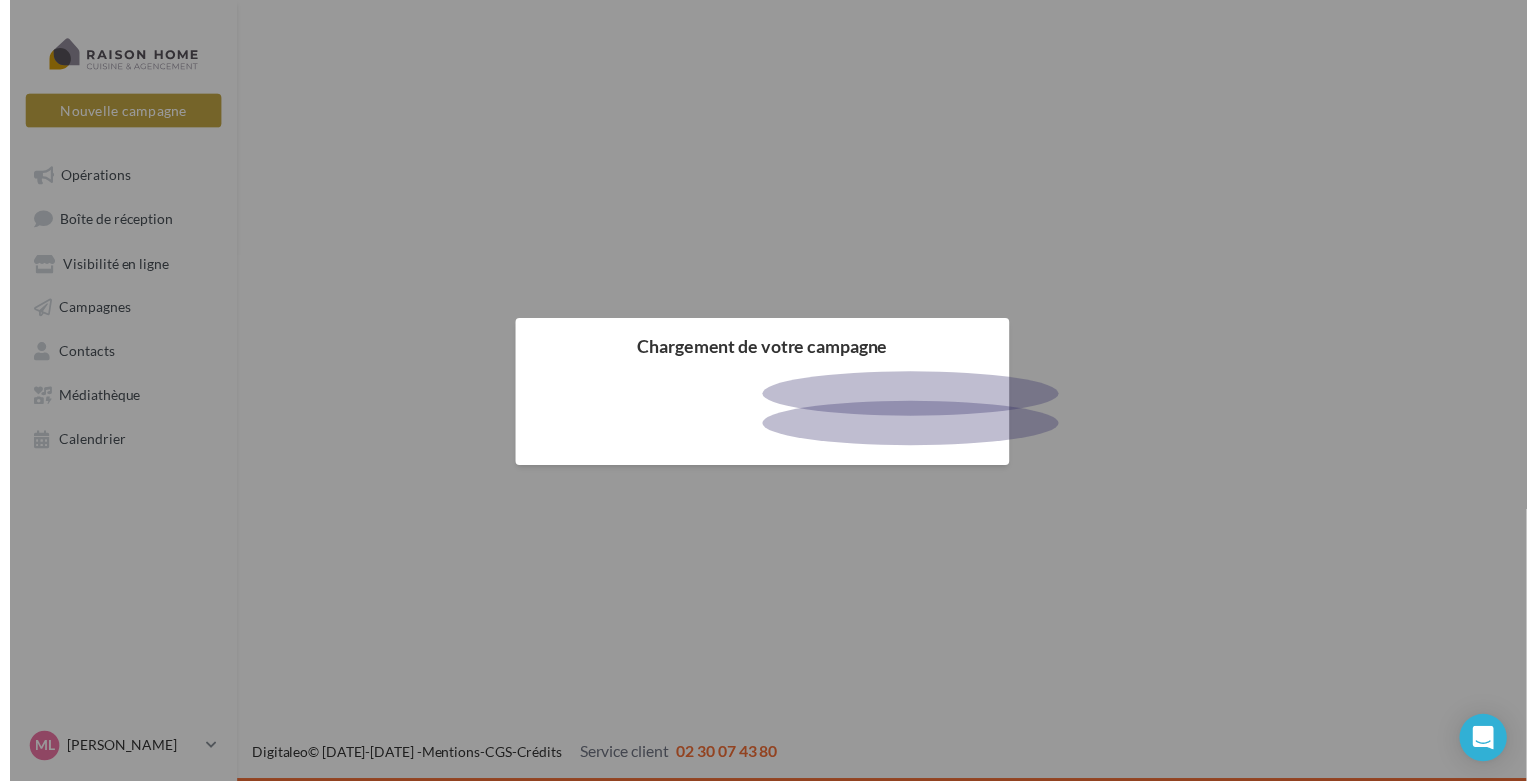 scroll, scrollTop: 0, scrollLeft: 0, axis: both 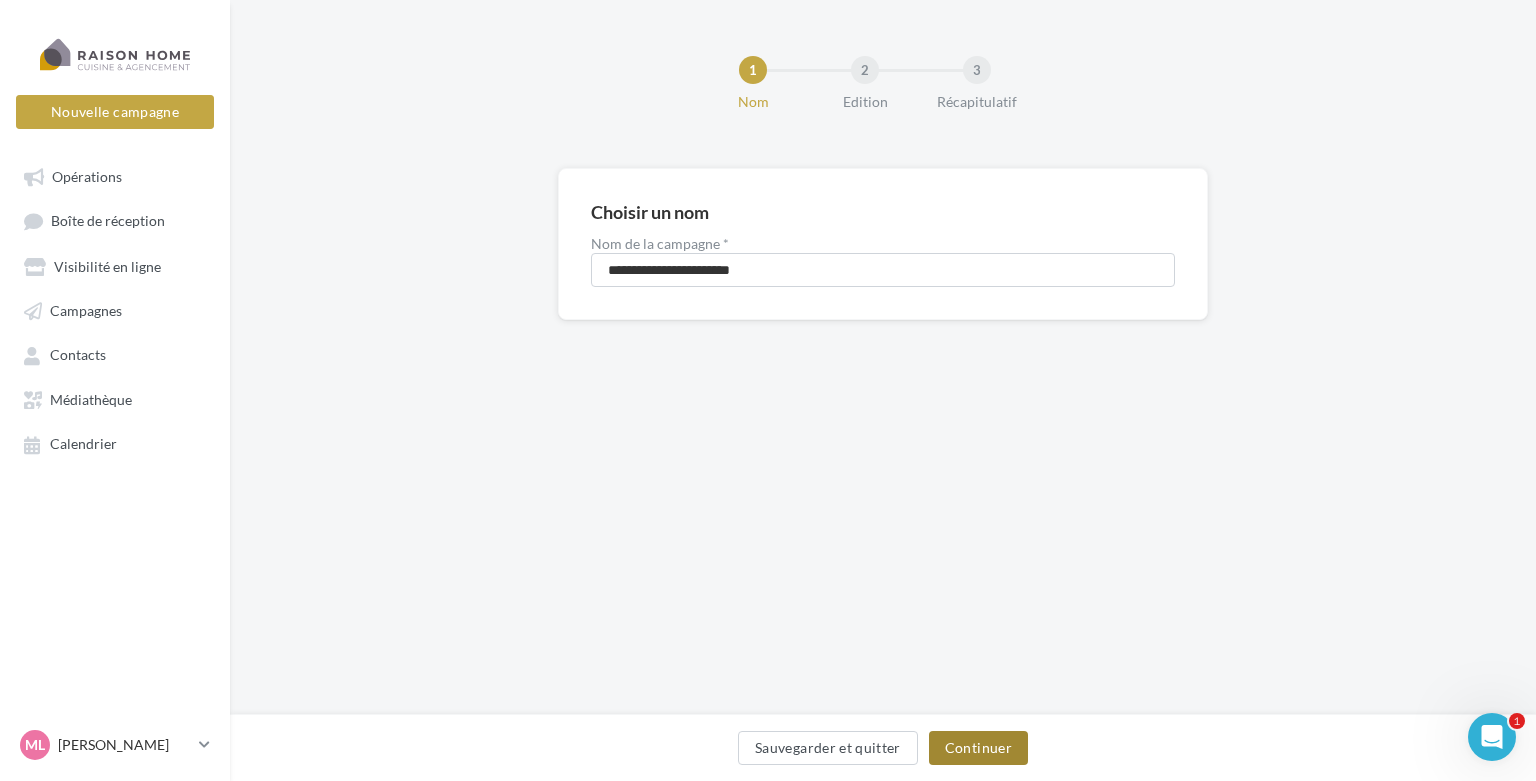 click on "Continuer" at bounding box center [978, 748] 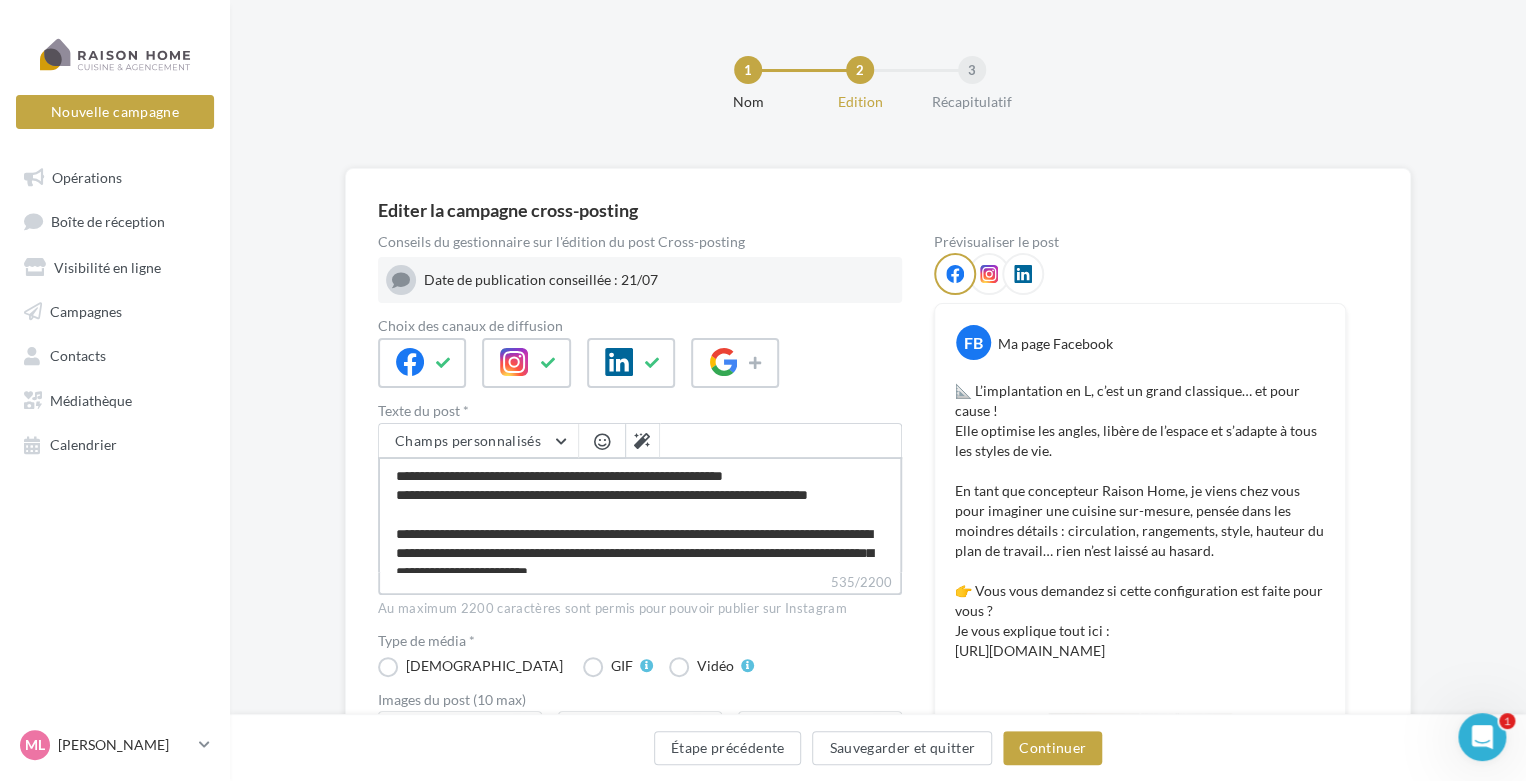 drag, startPoint x: 669, startPoint y: 532, endPoint x: 625, endPoint y: 531, distance: 44.011364 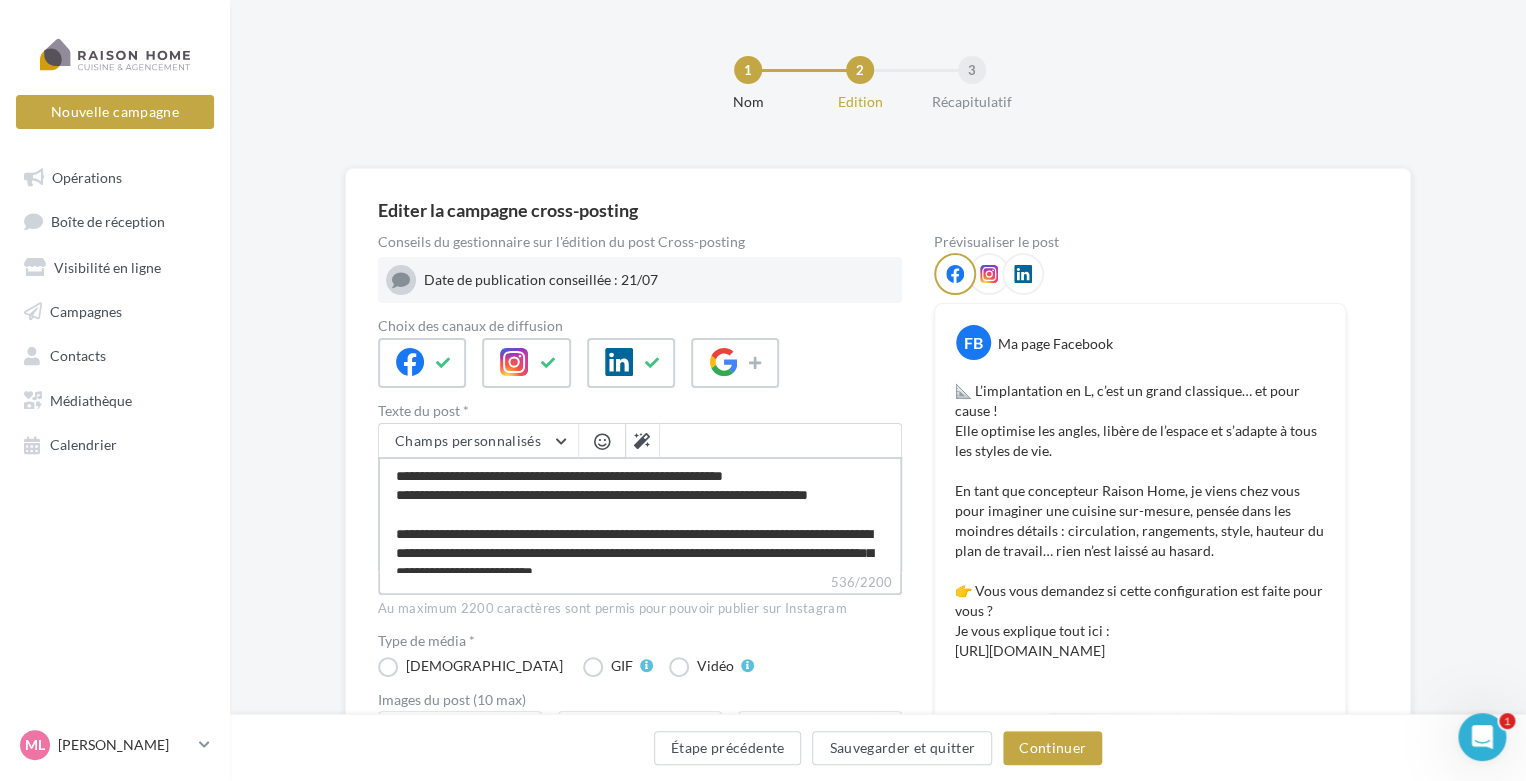 click on "**********" at bounding box center (640, 514) 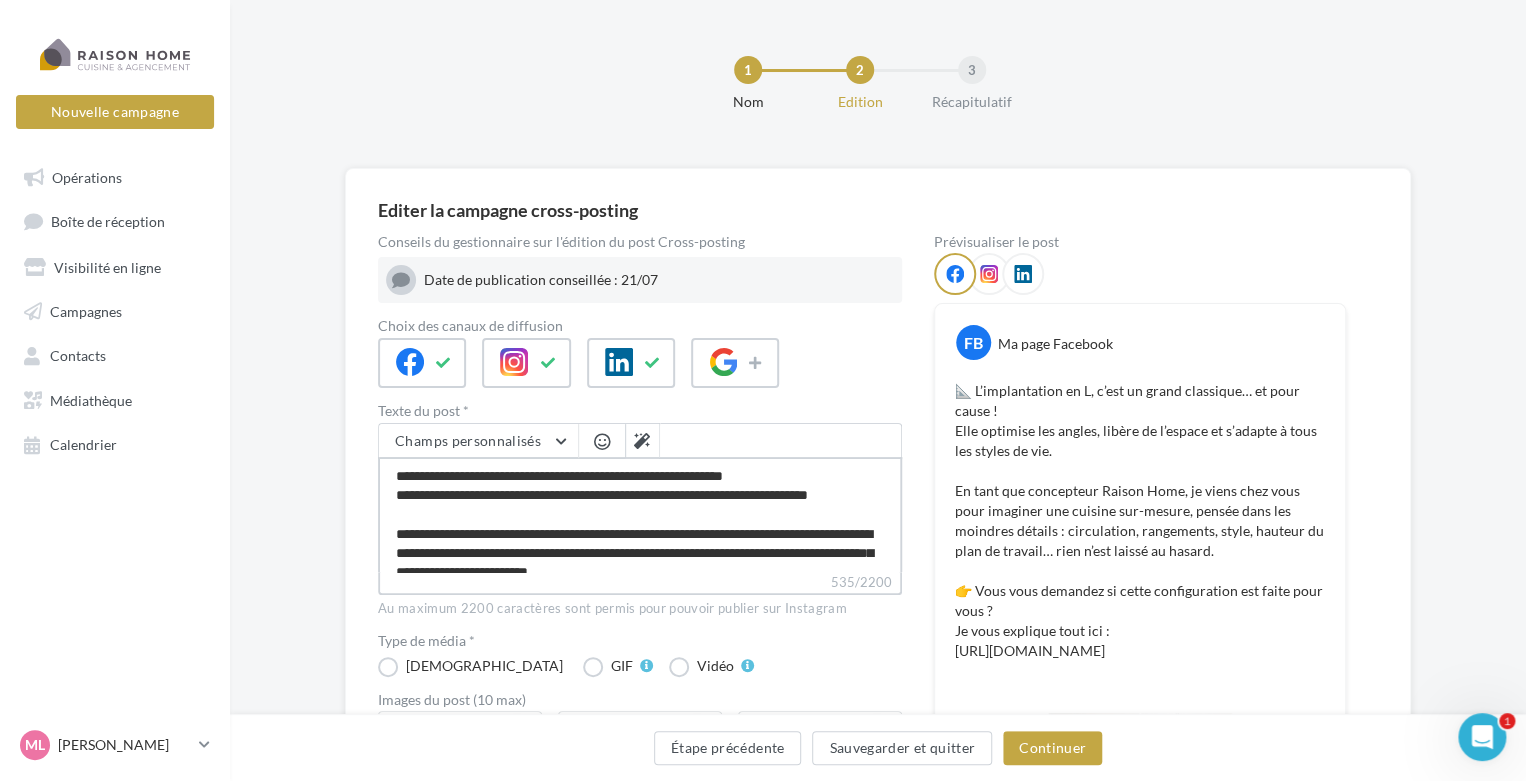 type on "**********" 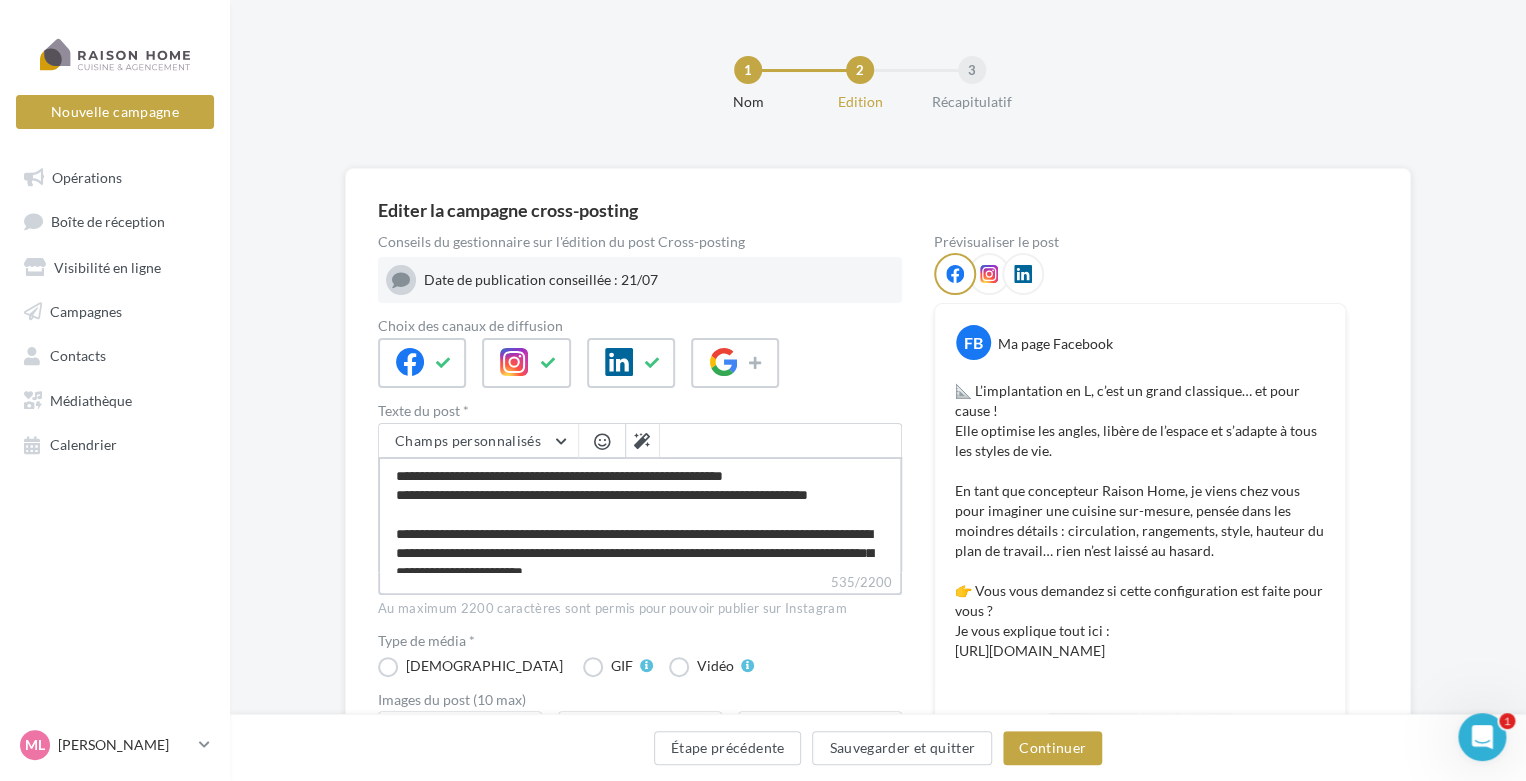 type on "**********" 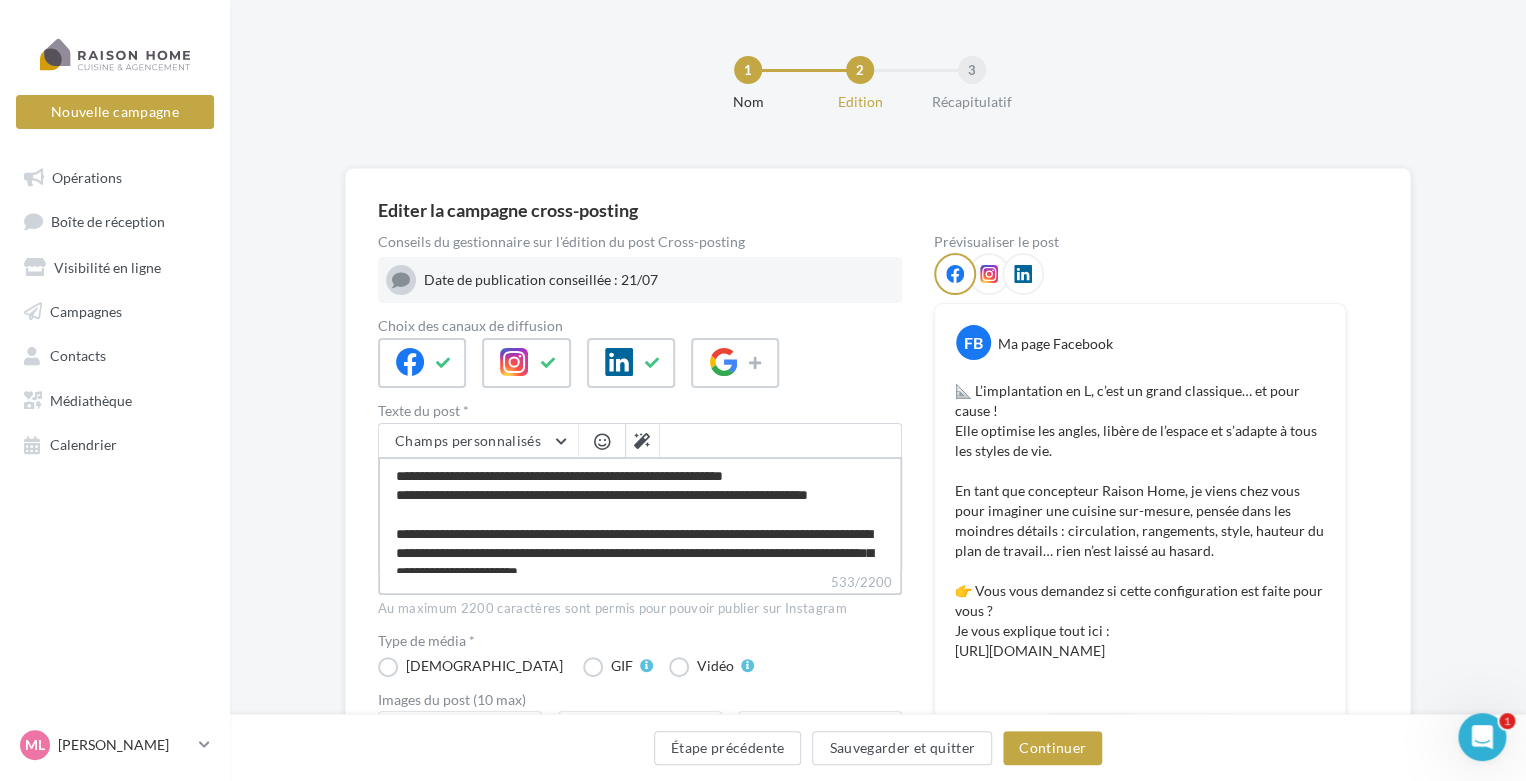 type on "**********" 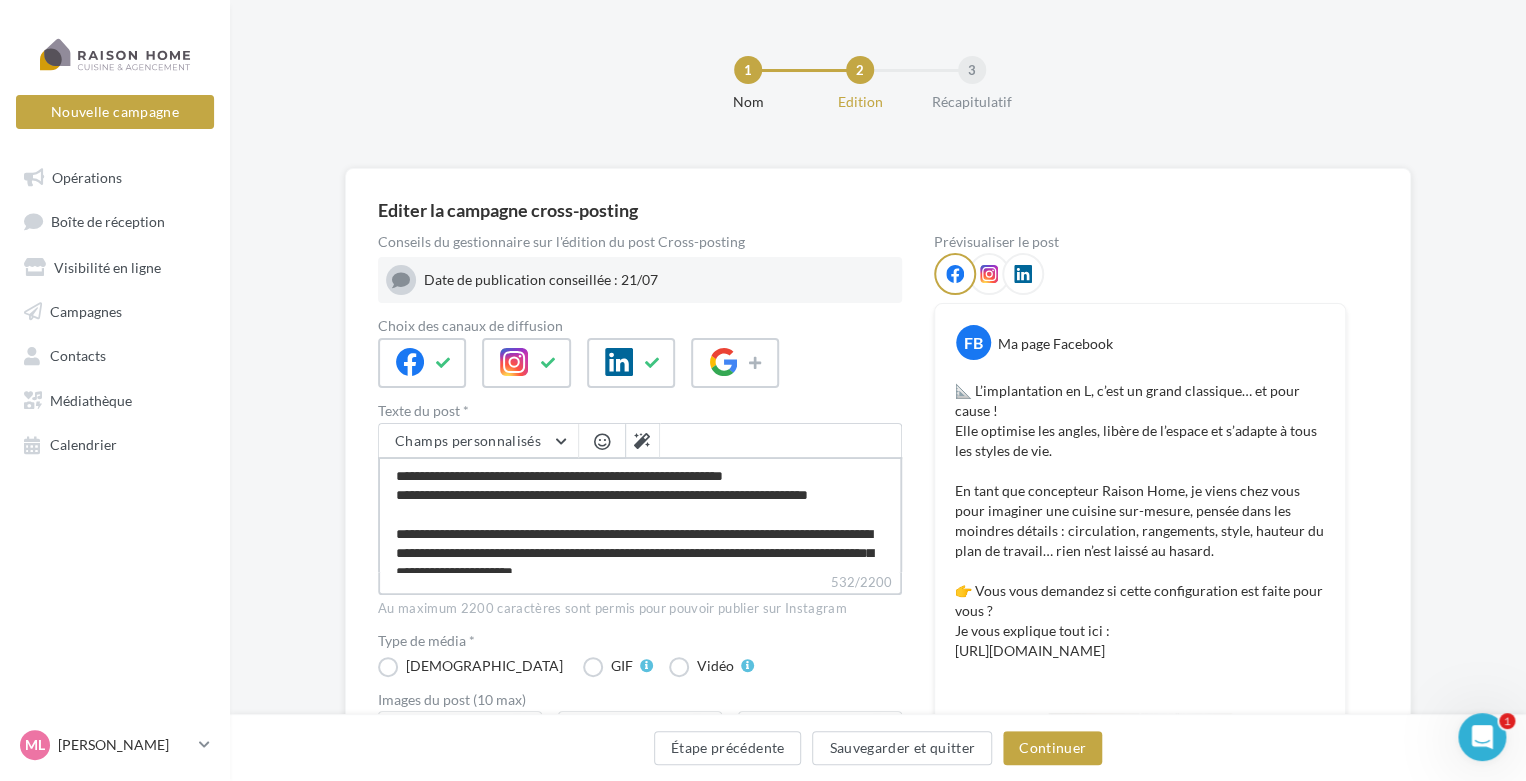 type on "**********" 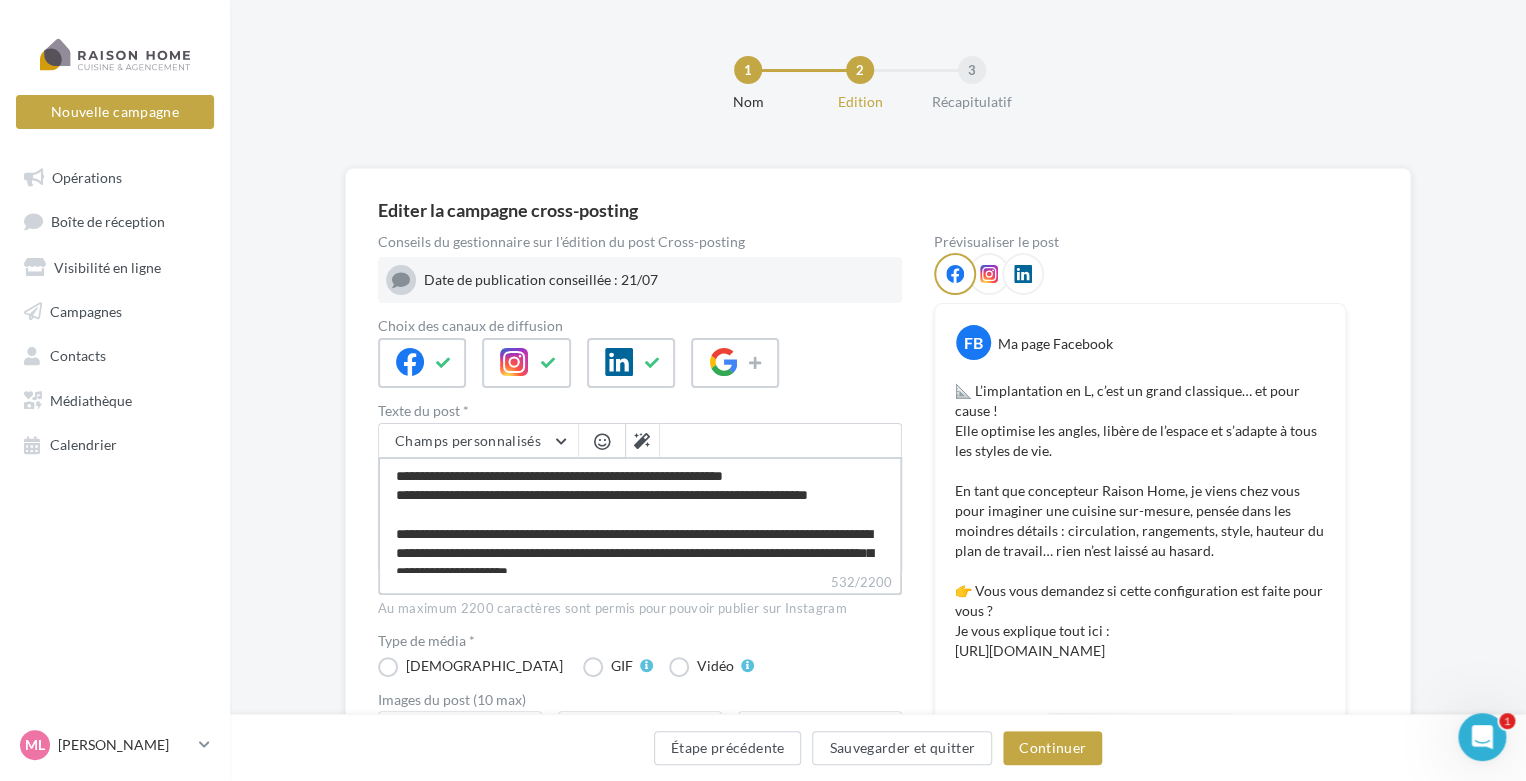type on "**********" 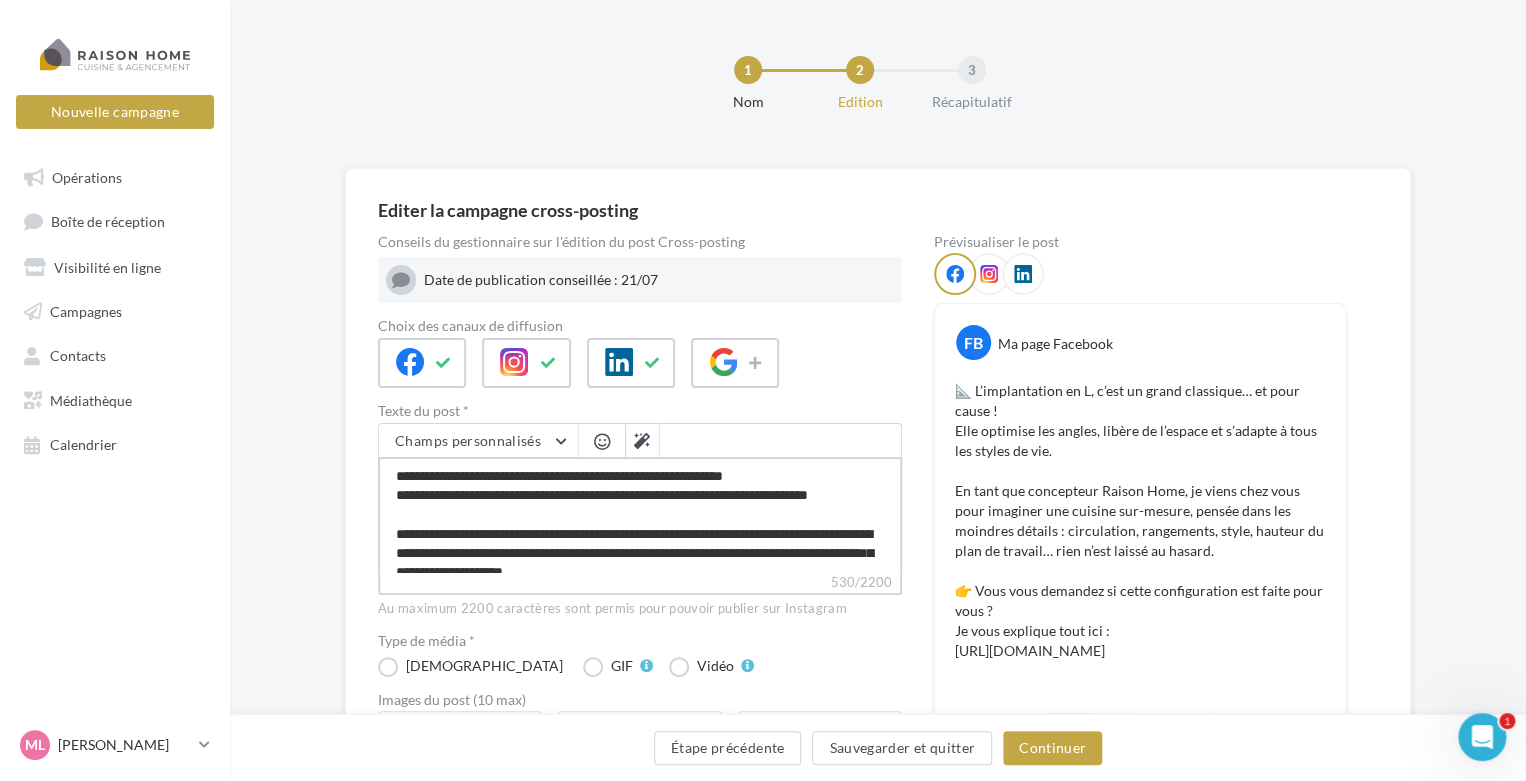 type on "**********" 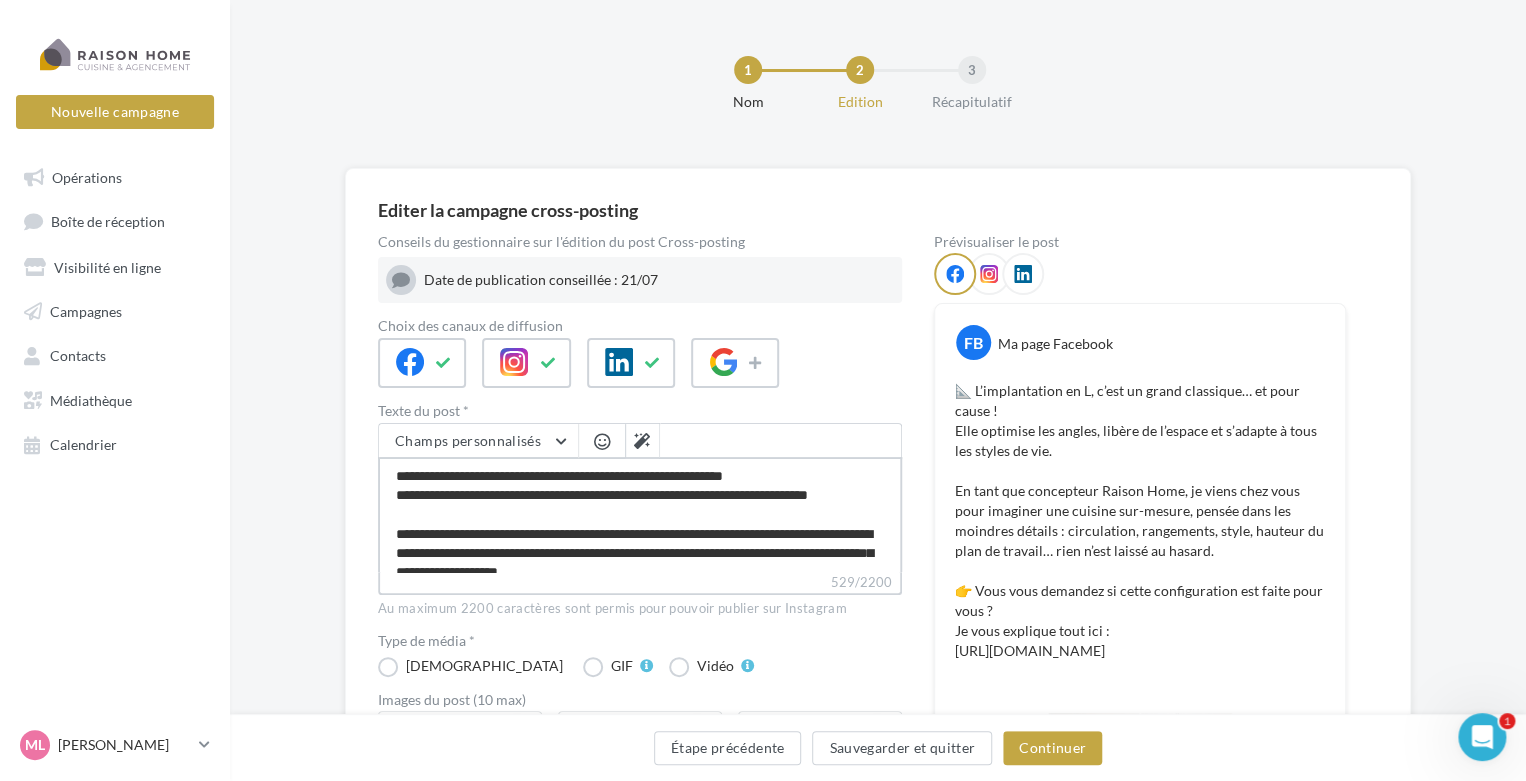 type on "**********" 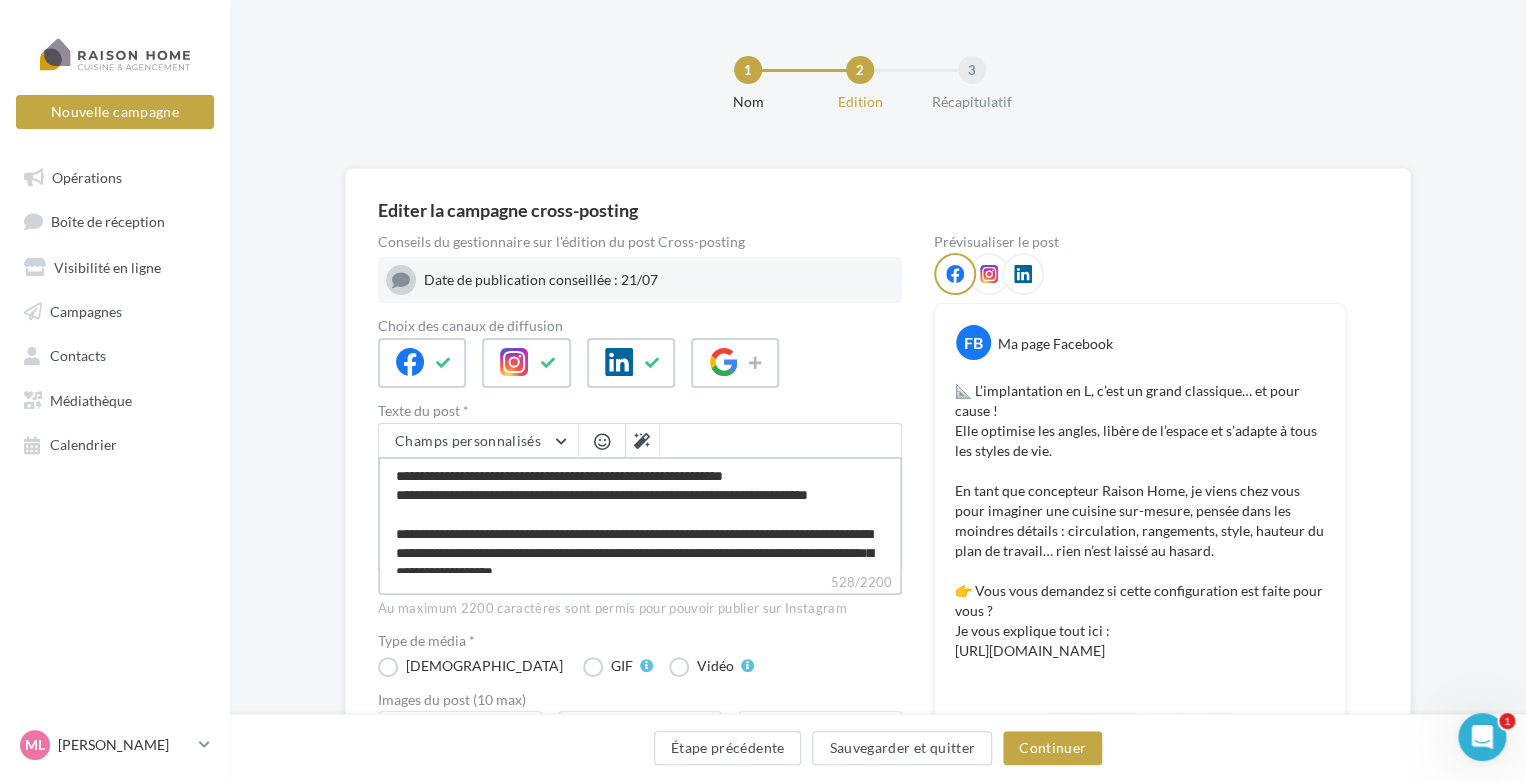 type on "**********" 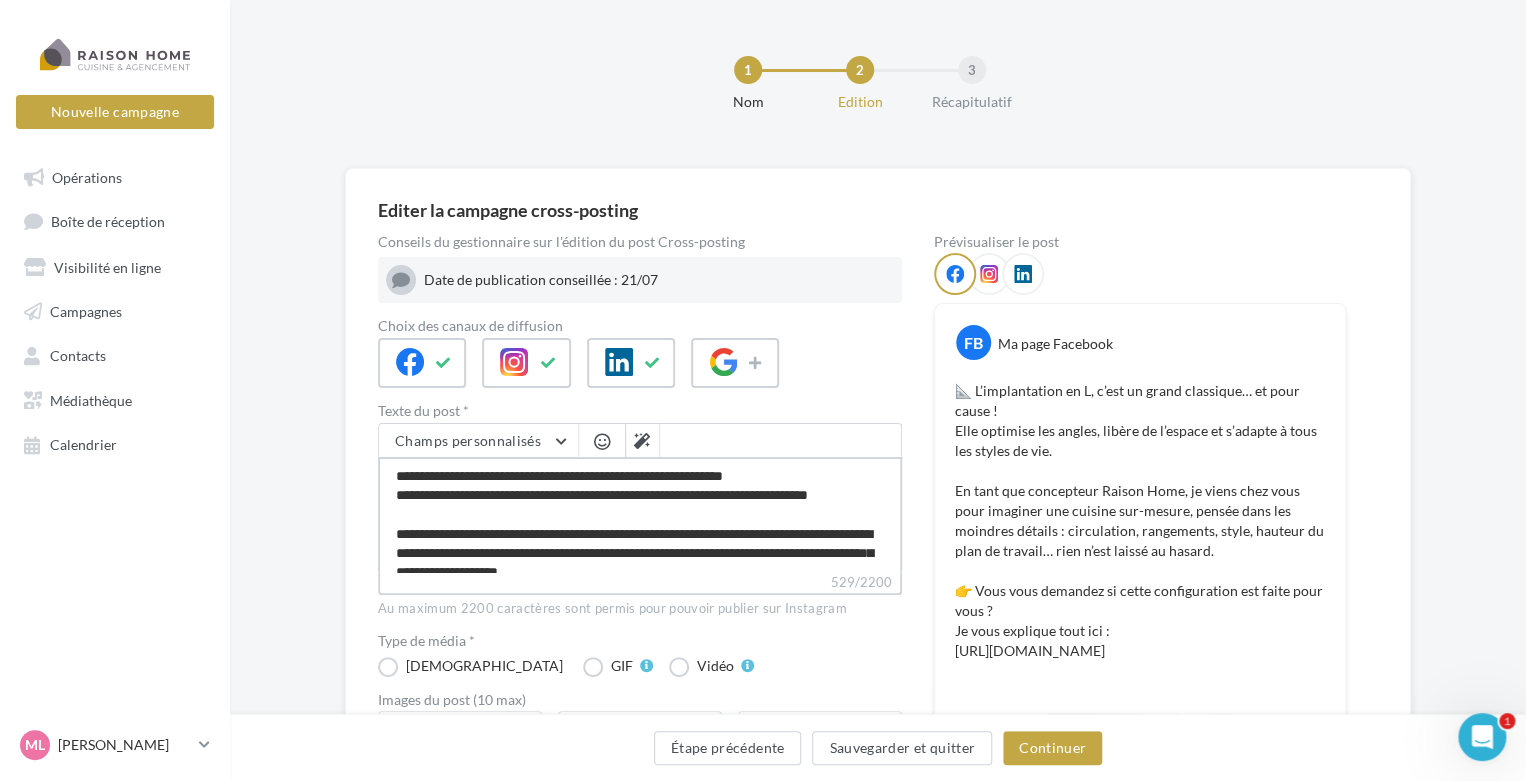 type on "**********" 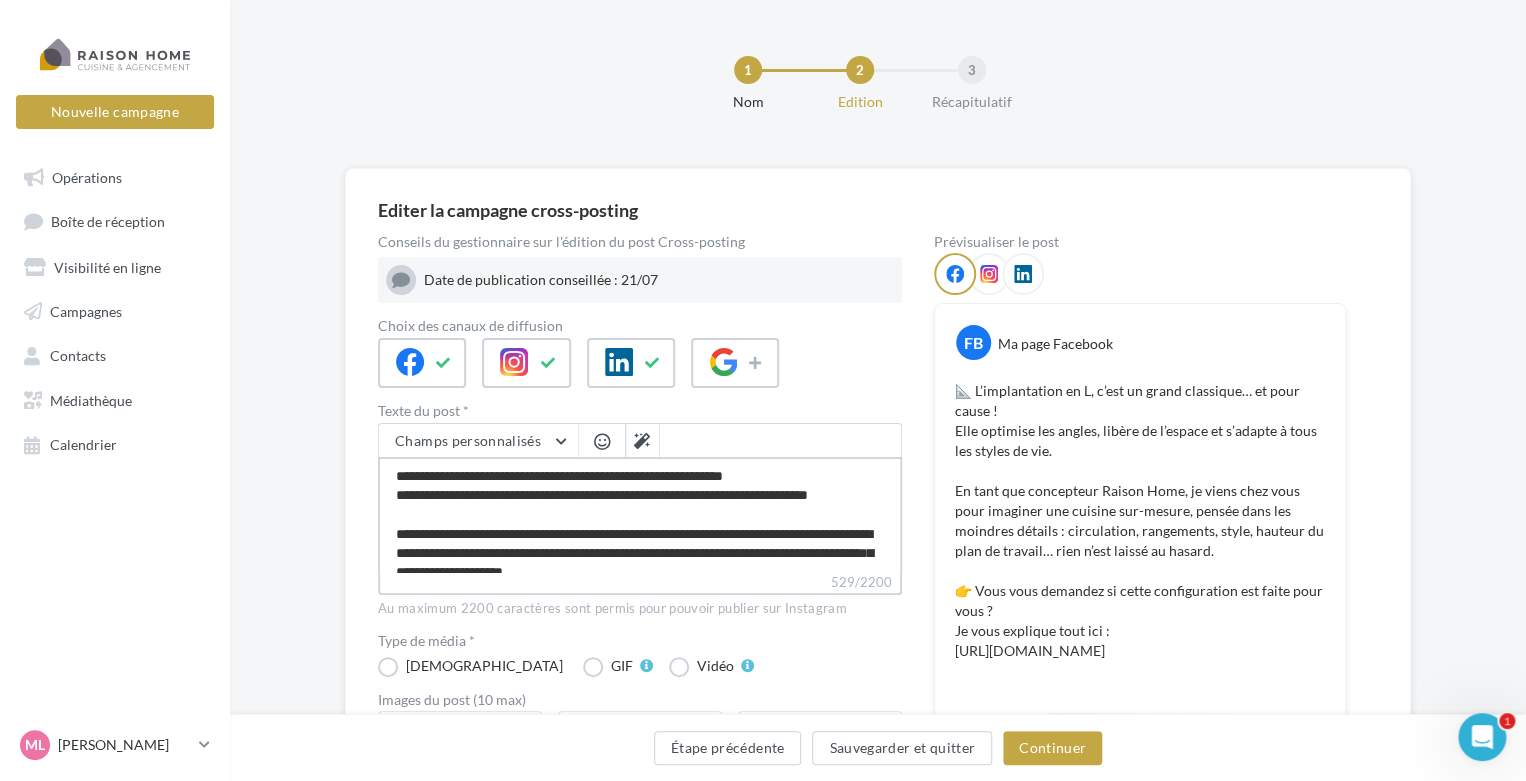 type on "**********" 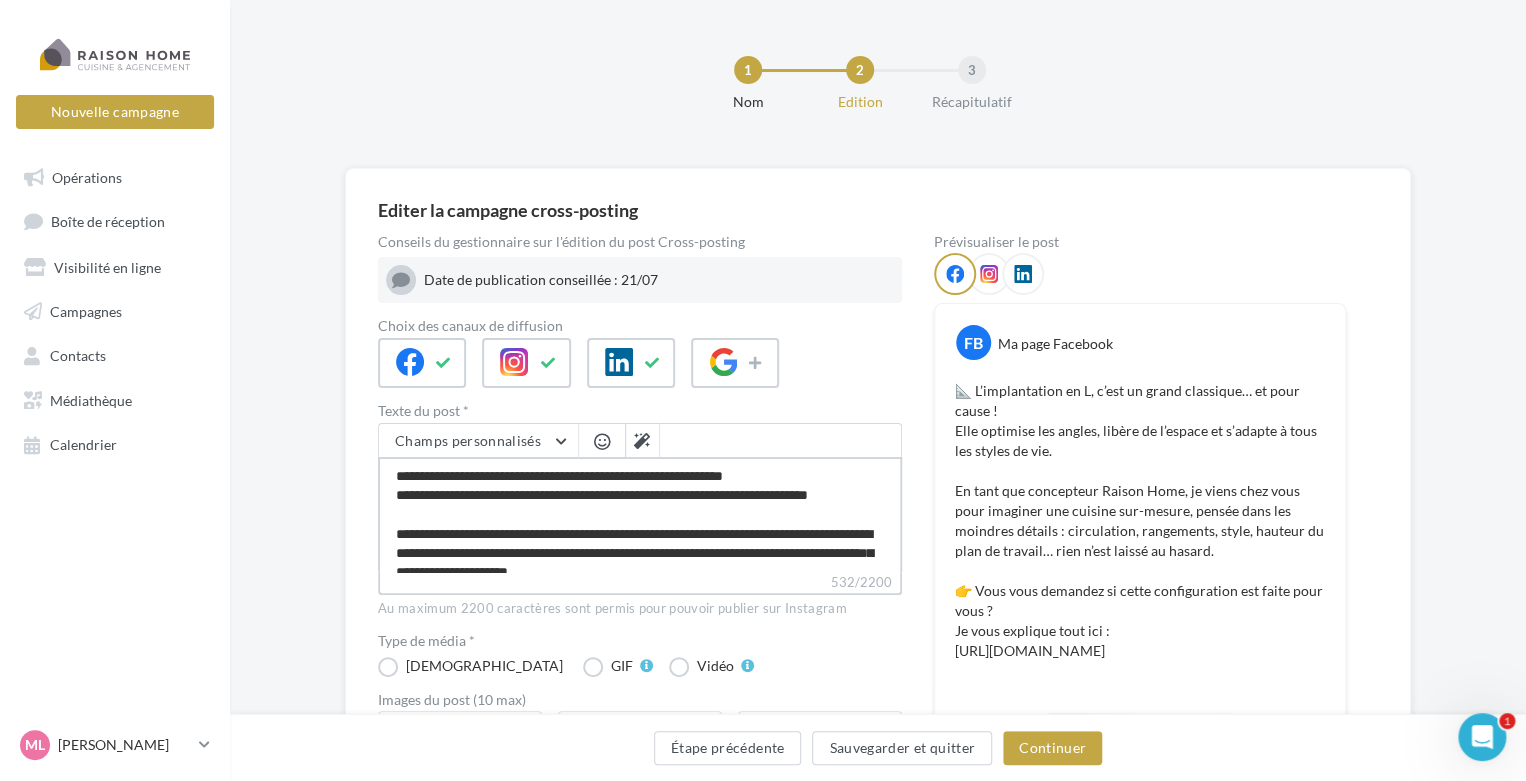 type on "**********" 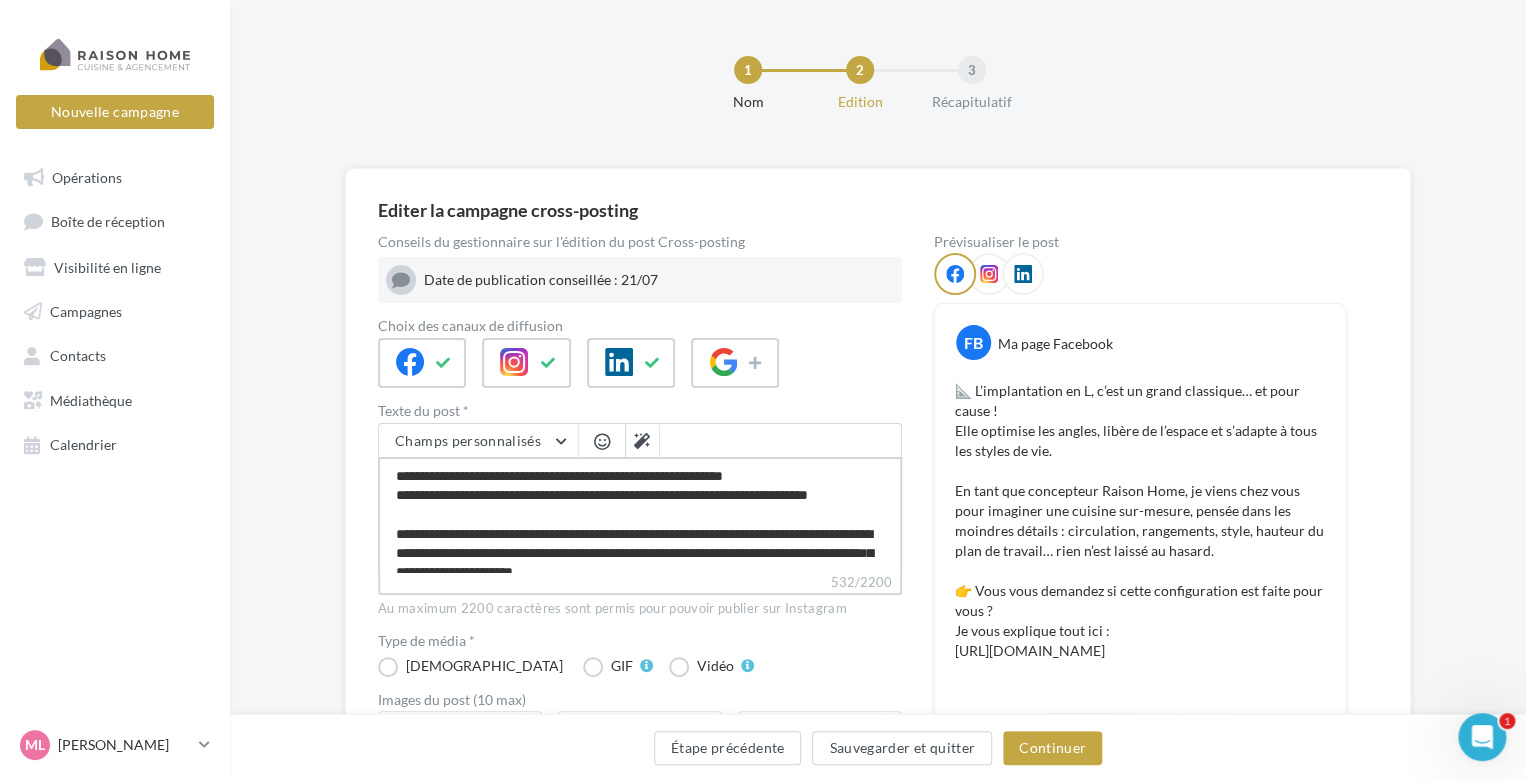 type on "**********" 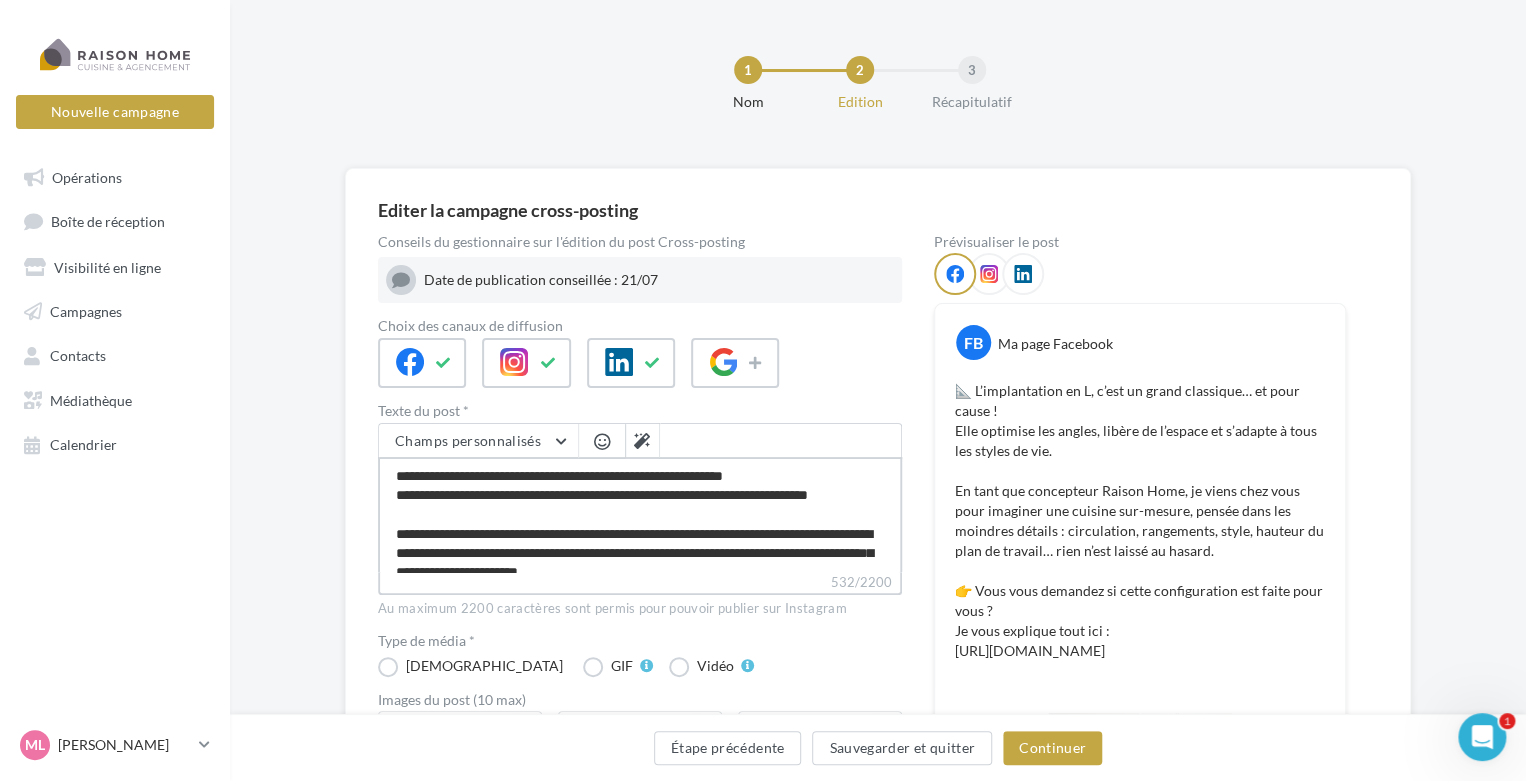 type on "**********" 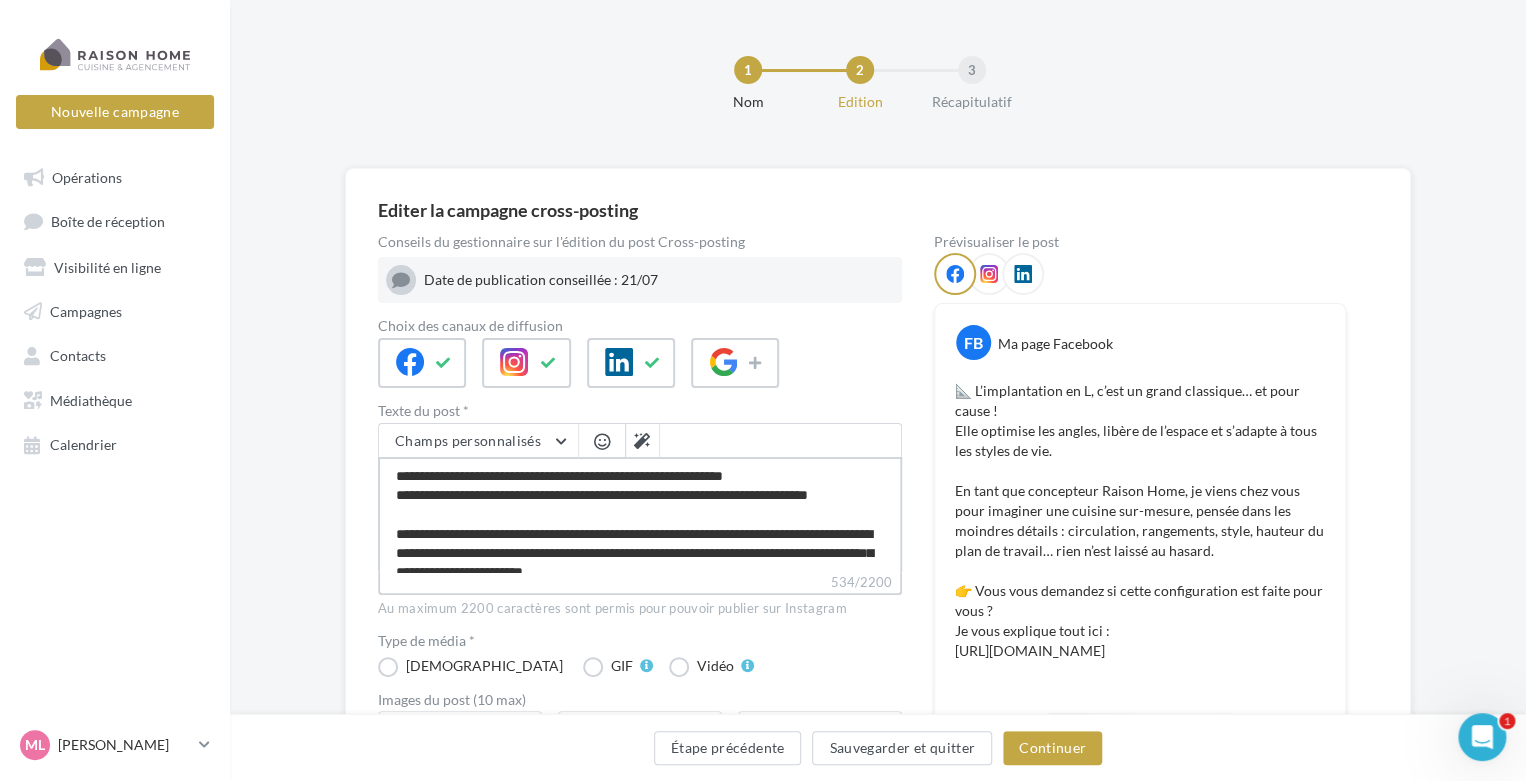 type on "**********" 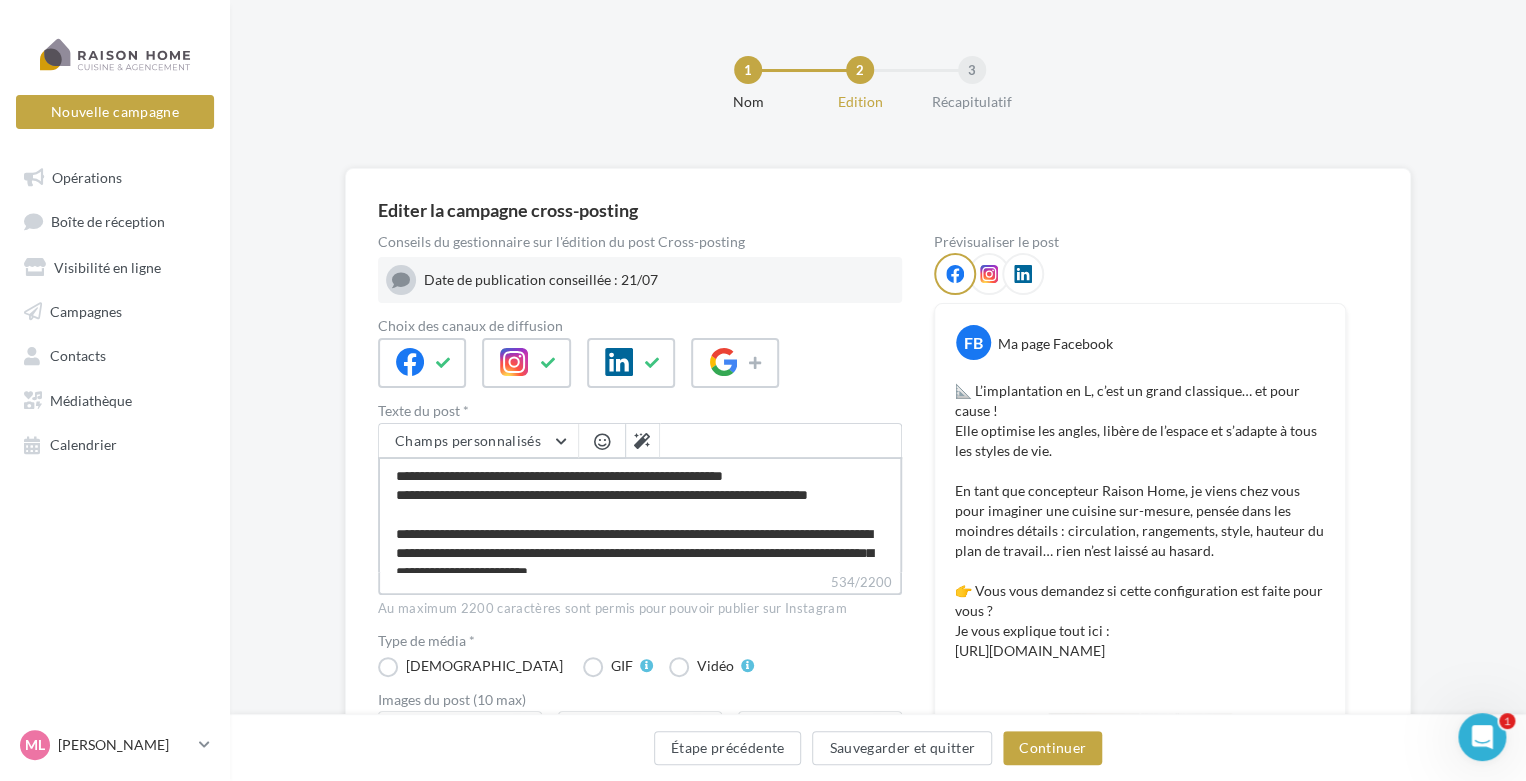 type on "**********" 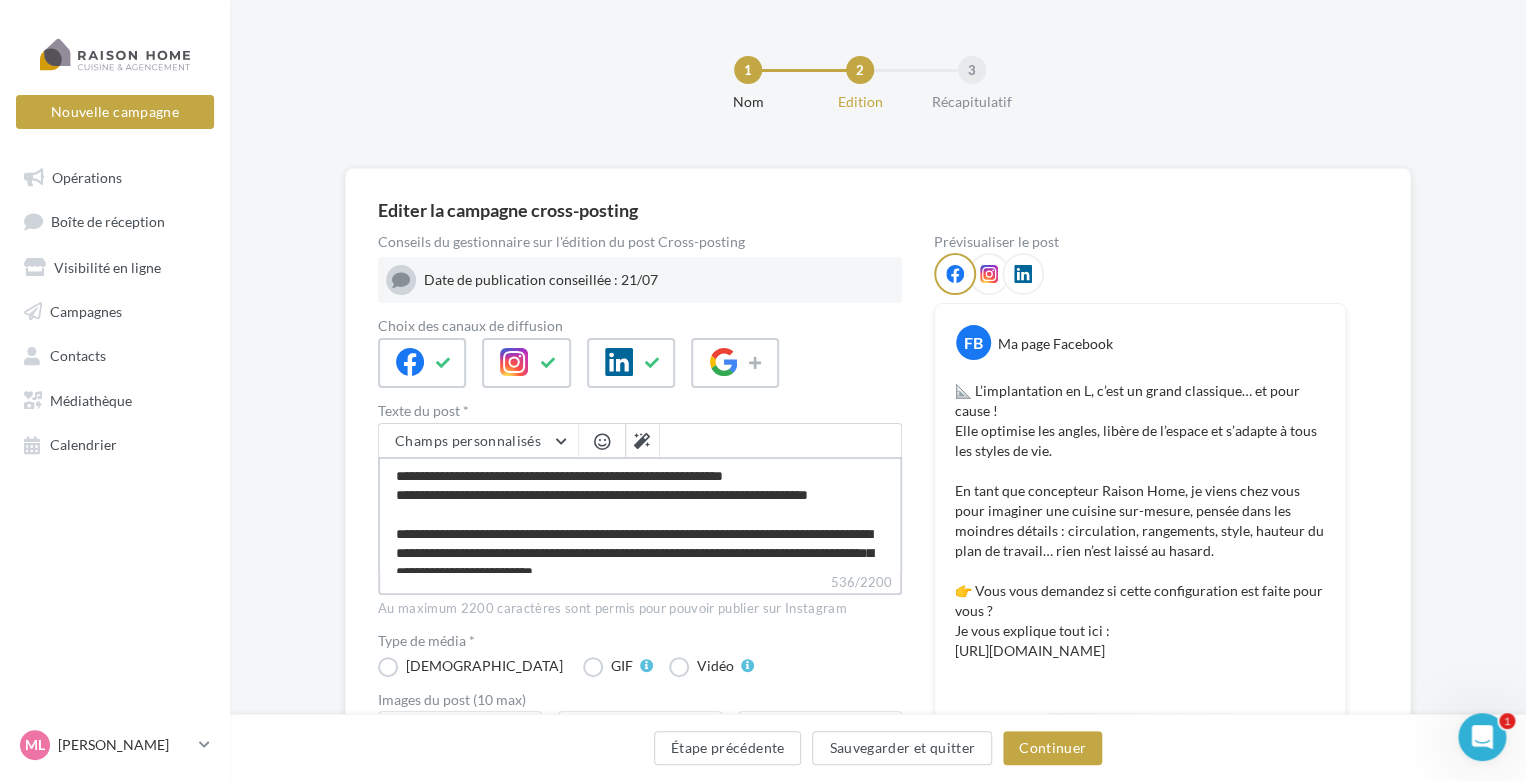 type on "**********" 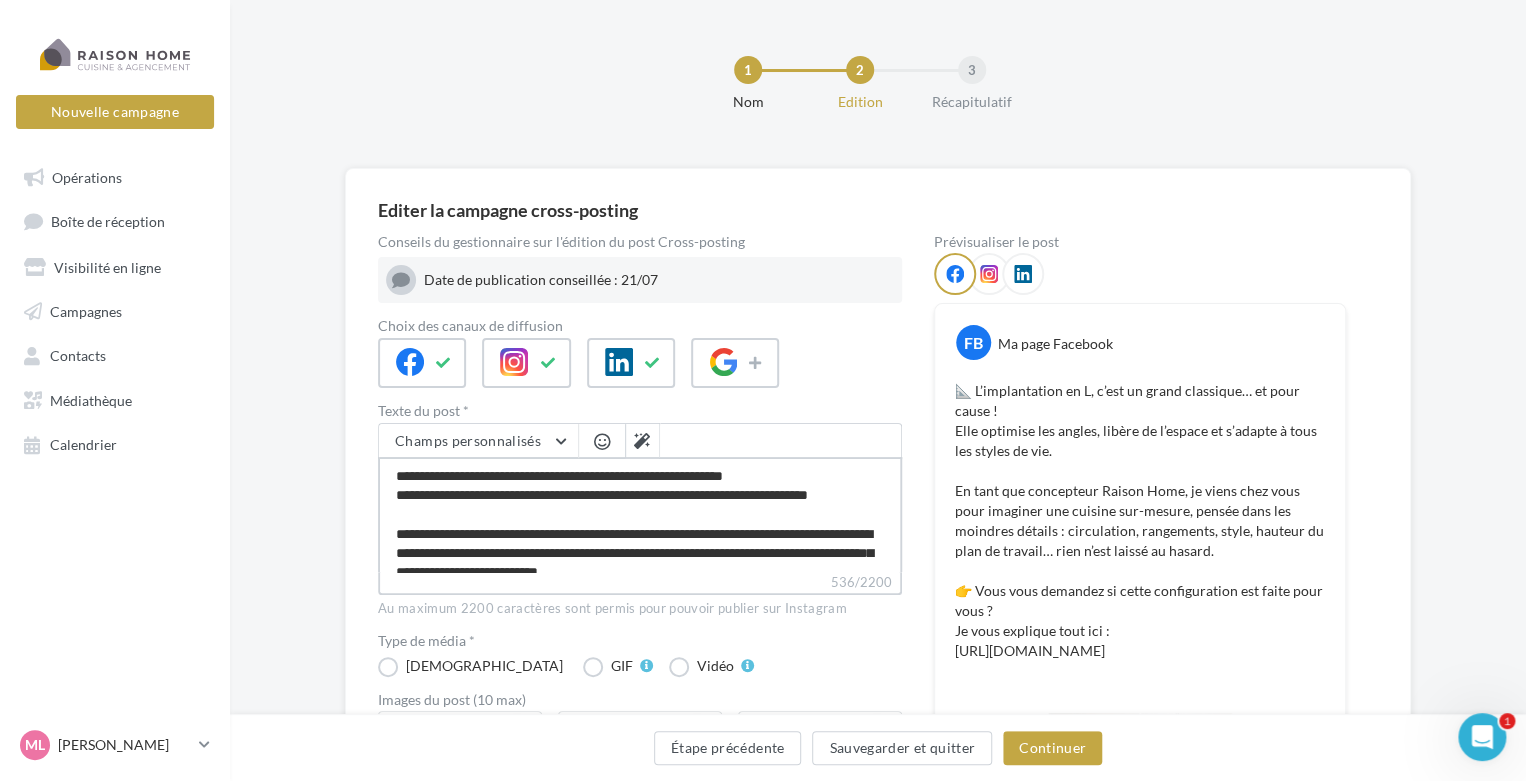 type on "**********" 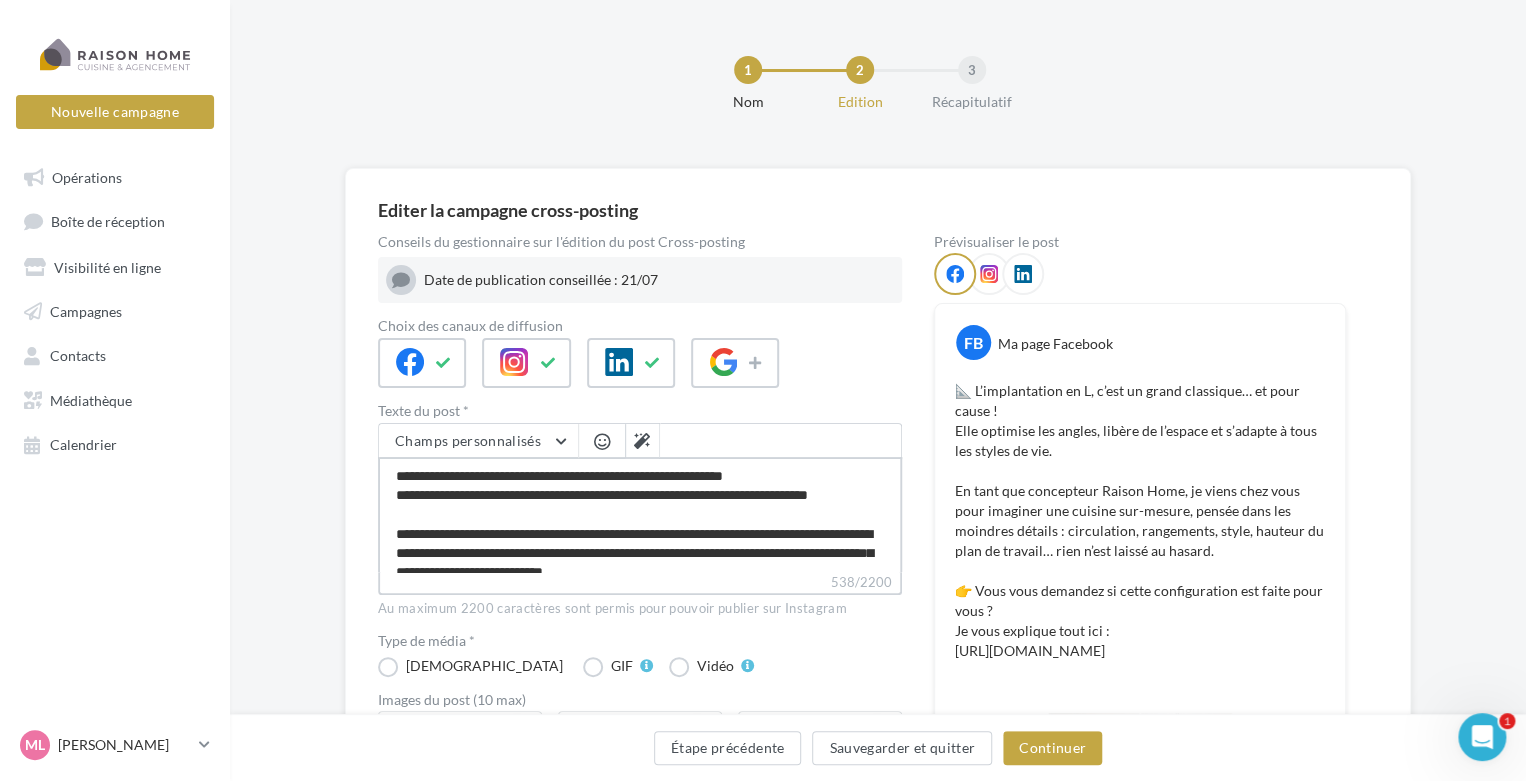 type on "**********" 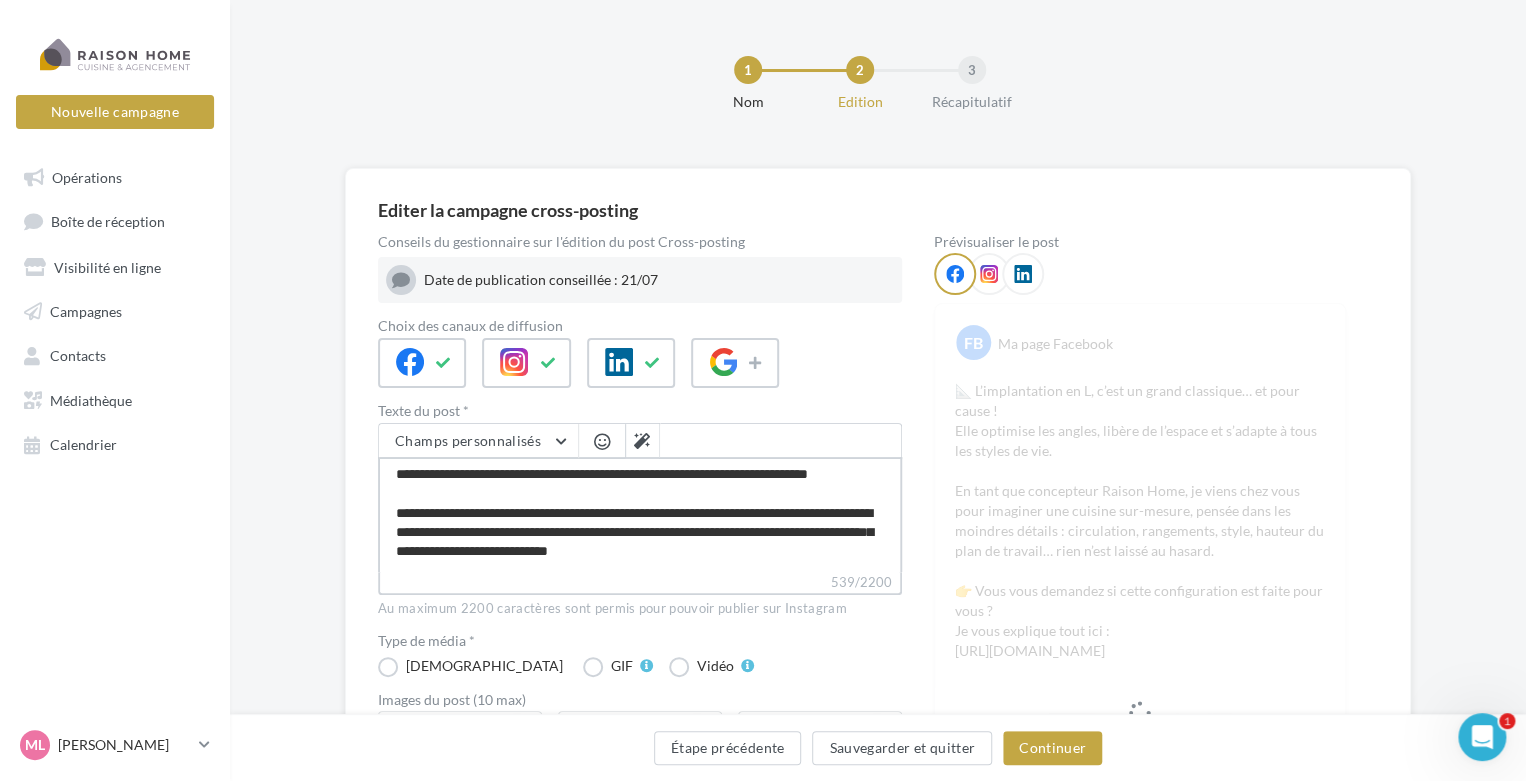 scroll, scrollTop: 40, scrollLeft: 0, axis: vertical 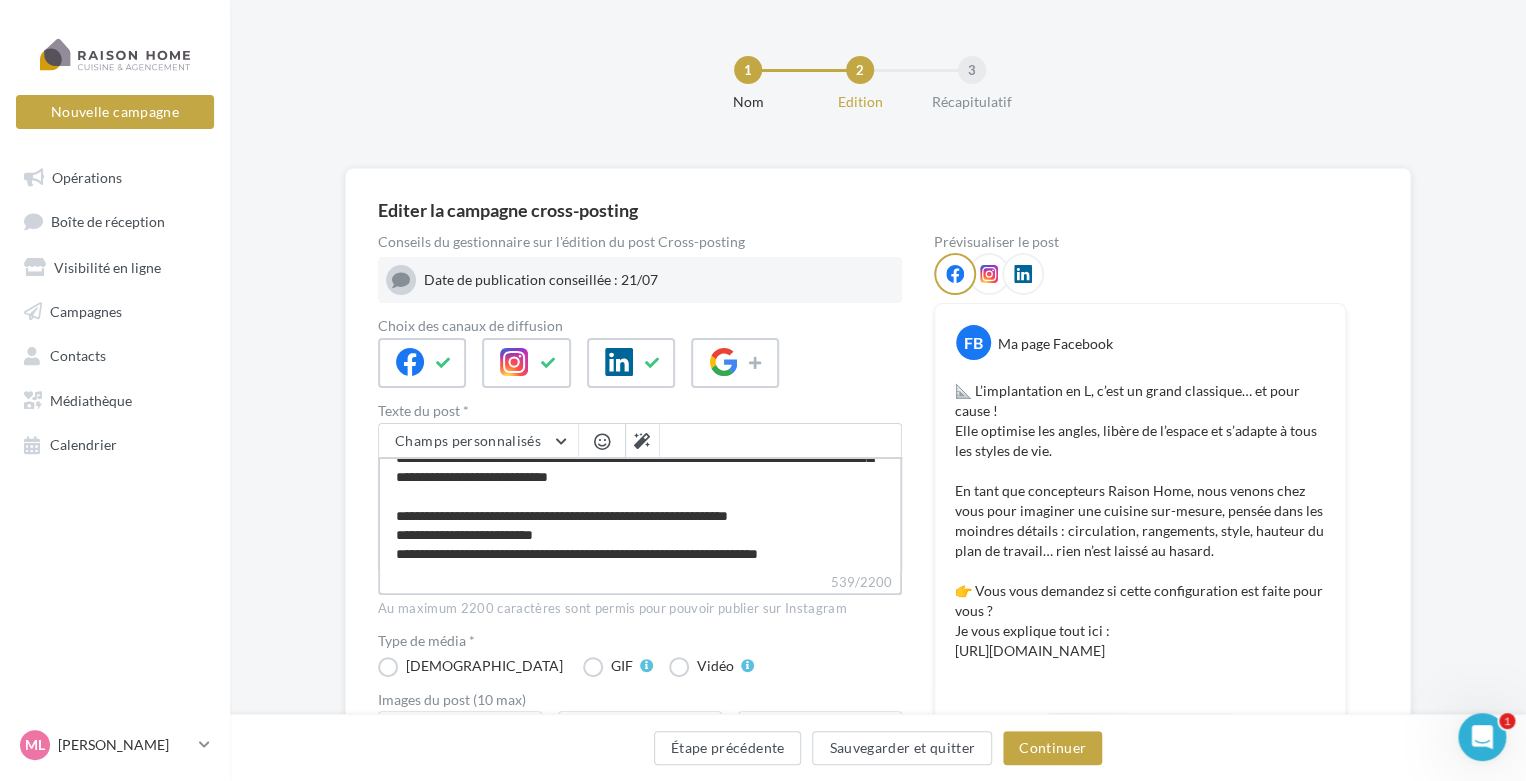 drag, startPoint x: 548, startPoint y: 535, endPoint x: 381, endPoint y: 535, distance: 167 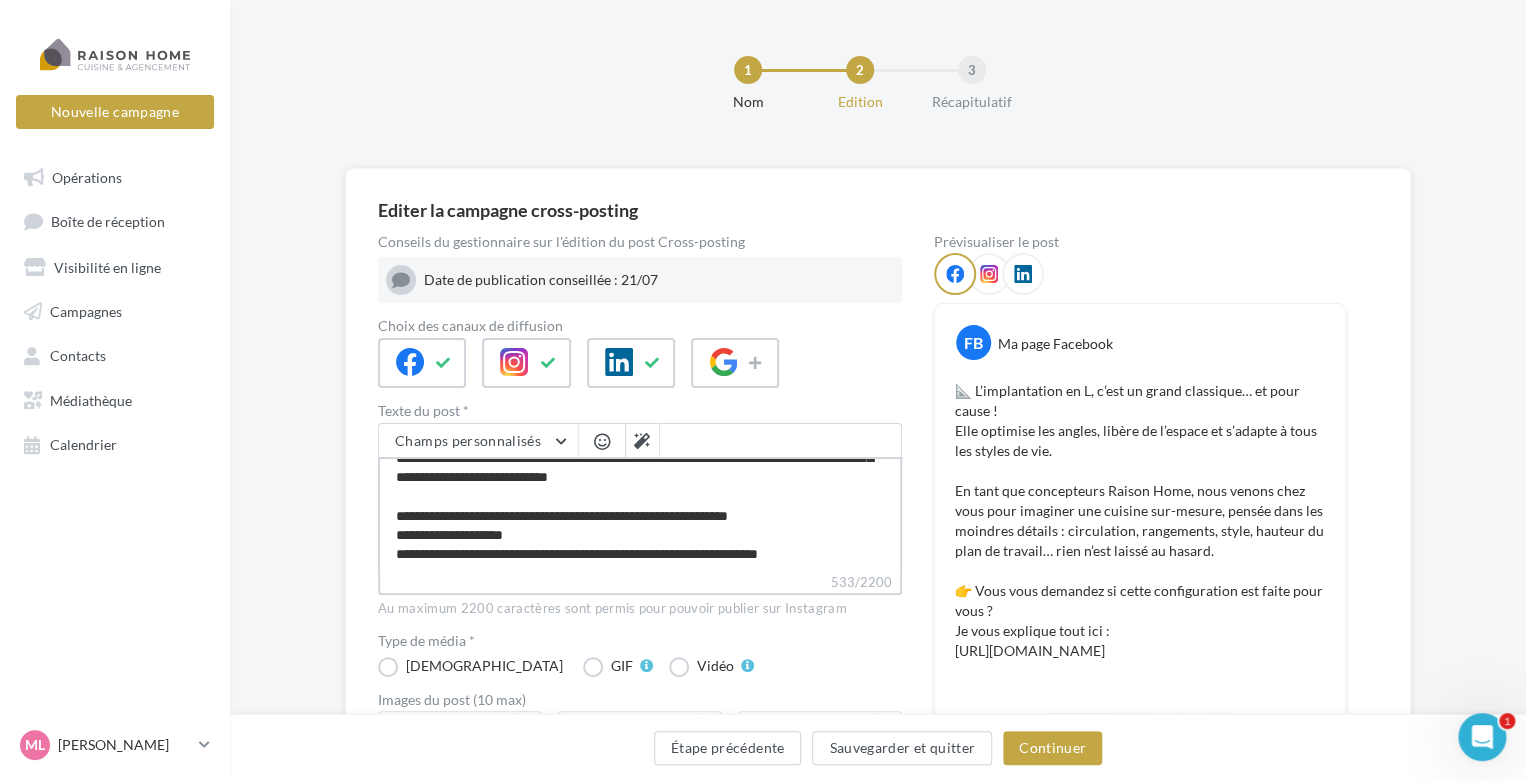 type on "**********" 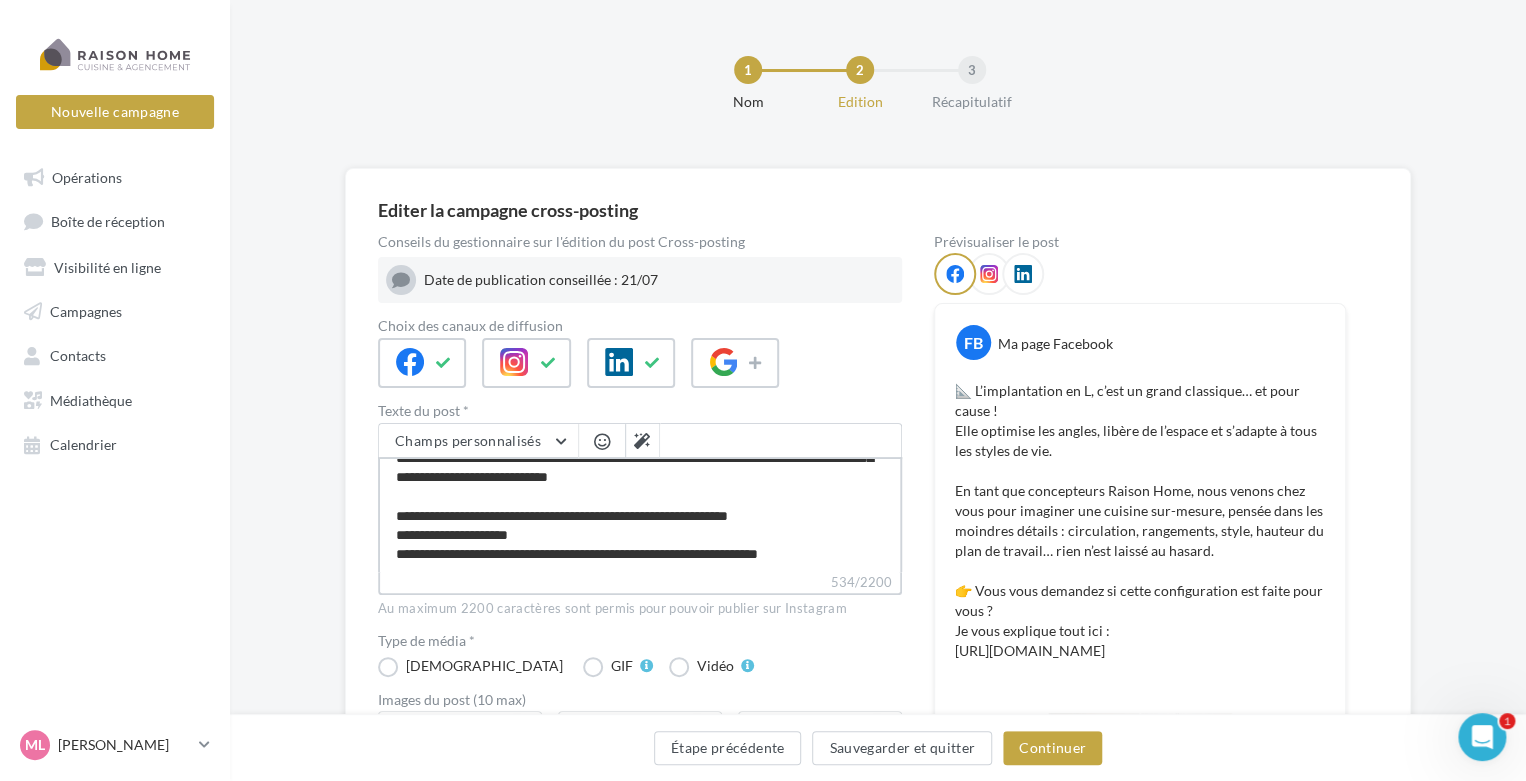type on "**********" 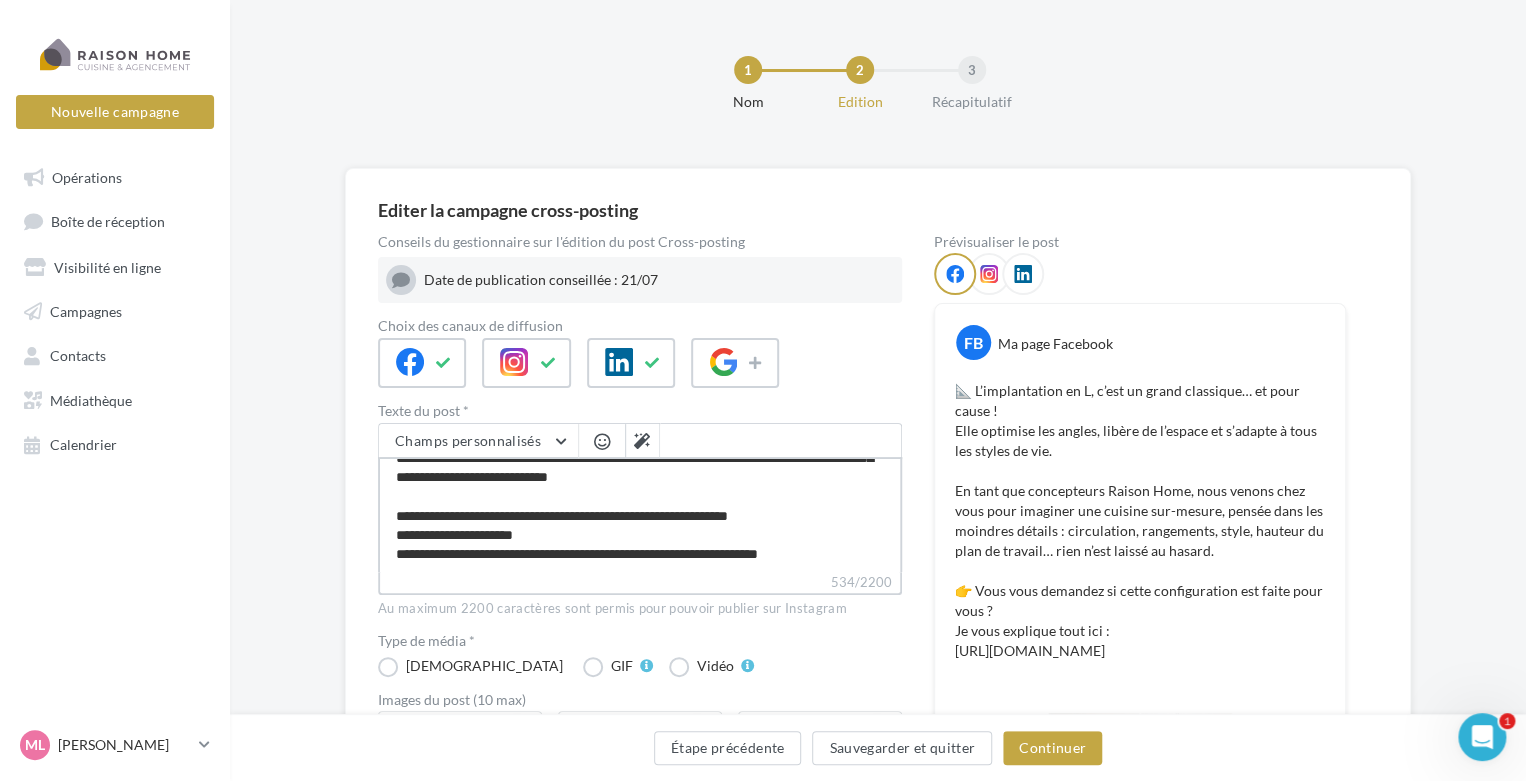 type on "**********" 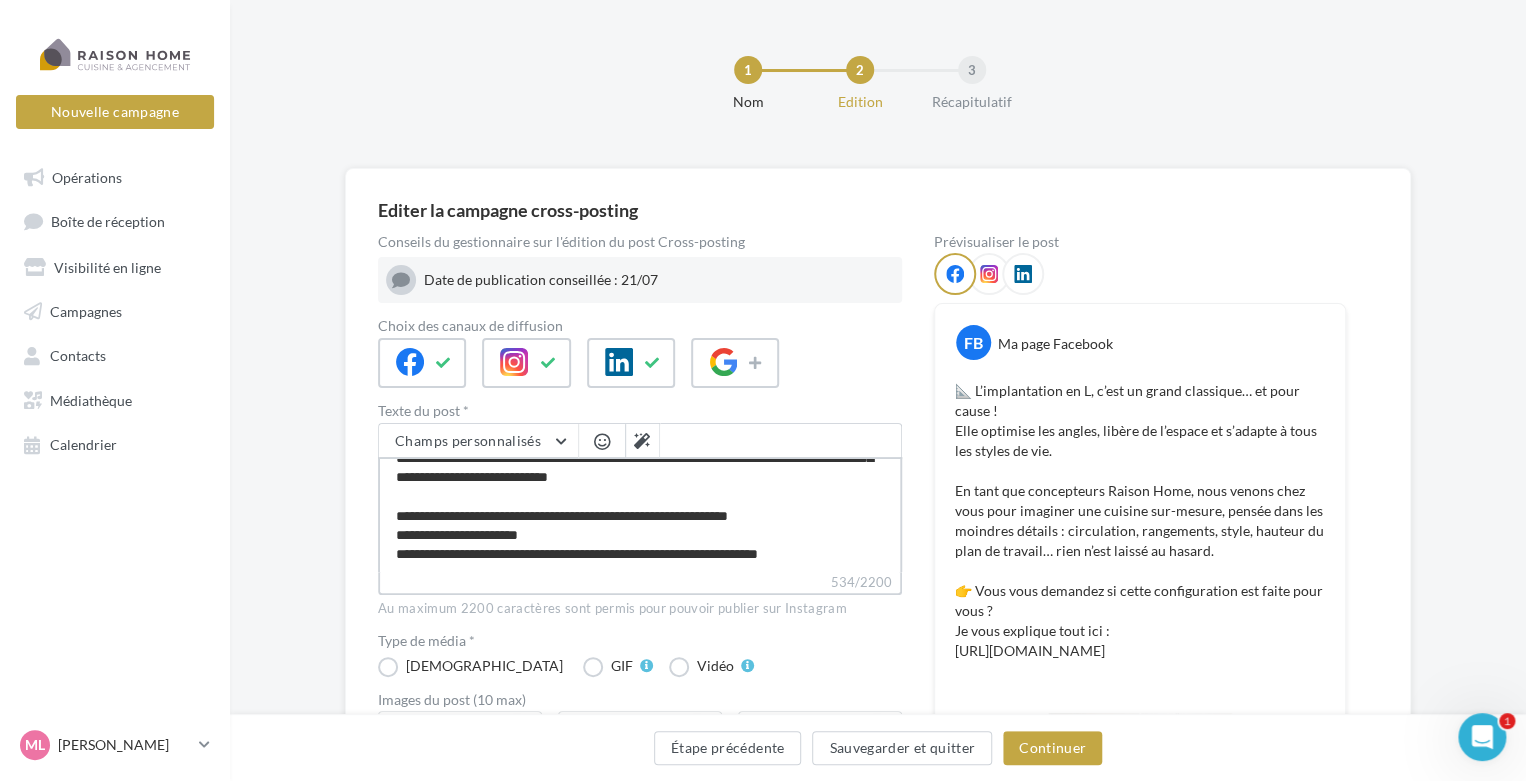 type on "**********" 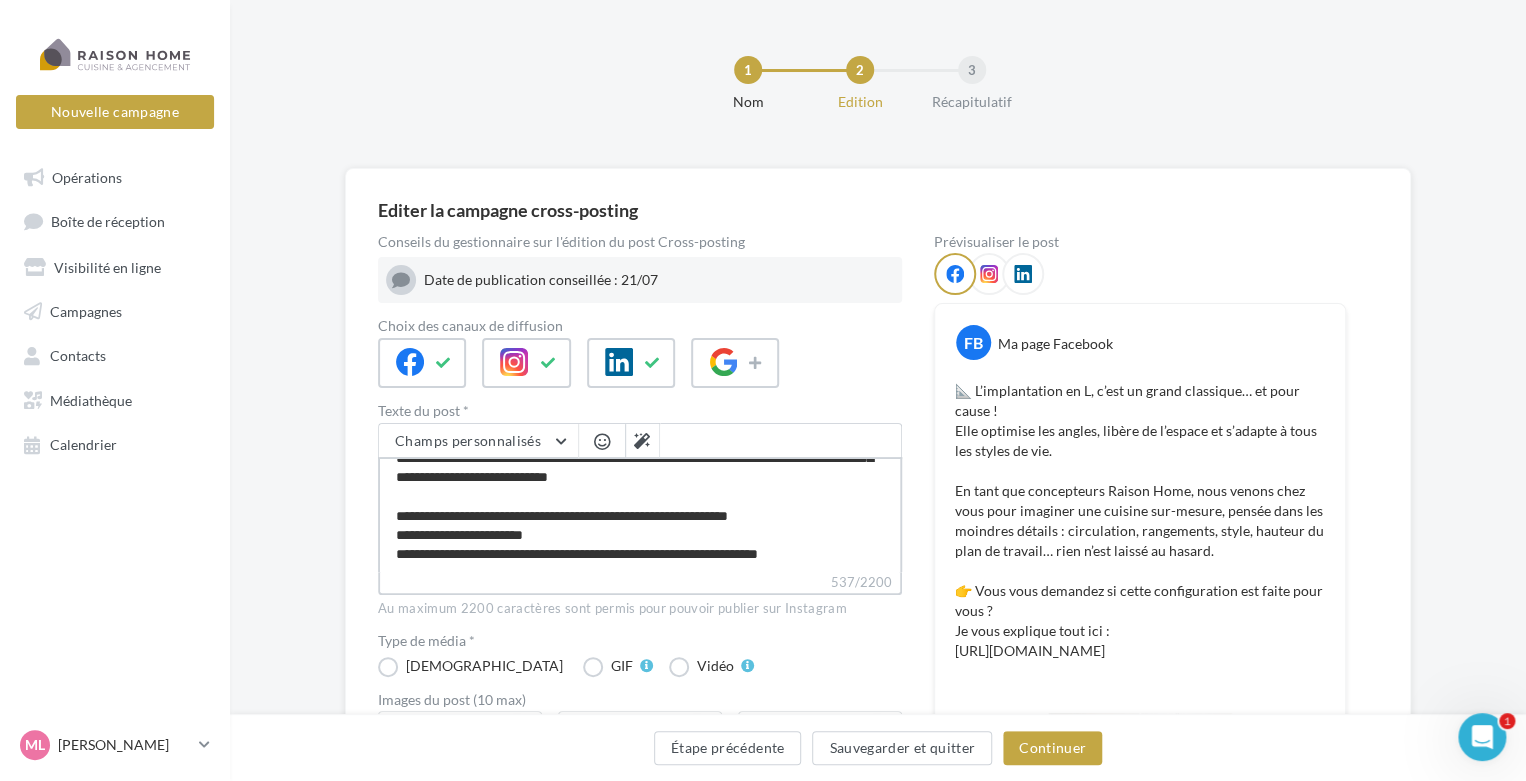 type on "**********" 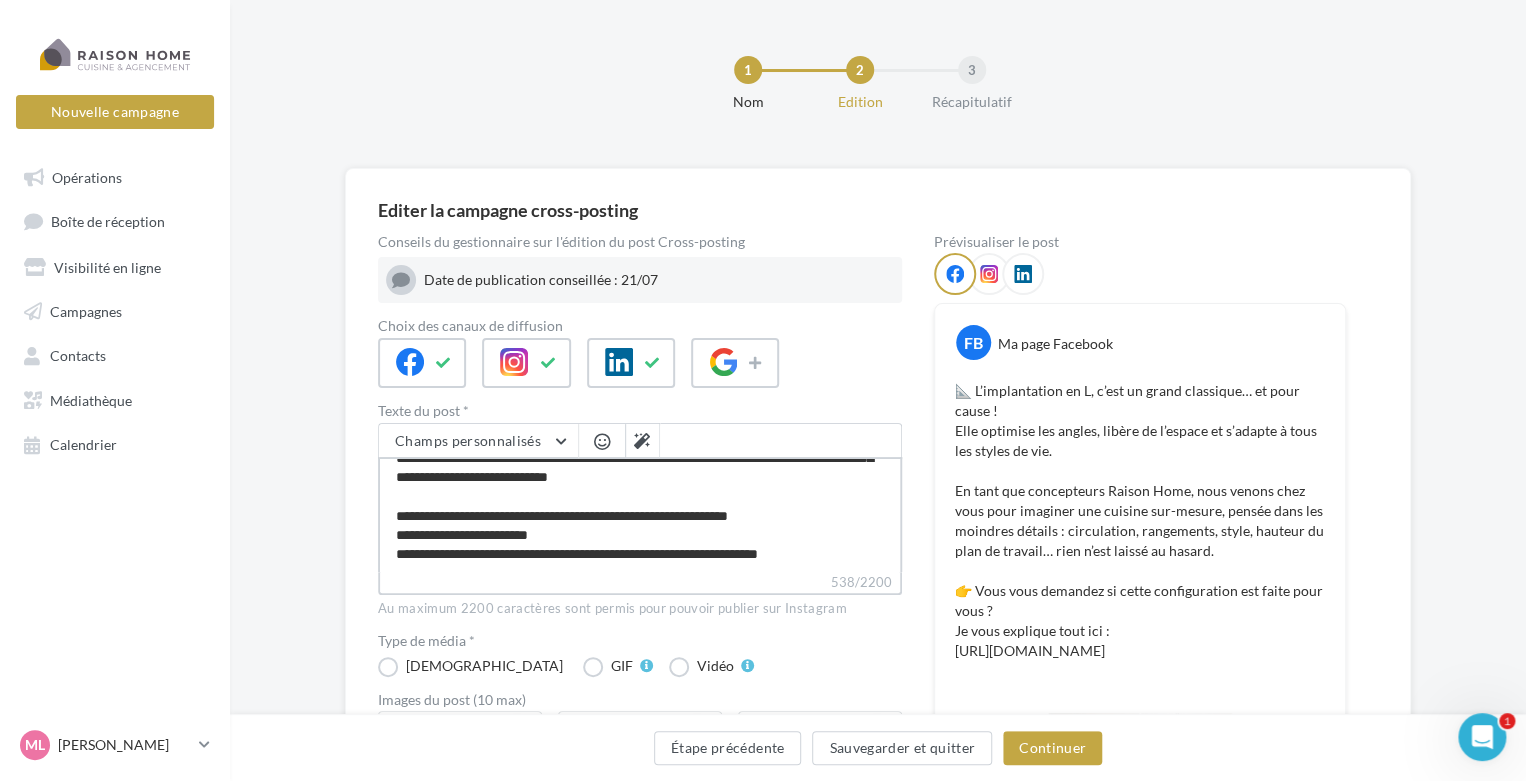 type on "**********" 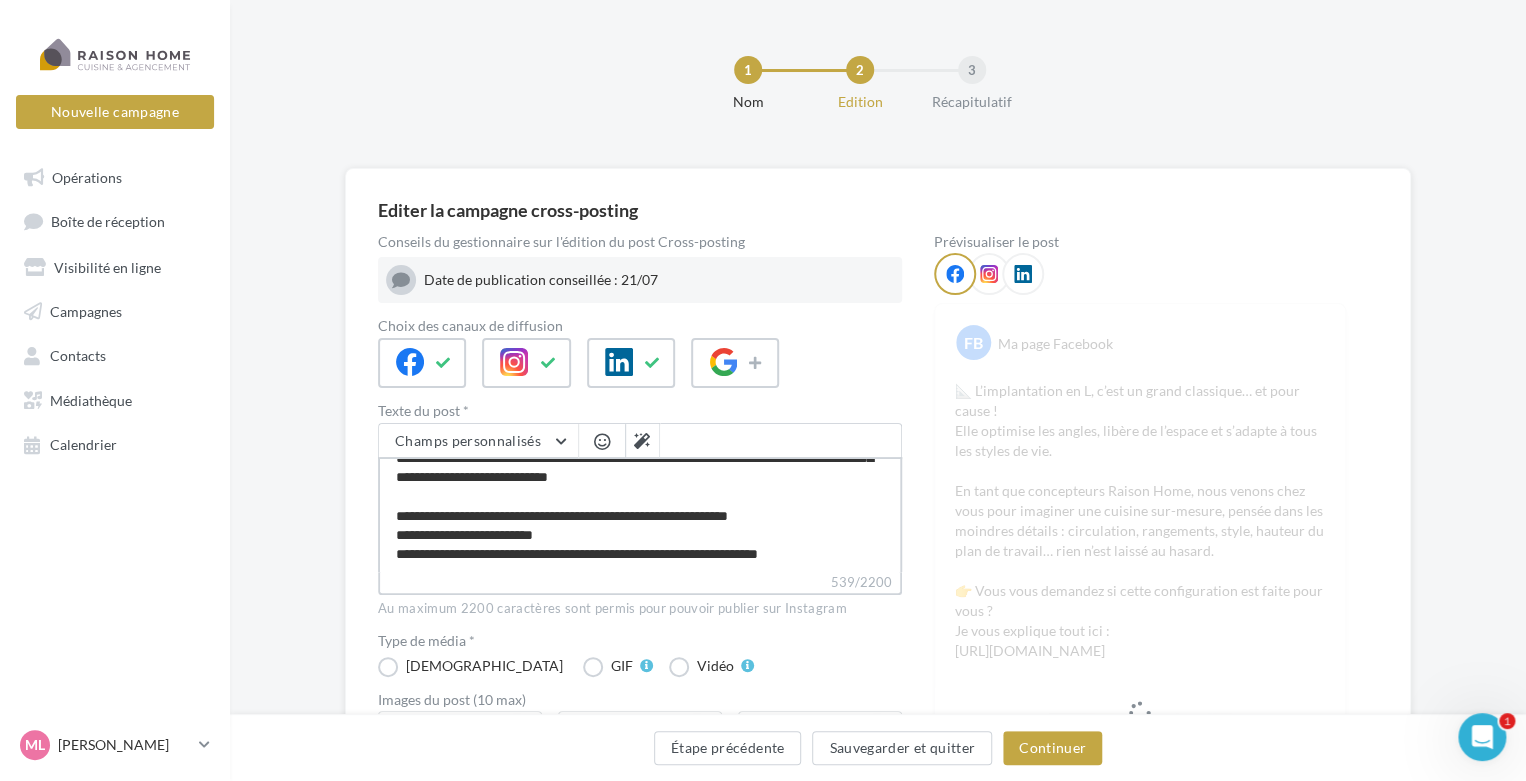 click on "**********" at bounding box center [640, 514] 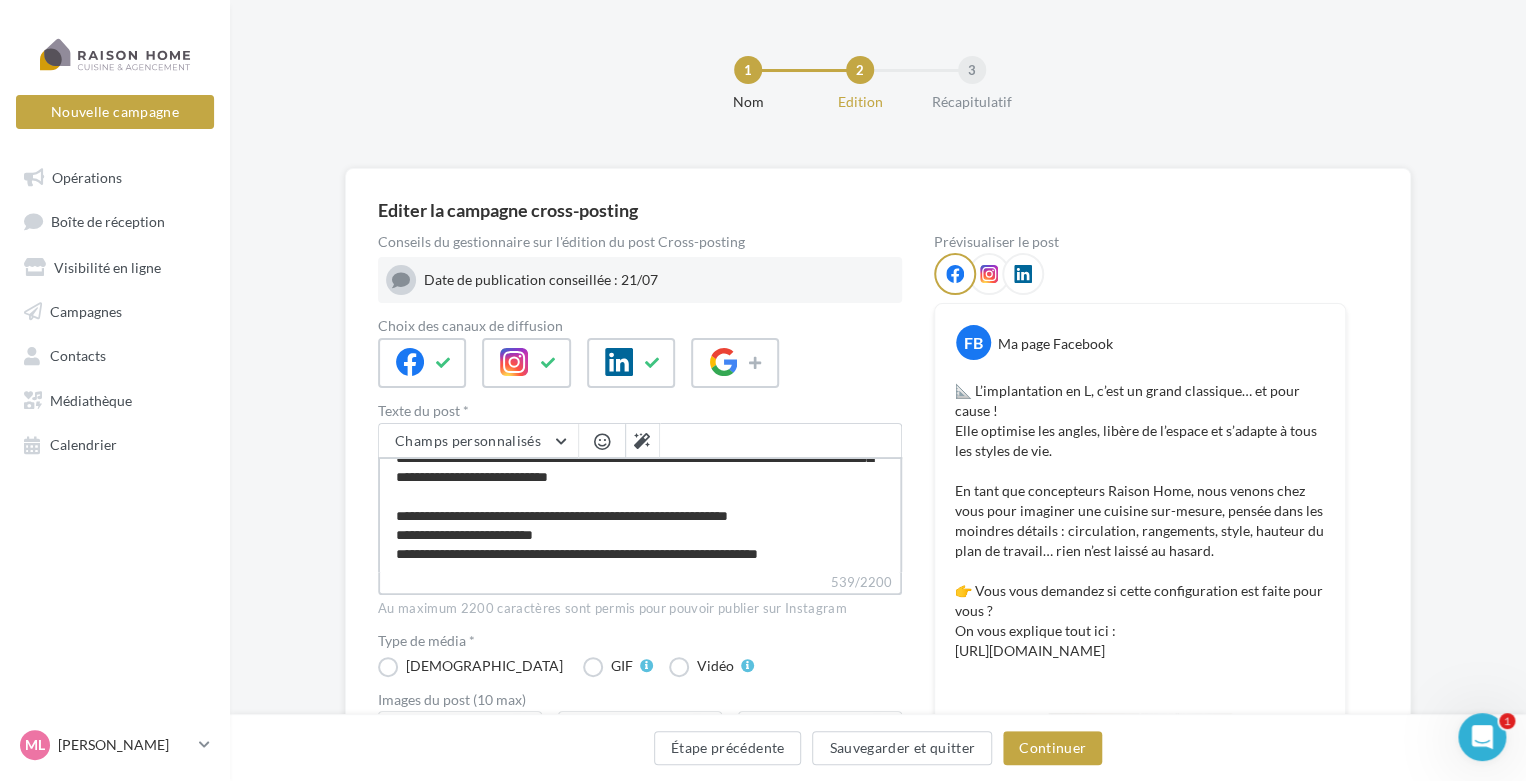 click on "**********" at bounding box center [640, 514] 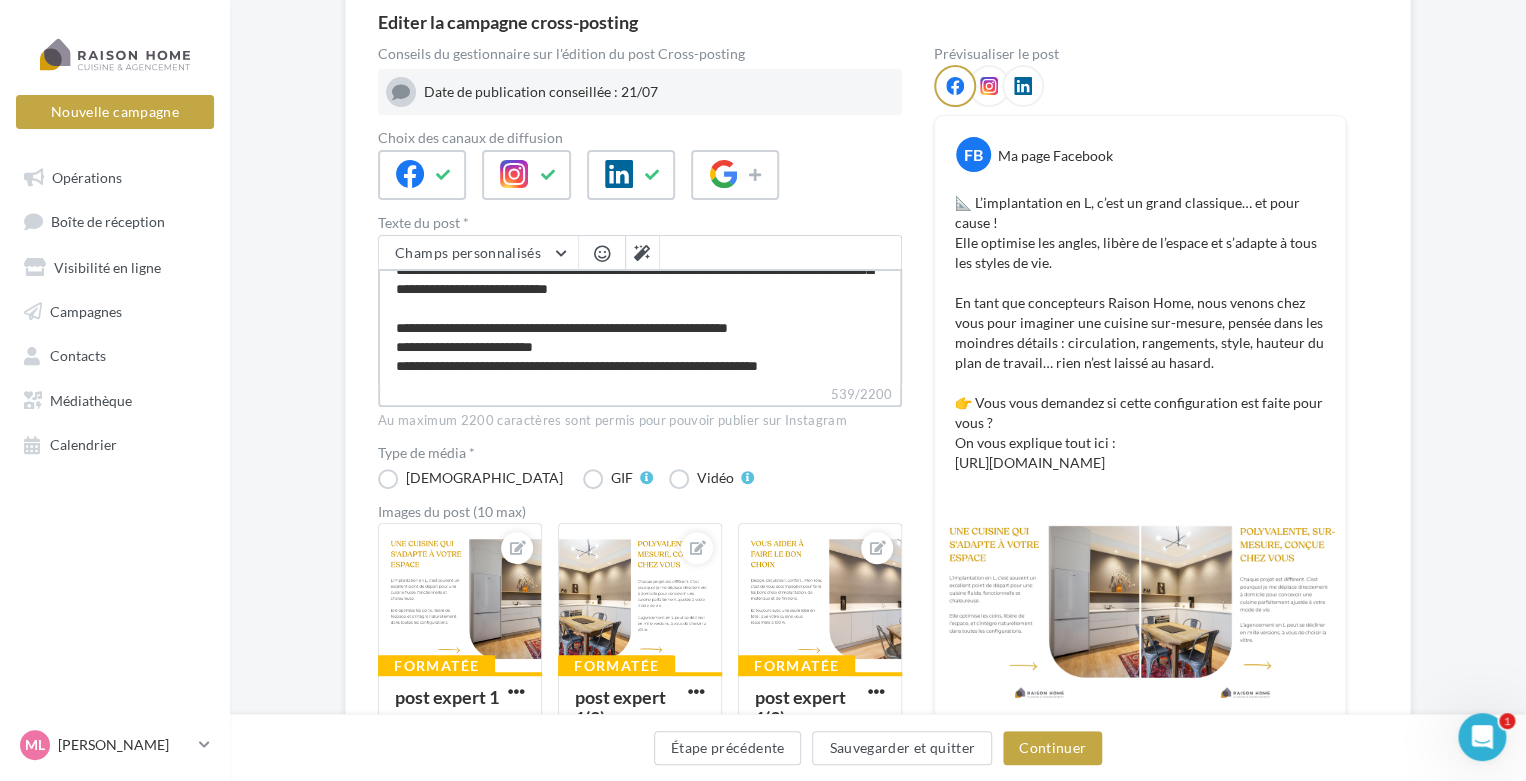 scroll, scrollTop: 200, scrollLeft: 0, axis: vertical 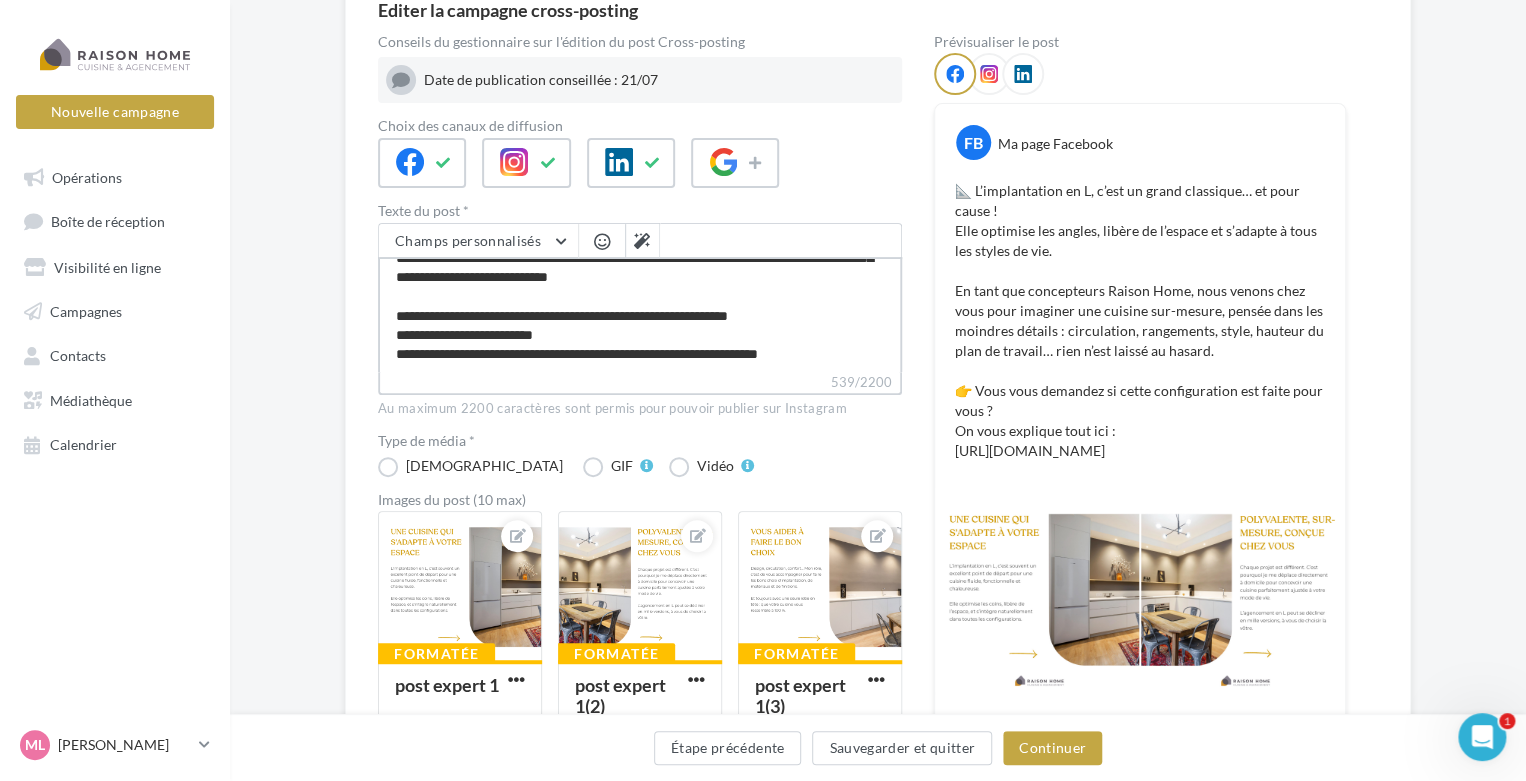type on "**********" 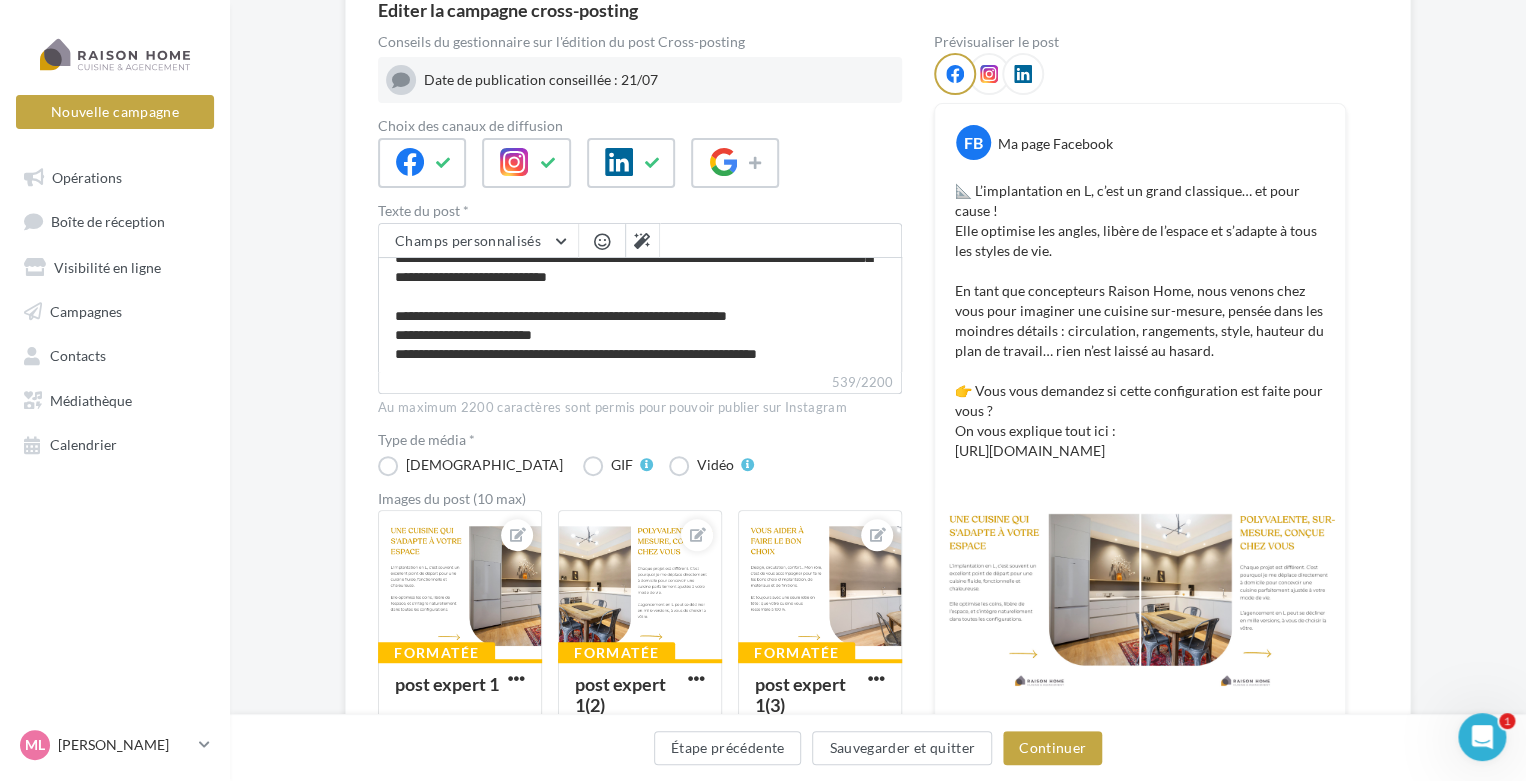 click on "539/2200" at bounding box center [640, 383] 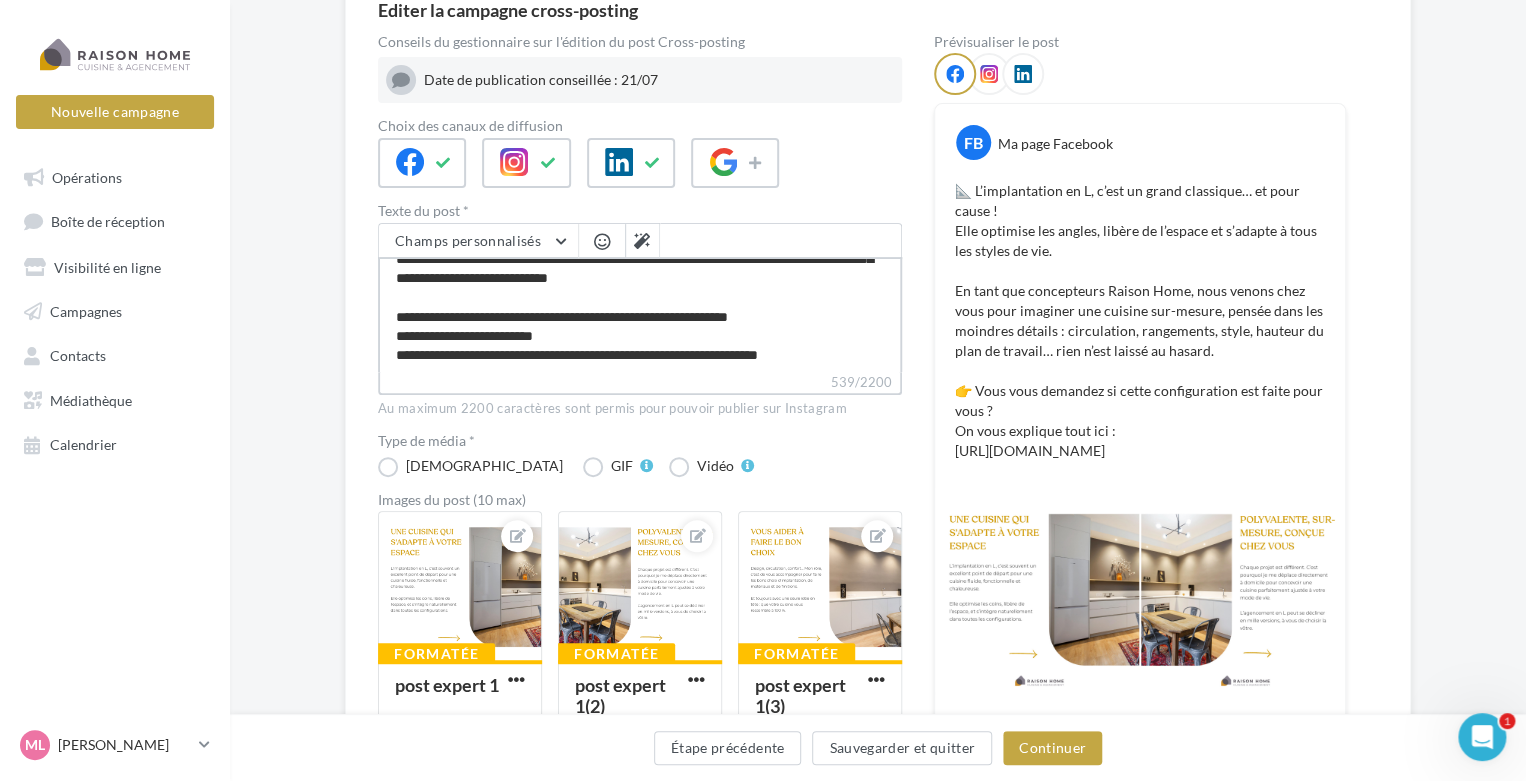 click on "**********" at bounding box center [640, 314] 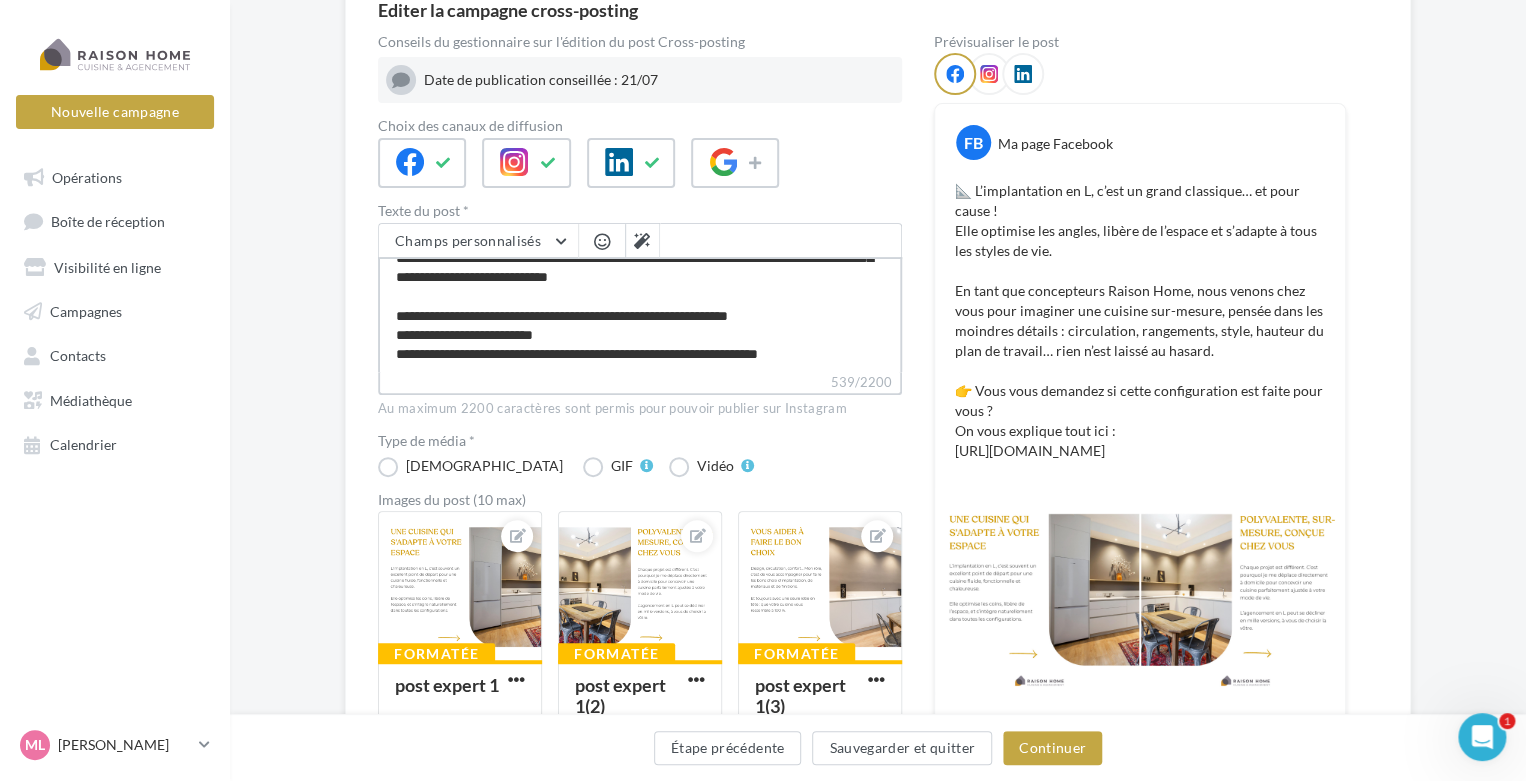 click on "**********" at bounding box center [640, 314] 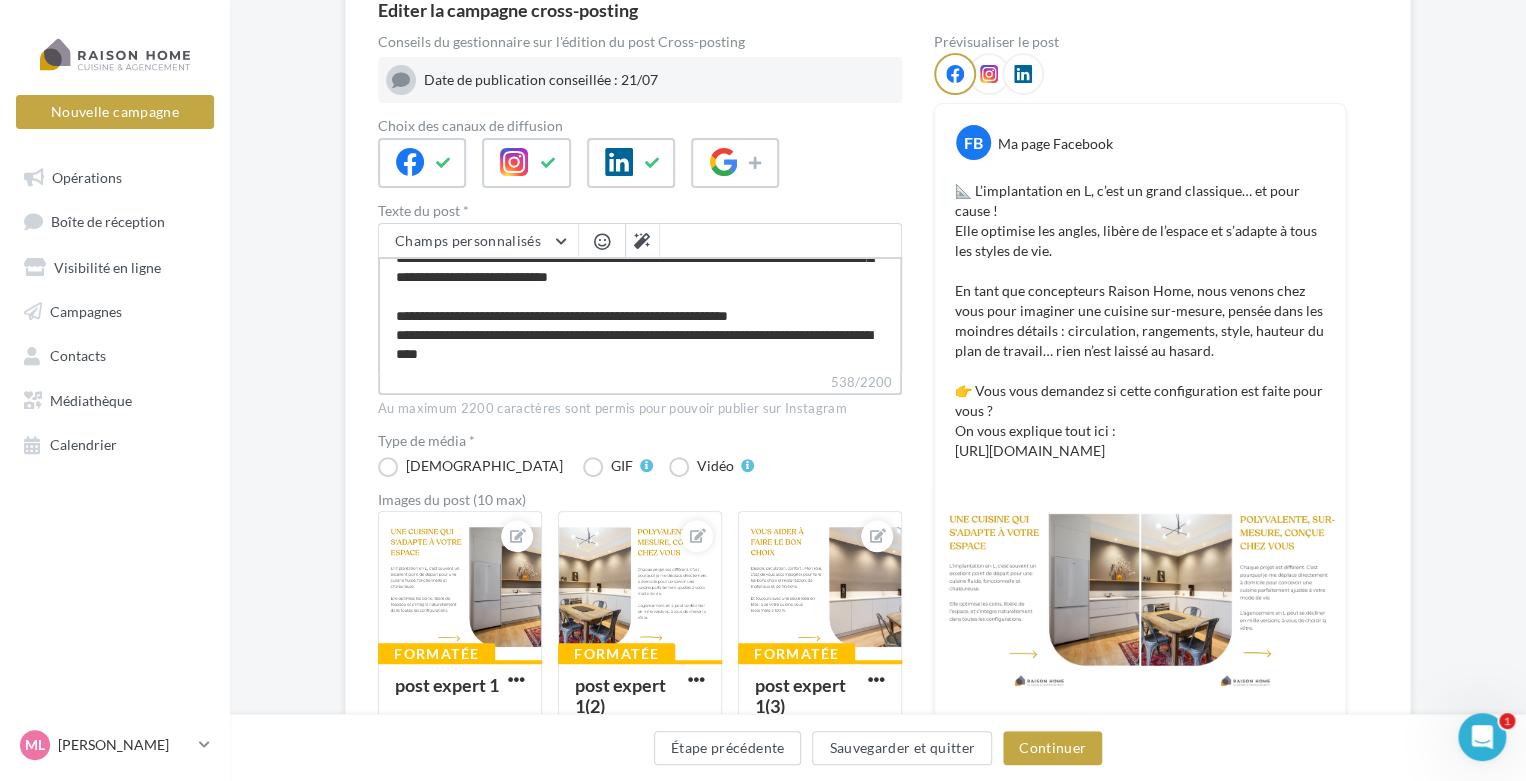 type on "**********" 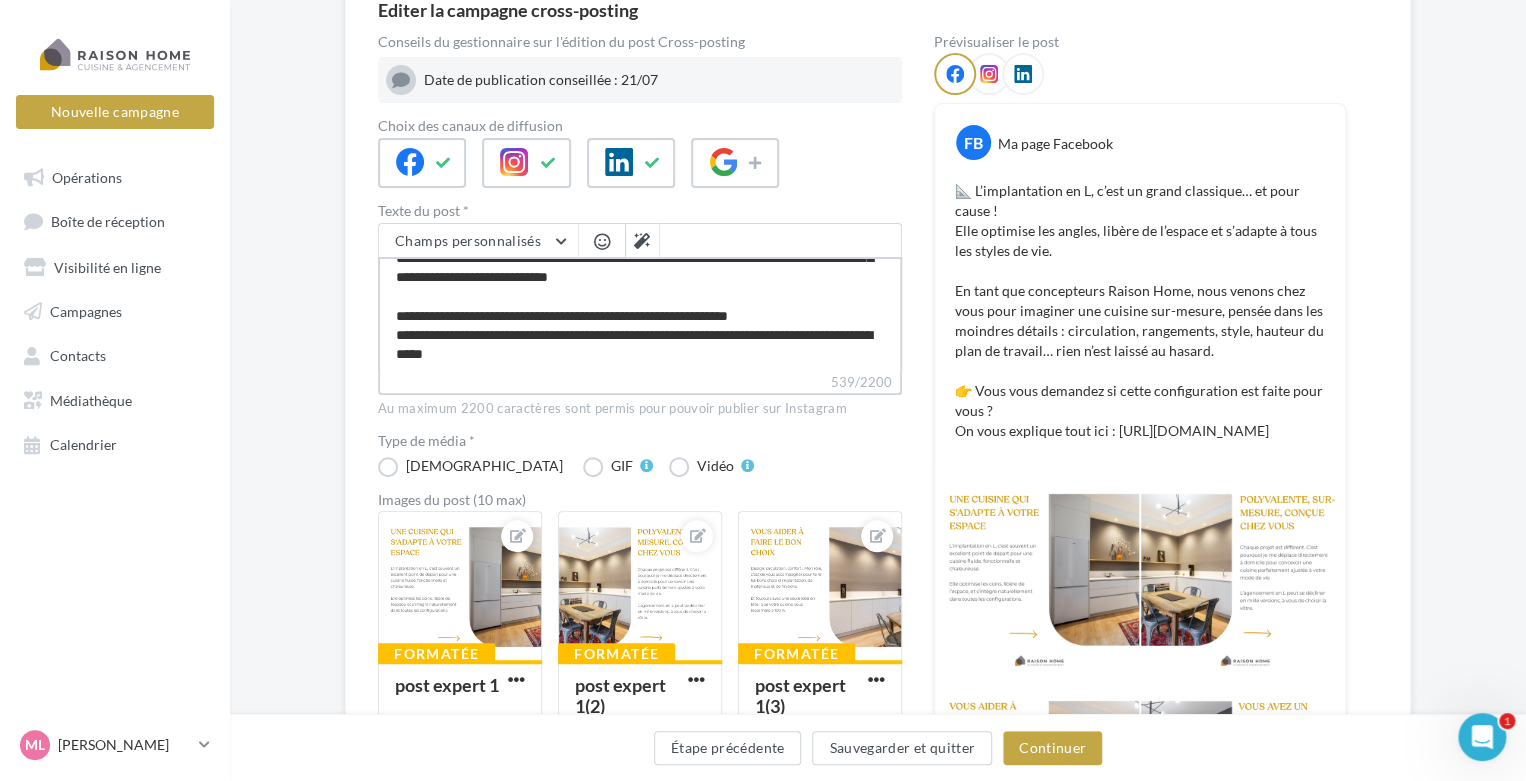 scroll, scrollTop: 0, scrollLeft: 0, axis: both 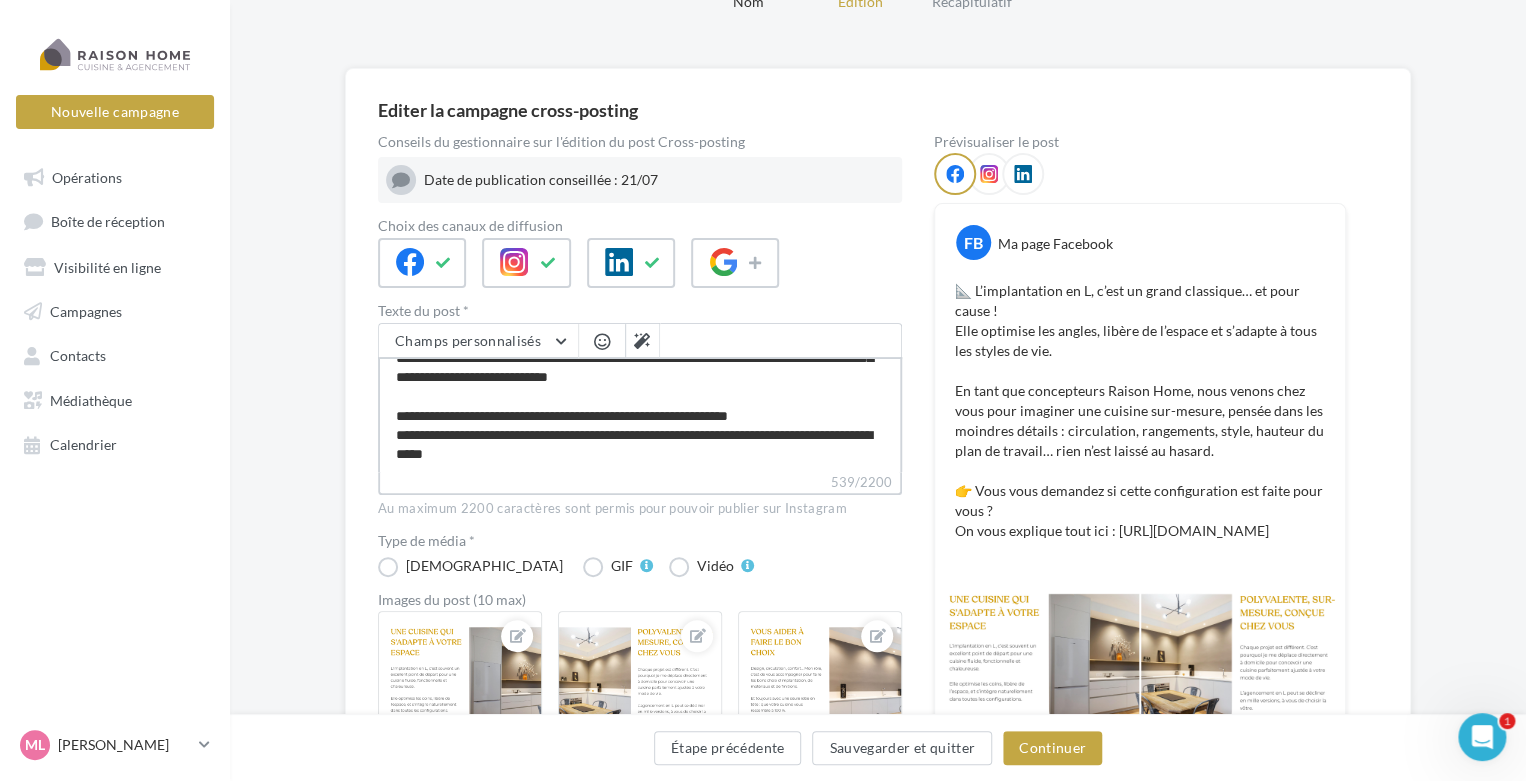 click on "**********" at bounding box center [640, 414] 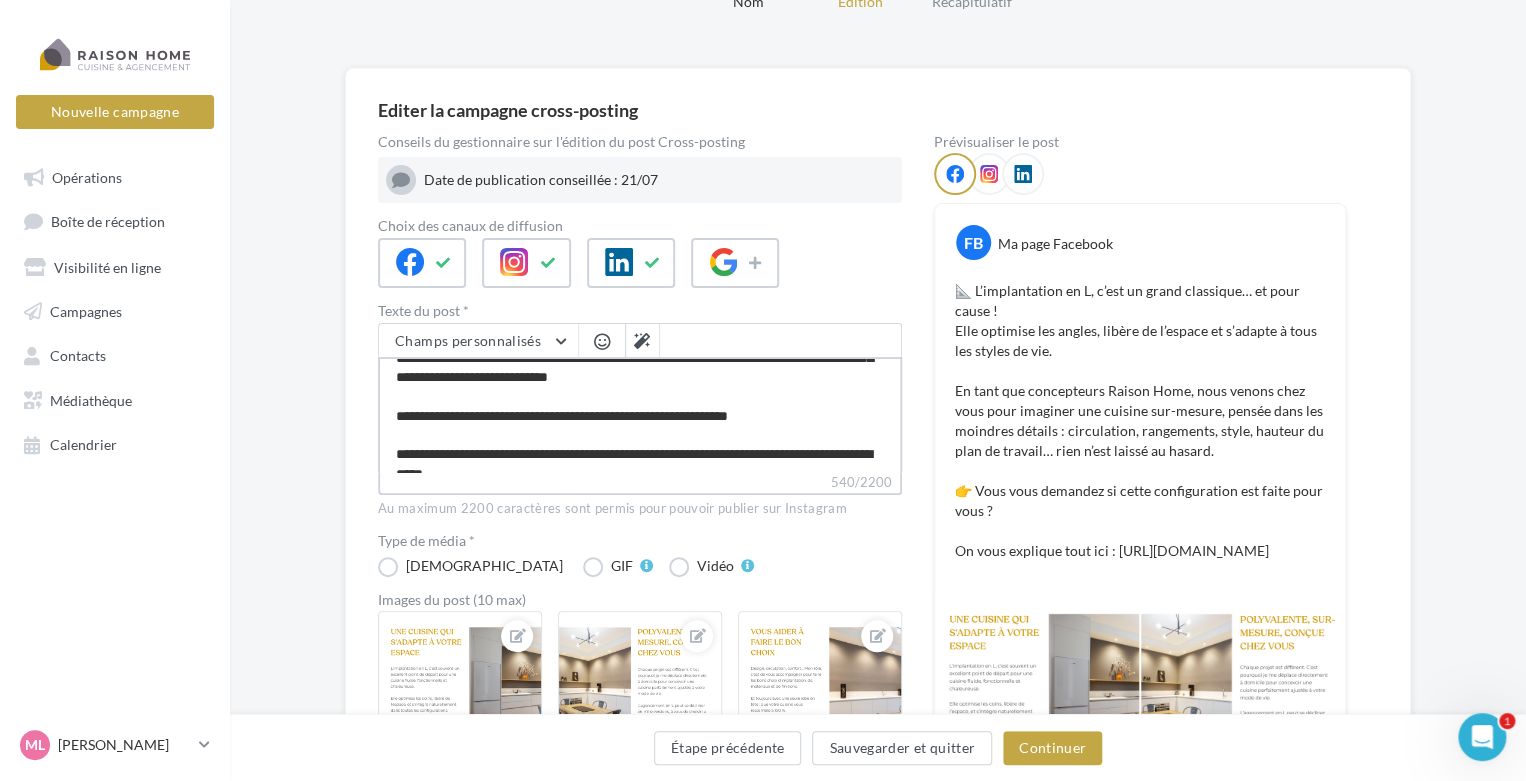 scroll, scrollTop: 0, scrollLeft: 0, axis: both 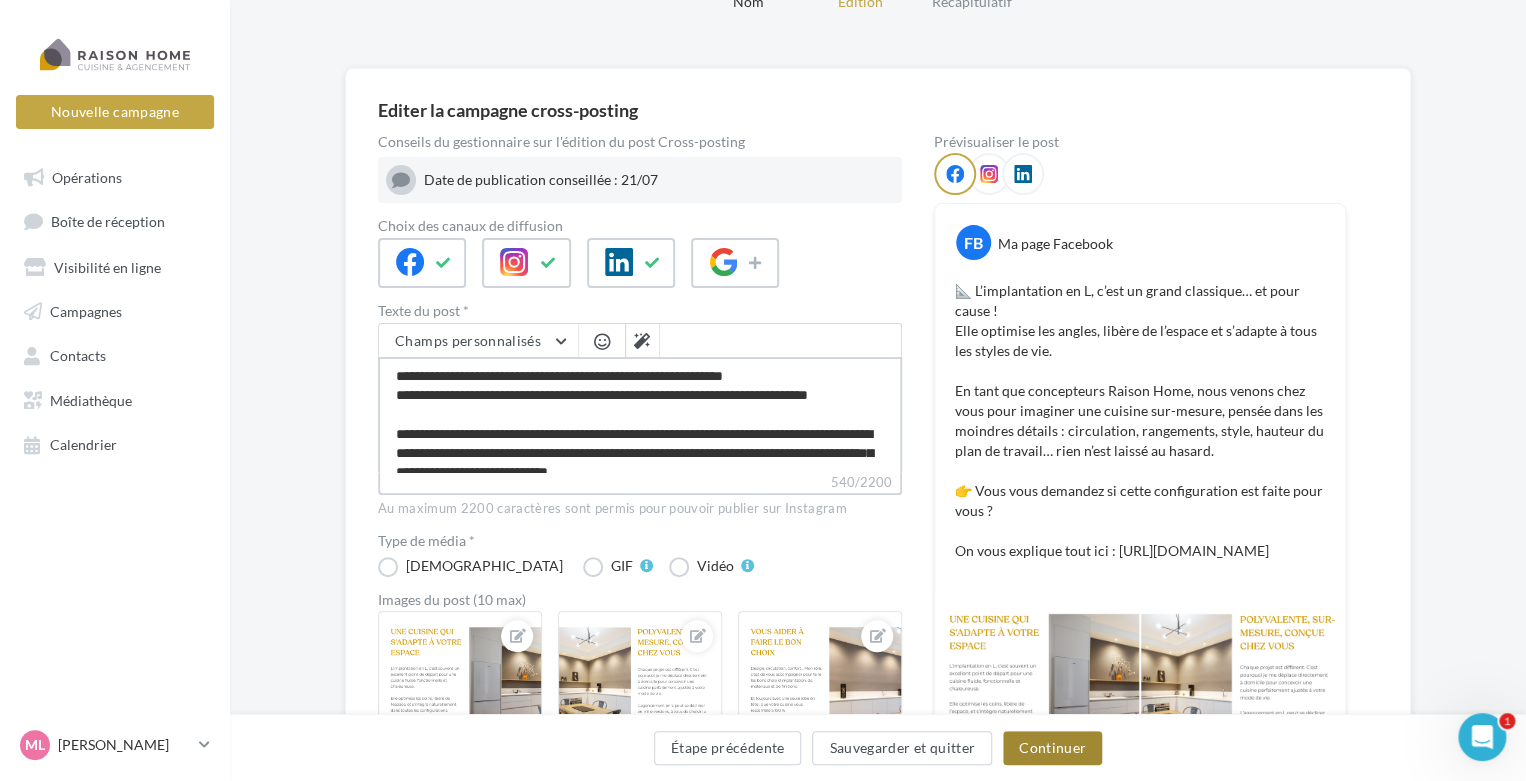 type on "**********" 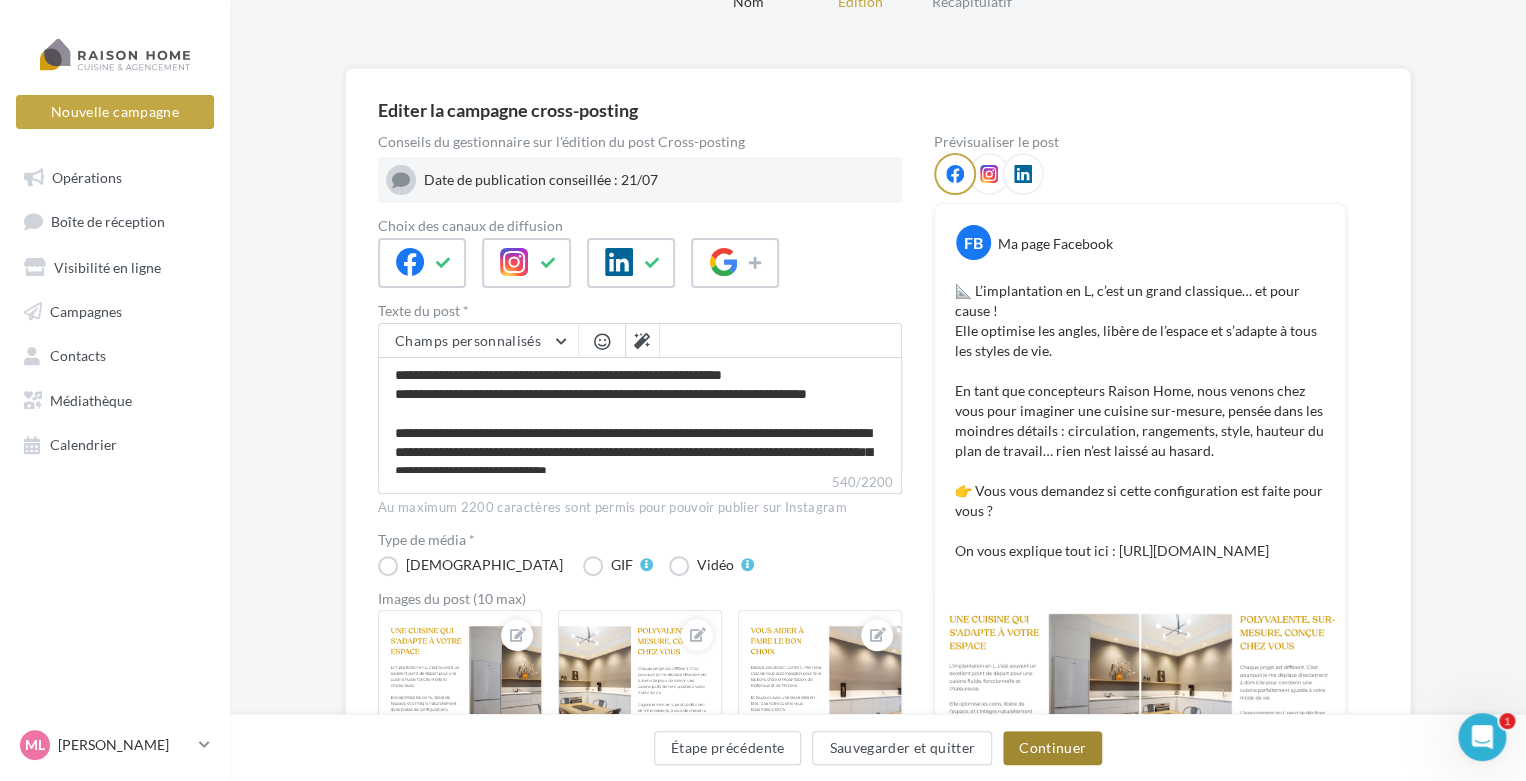 click on "Continuer" at bounding box center [1052, 748] 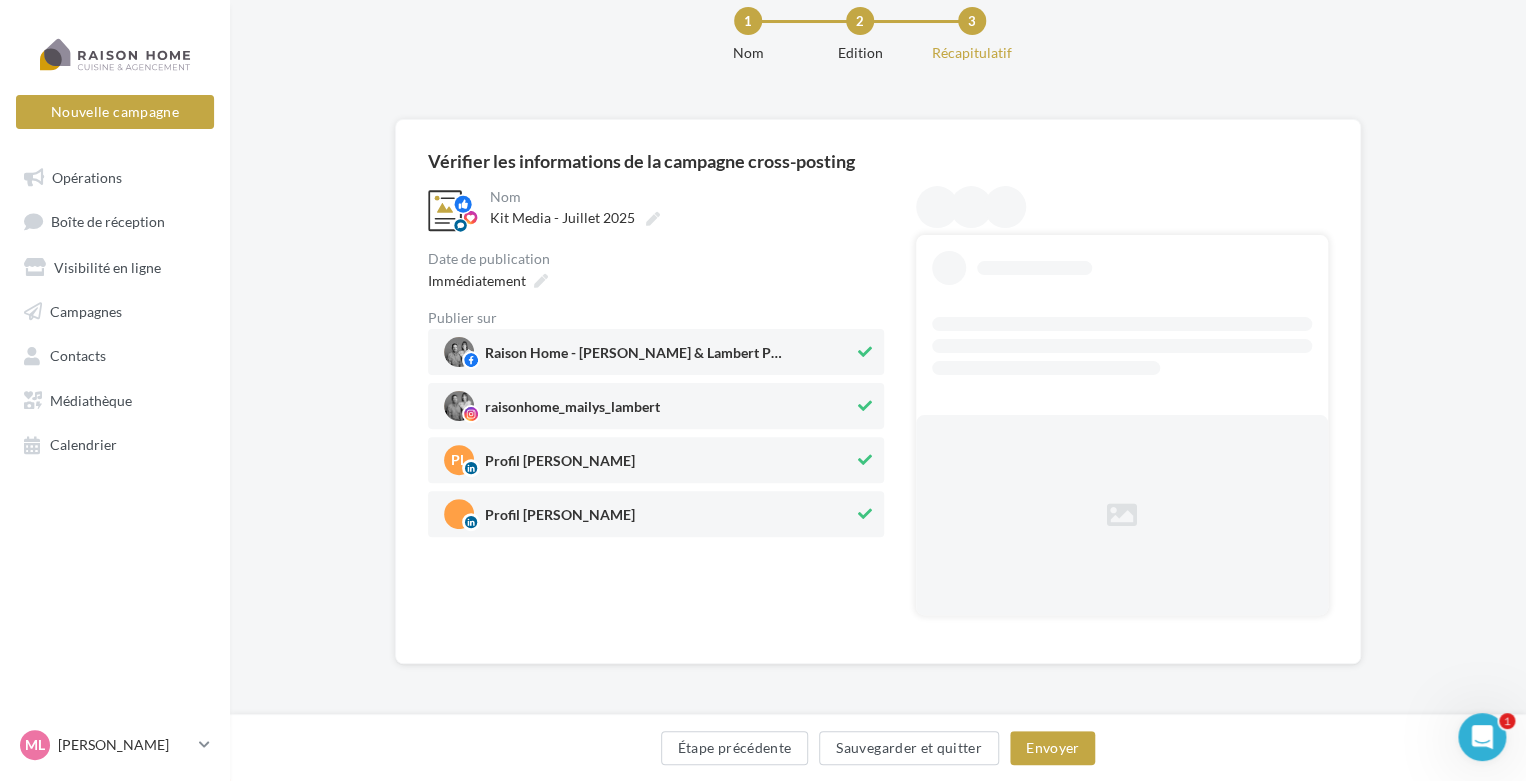 click on "PL
Profil Lambert Piquemal" at bounding box center [649, 460] 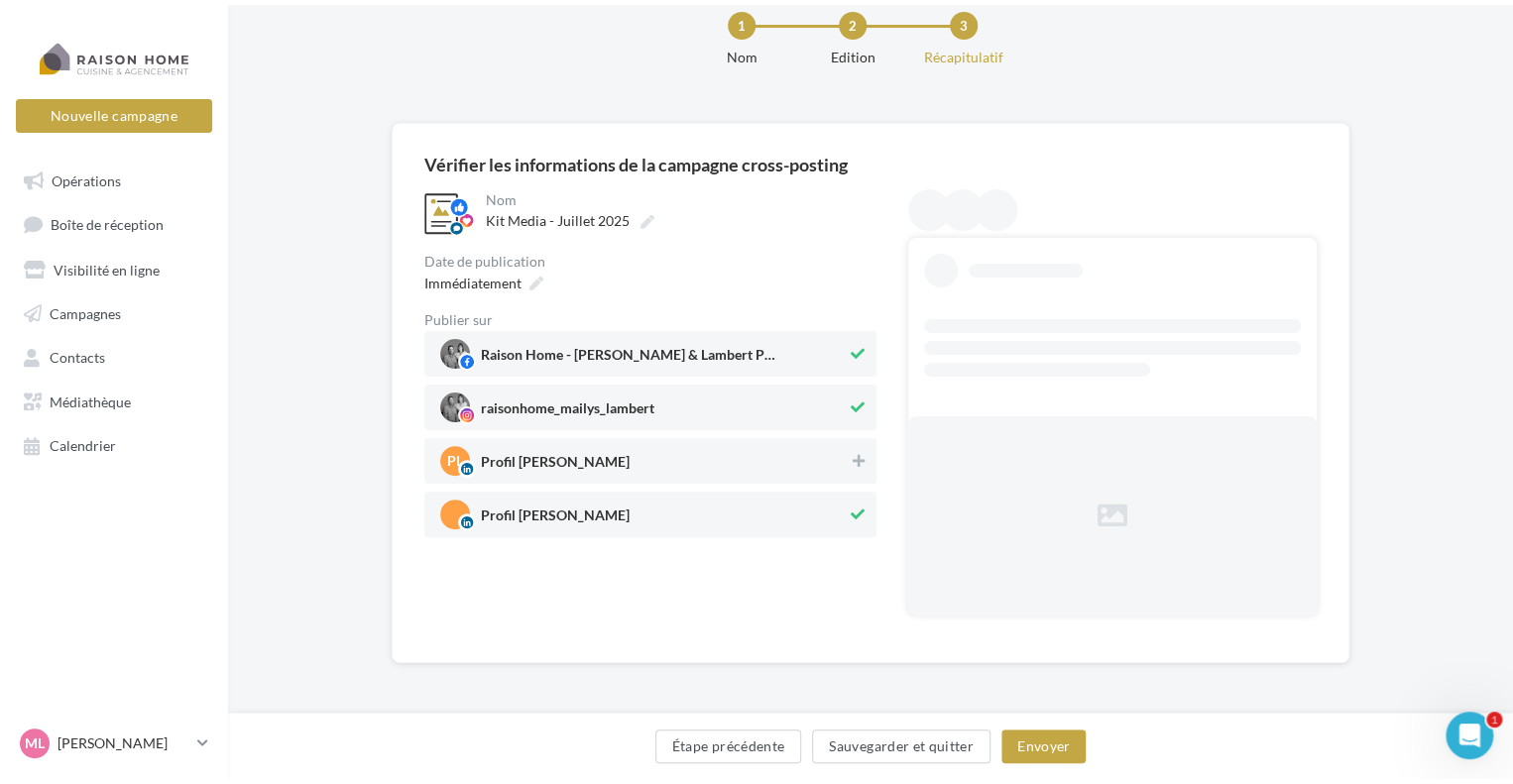 scroll, scrollTop: 0, scrollLeft: 0, axis: both 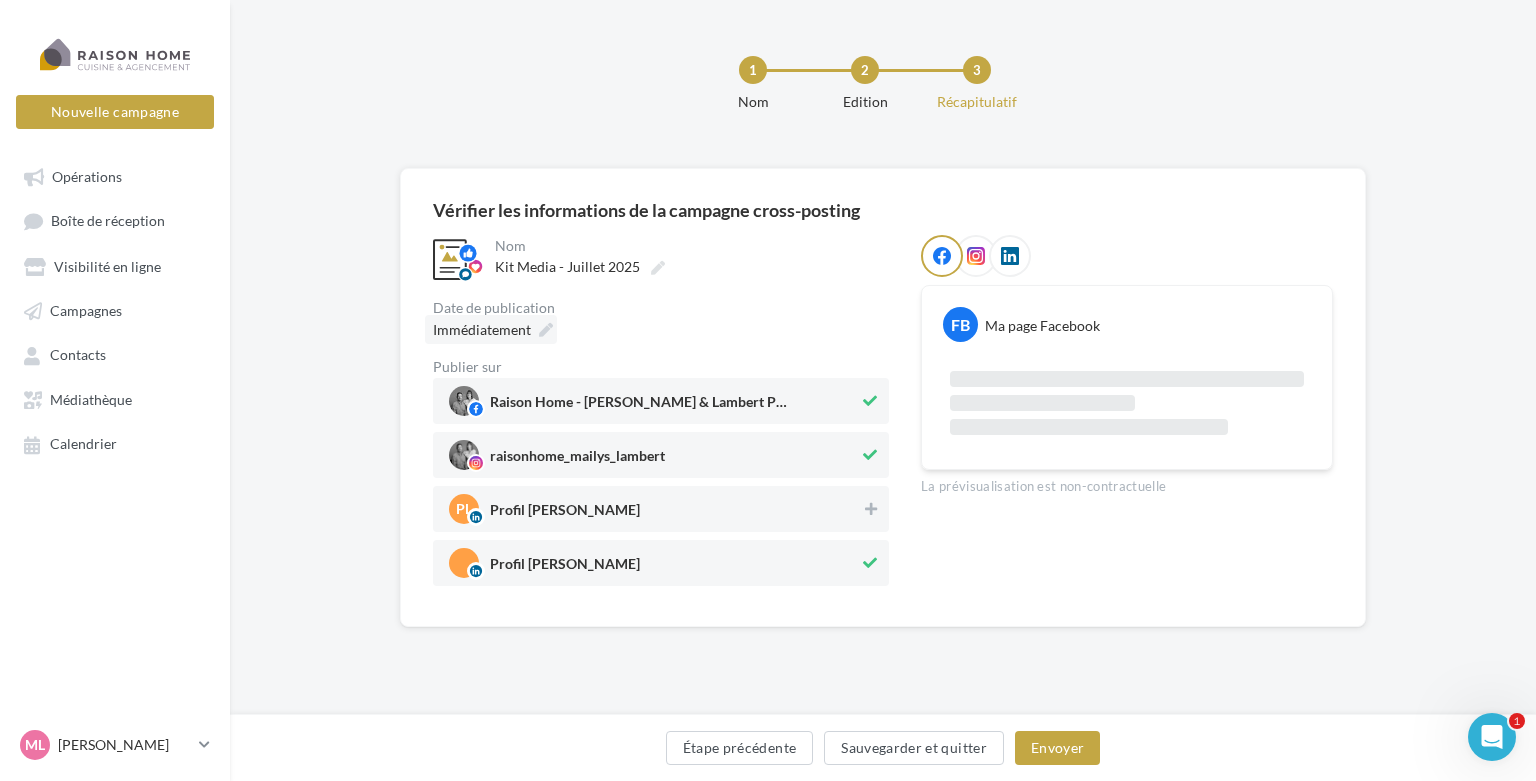 click at bounding box center [546, 330] 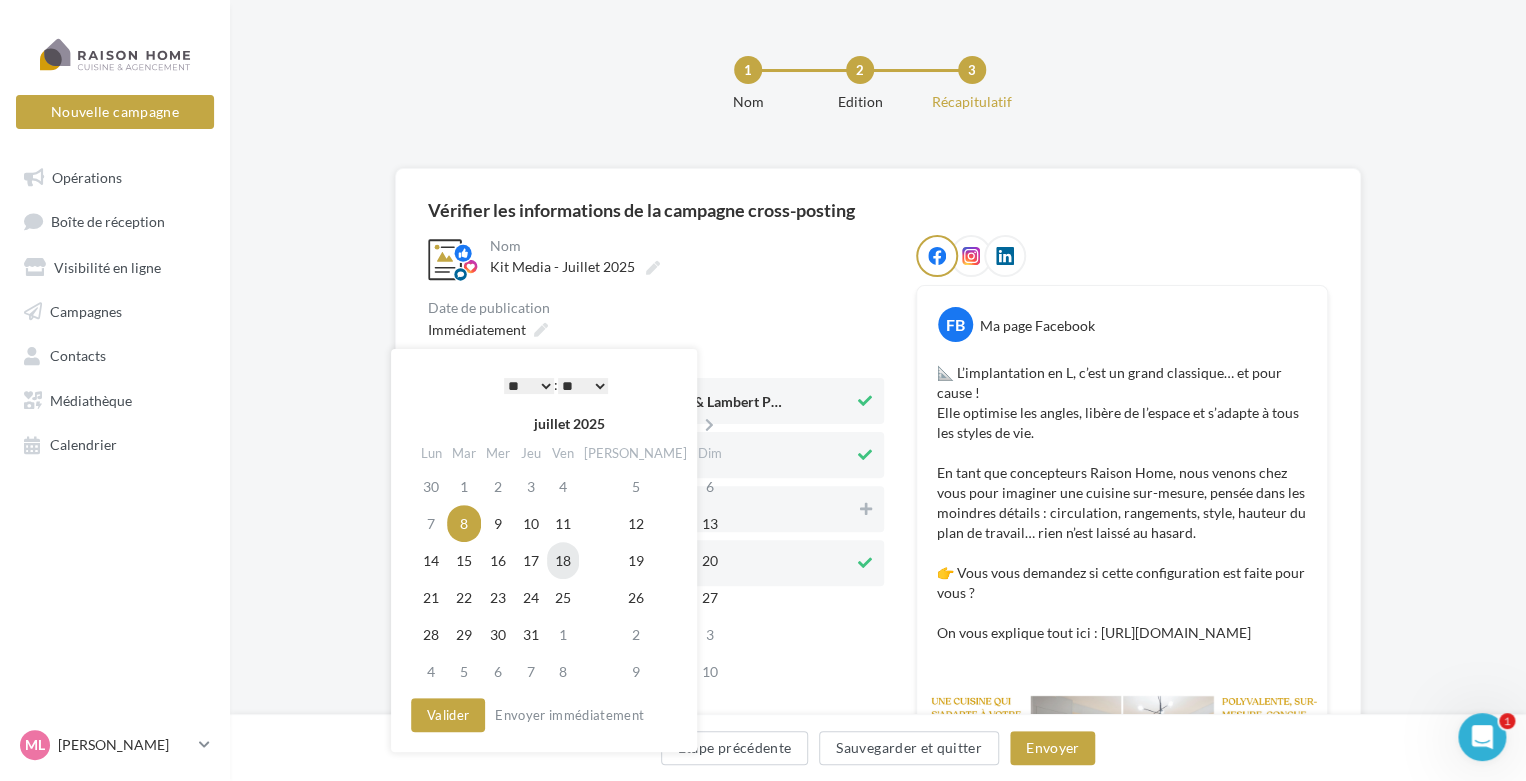 click on "18" at bounding box center (563, 560) 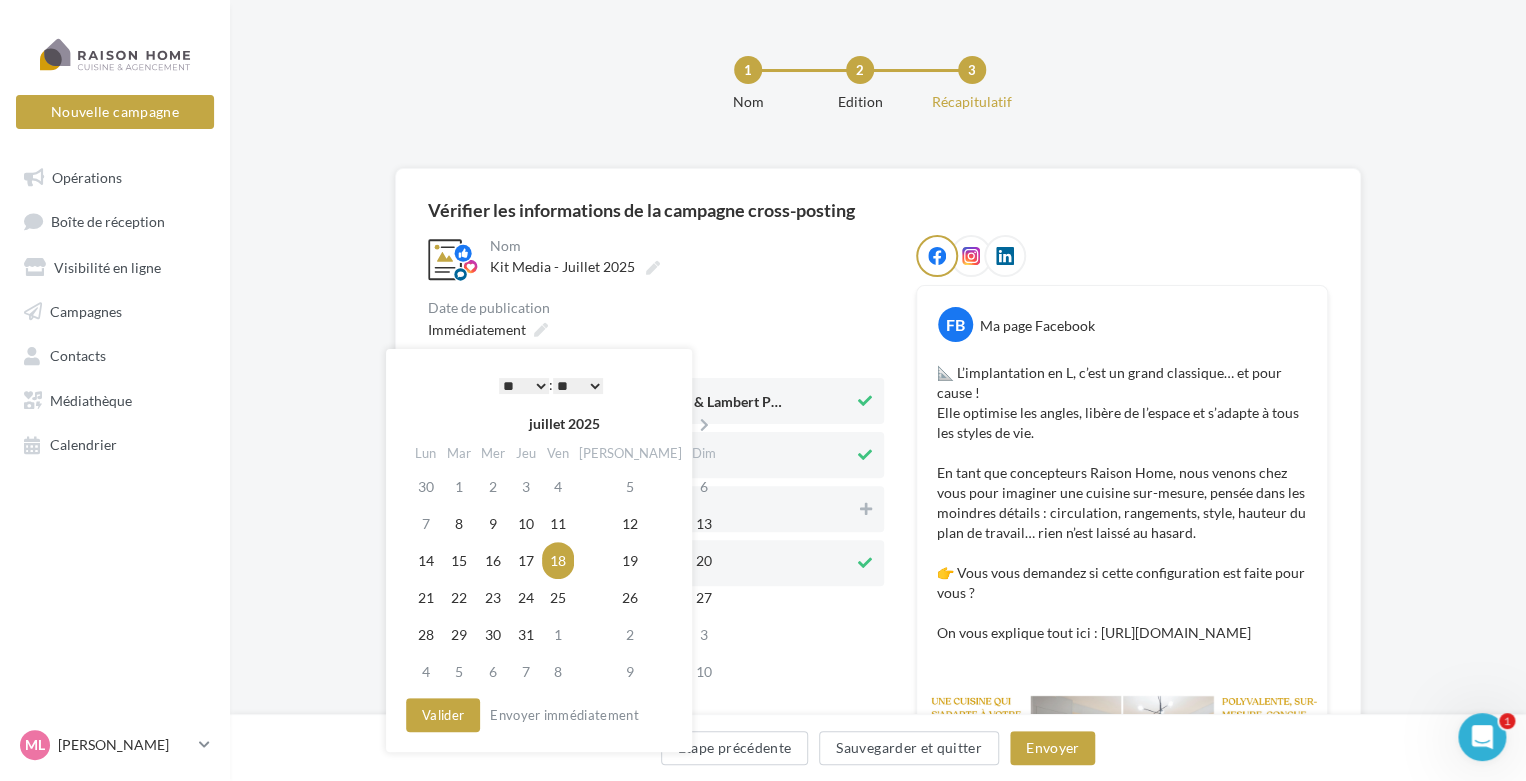 click on "* * * * * * * * * * ** ** ** ** ** ** ** ** ** ** ** ** ** **" at bounding box center (524, 386) 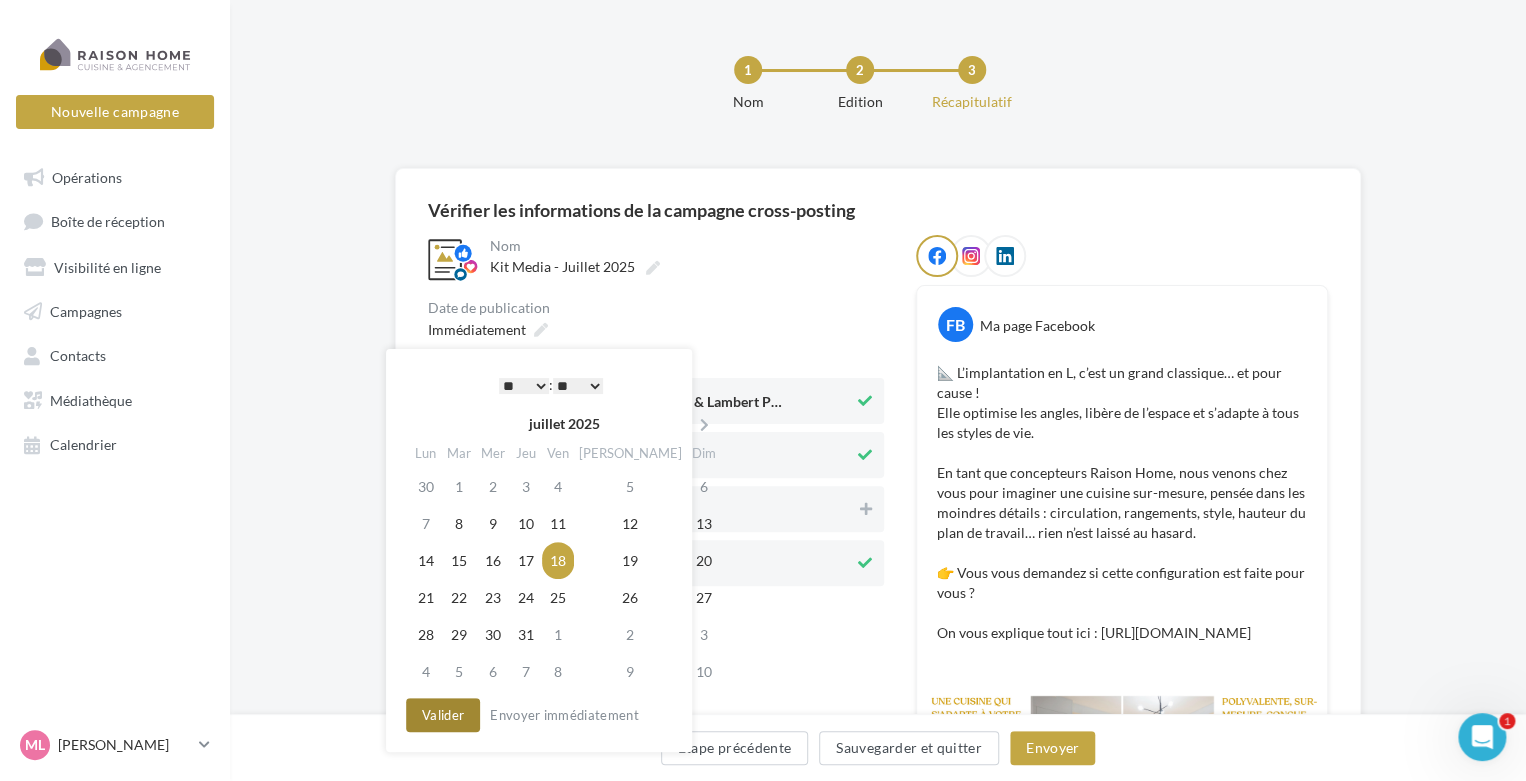 click on "Valider" at bounding box center [443, 715] 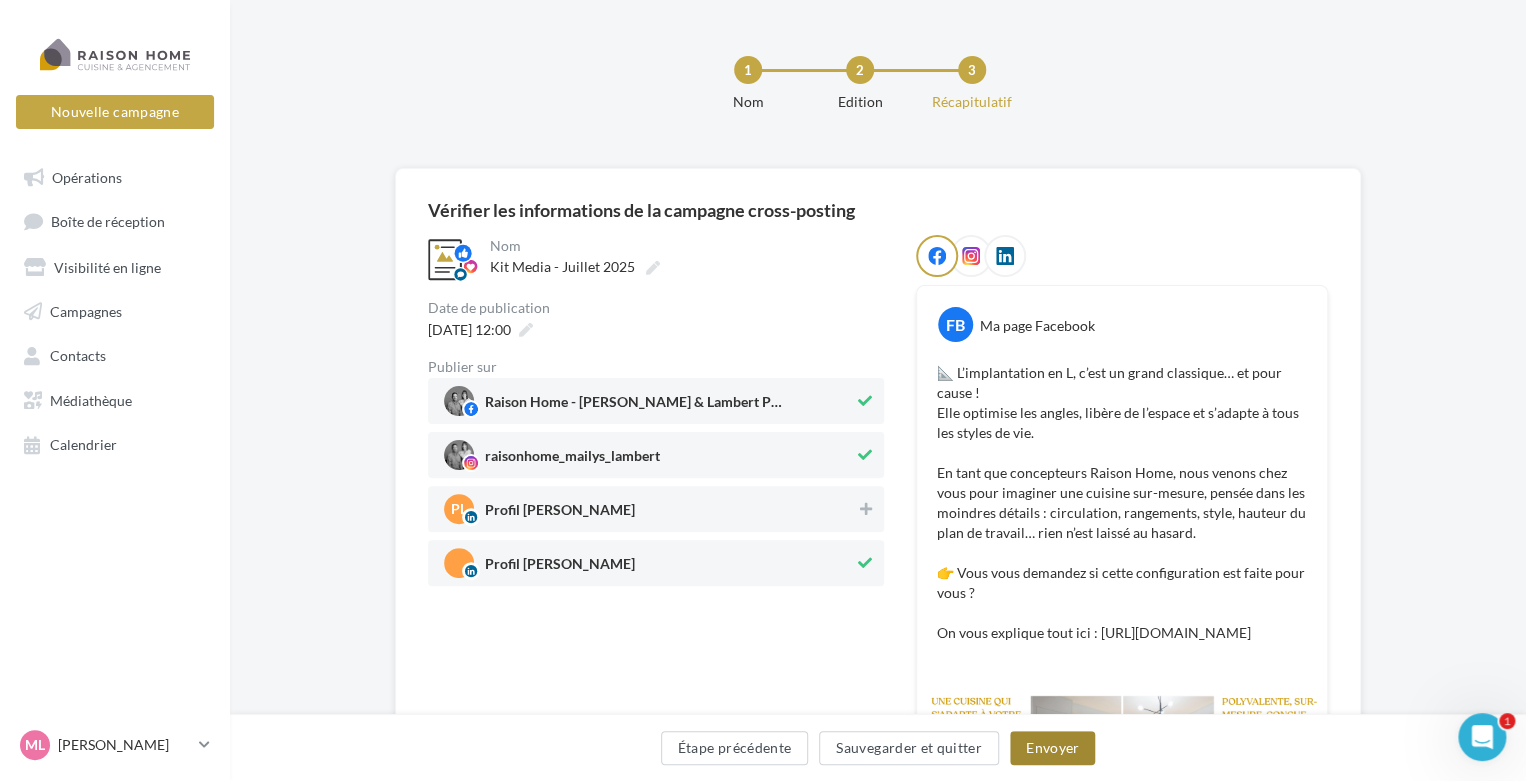 click on "Envoyer" at bounding box center (1052, 748) 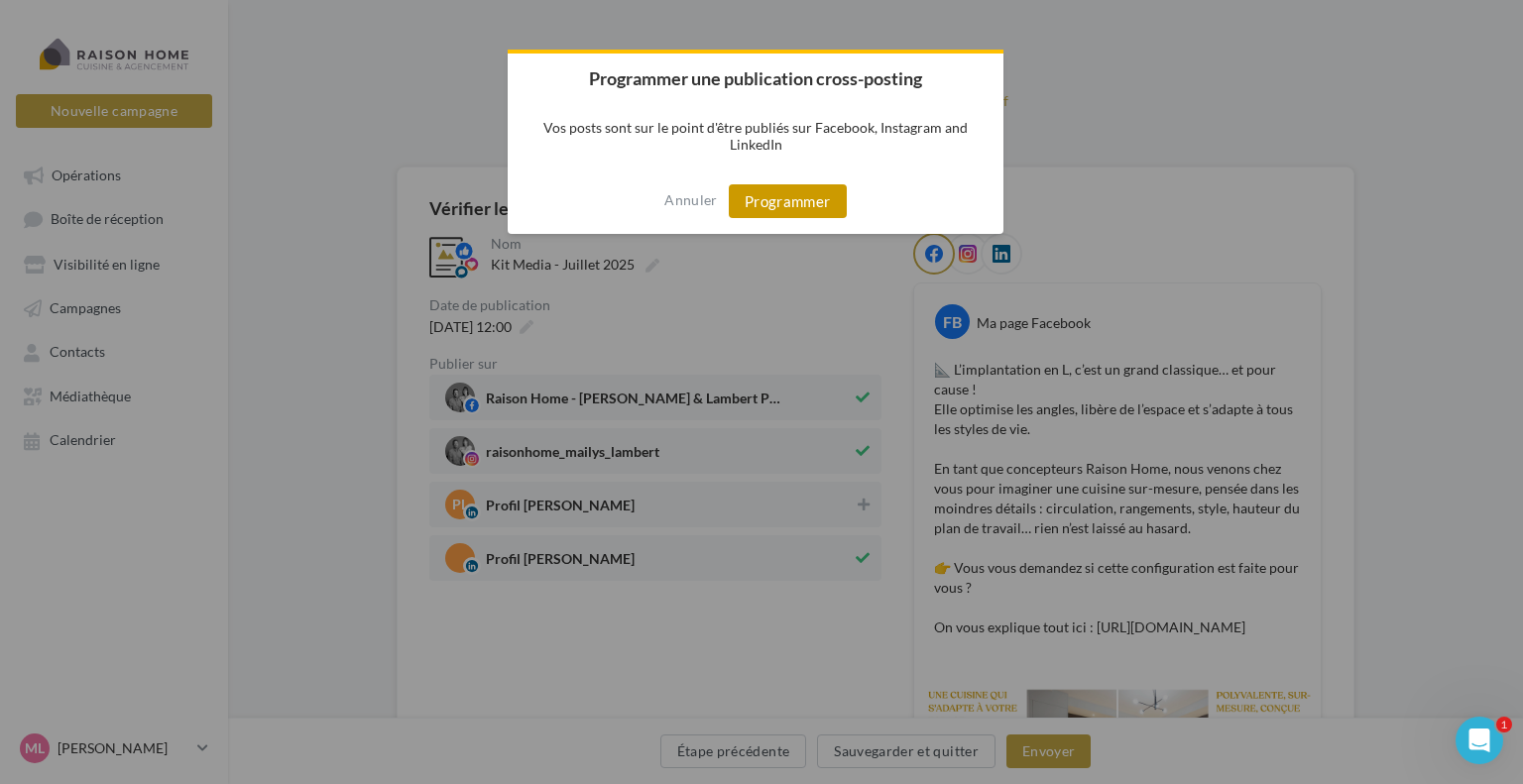 click on "Programmer" at bounding box center [787, 201] 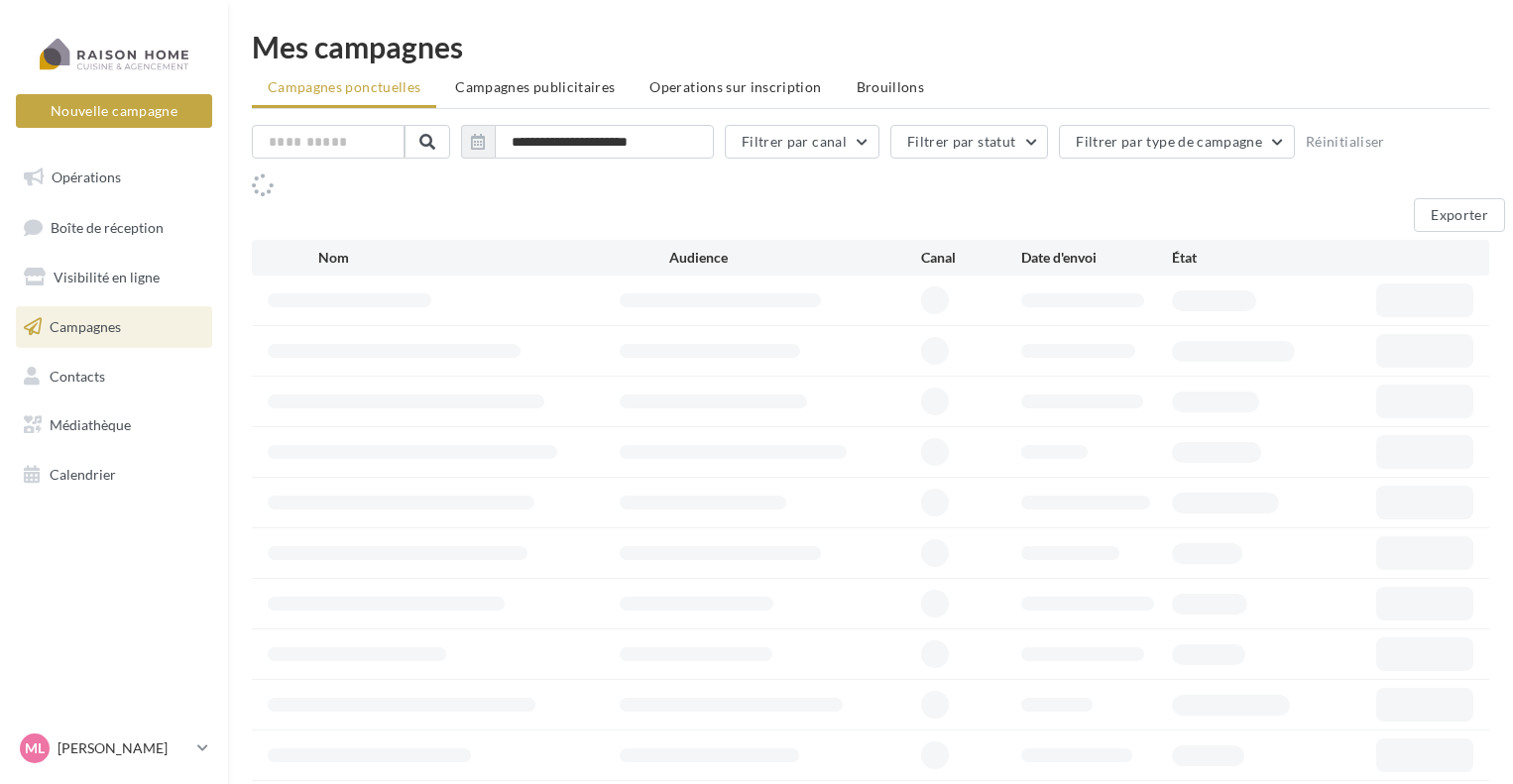 scroll, scrollTop: 0, scrollLeft: 0, axis: both 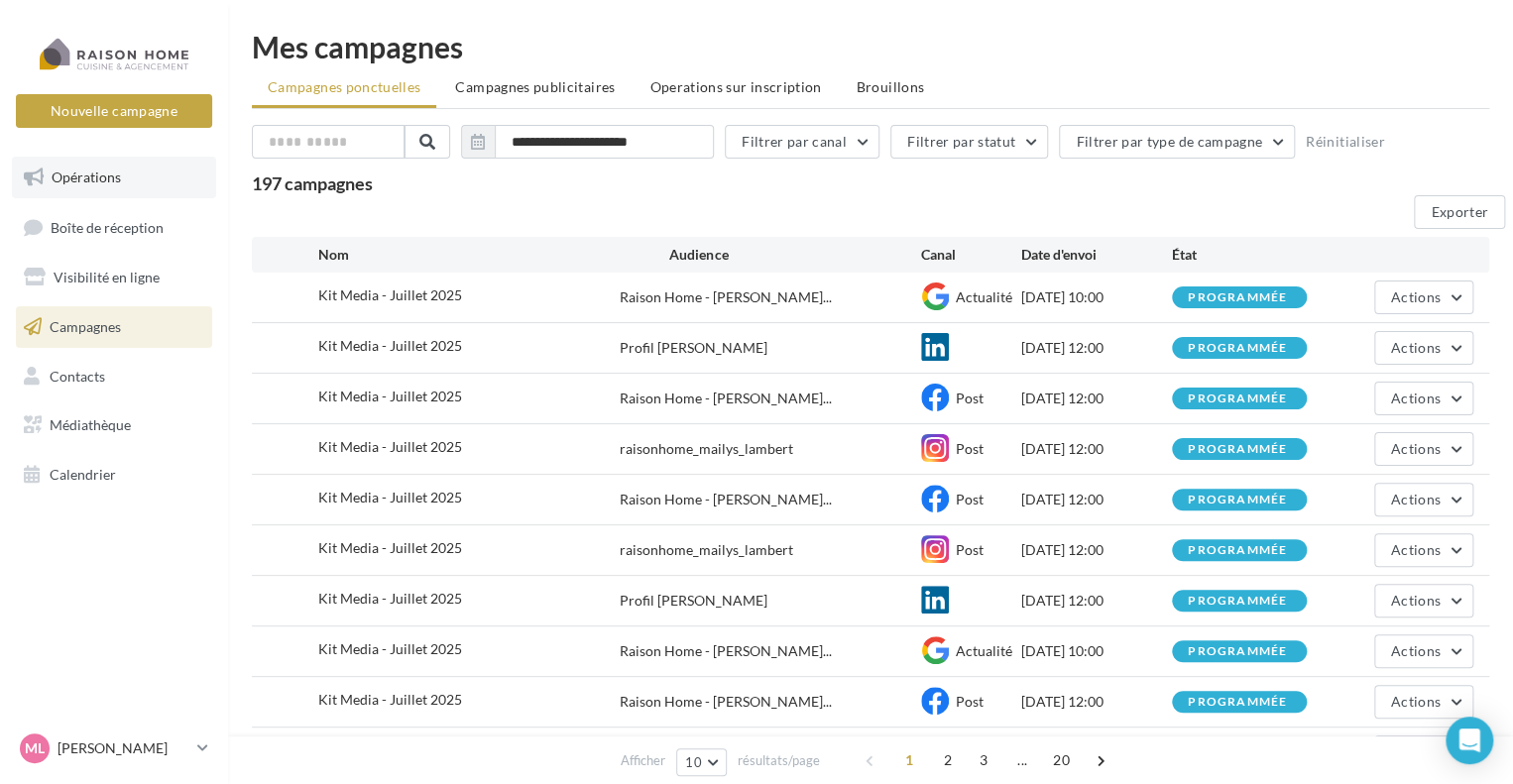 click on "Opérations" at bounding box center [86, 176] 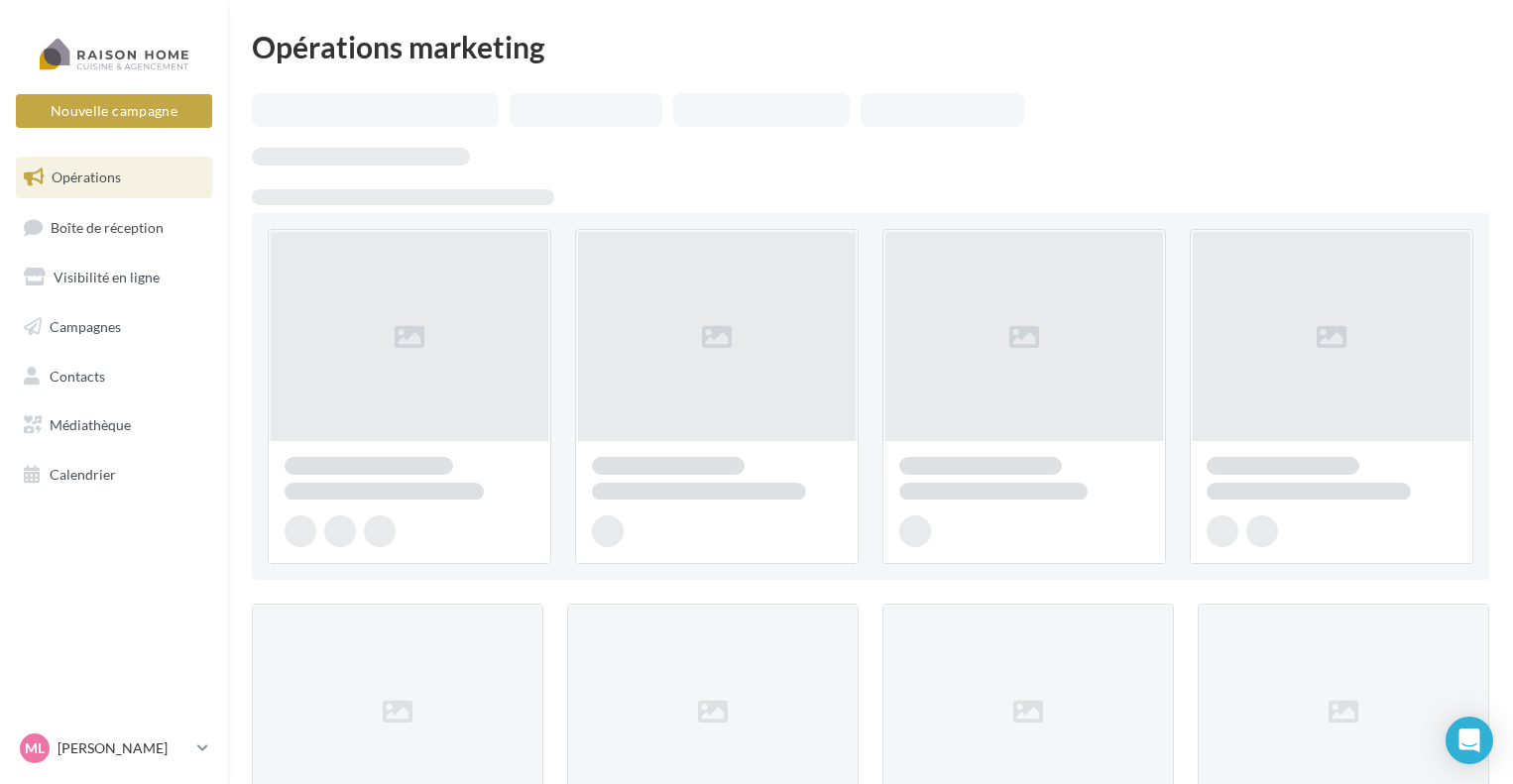 scroll, scrollTop: 0, scrollLeft: 0, axis: both 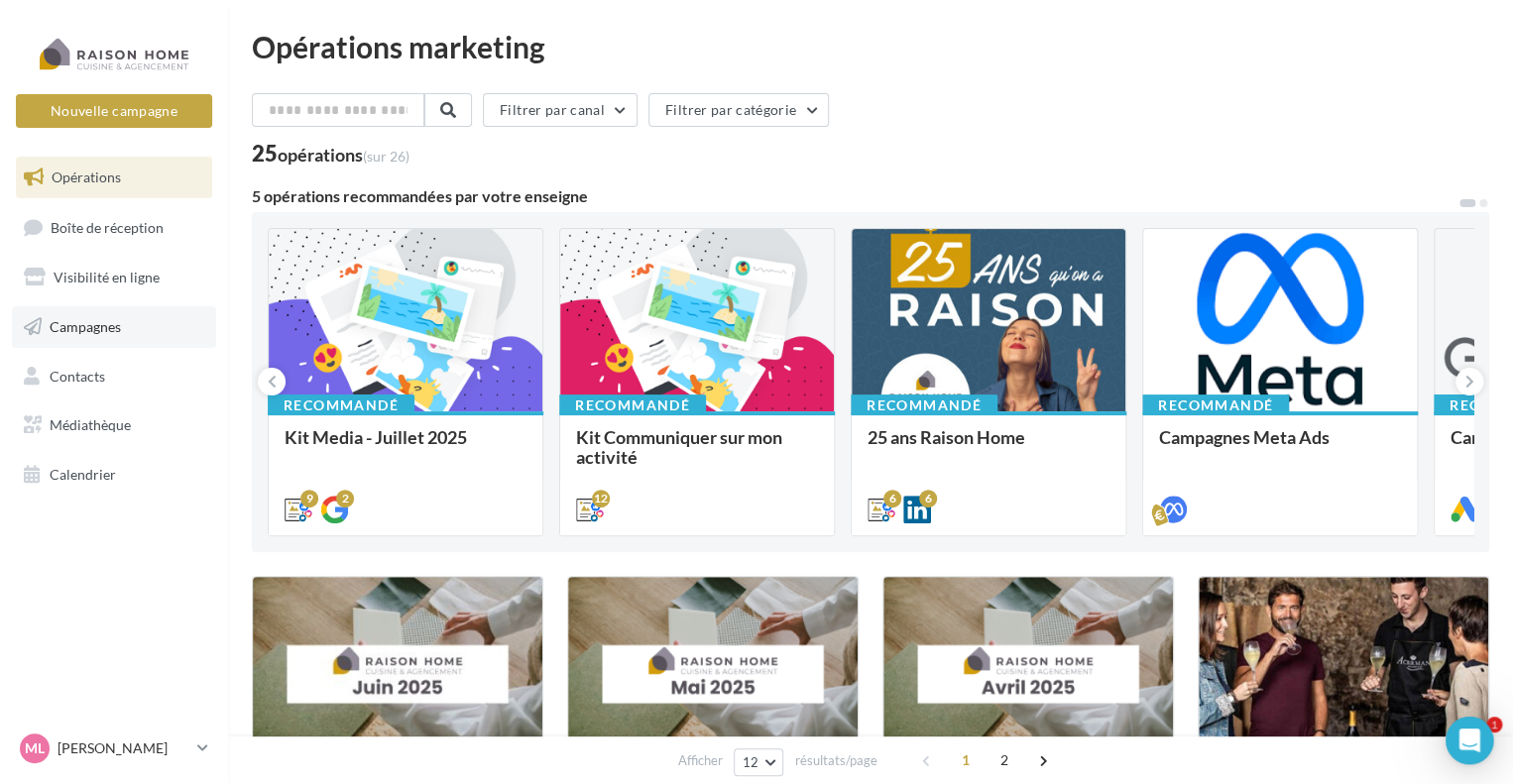 click on "Campagnes" at bounding box center (114, 327) 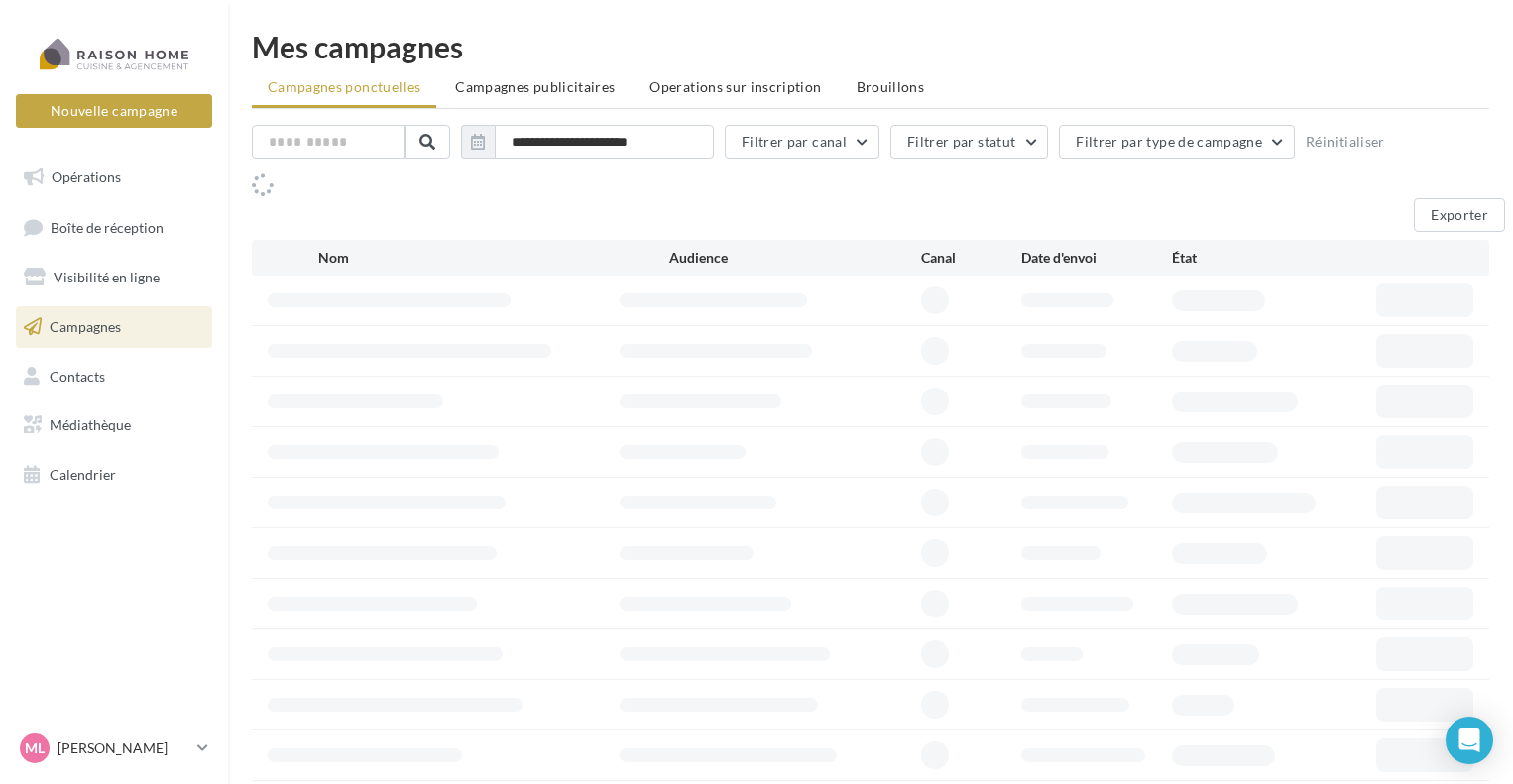 scroll, scrollTop: 0, scrollLeft: 0, axis: both 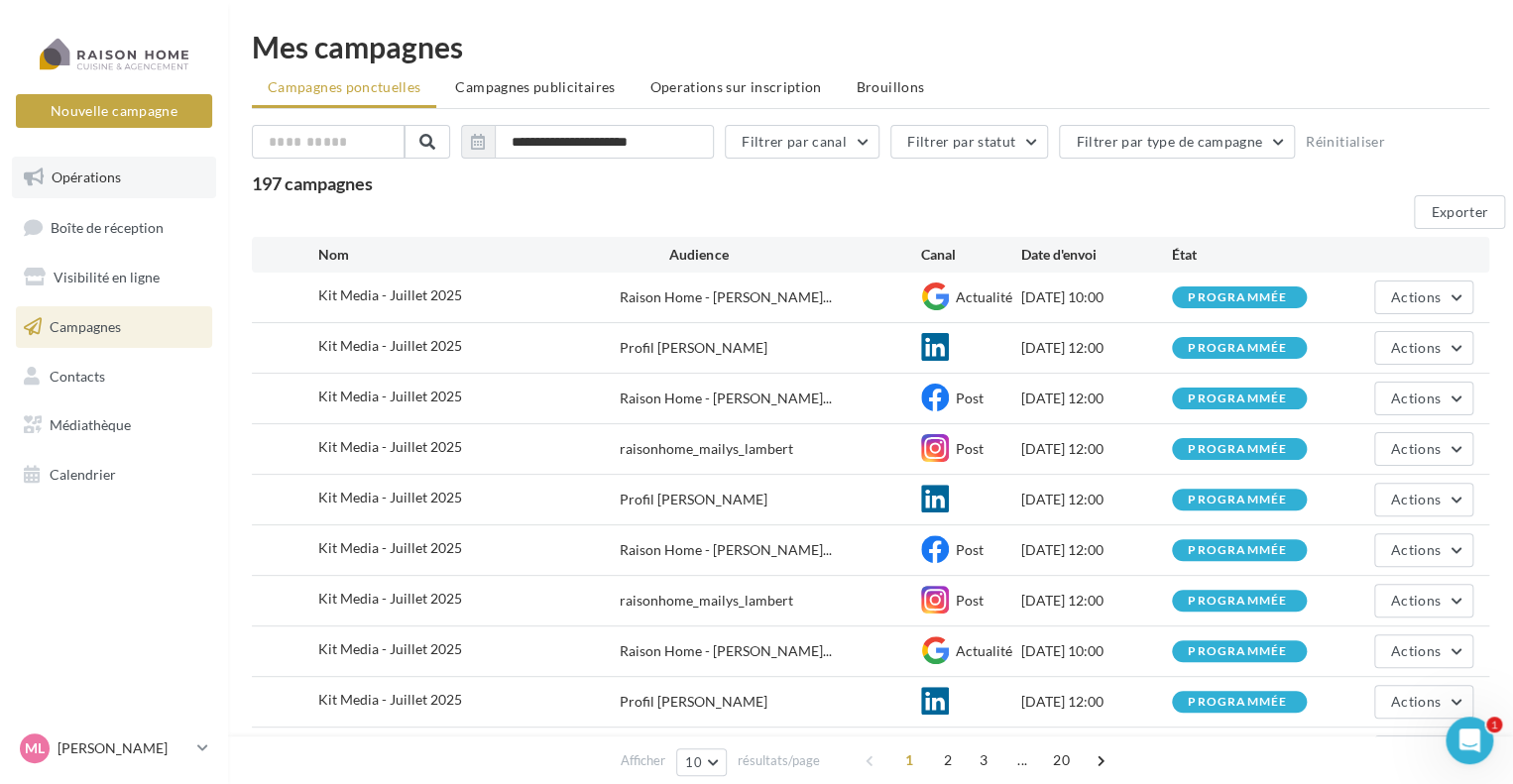 click on "Opérations" at bounding box center [114, 177] 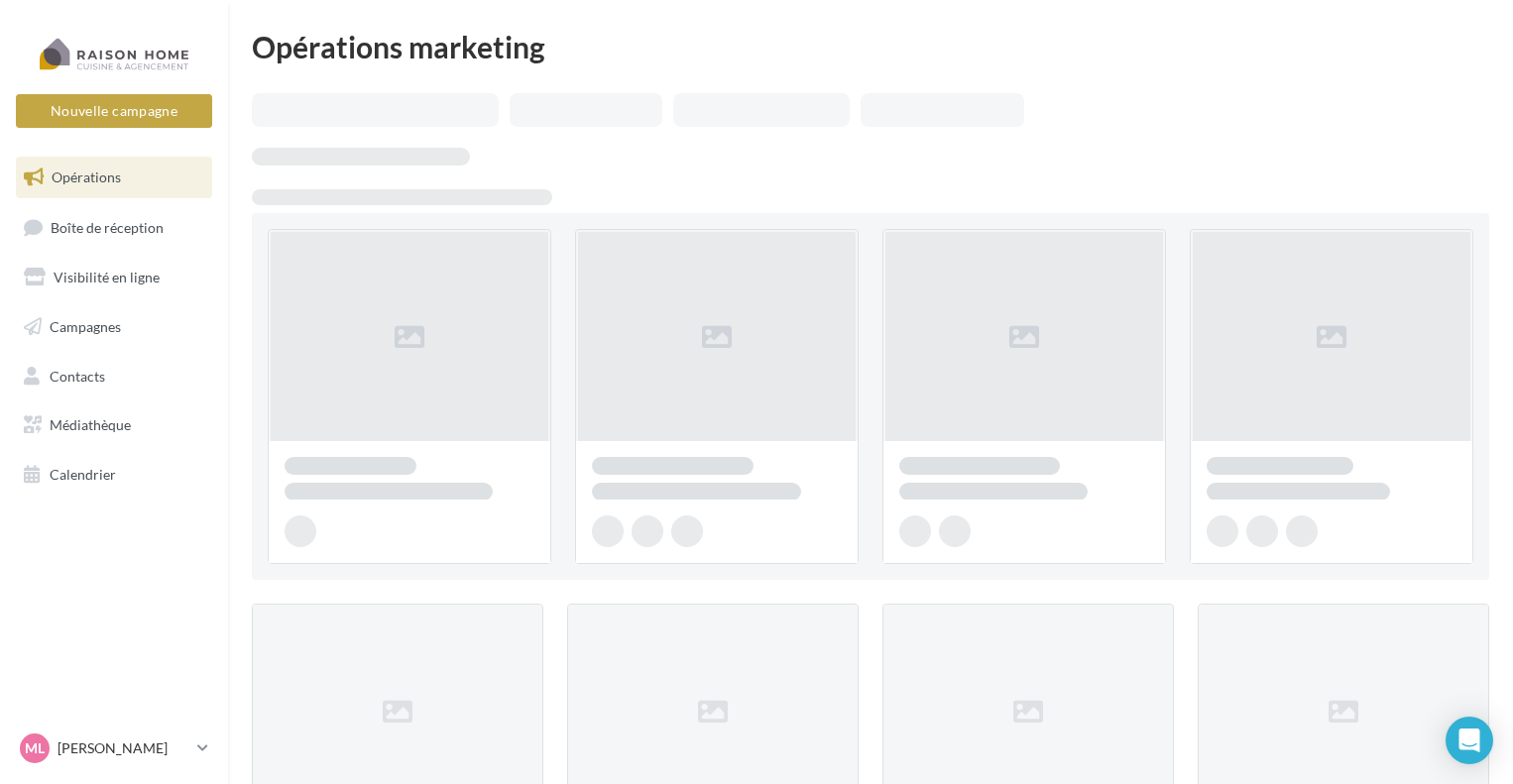 scroll, scrollTop: 0, scrollLeft: 0, axis: both 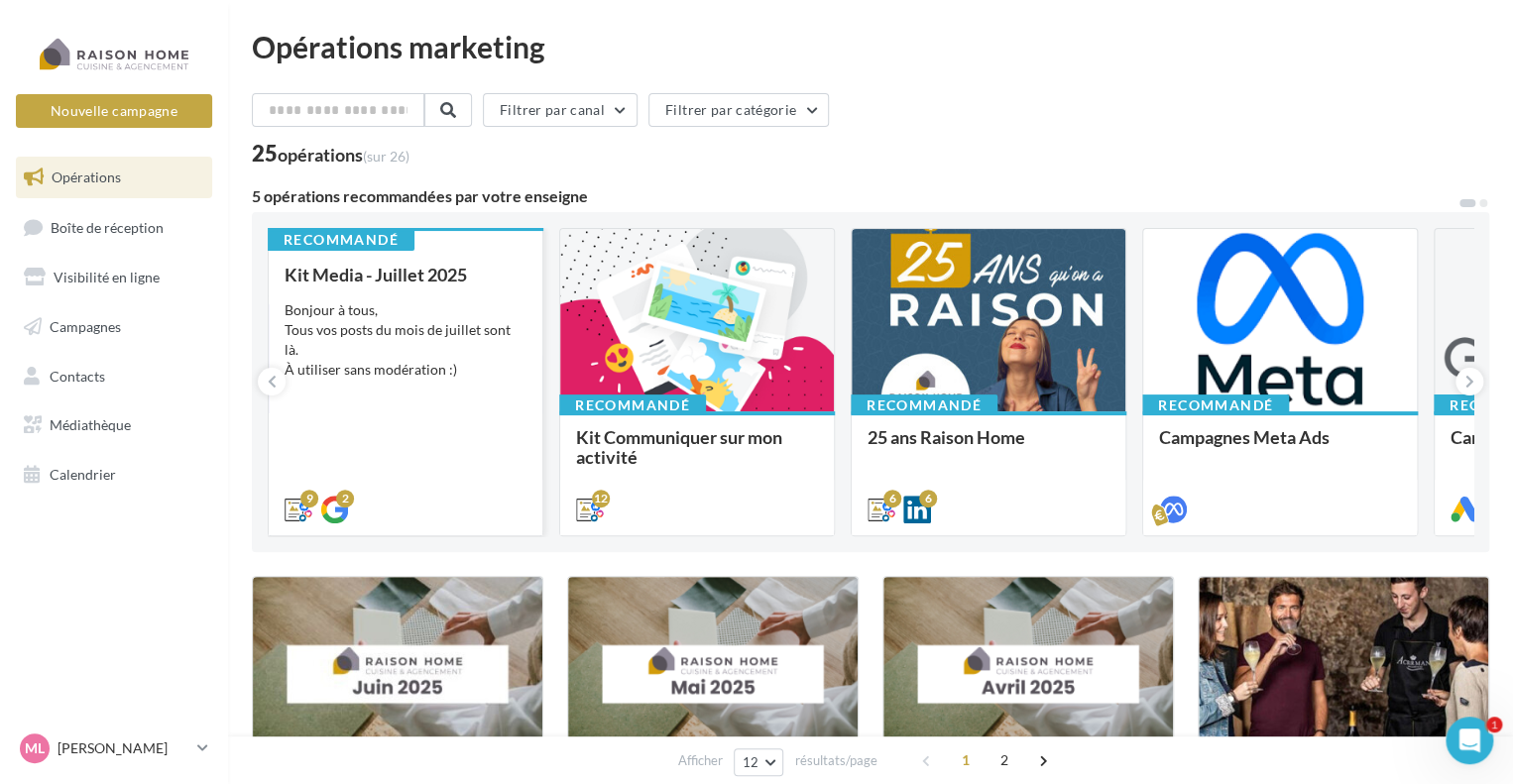 click on "Bonjour à tous,
Tous vos posts du mois de juillet sont là.
À utiliser sans modération :)" at bounding box center [406, 340] 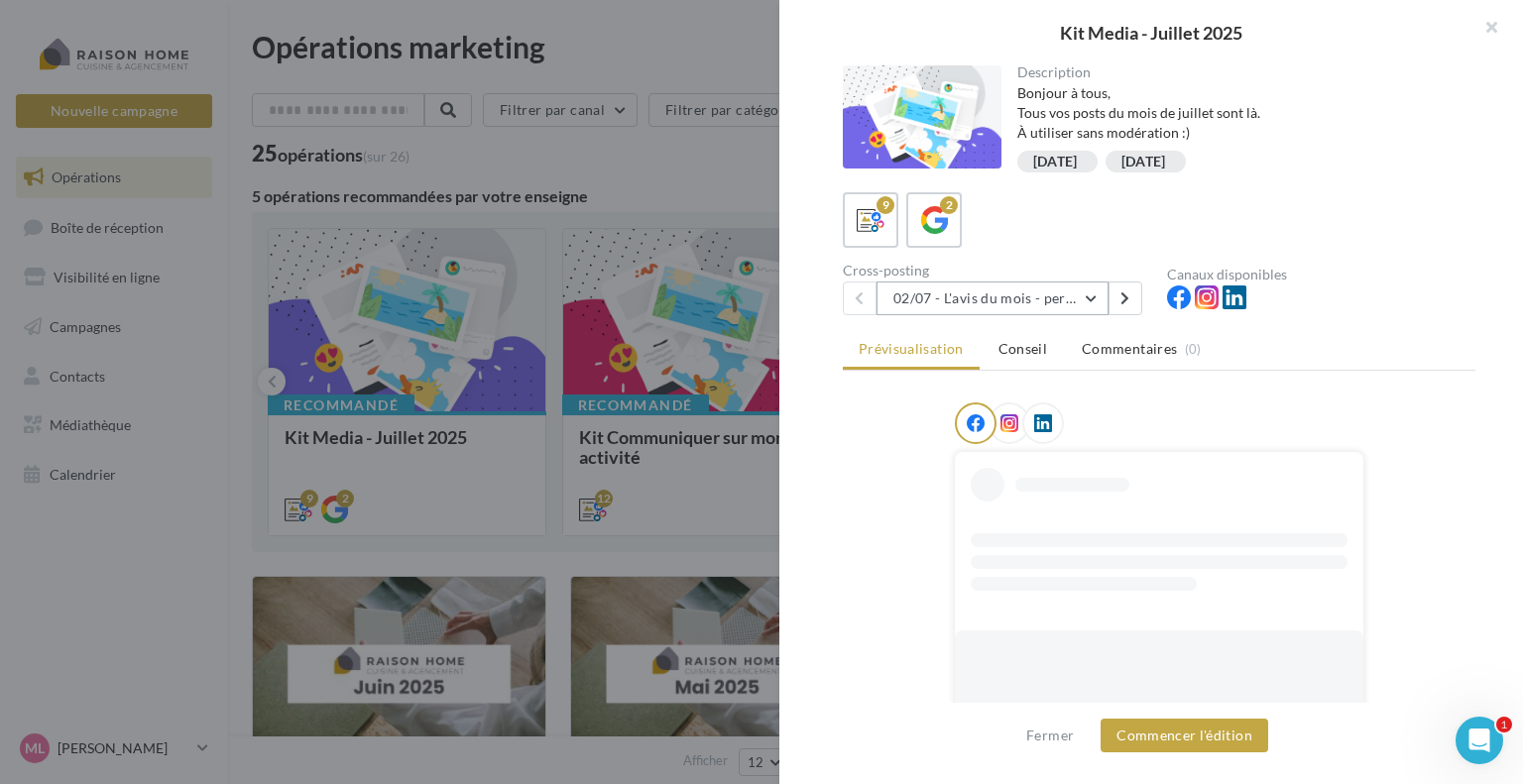 click on "02/07 - L'avis du mois - personnalisble" at bounding box center [993, 298] 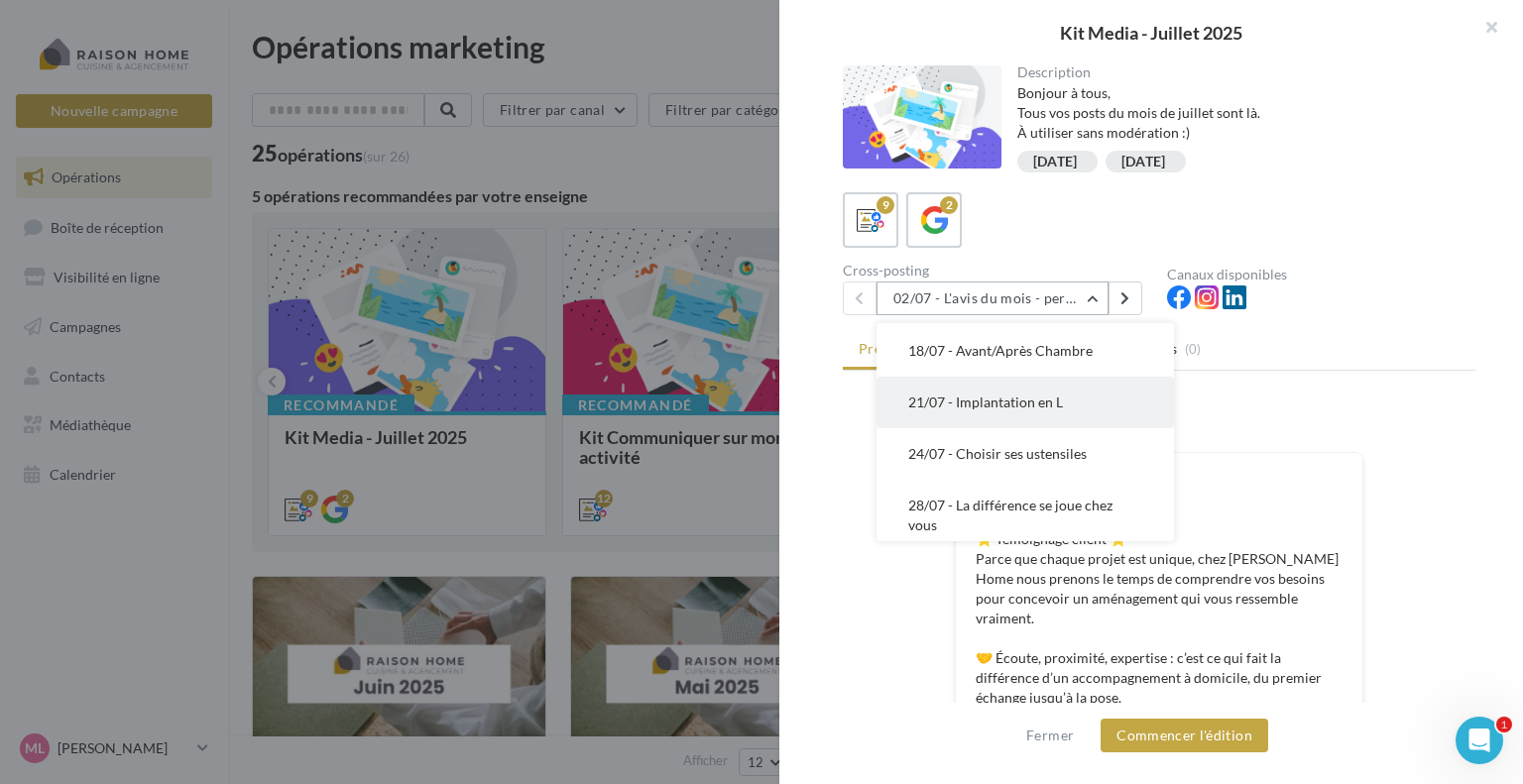 scroll, scrollTop: 285, scrollLeft: 0, axis: vertical 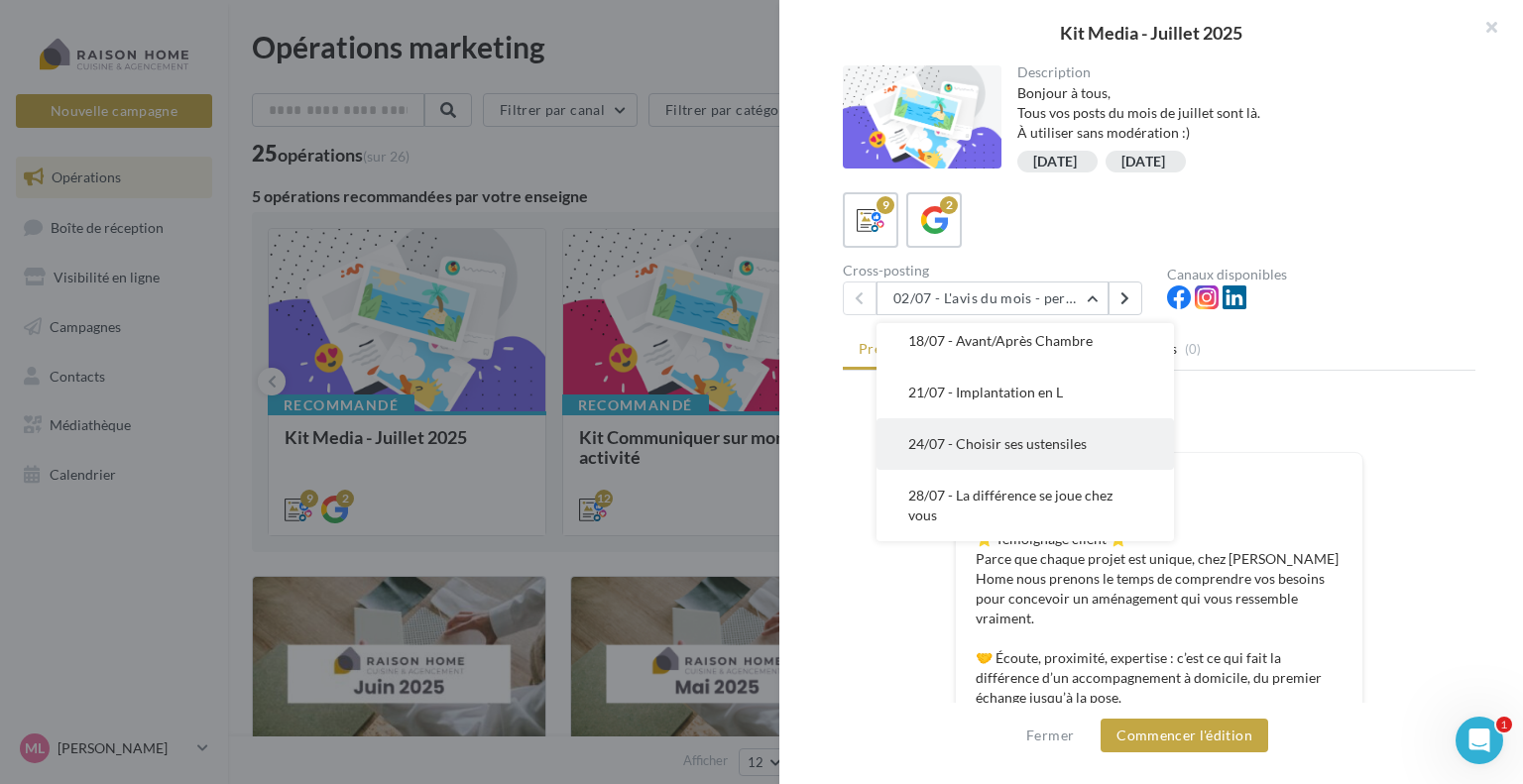 click on "24/07 - Choisir ses ustensiles" at bounding box center [997, 443] 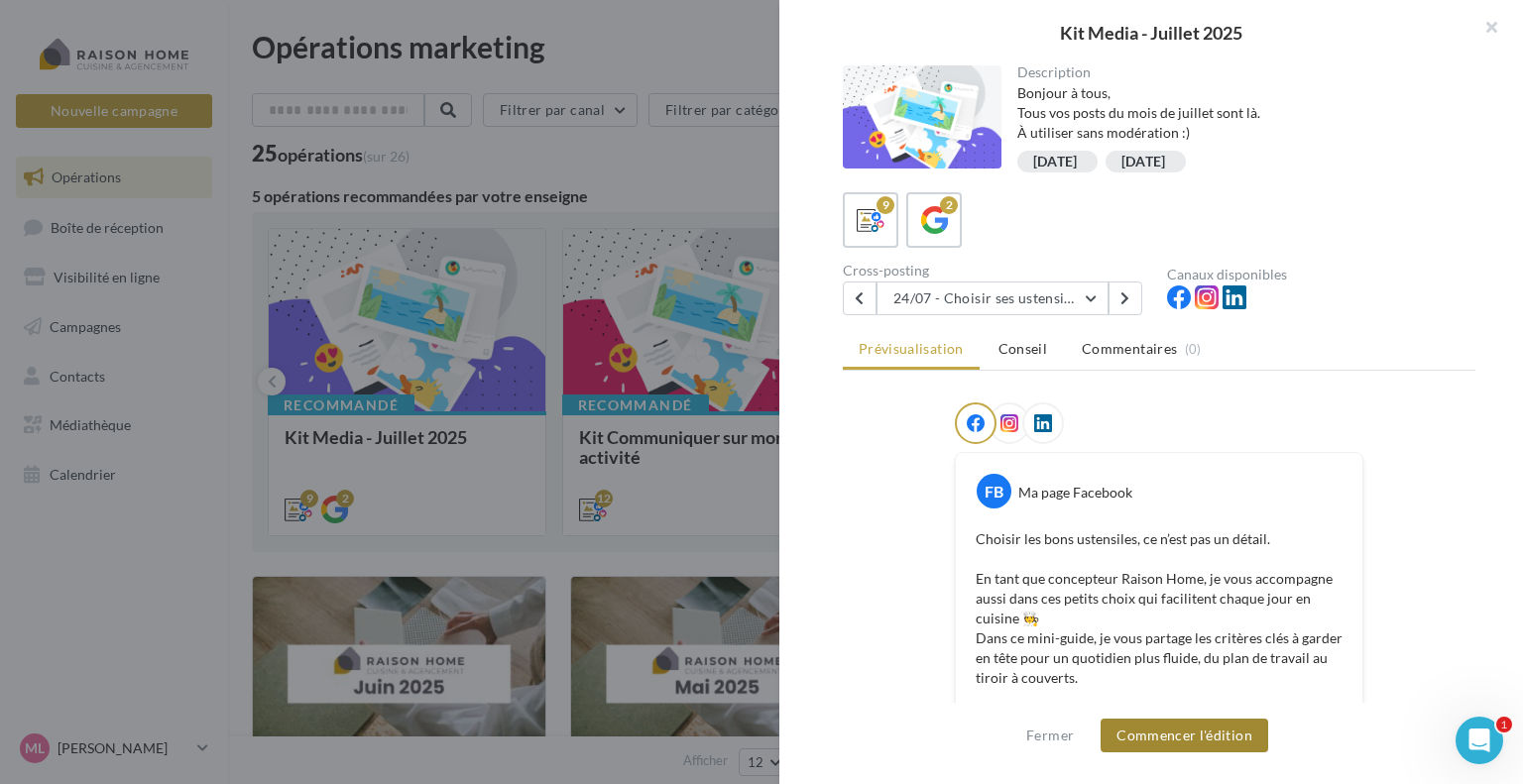 click on "Commencer l'édition" at bounding box center [1184, 735] 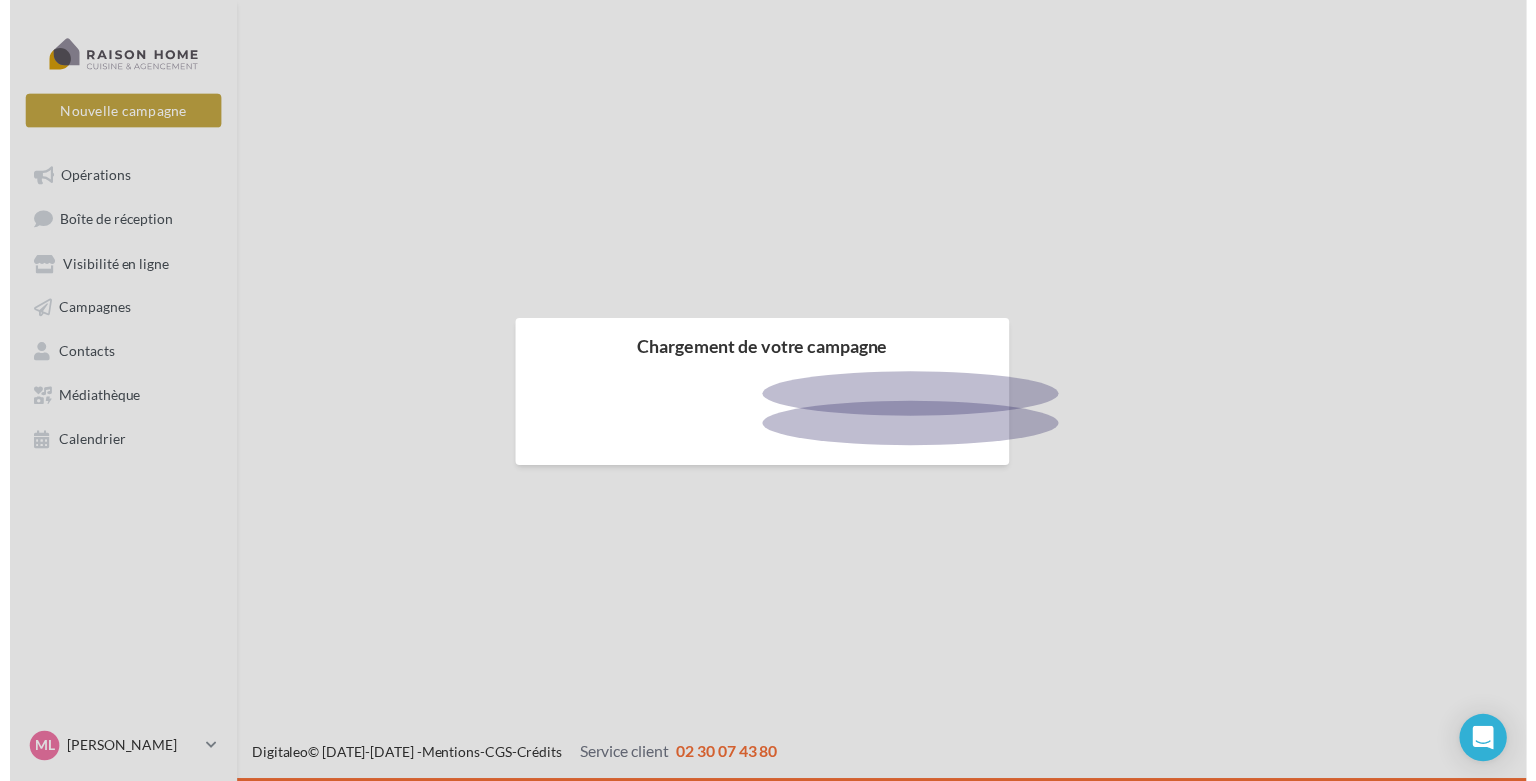 scroll, scrollTop: 0, scrollLeft: 0, axis: both 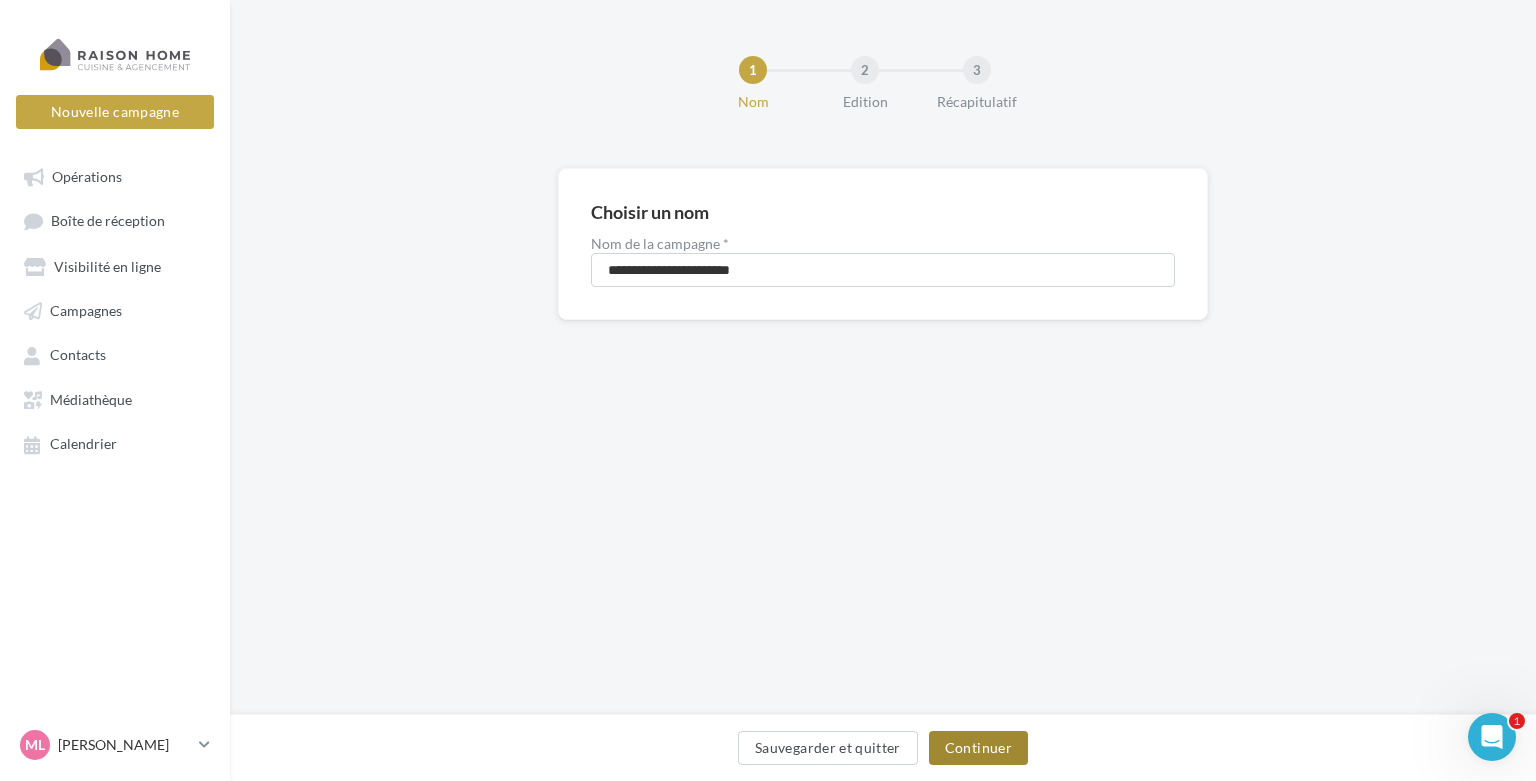 click on "Continuer" at bounding box center (978, 748) 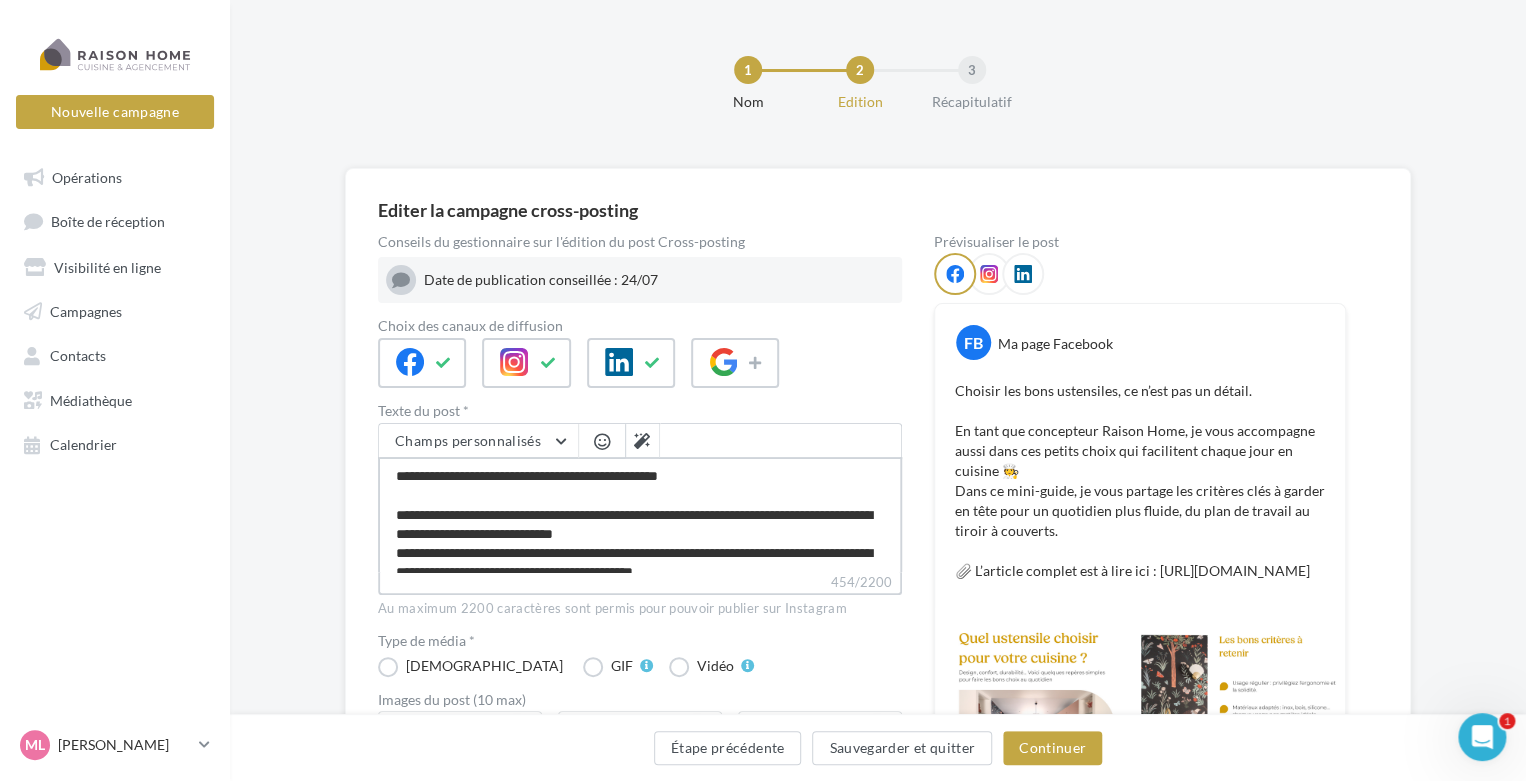 click on "**********" at bounding box center (640, 514) 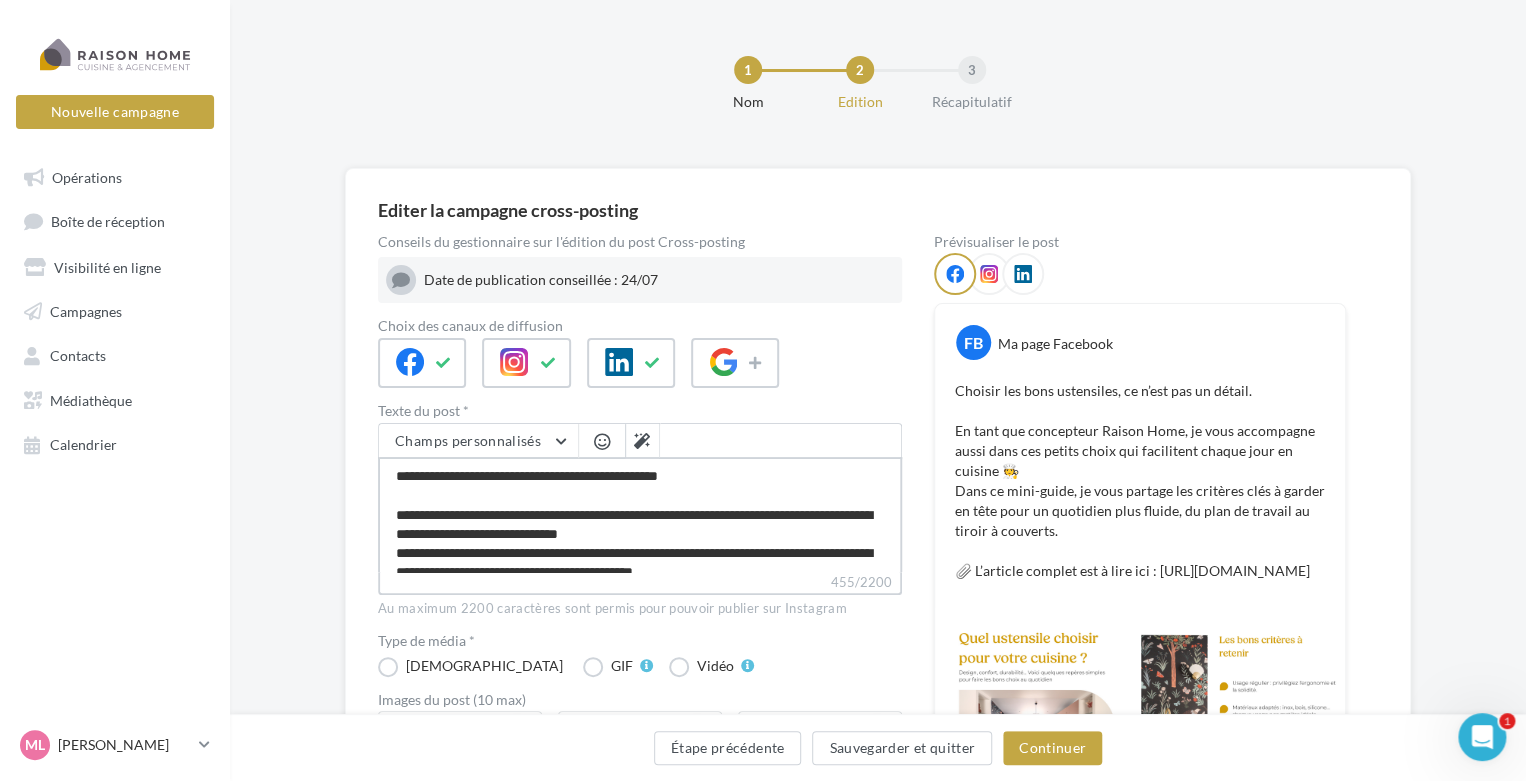 drag, startPoint x: 673, startPoint y: 513, endPoint x: 632, endPoint y: 513, distance: 41 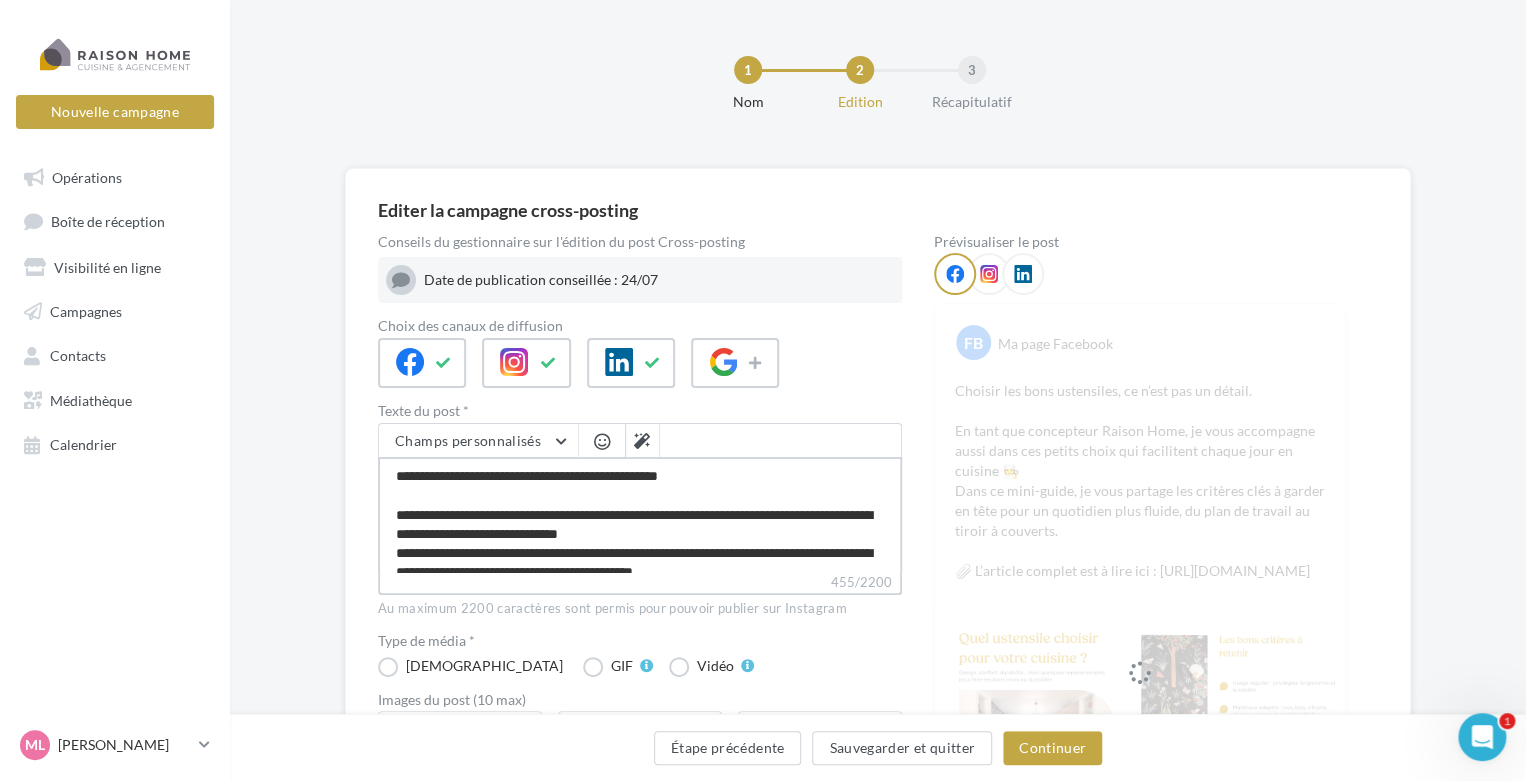 type on "**********" 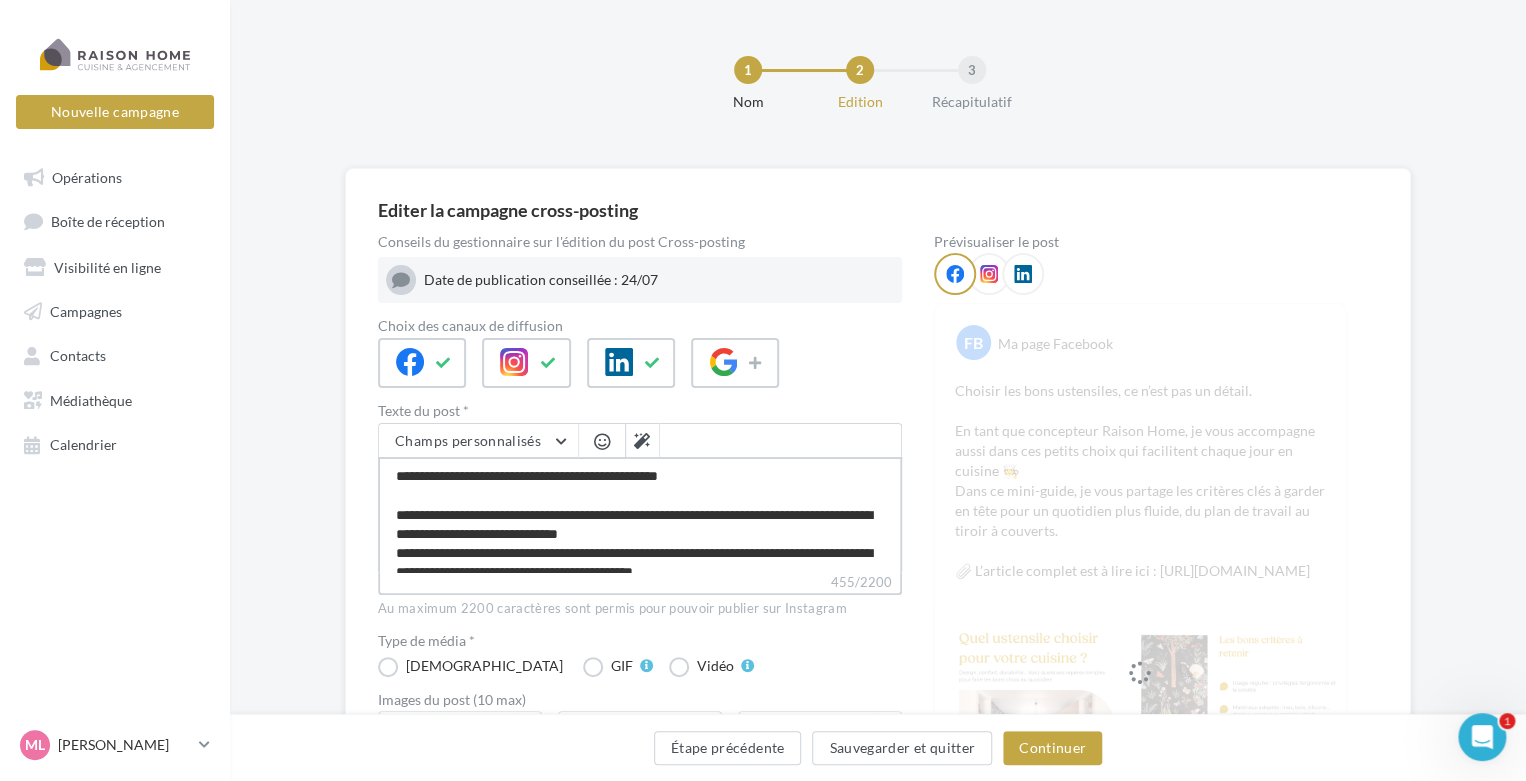 type on "**********" 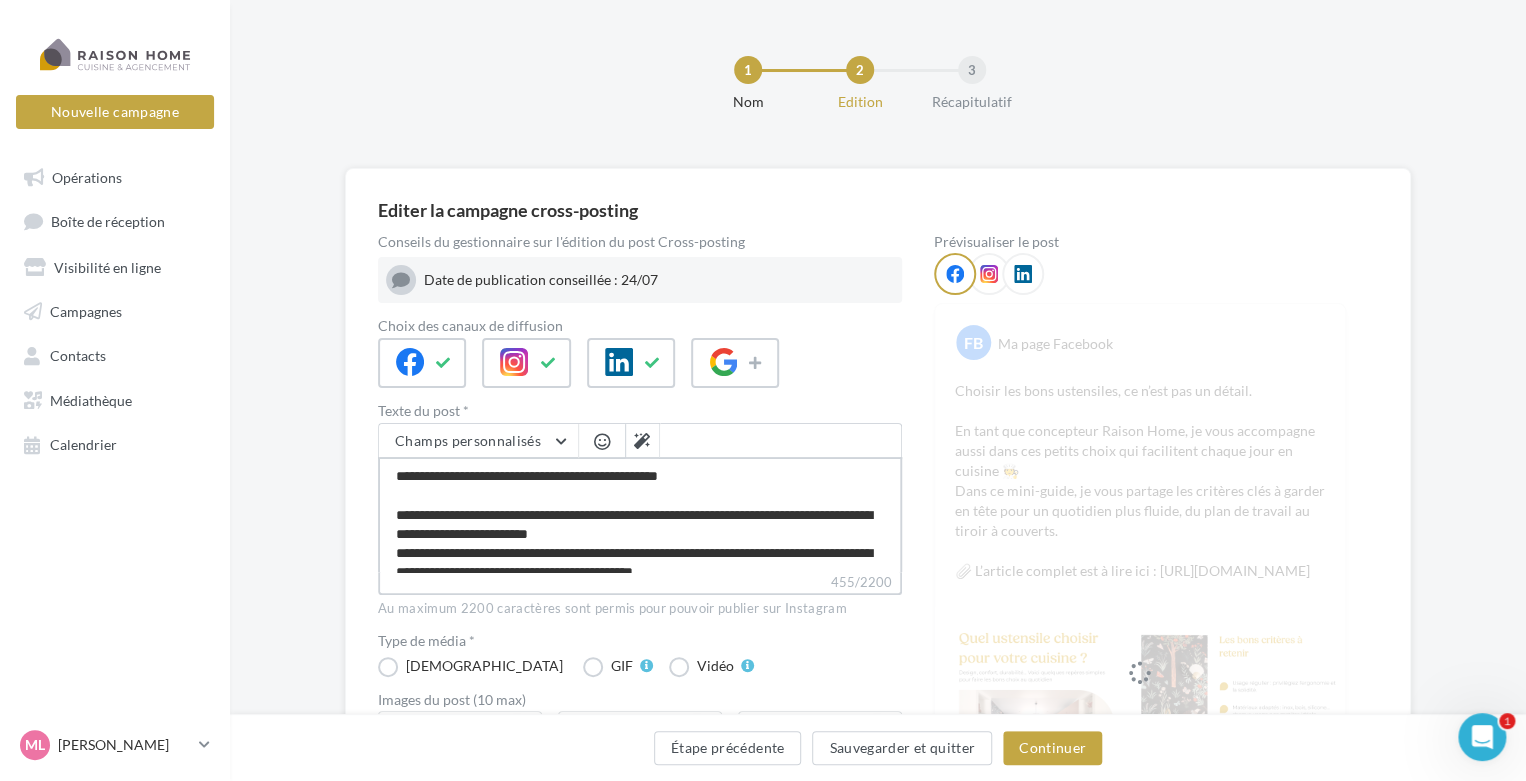 type on "**********" 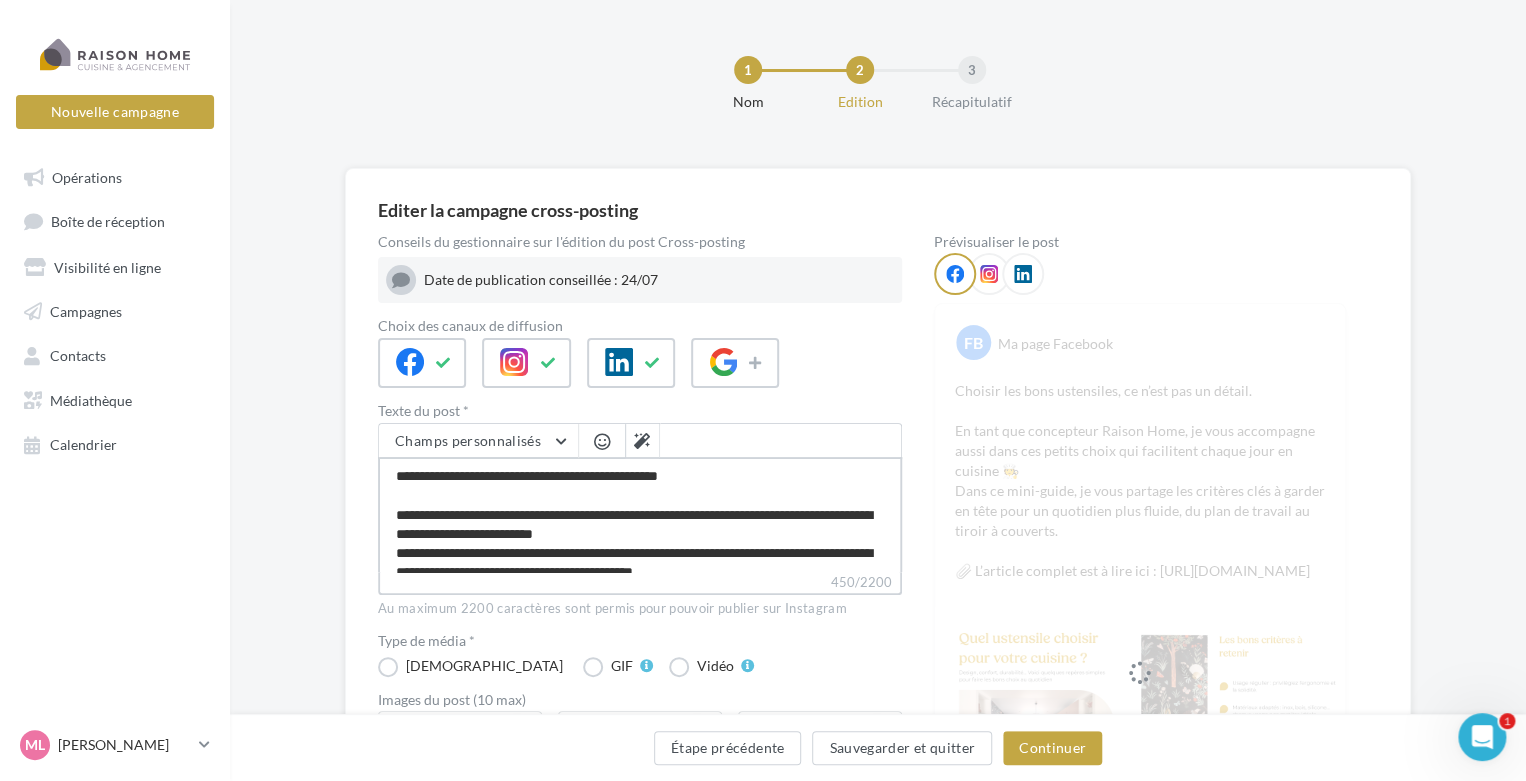 type on "**********" 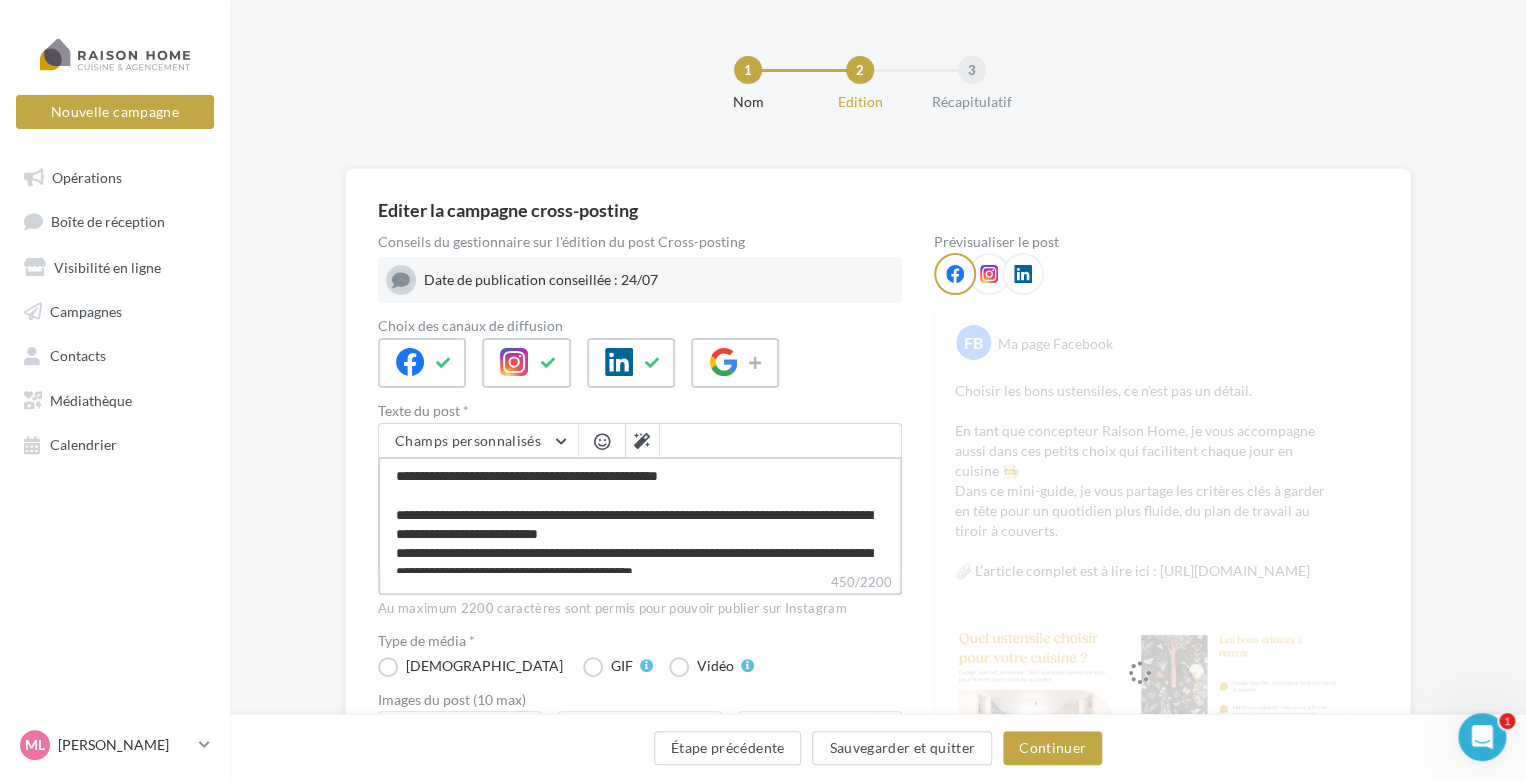 type on "**********" 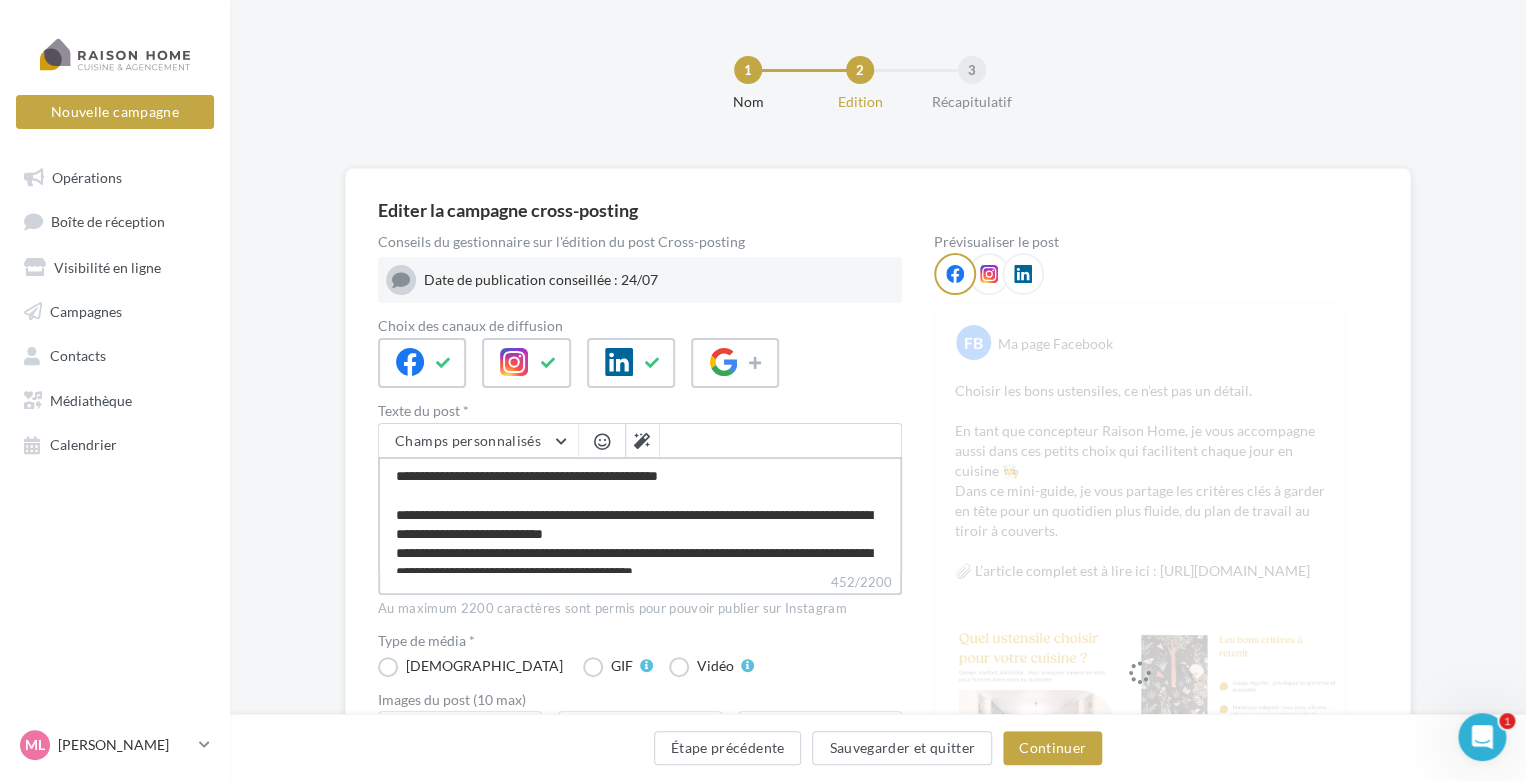 type on "**********" 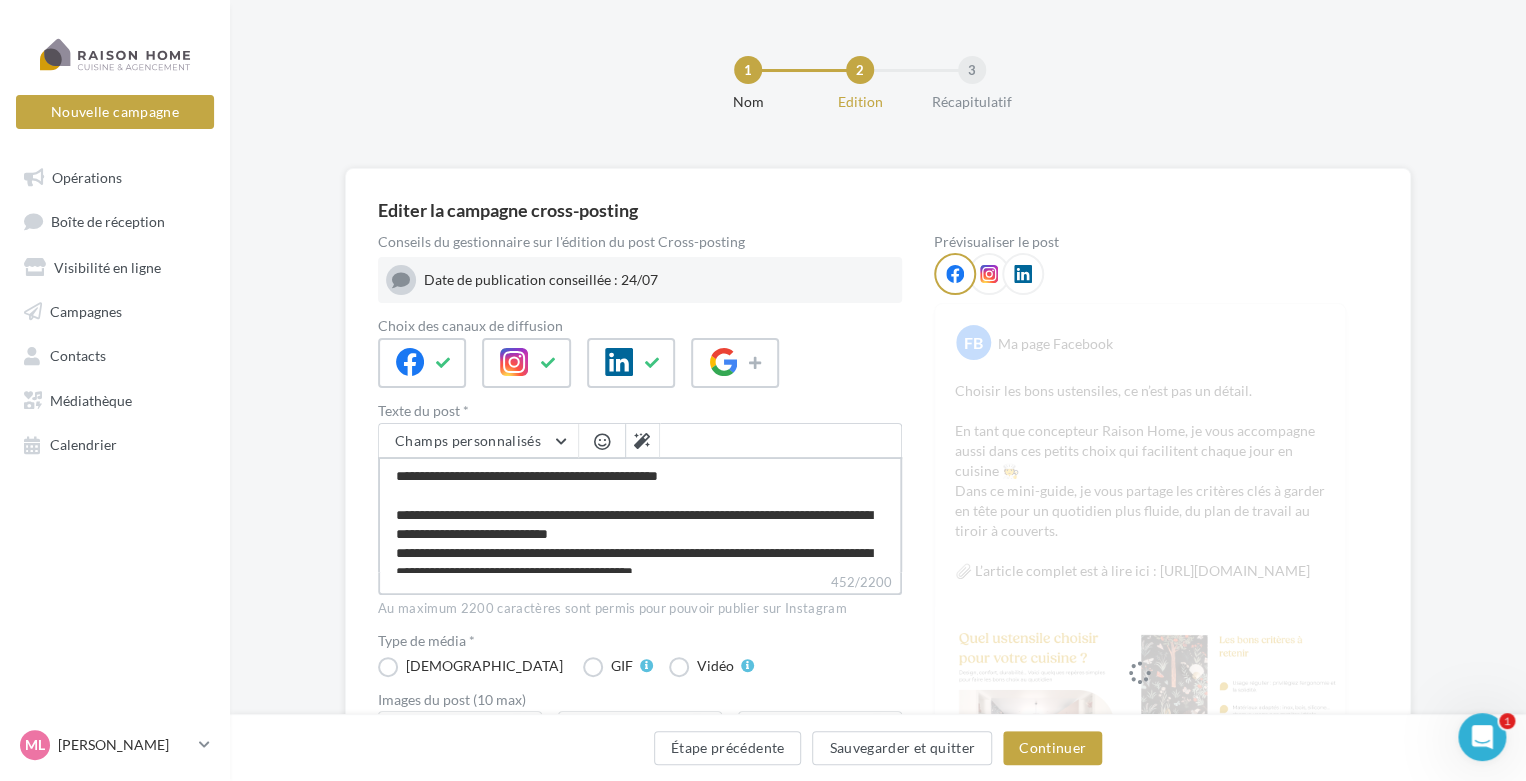 type on "**********" 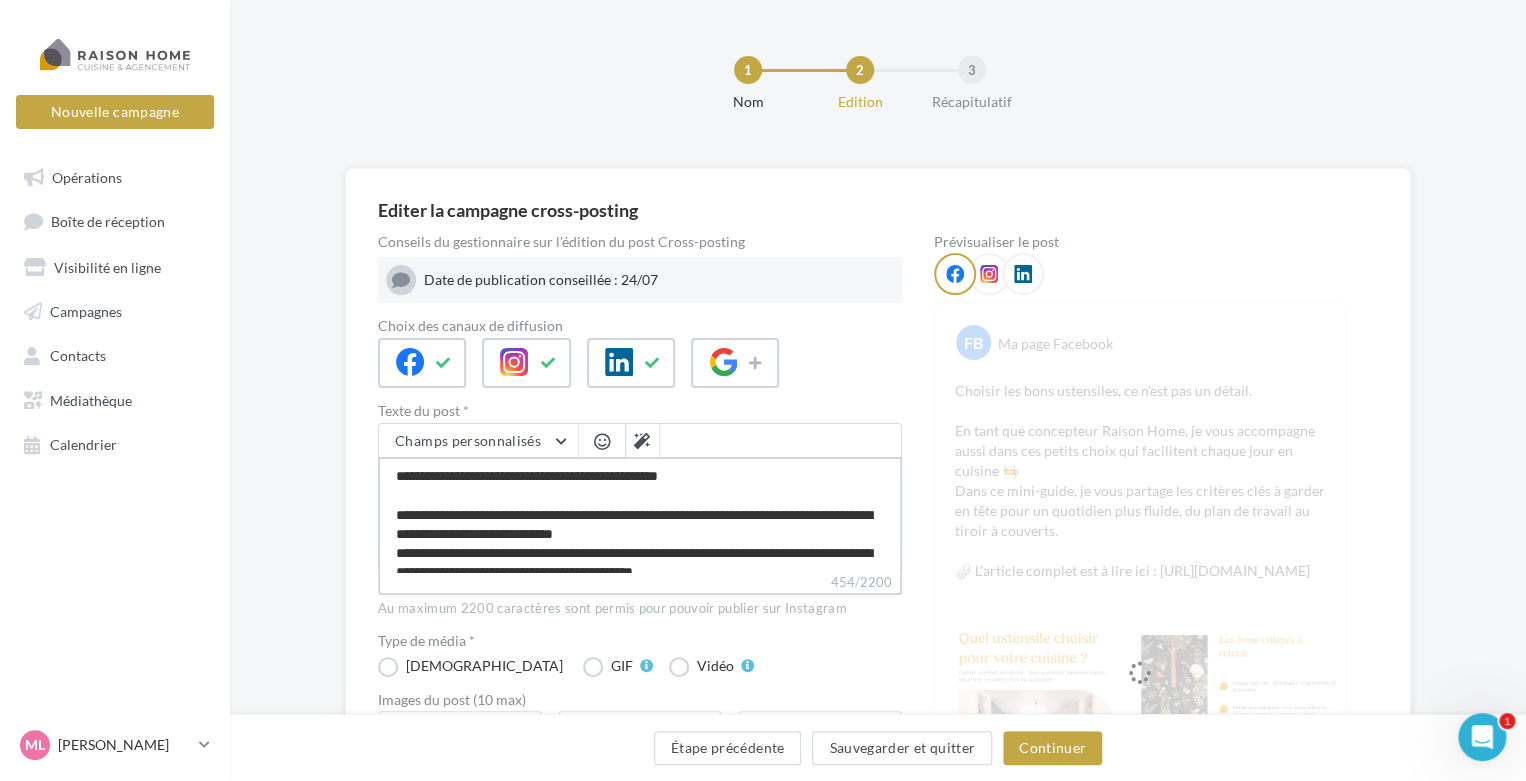 type on "**********" 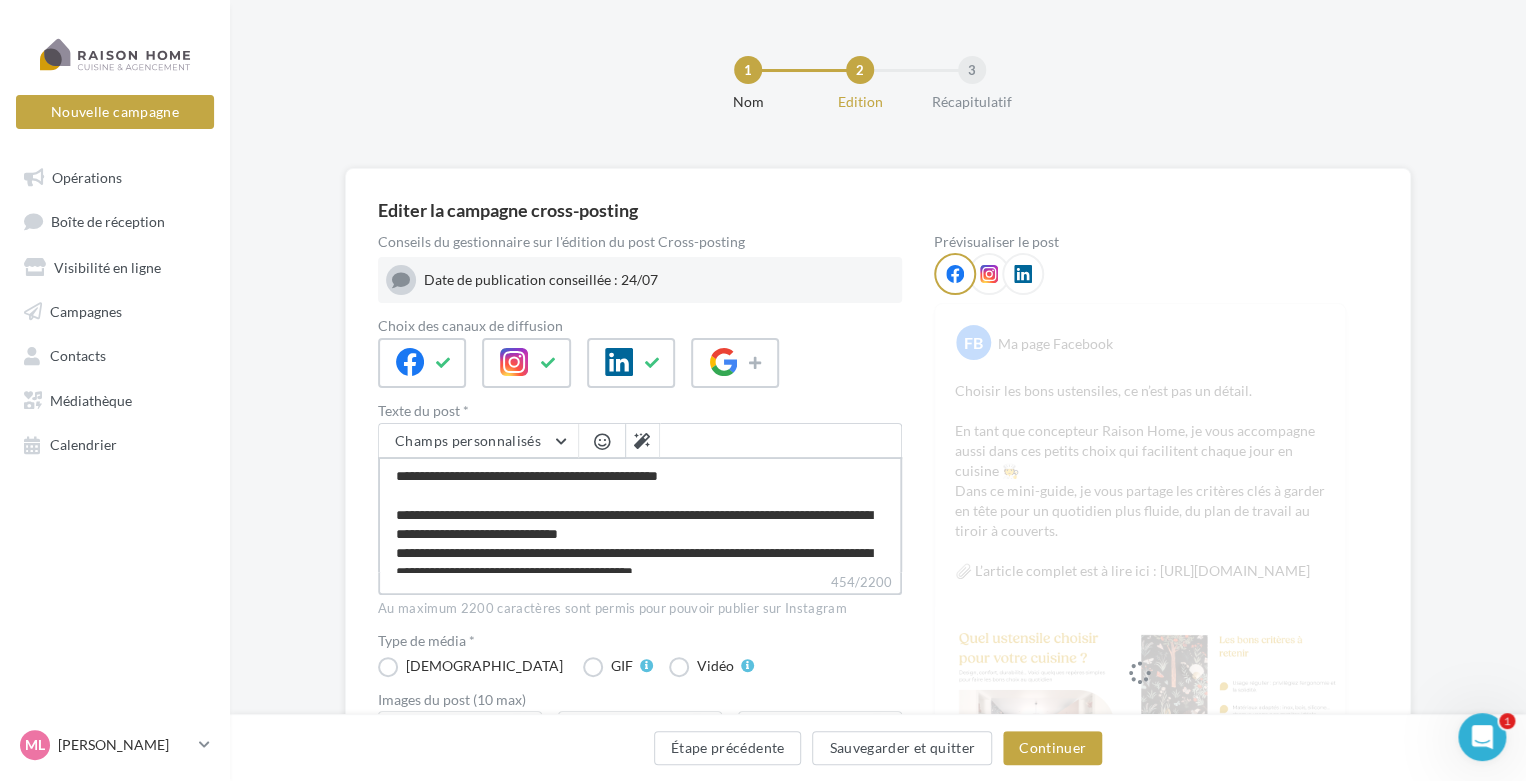 type on "**********" 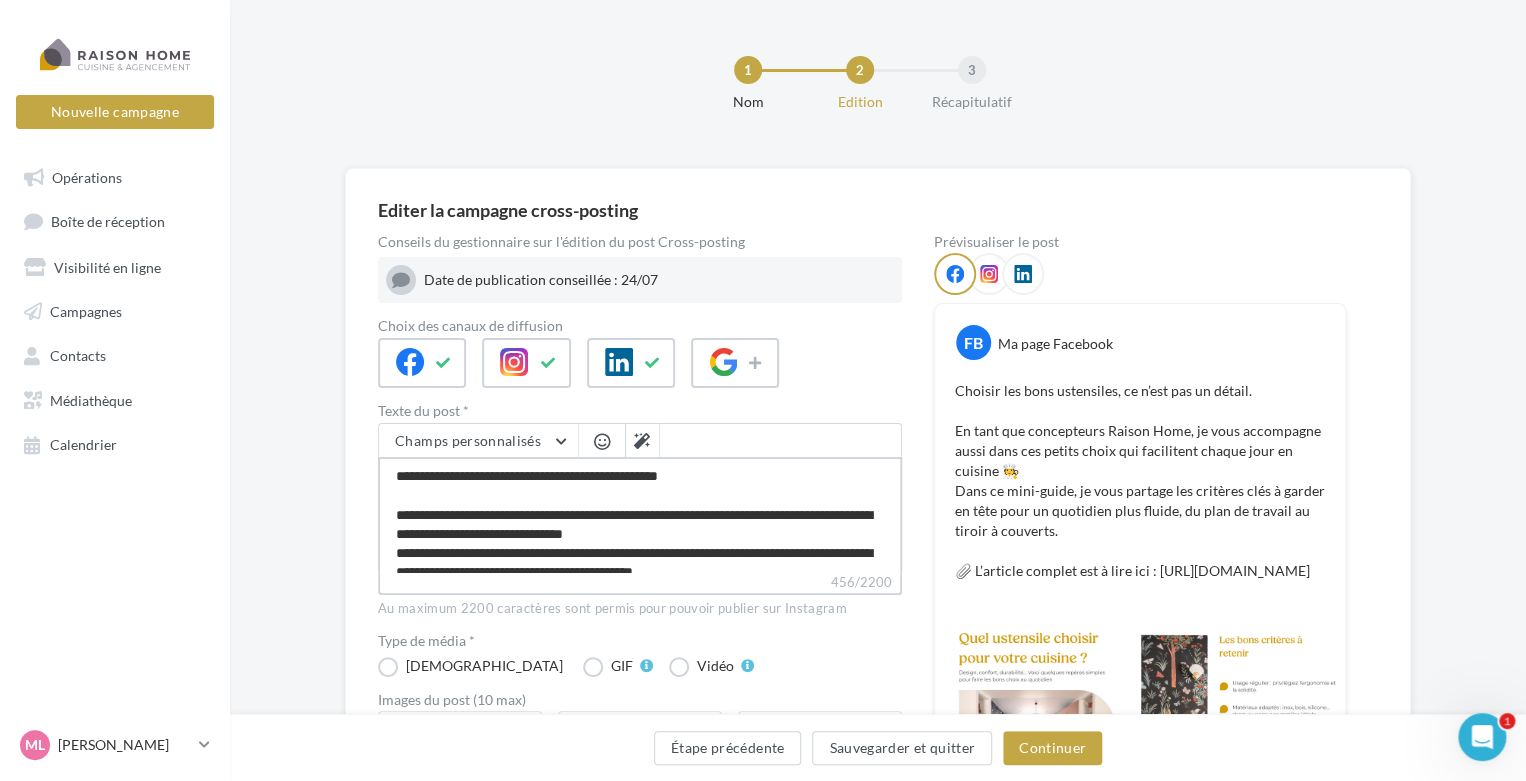 type on "**********" 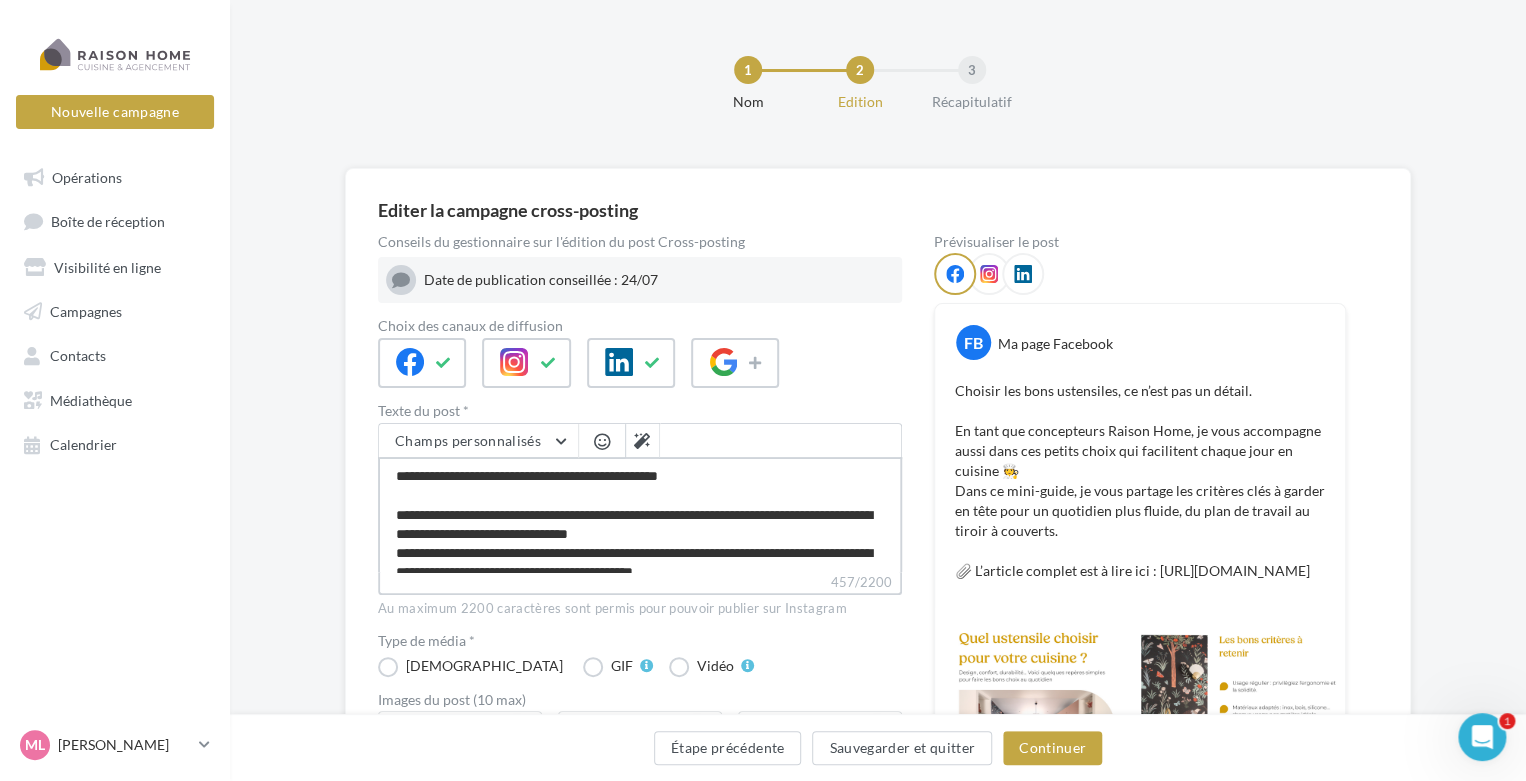click on "**********" at bounding box center [640, 514] 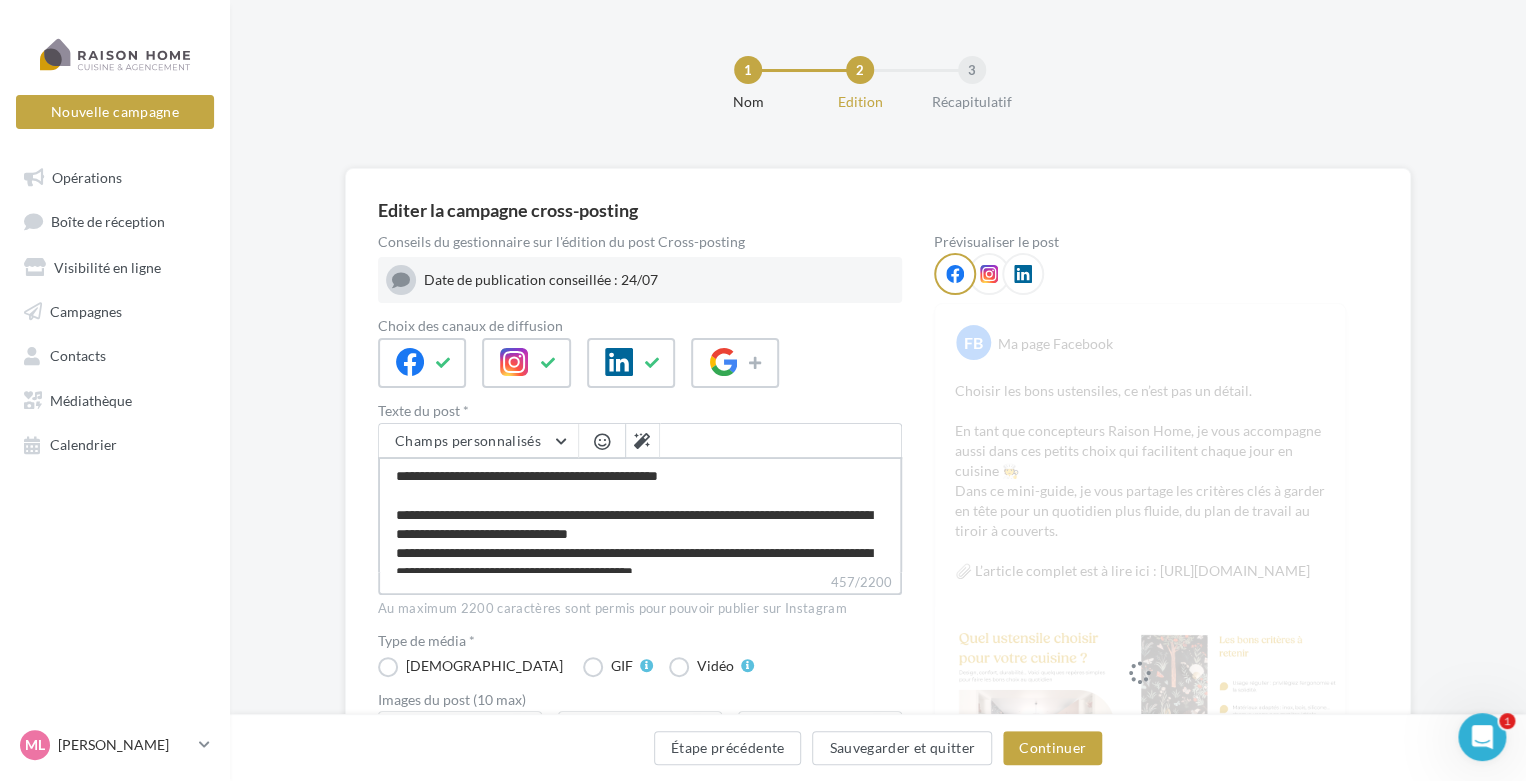type on "**********" 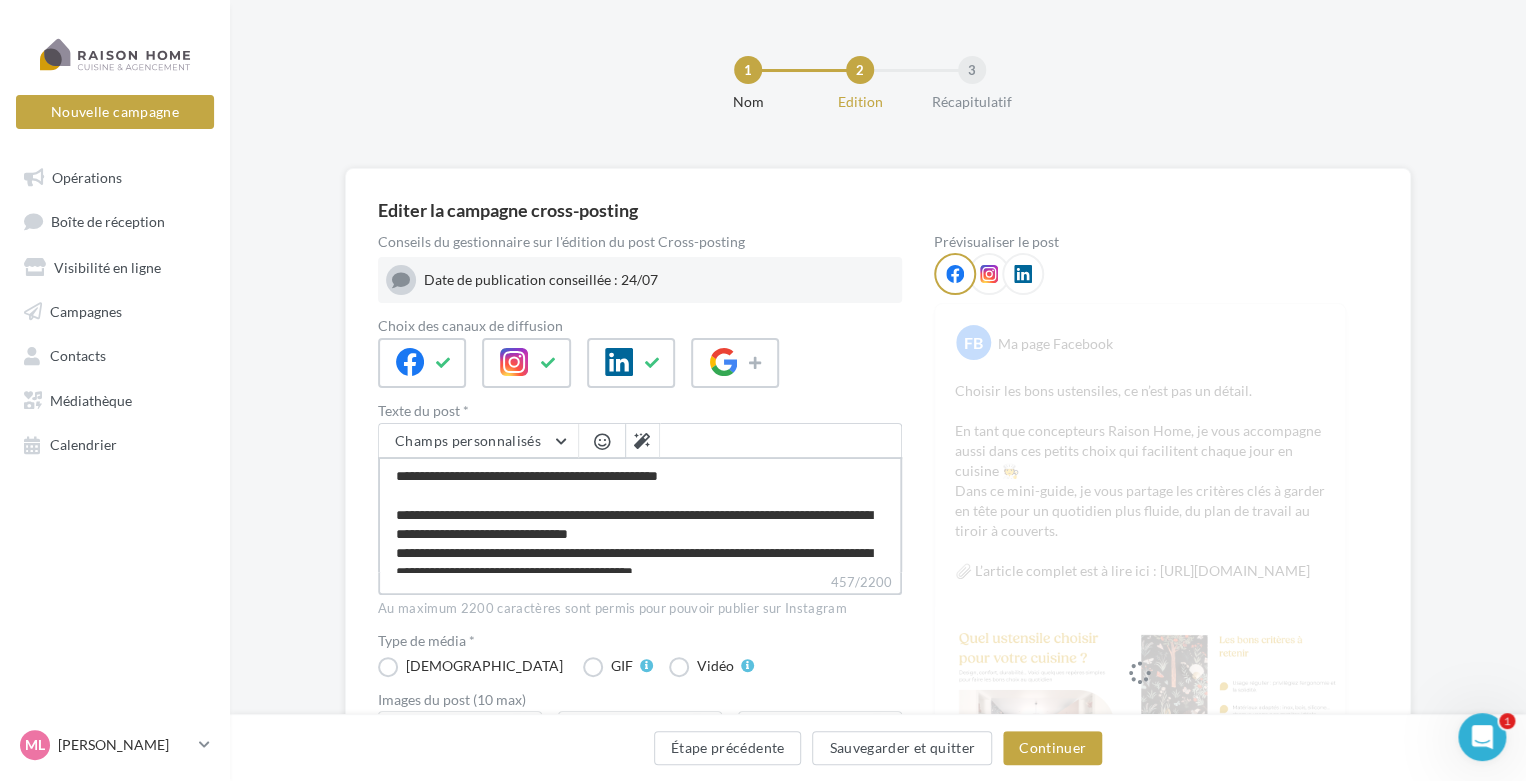type on "**********" 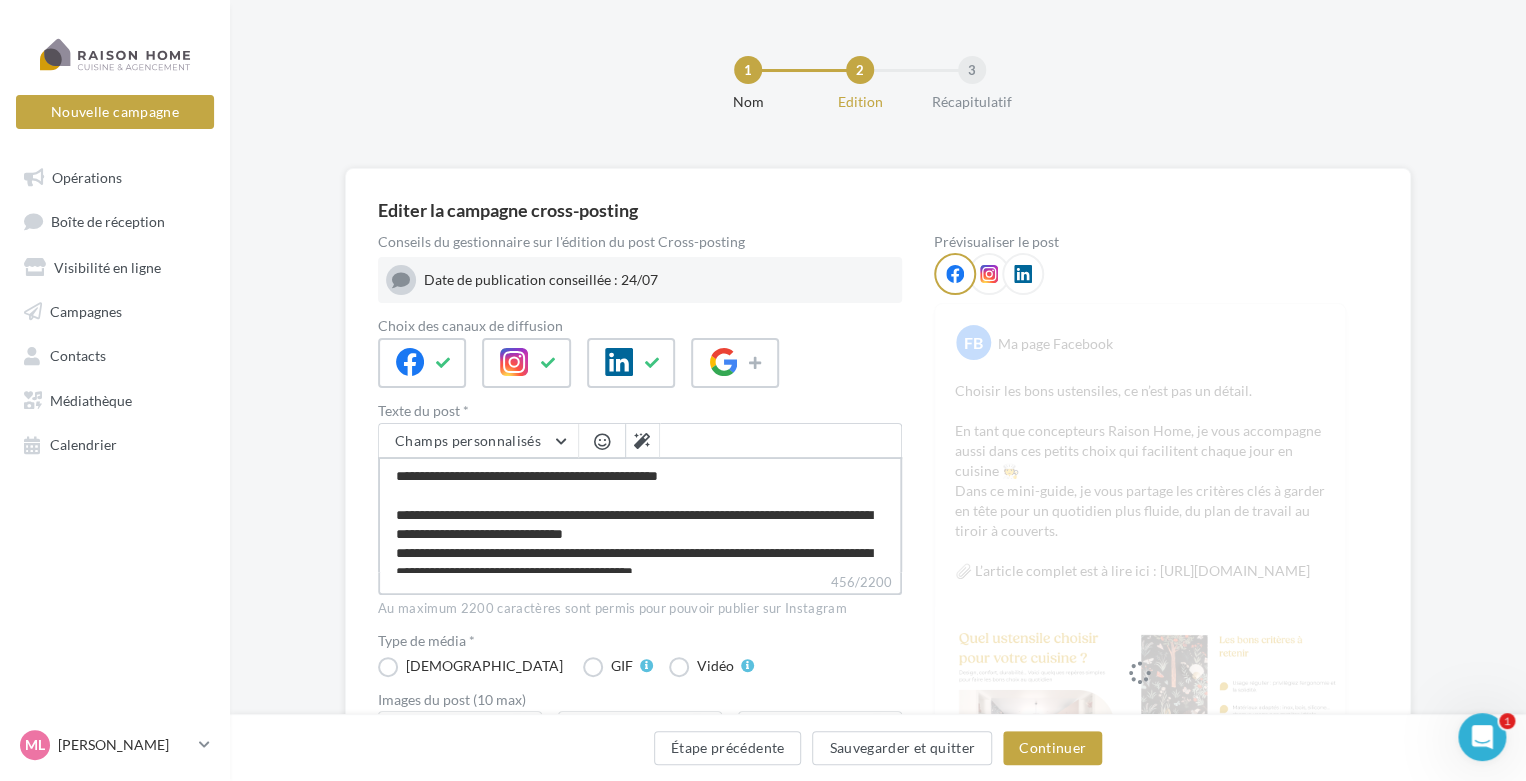 type on "**********" 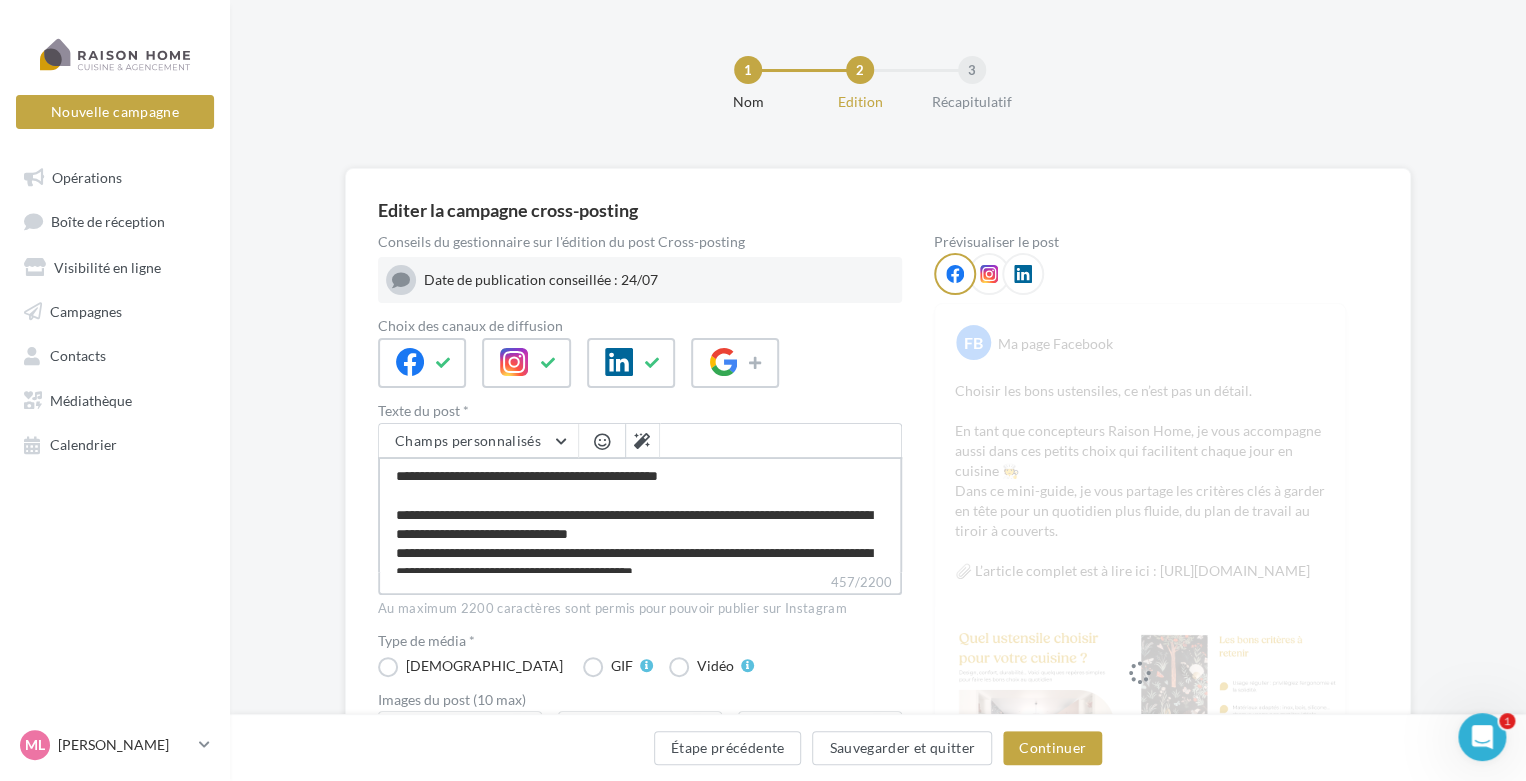 type on "**********" 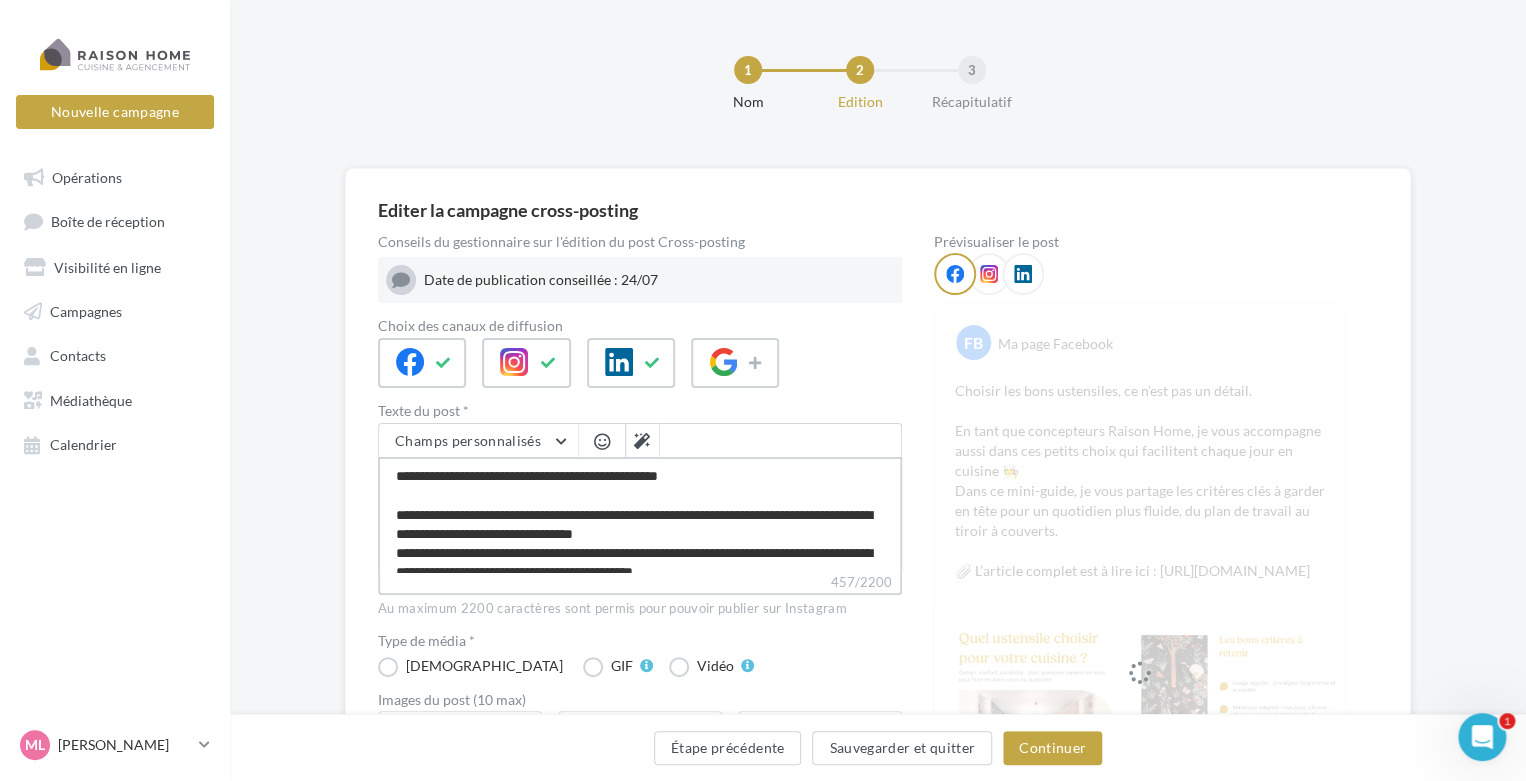 type on "**********" 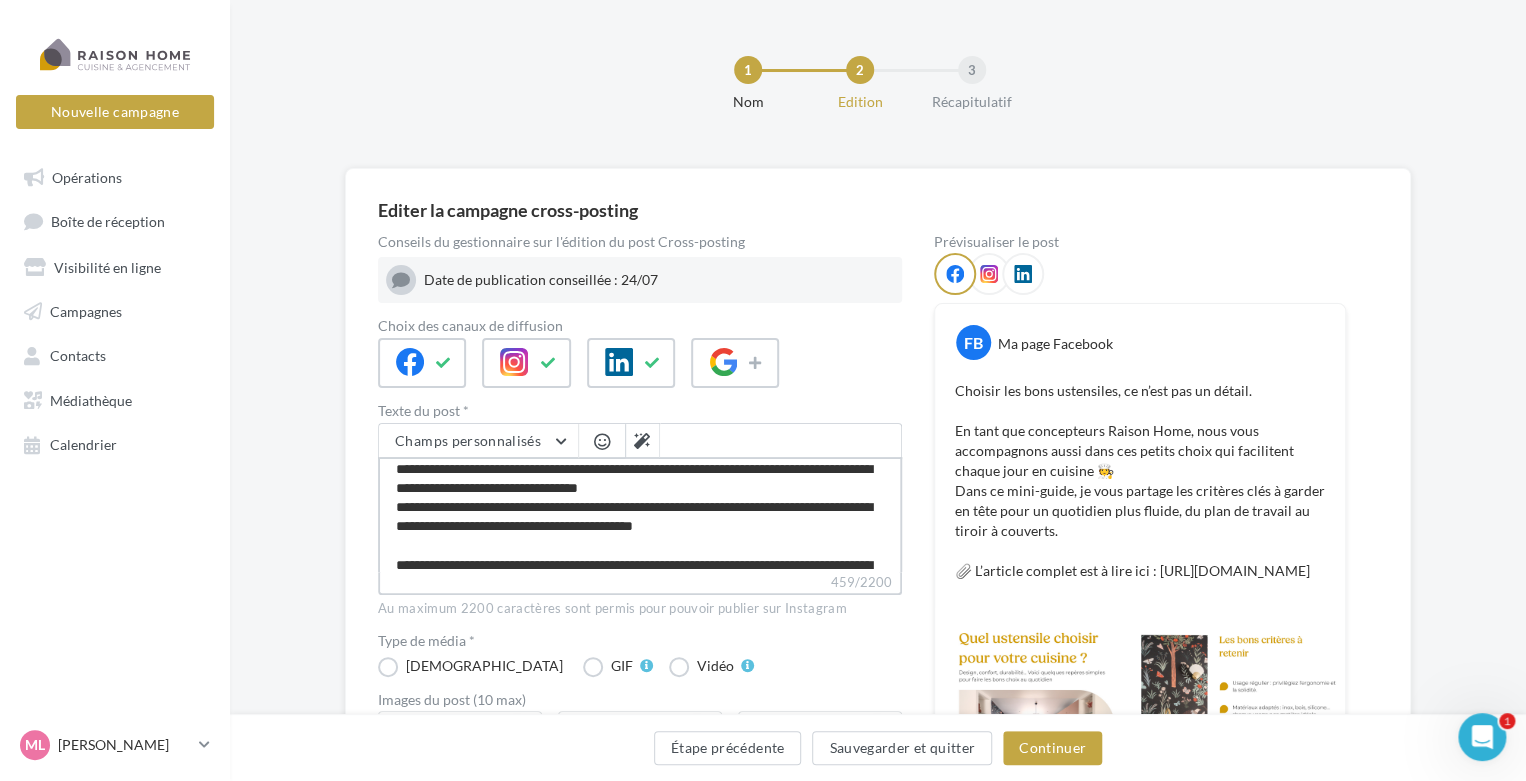 scroll, scrollTop: 0, scrollLeft: 0, axis: both 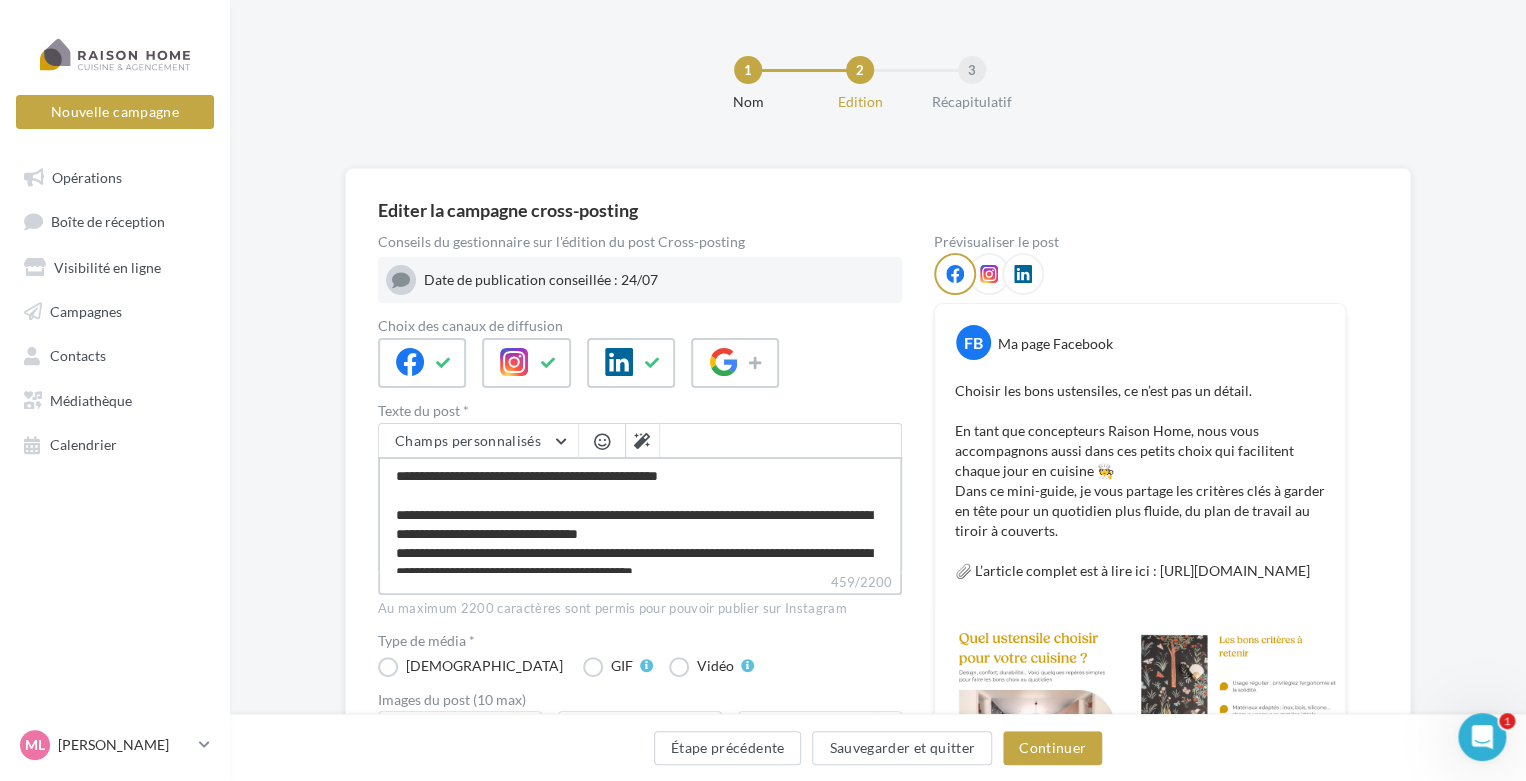 drag, startPoint x: 557, startPoint y: 549, endPoint x: 514, endPoint y: 549, distance: 43 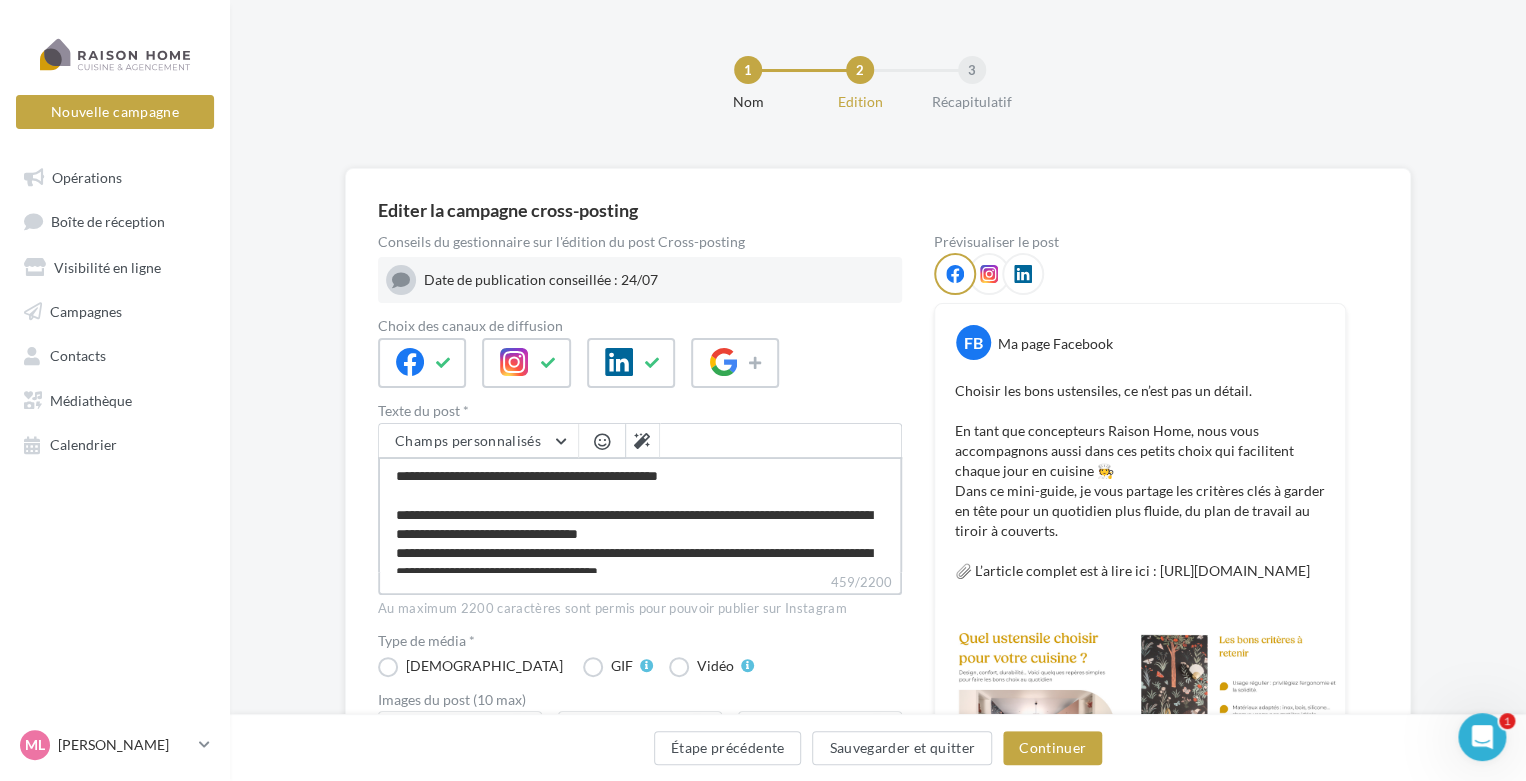 type on "**********" 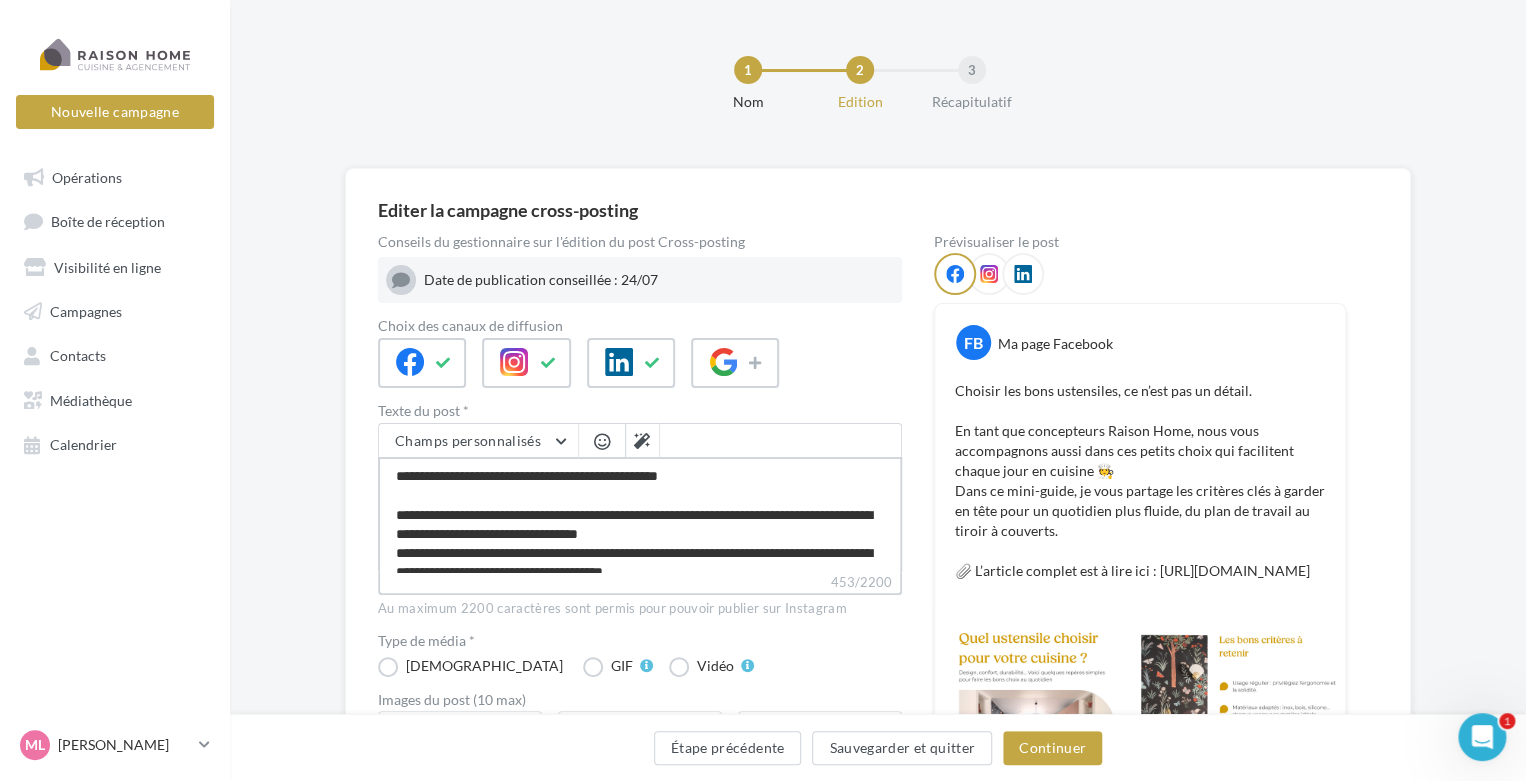 type on "**********" 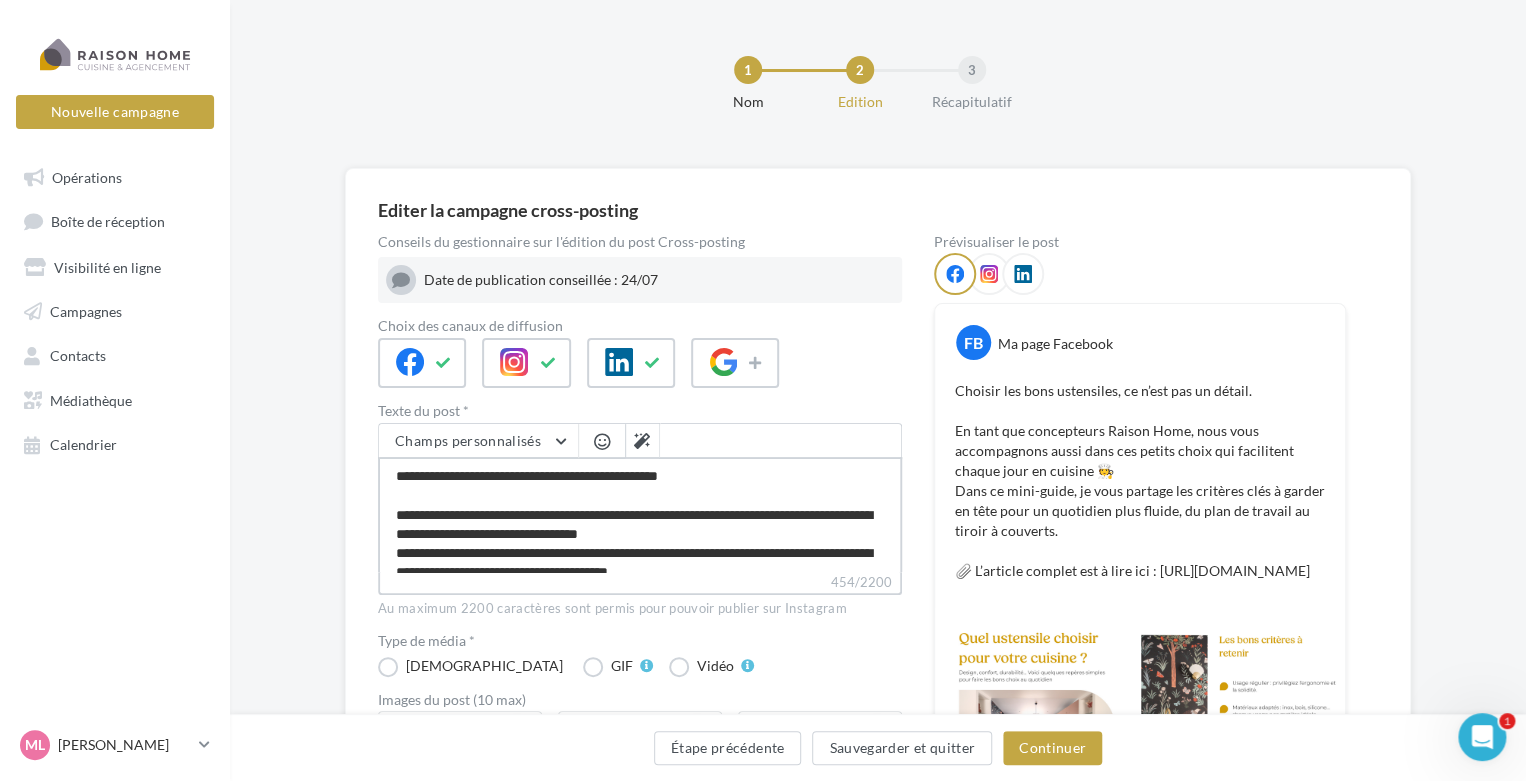 type on "**********" 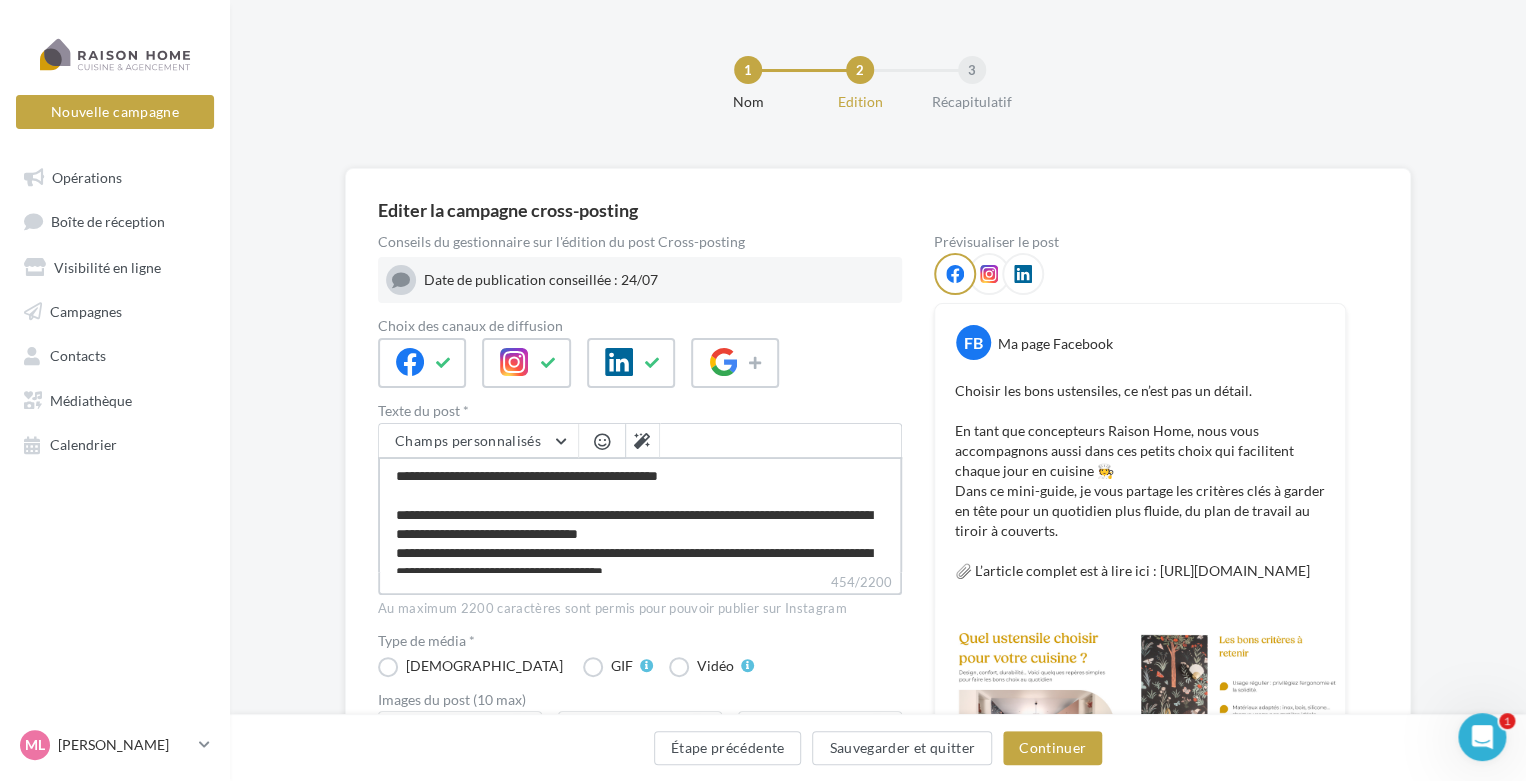 type on "**********" 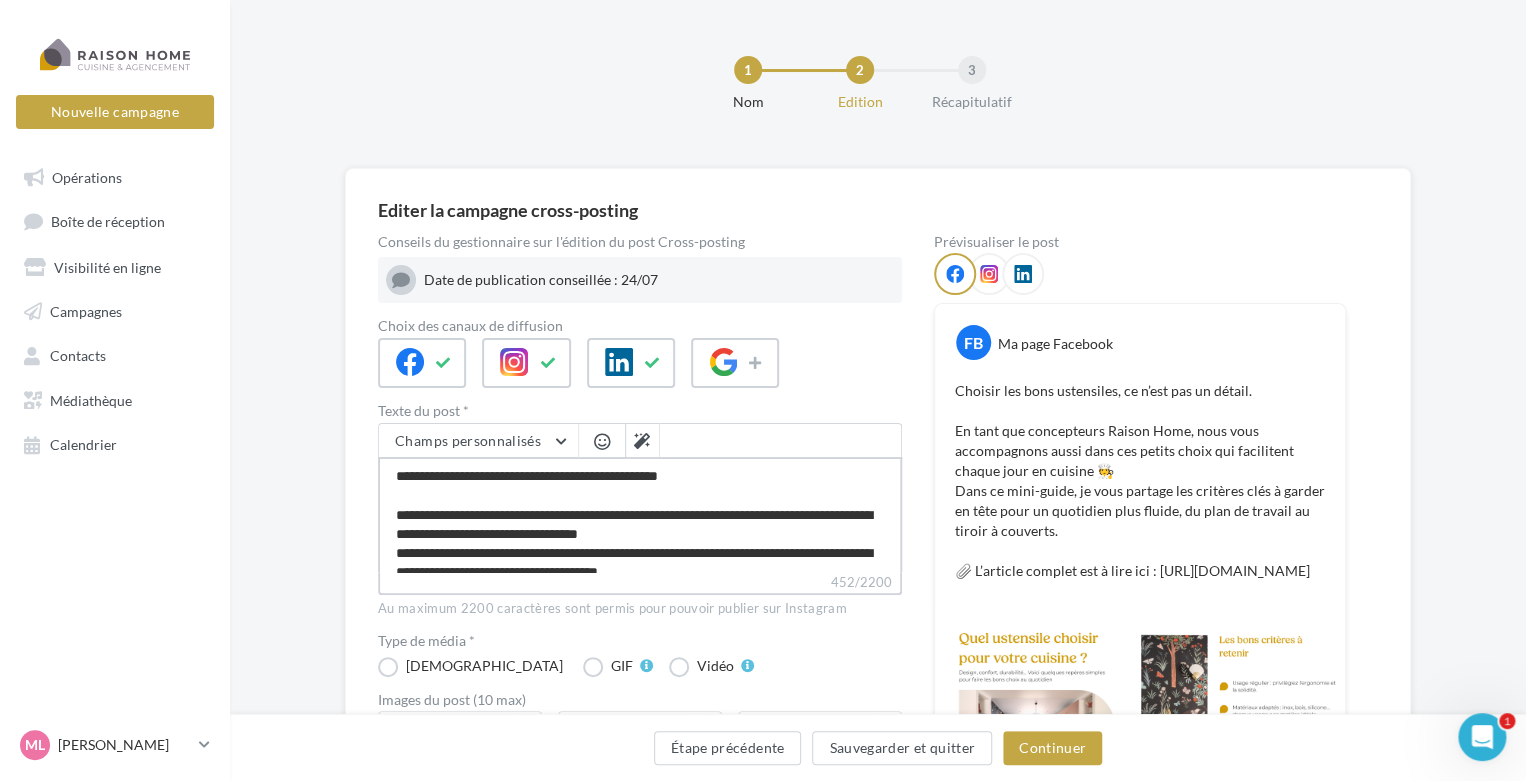 type on "**********" 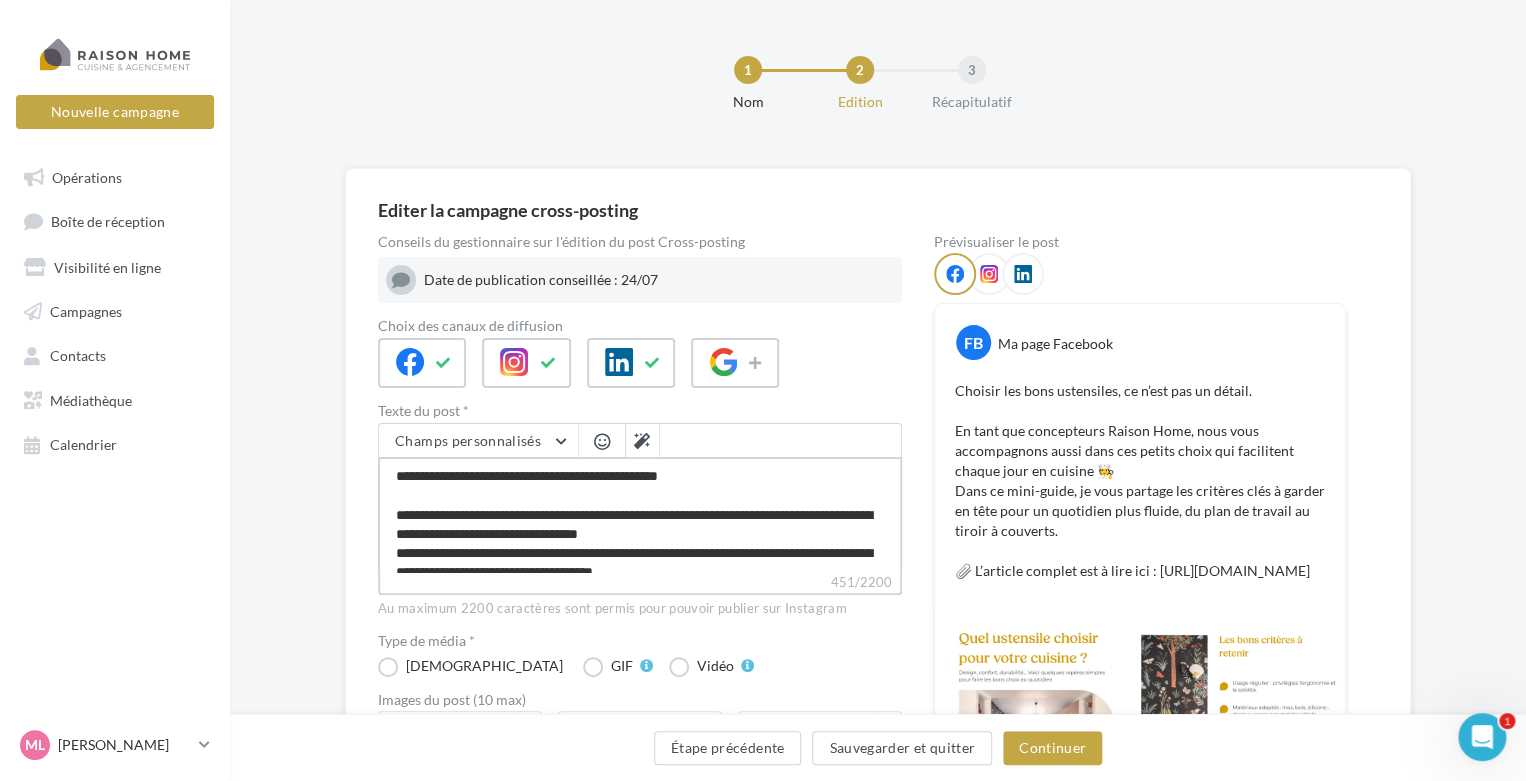 type on "**********" 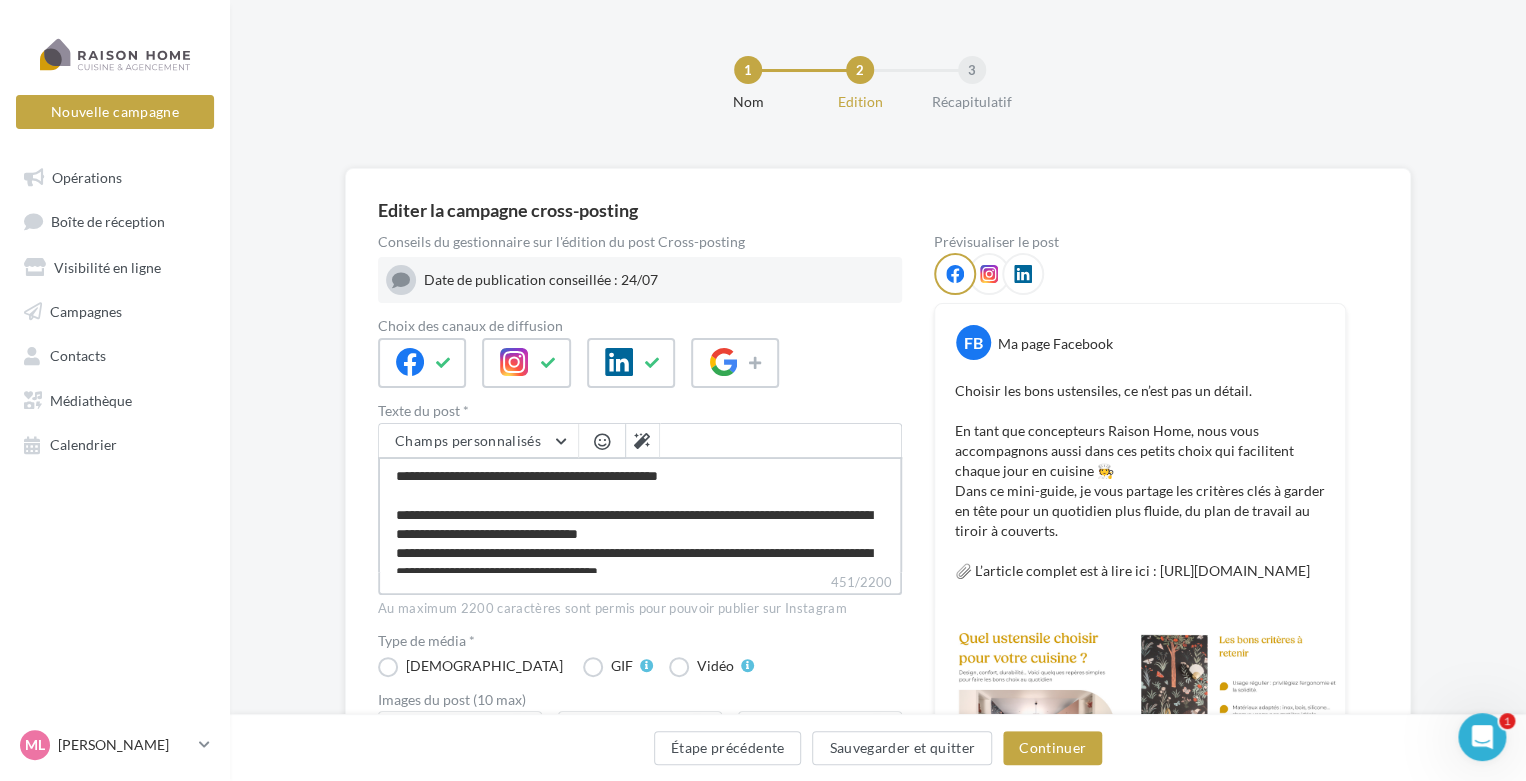 type on "**********" 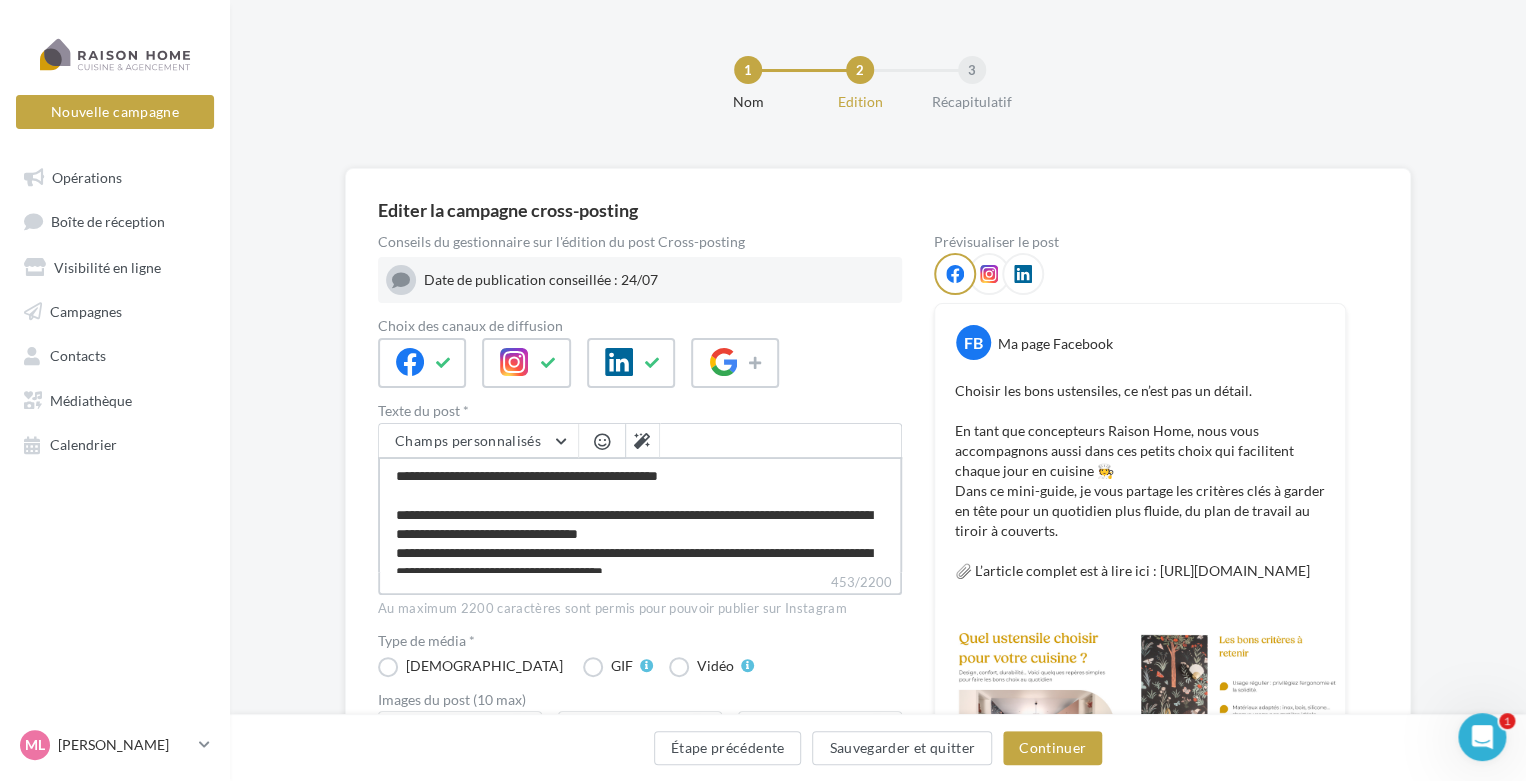 type on "**********" 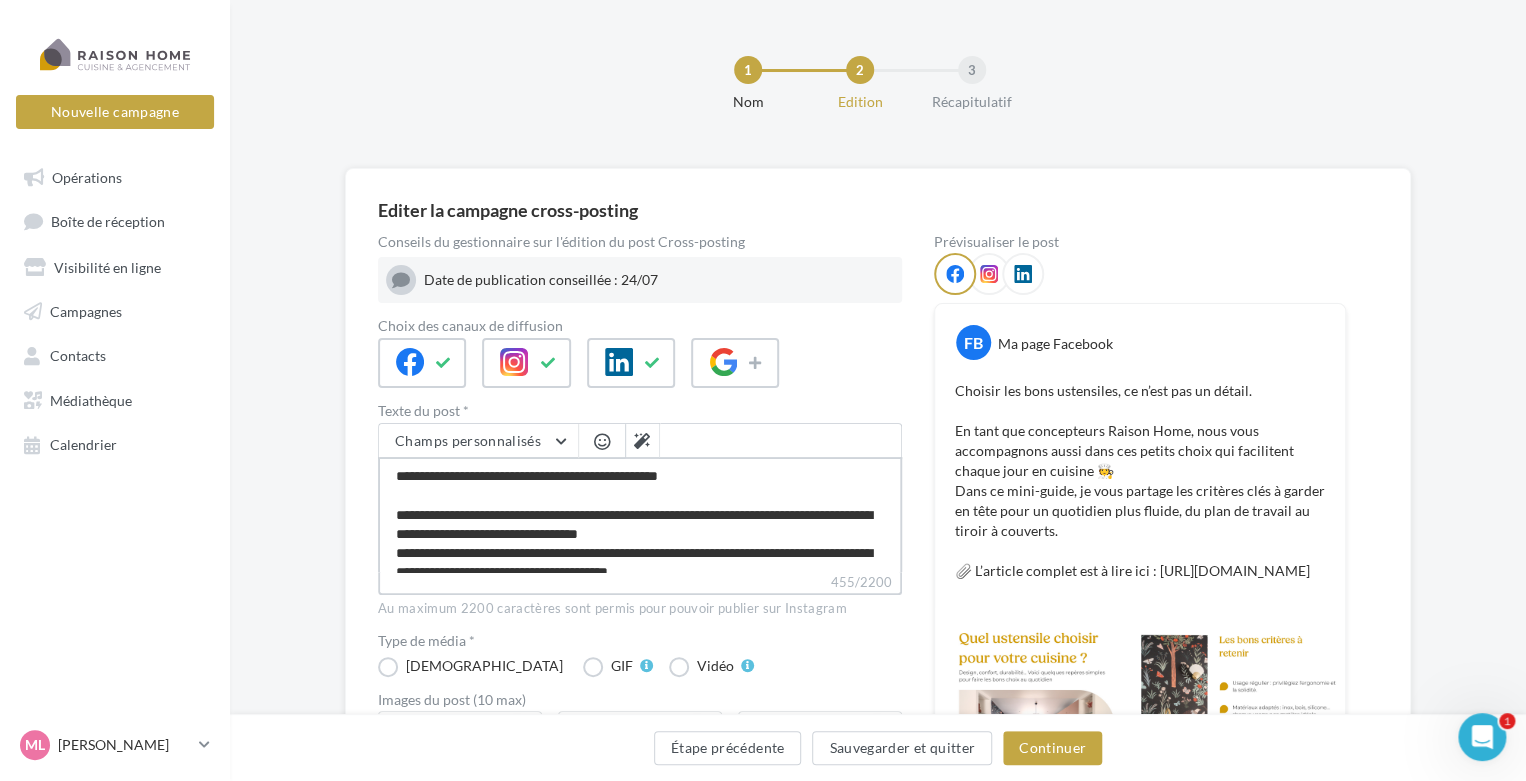 type on "**********" 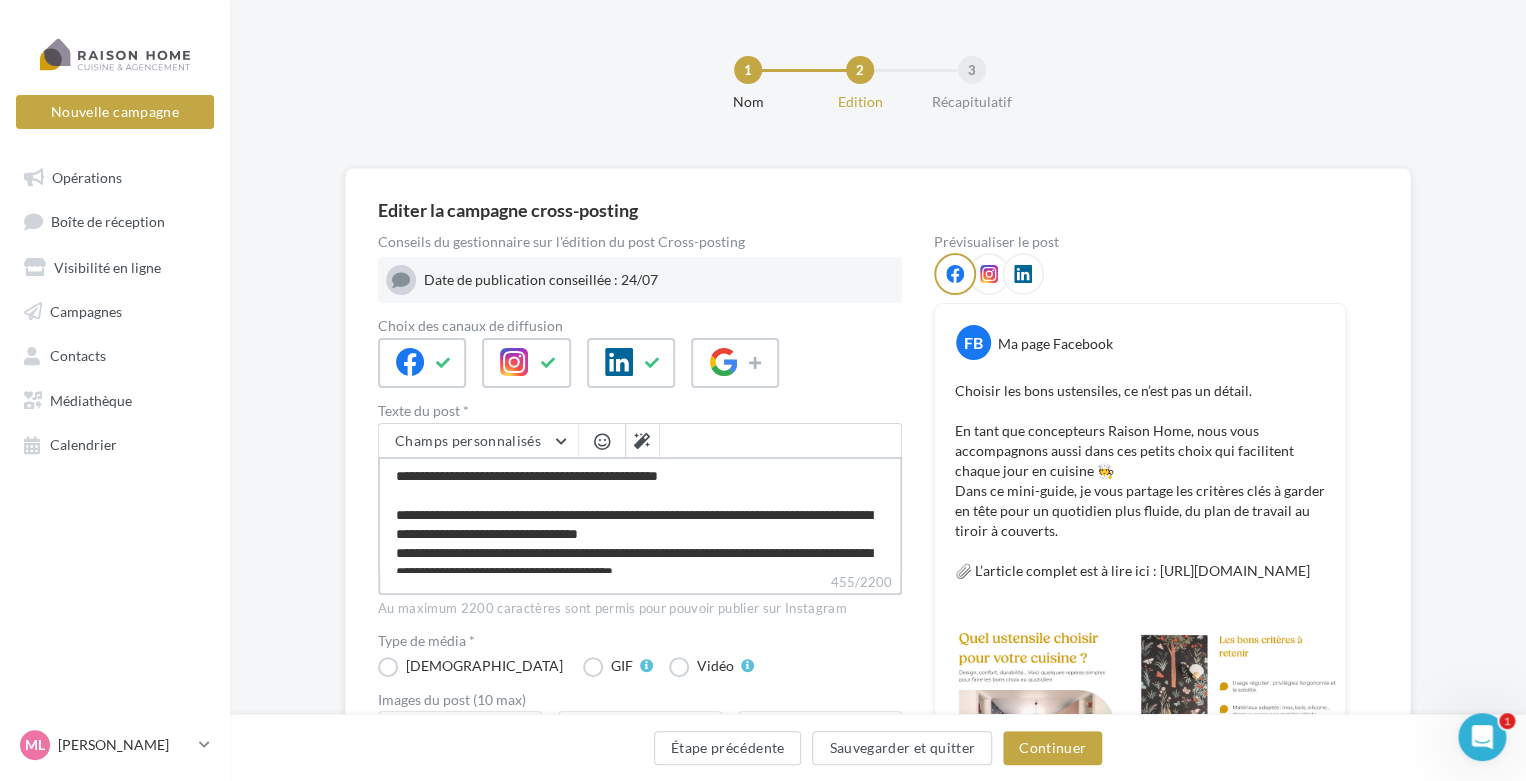type on "**********" 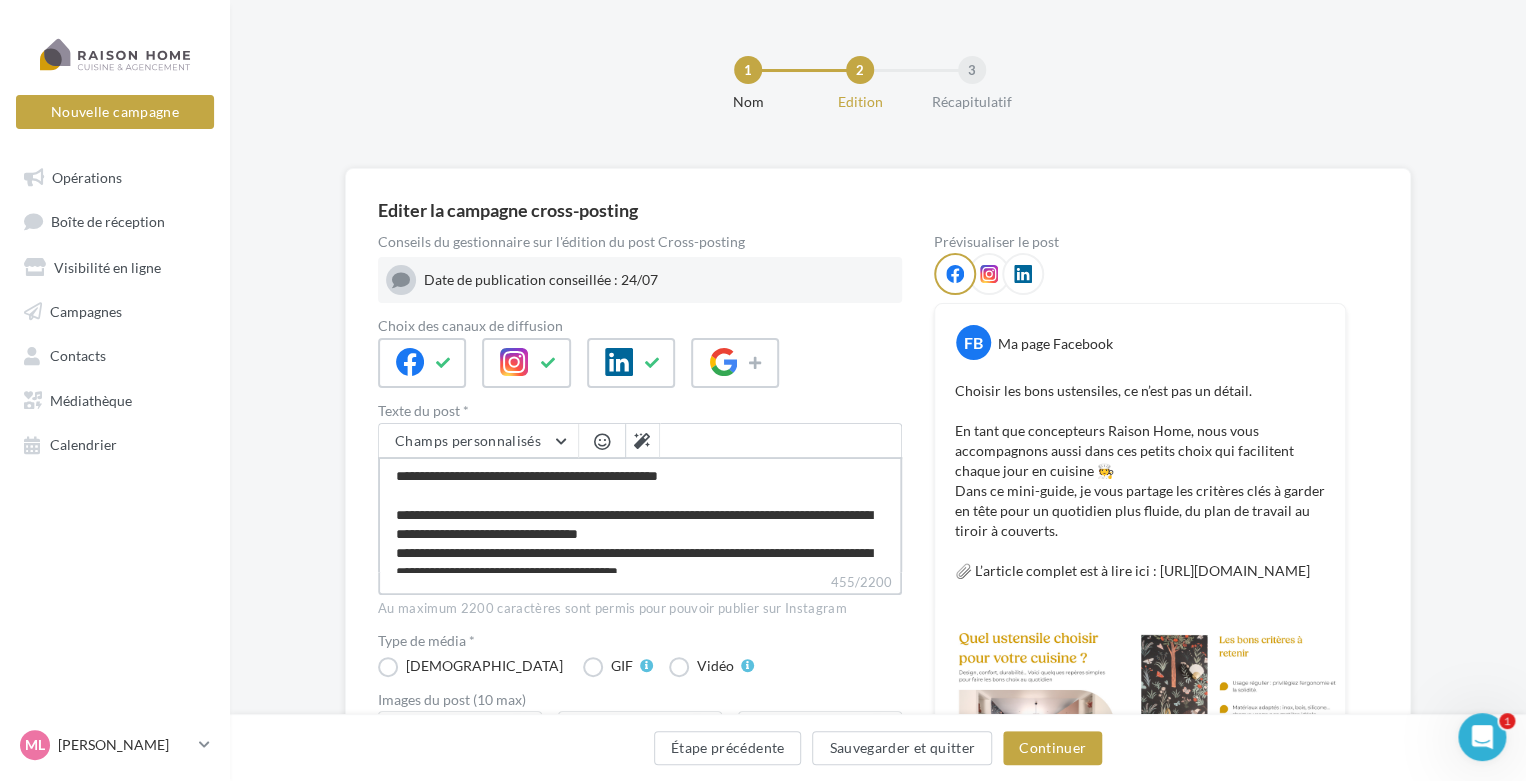type on "**********" 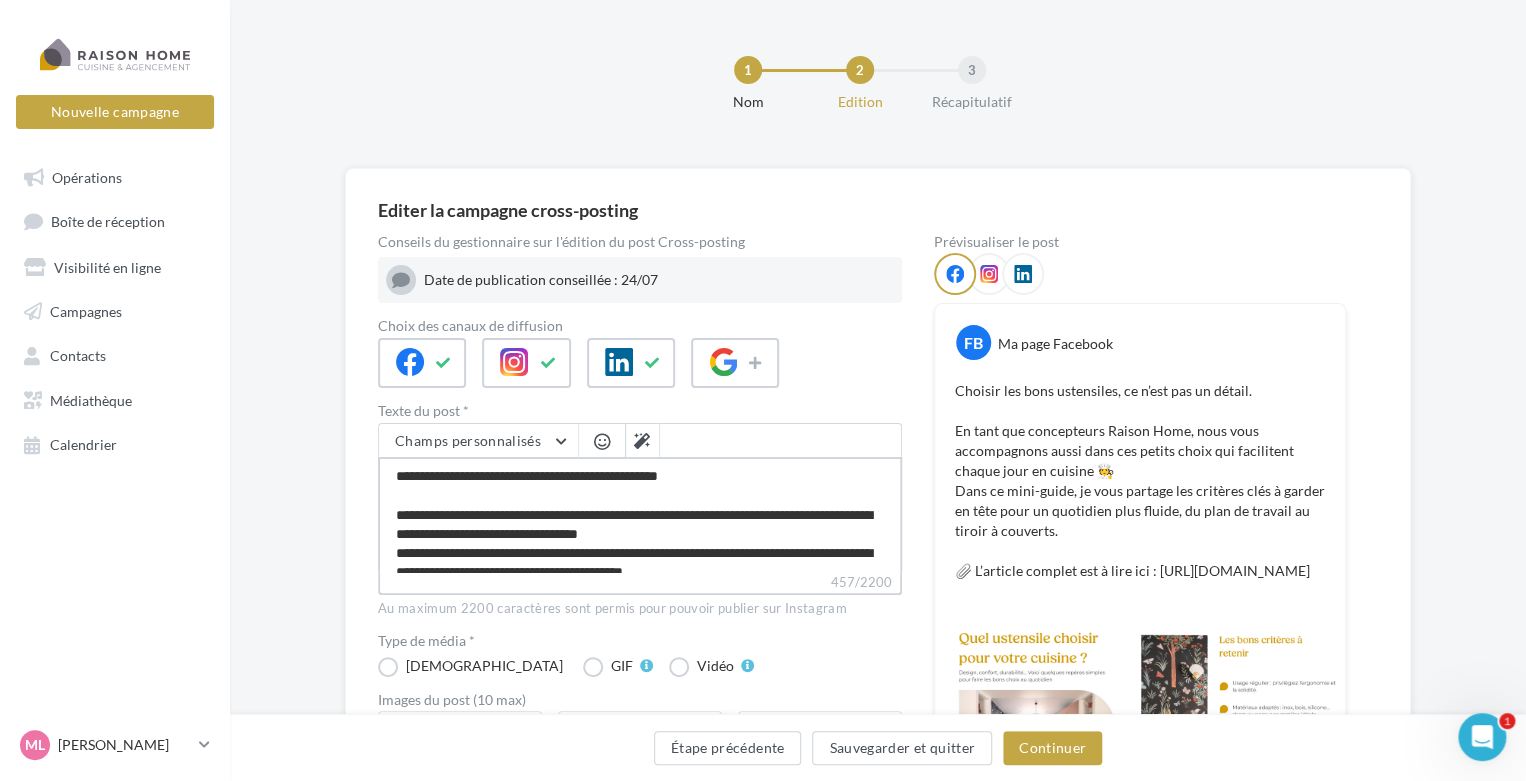 type on "**********" 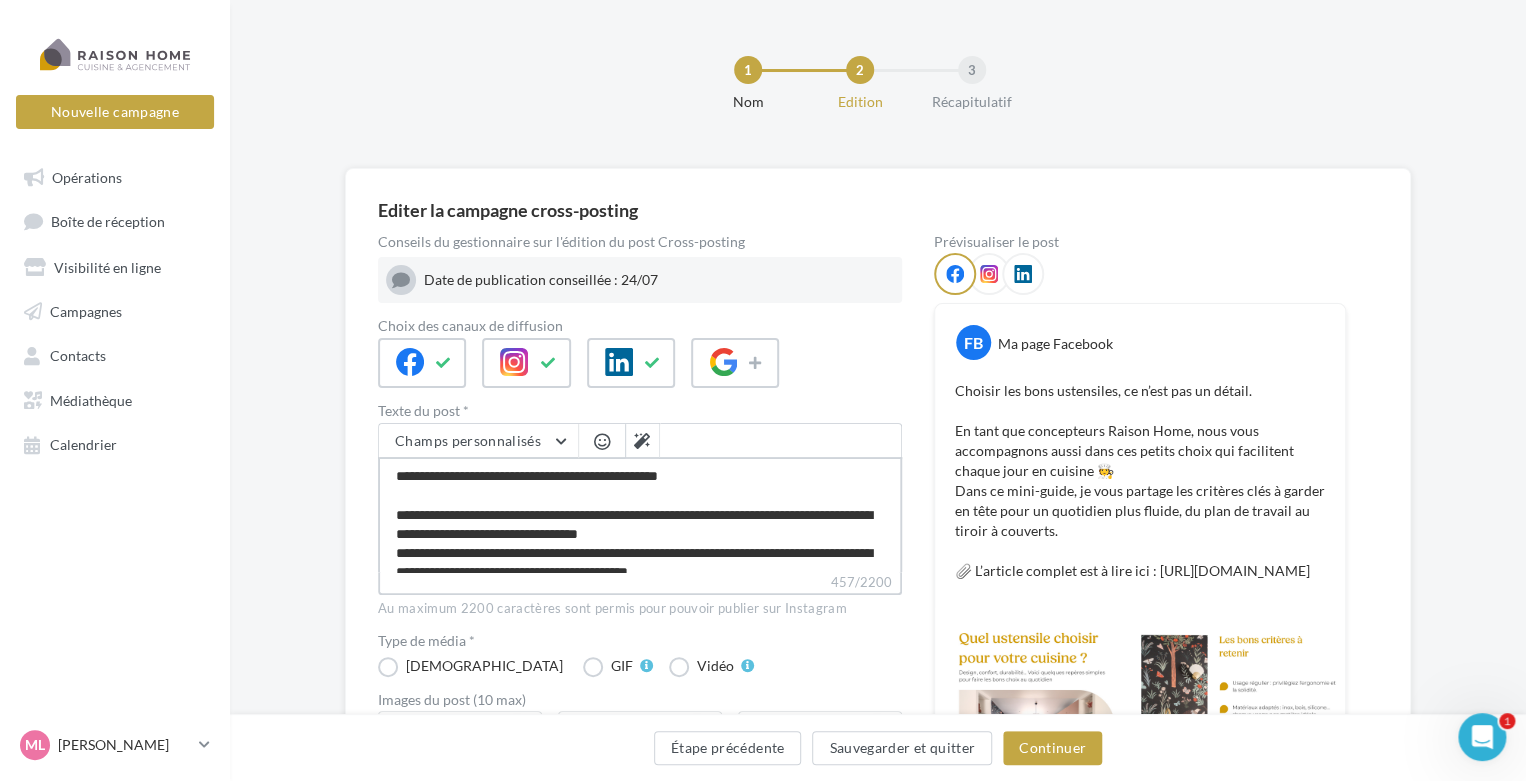 type on "**********" 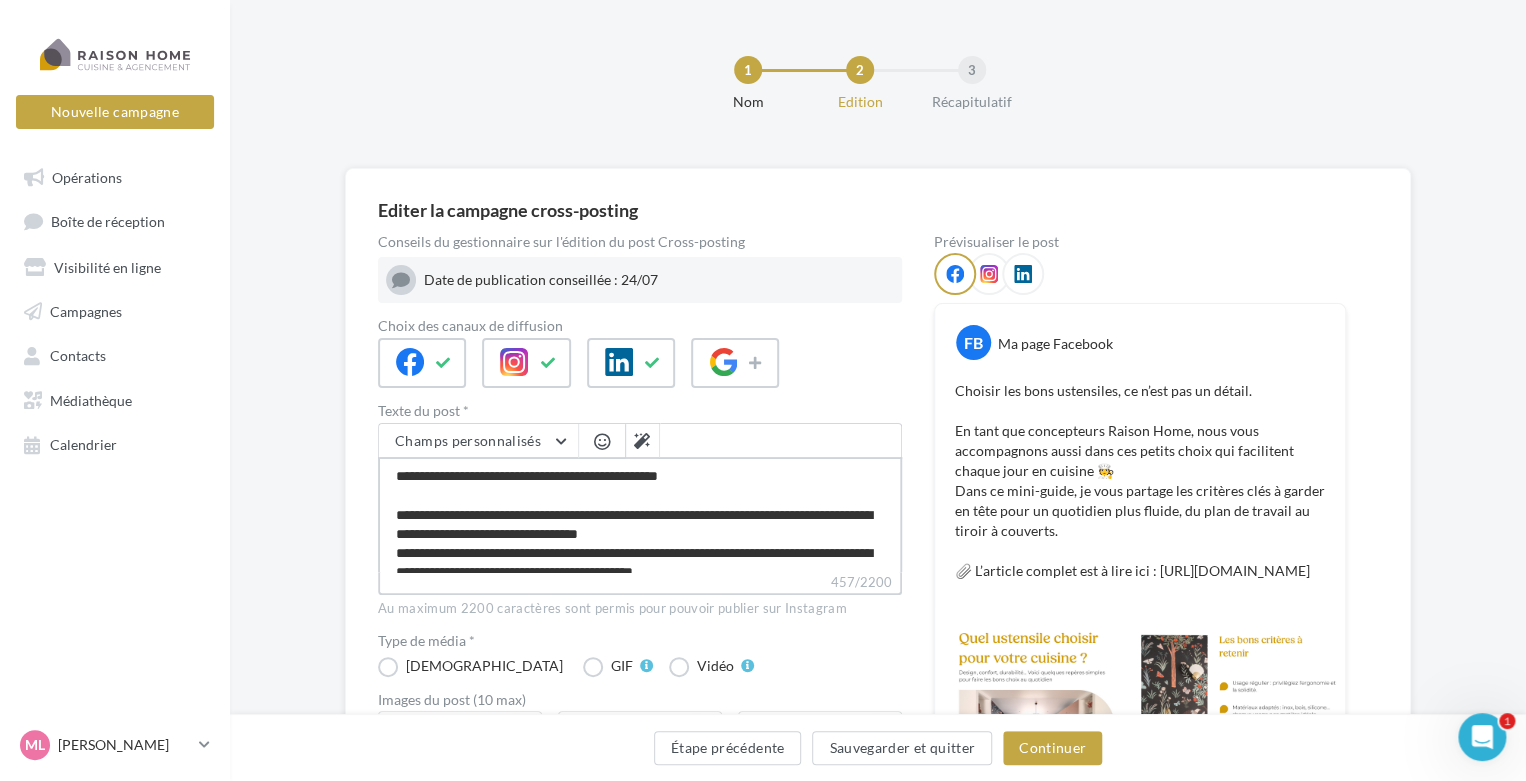 type on "**********" 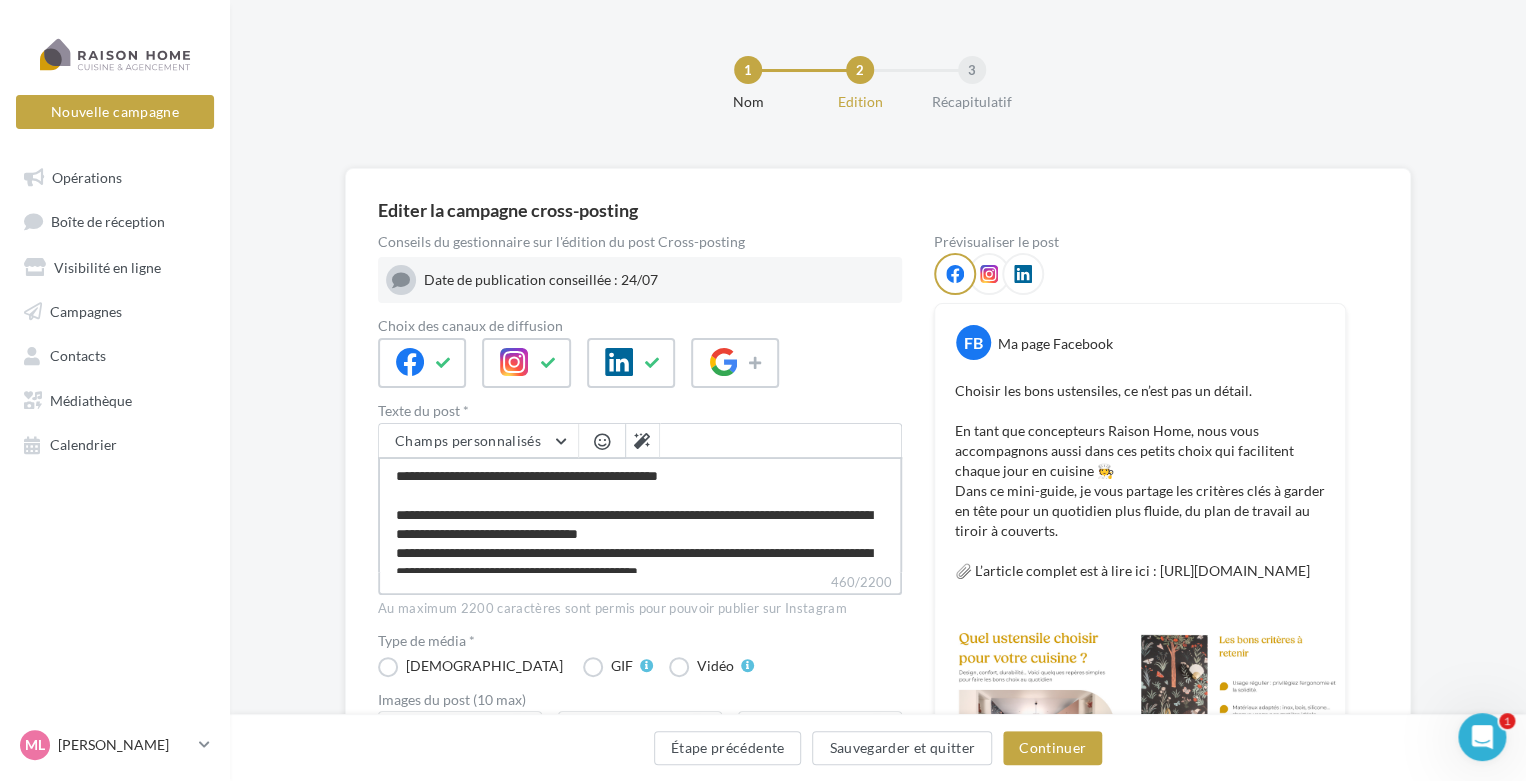 type on "**********" 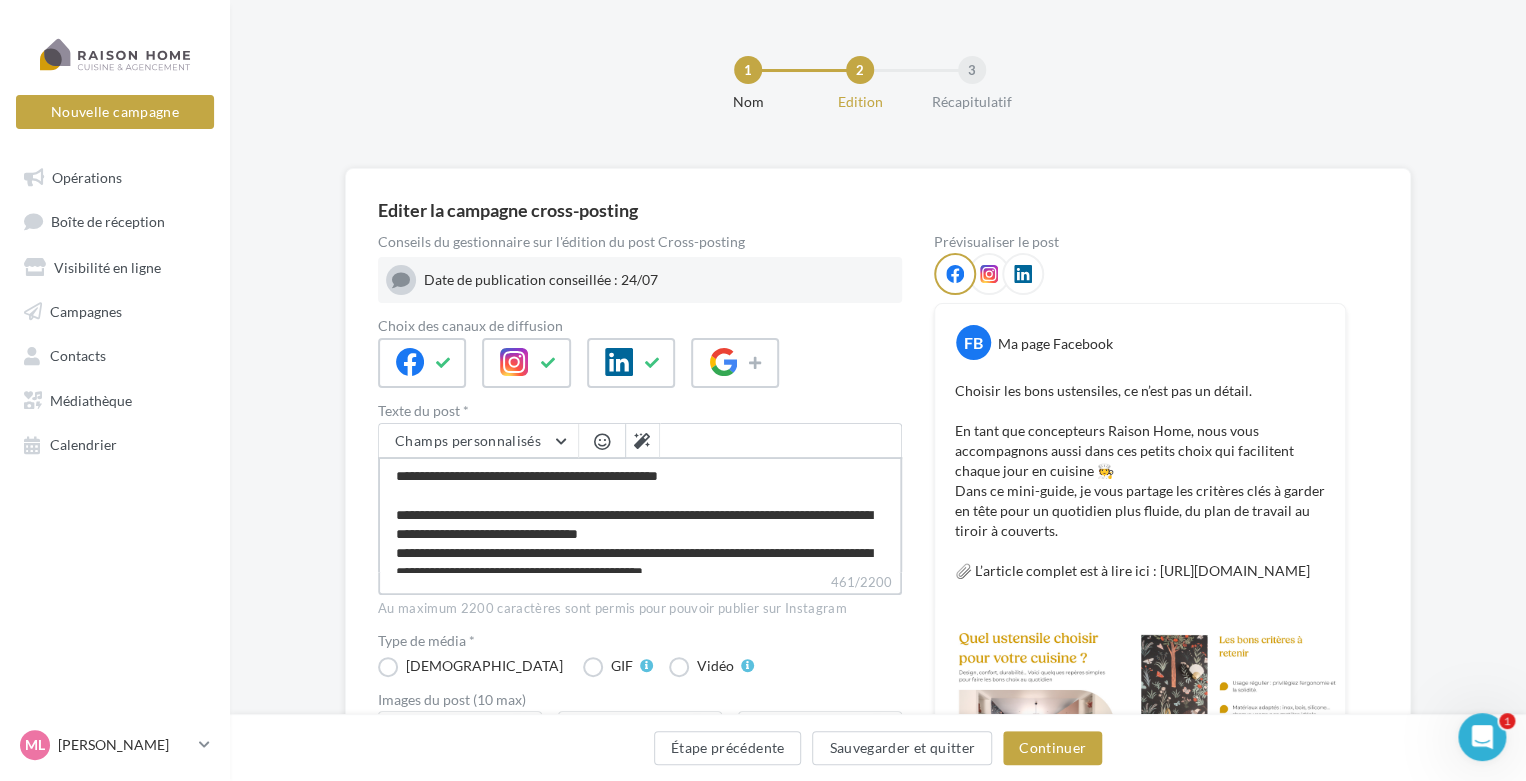 click on "**********" at bounding box center [640, 514] 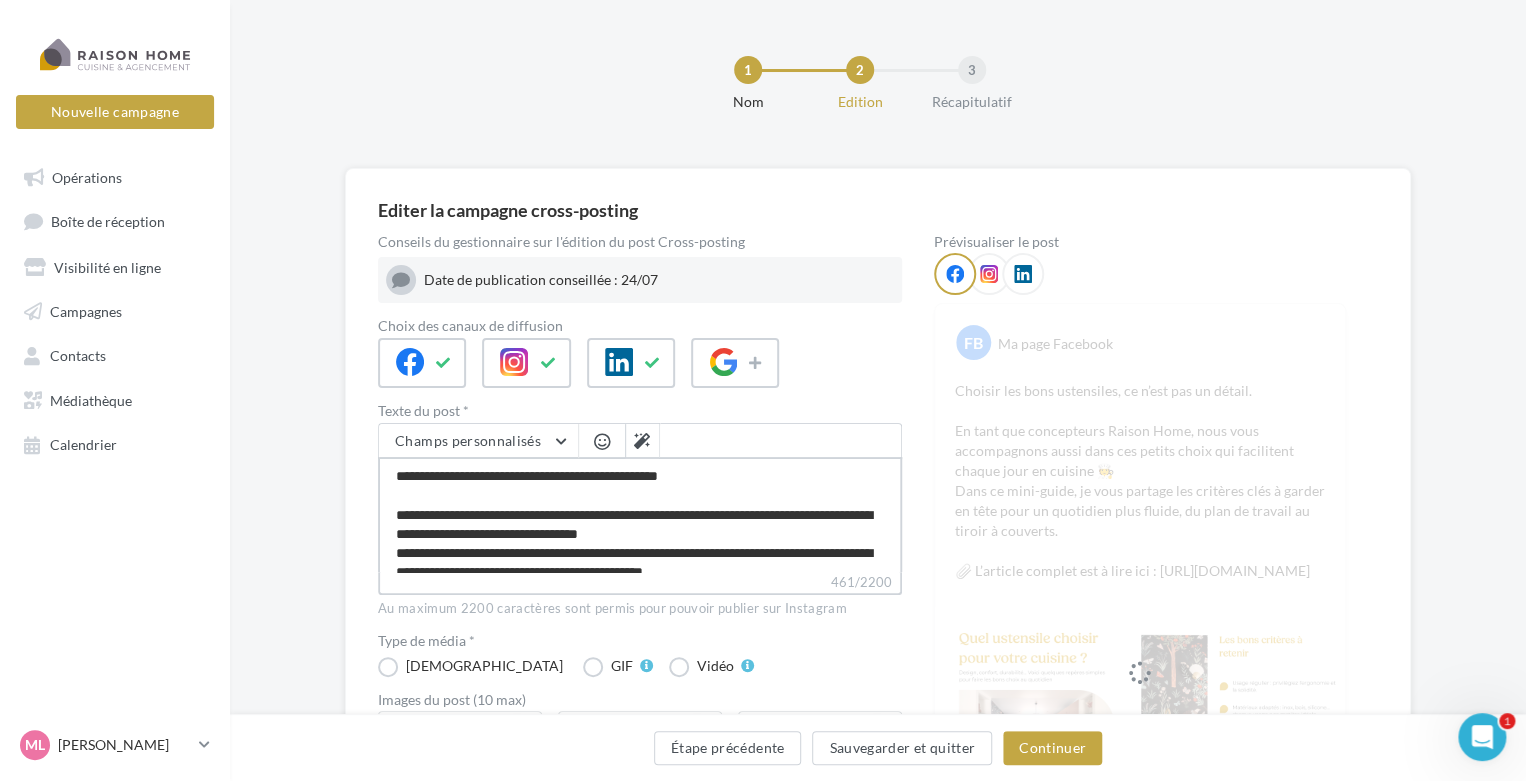 type on "**********" 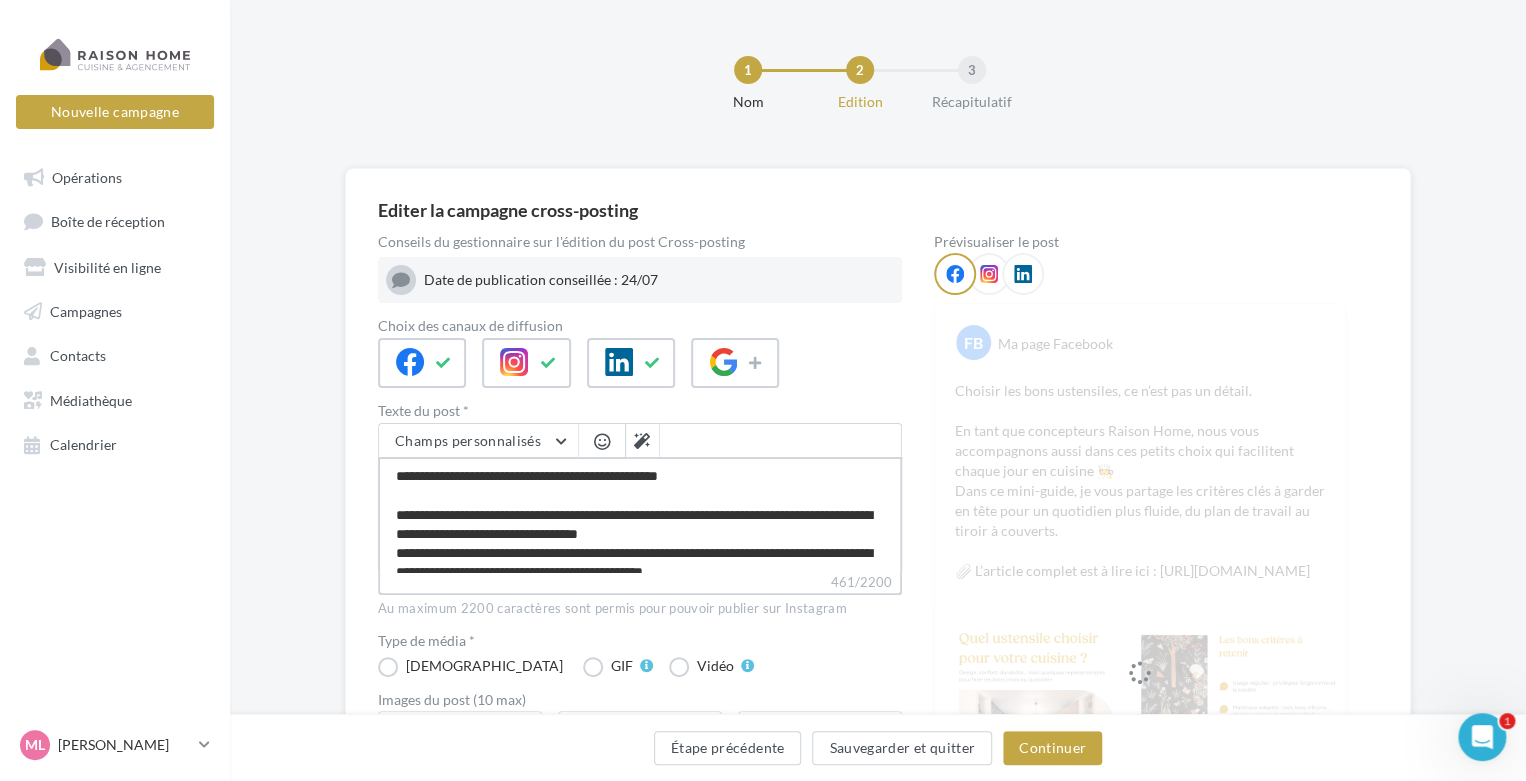 type on "**********" 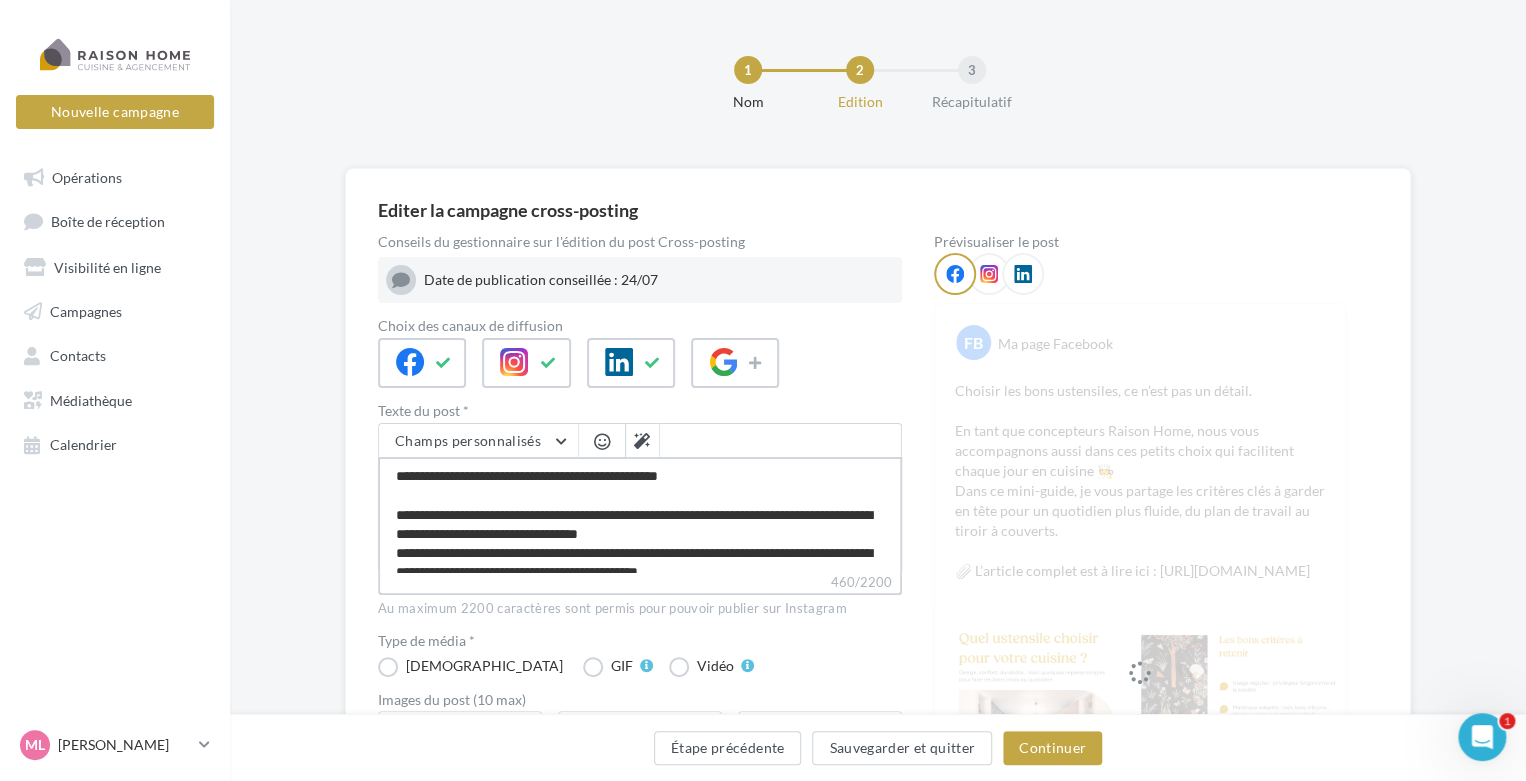 type on "**********" 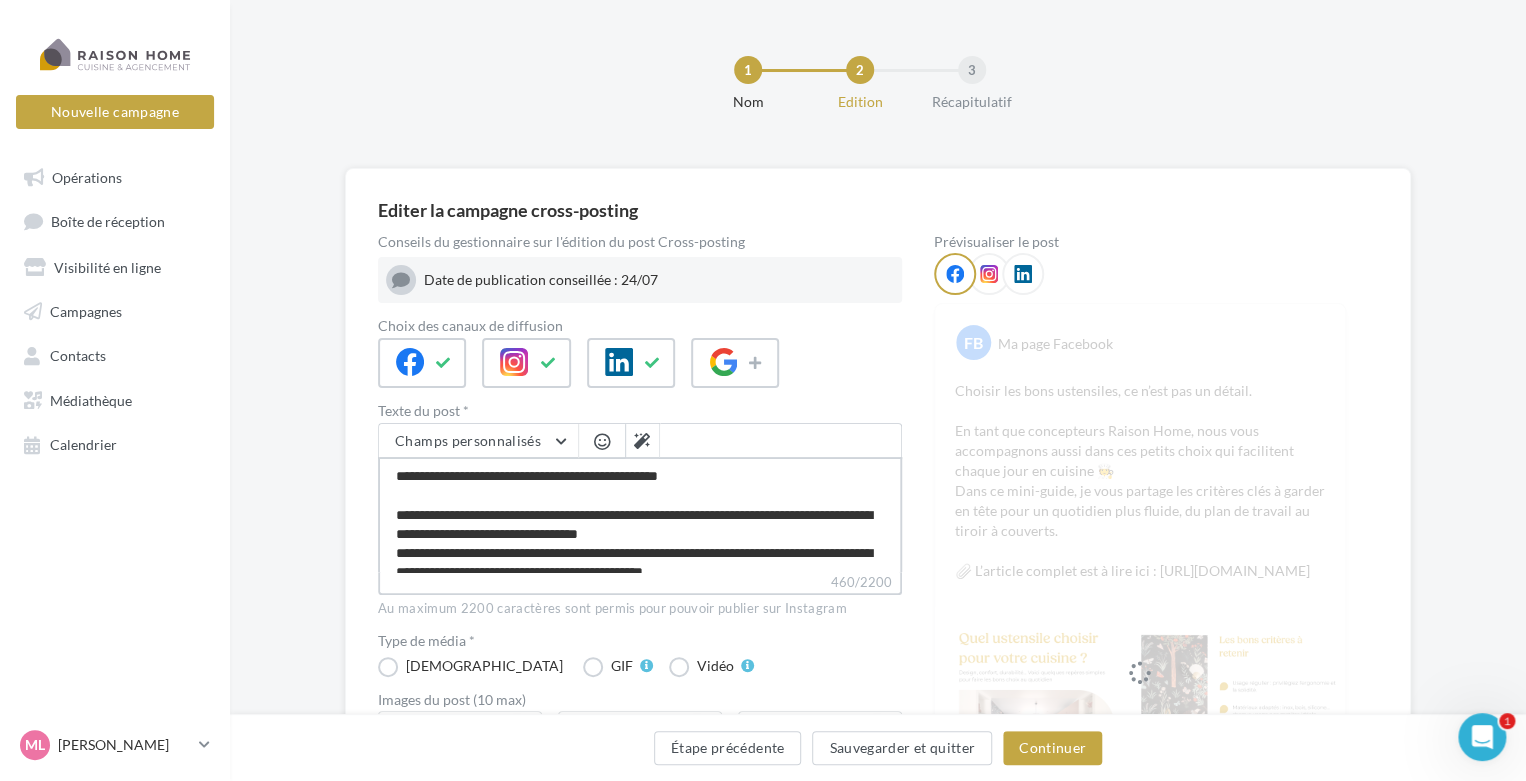 type on "**********" 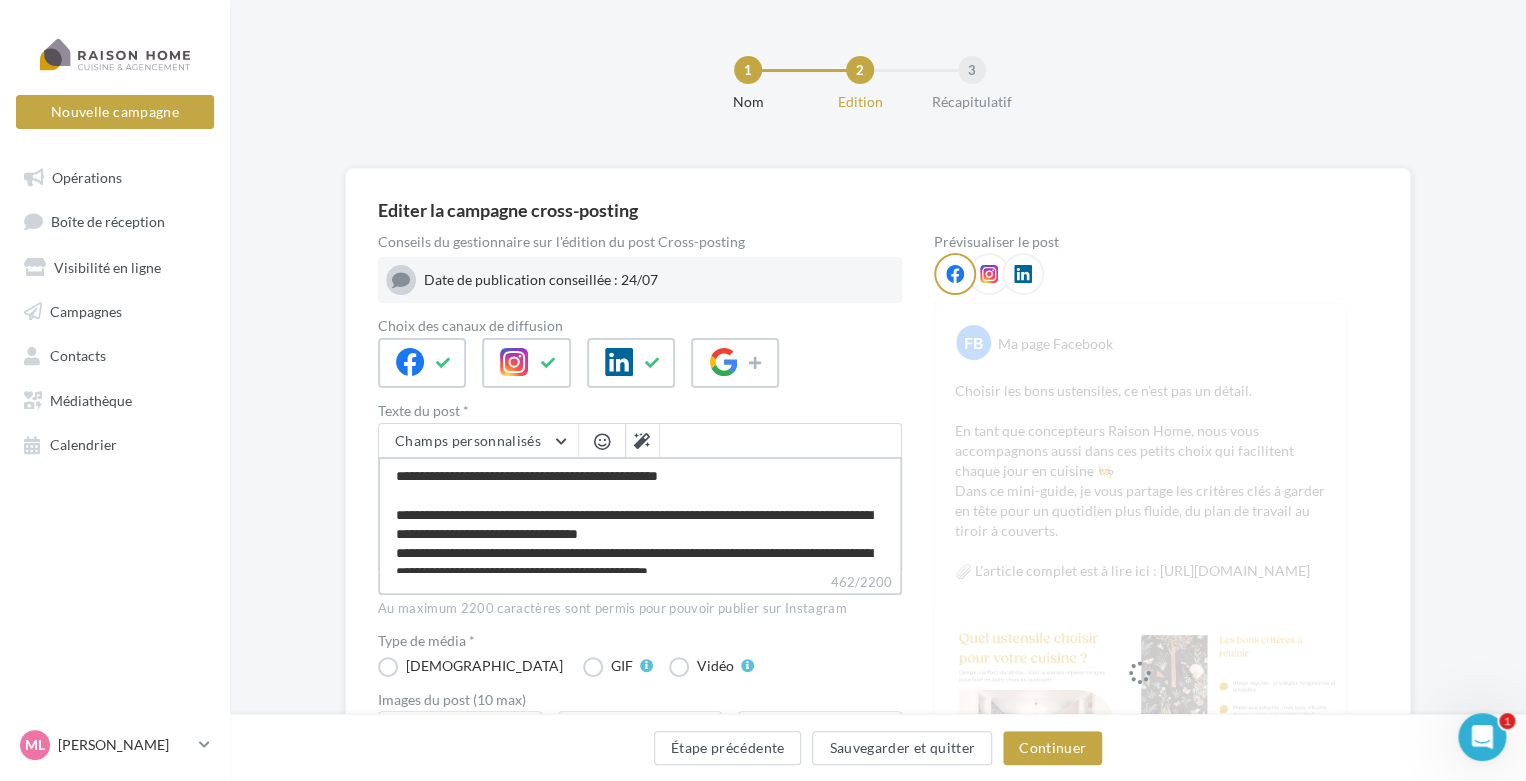 type on "**********" 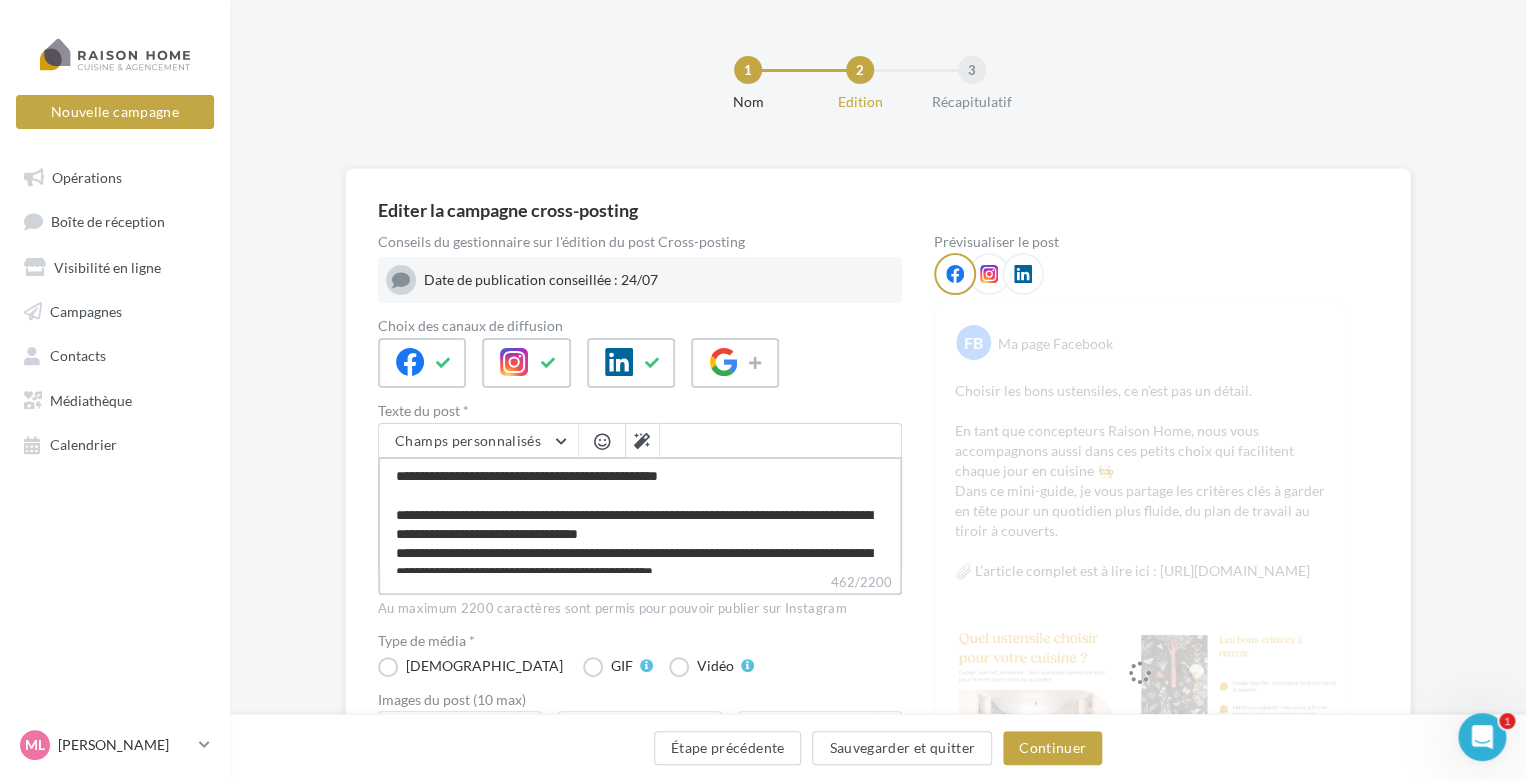 type on "**********" 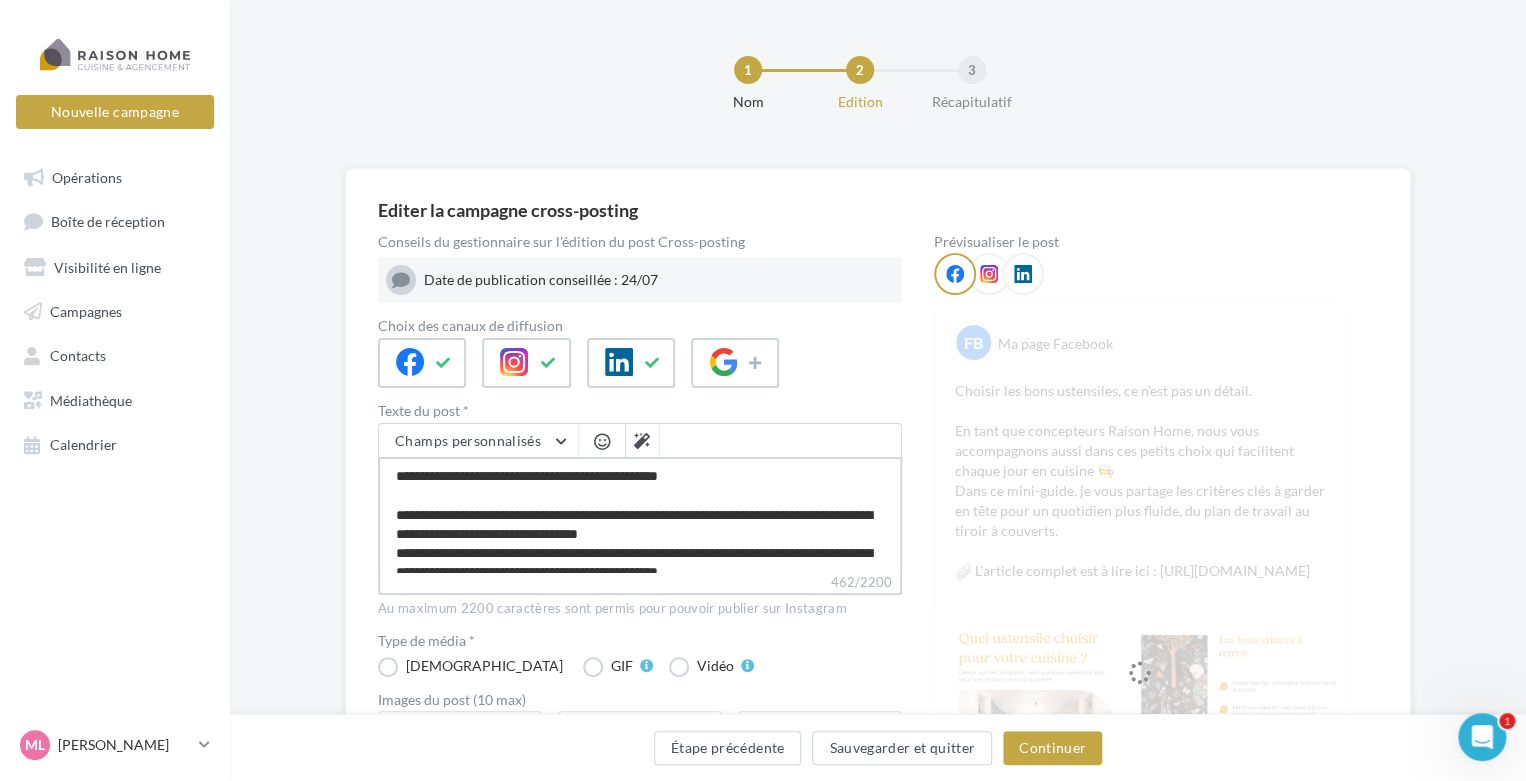 type on "**********" 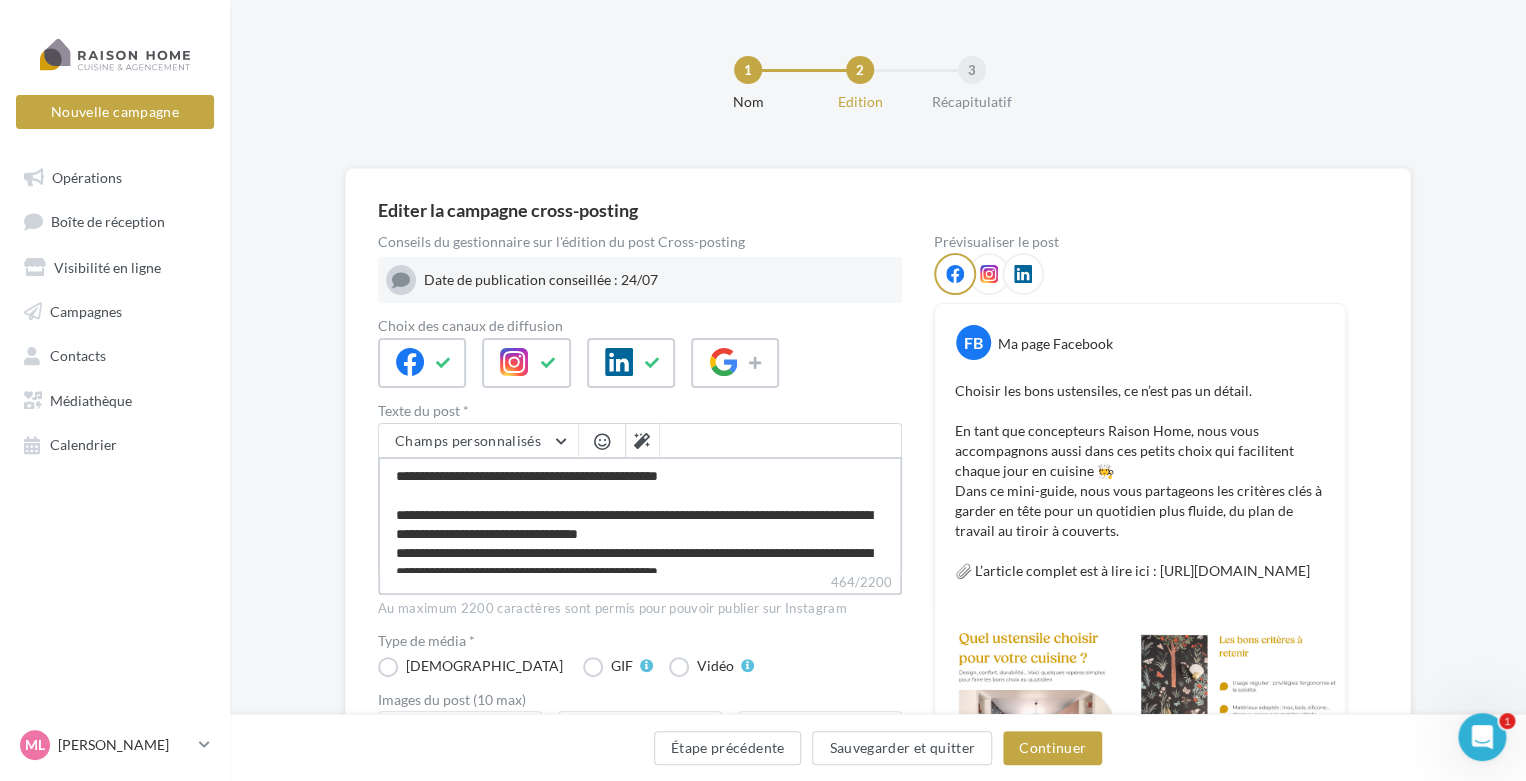 scroll, scrollTop: 95, scrollLeft: 0, axis: vertical 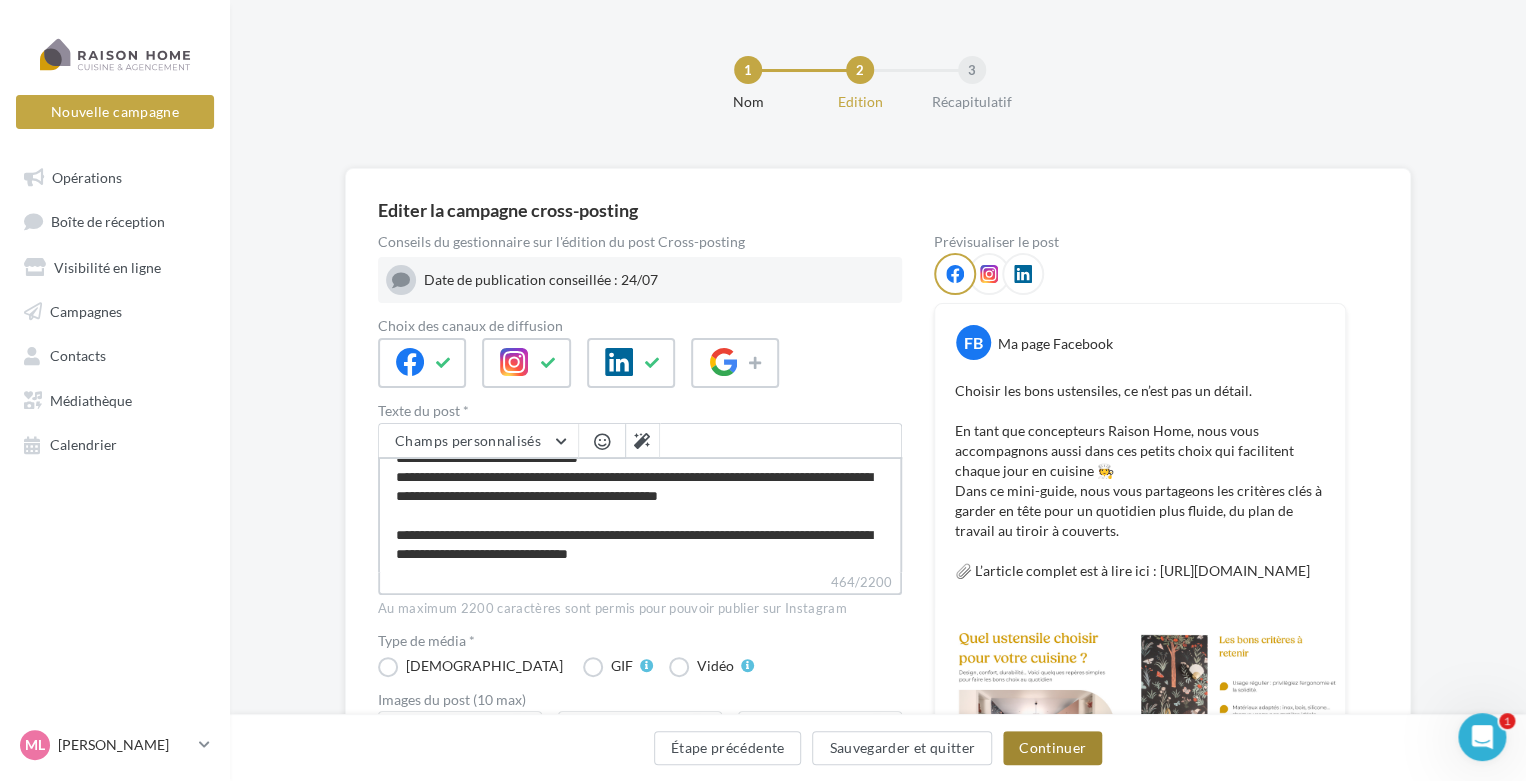 type on "**********" 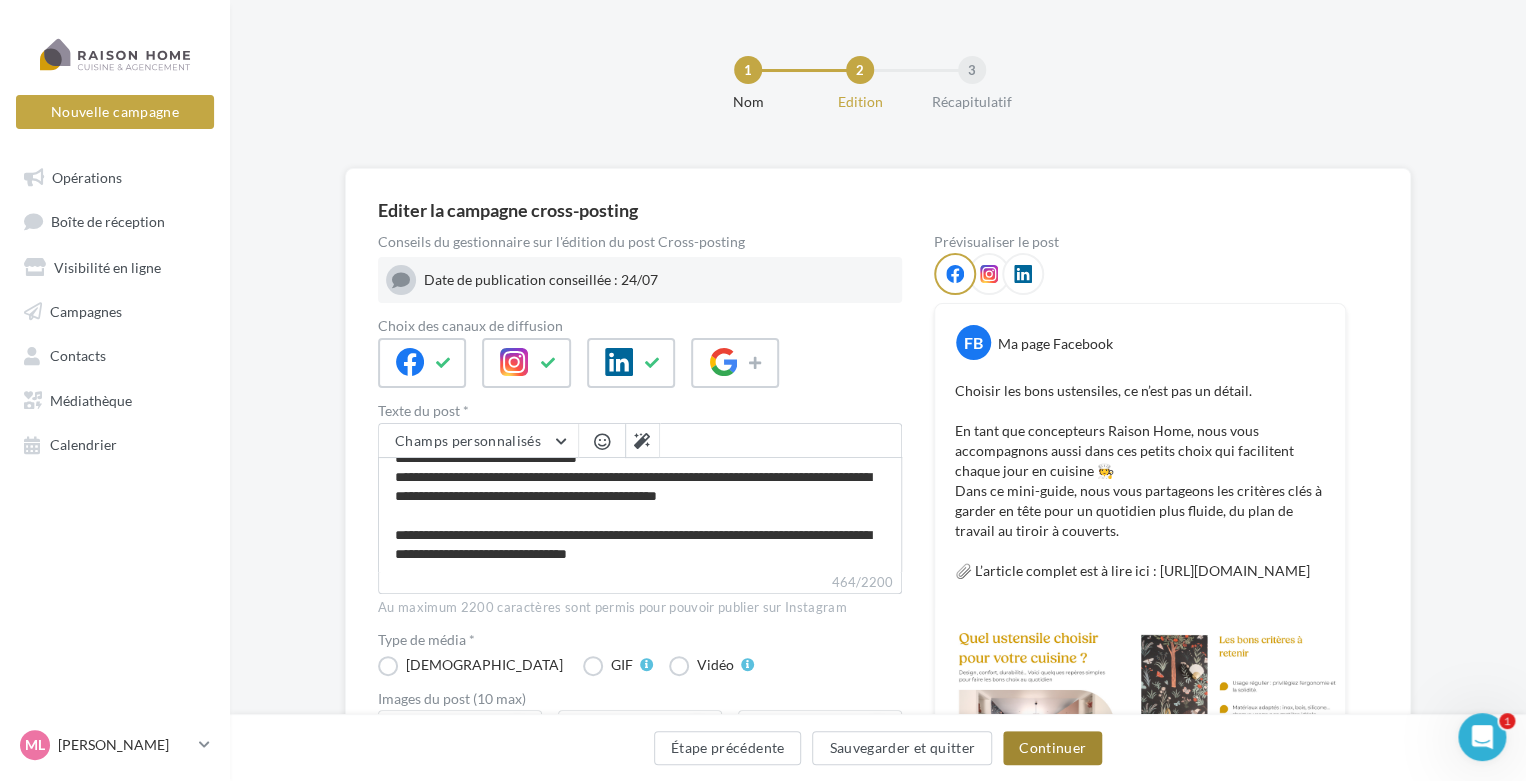 click on "Continuer" at bounding box center (1052, 748) 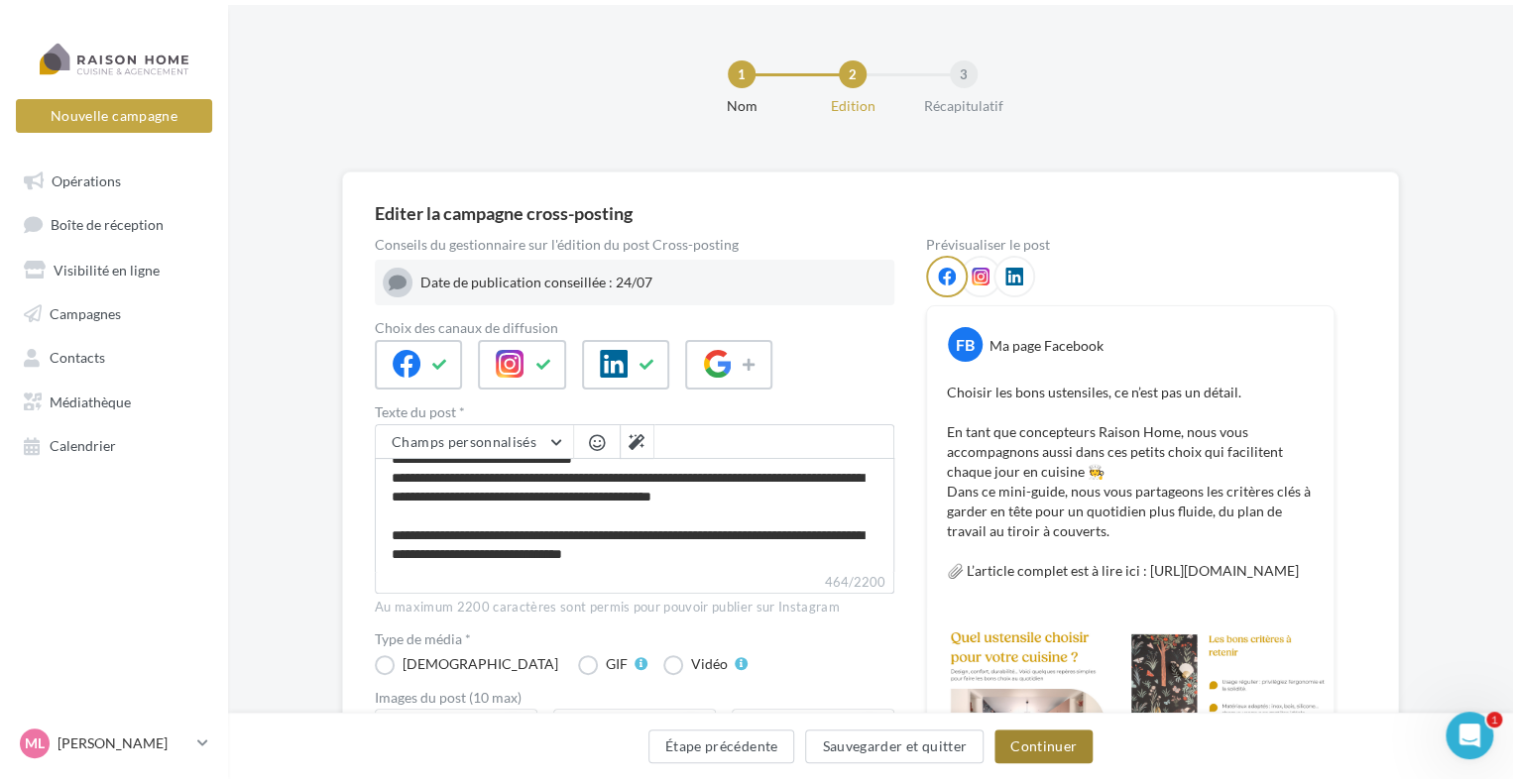 scroll, scrollTop: 0, scrollLeft: 0, axis: both 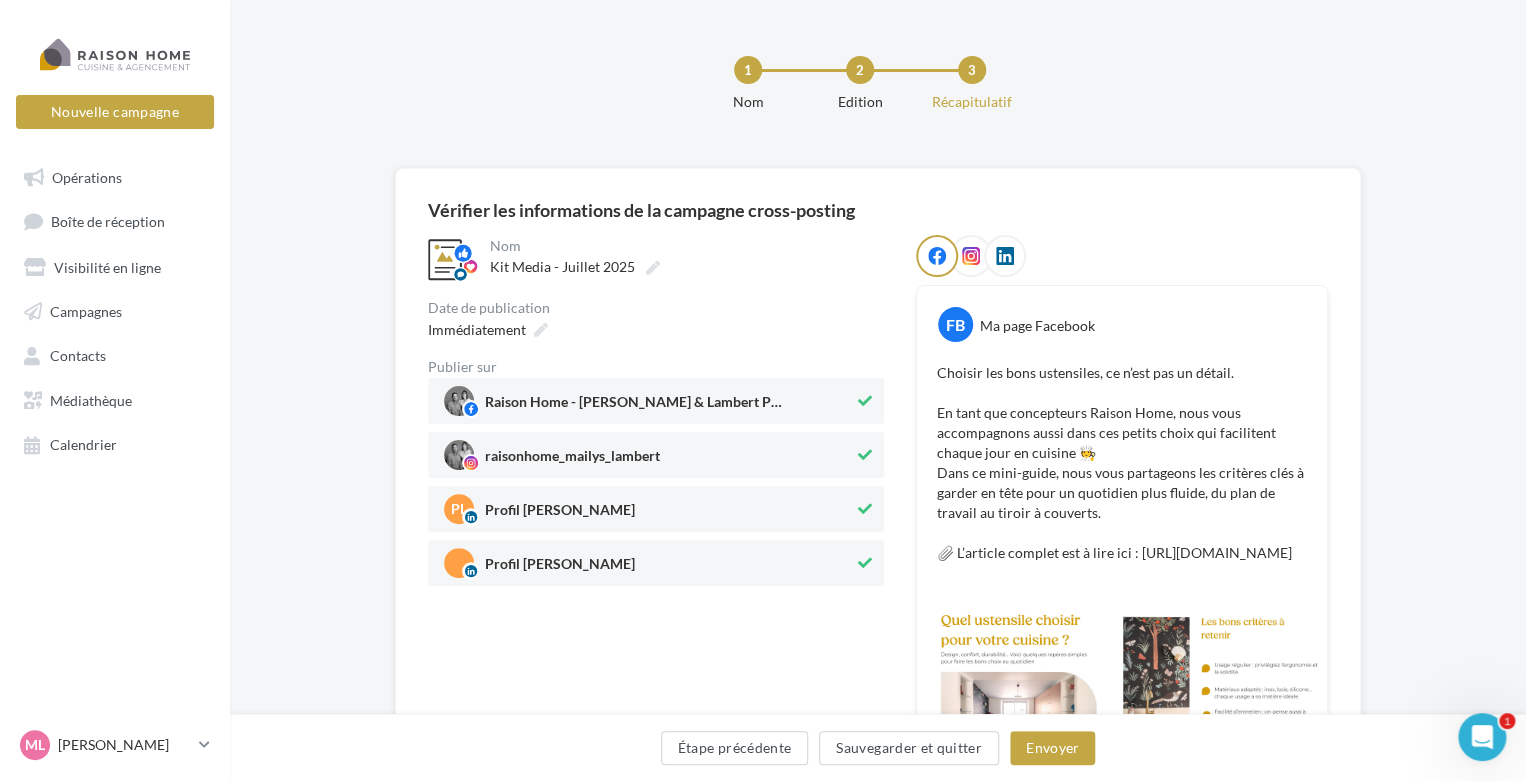 click on "PL
Profil Lambert Piquemal" at bounding box center (649, 509) 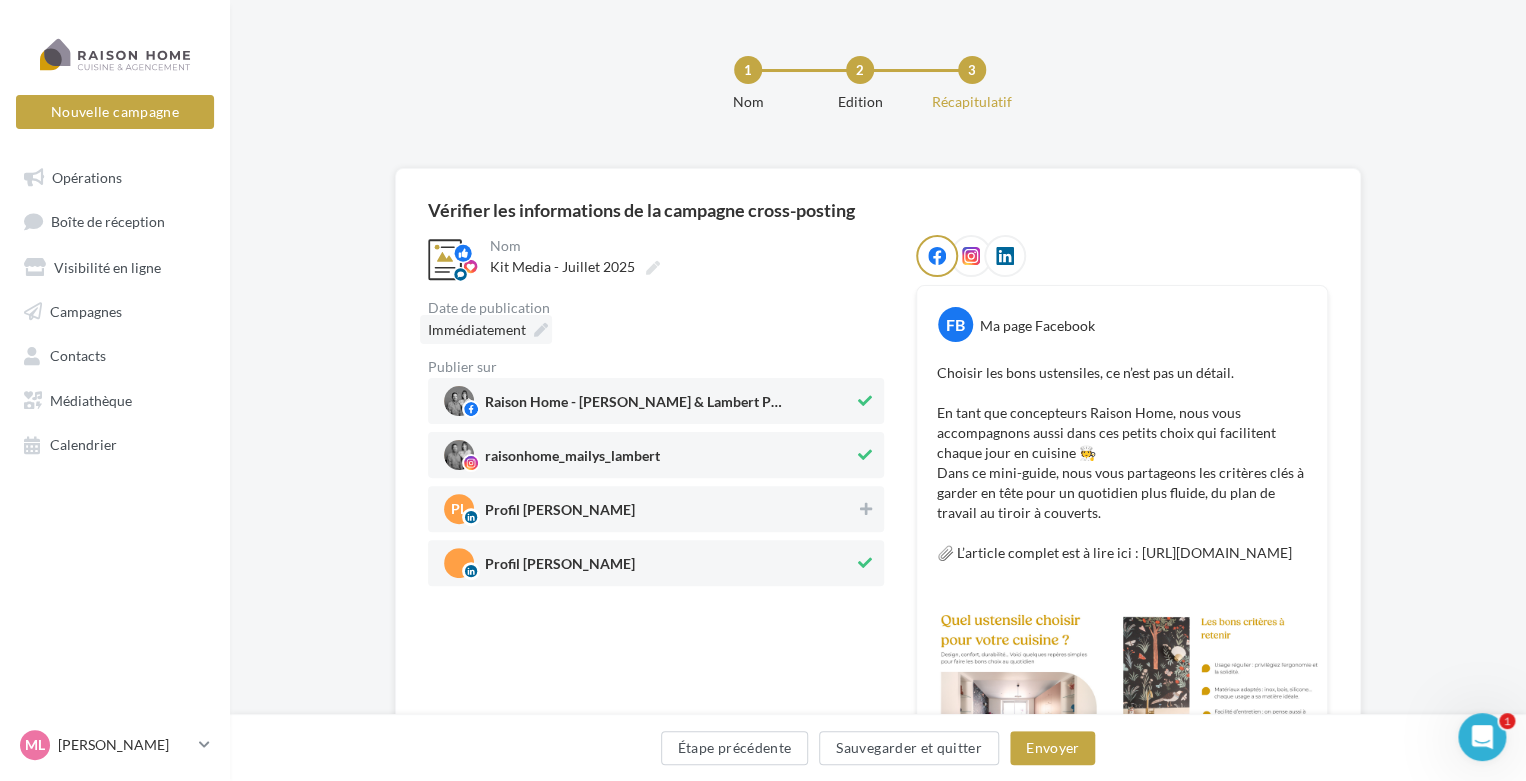 click on "Immédiatement" at bounding box center (477, 329) 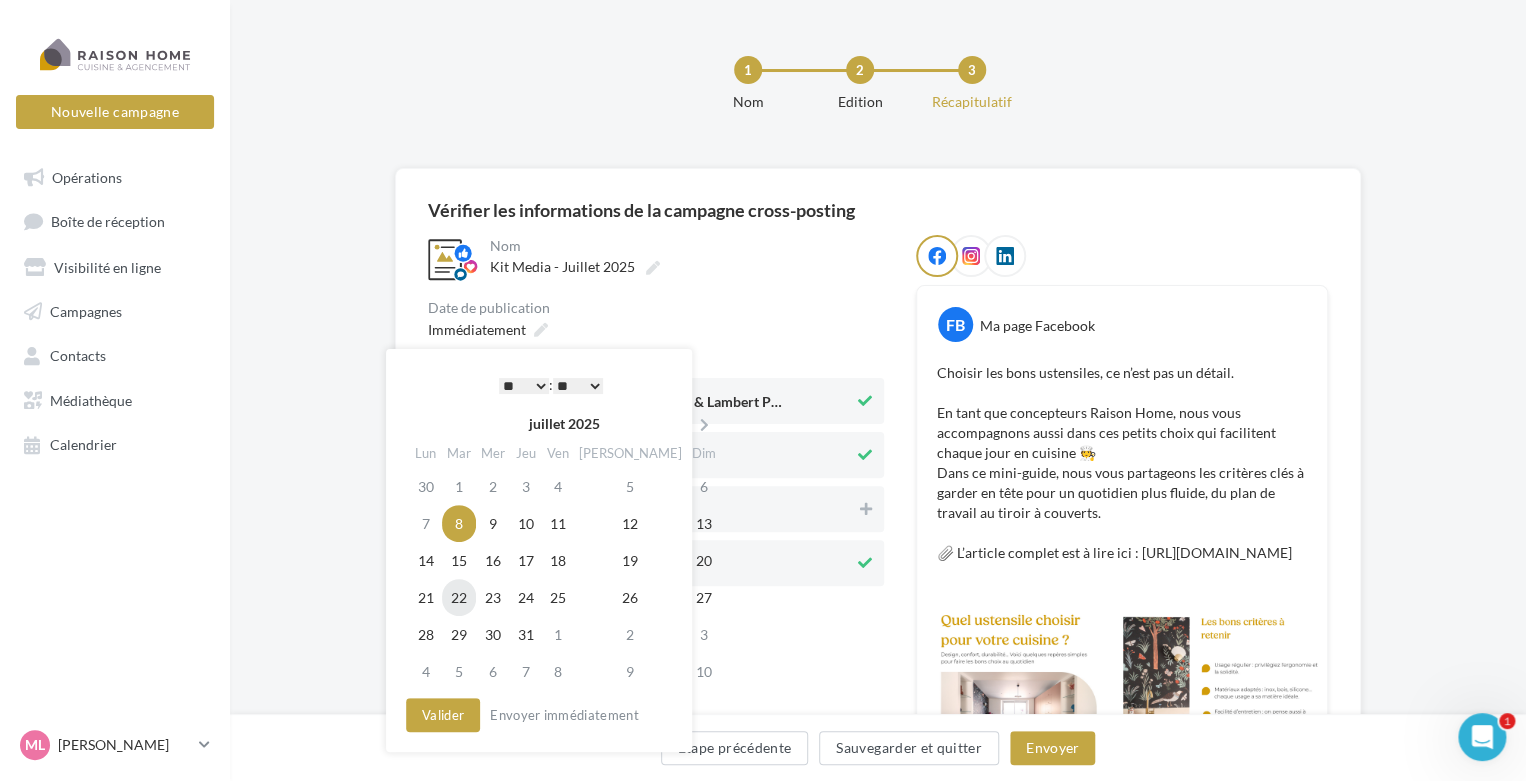 click on "22" at bounding box center [459, 597] 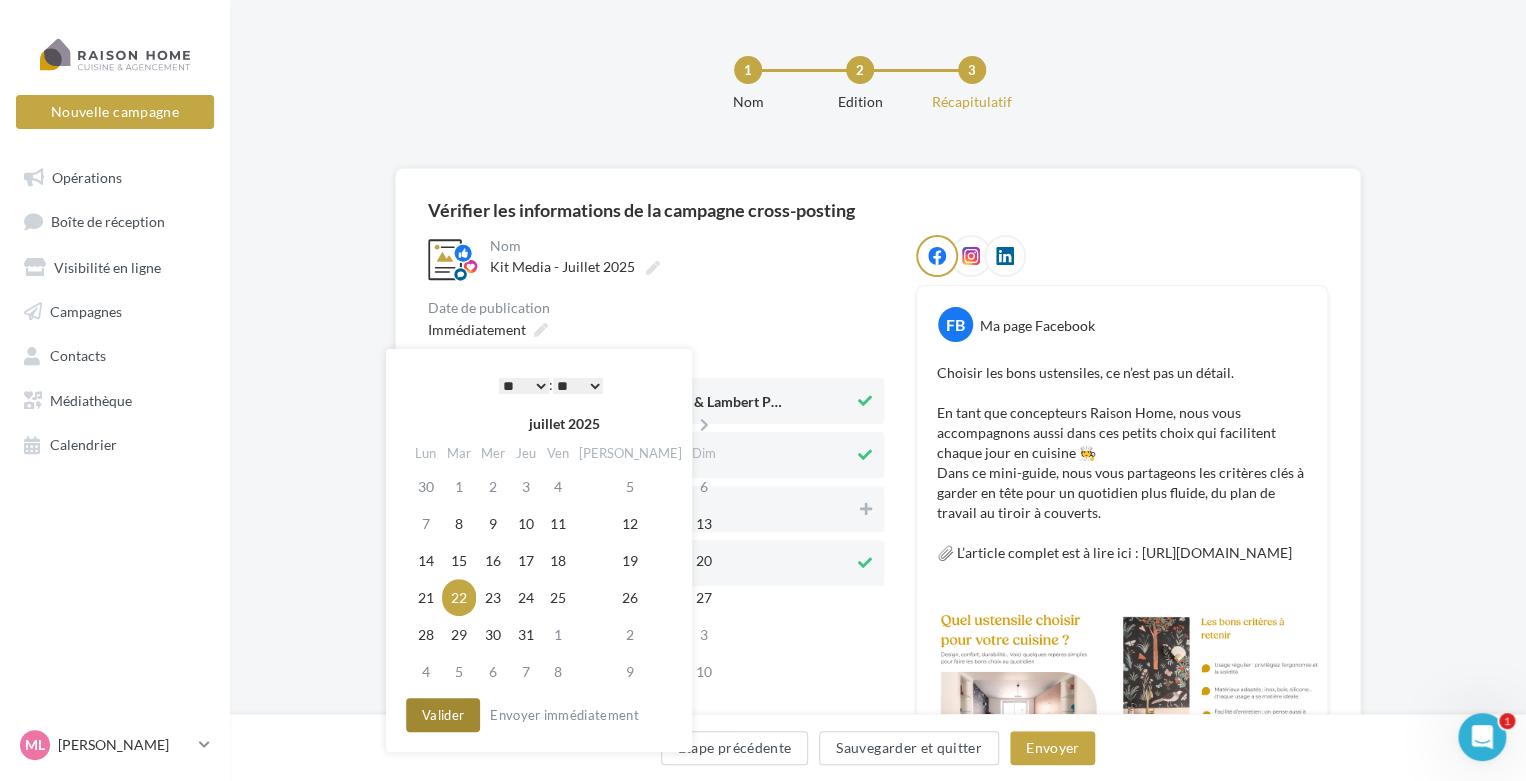 click on "Valider" at bounding box center (443, 715) 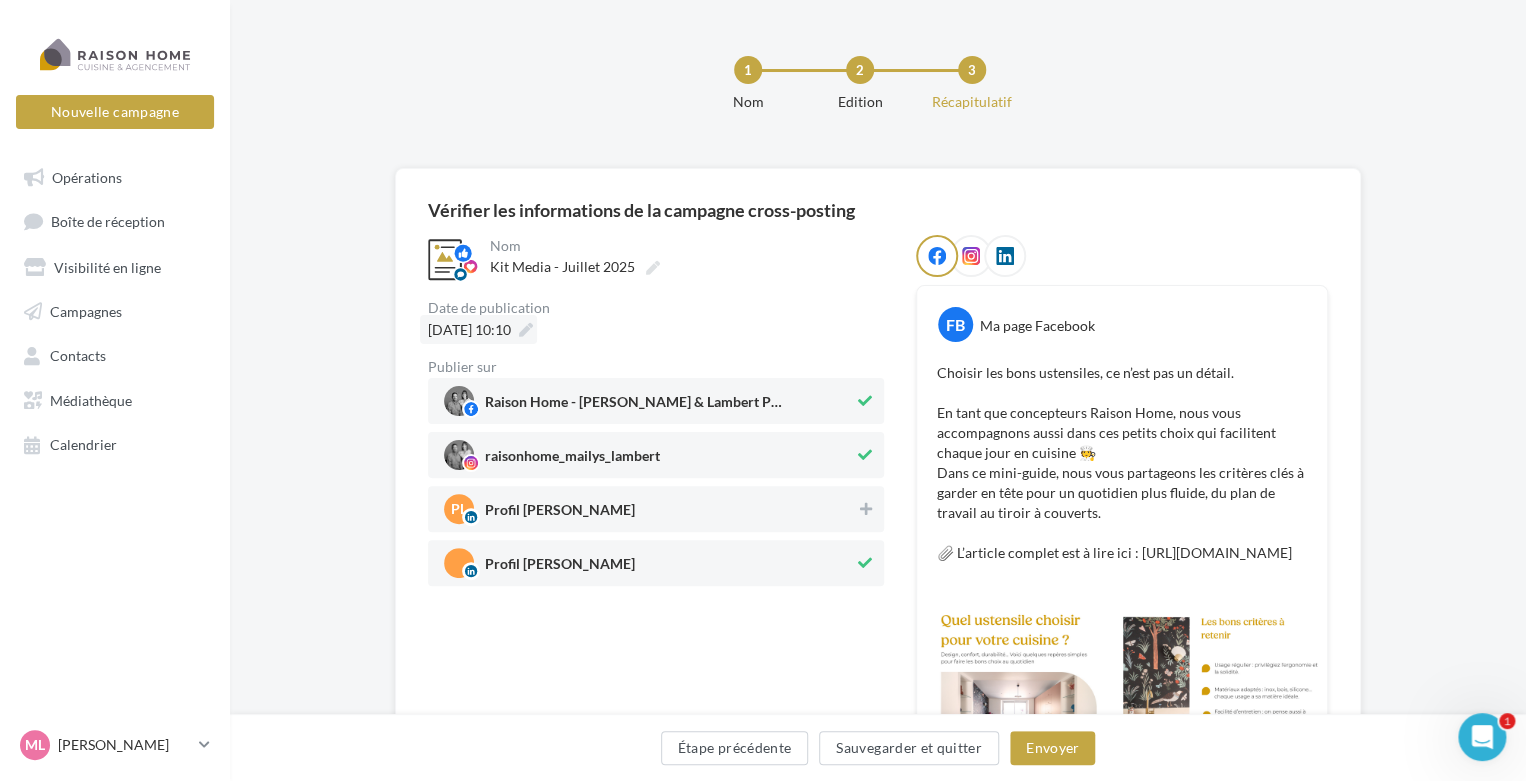 click at bounding box center (526, 330) 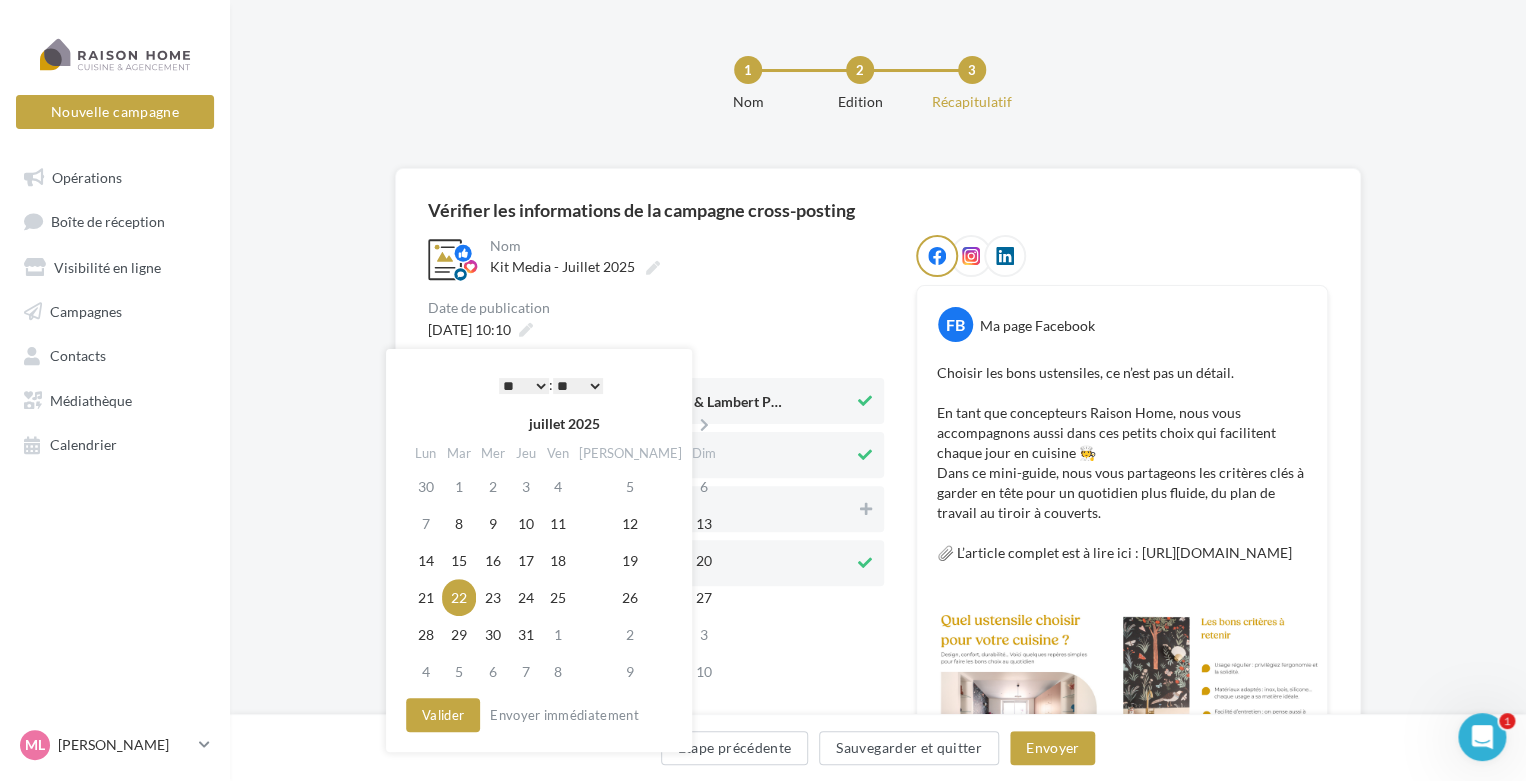 click on "* * * * * * * * * * ** ** ** ** ** ** ** ** ** ** ** ** ** **" at bounding box center [524, 386] 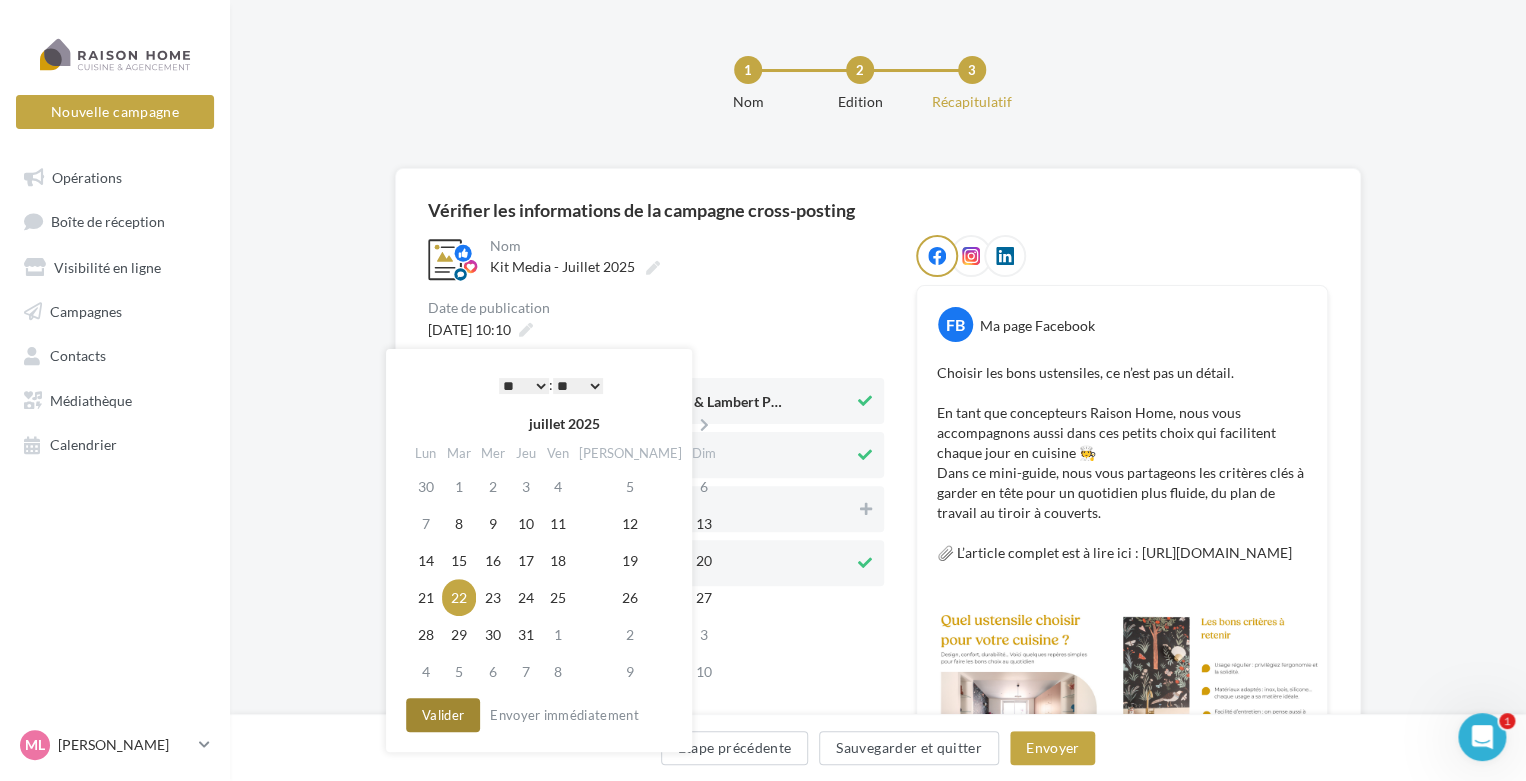 click on "Valider" at bounding box center (443, 715) 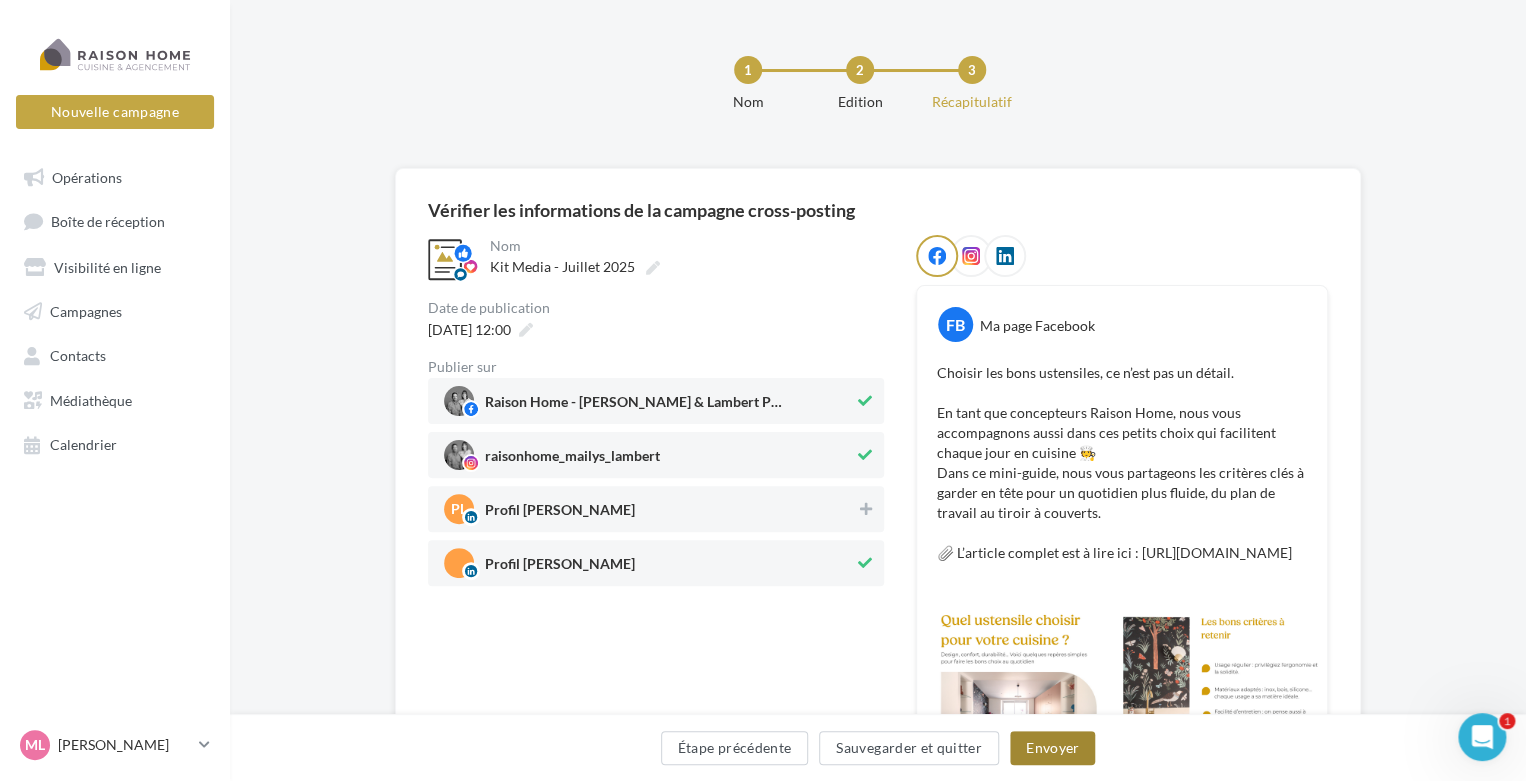 click on "Envoyer" at bounding box center (1052, 748) 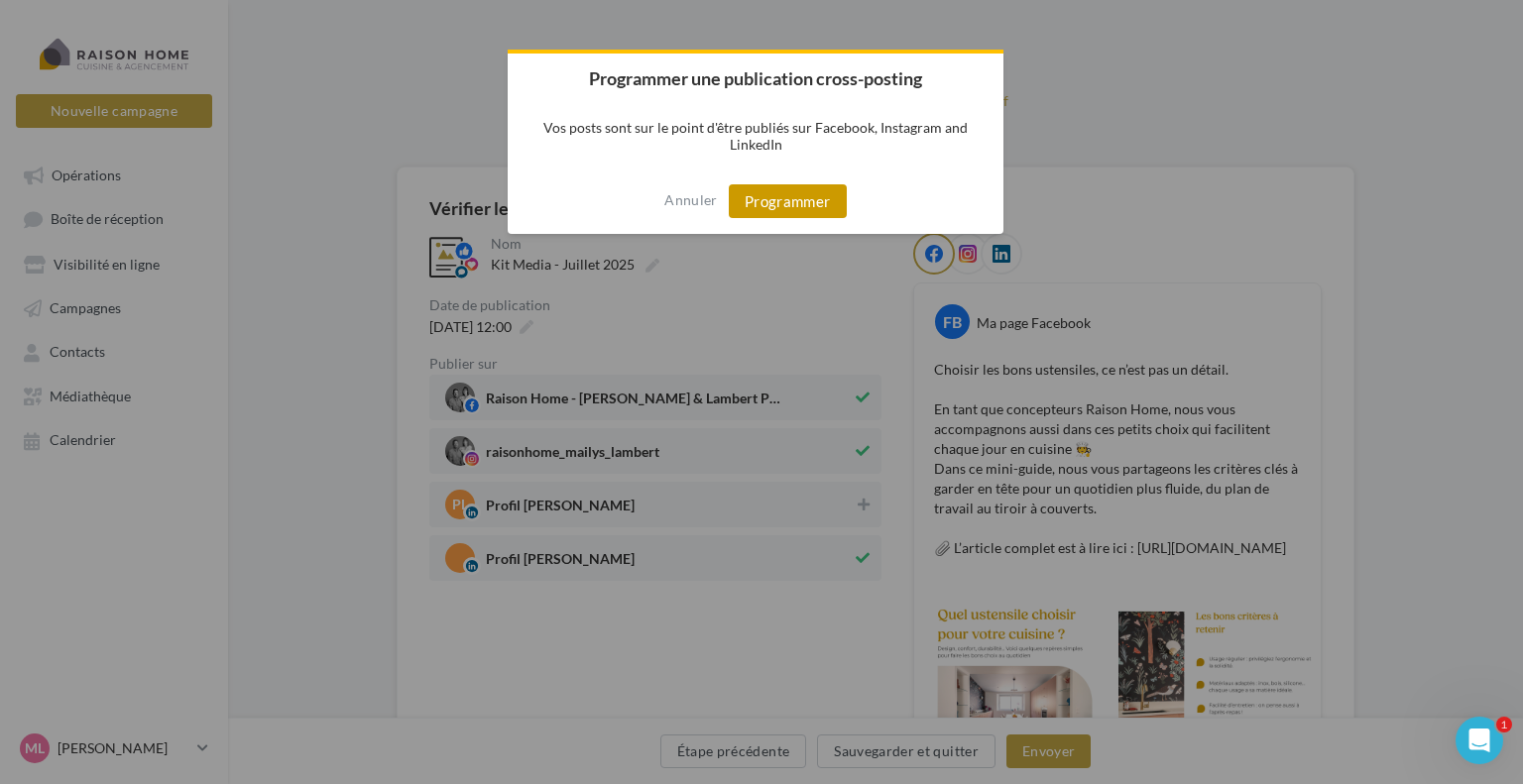 click on "Programmer" at bounding box center [787, 201] 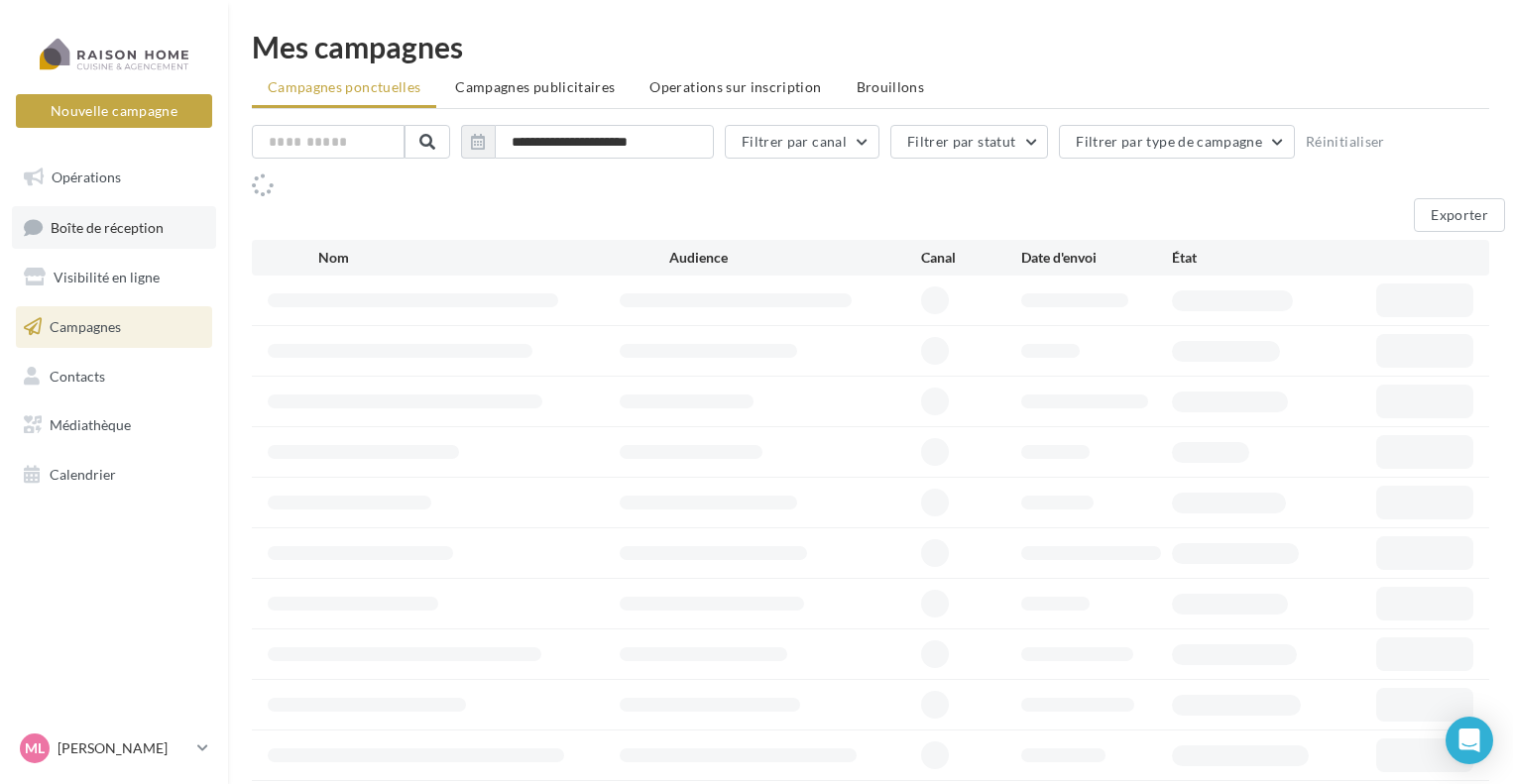scroll, scrollTop: 0, scrollLeft: 0, axis: both 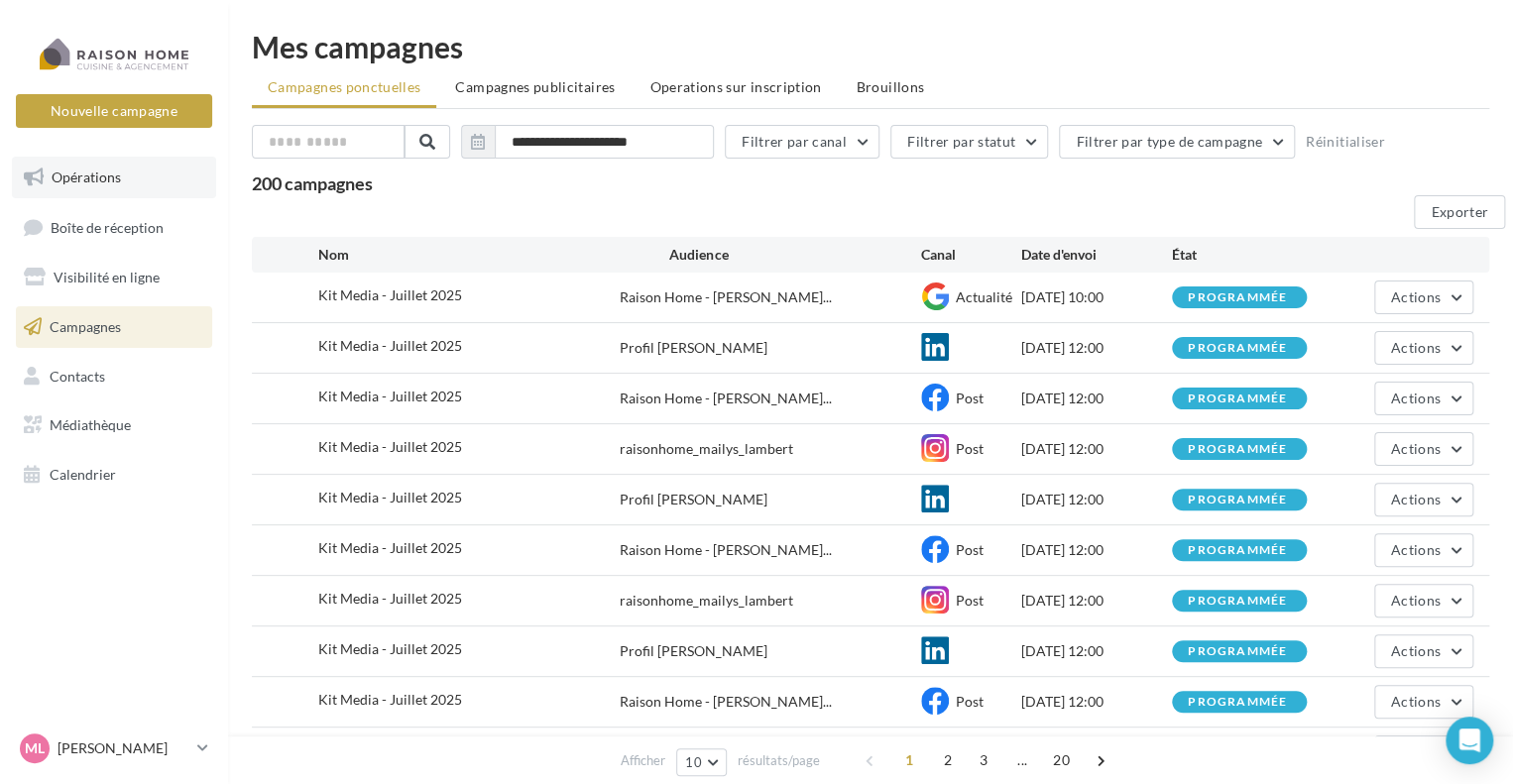 click on "Opérations" at bounding box center [114, 177] 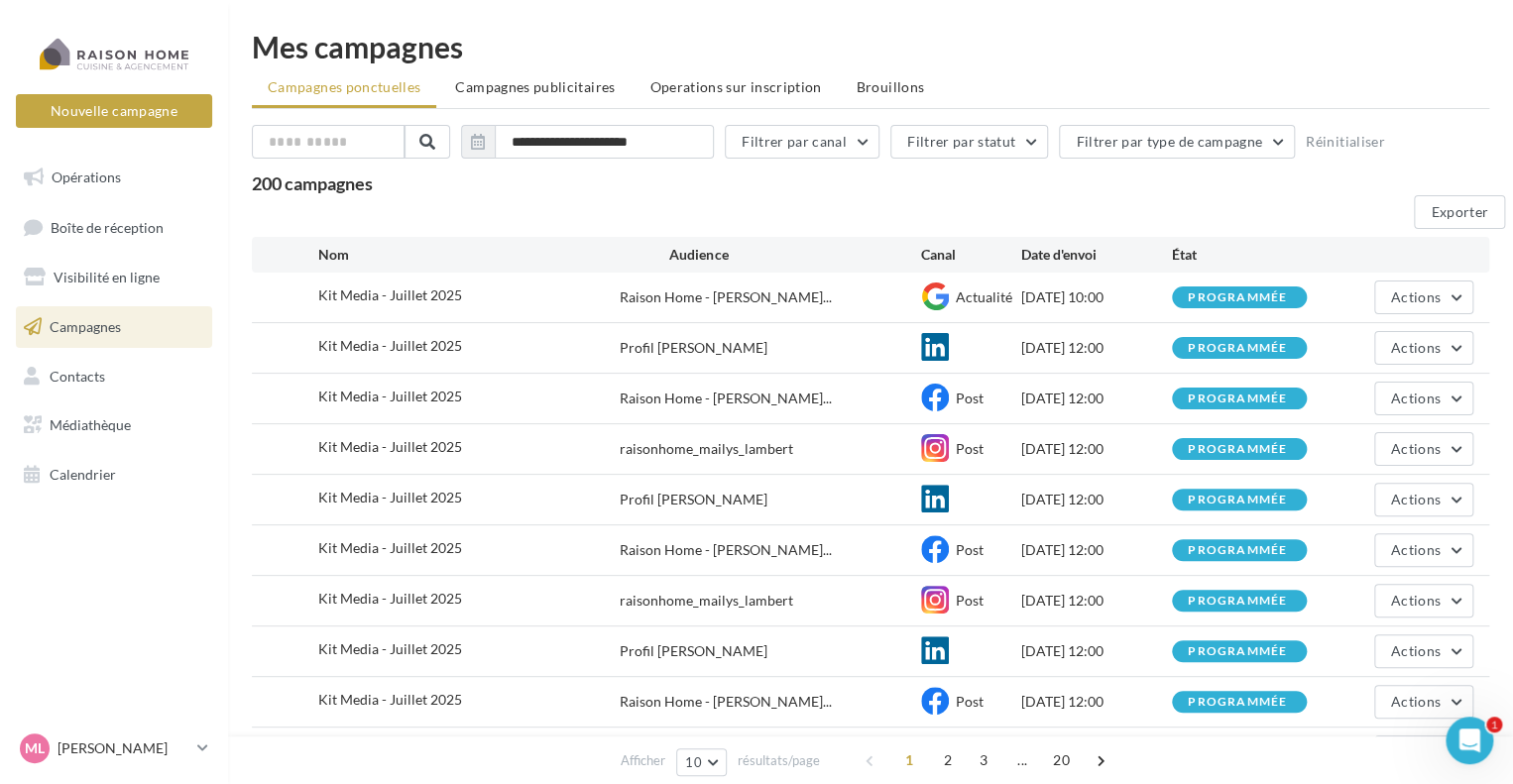 scroll, scrollTop: 0, scrollLeft: 0, axis: both 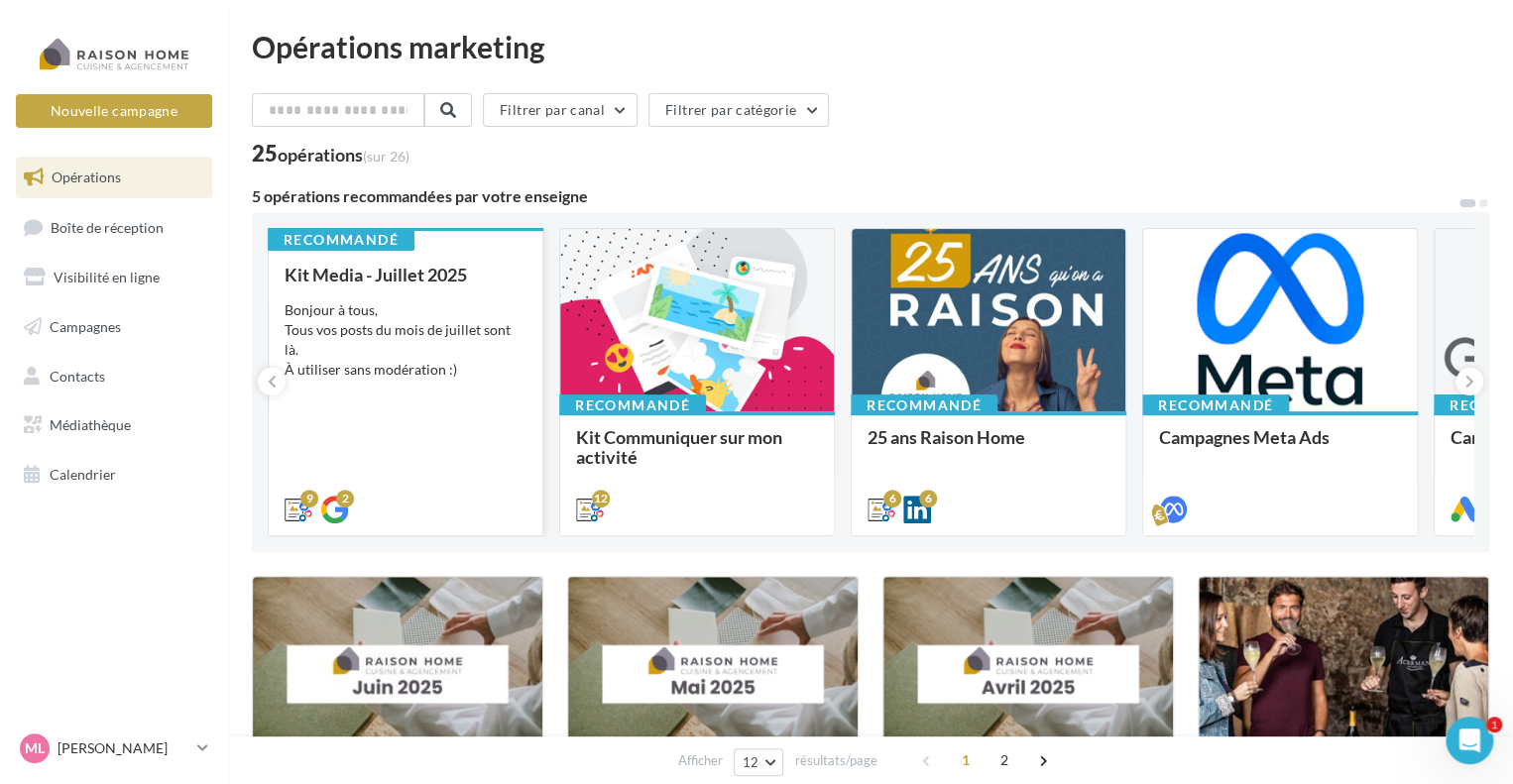 click on "Kit Media - Juillet 2025" at bounding box center [376, 275] 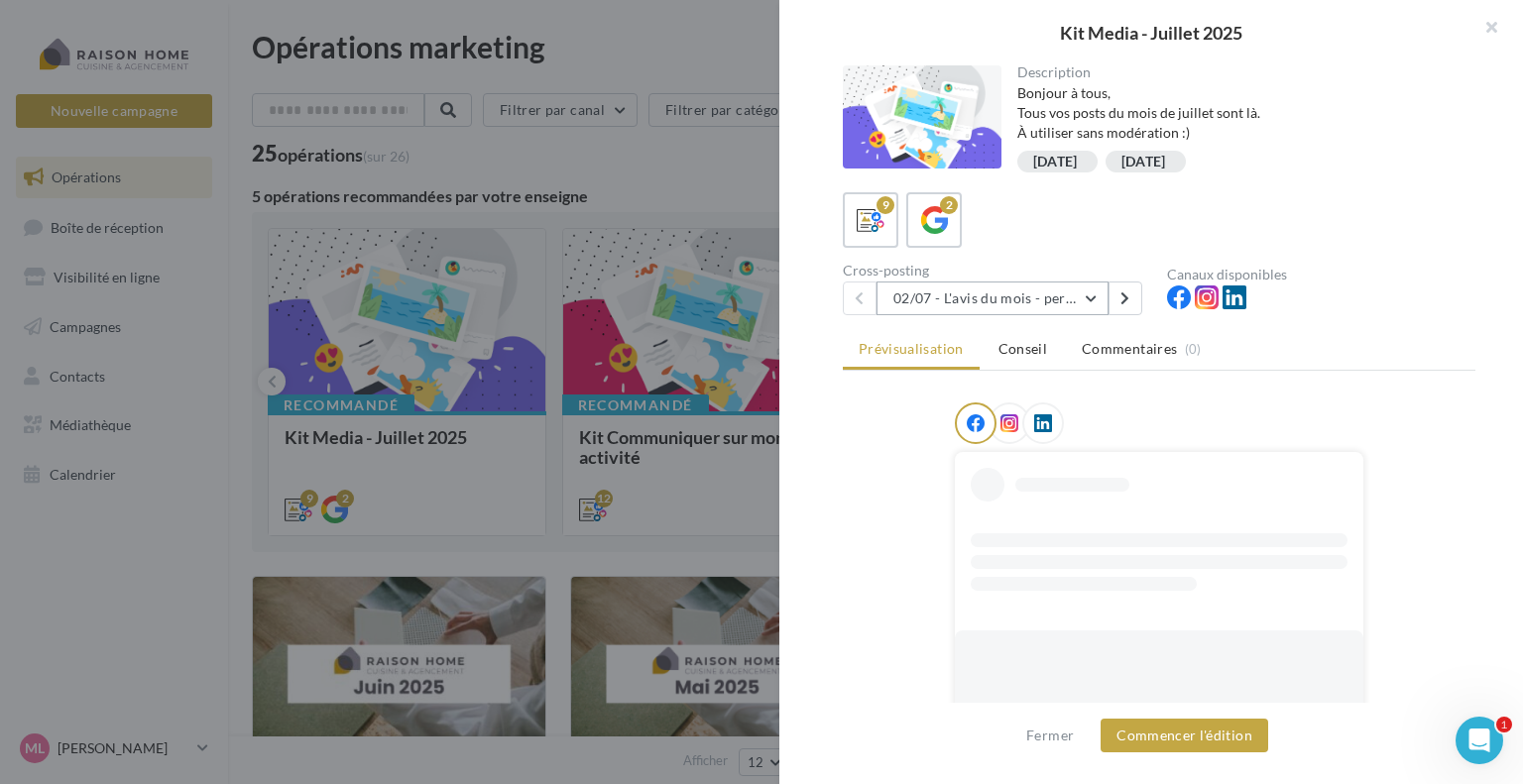 click on "02/07 - L'avis du mois - personnalisble" at bounding box center [993, 298] 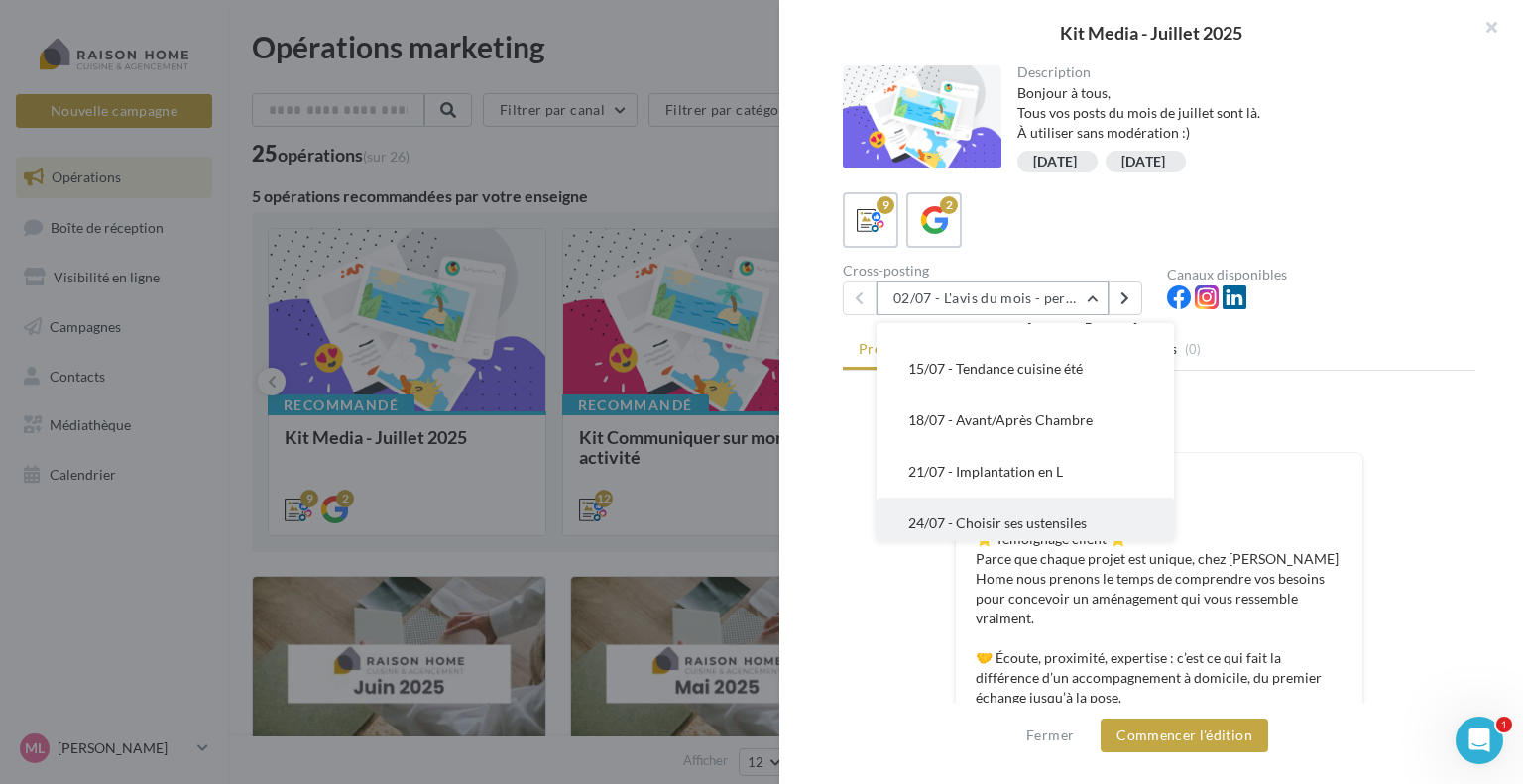 scroll, scrollTop: 87, scrollLeft: 0, axis: vertical 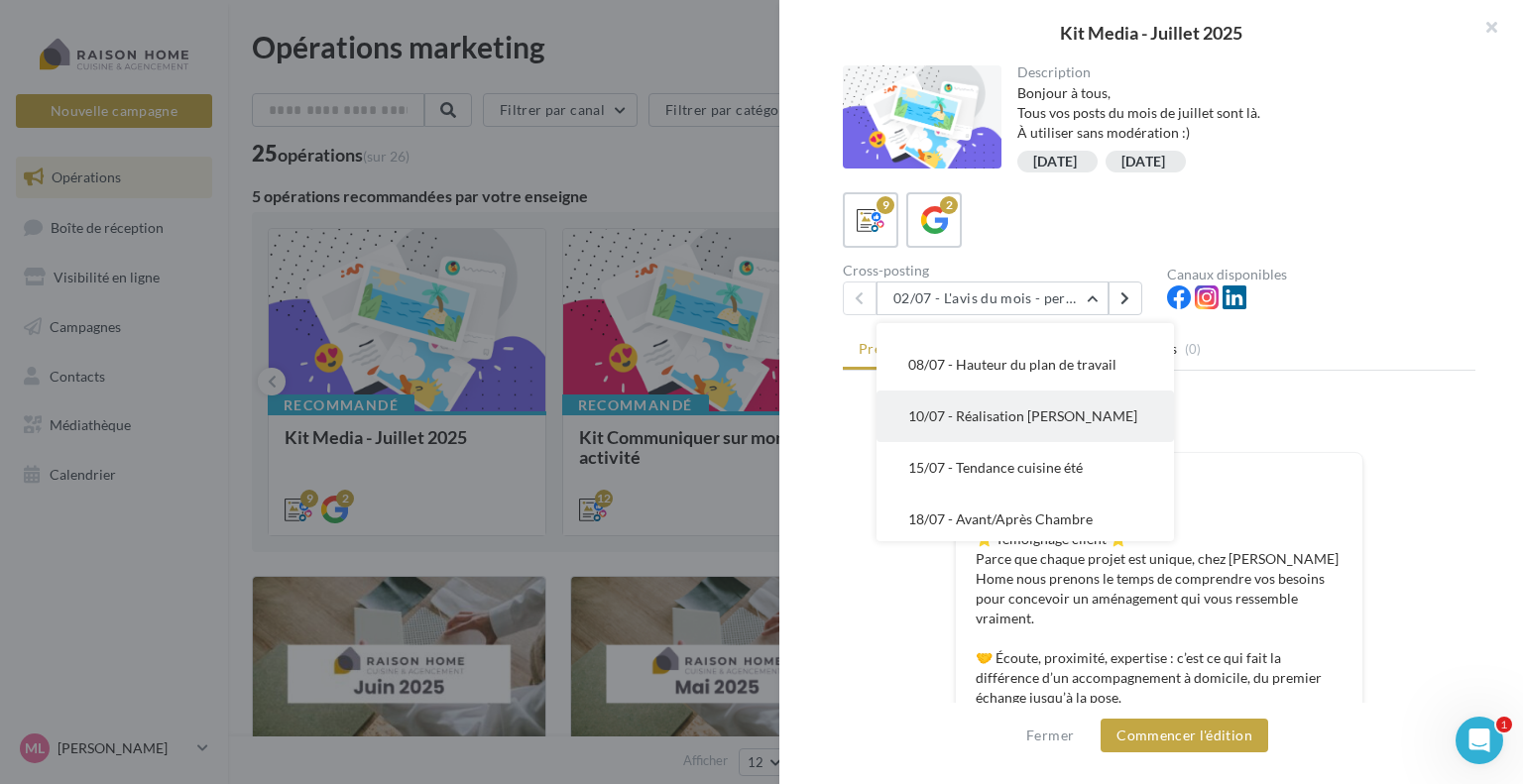 click on "10/07 - Réalisation Steven Le Puil" at bounding box center [1022, 415] 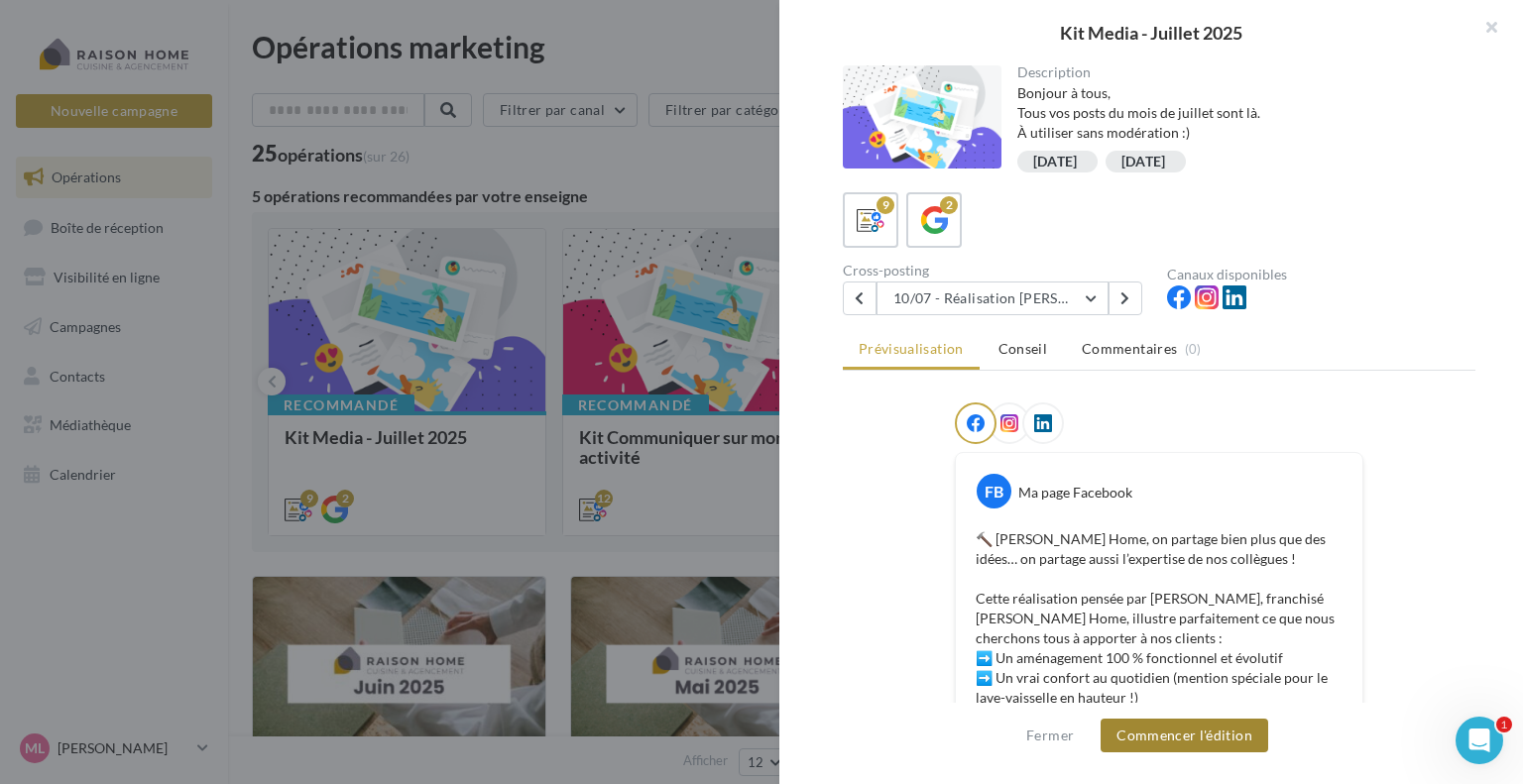 click on "Commencer l'édition" at bounding box center (1184, 735) 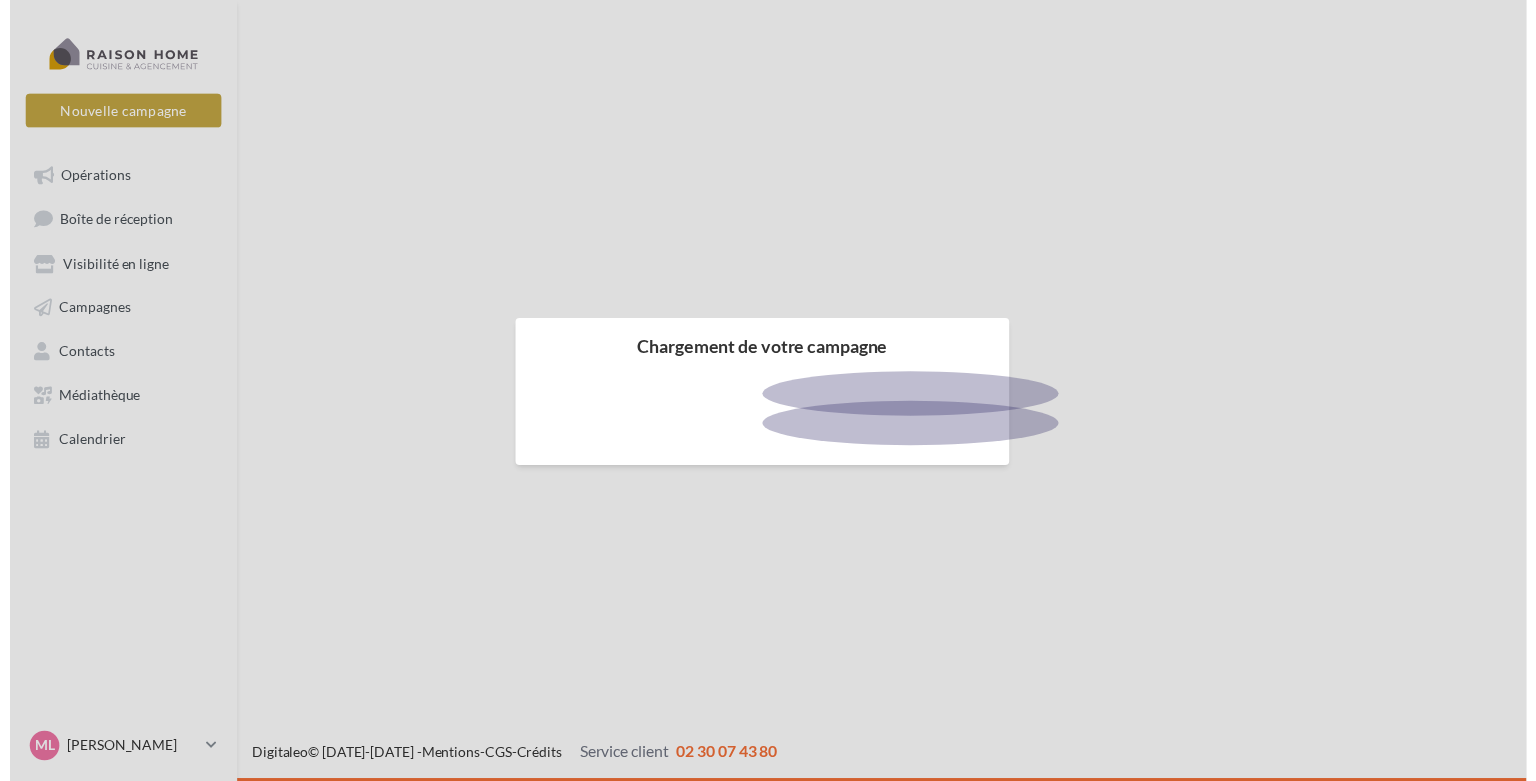 scroll, scrollTop: 0, scrollLeft: 0, axis: both 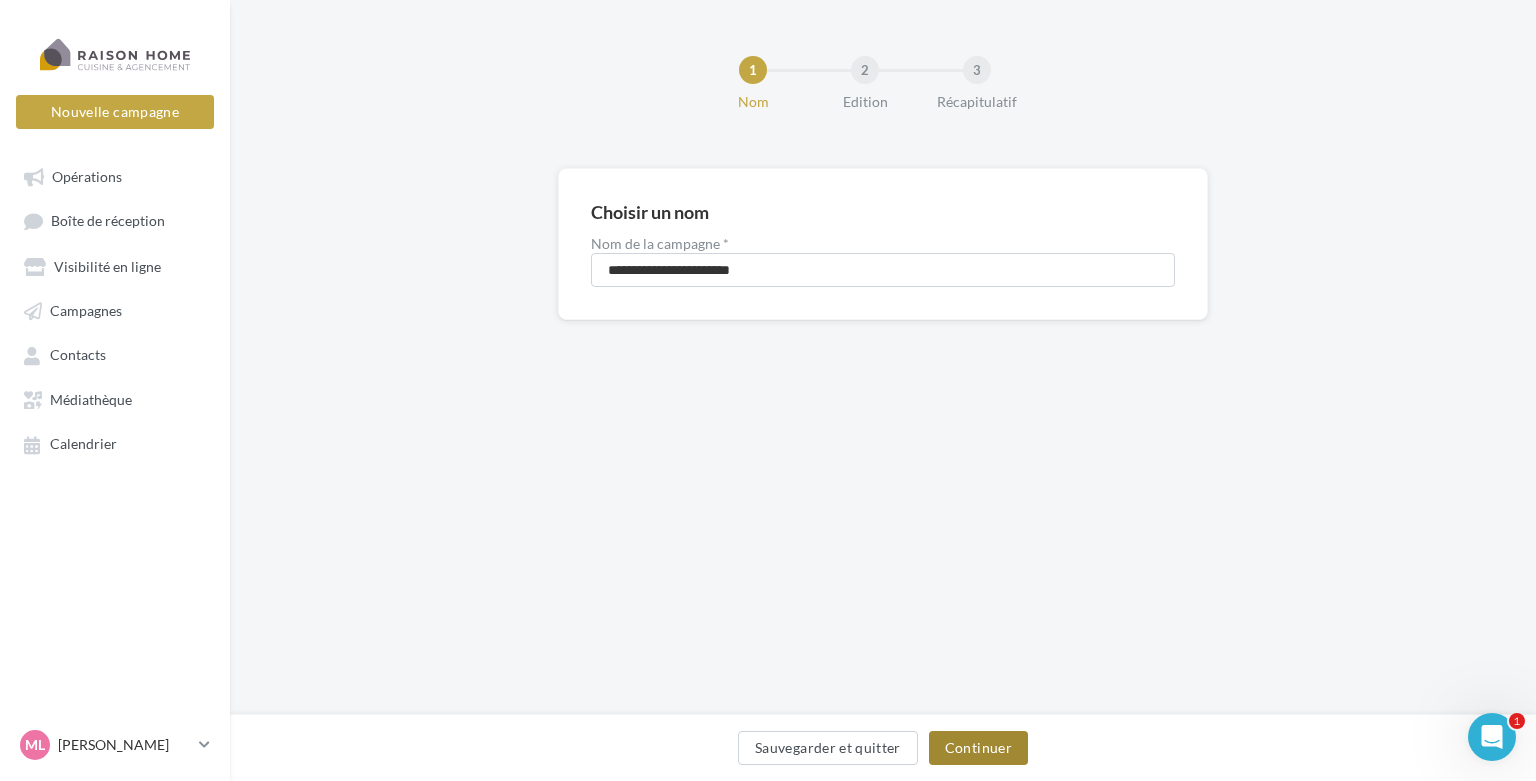 click on "Continuer" at bounding box center [978, 748] 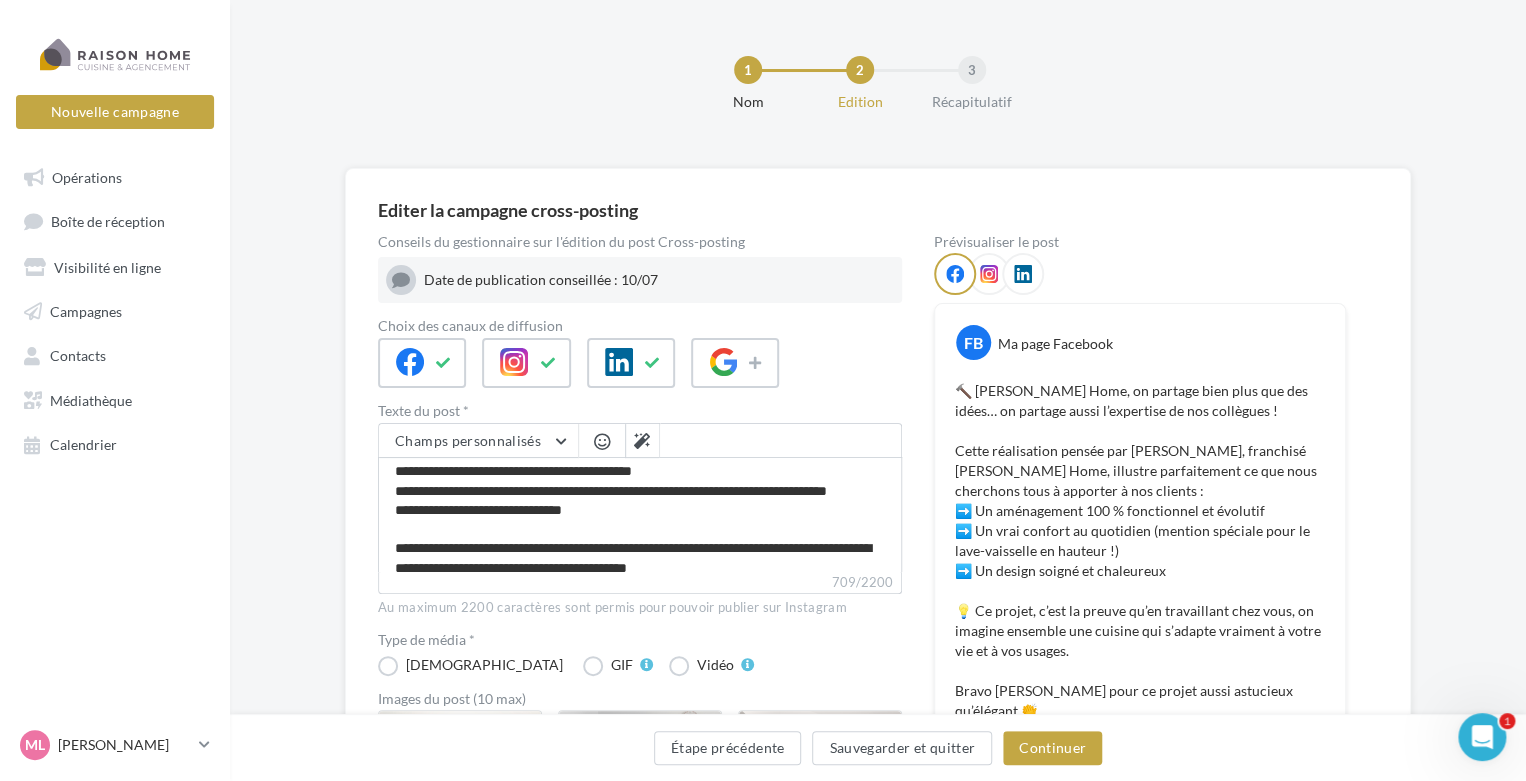 scroll, scrollTop: 200, scrollLeft: 0, axis: vertical 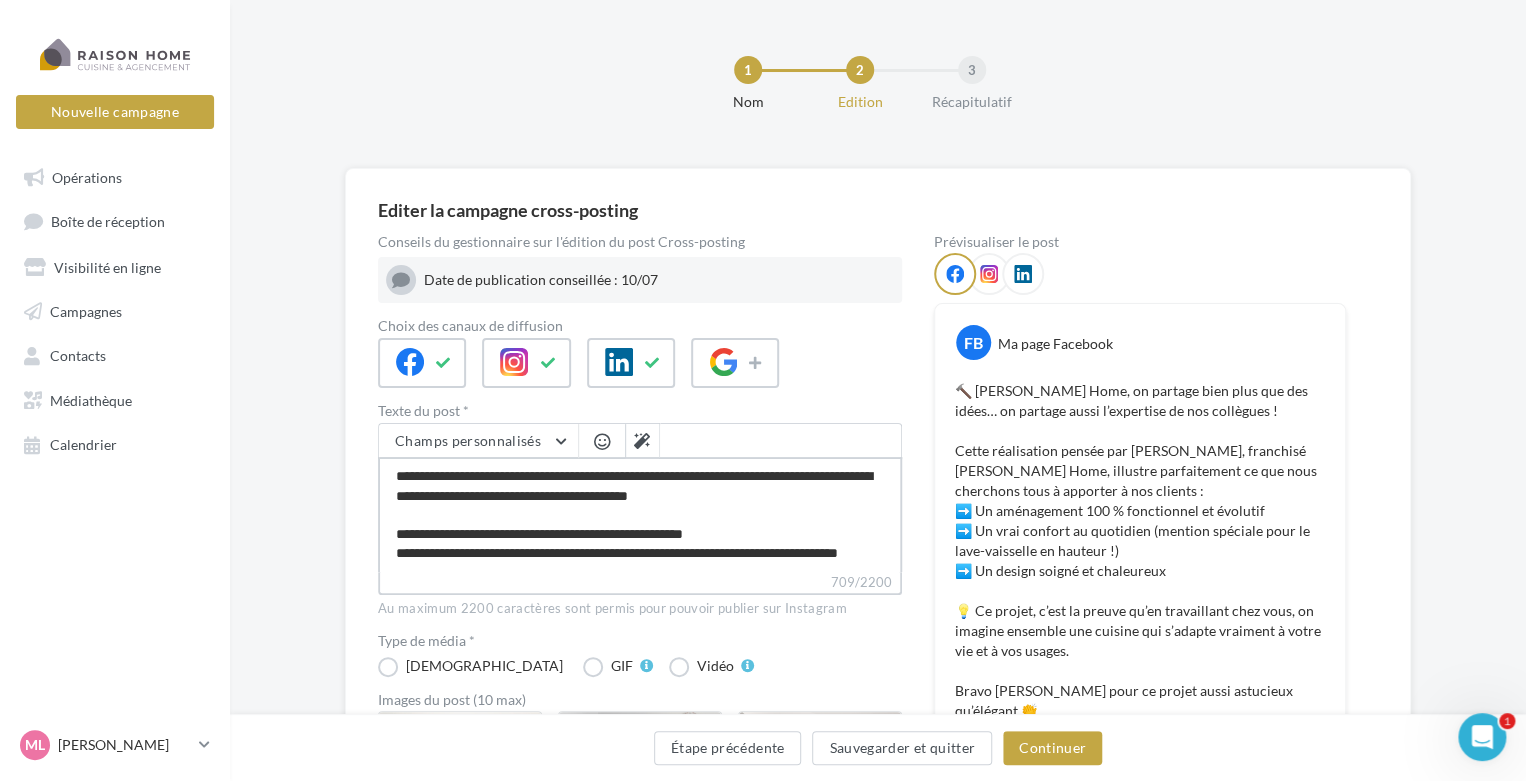 click on "**********" at bounding box center [640, 514] 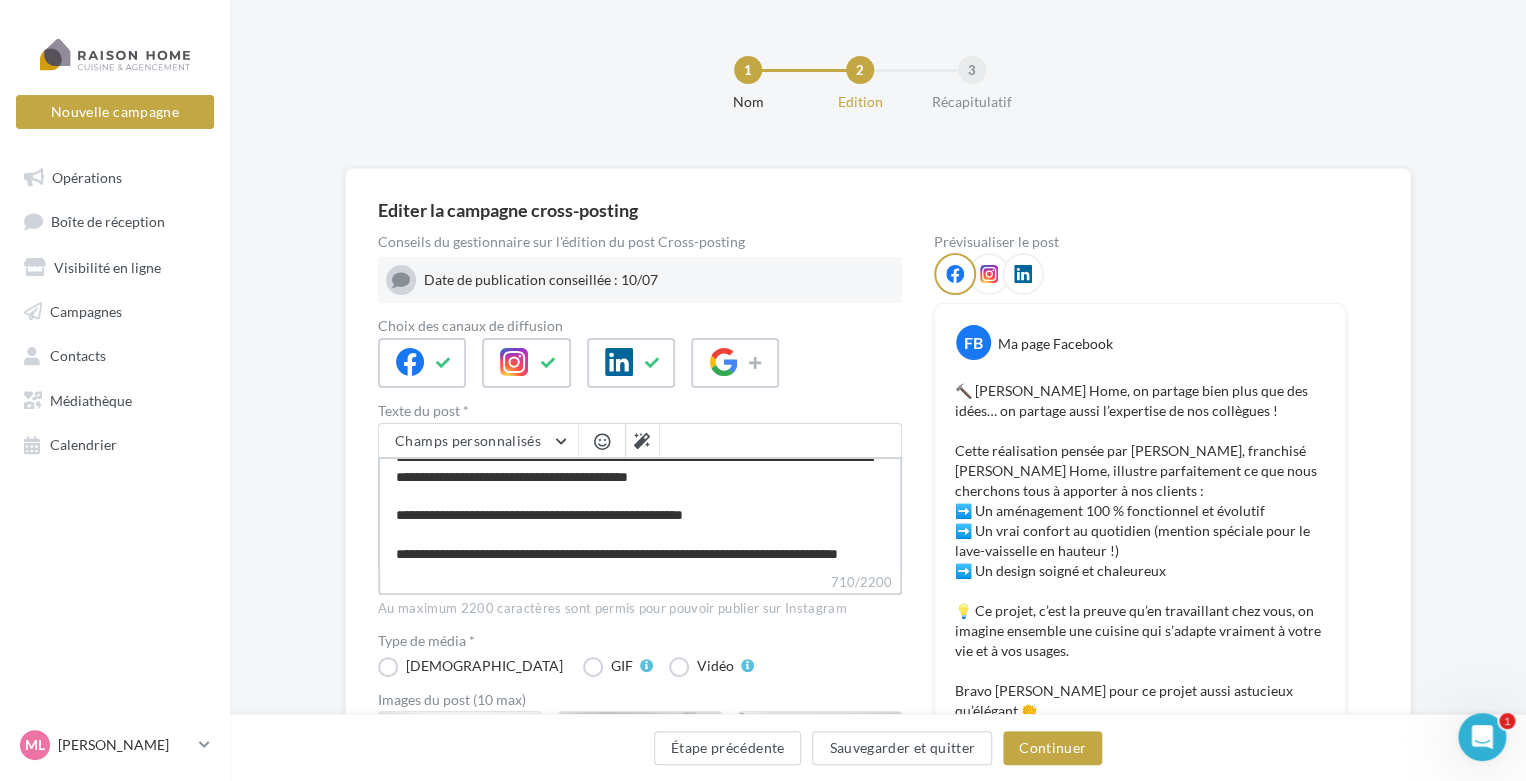 scroll, scrollTop: 229, scrollLeft: 0, axis: vertical 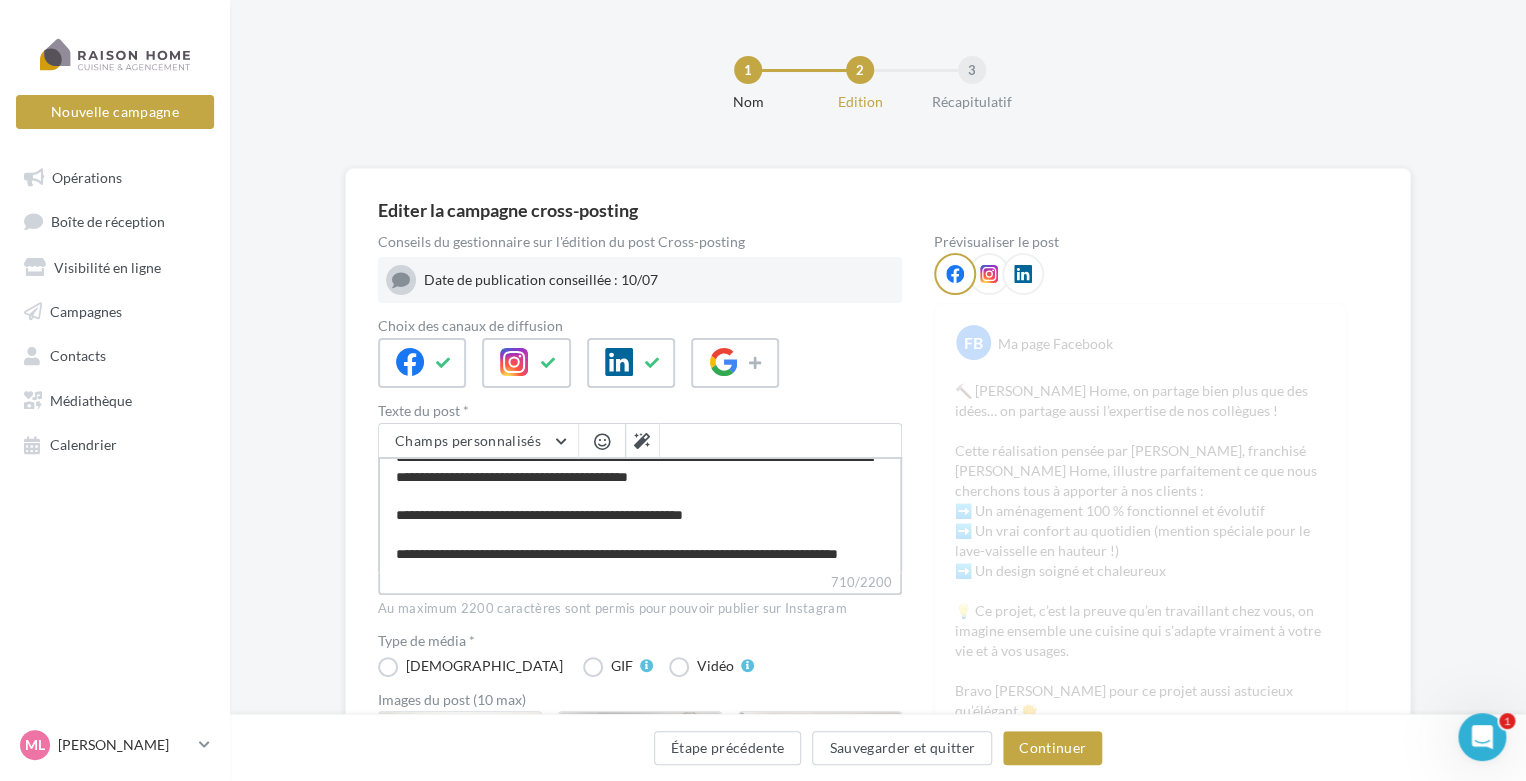 drag, startPoint x: 647, startPoint y: 533, endPoint x: 768, endPoint y: 557, distance: 123.35721 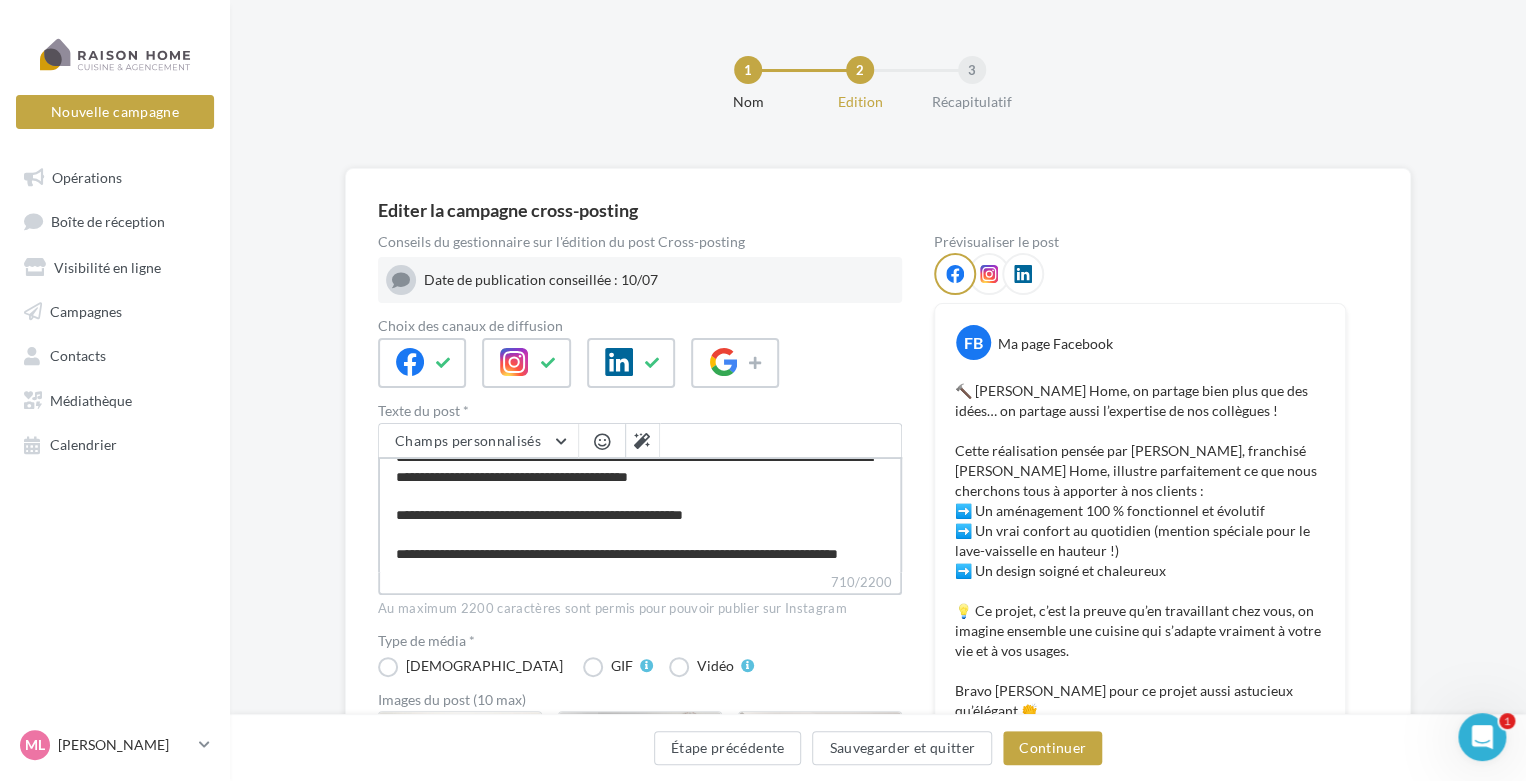 type on "**********" 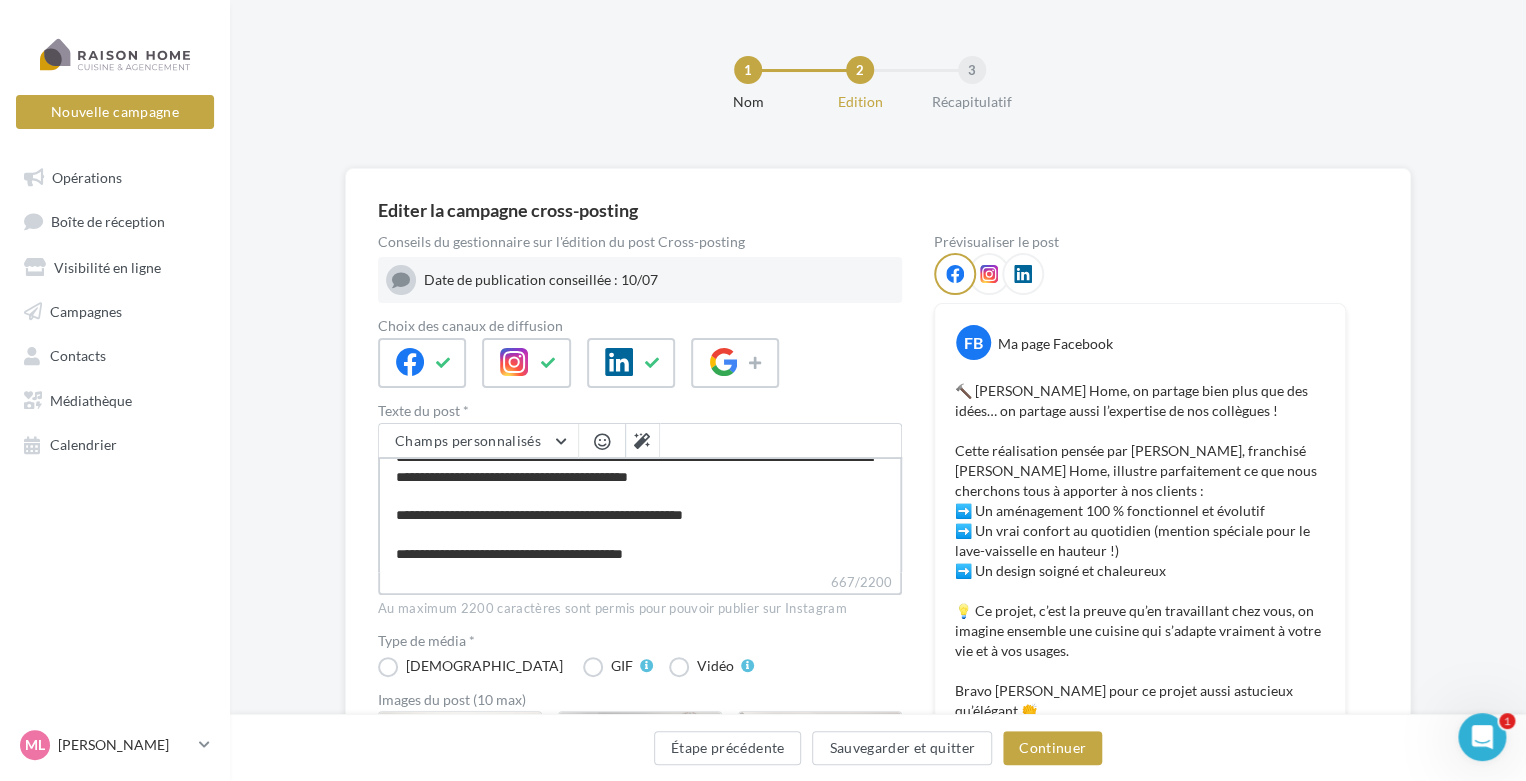 type on "**********" 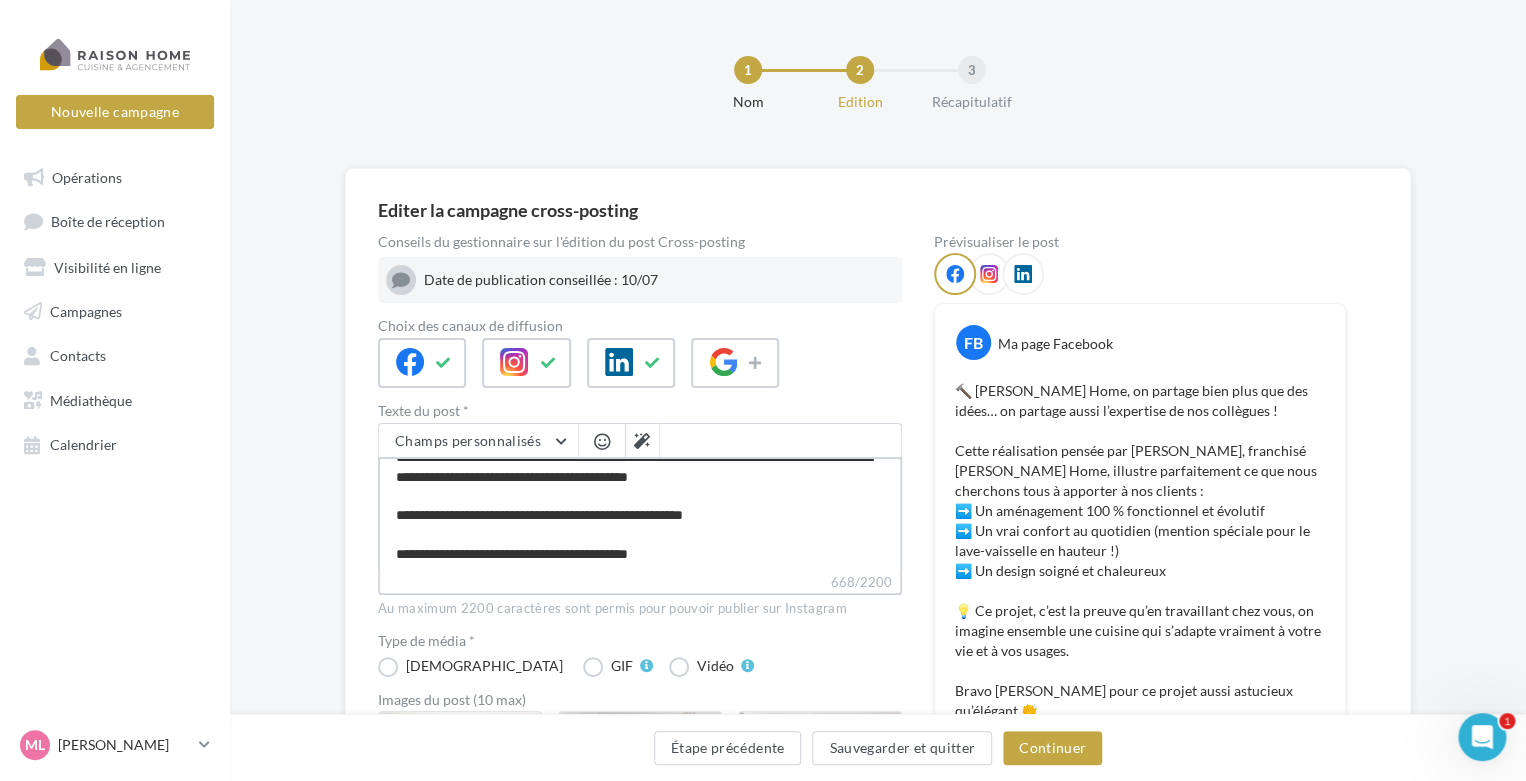 type on "**********" 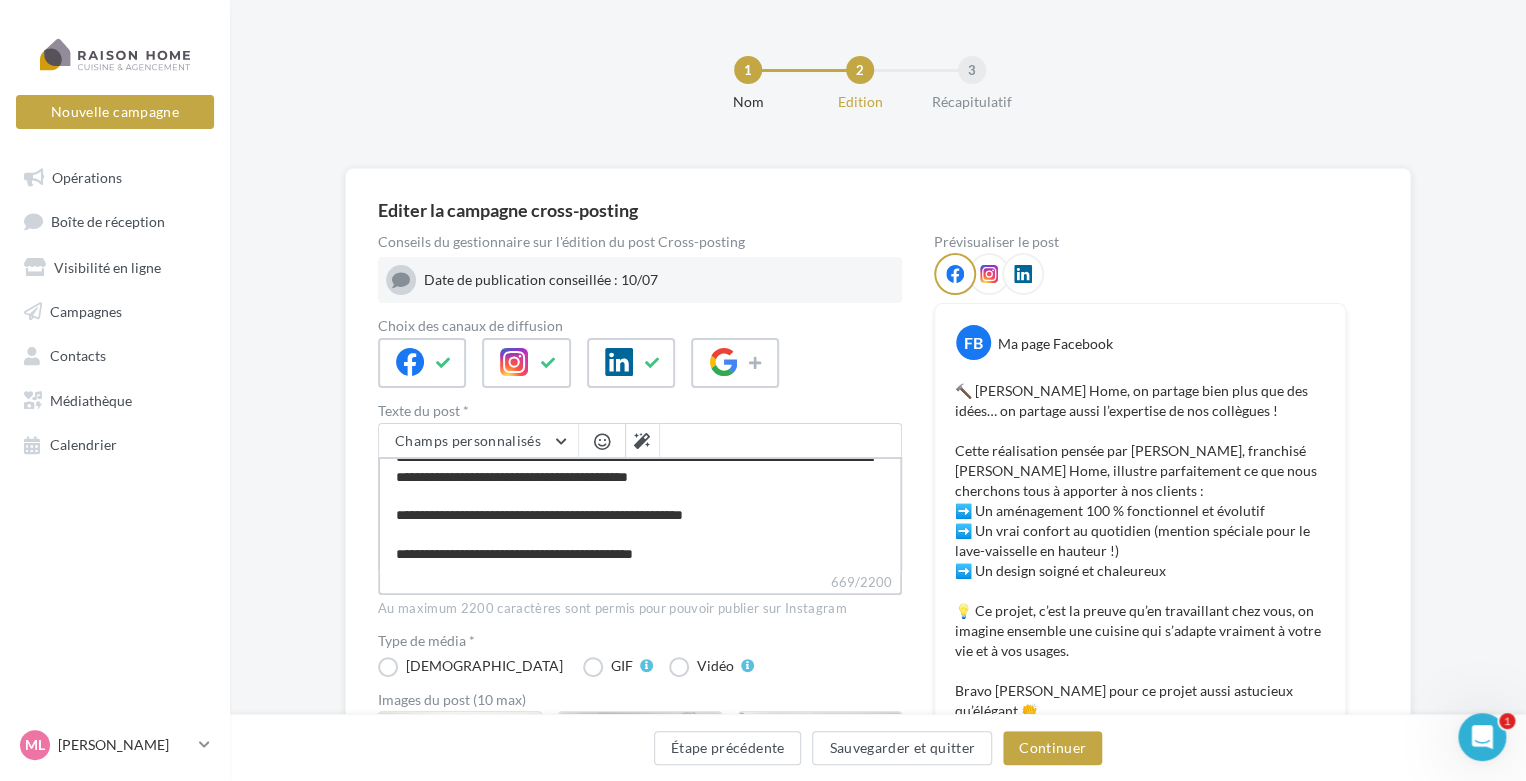 paste on "**********" 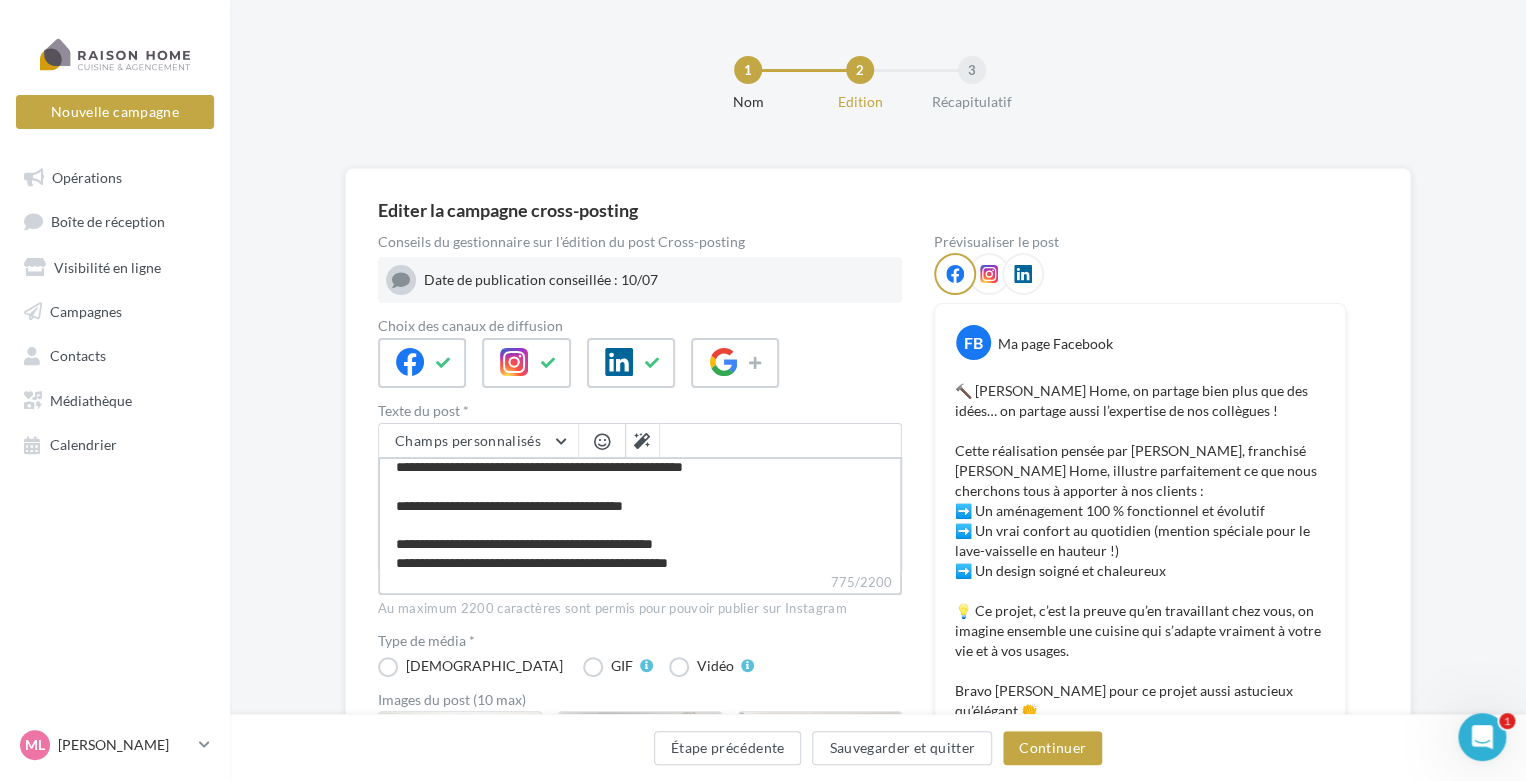 scroll, scrollTop: 259, scrollLeft: 0, axis: vertical 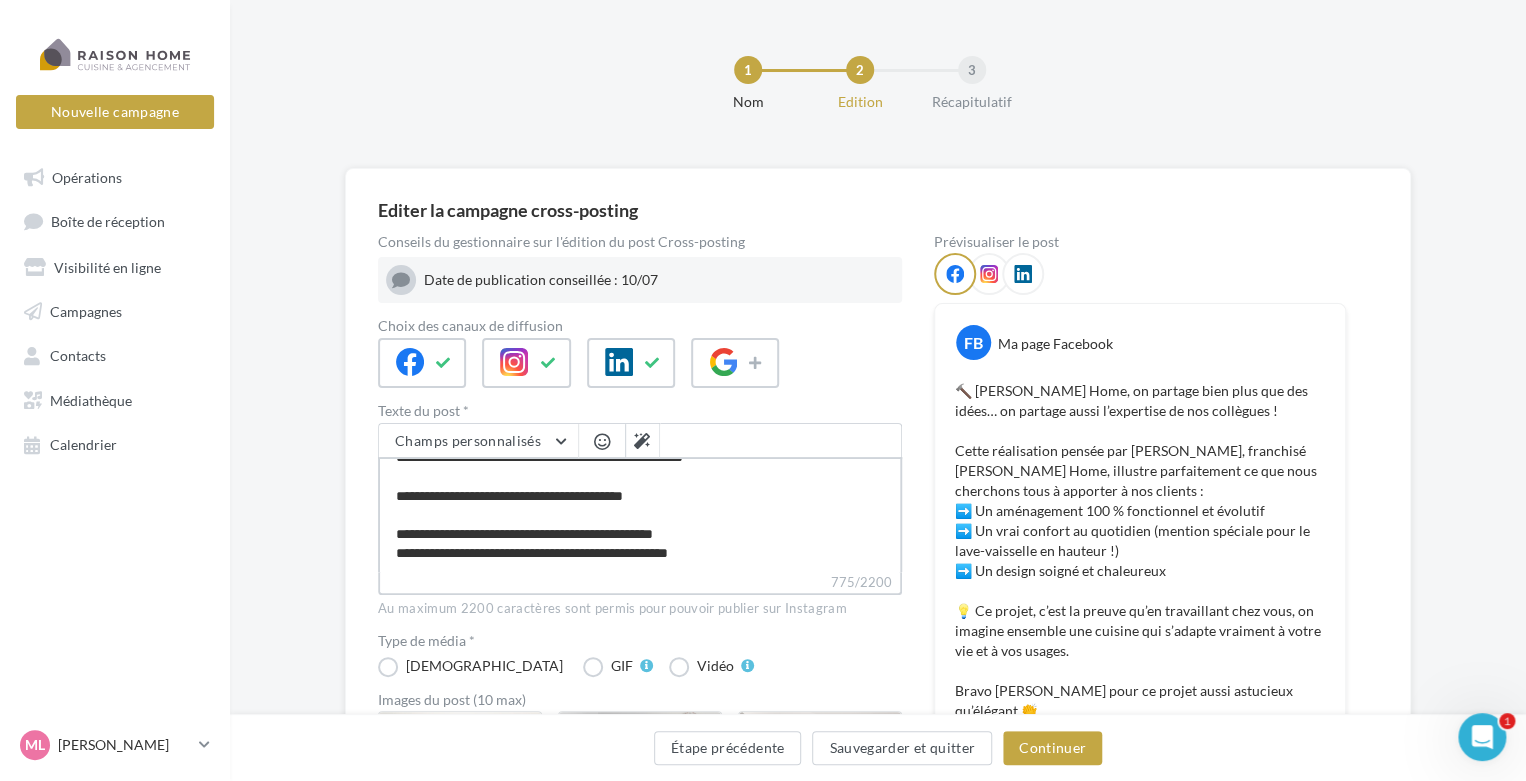 click on "**********" at bounding box center (640, 514) 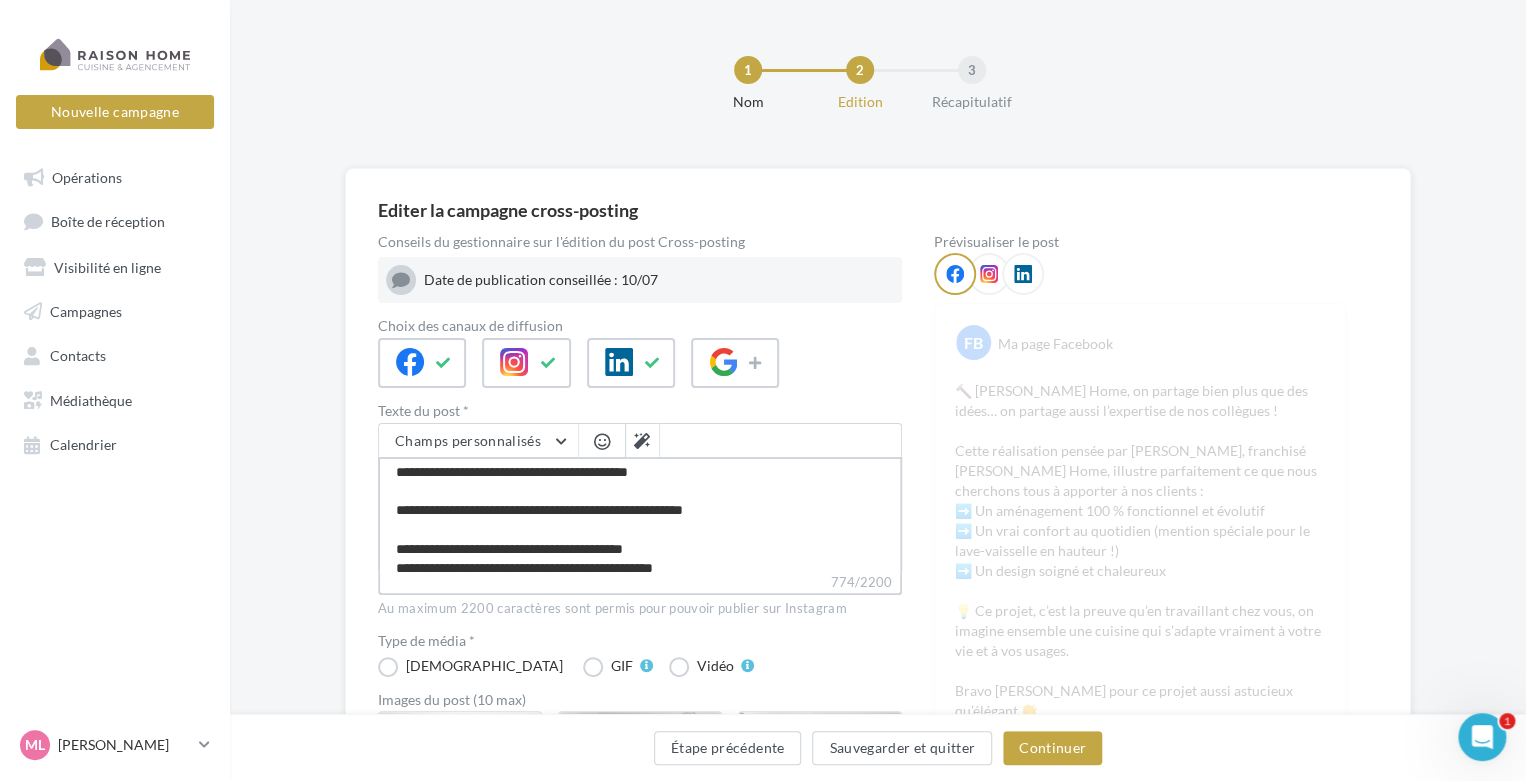 scroll, scrollTop: 148, scrollLeft: 0, axis: vertical 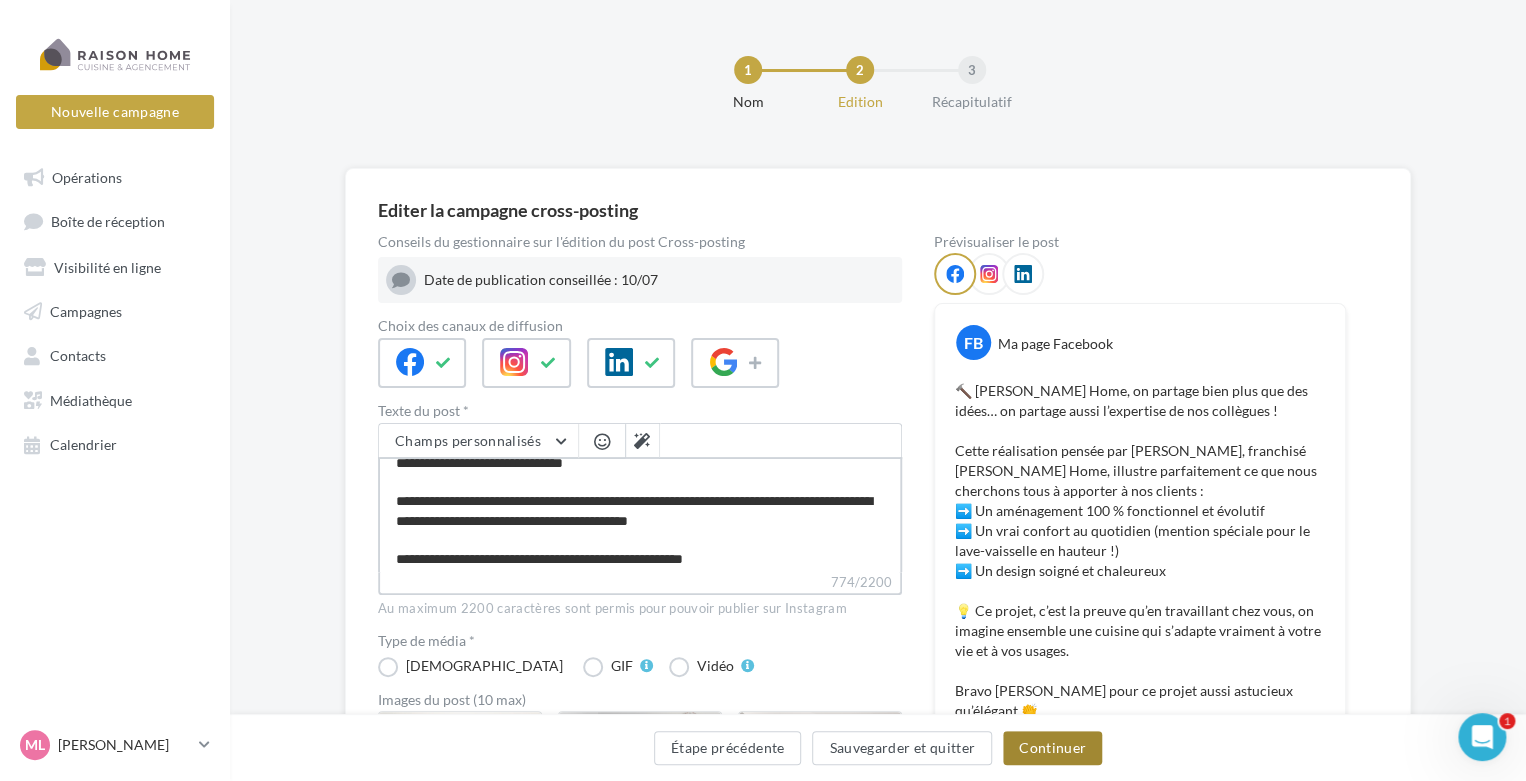 type on "**********" 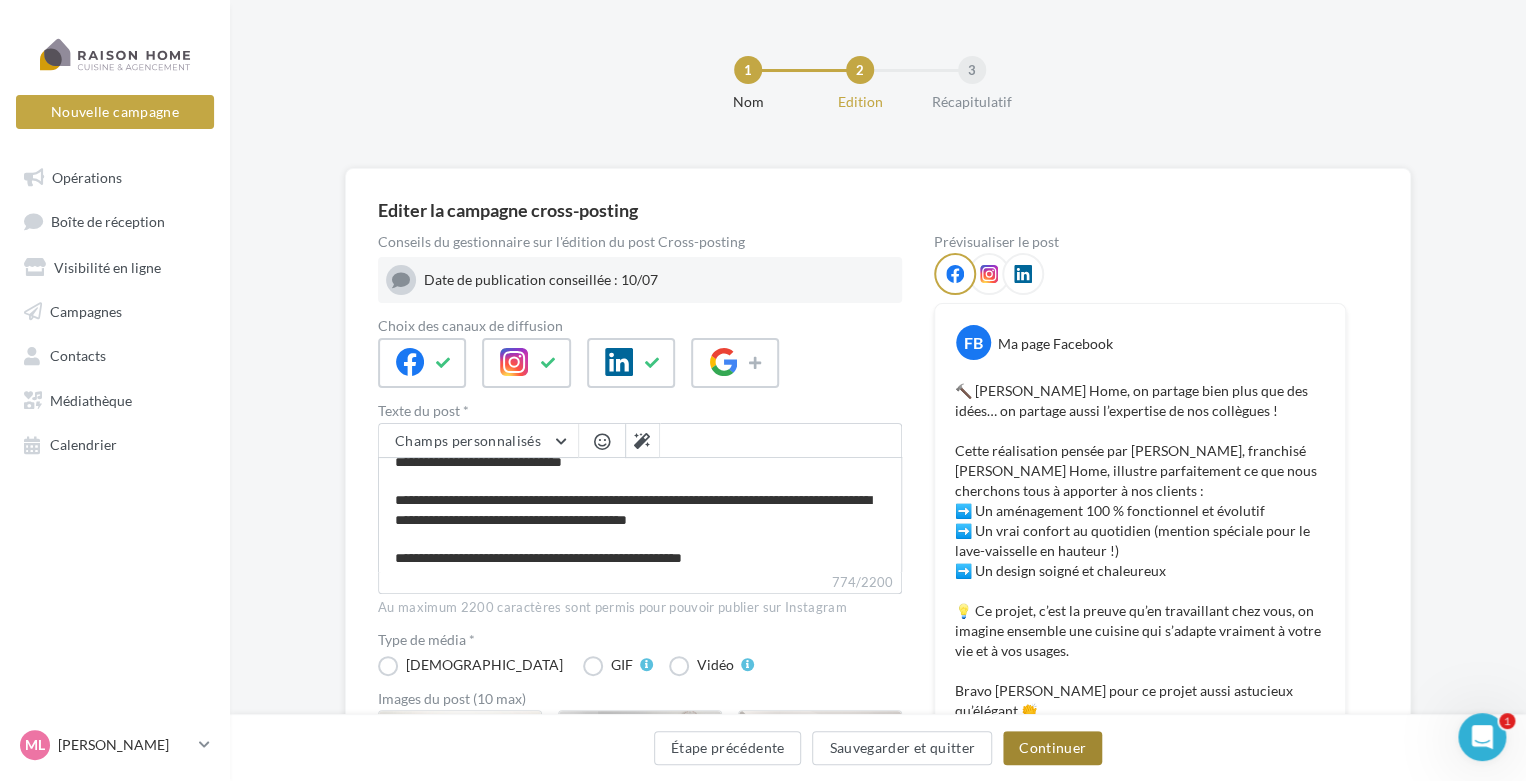 click on "Continuer" at bounding box center [1052, 748] 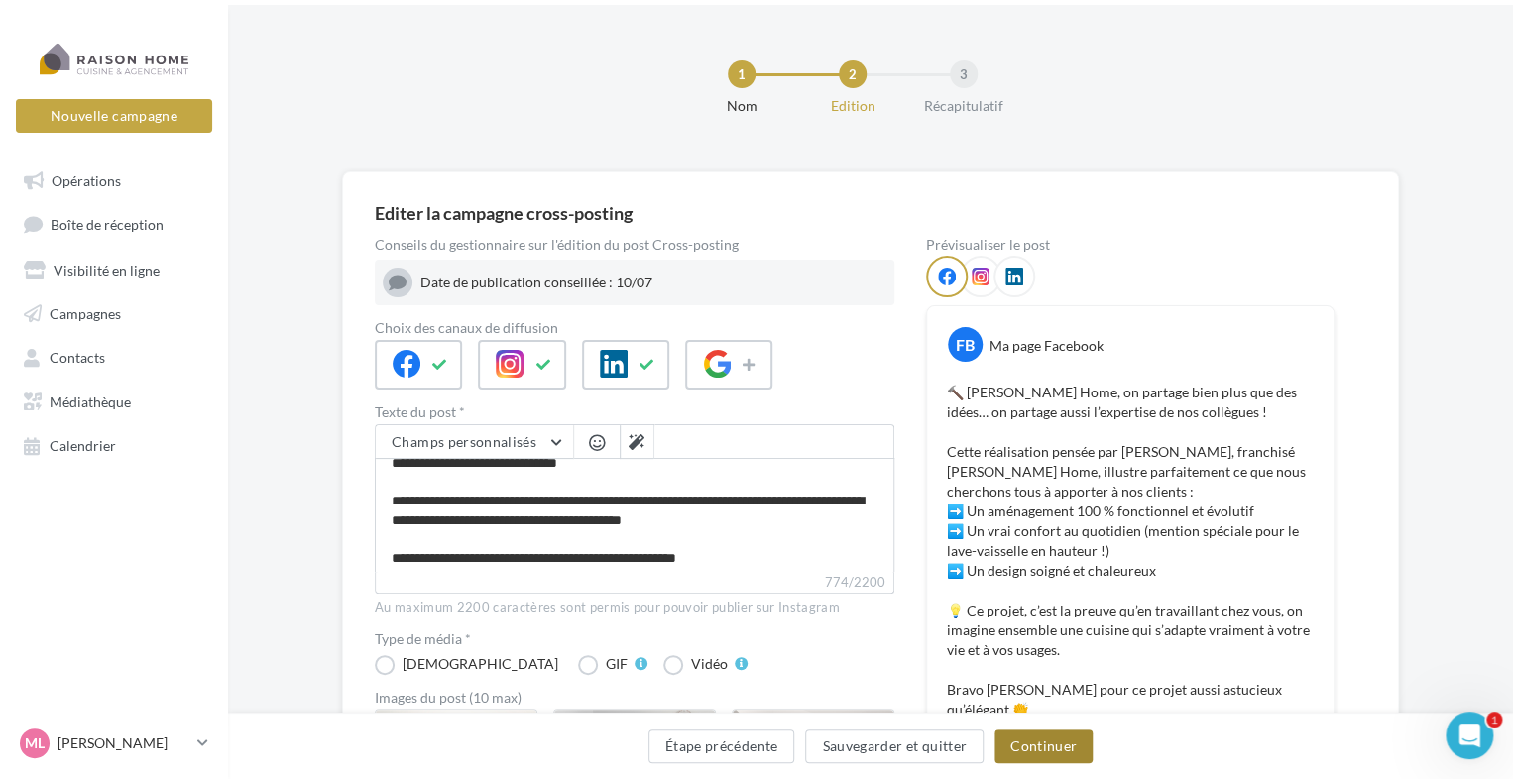 scroll, scrollTop: 0, scrollLeft: 0, axis: both 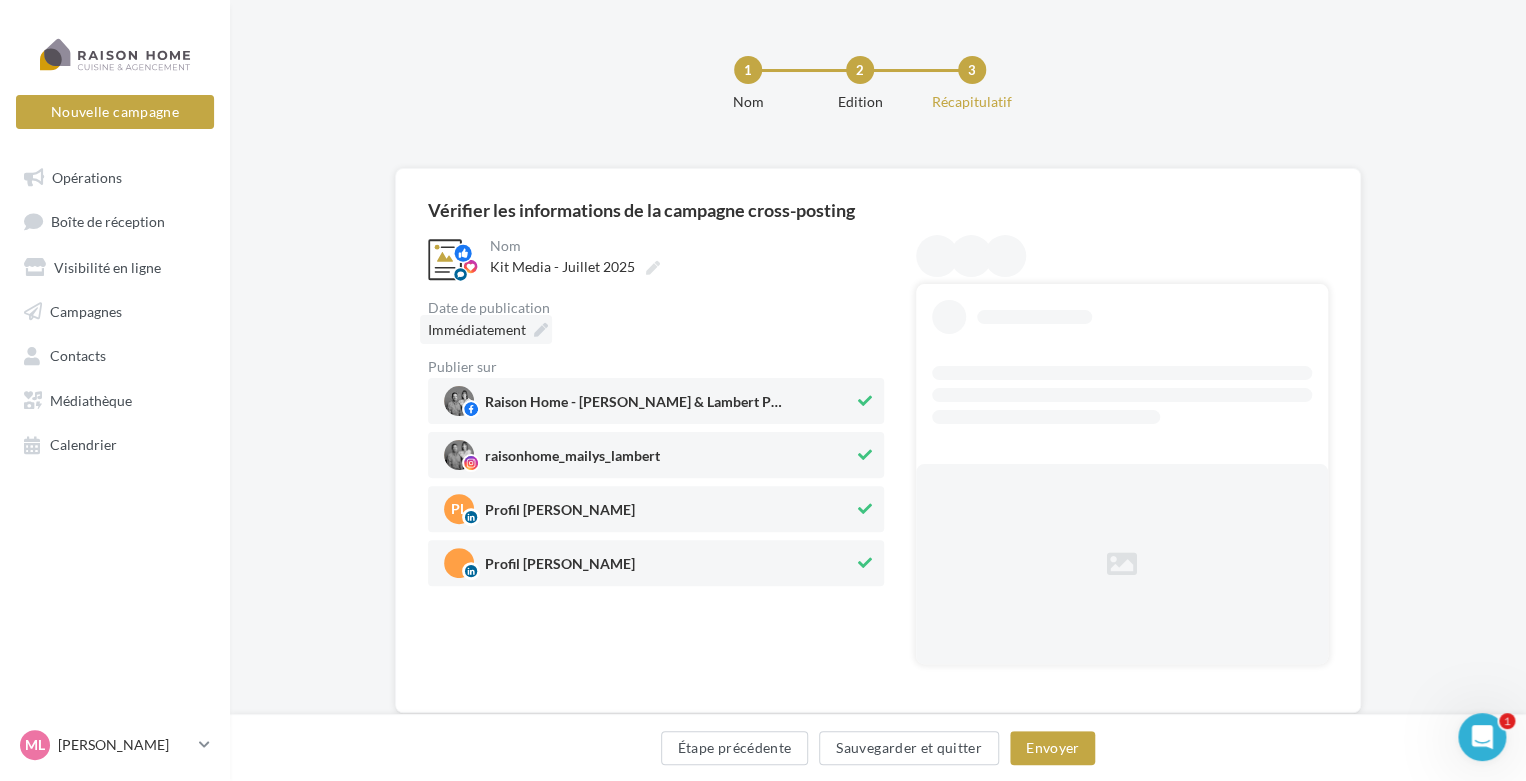 click at bounding box center (541, 330) 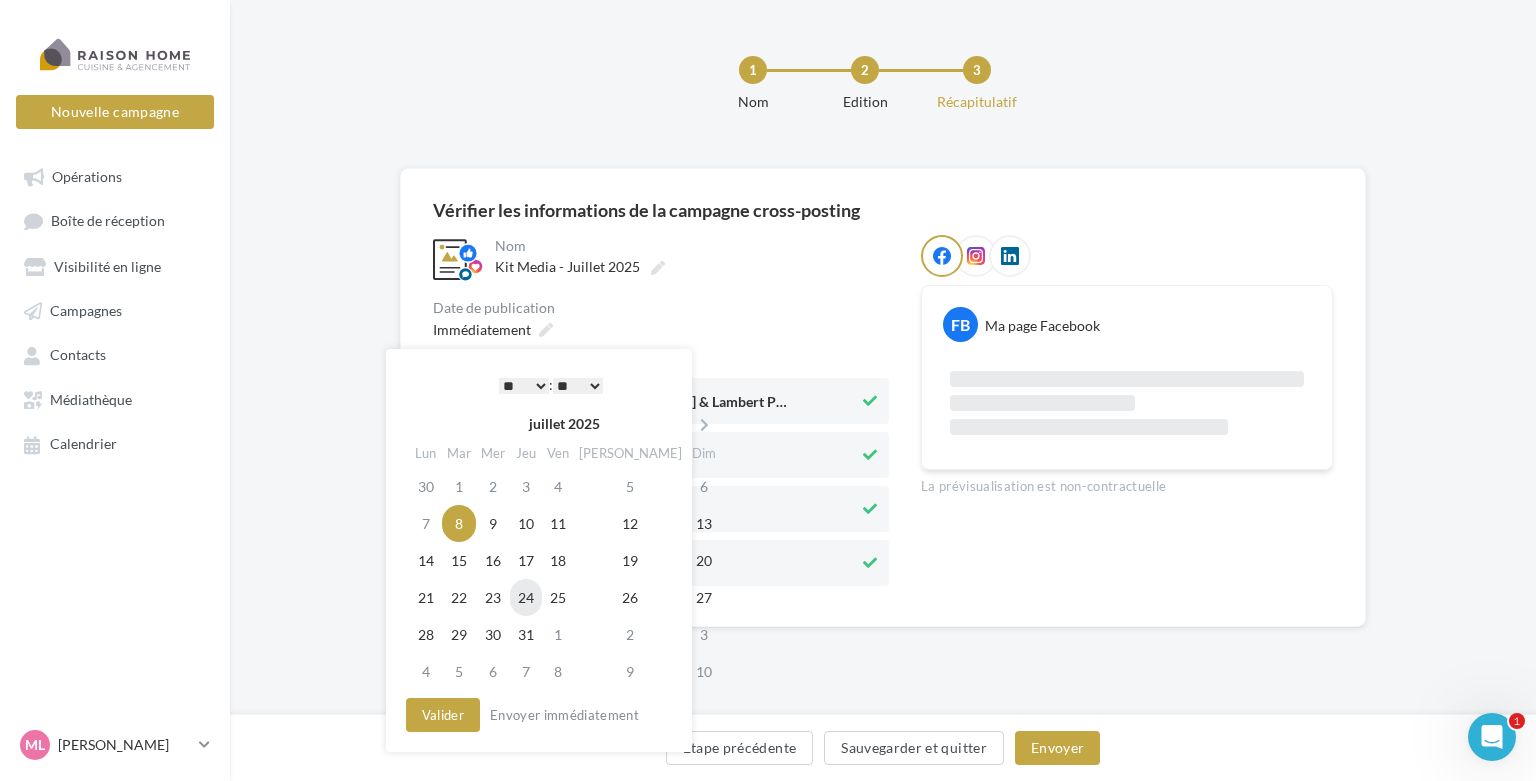 click on "24" at bounding box center (526, 597) 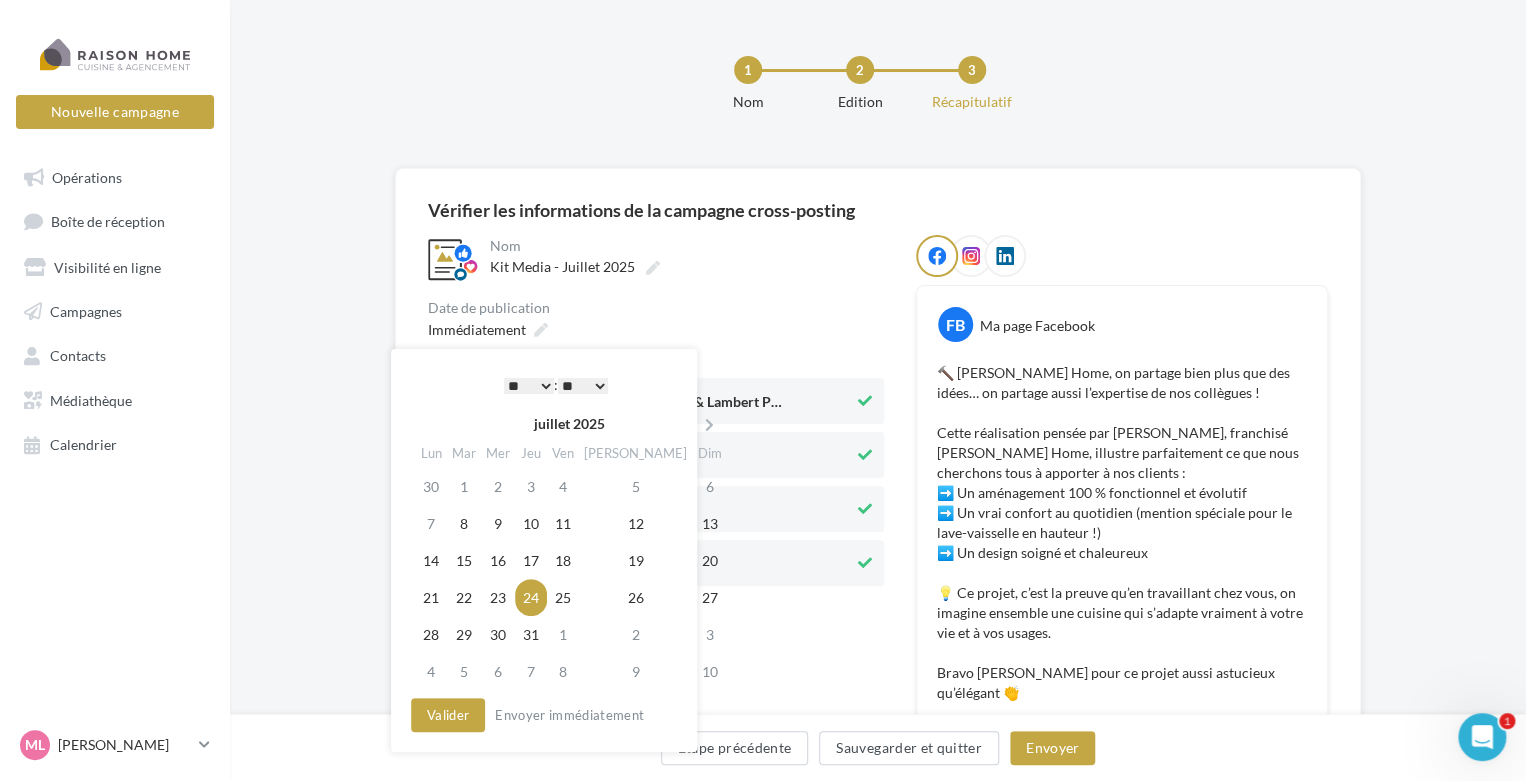 click on "* * * * * * * * * * ** ** ** ** ** ** ** ** ** ** ** ** ** **" at bounding box center [529, 386] 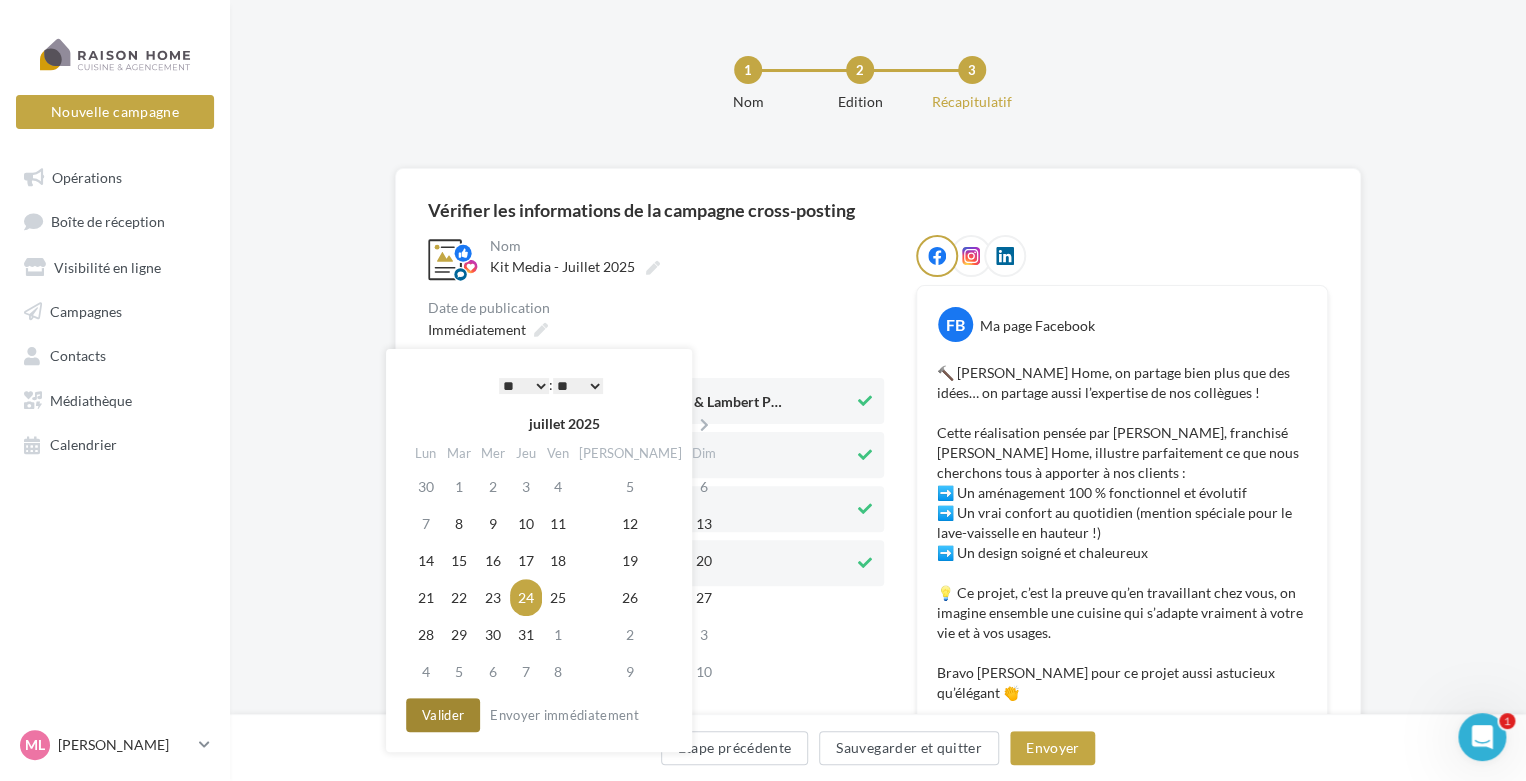 click on "Valider" at bounding box center (443, 715) 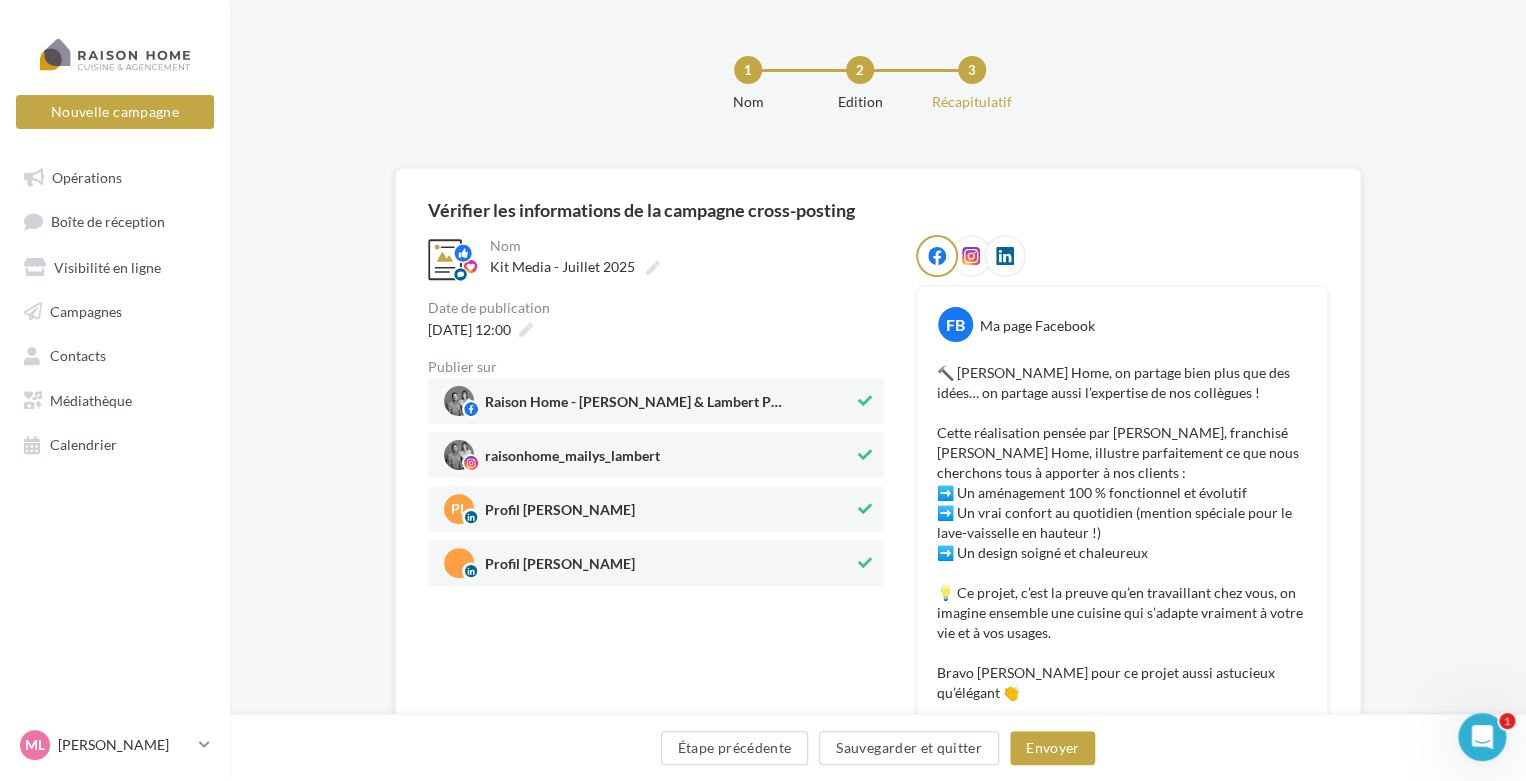click at bounding box center (865, 509) 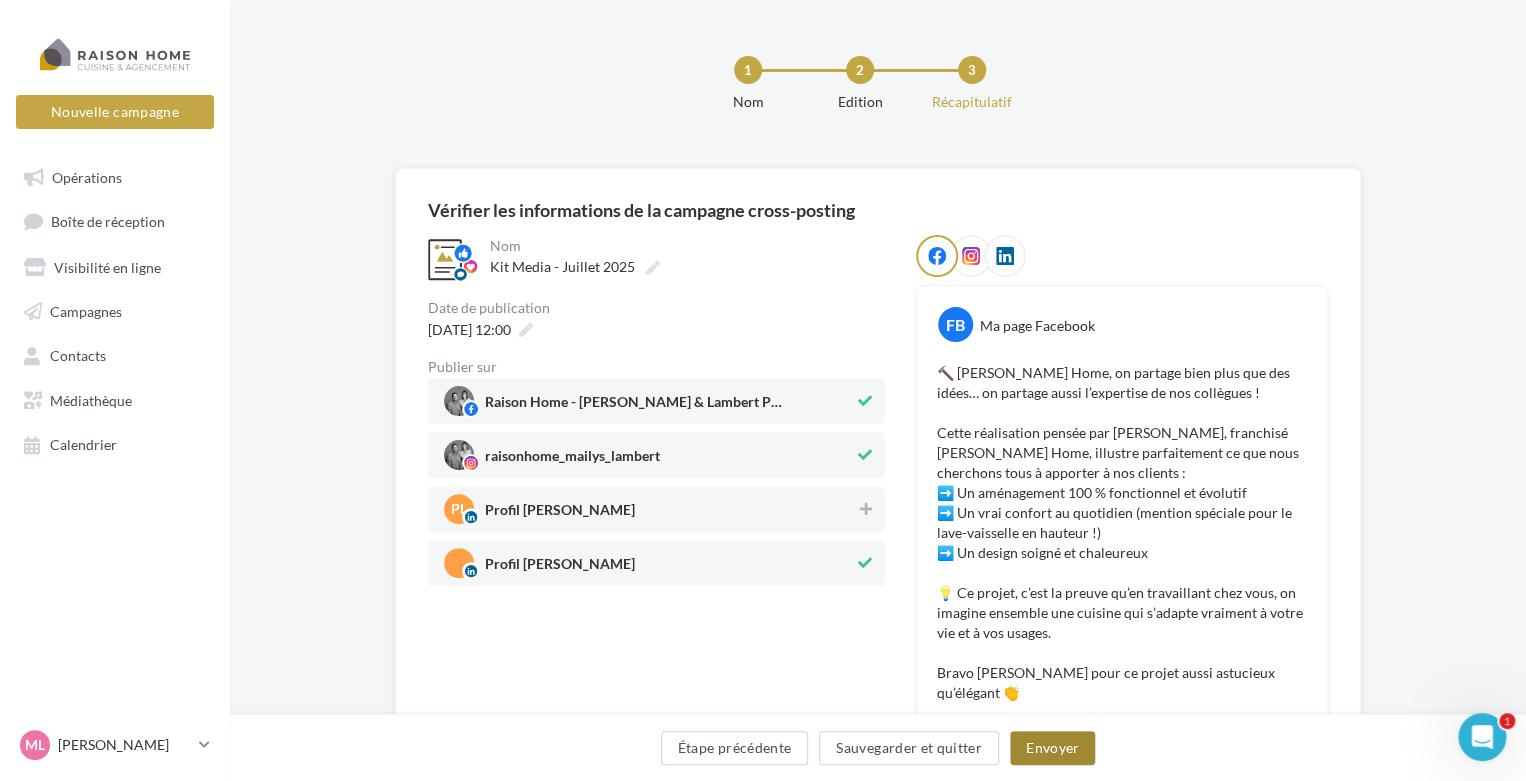 click on "Envoyer" at bounding box center [1052, 748] 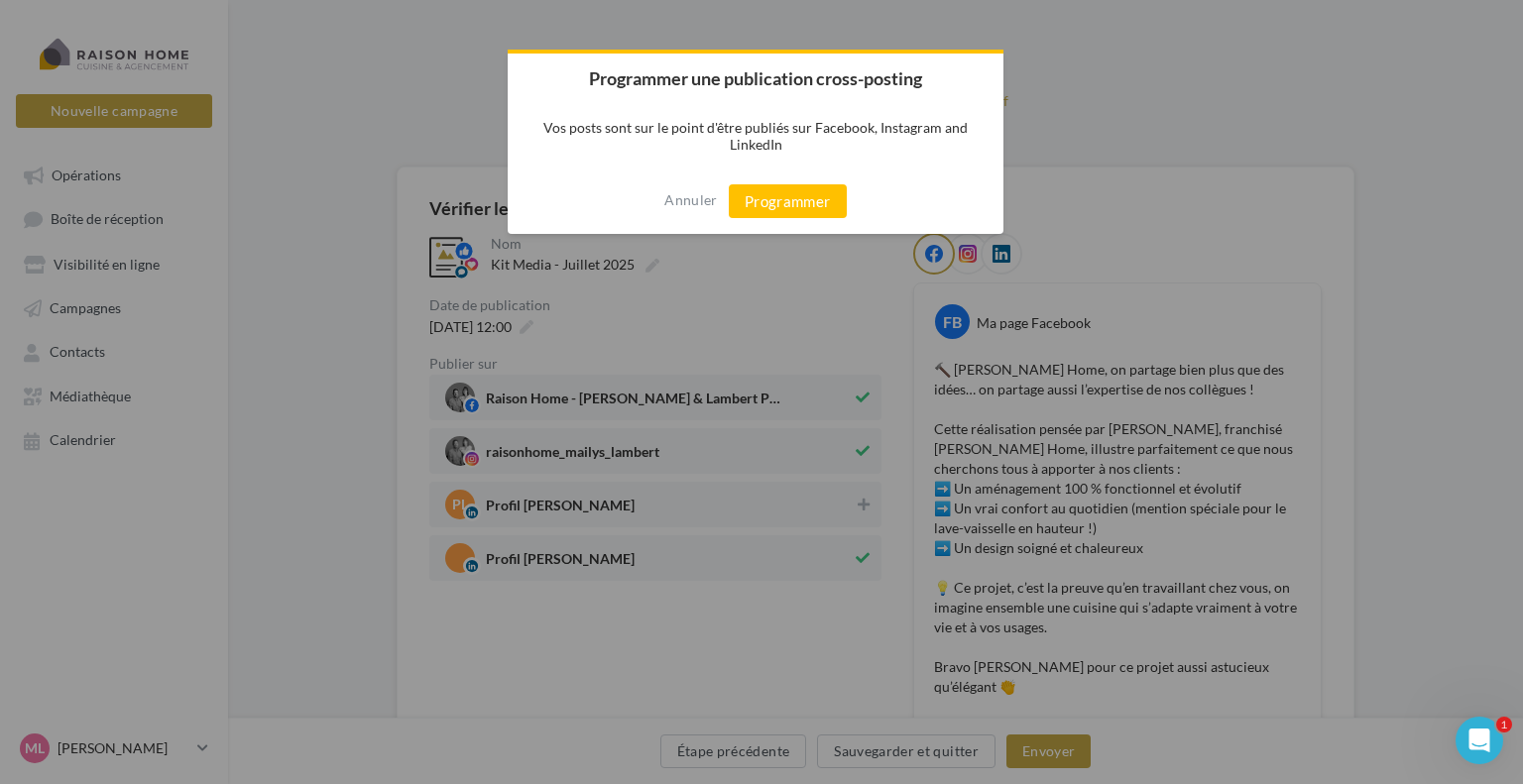 click on "Programmer" at bounding box center [787, 201] 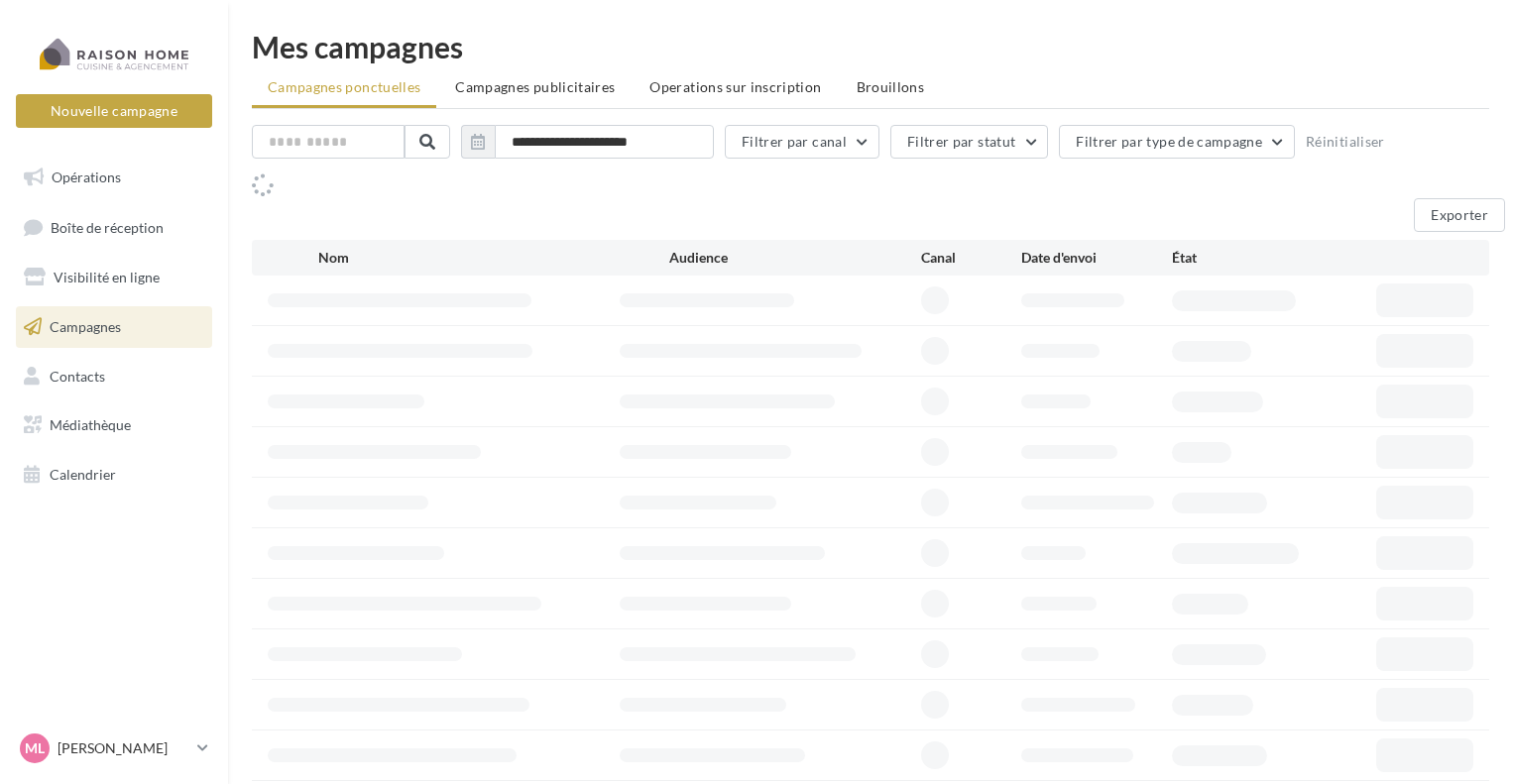 scroll, scrollTop: 0, scrollLeft: 0, axis: both 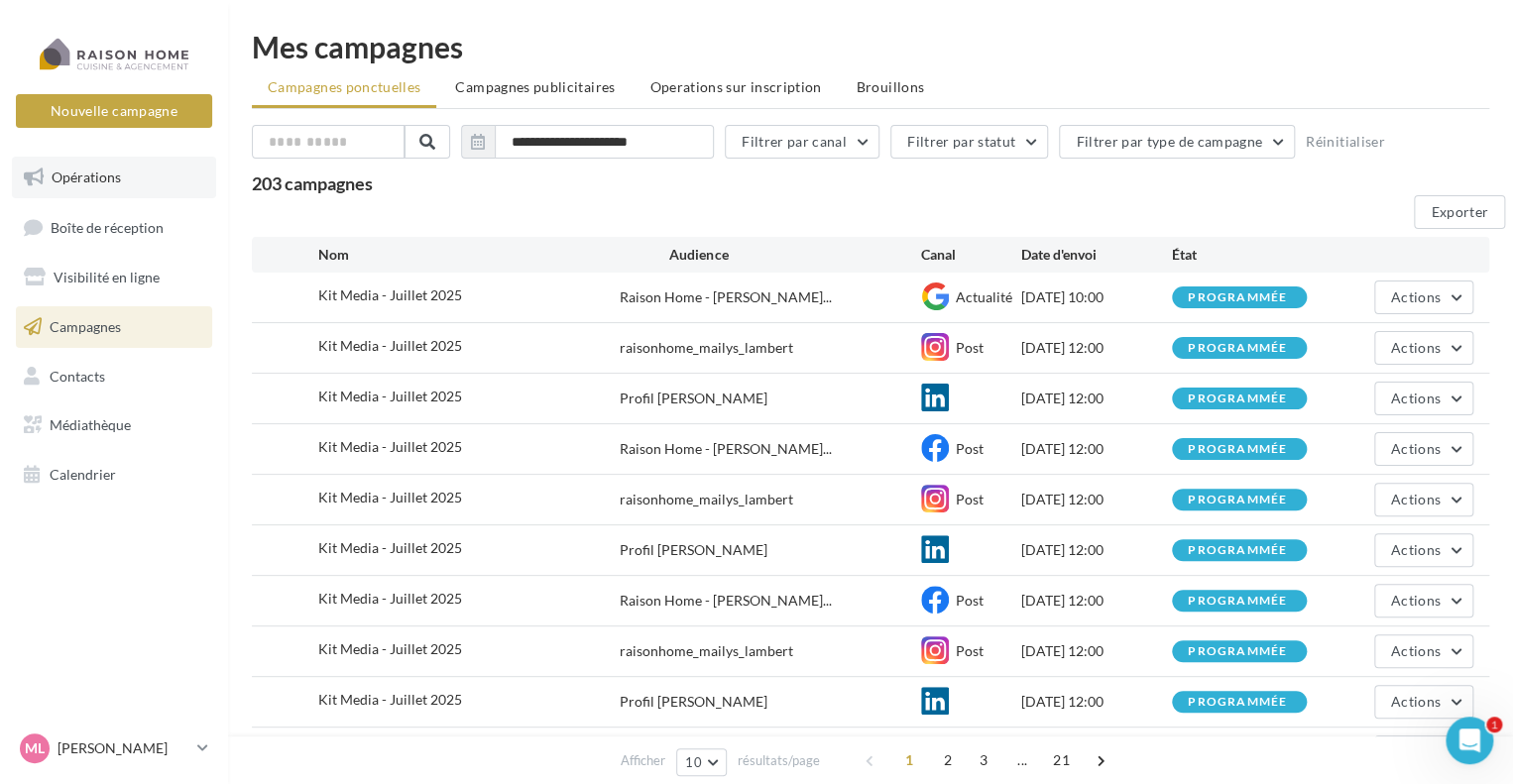 click on "Opérations" at bounding box center [86, 176] 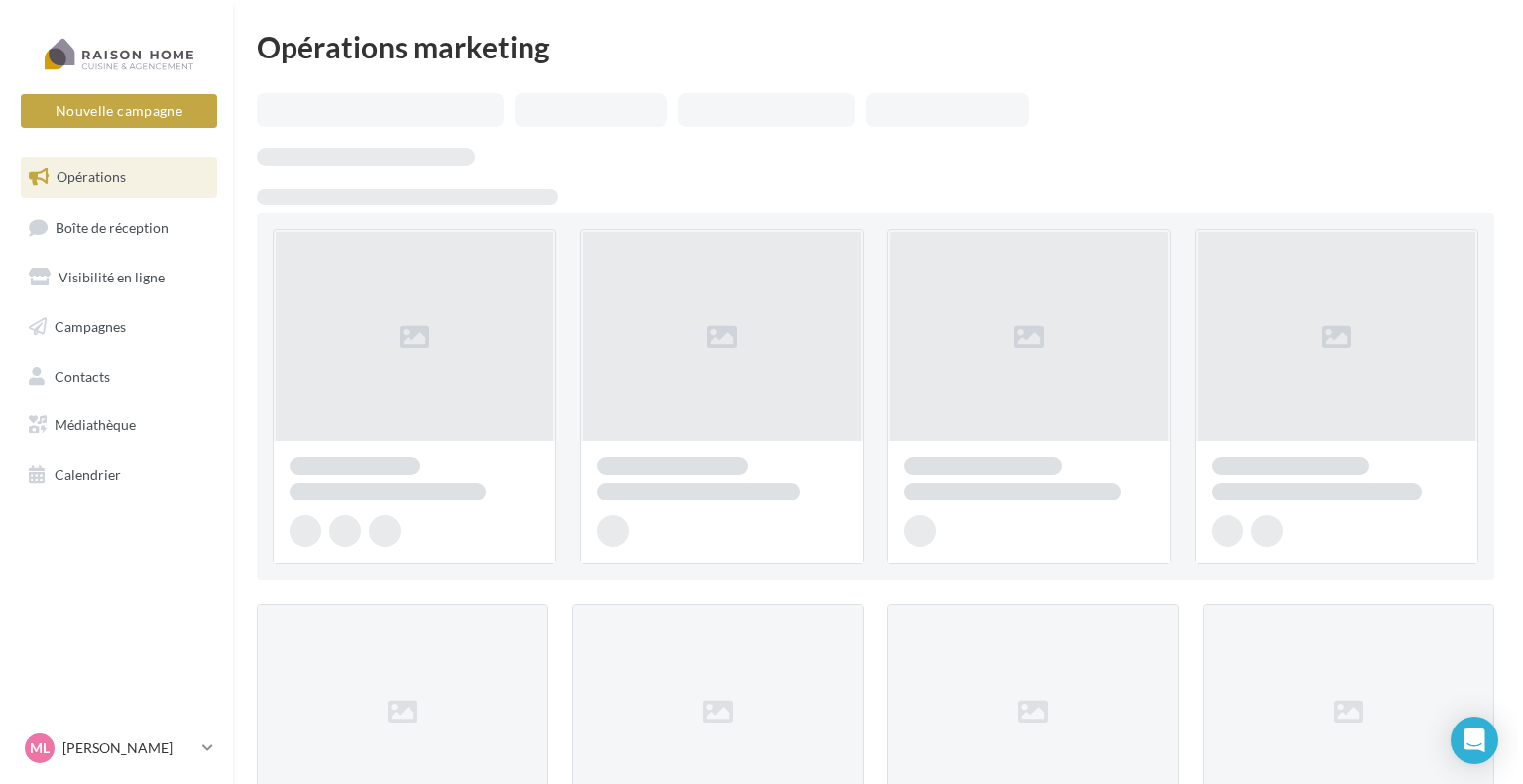 scroll, scrollTop: 0, scrollLeft: 0, axis: both 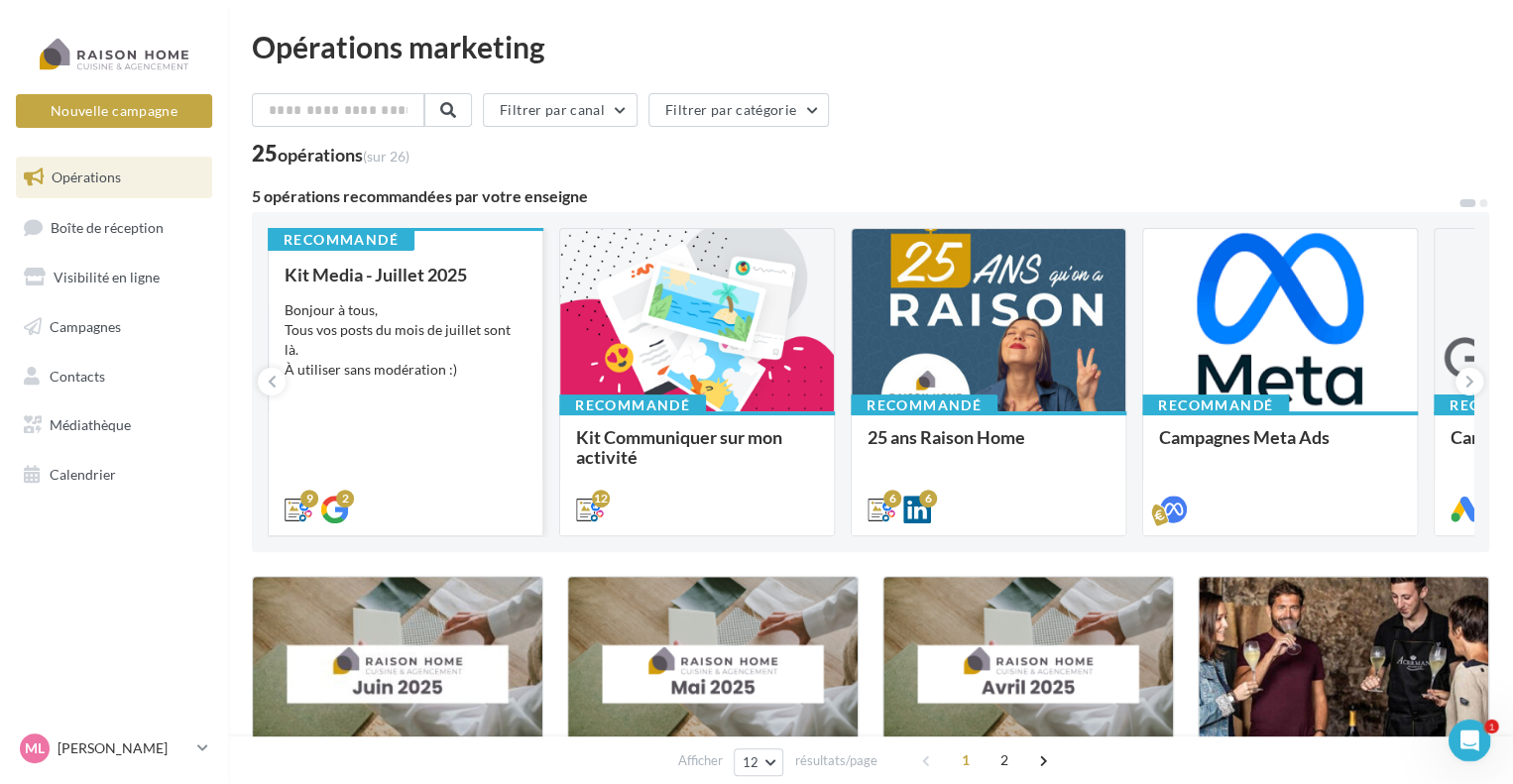 click on "Kit Media - Juillet 2025        Bonjour à tous,
Tous vos posts du mois de juillet sont là.
À utiliser sans modération :)" at bounding box center (406, 391) 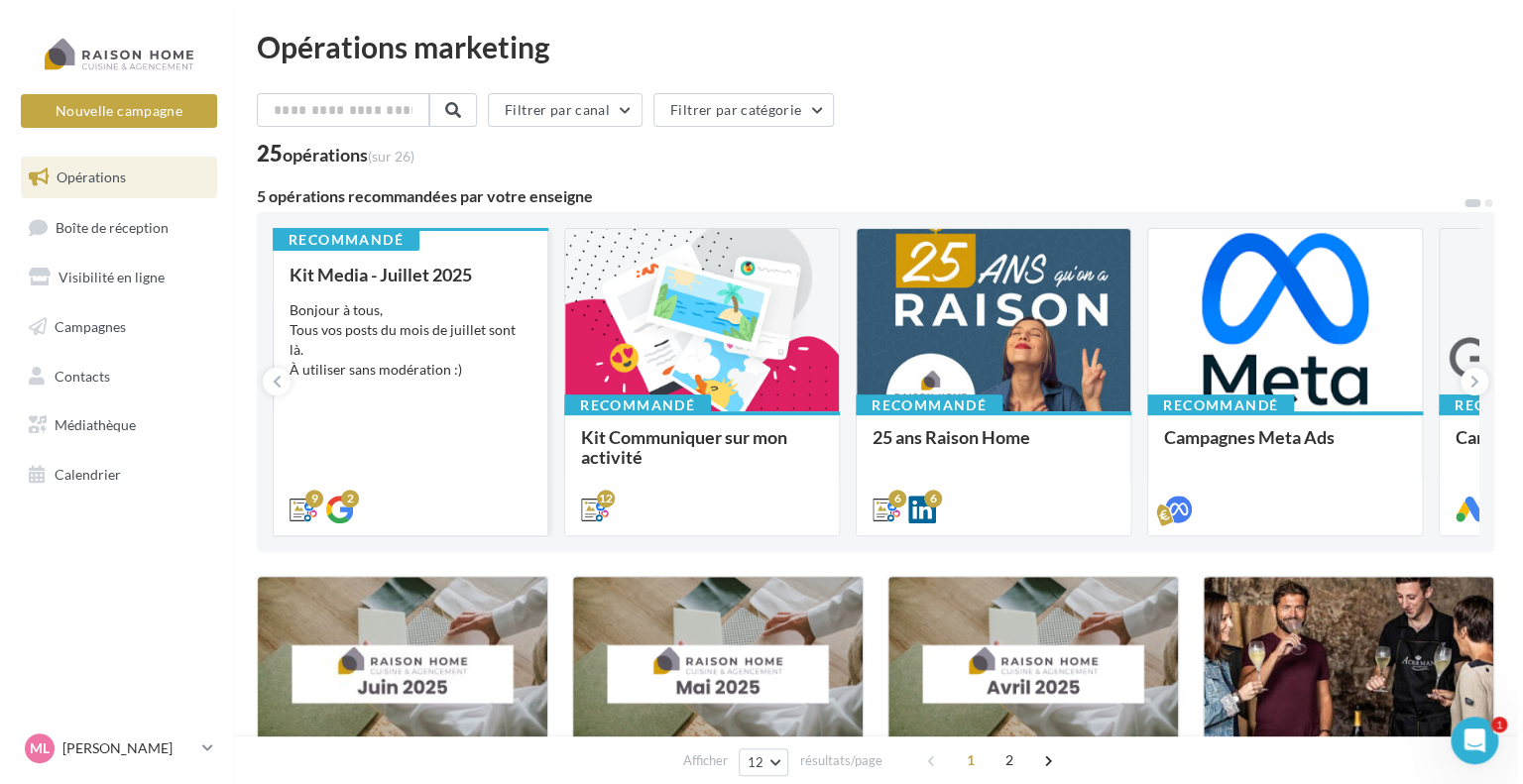 scroll, scrollTop: 0, scrollLeft: 0, axis: both 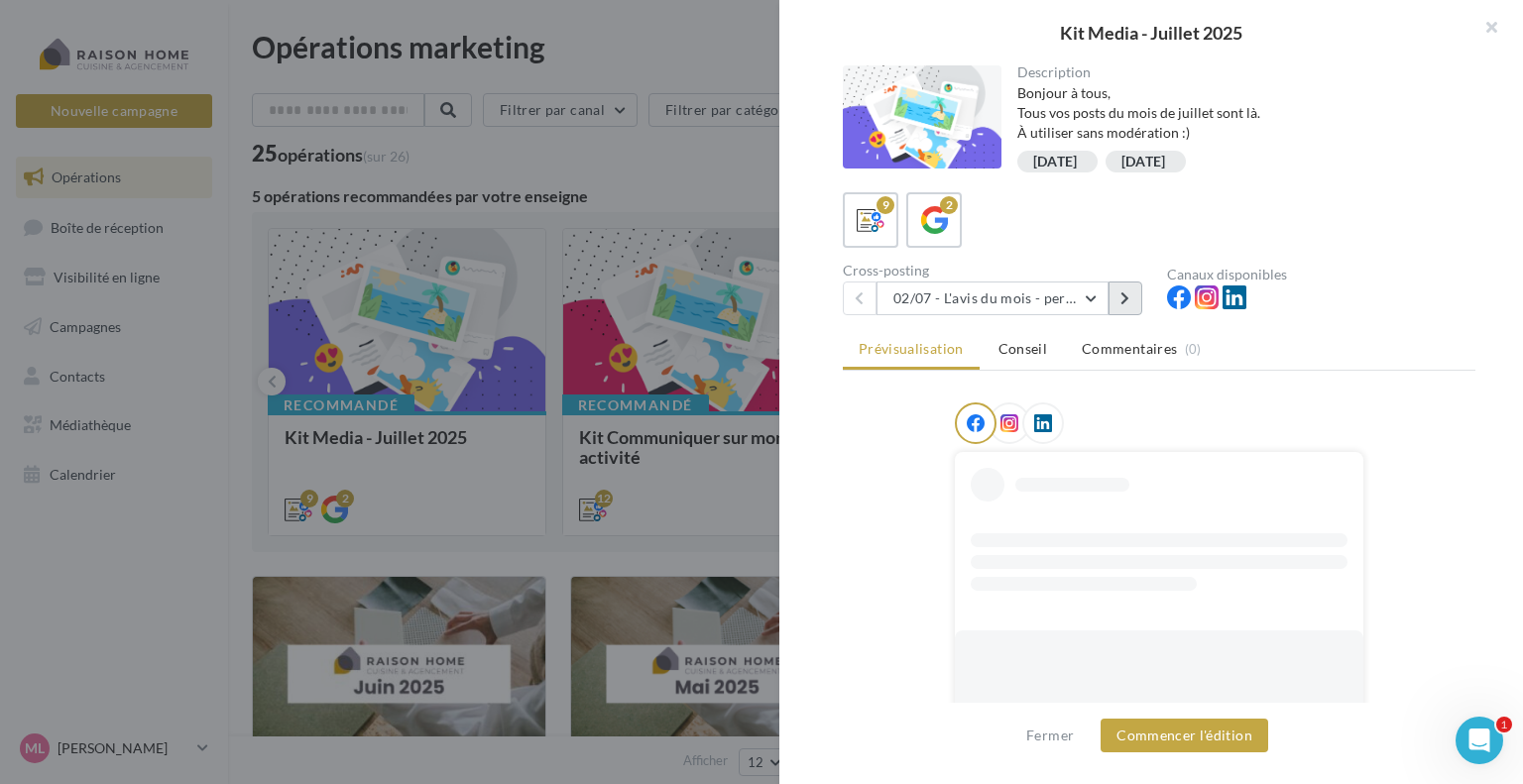 click at bounding box center (1124, 298) 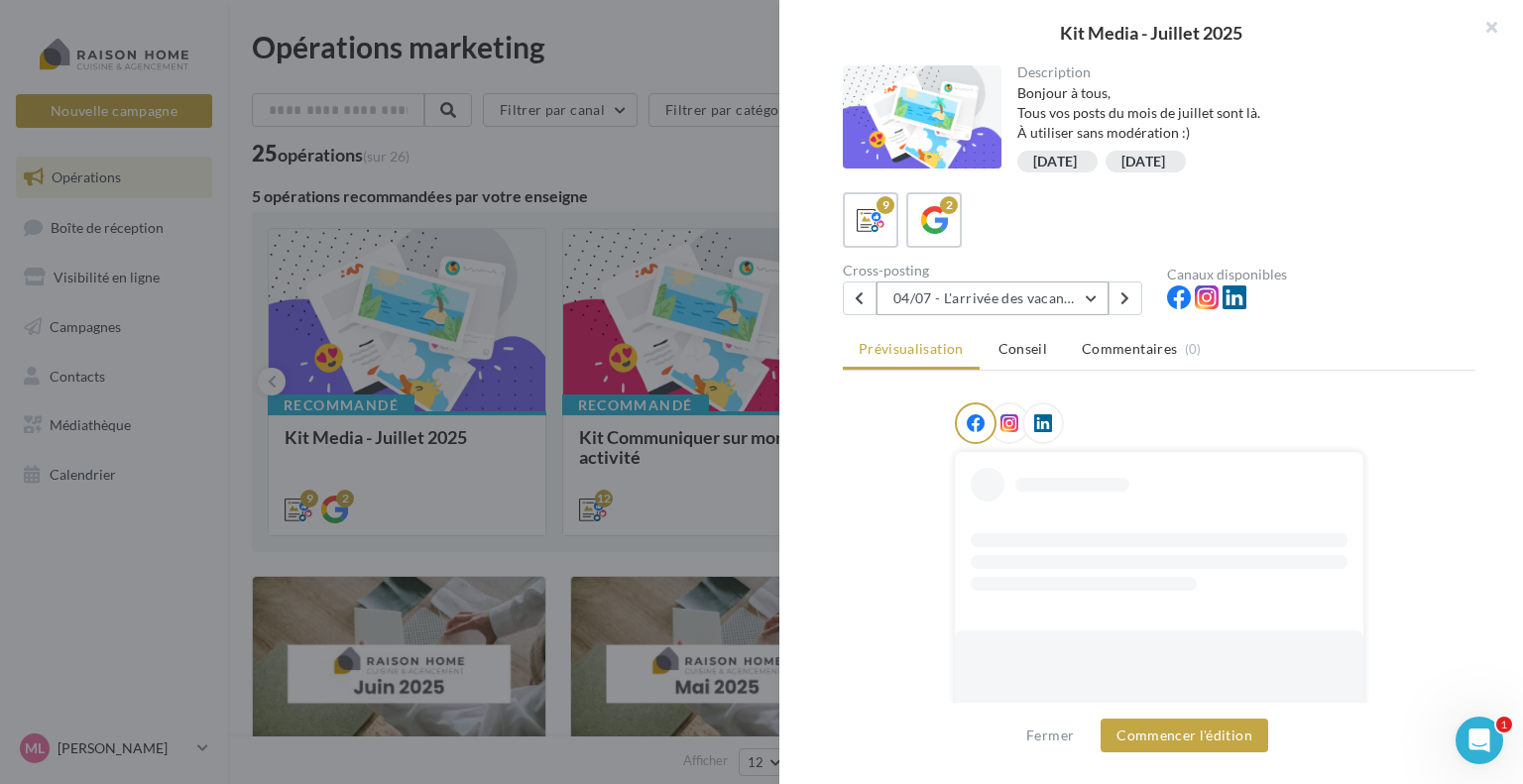 click on "04/07 - L'arrivée des vacances" at bounding box center (993, 298) 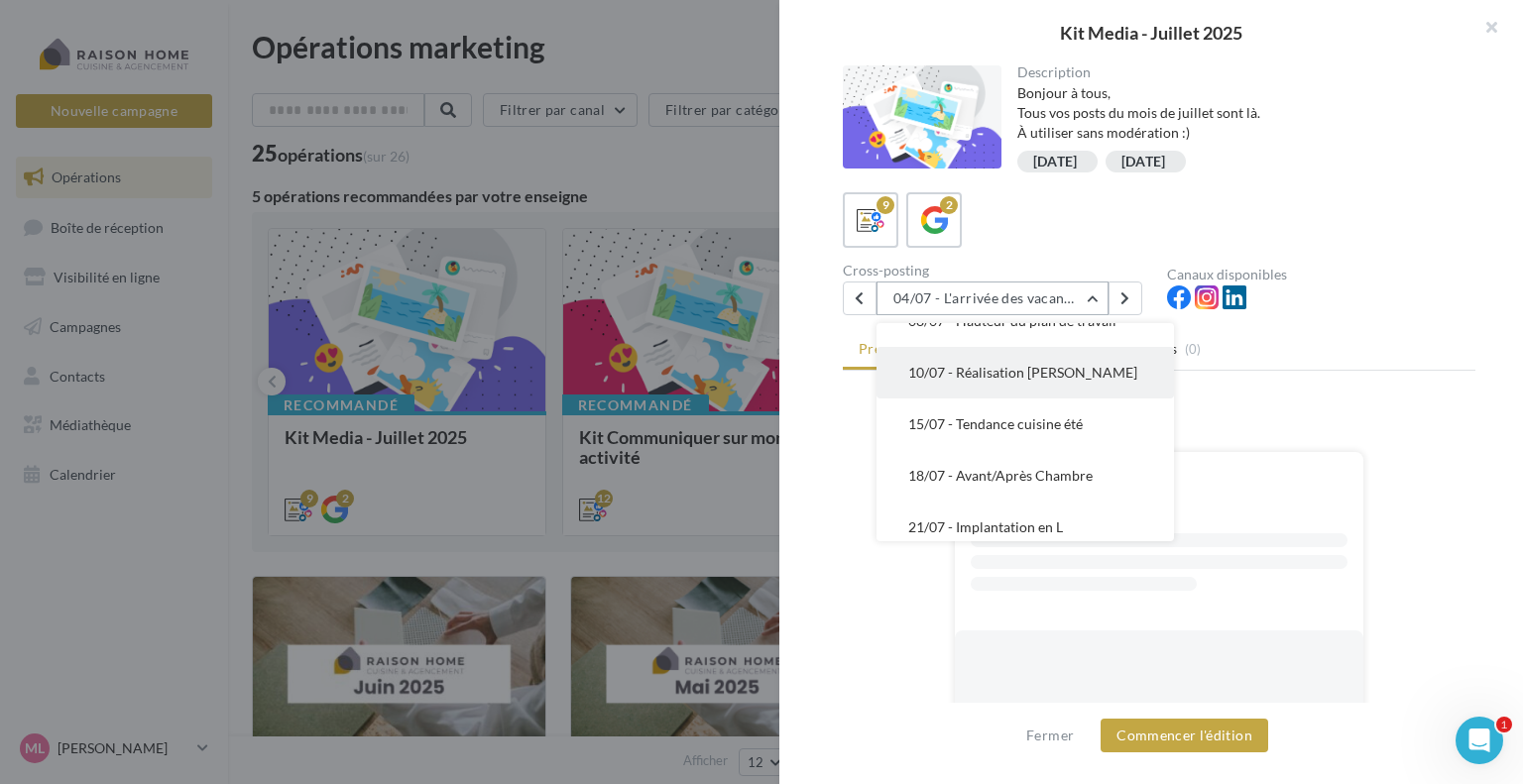 scroll, scrollTop: 285, scrollLeft: 0, axis: vertical 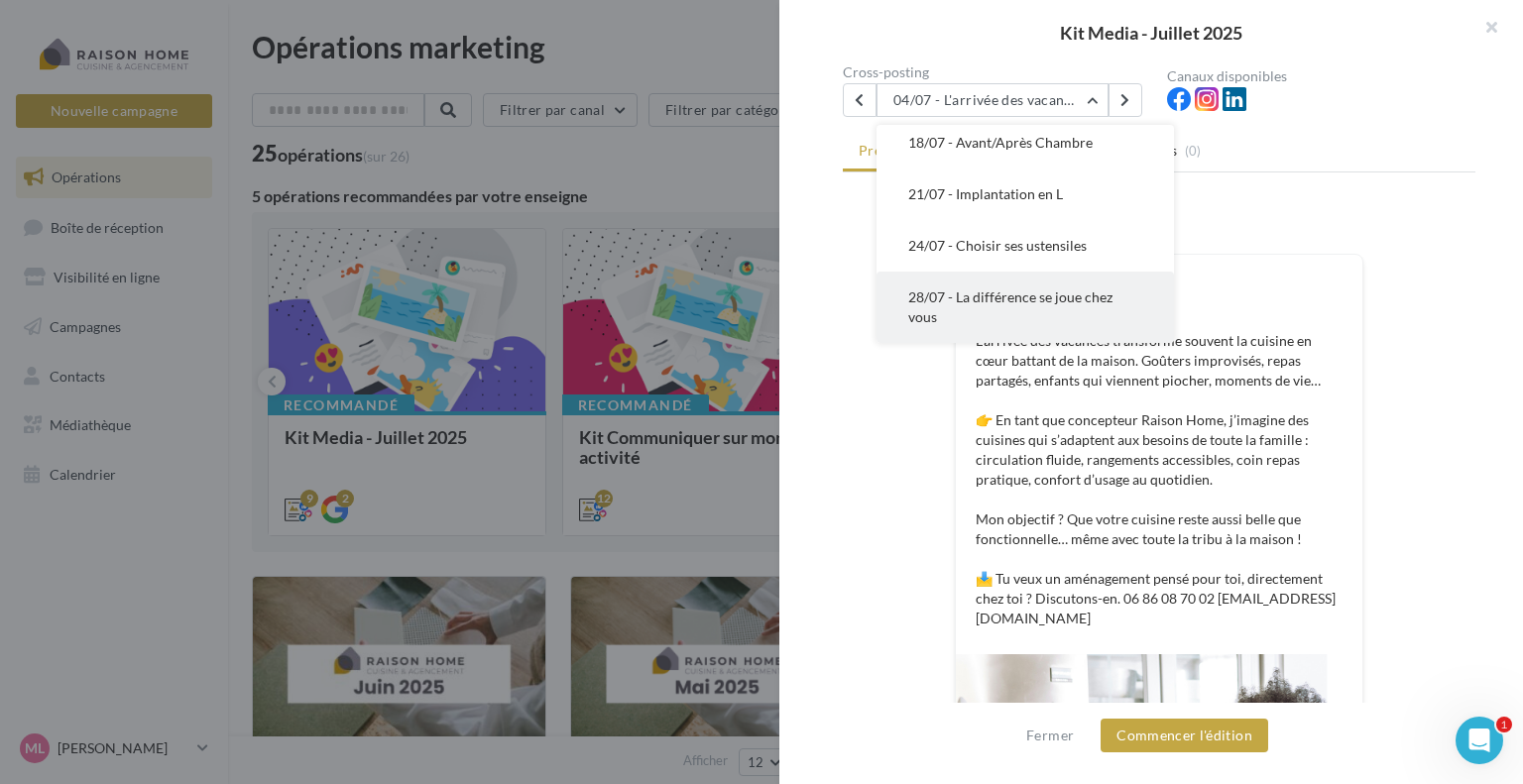 click on "28/07 - La différence se joue chez vous" at bounding box center (1025, 307) 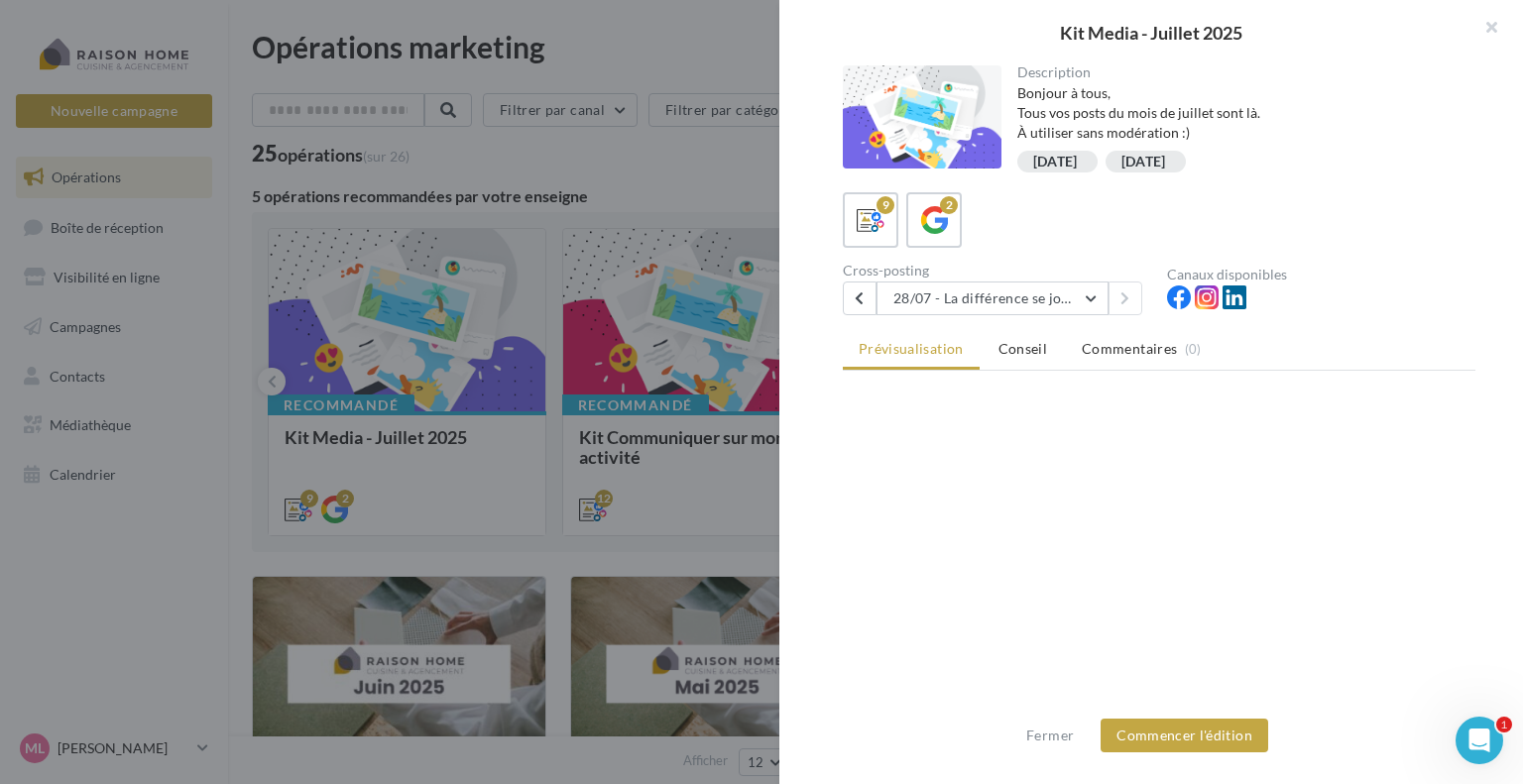 scroll, scrollTop: 0, scrollLeft: 0, axis: both 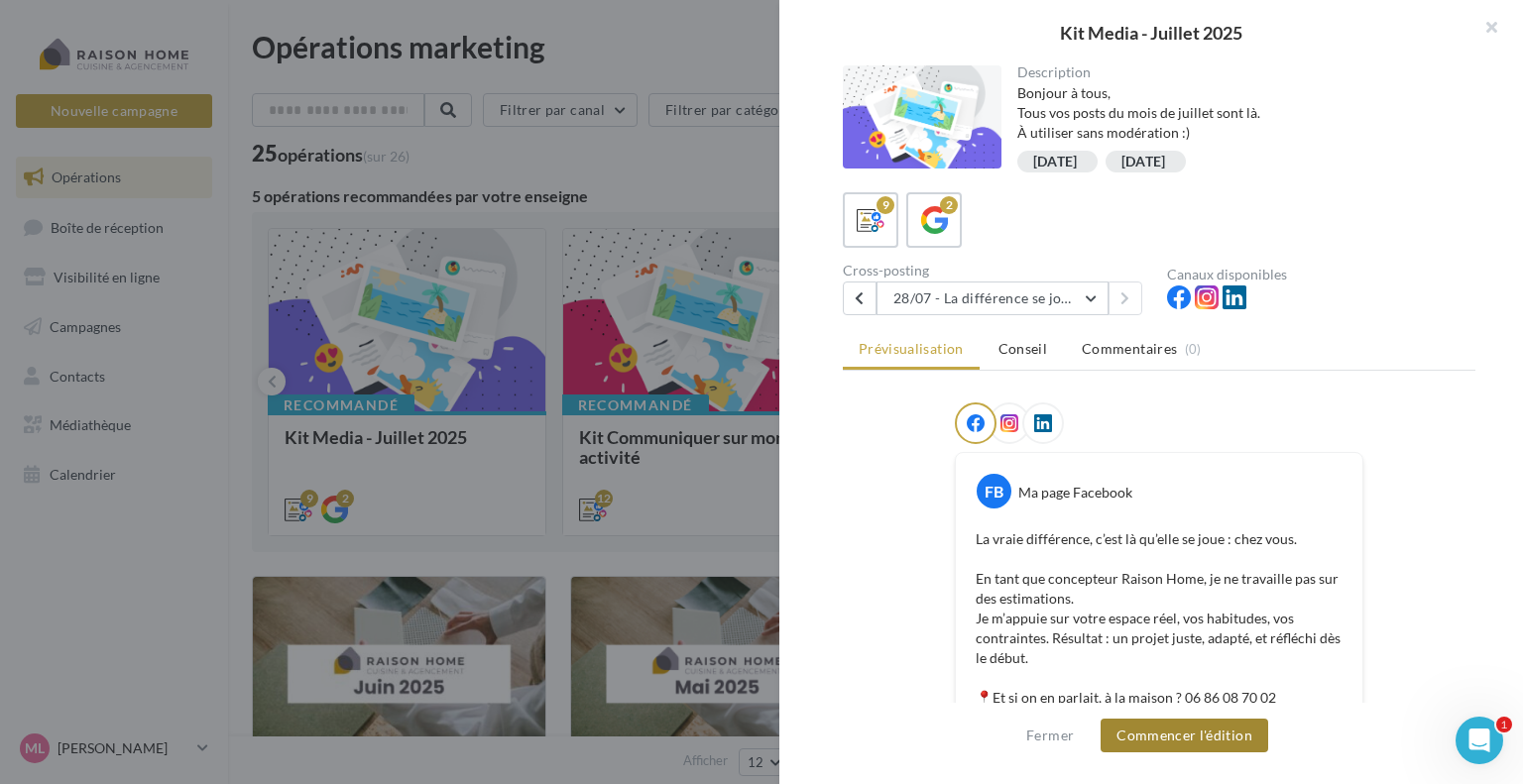 click on "Commencer l'édition" at bounding box center [1184, 735] 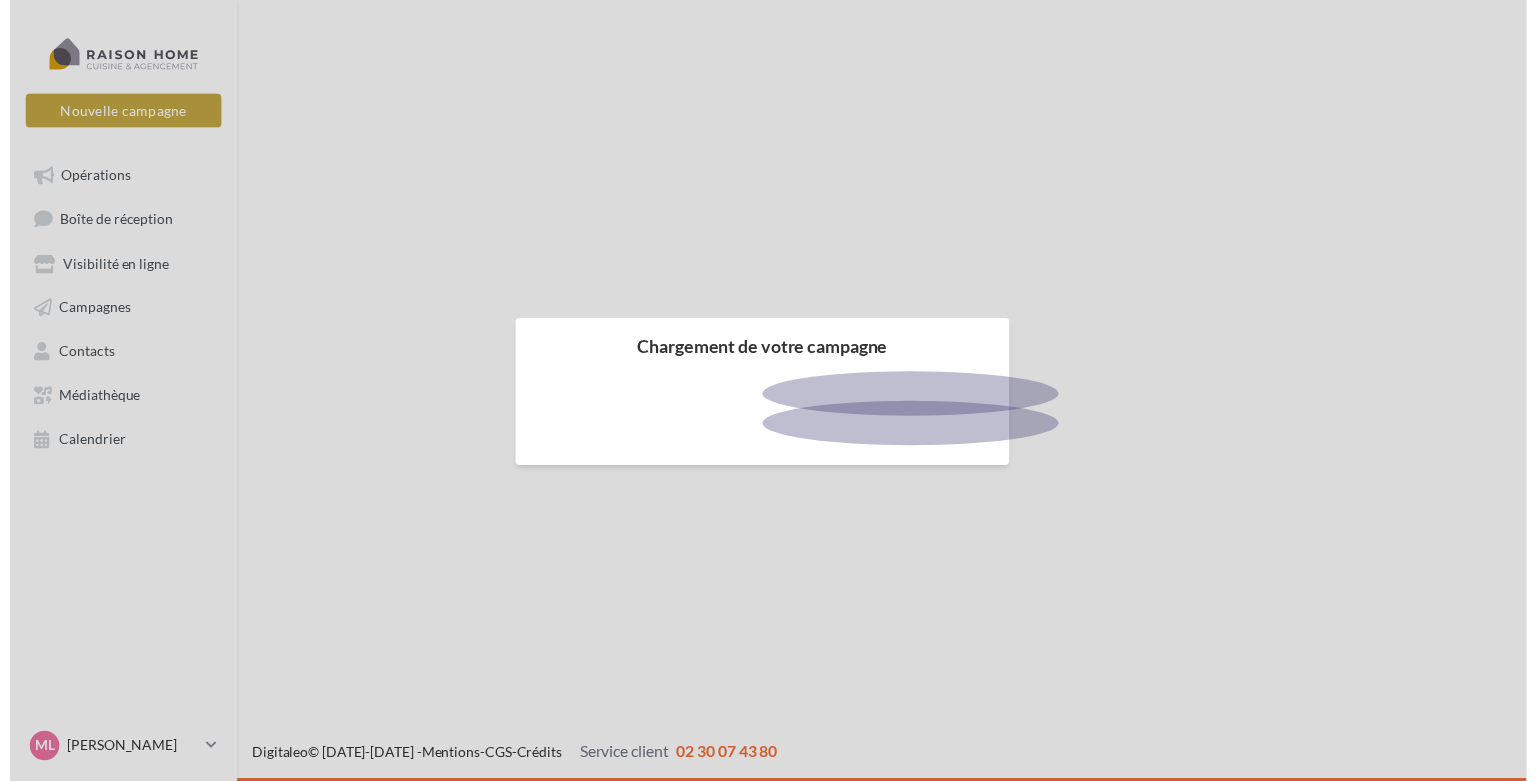 scroll, scrollTop: 0, scrollLeft: 0, axis: both 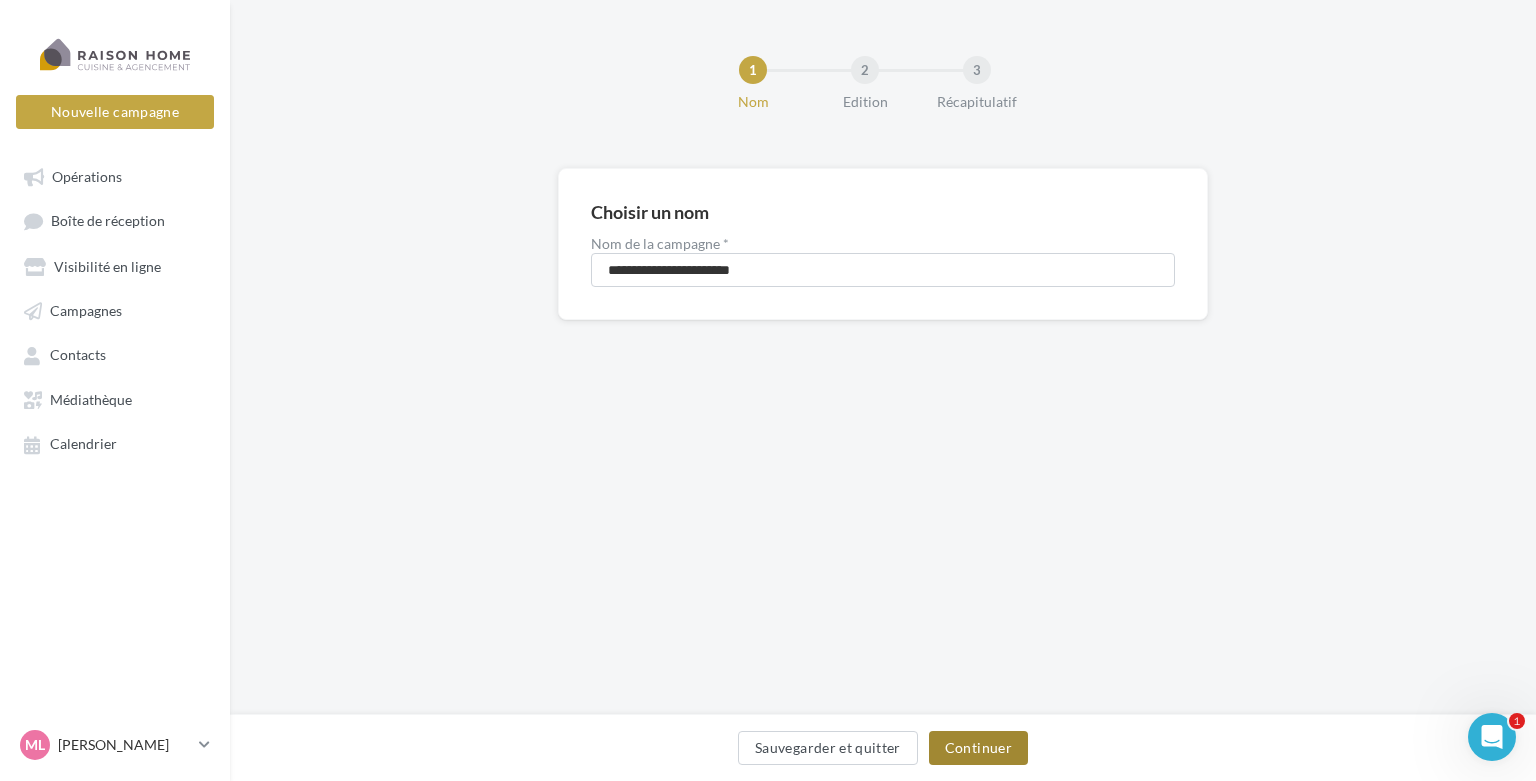click on "Continuer" at bounding box center [978, 748] 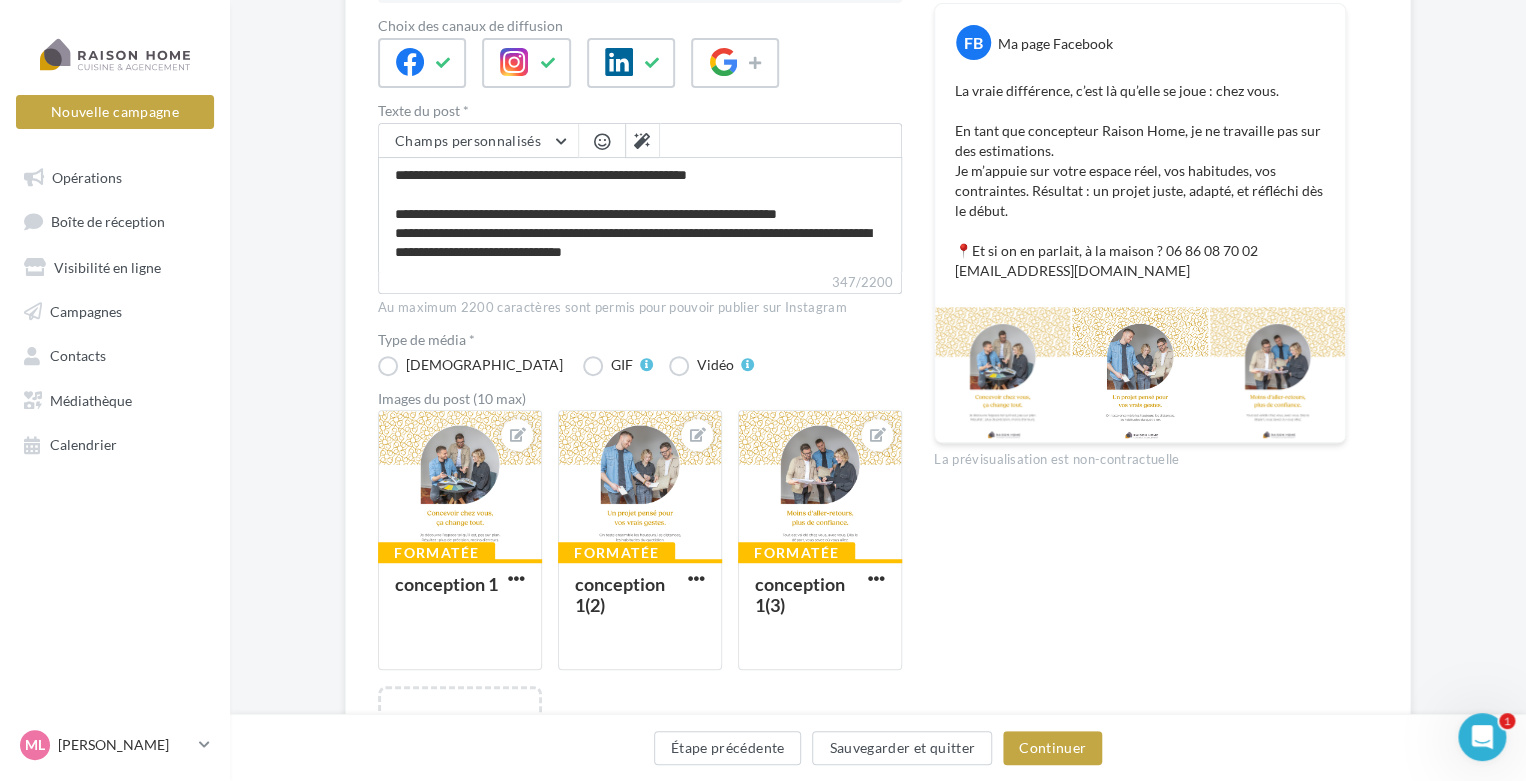 scroll, scrollTop: 200, scrollLeft: 0, axis: vertical 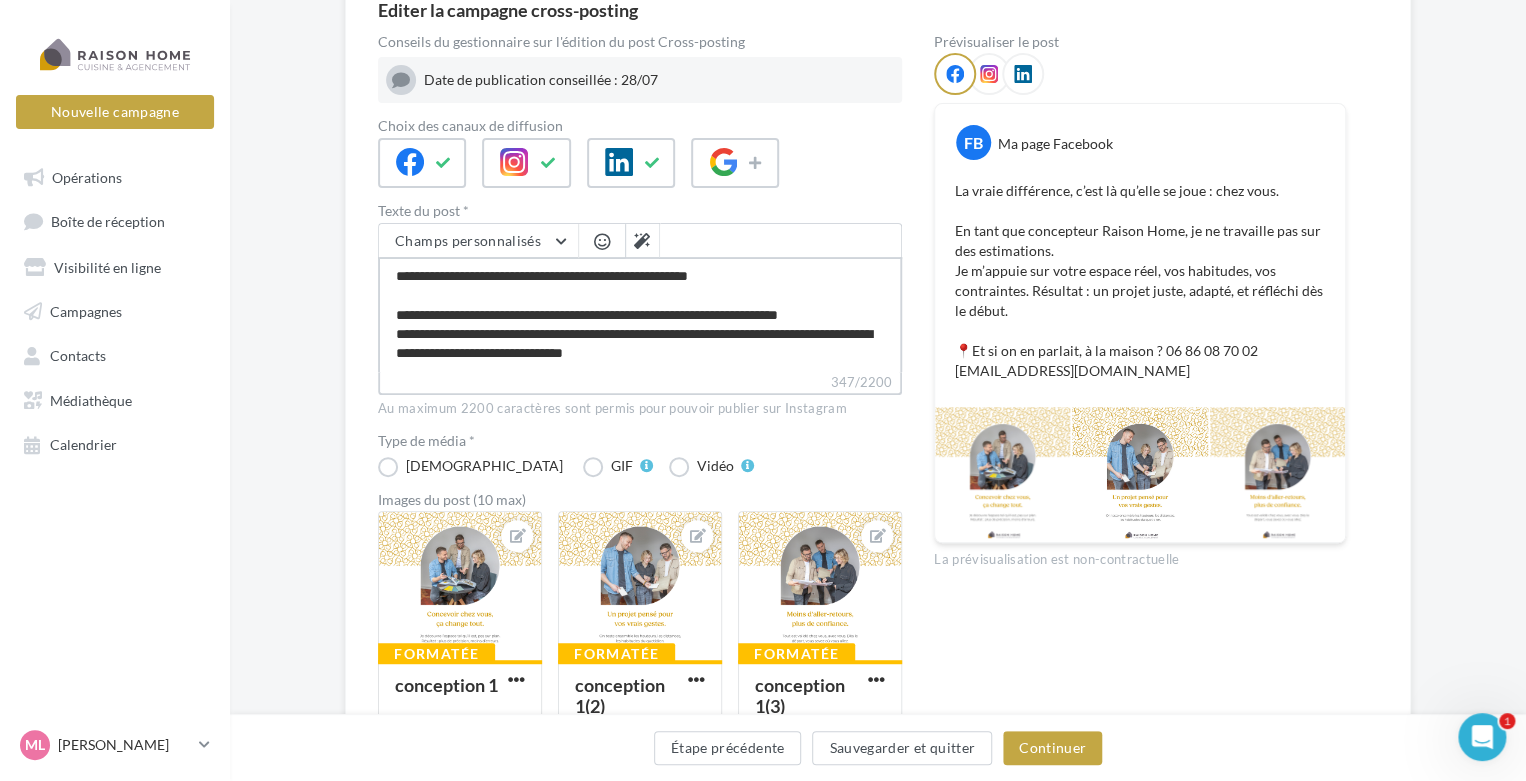 click on "**********" at bounding box center [640, 314] 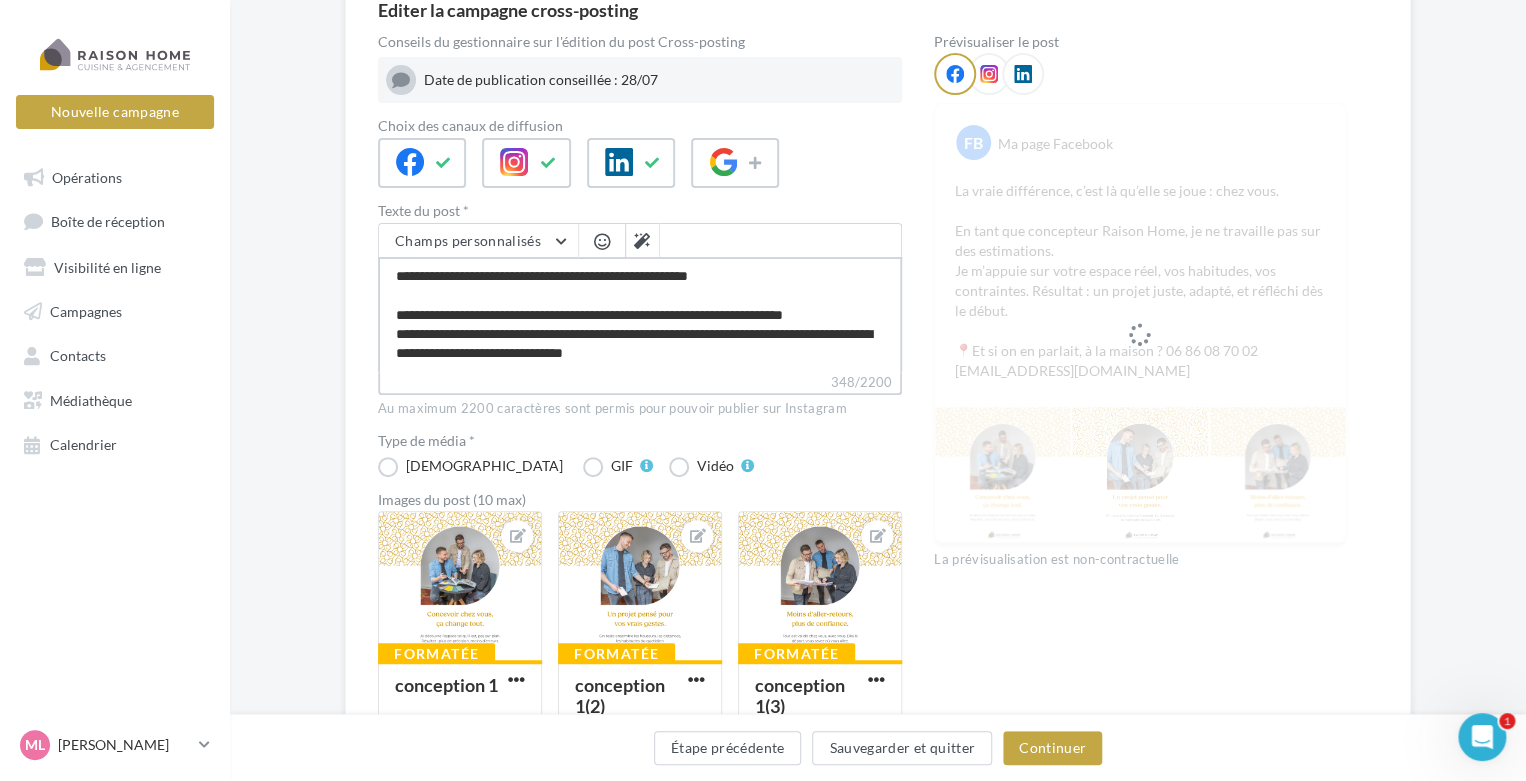 drag, startPoint x: 660, startPoint y: 311, endPoint x: 633, endPoint y: 311, distance: 27 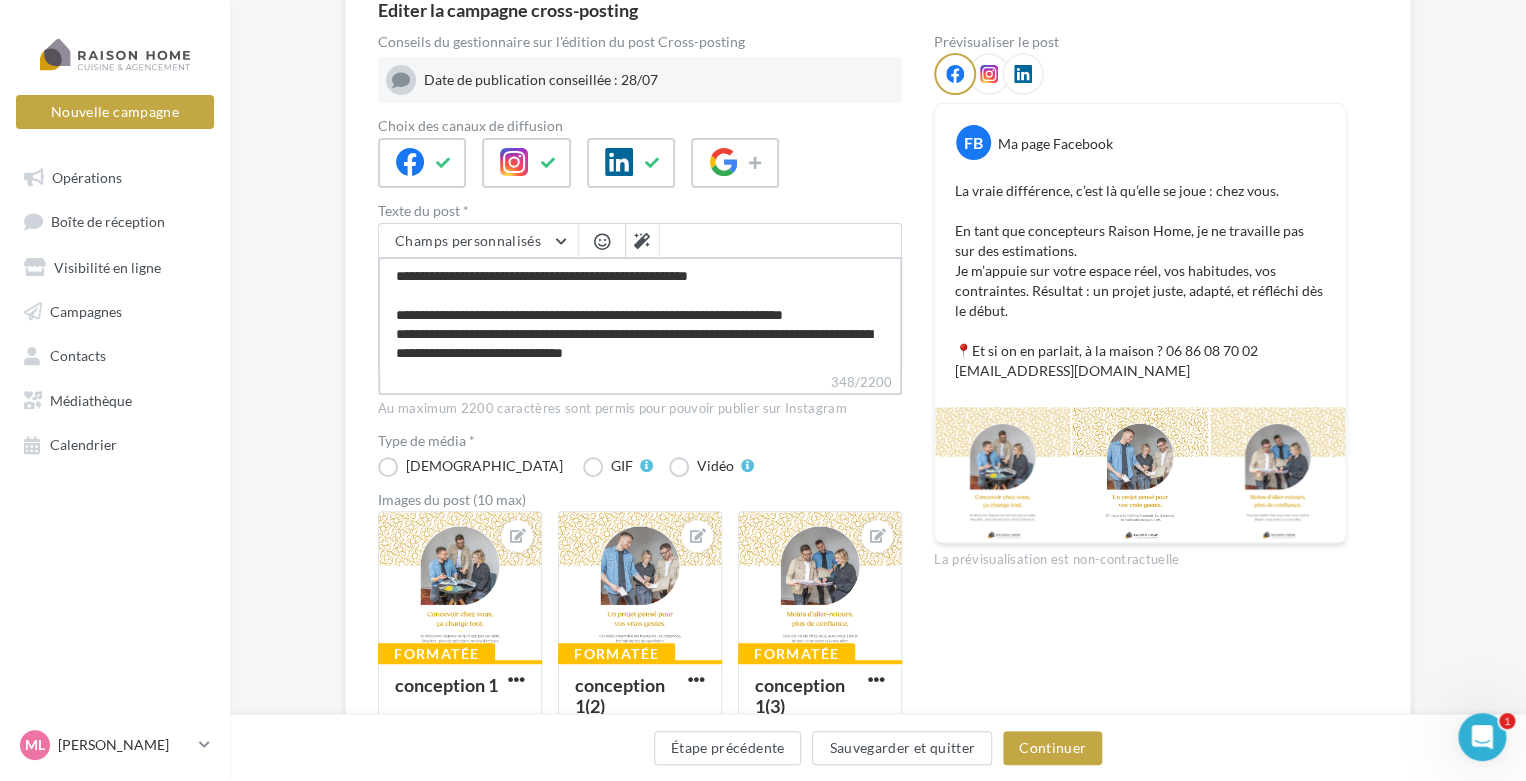 type on "**********" 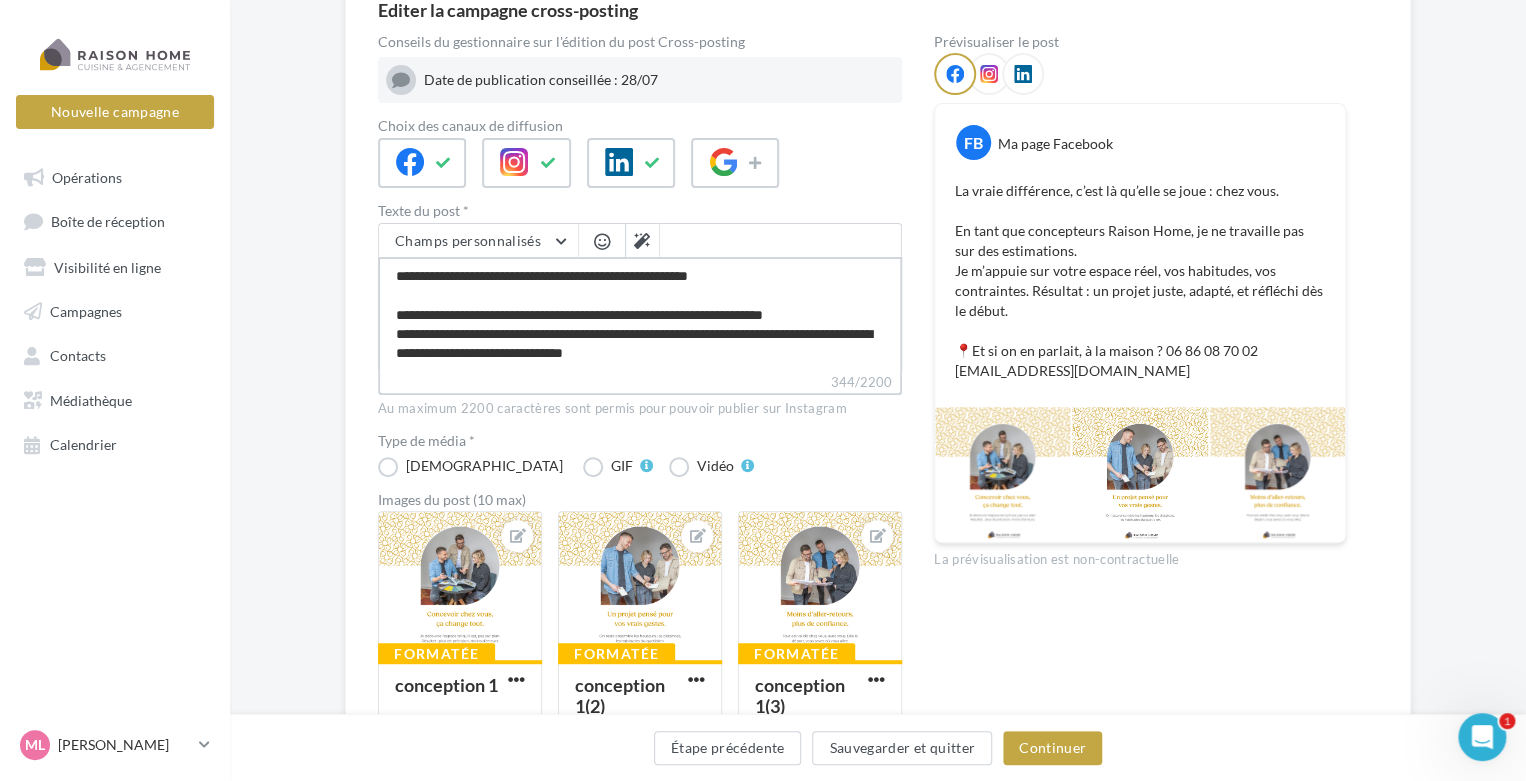type on "**********" 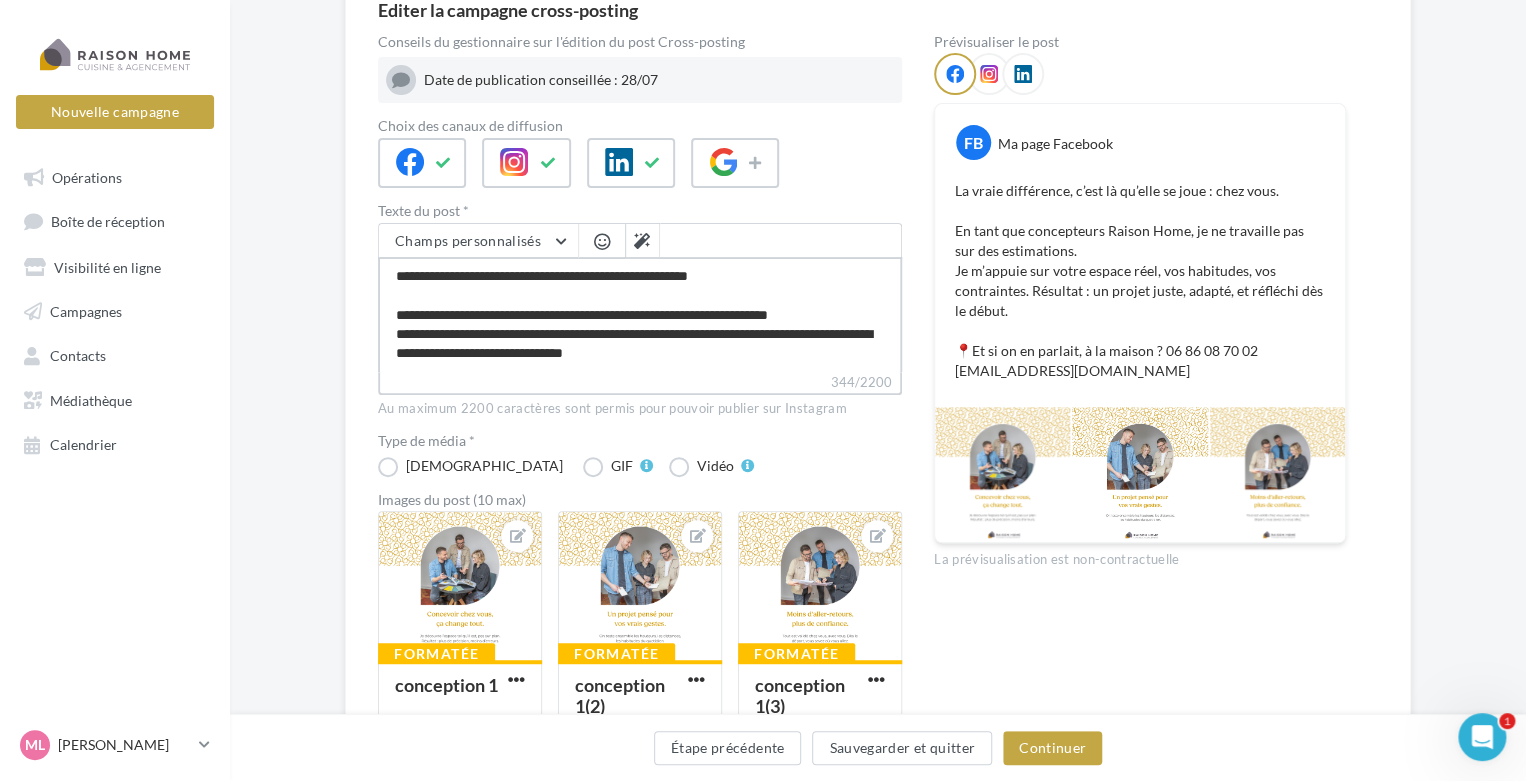 type on "**********" 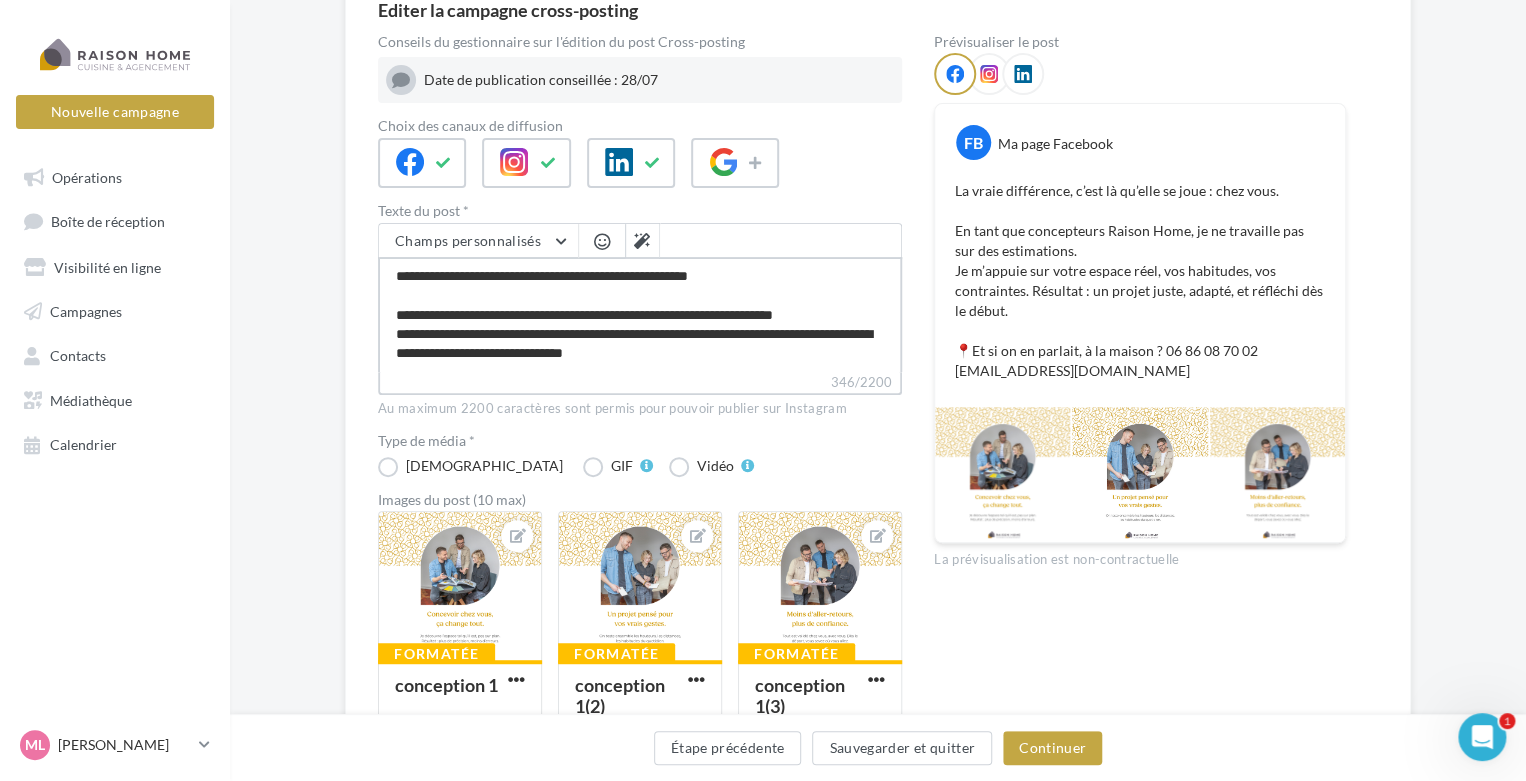 type on "**********" 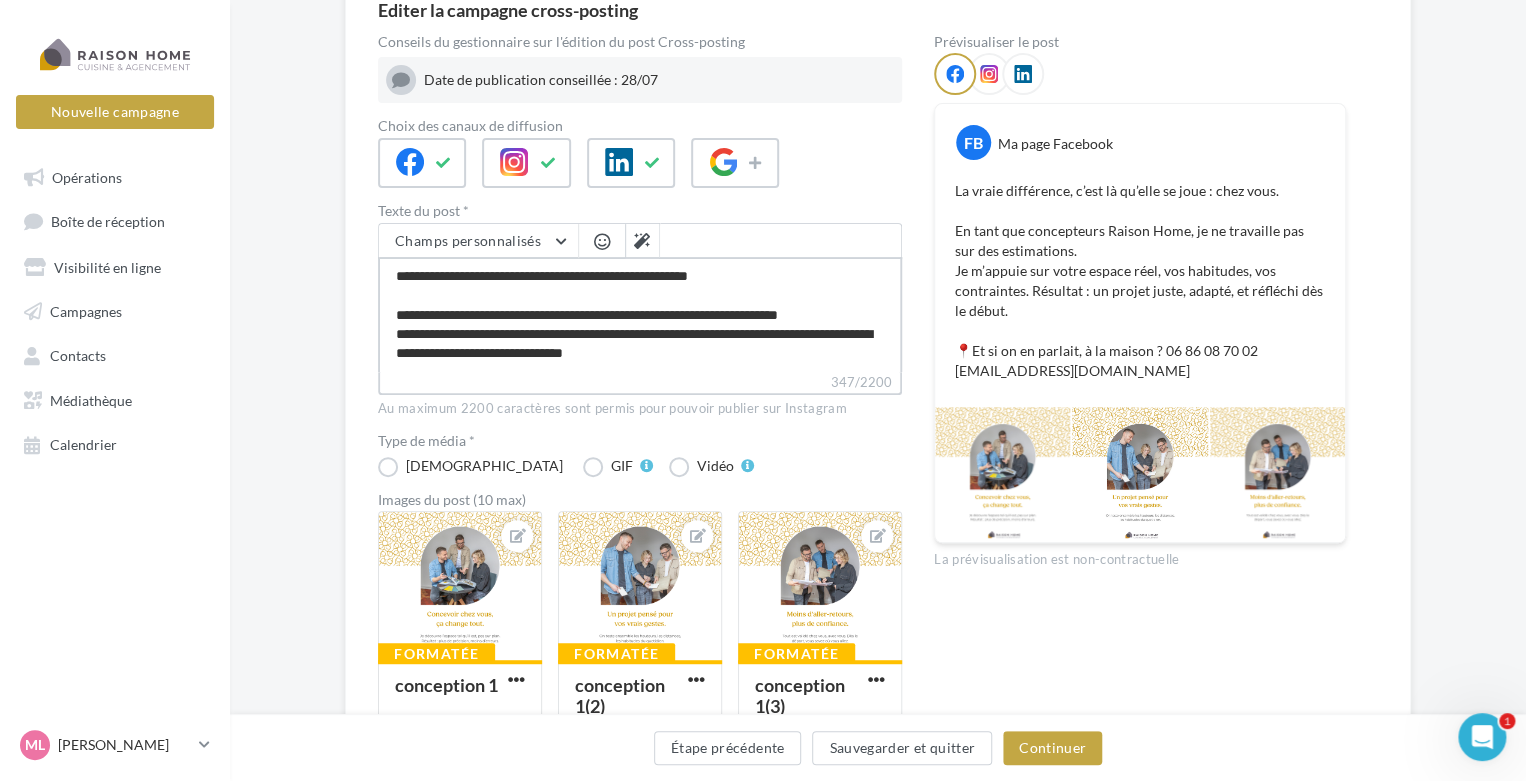type on "**********" 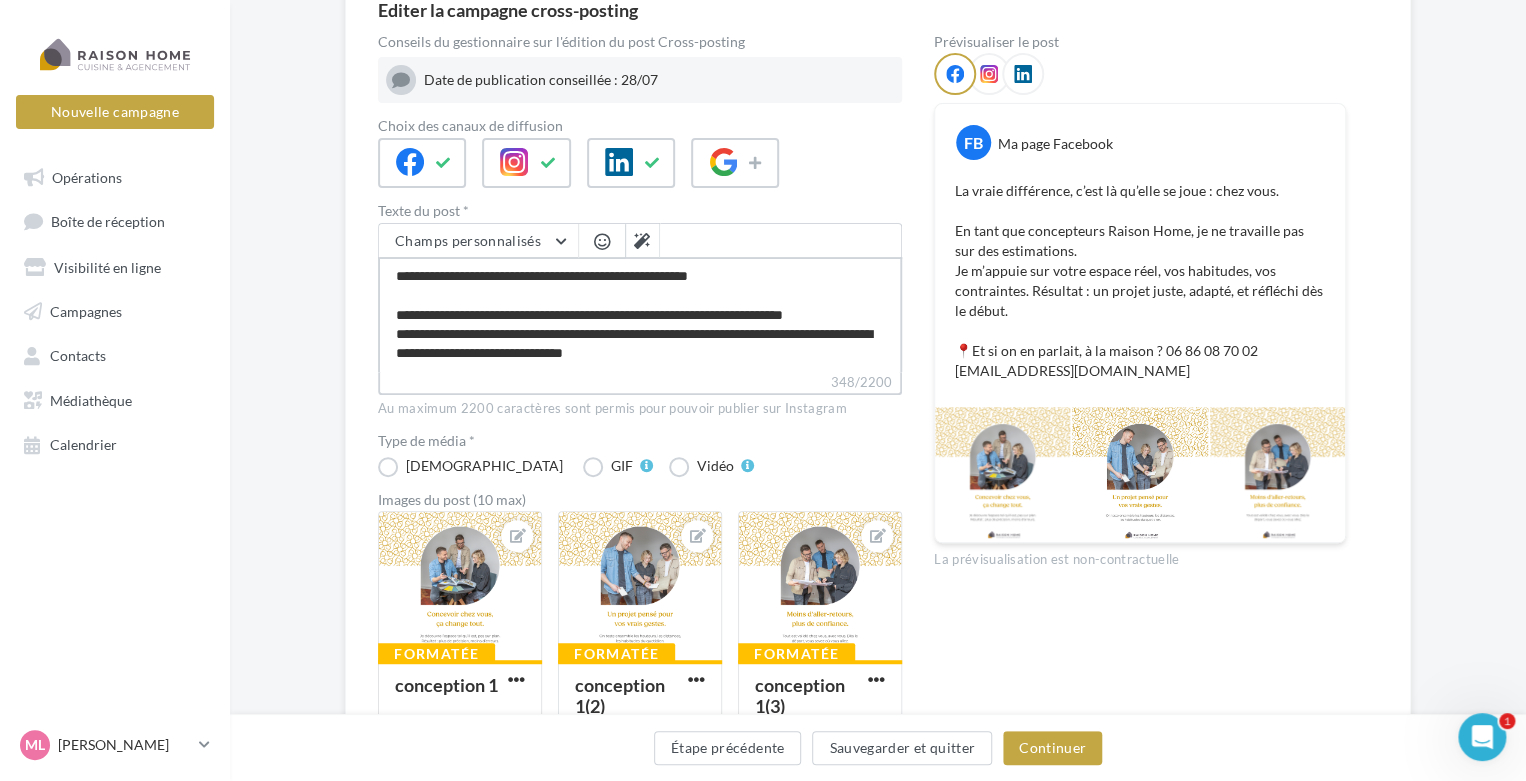 type on "**********" 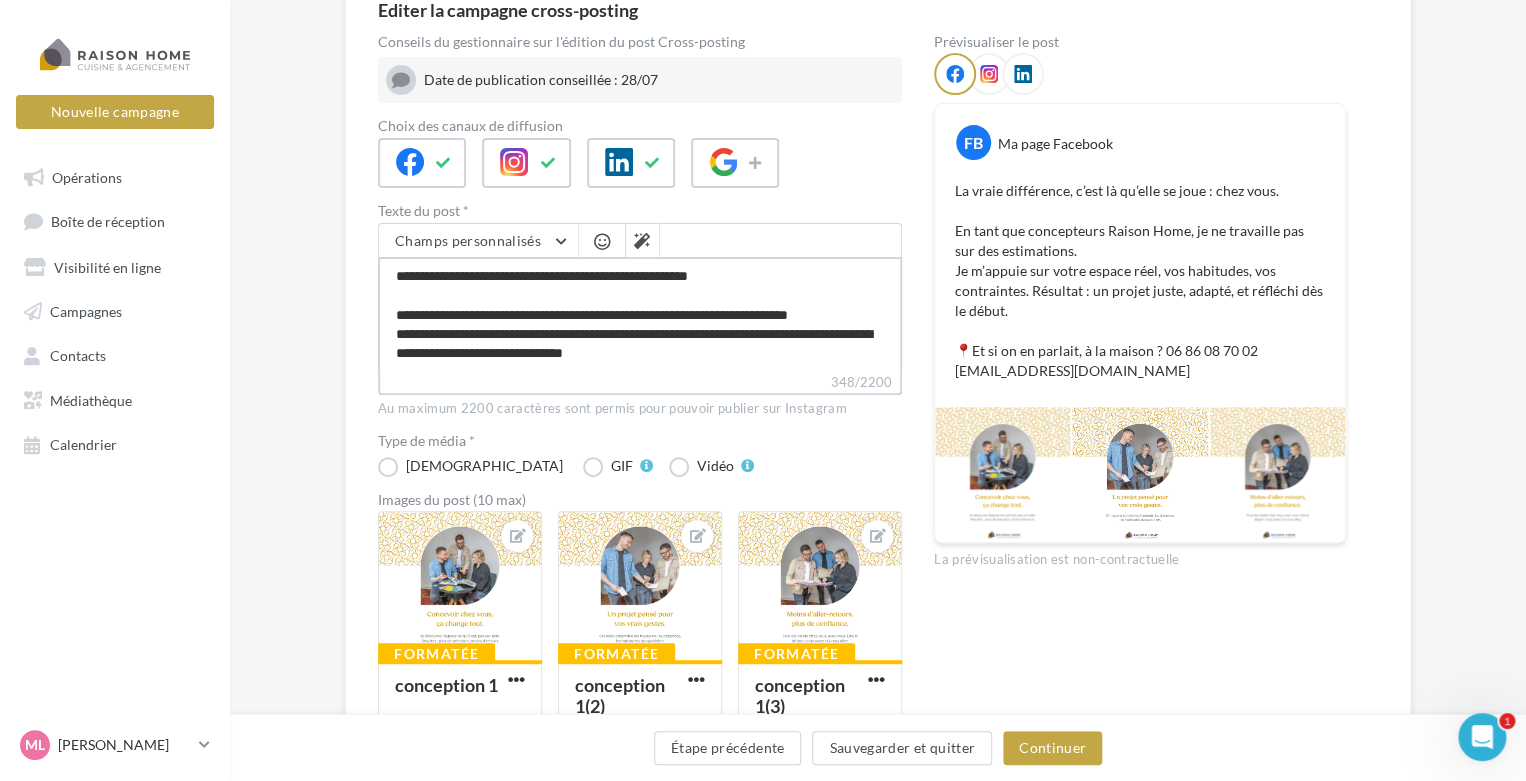type on "**********" 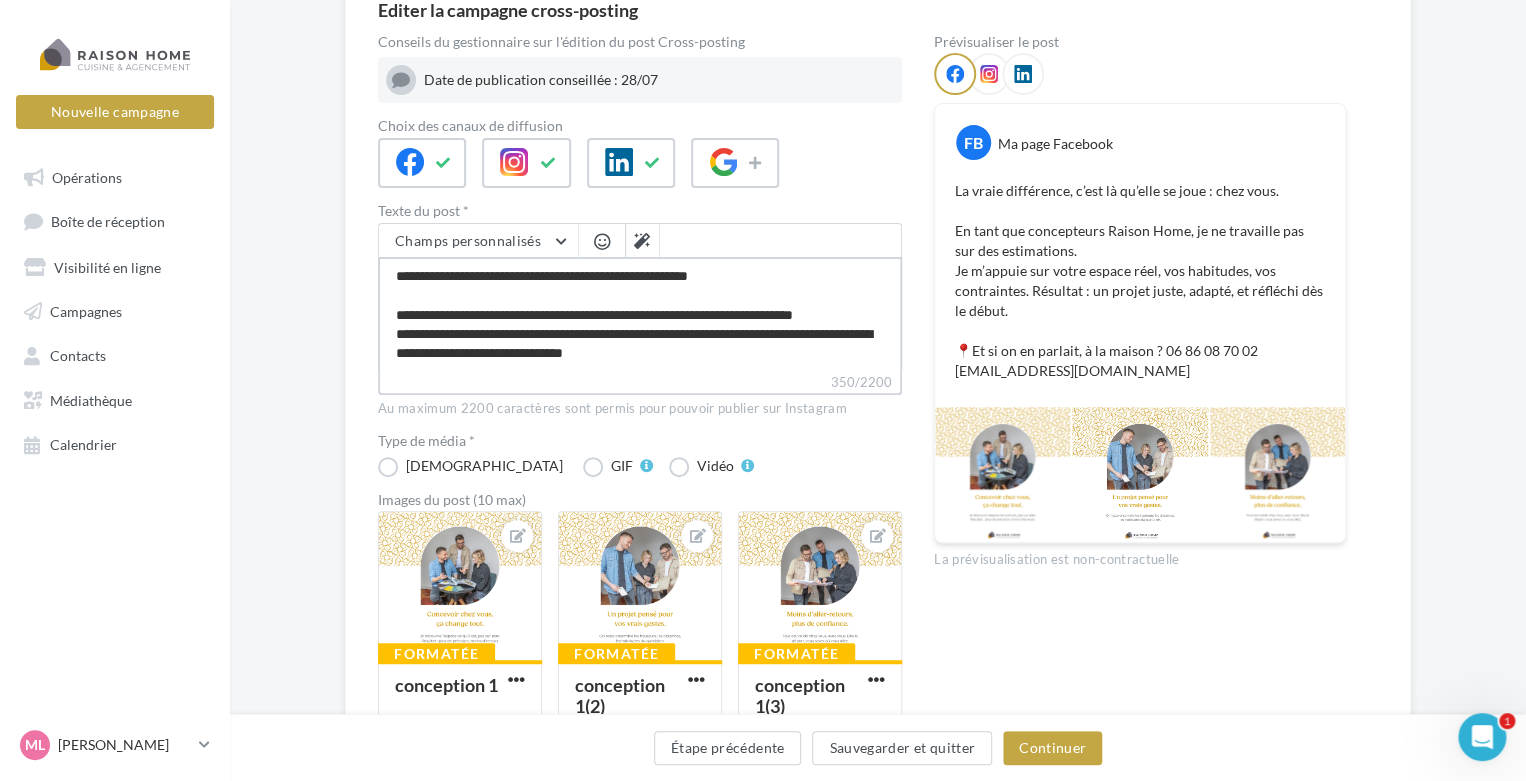 click on "**********" at bounding box center [640, 314] 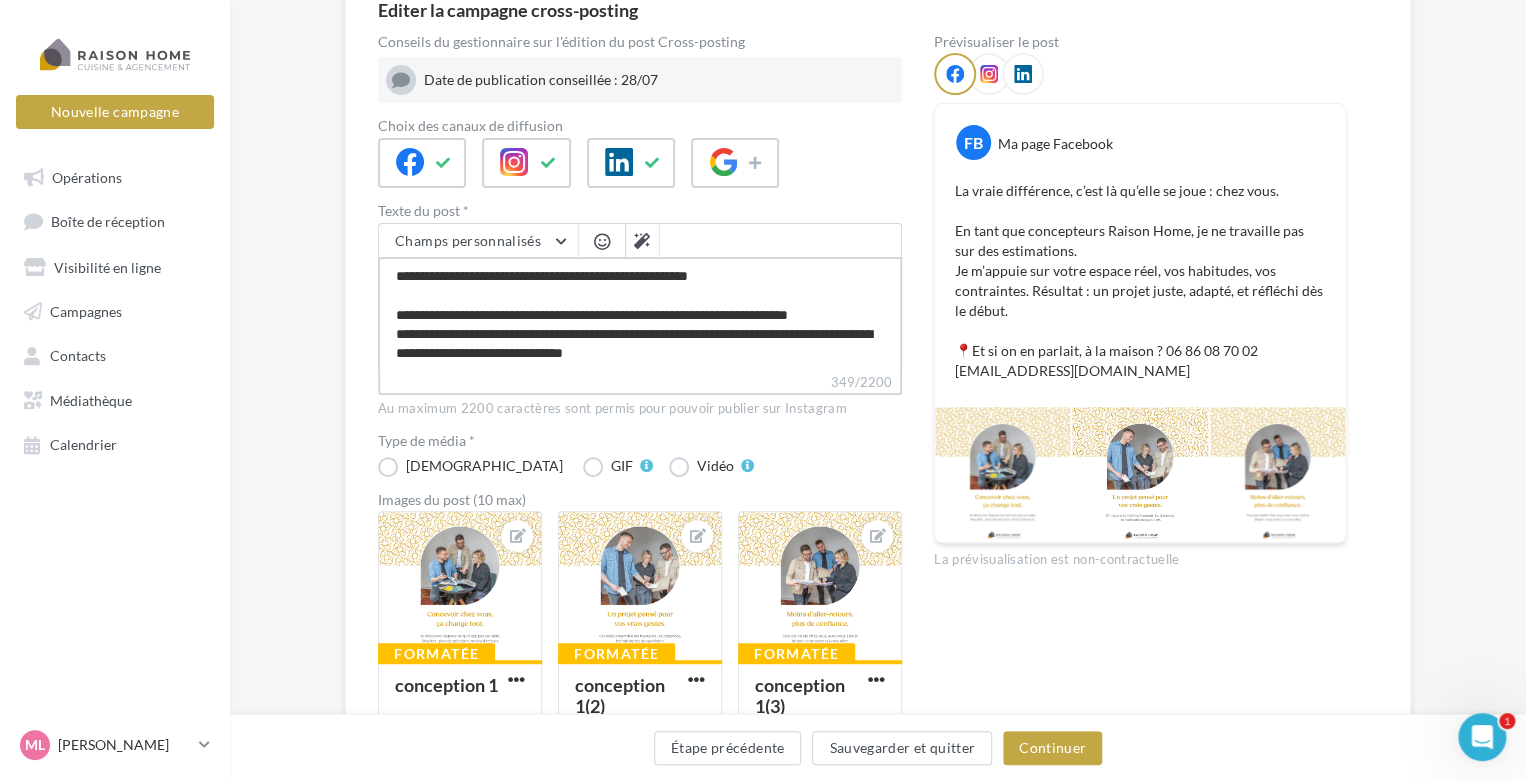 type on "**********" 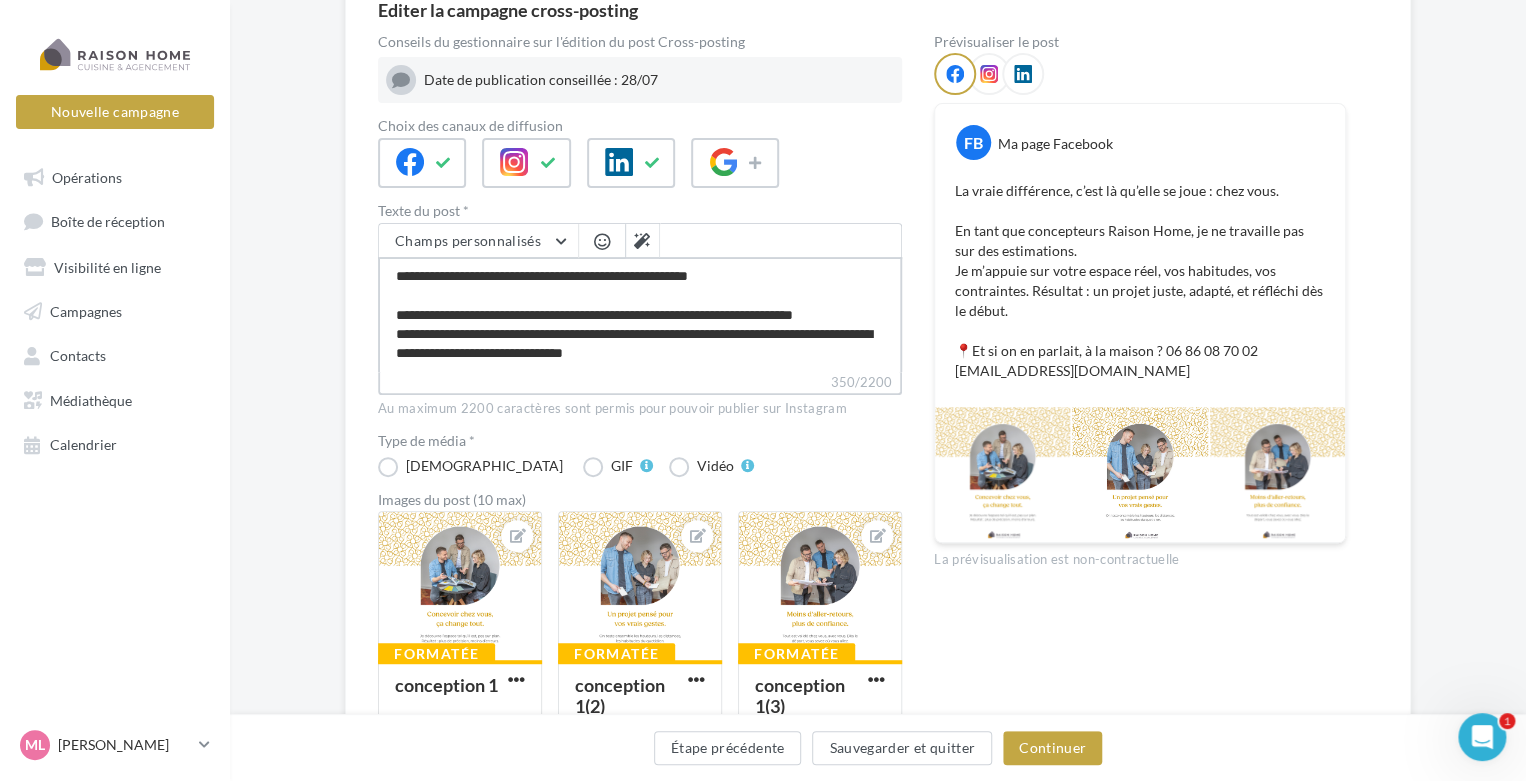 type on "**********" 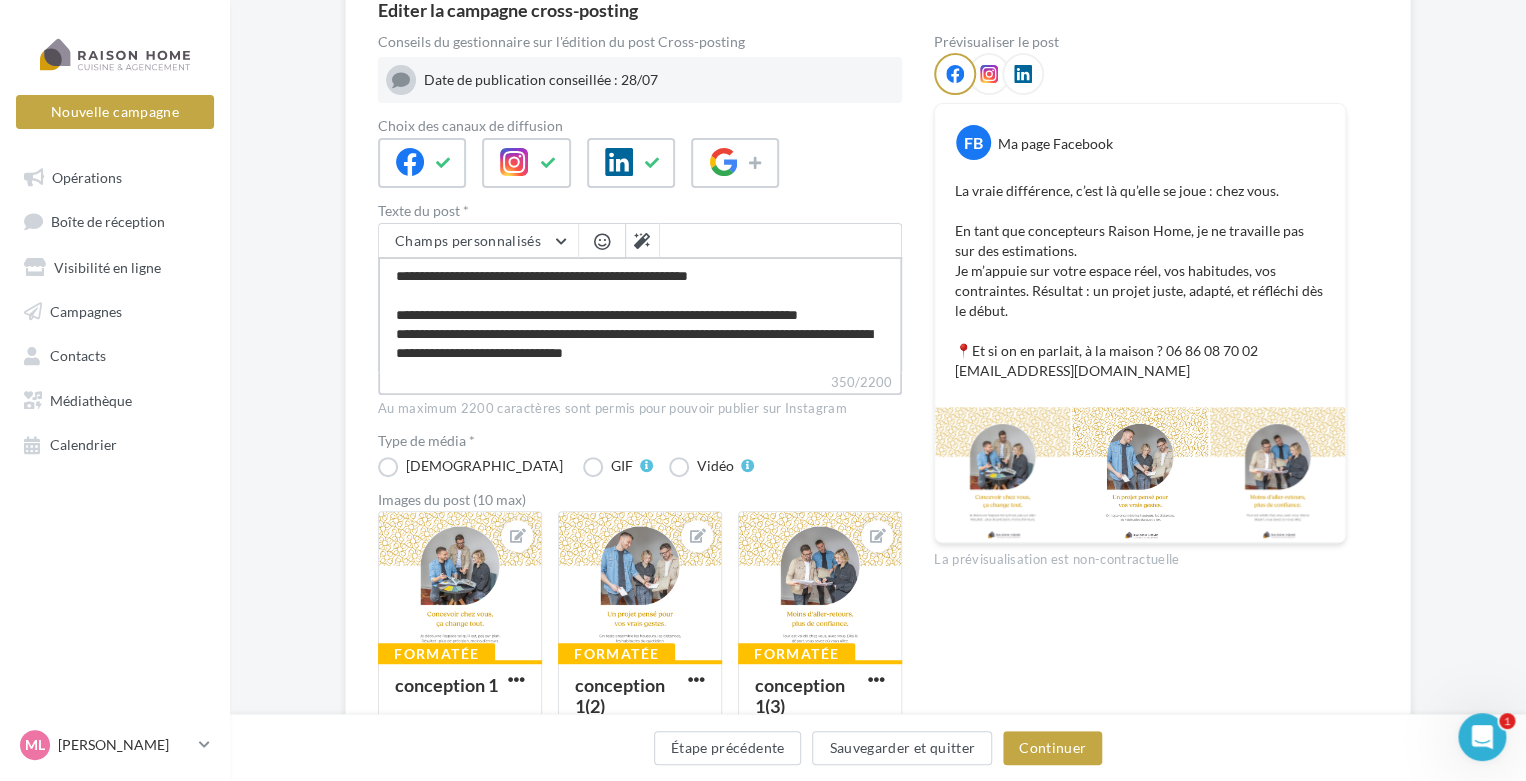 type on "**********" 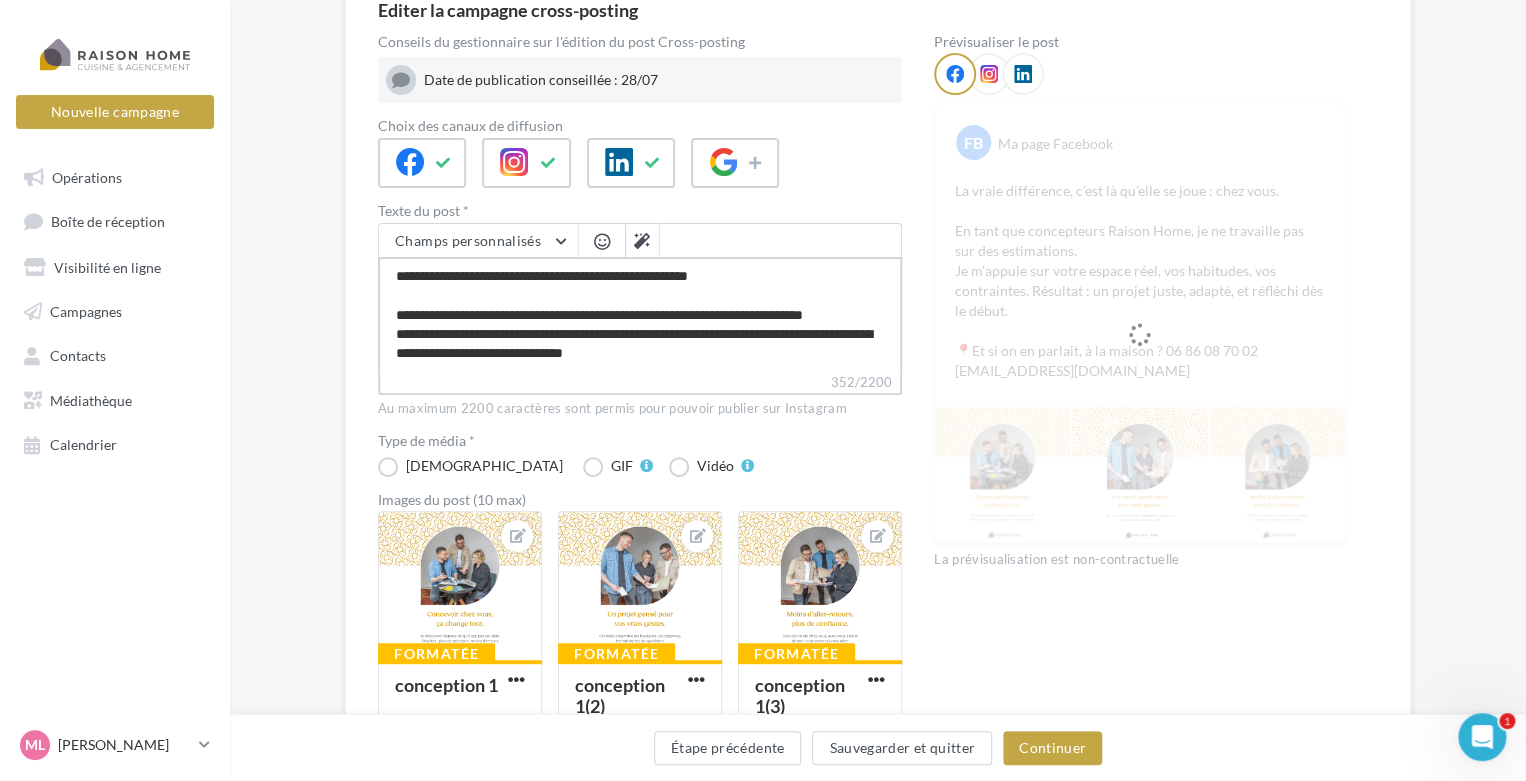 click on "**********" at bounding box center [640, 314] 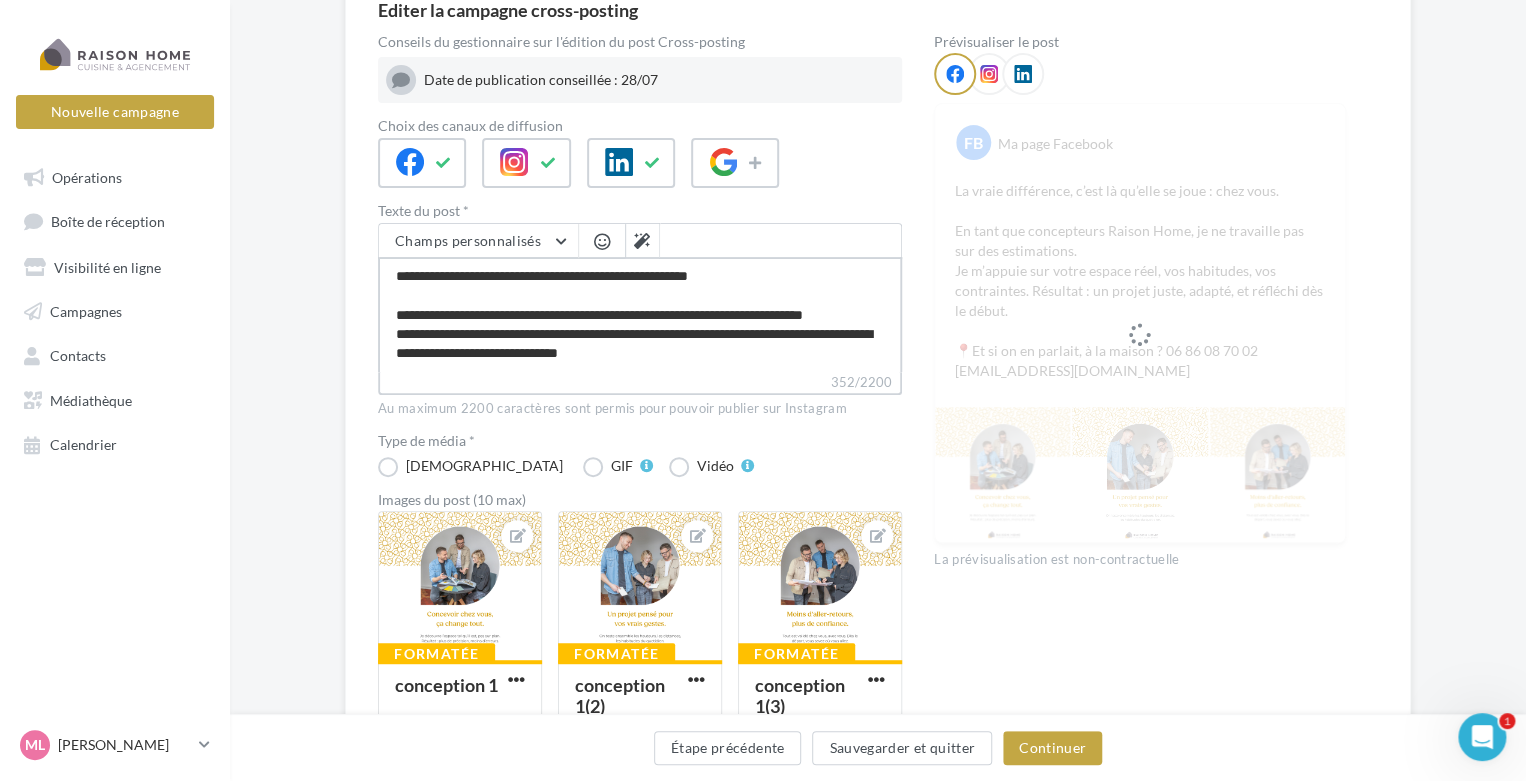 type on "**********" 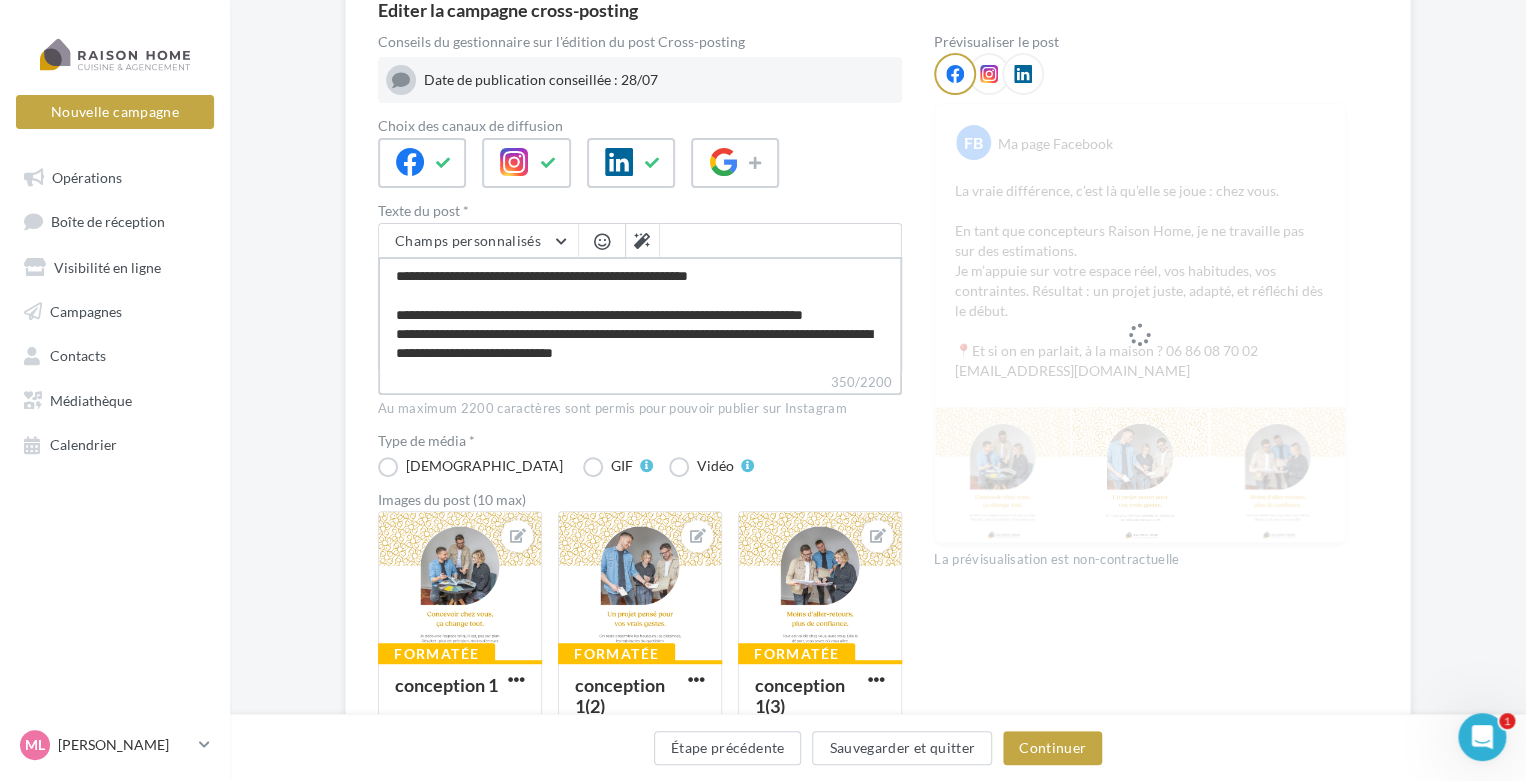 type on "**********" 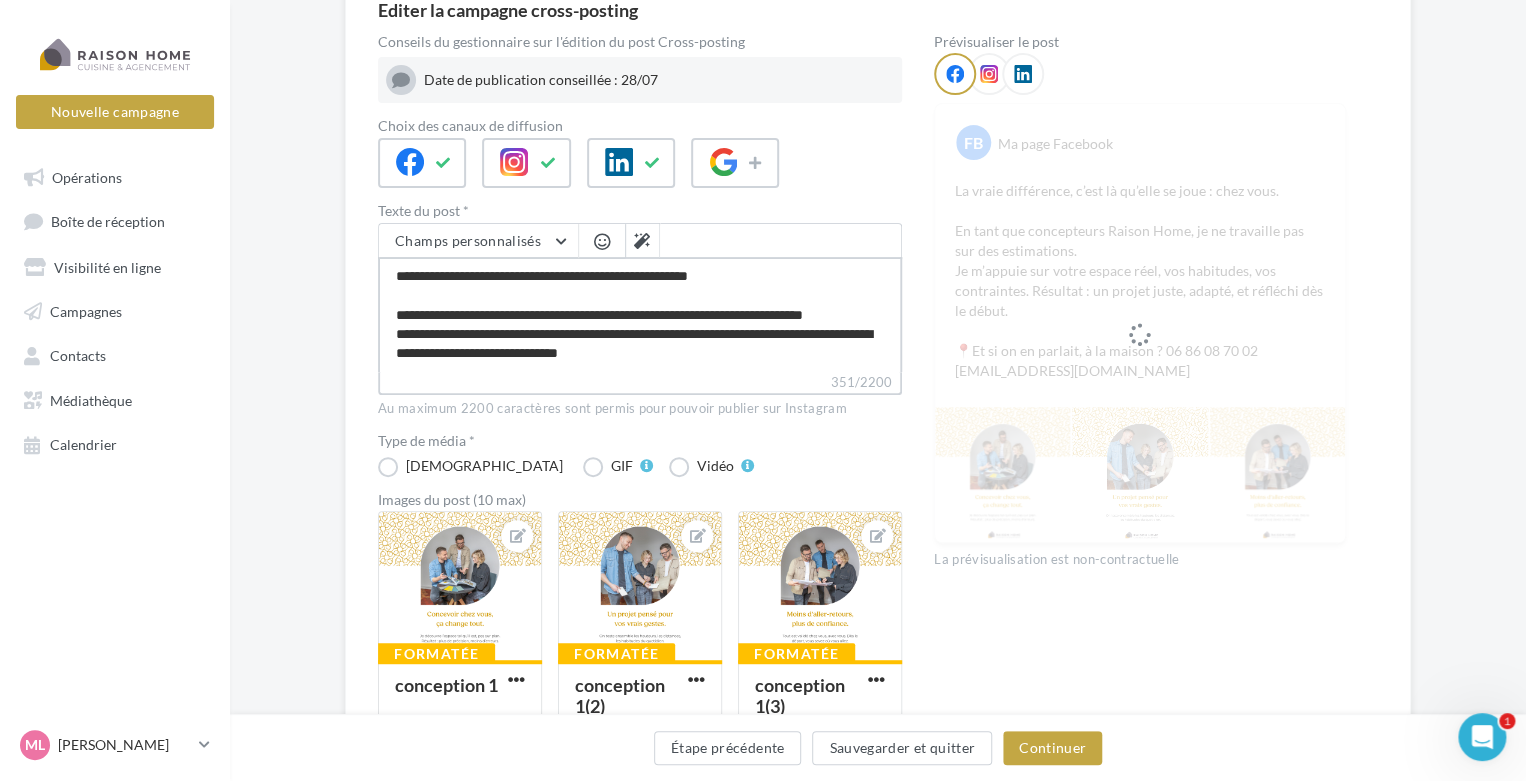 type on "**********" 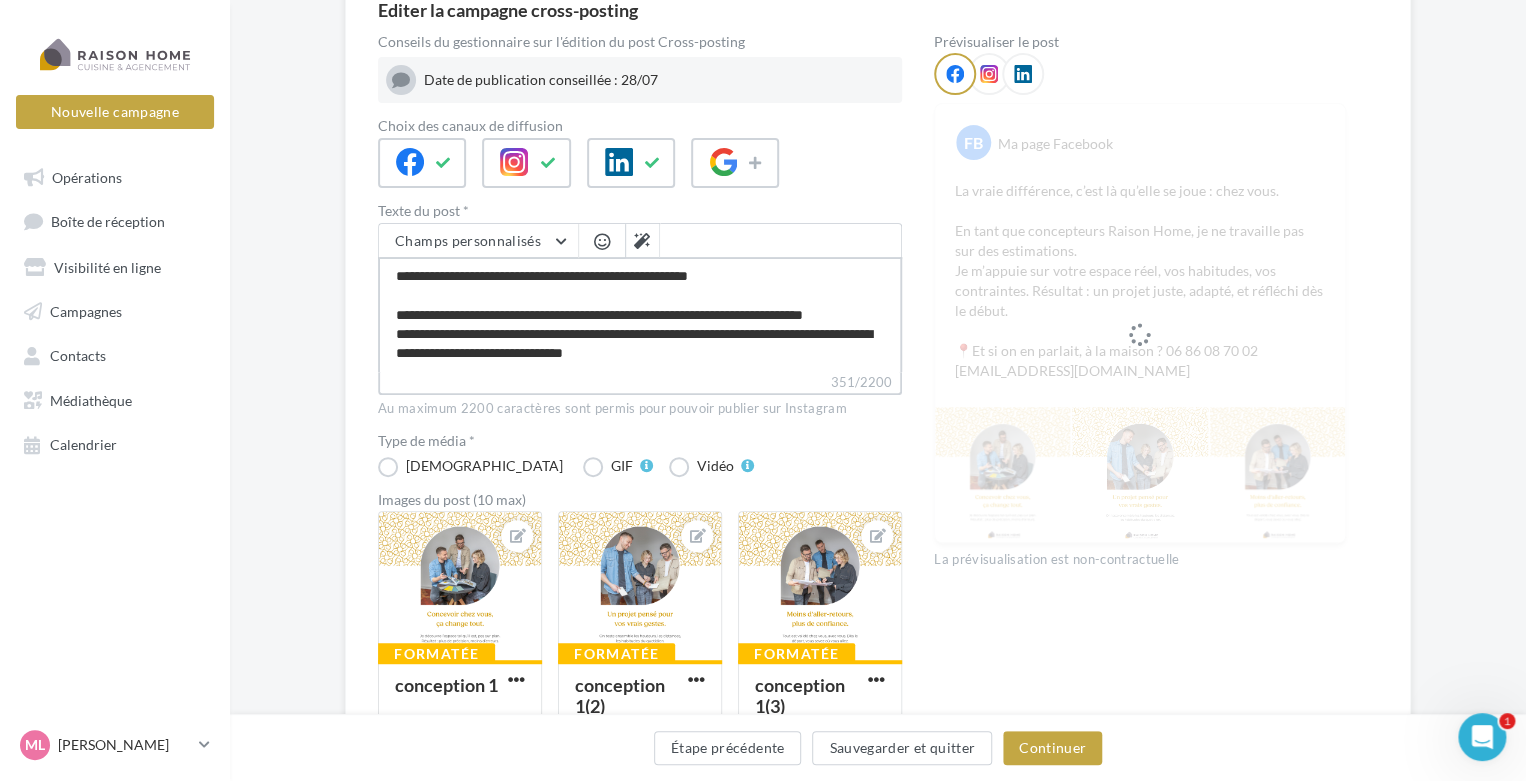 type on "**********" 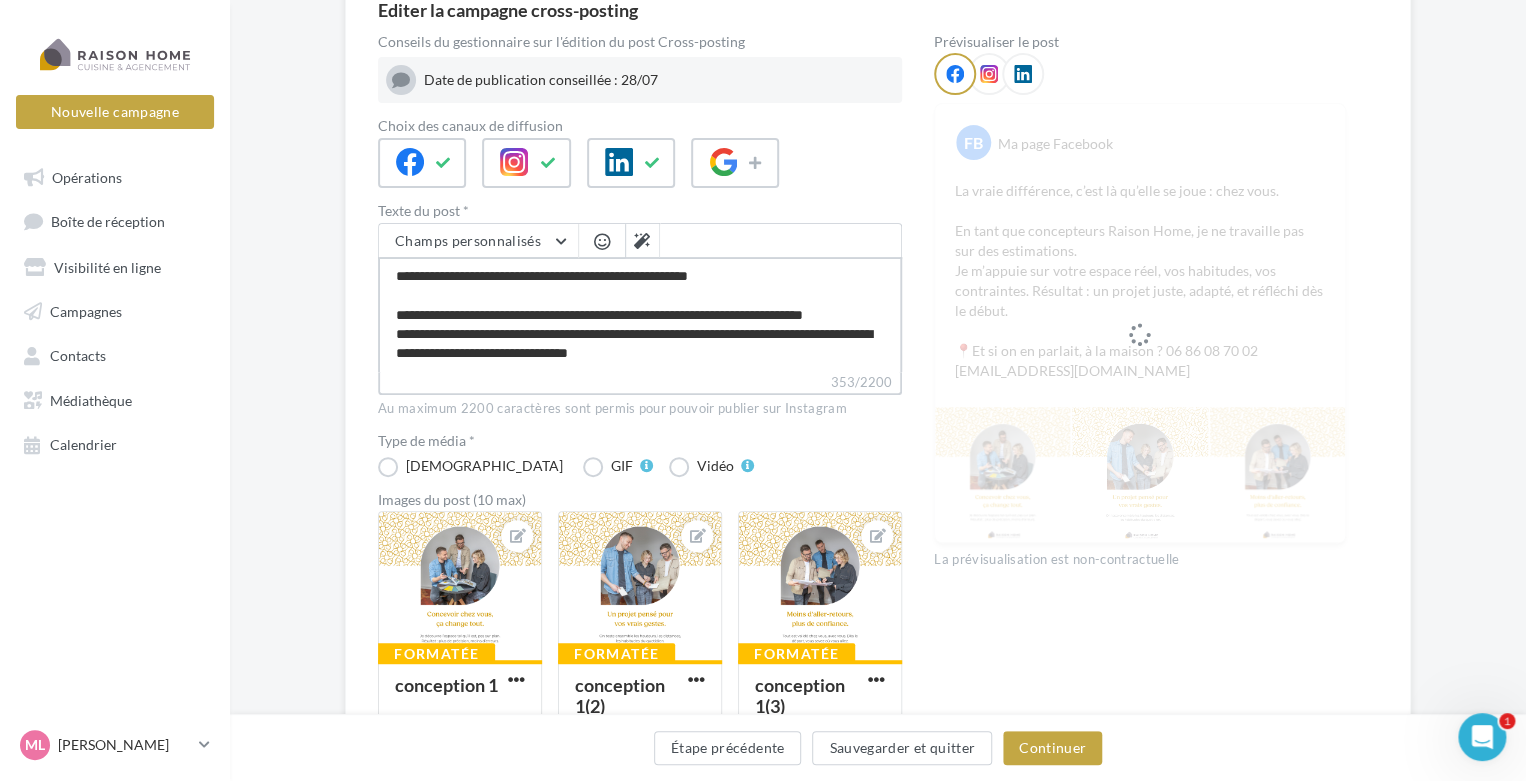 type on "**********" 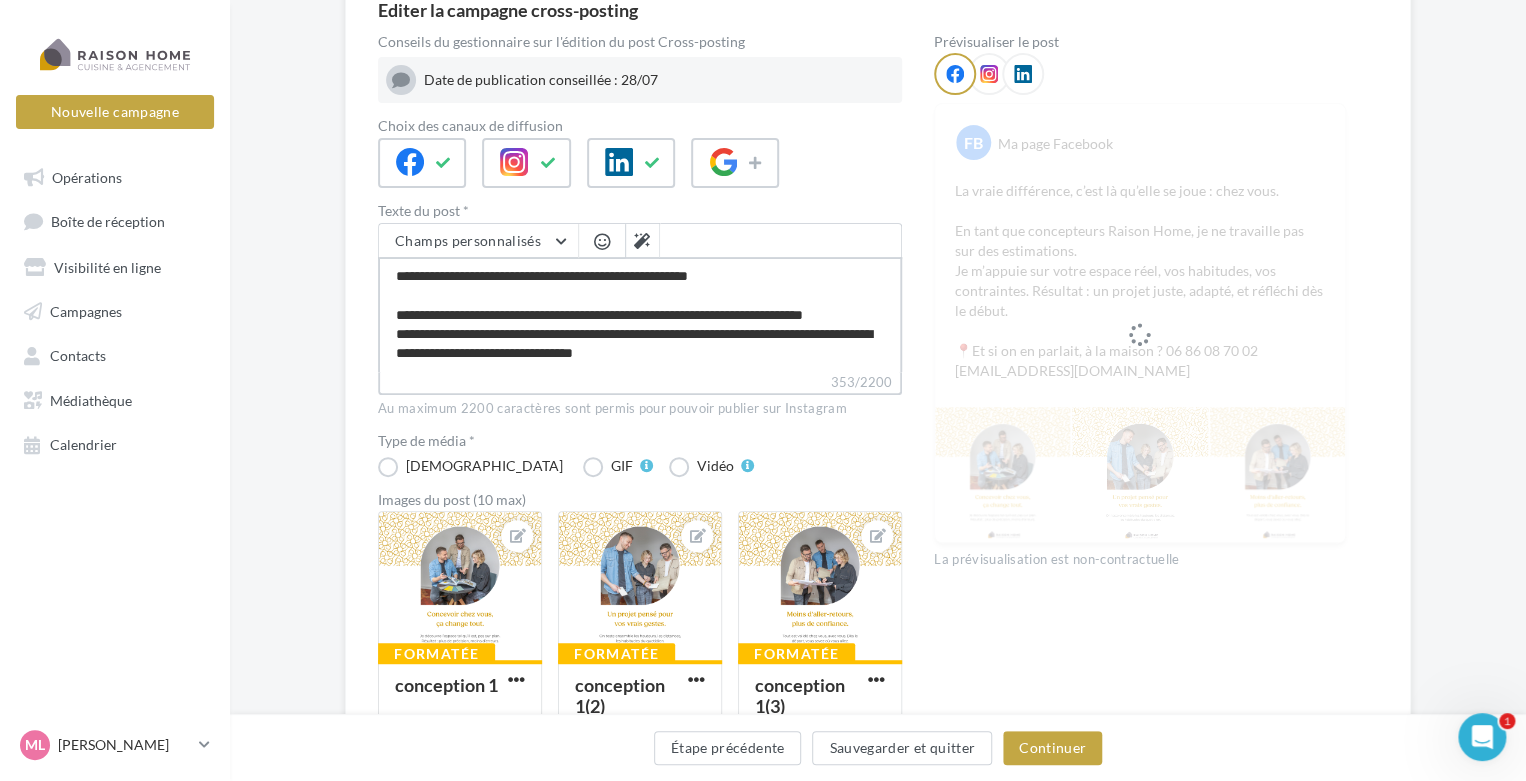type on "**********" 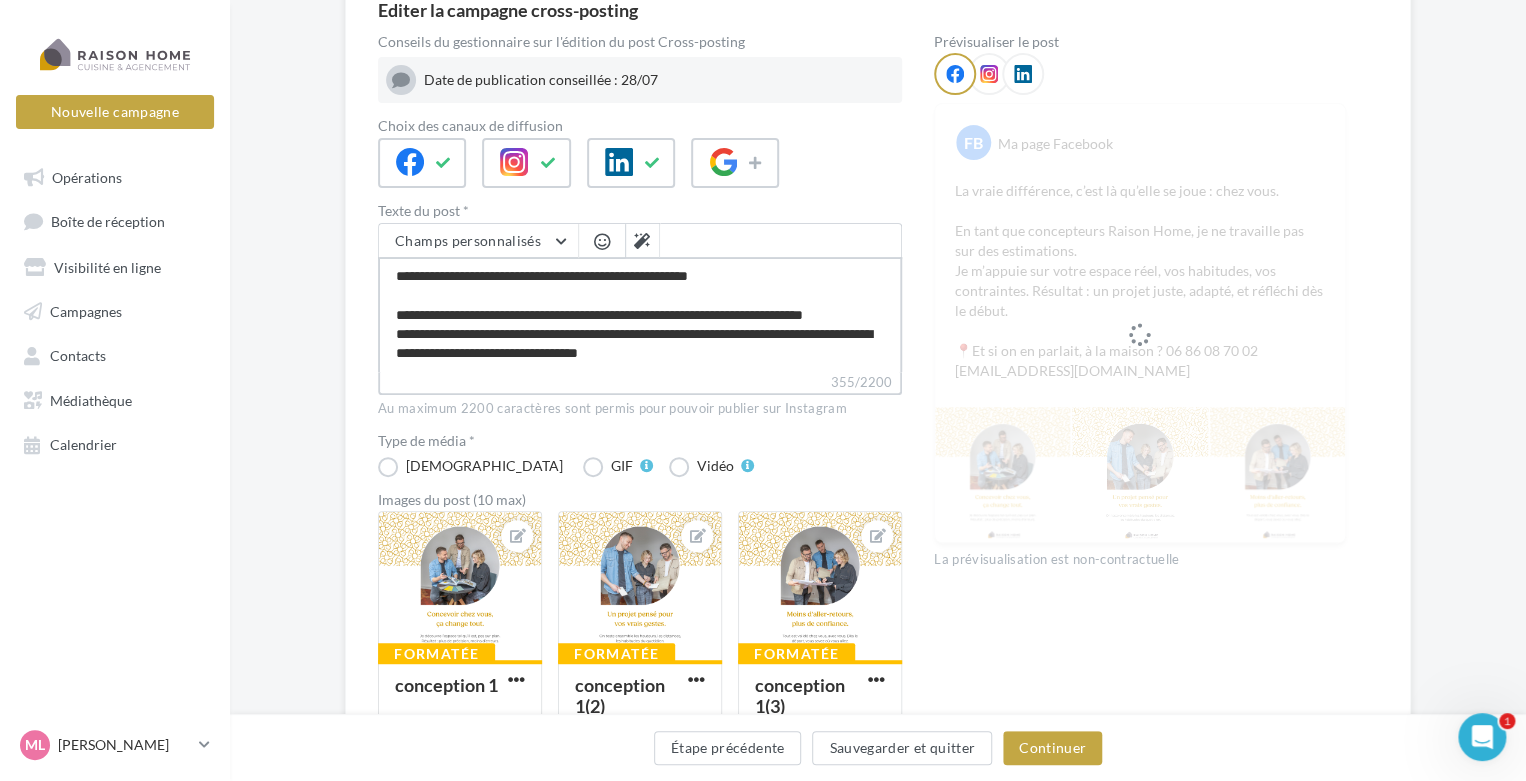 type on "**********" 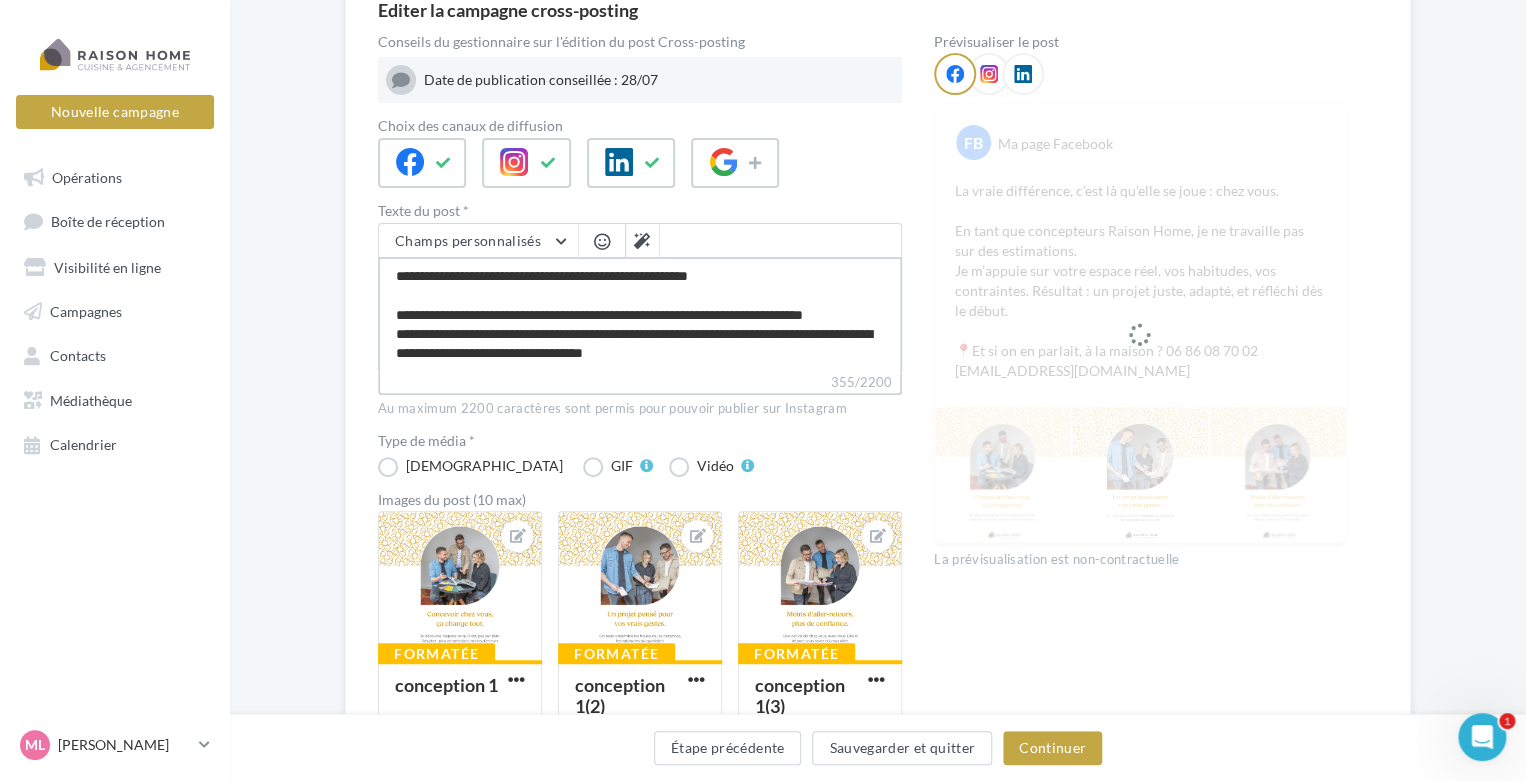 type on "**********" 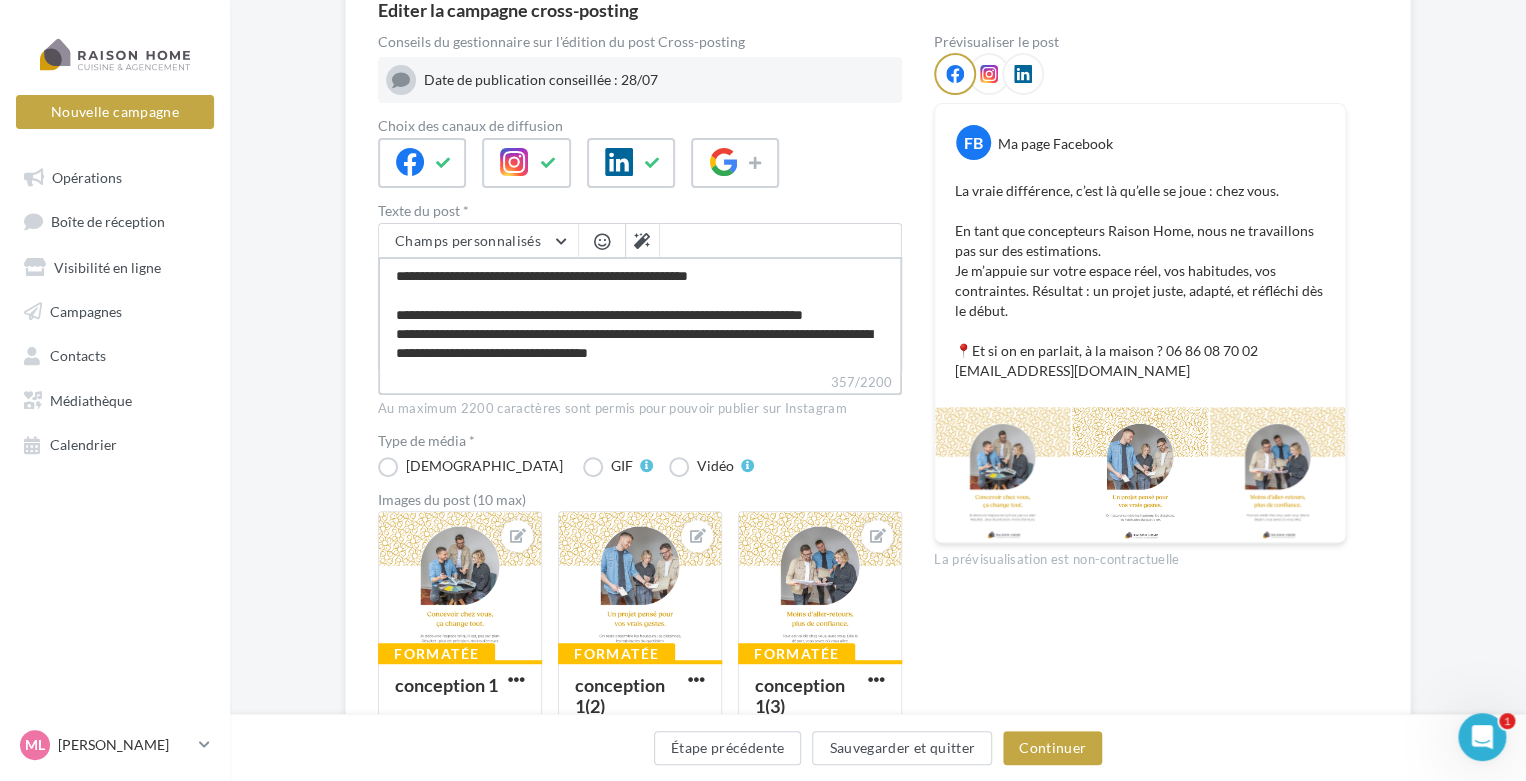 type on "**********" 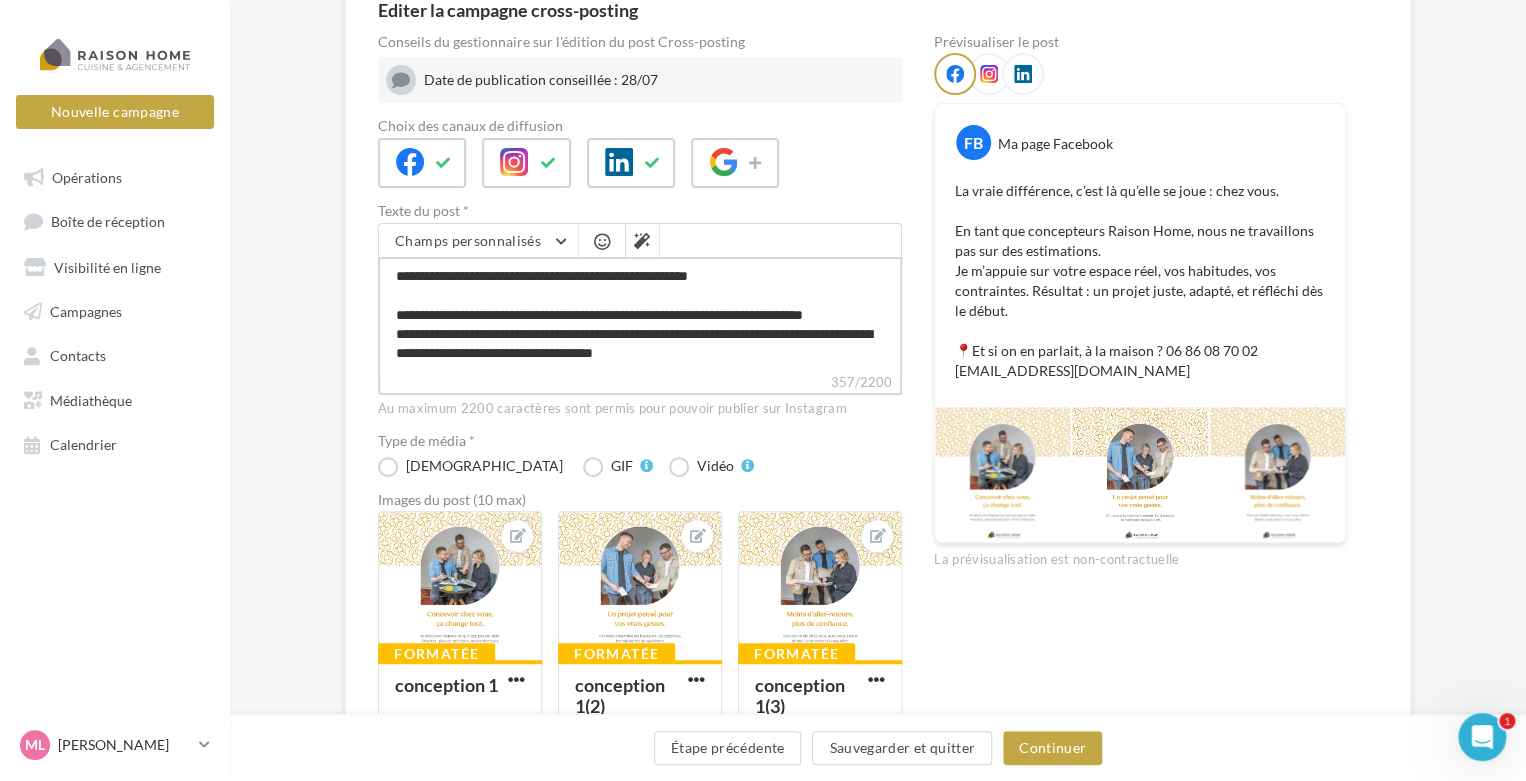 type on "**********" 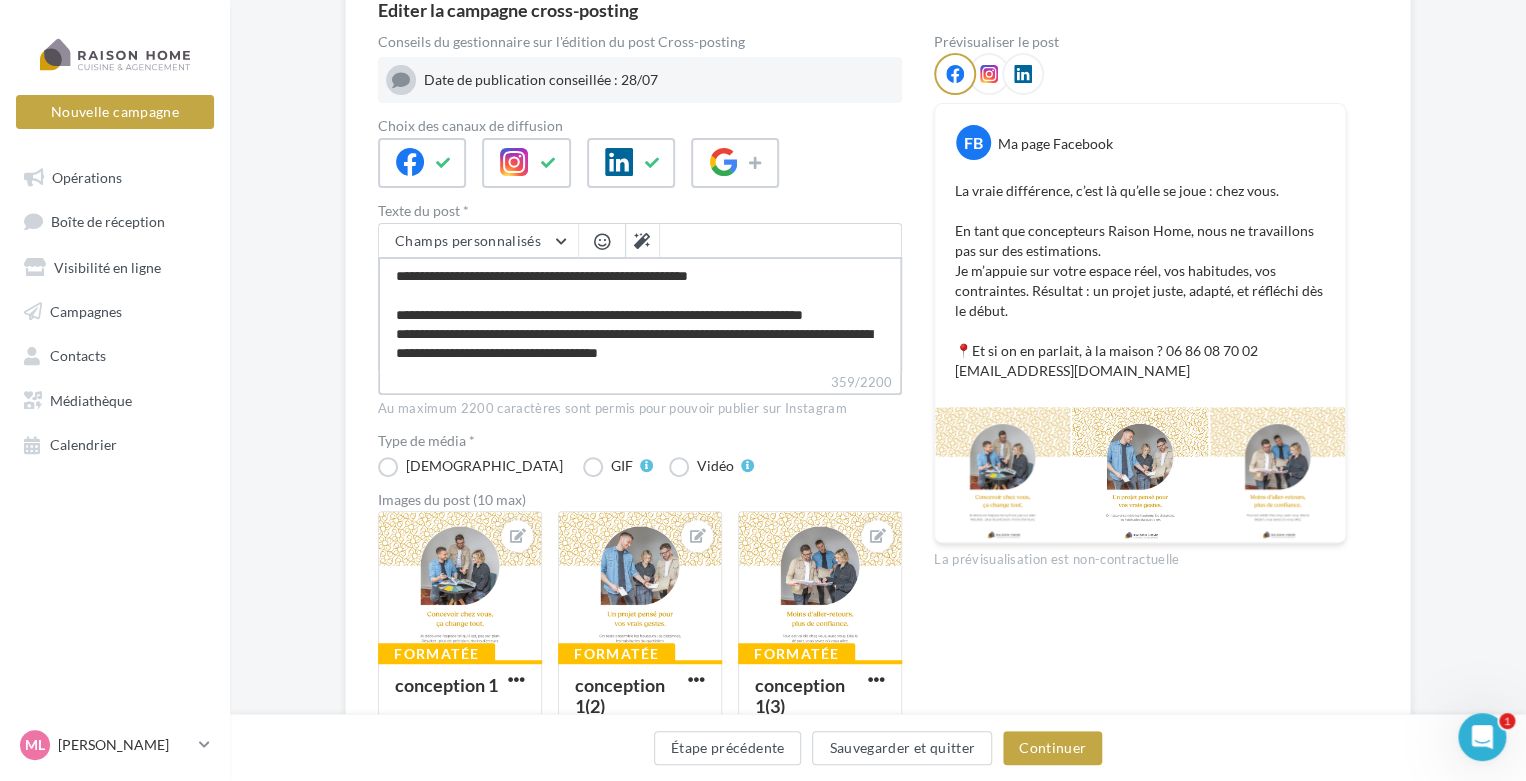 type on "**********" 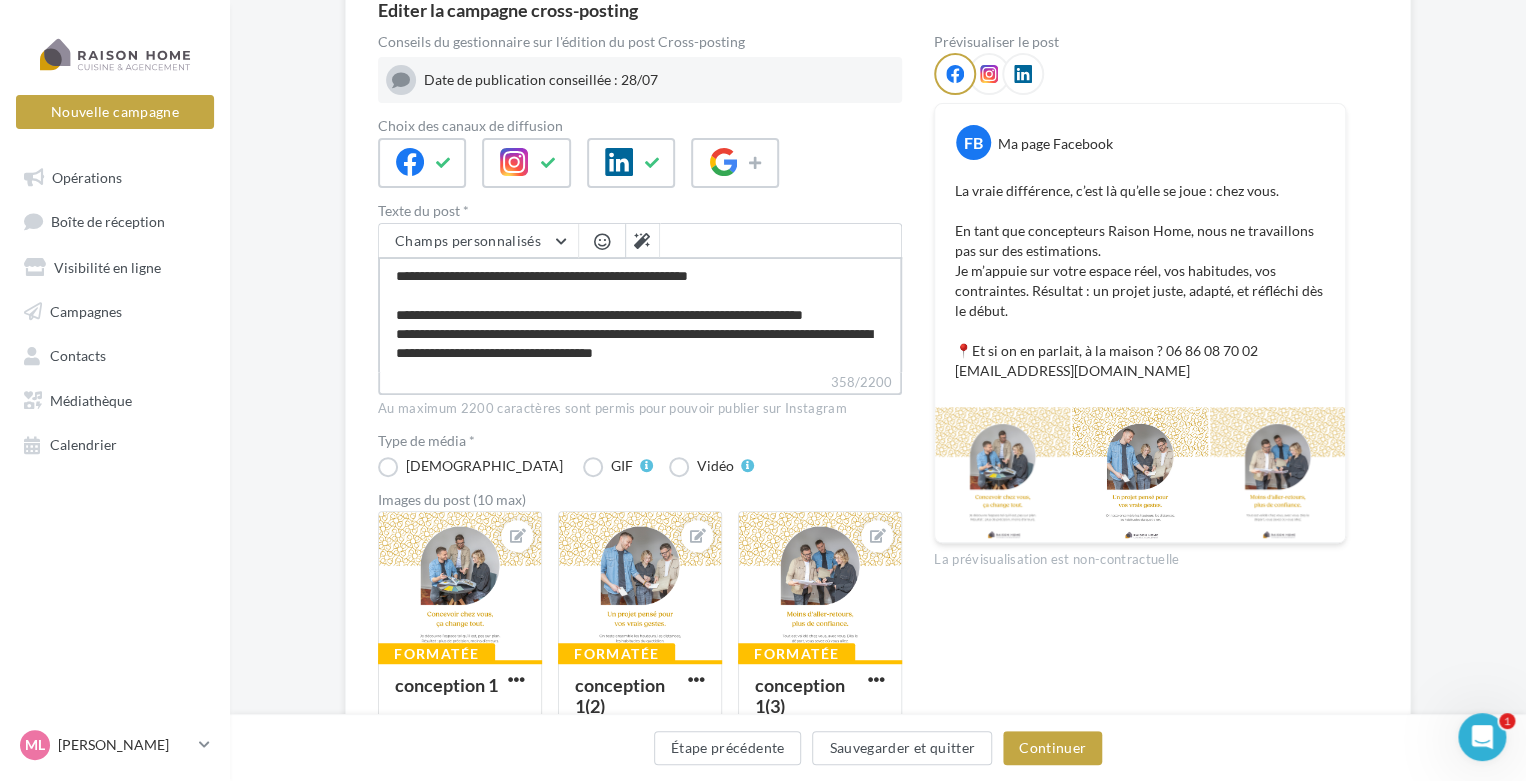 type on "**********" 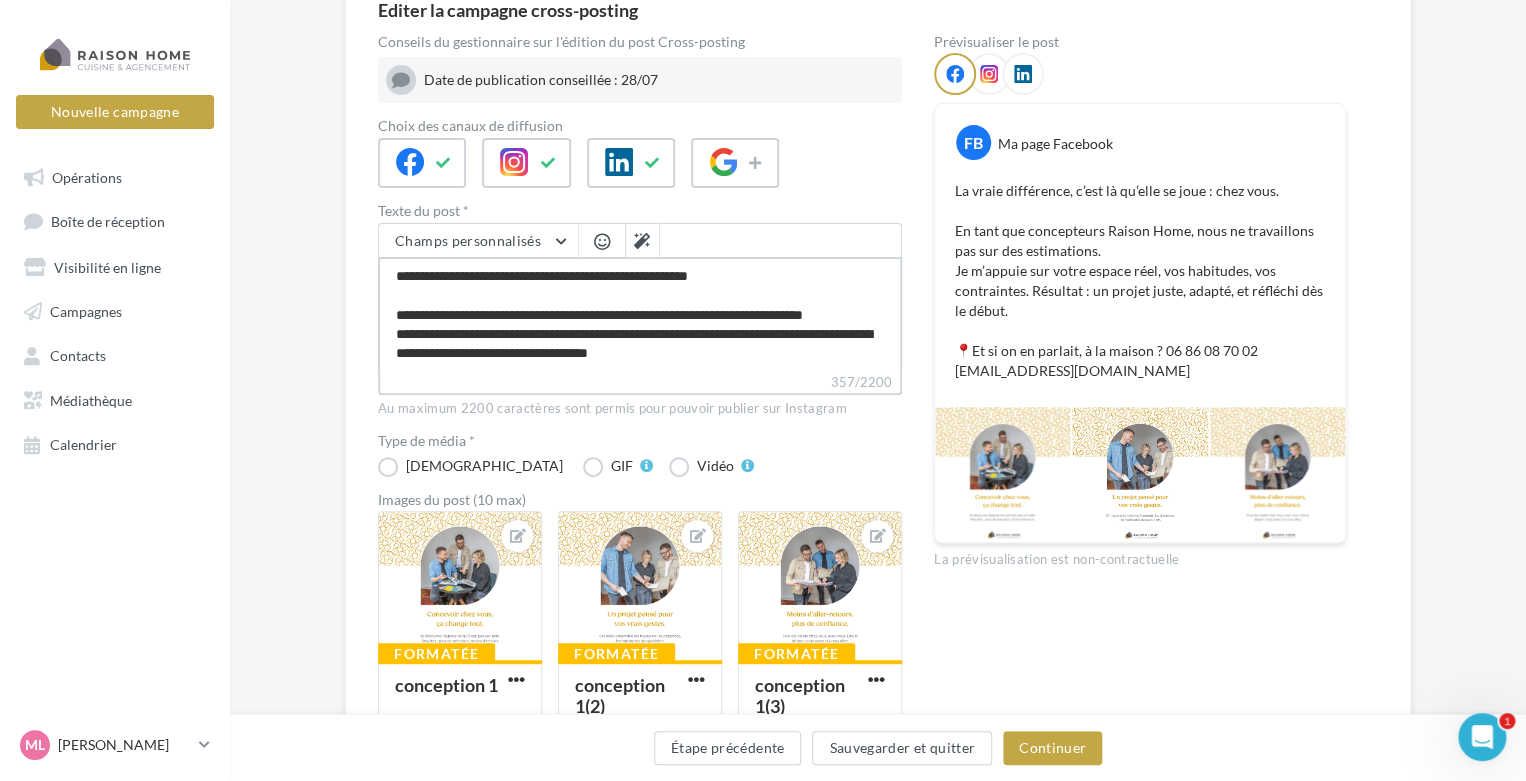 type on "**********" 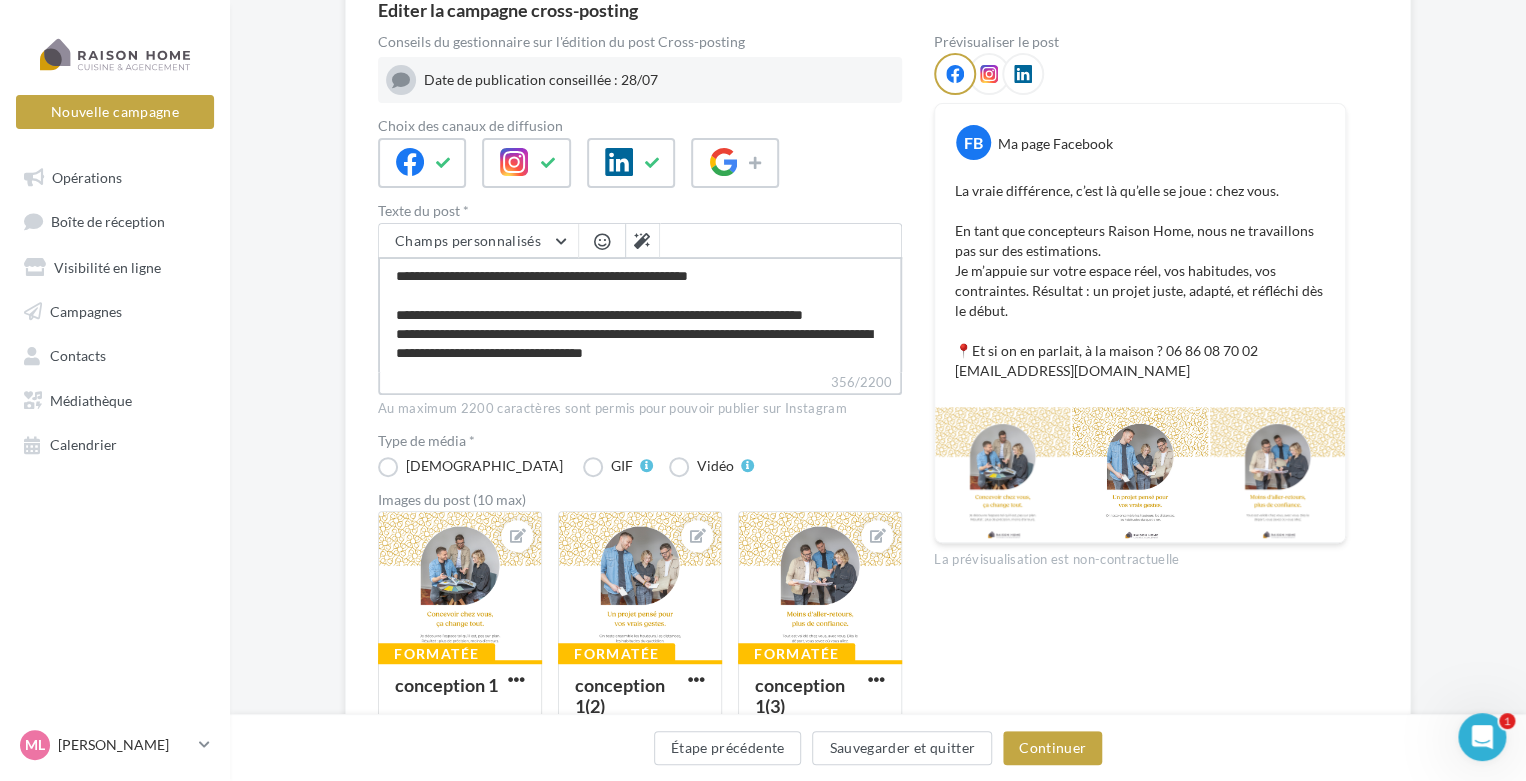 type on "**********" 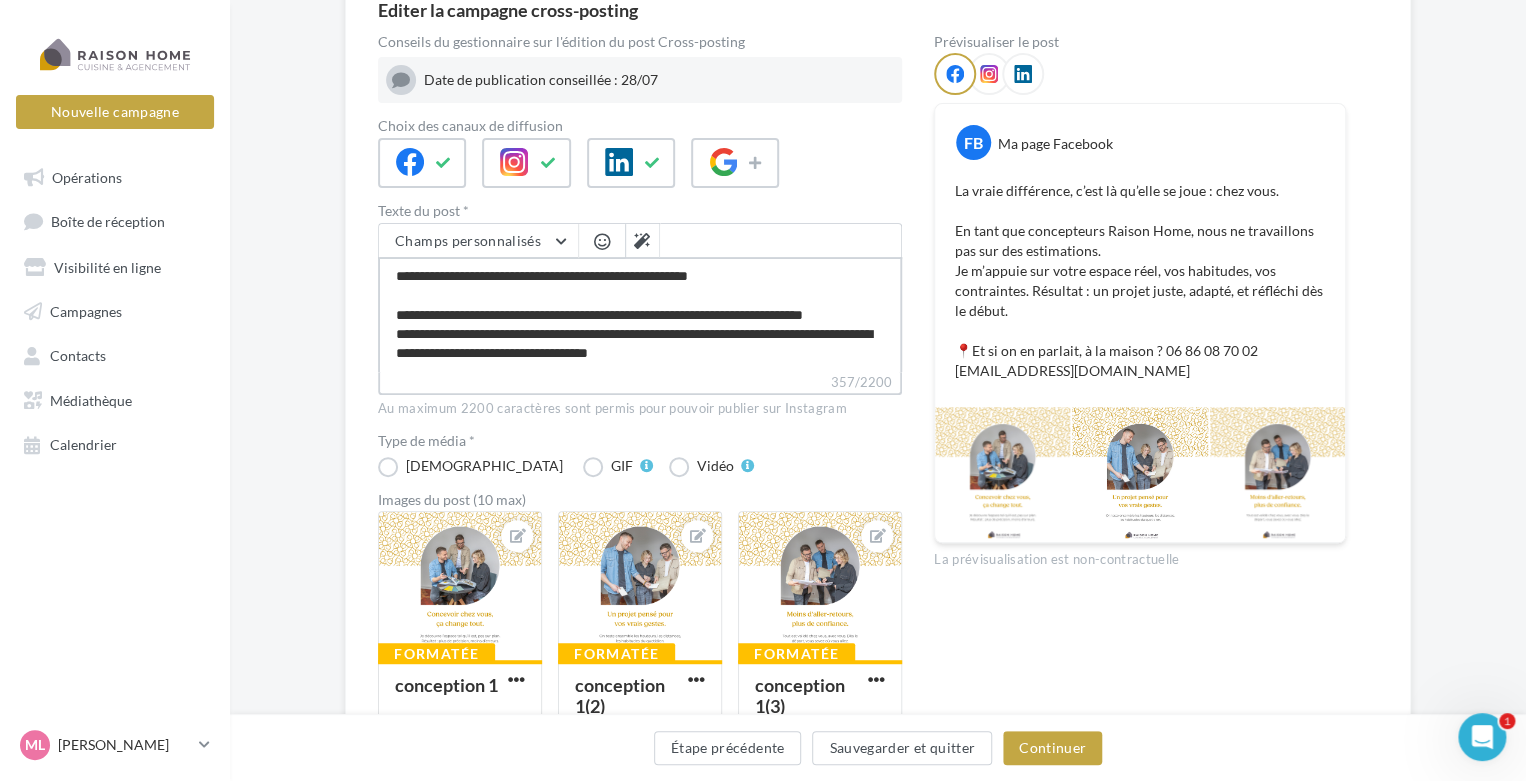 click on "**********" at bounding box center (640, 314) 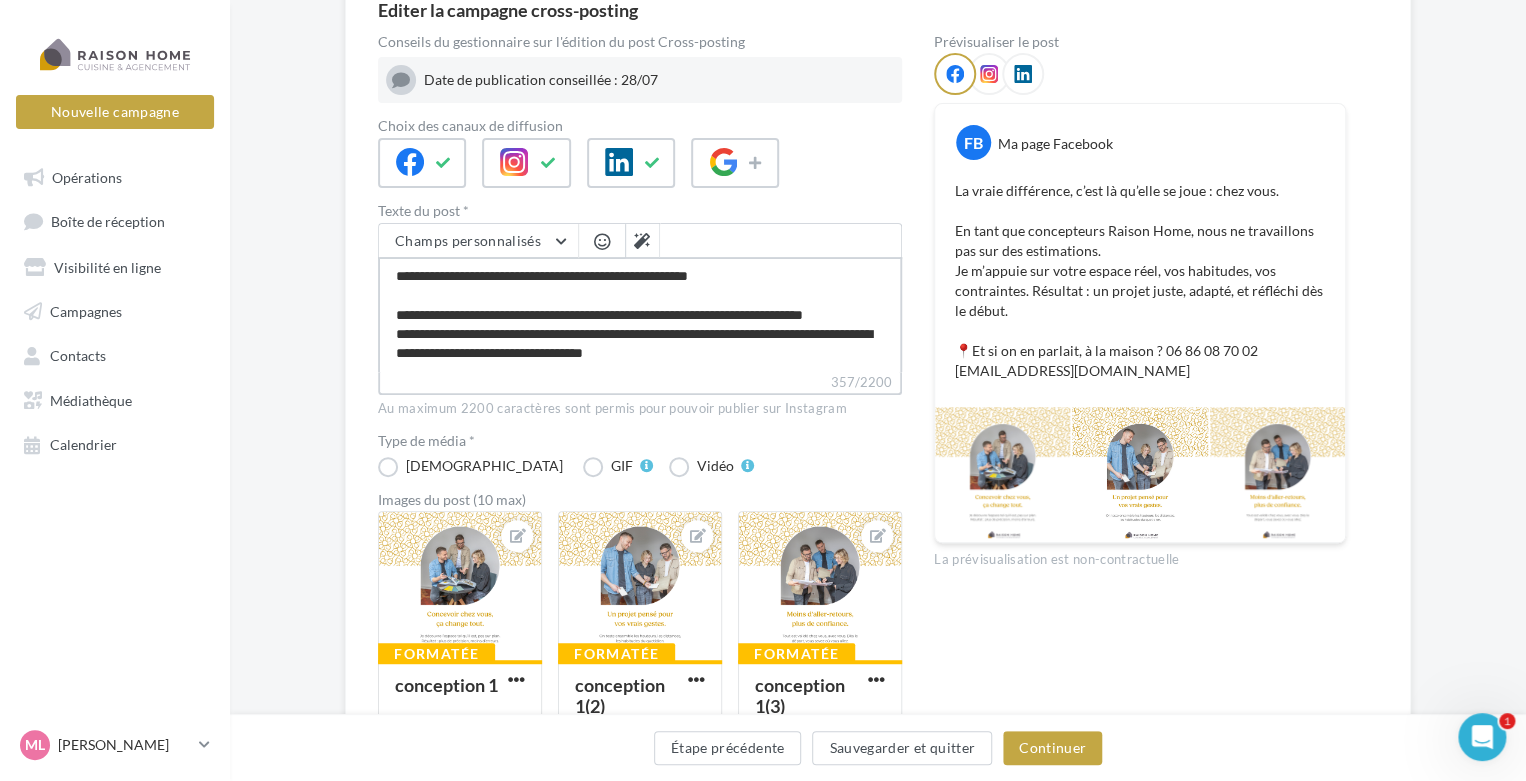 type on "**********" 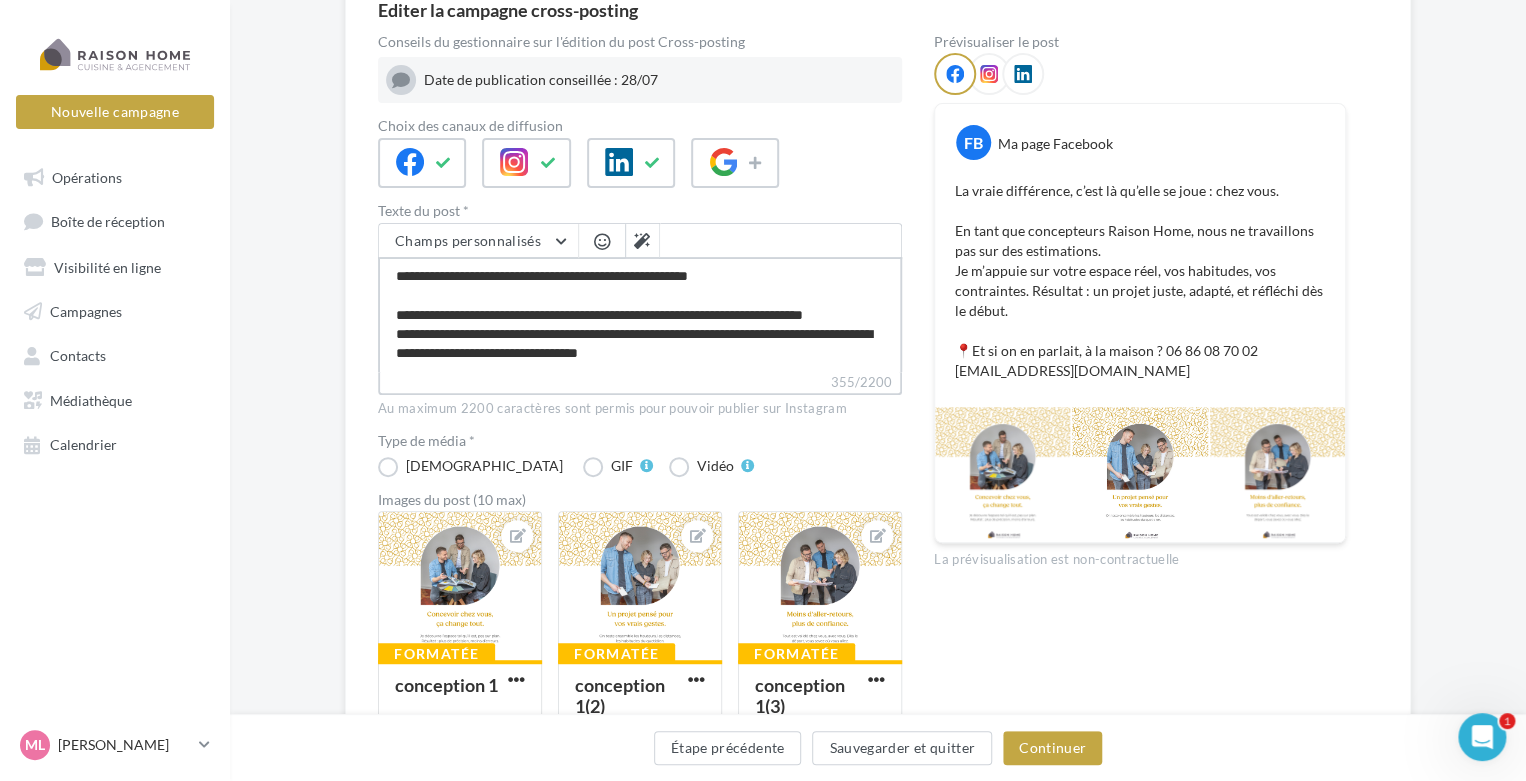 type on "**********" 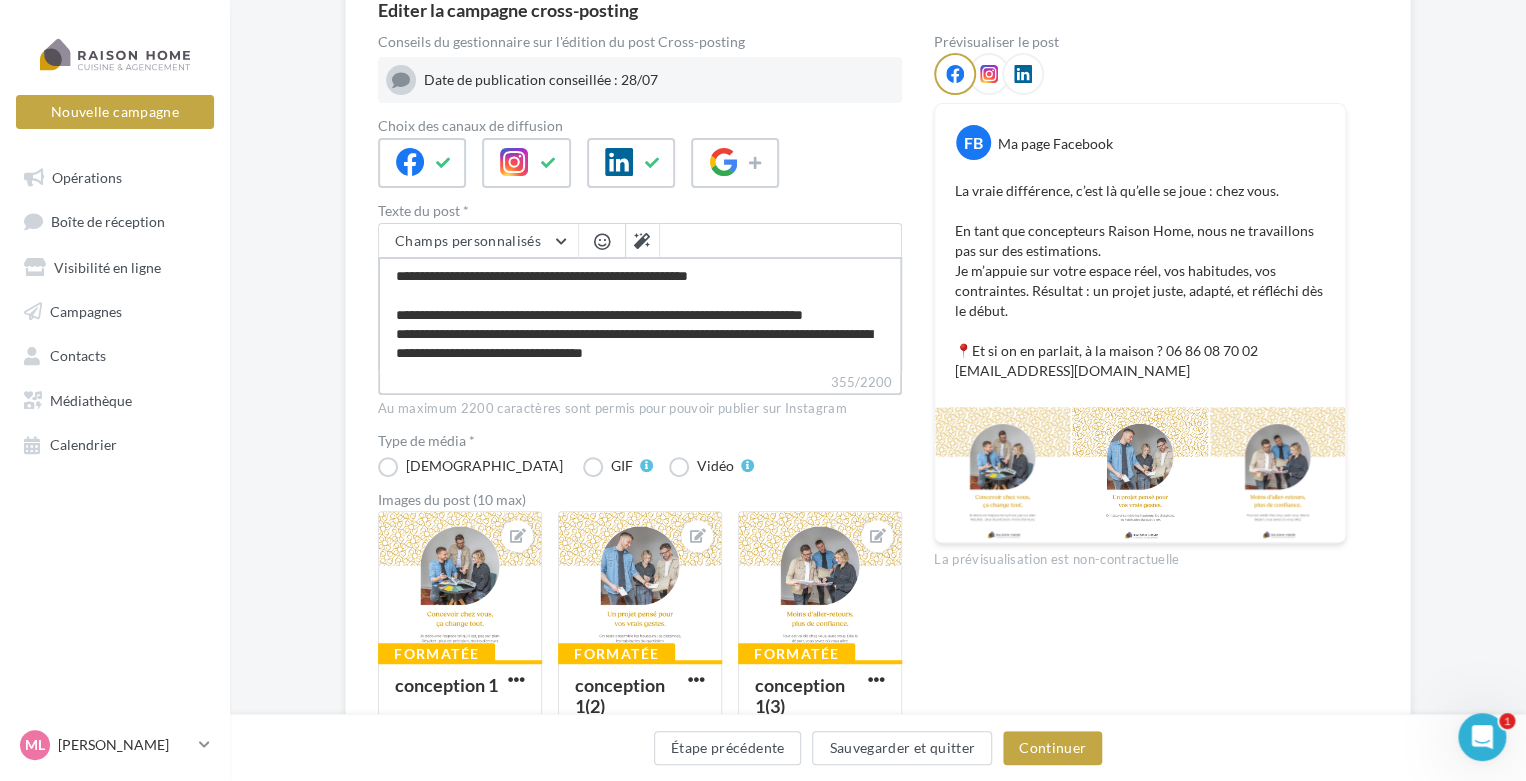 type on "**********" 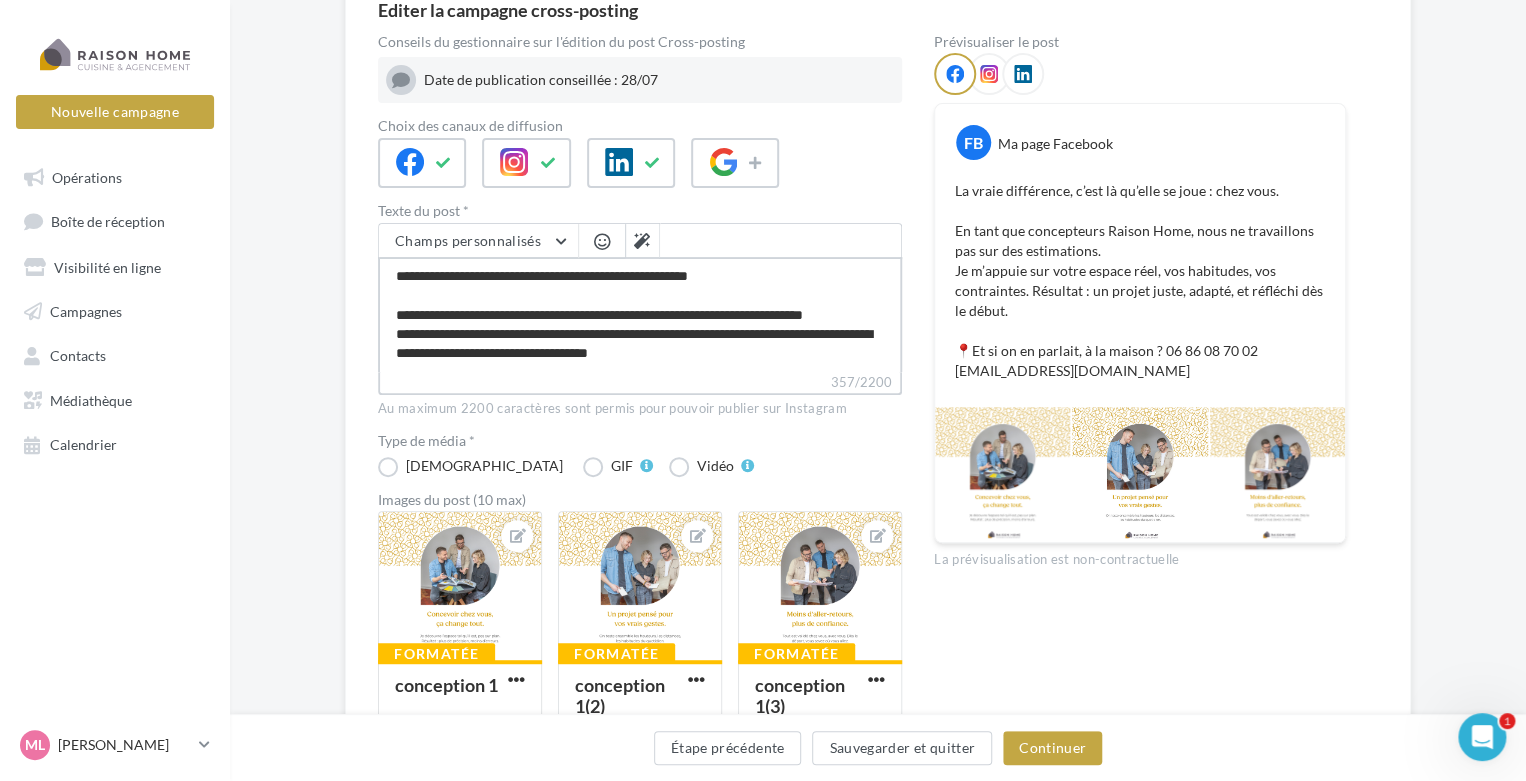 type on "**********" 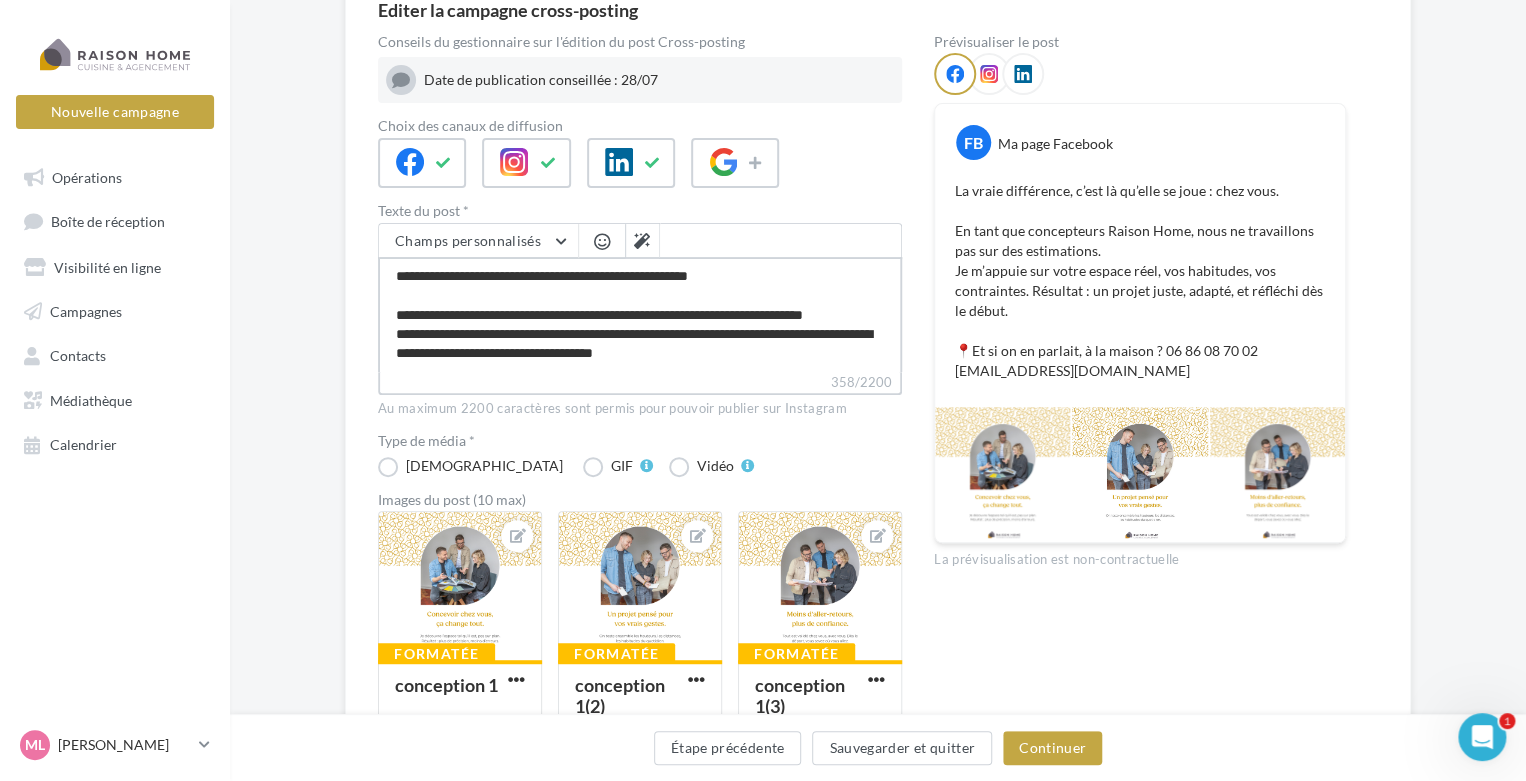 type on "**********" 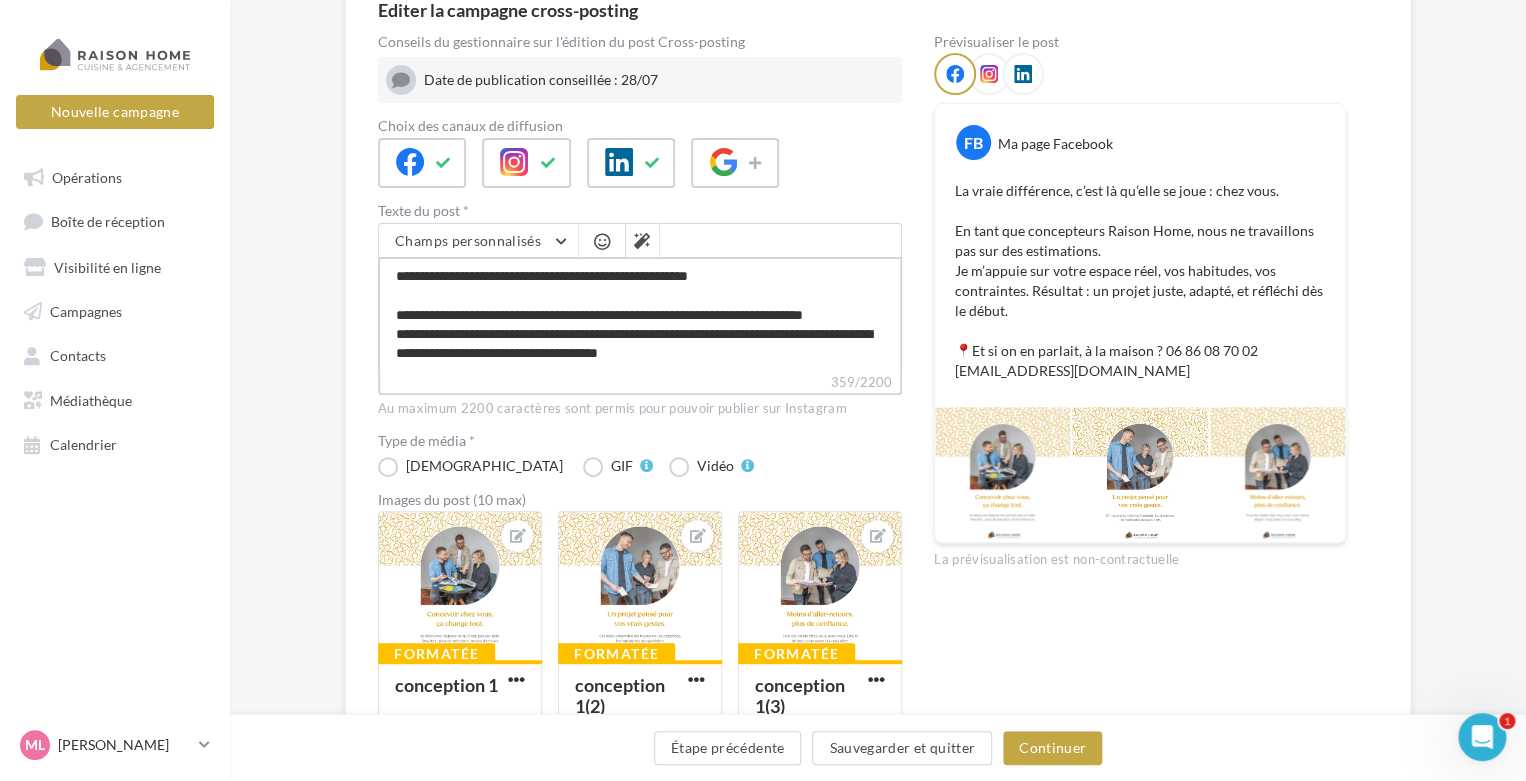 scroll, scrollTop: 76, scrollLeft: 0, axis: vertical 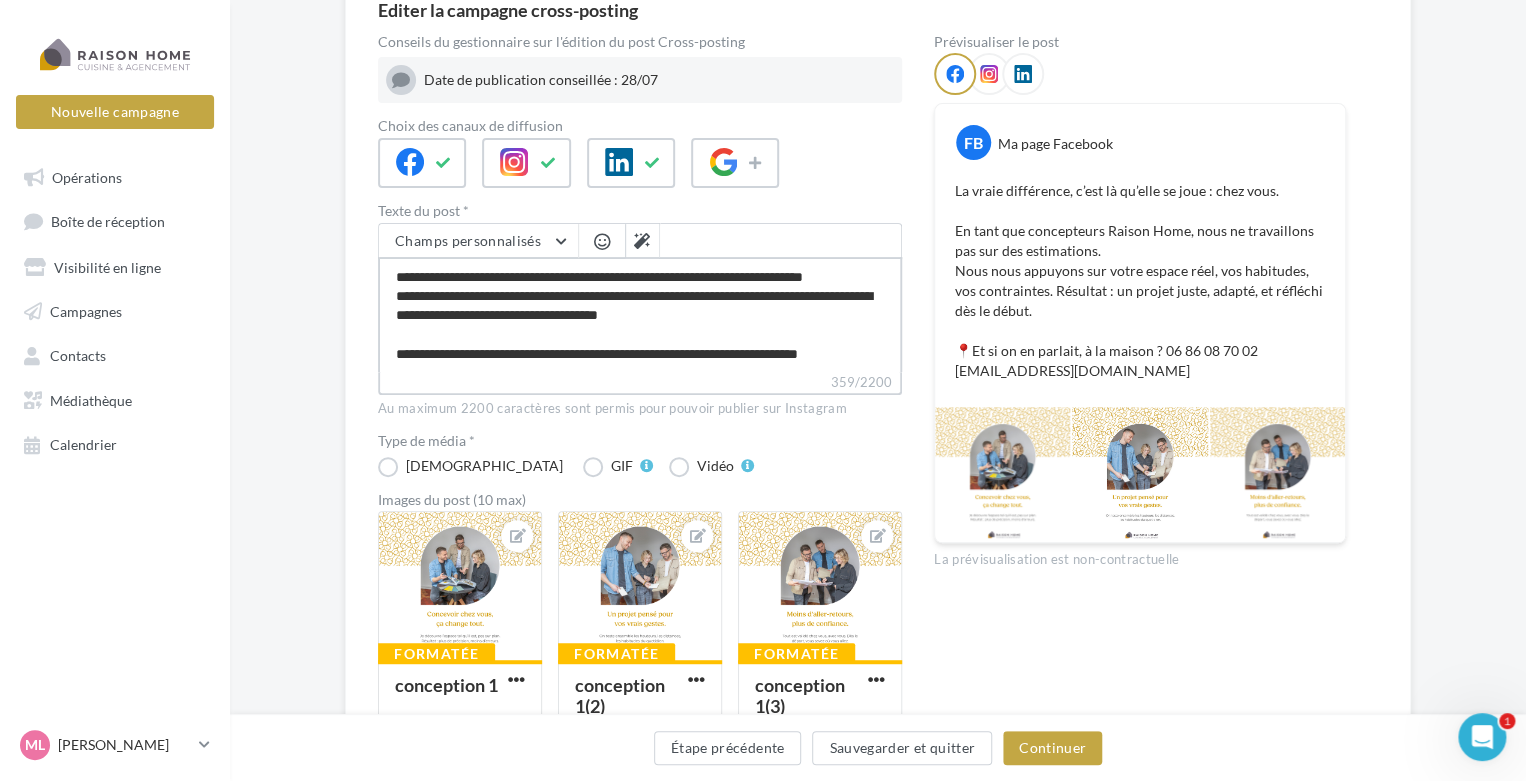 drag, startPoint x: 603, startPoint y: 330, endPoint x: 704, endPoint y: 354, distance: 103.81233 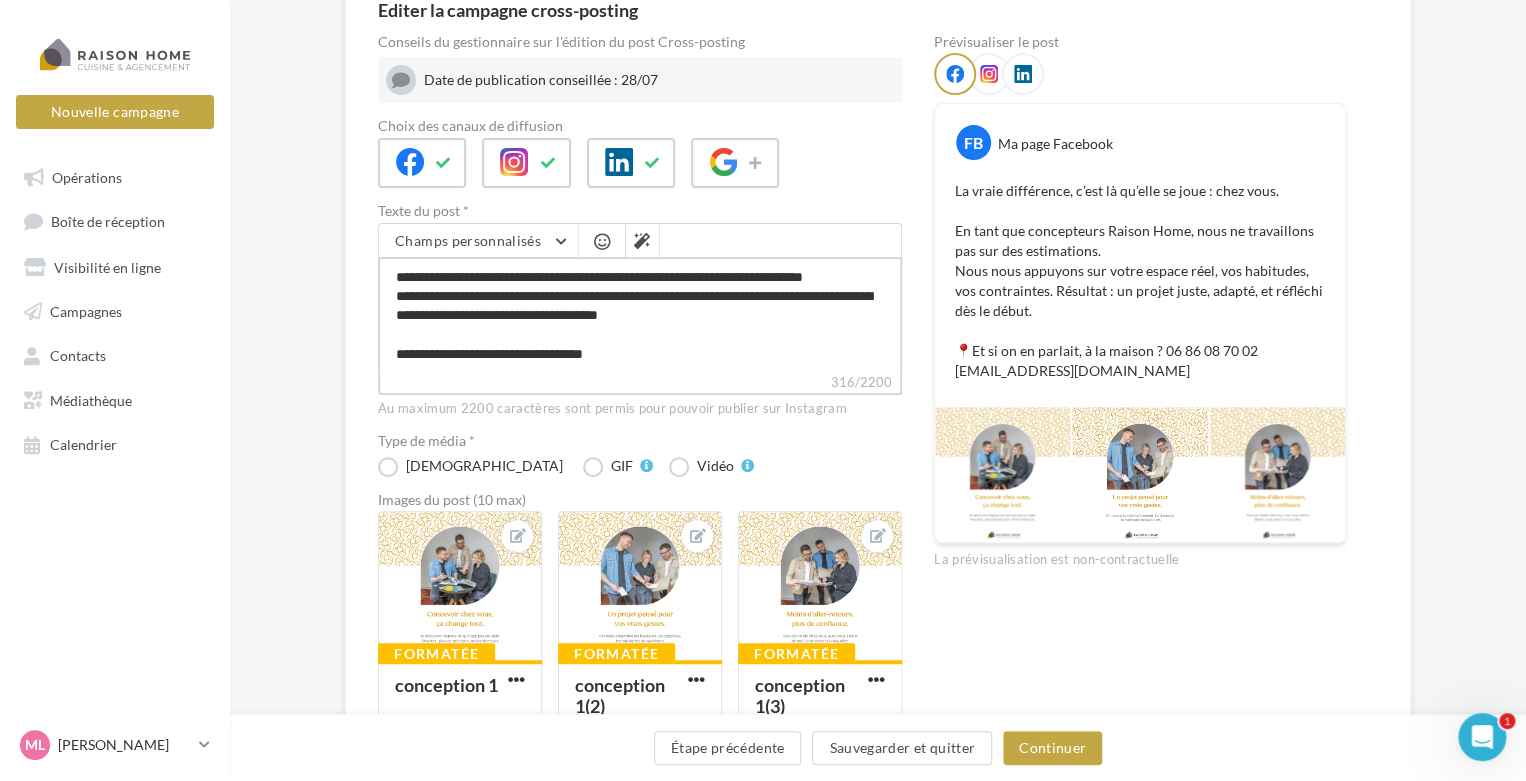 type on "**********" 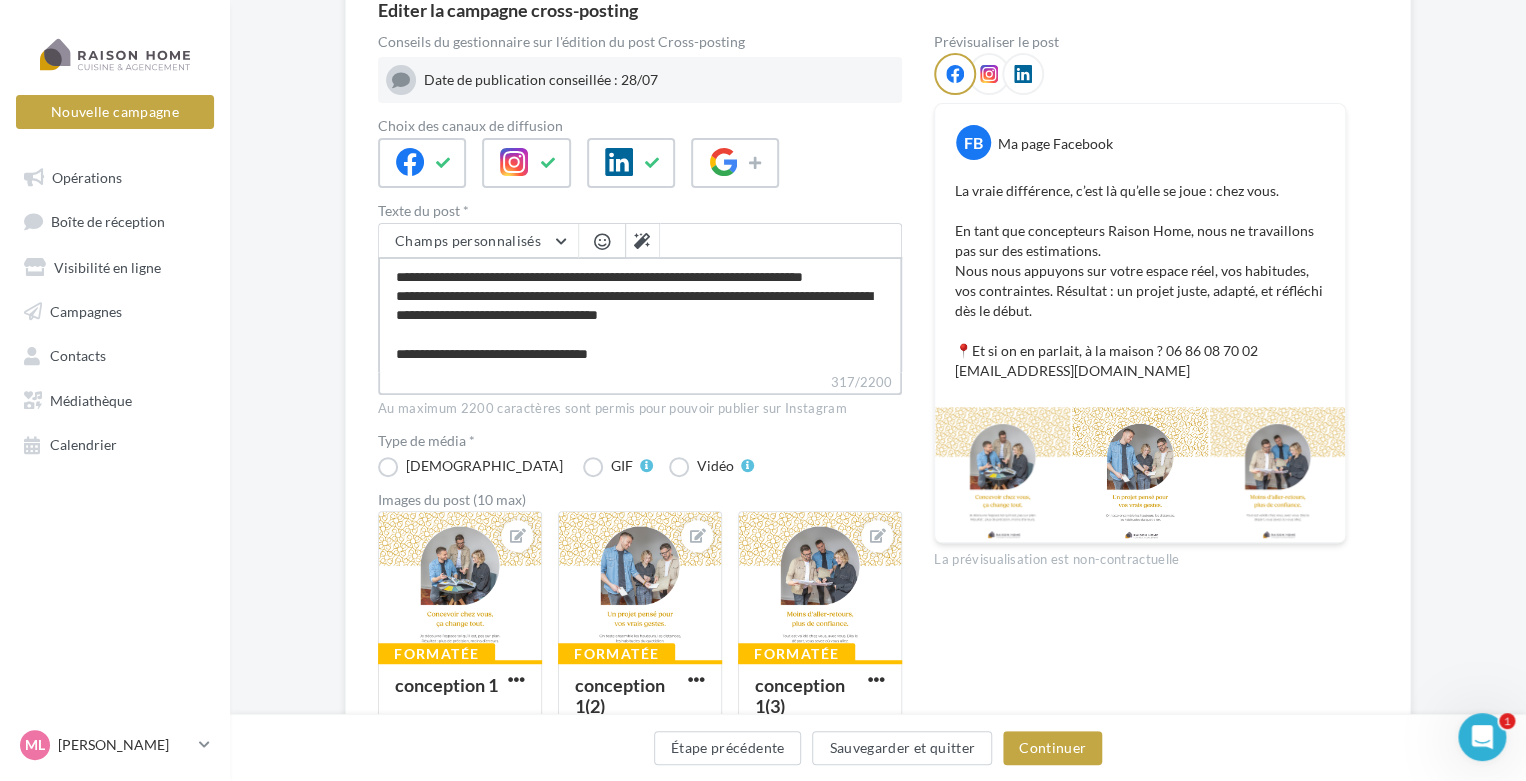paste on "**********" 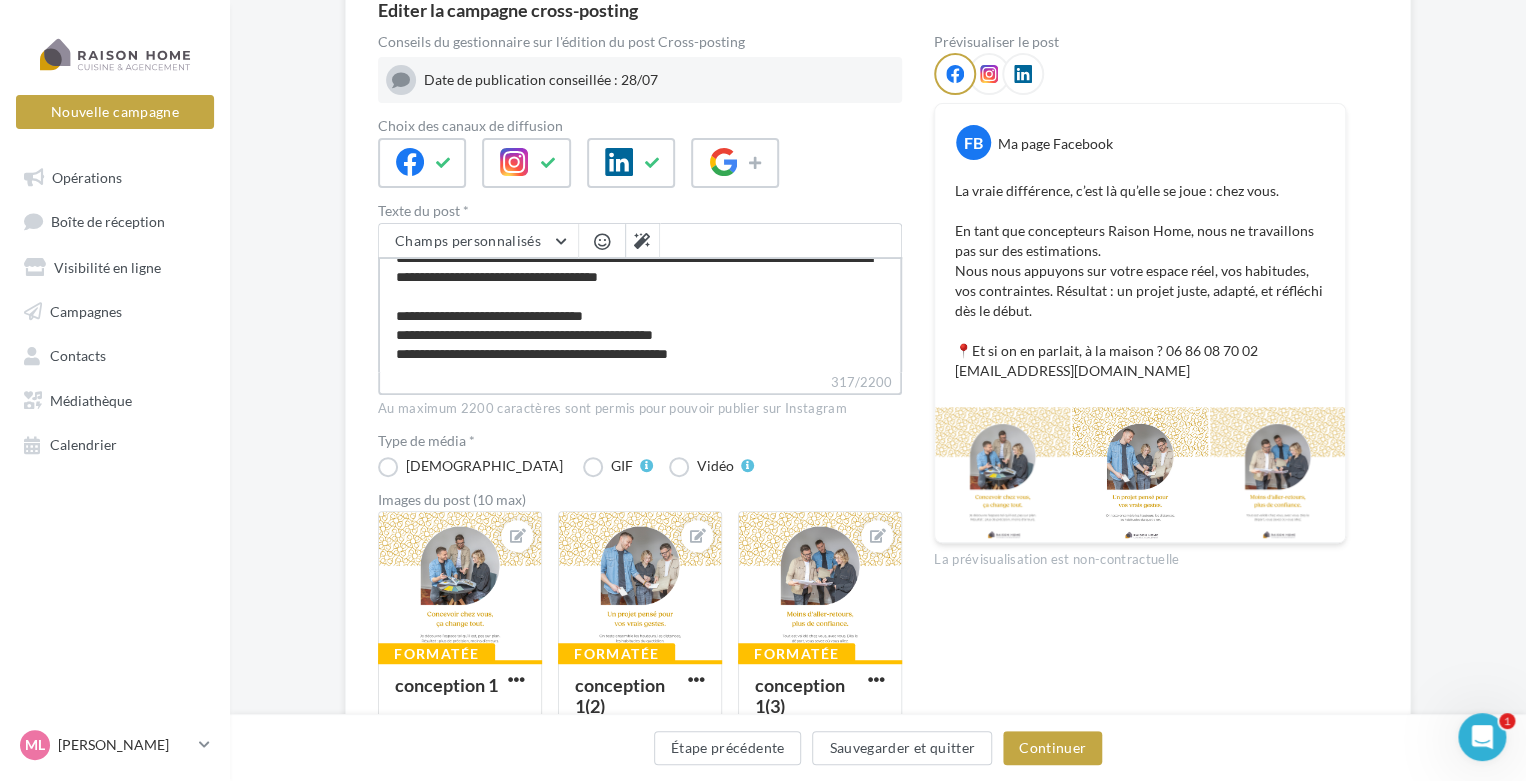 scroll, scrollTop: 85, scrollLeft: 0, axis: vertical 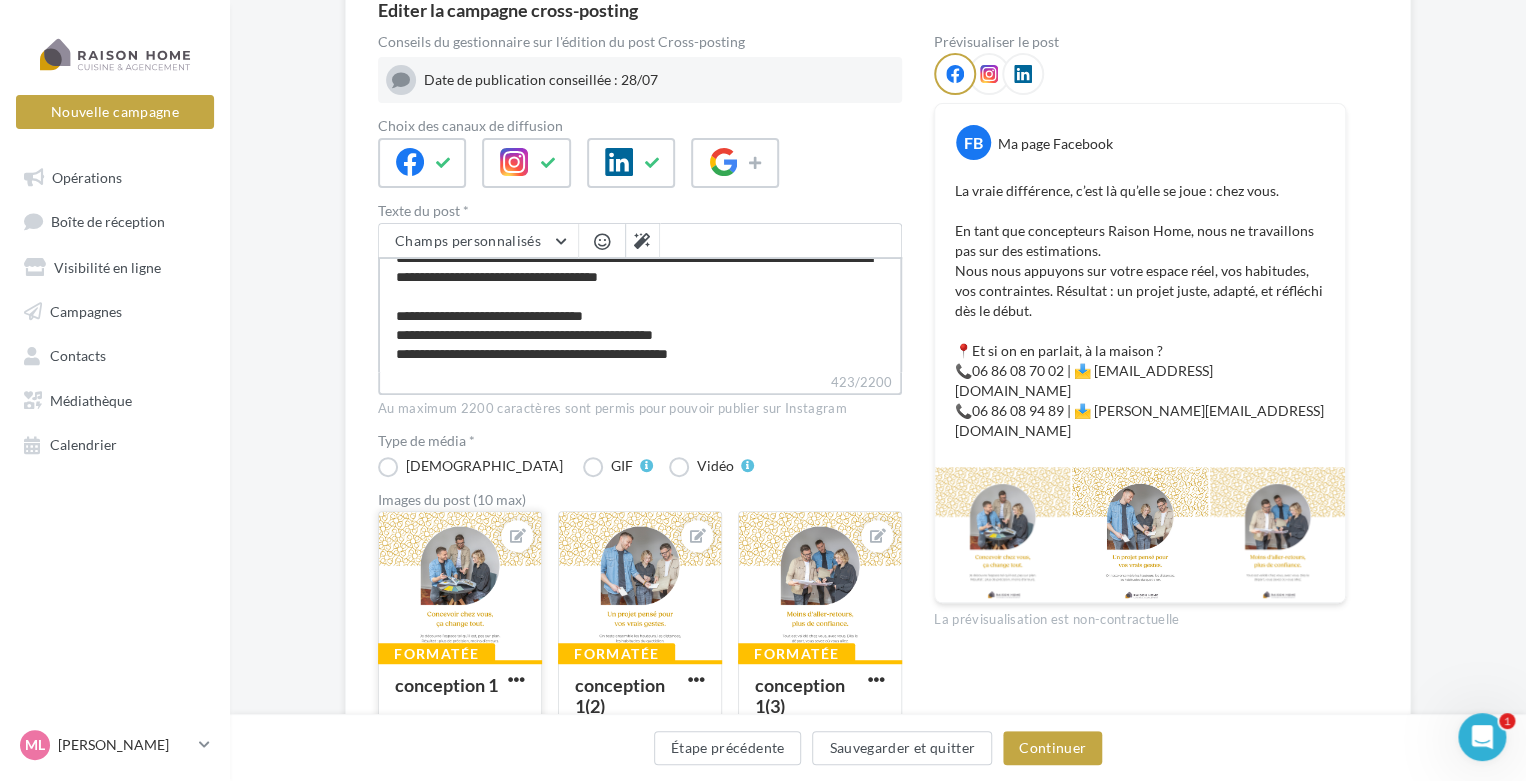 type on "**********" 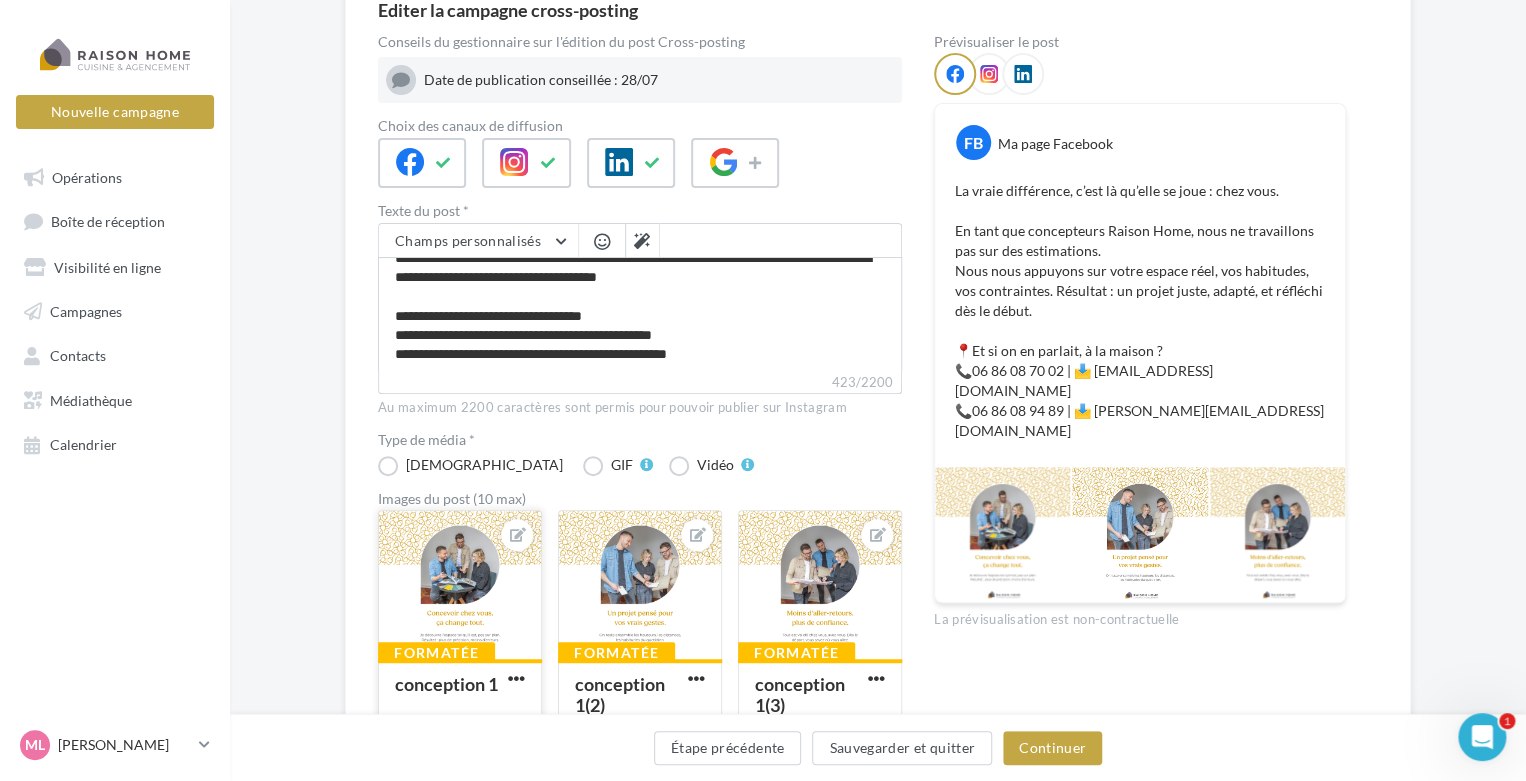 click at bounding box center [460, 586] 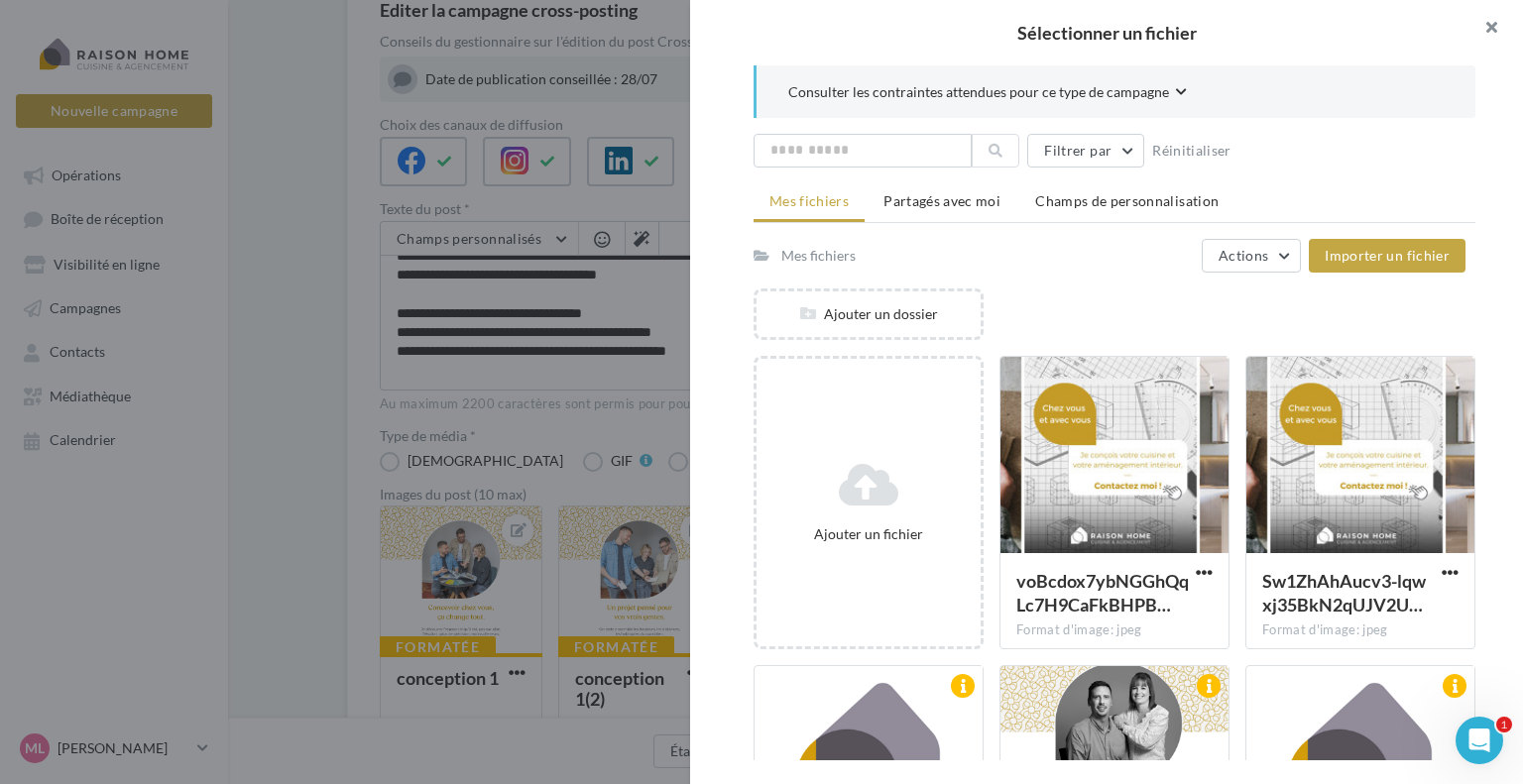 click at bounding box center [1483, 30] 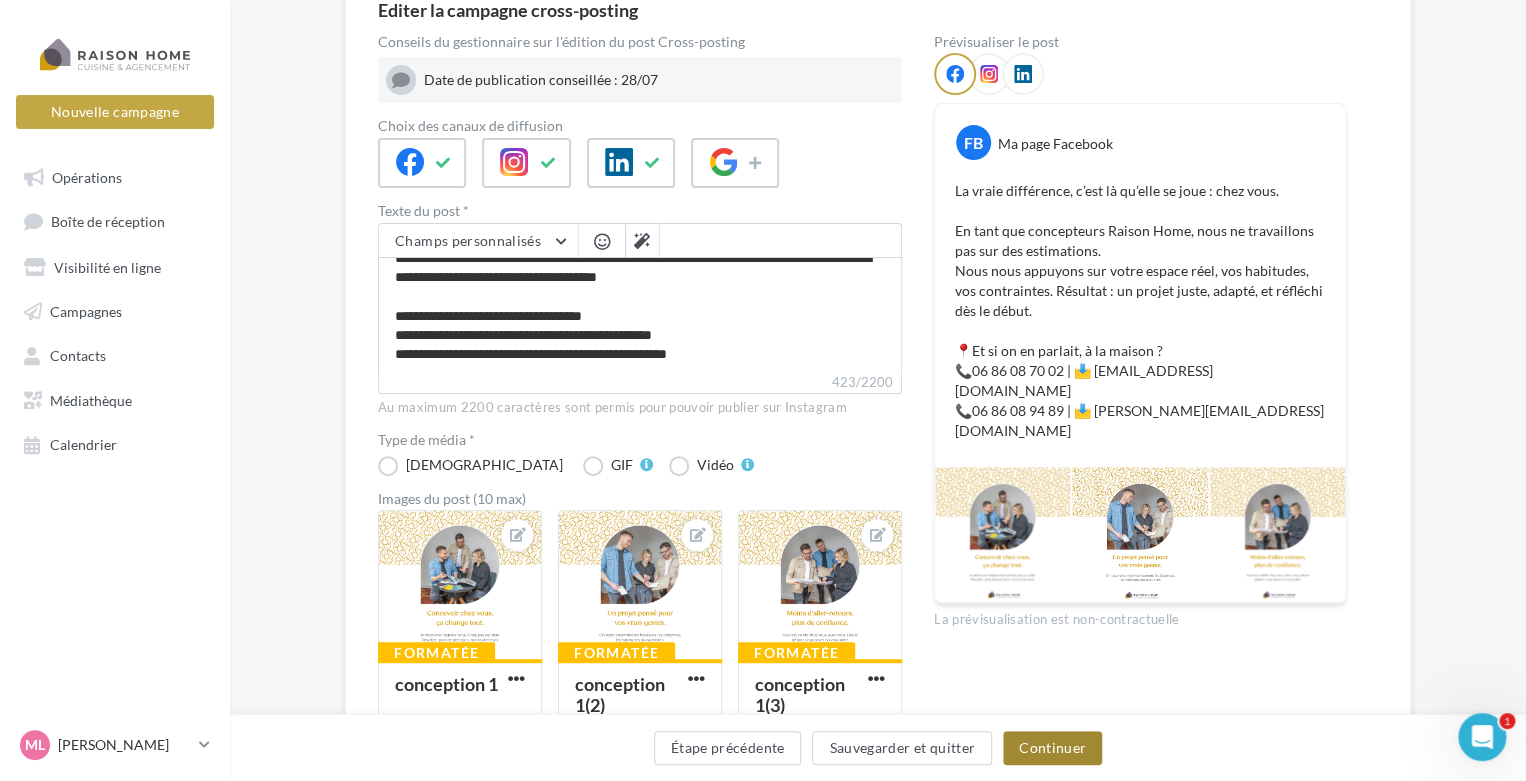 click on "Continuer" at bounding box center (1052, 748) 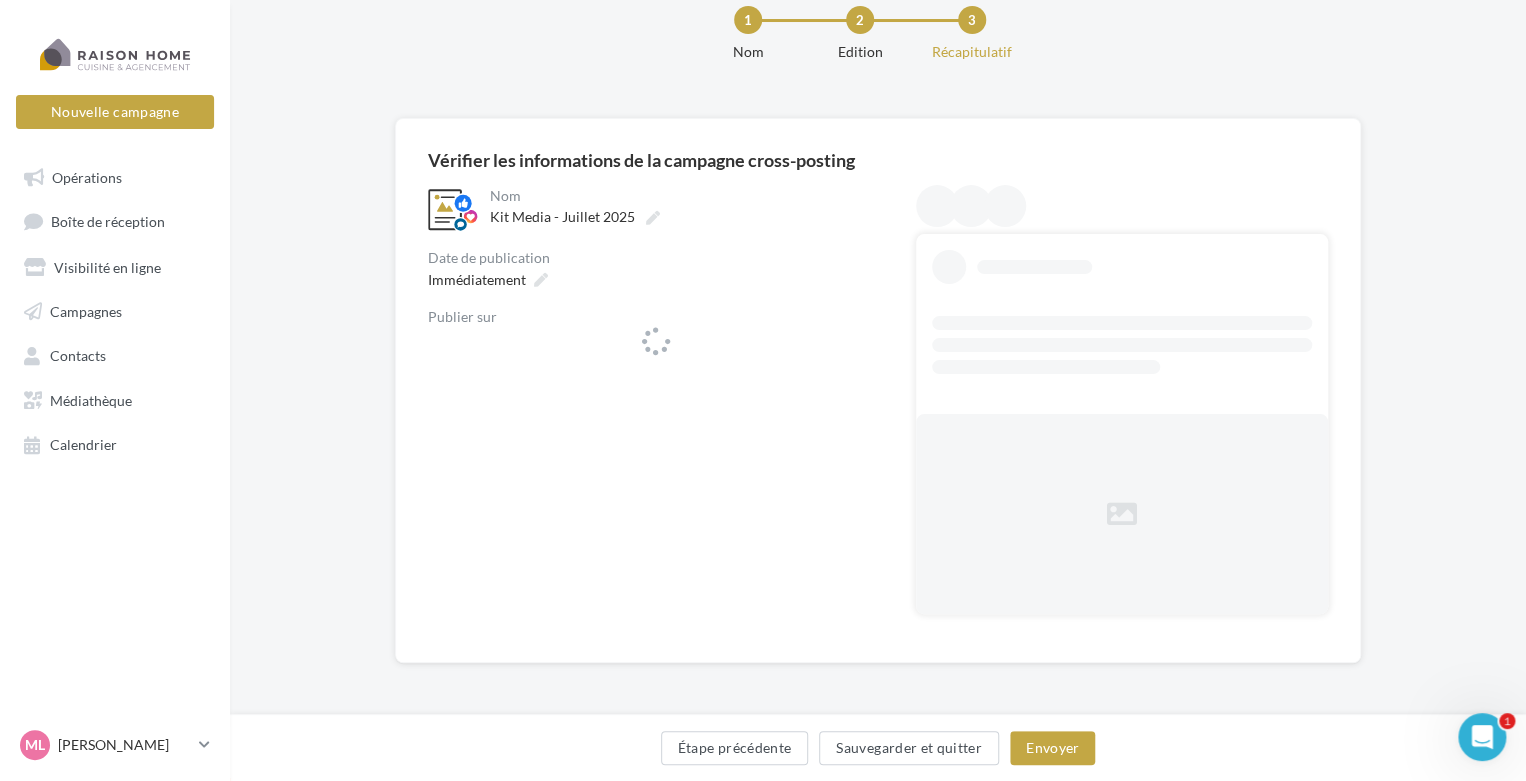scroll, scrollTop: 49, scrollLeft: 0, axis: vertical 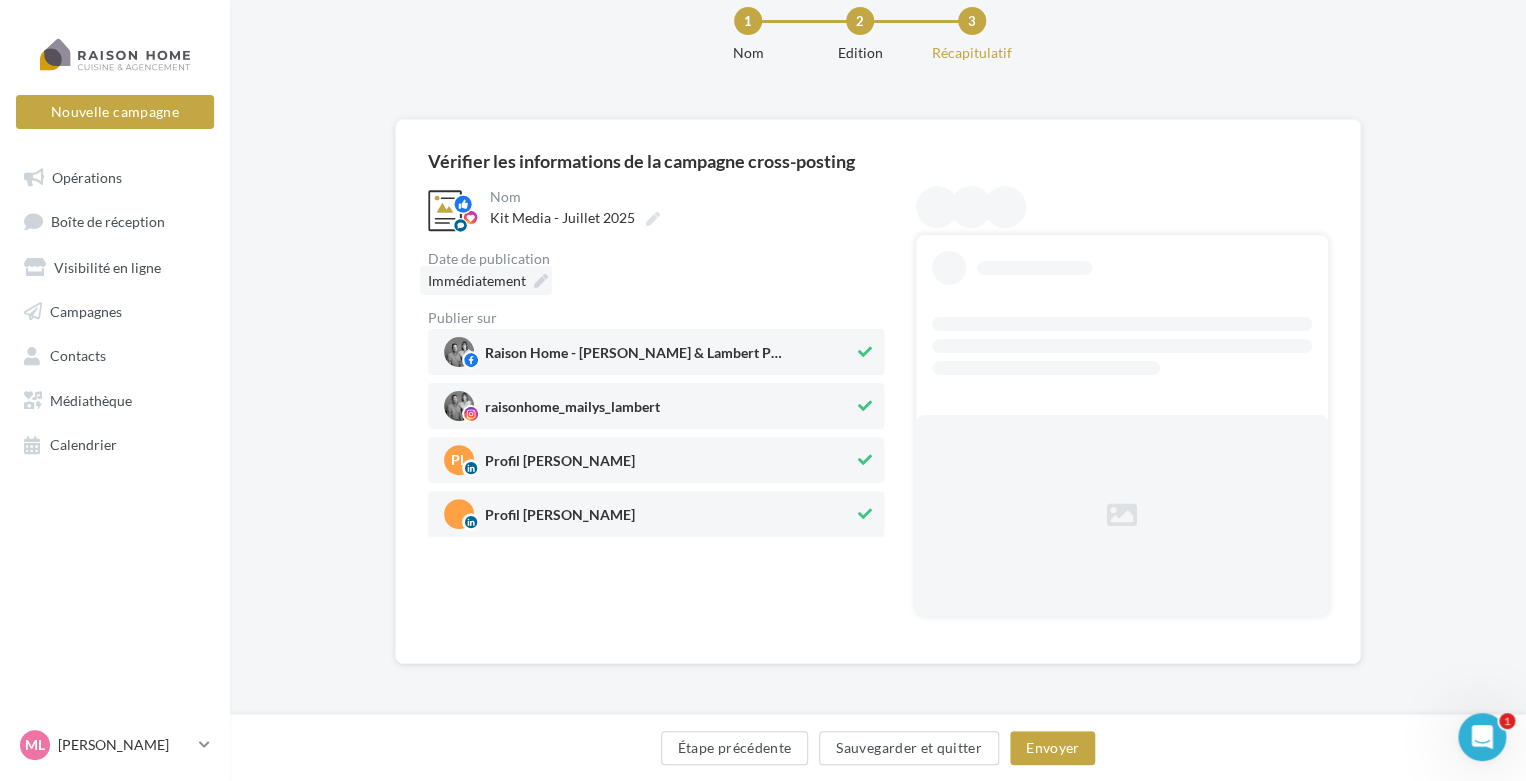 click at bounding box center [541, 281] 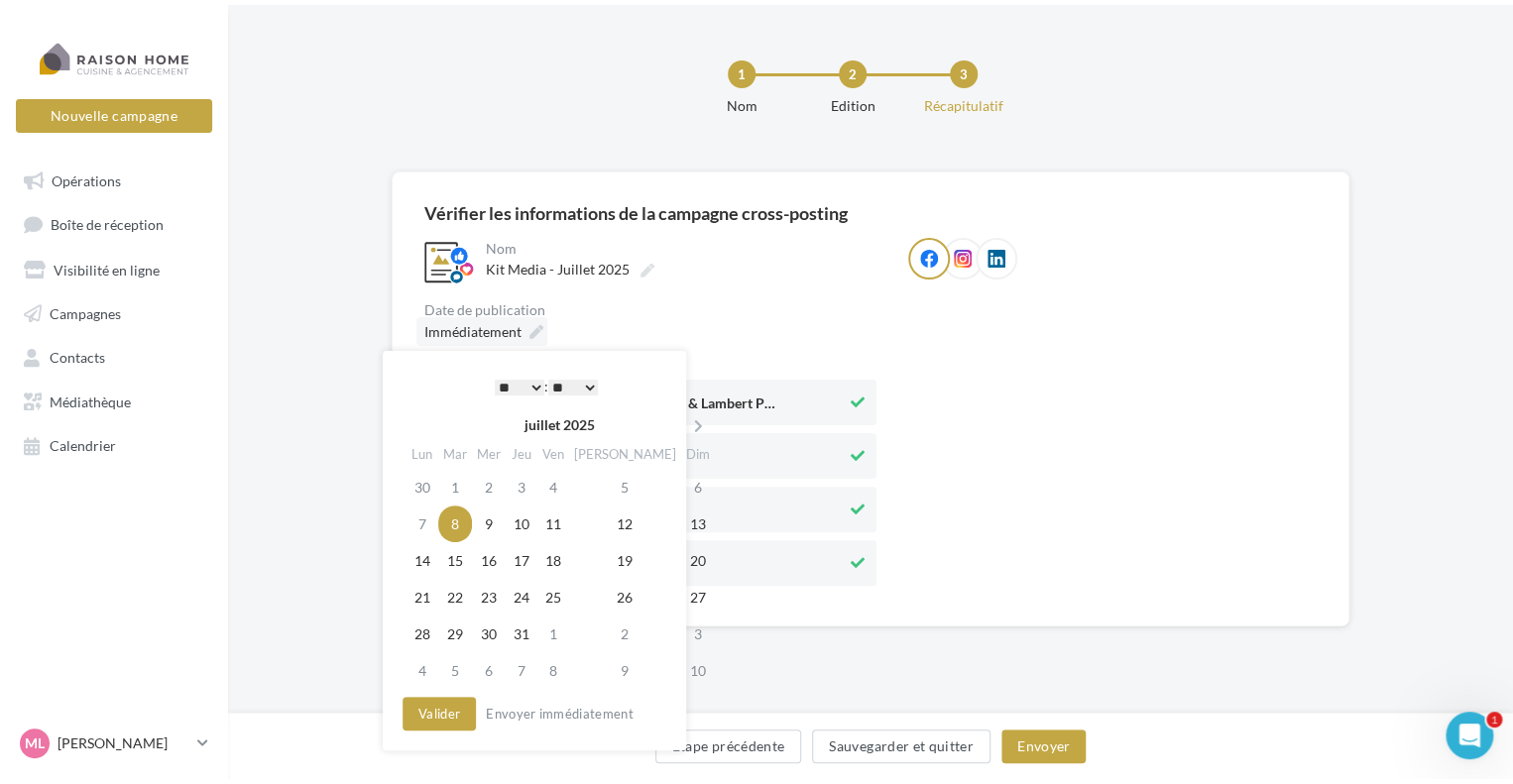 scroll, scrollTop: 0, scrollLeft: 0, axis: both 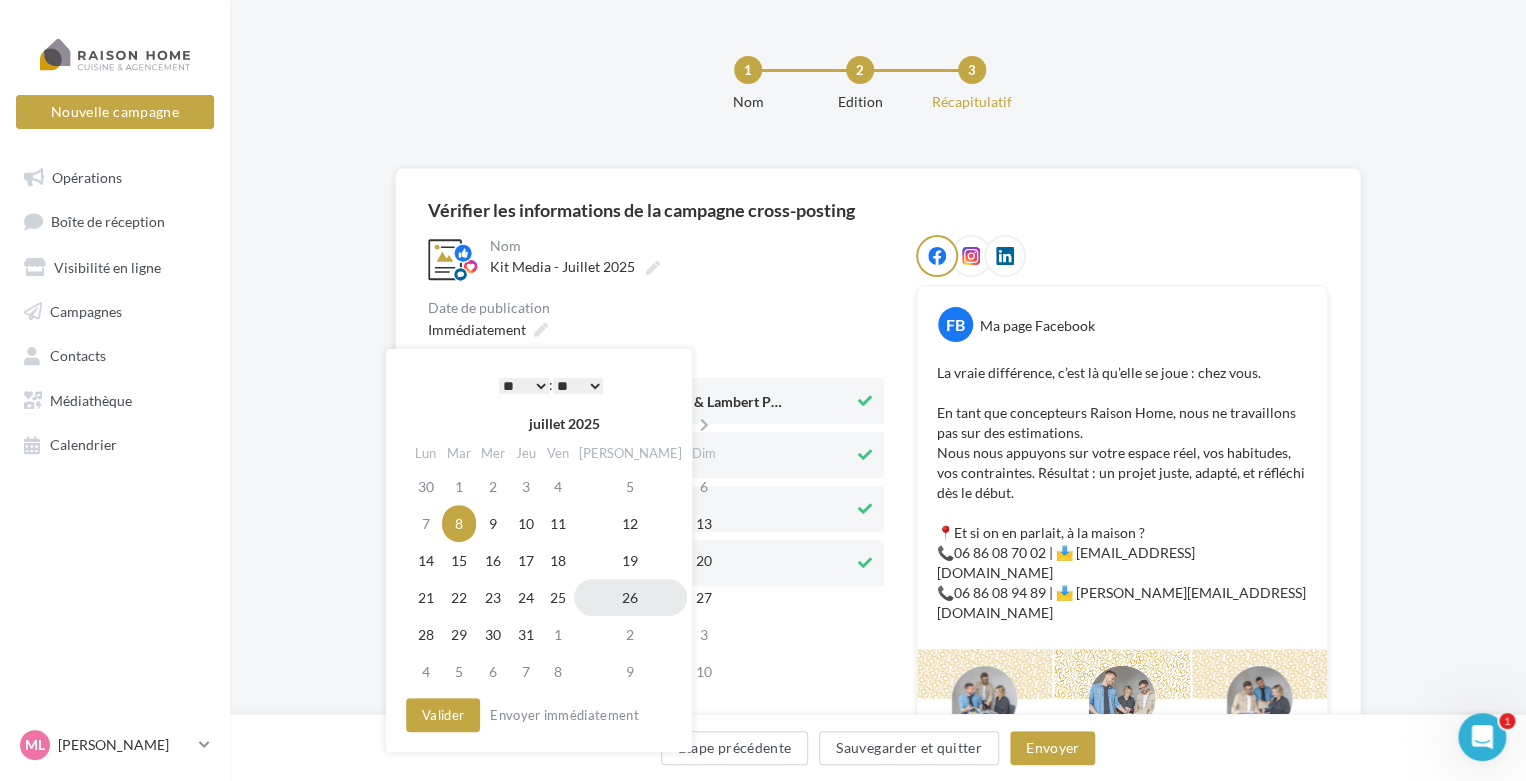 click on "26" at bounding box center (630, 597) 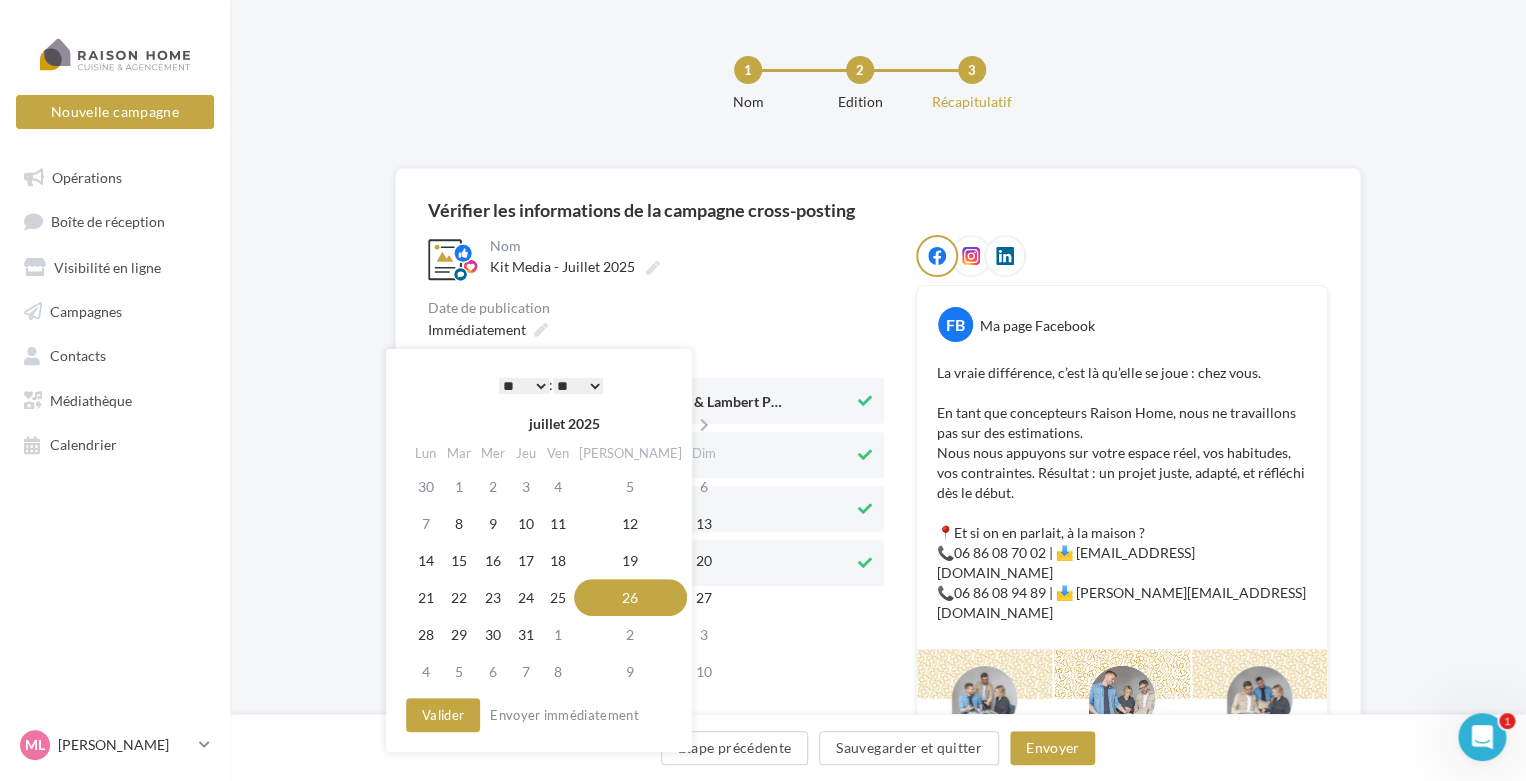 click on "* * * * * * * * * * ** ** ** ** ** ** ** ** ** ** ** ** ** **" at bounding box center (524, 386) 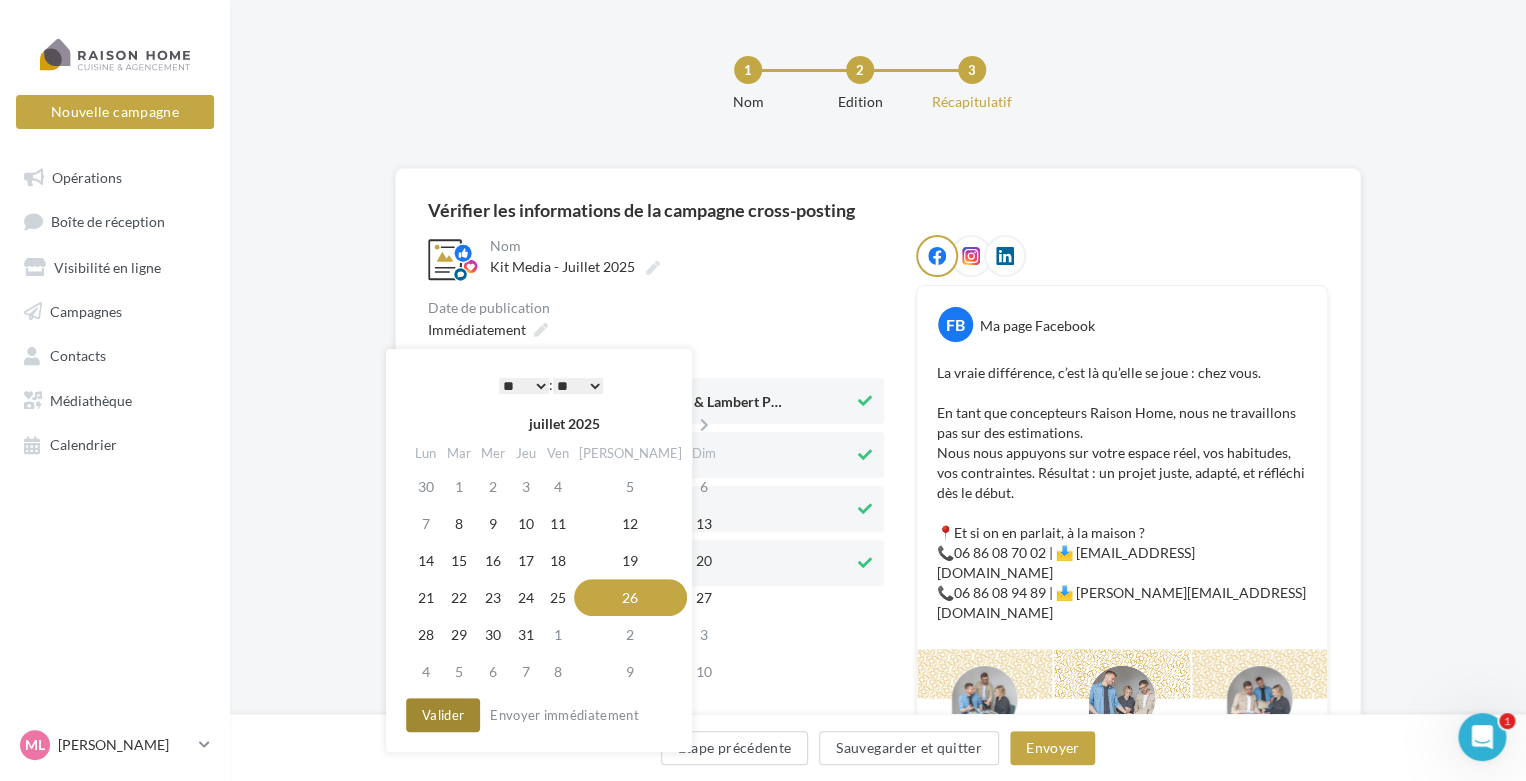 click on "Valider" at bounding box center (443, 715) 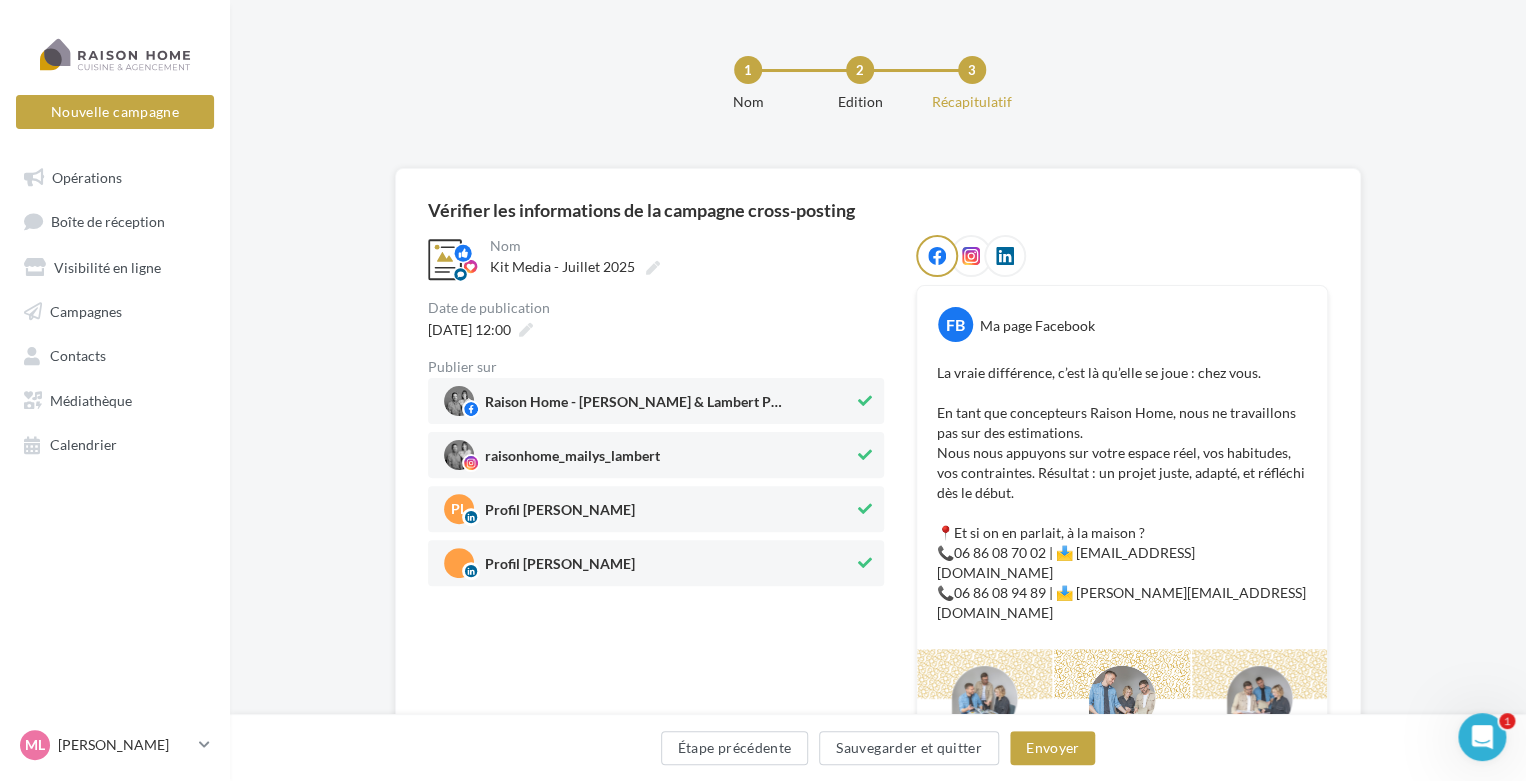 click at bounding box center (865, 509) 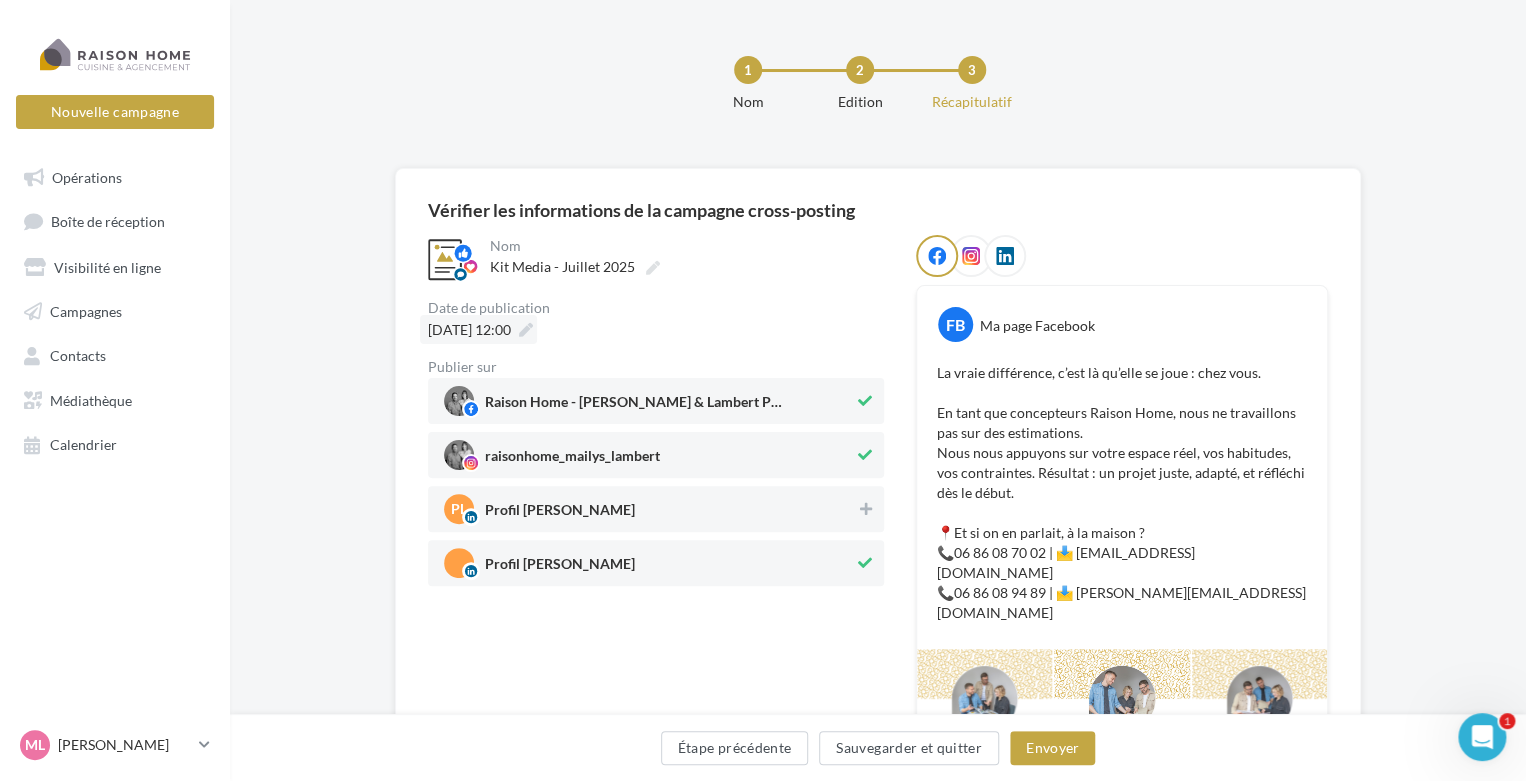 click at bounding box center [526, 330] 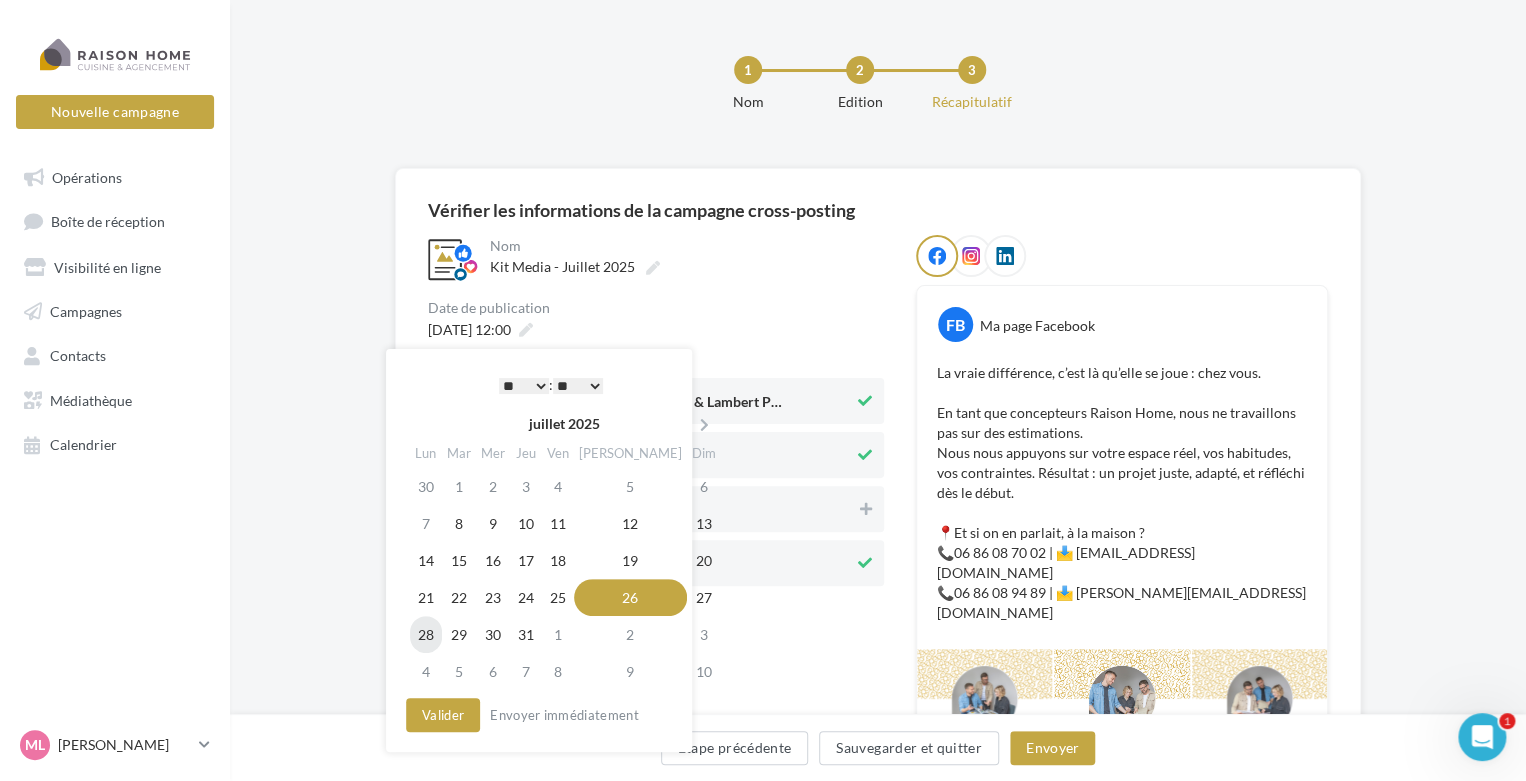 click on "28" at bounding box center (426, 634) 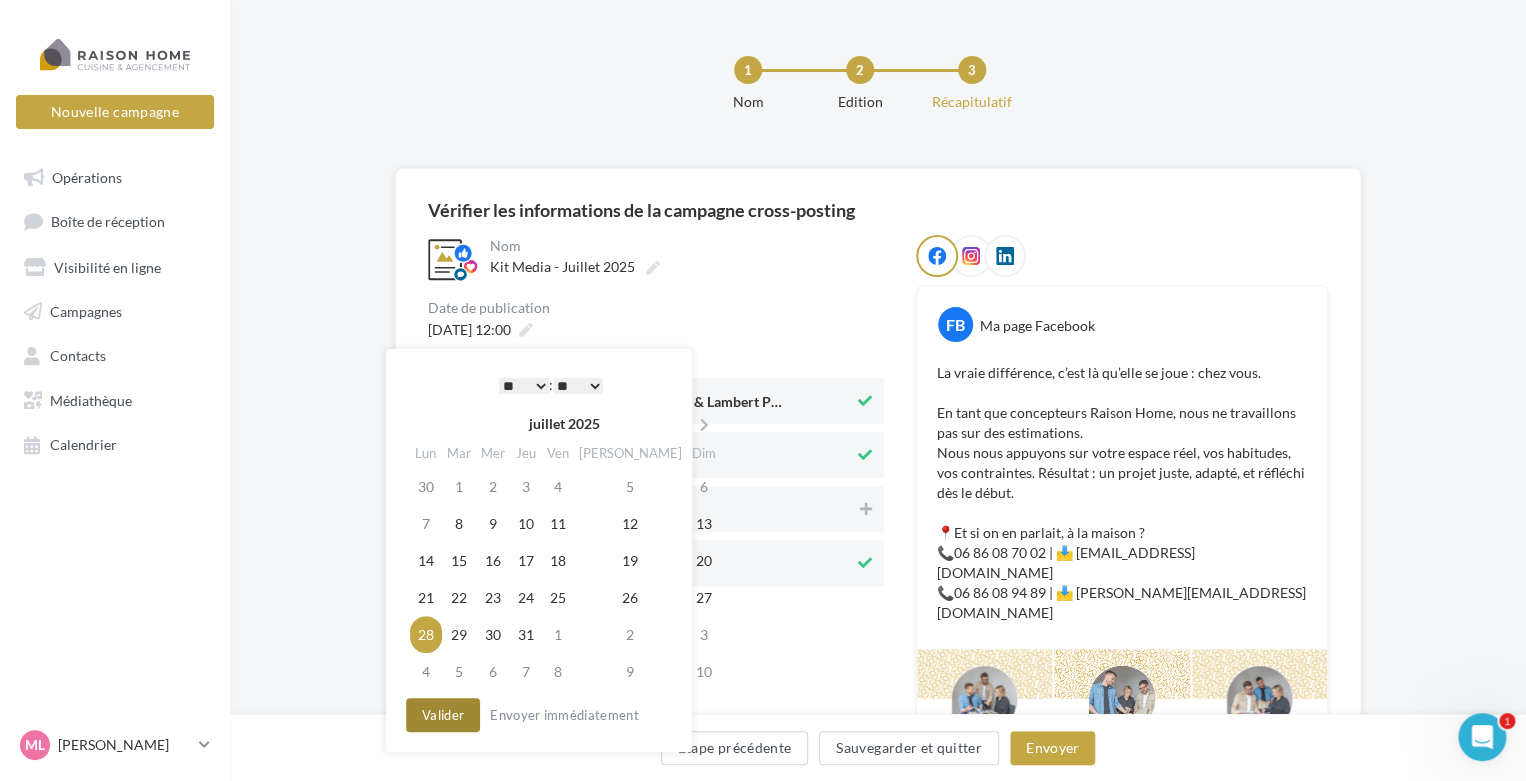 click on "Valider" at bounding box center [443, 715] 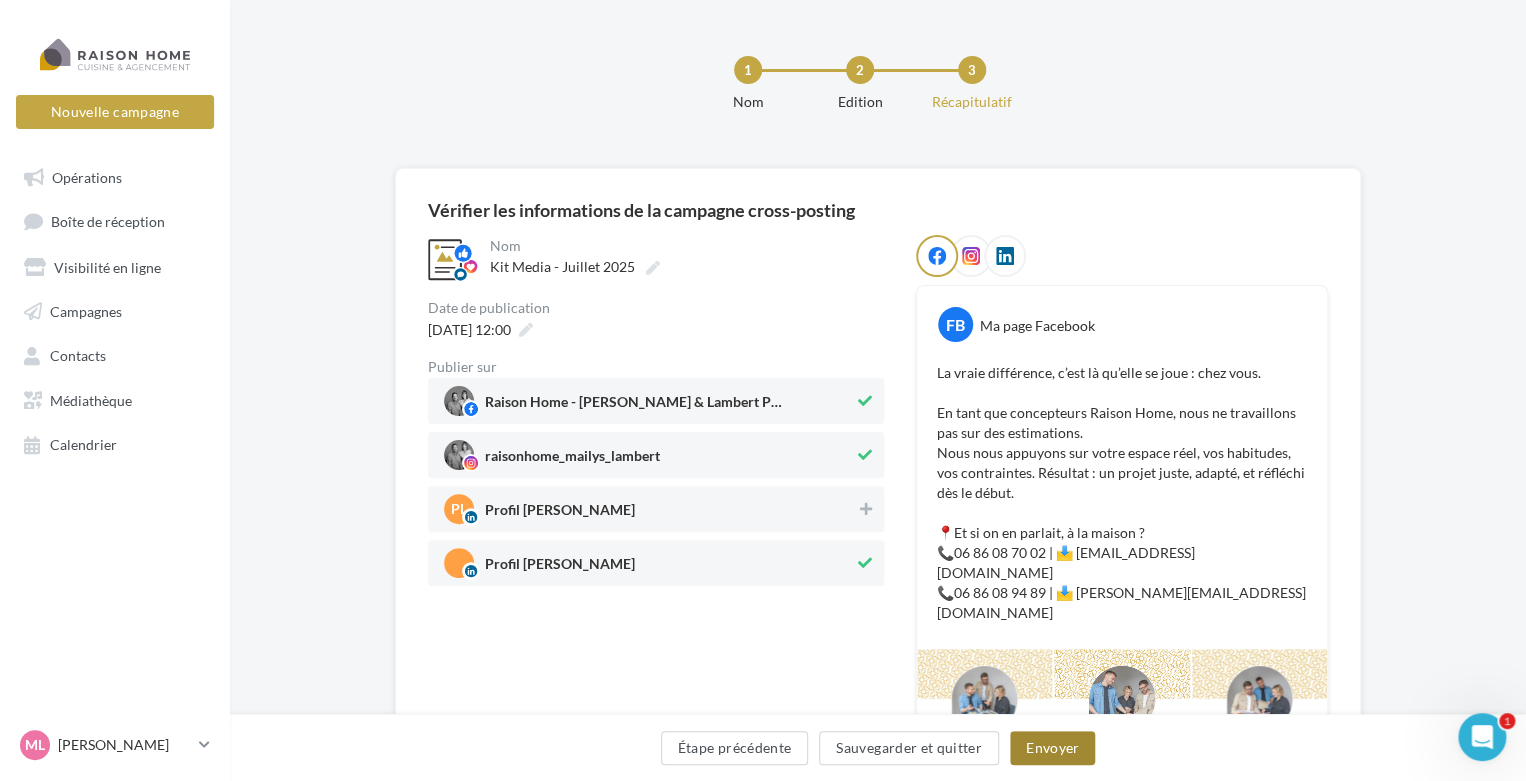 click on "Envoyer" at bounding box center [1052, 748] 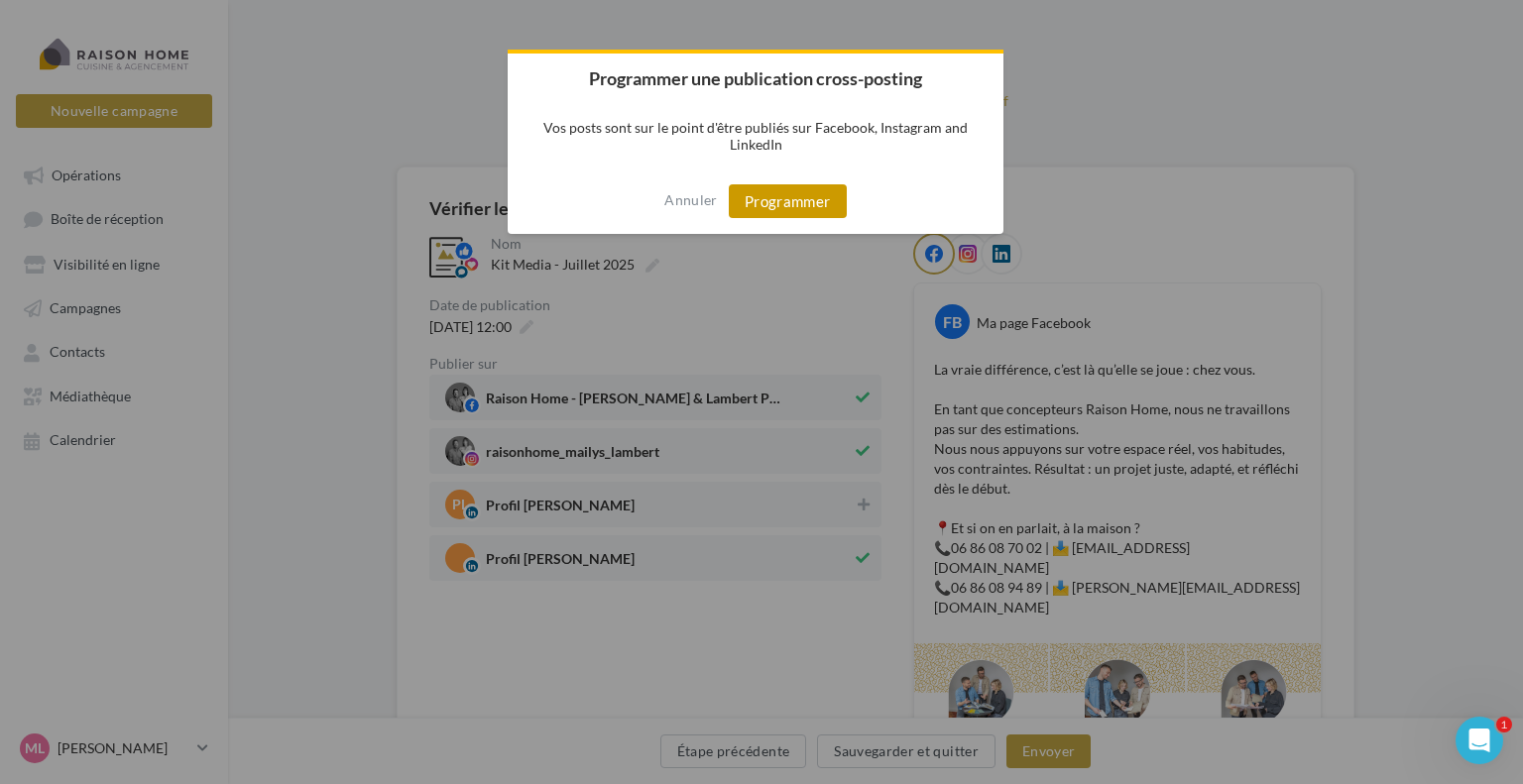 click on "Programmer" at bounding box center [787, 201] 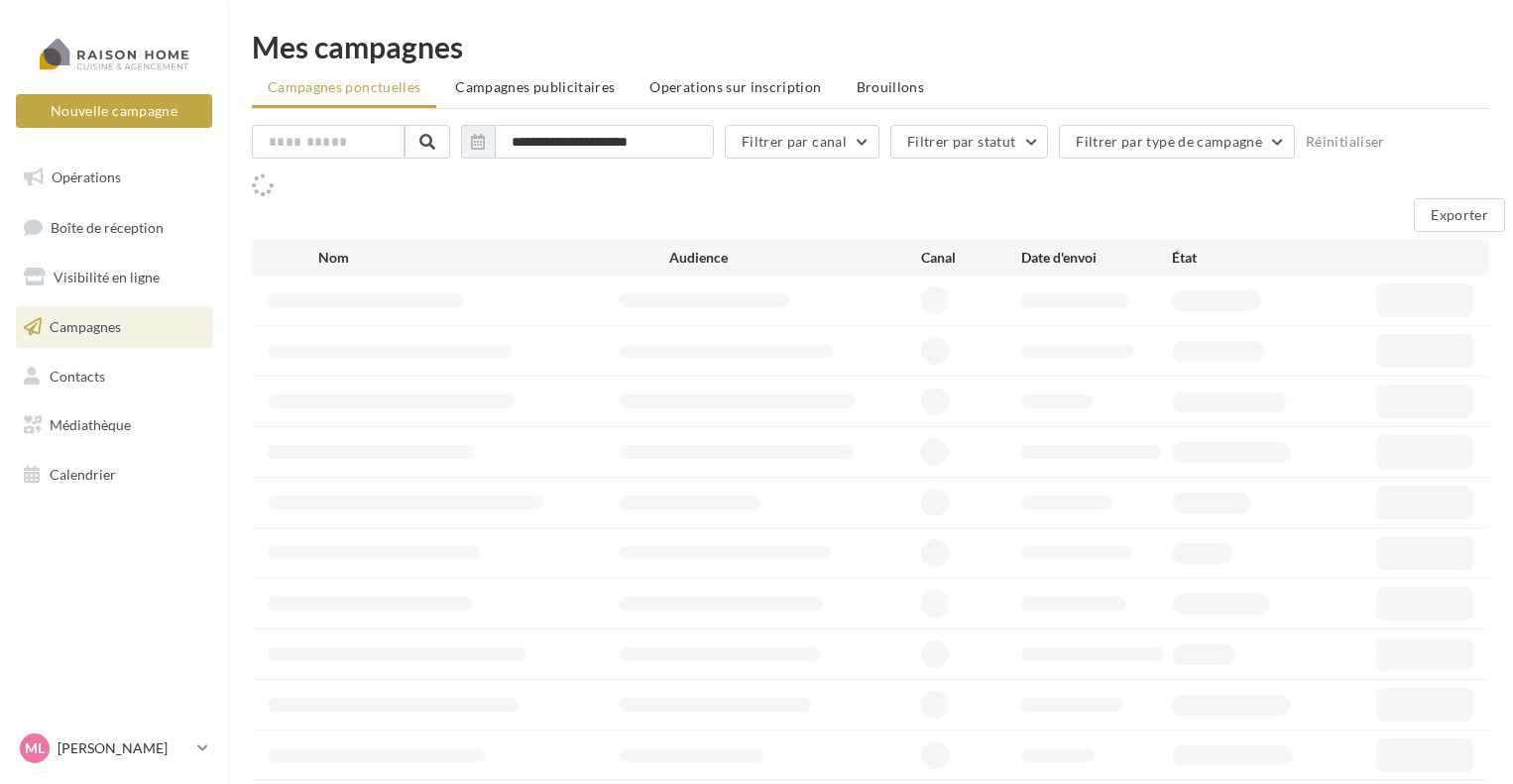 scroll, scrollTop: 0, scrollLeft: 0, axis: both 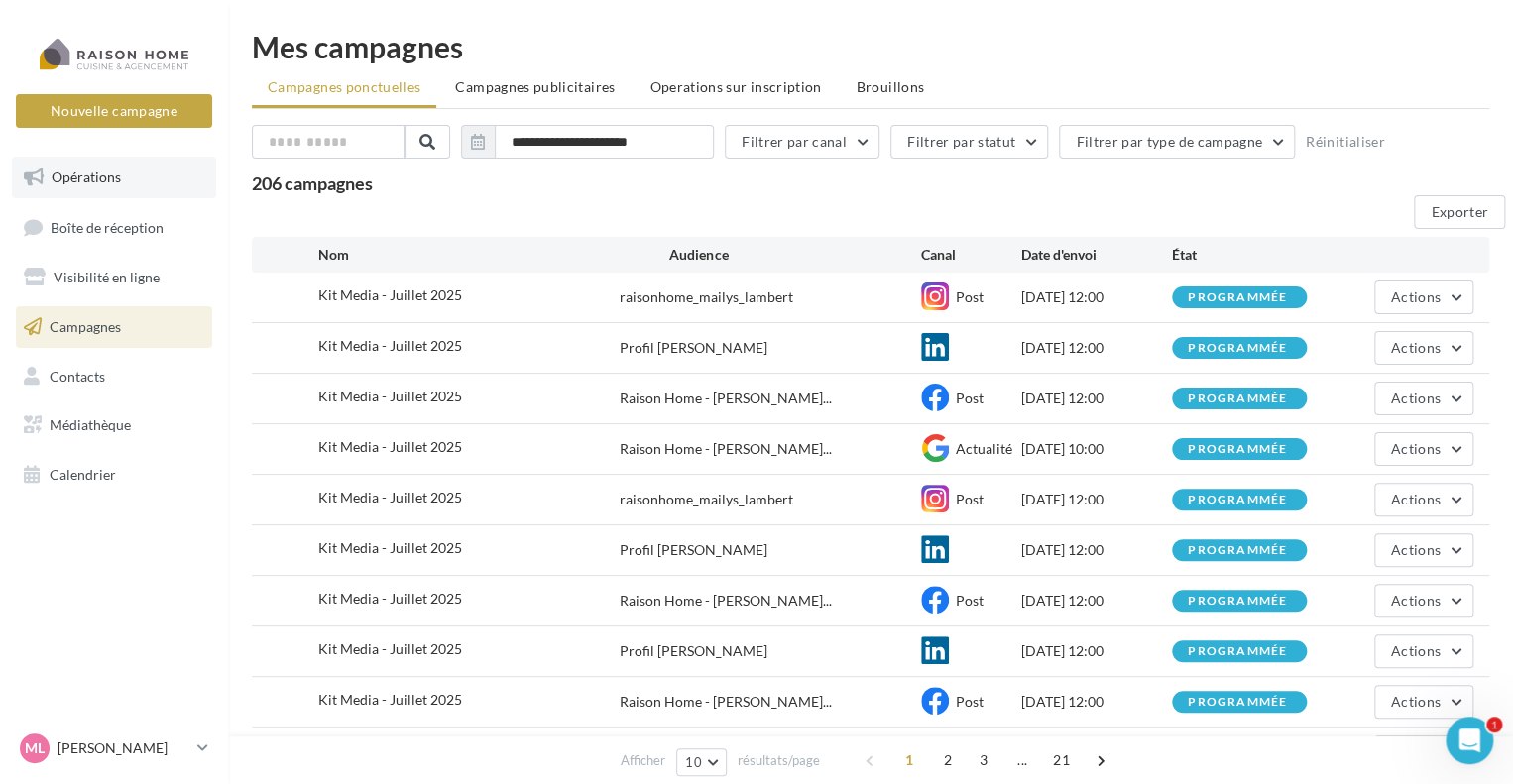 click on "Opérations" at bounding box center [114, 177] 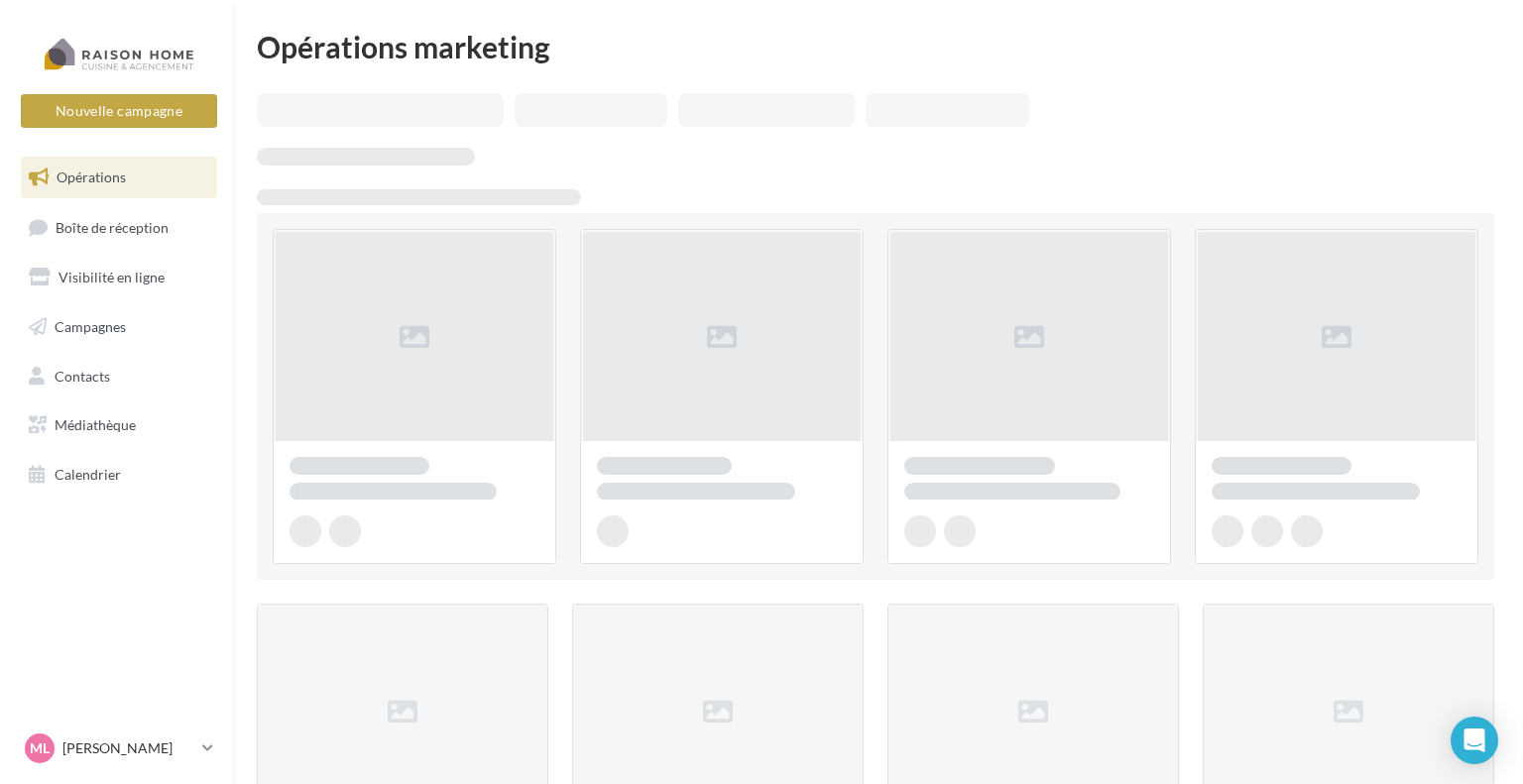 scroll, scrollTop: 0, scrollLeft: 0, axis: both 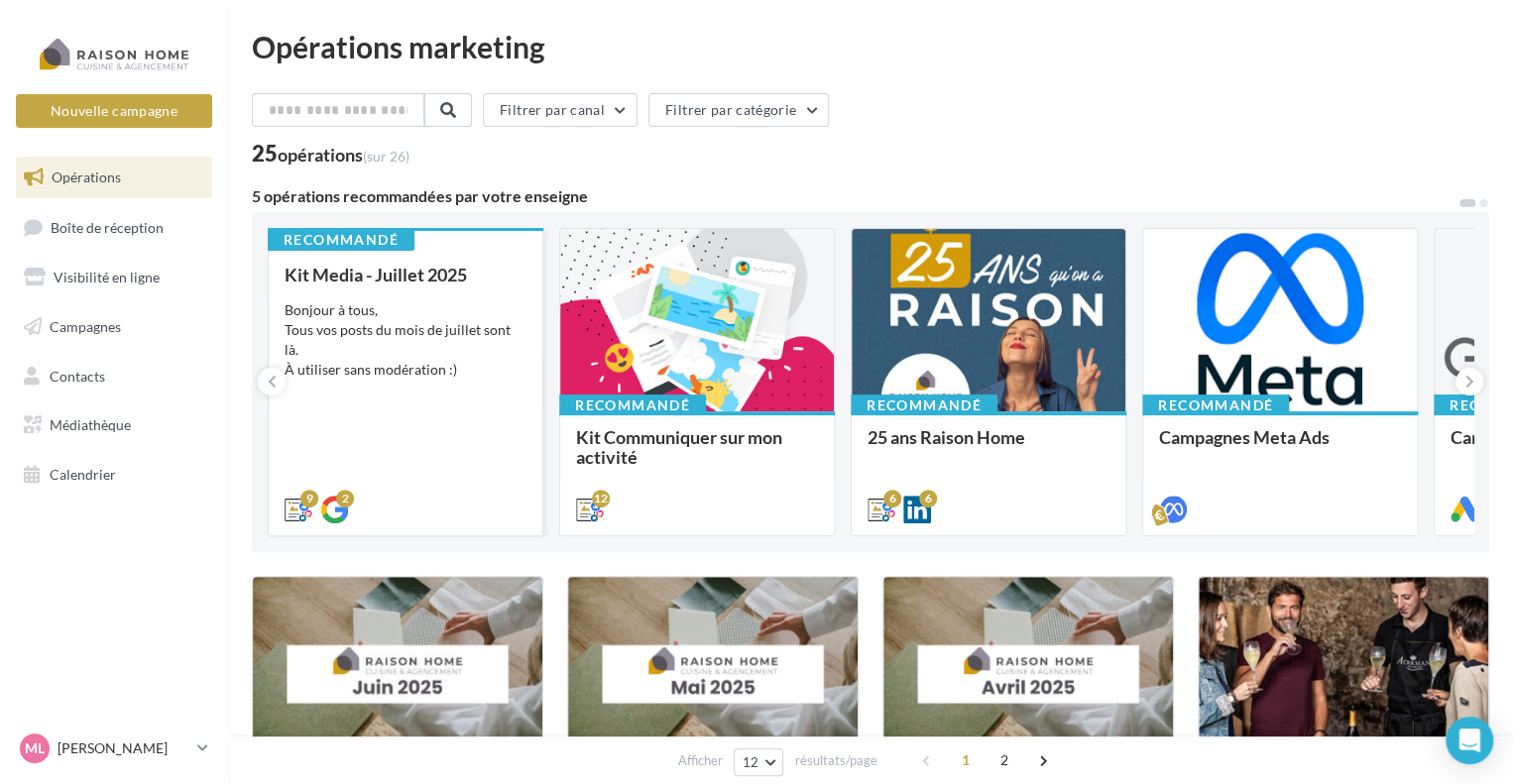 click on "Bonjour à tous,
Tous vos posts du mois de juillet sont là.
À utiliser sans modération :)" at bounding box center (406, 340) 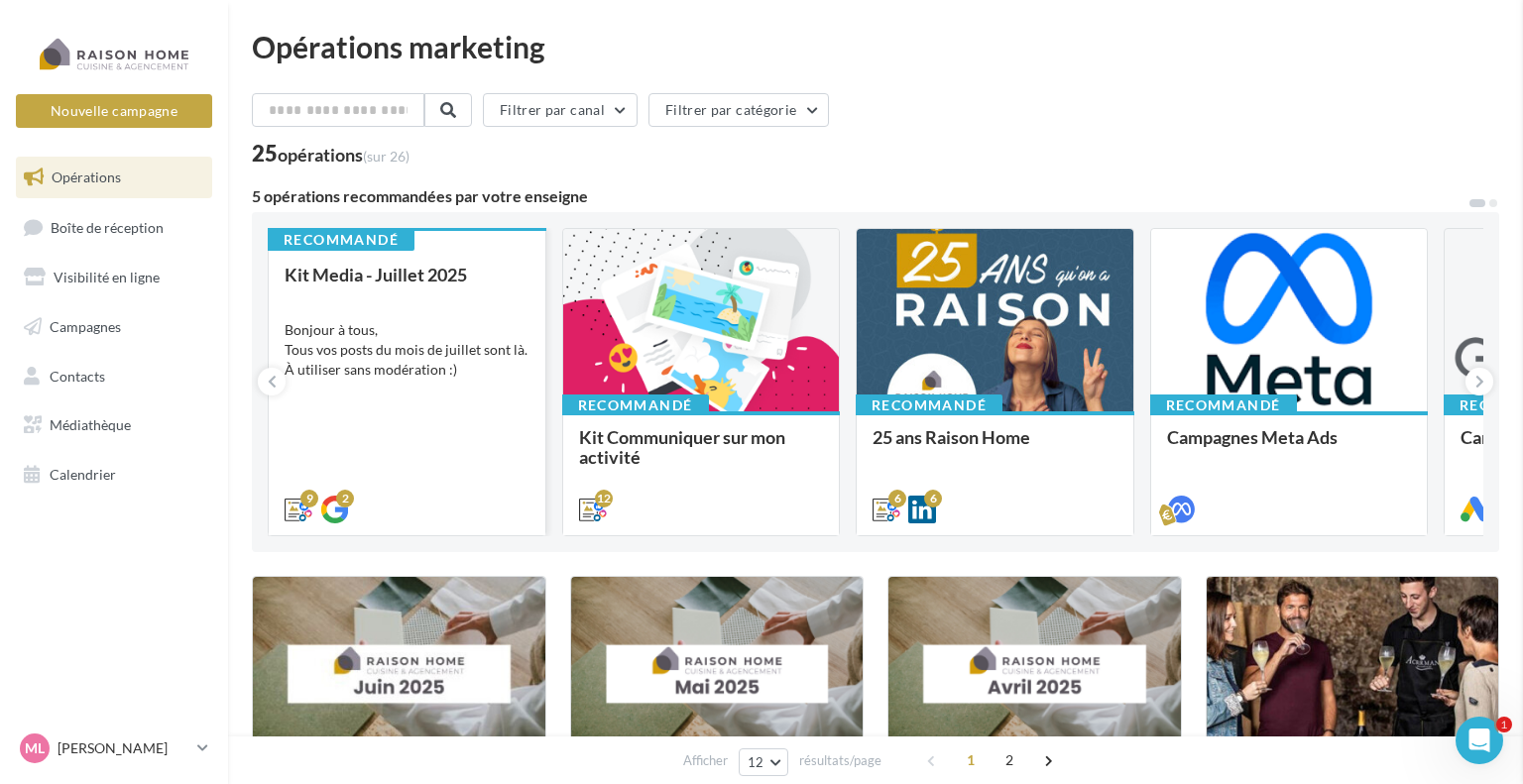 scroll, scrollTop: 0, scrollLeft: 0, axis: both 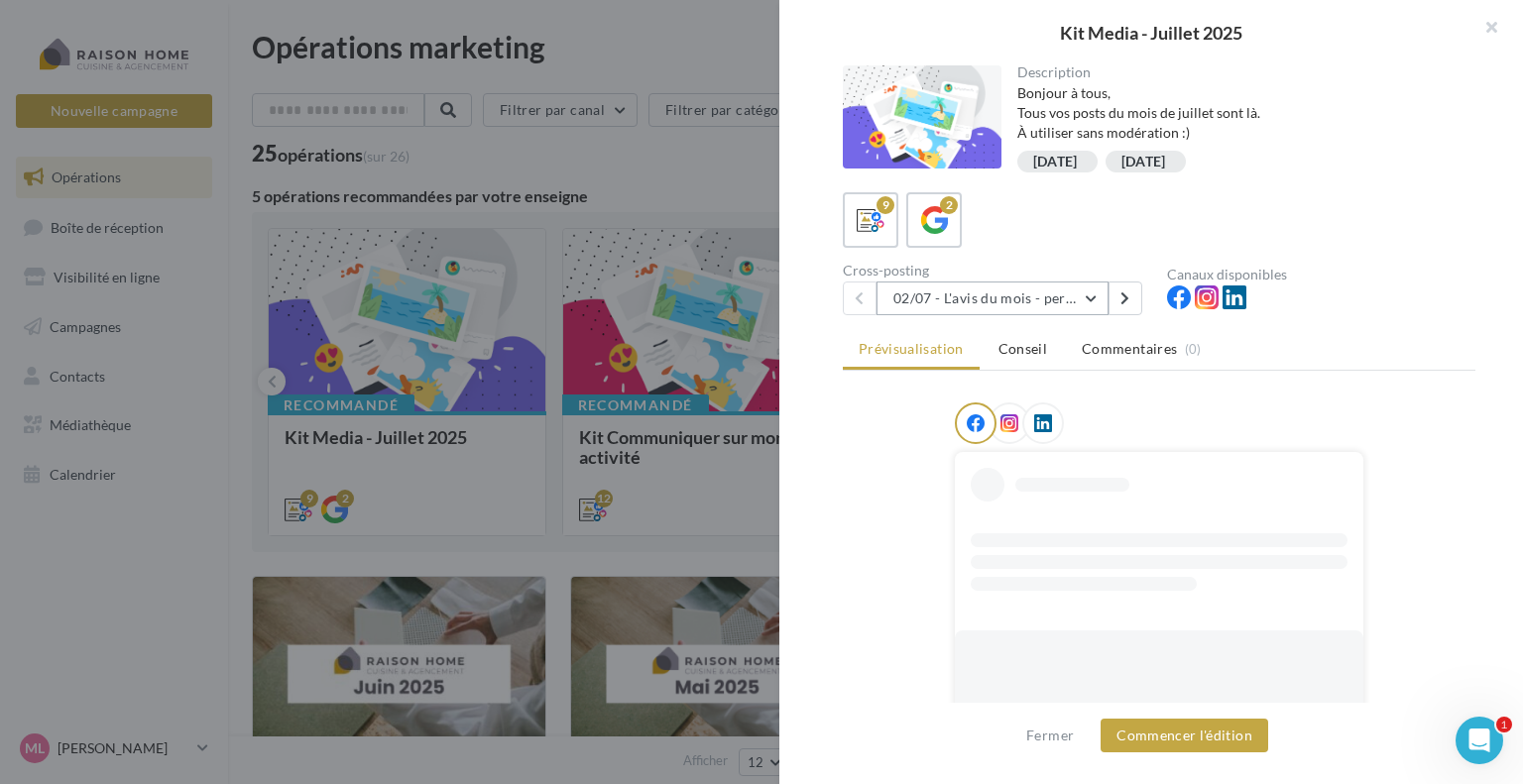 click on "02/07 - L'avis du mois - personnalisble" at bounding box center (993, 298) 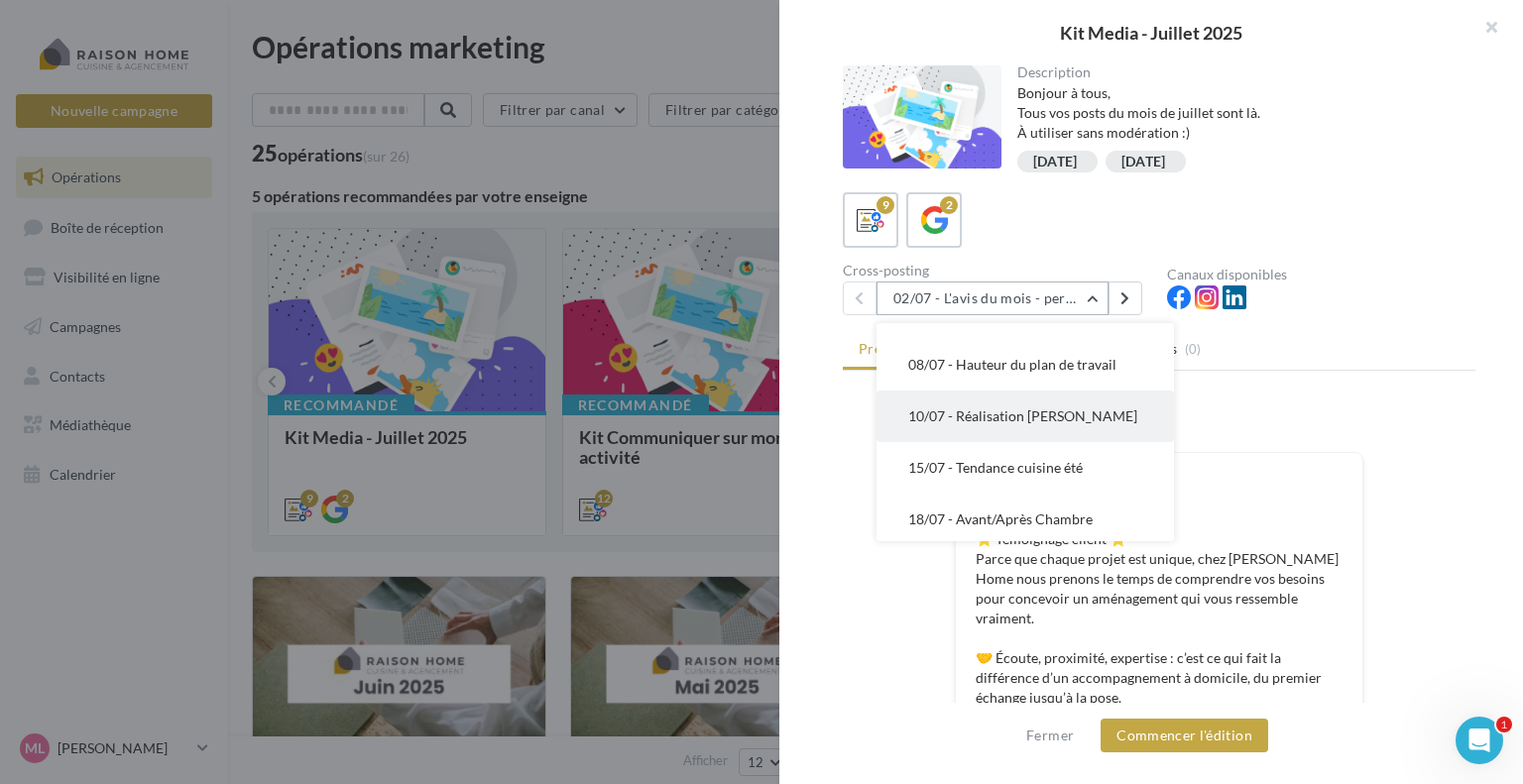 scroll, scrollTop: 0, scrollLeft: 0, axis: both 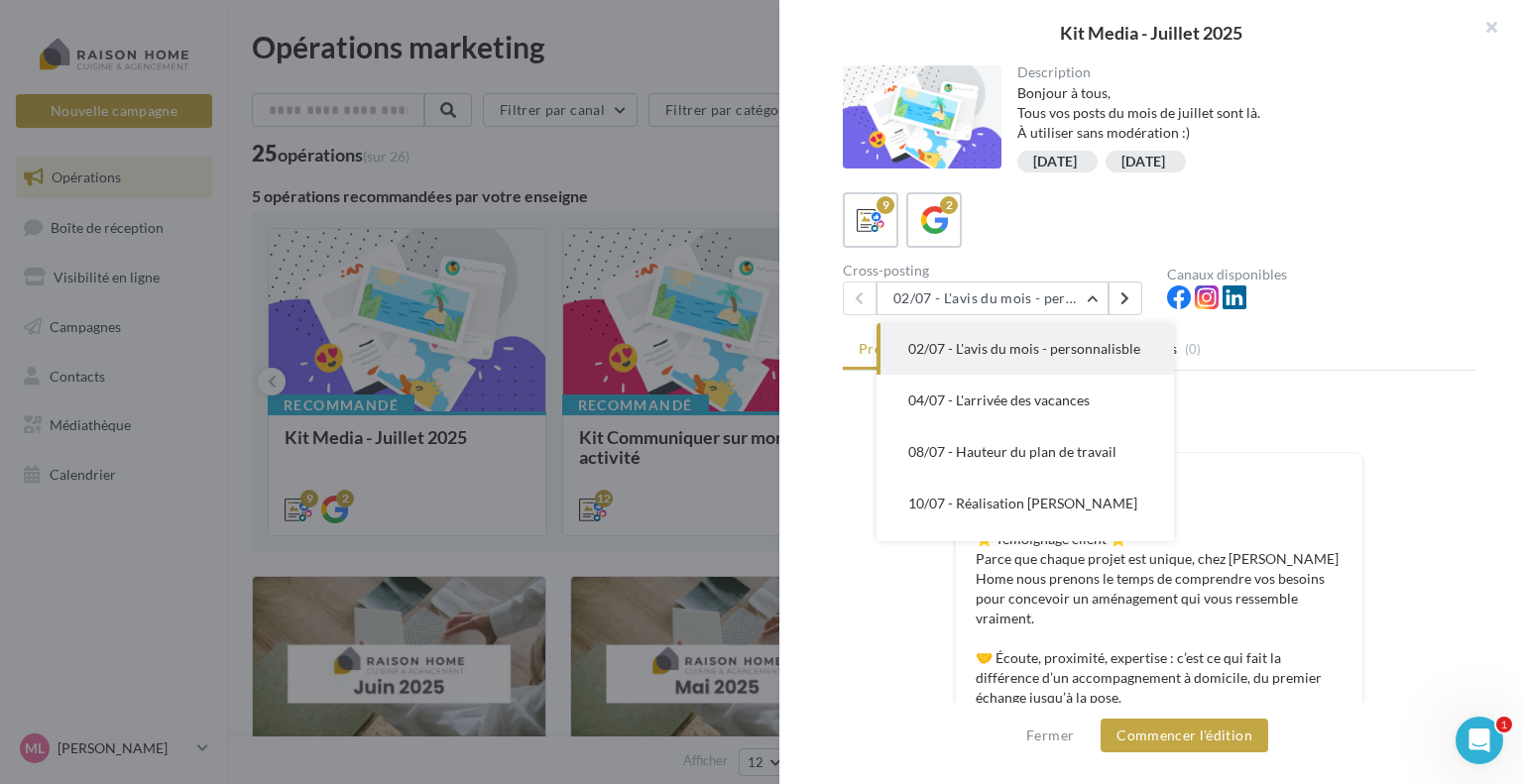 click on "02/07 - L'avis du mois - personnalisble" at bounding box center (1024, 348) 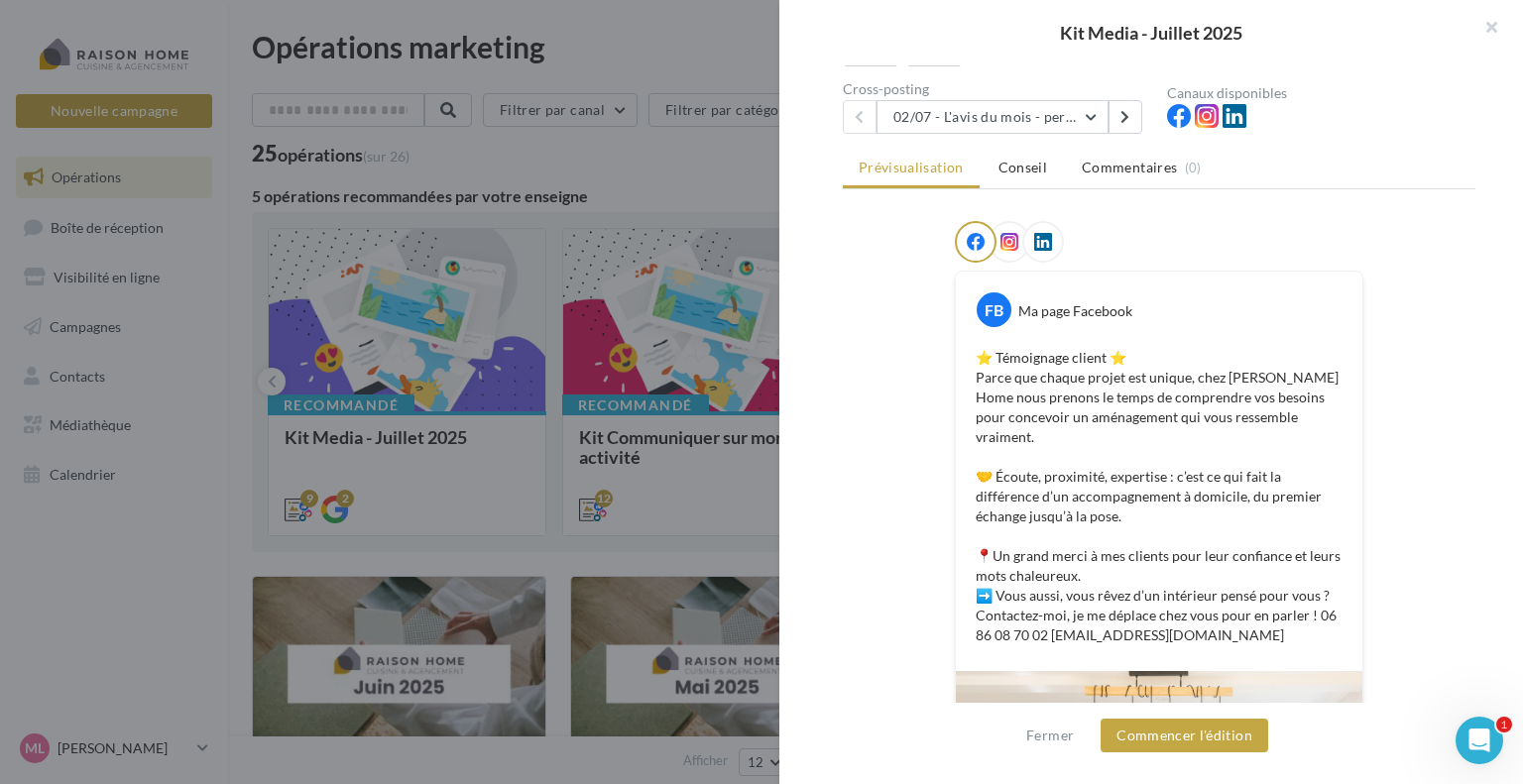 scroll, scrollTop: 396, scrollLeft: 0, axis: vertical 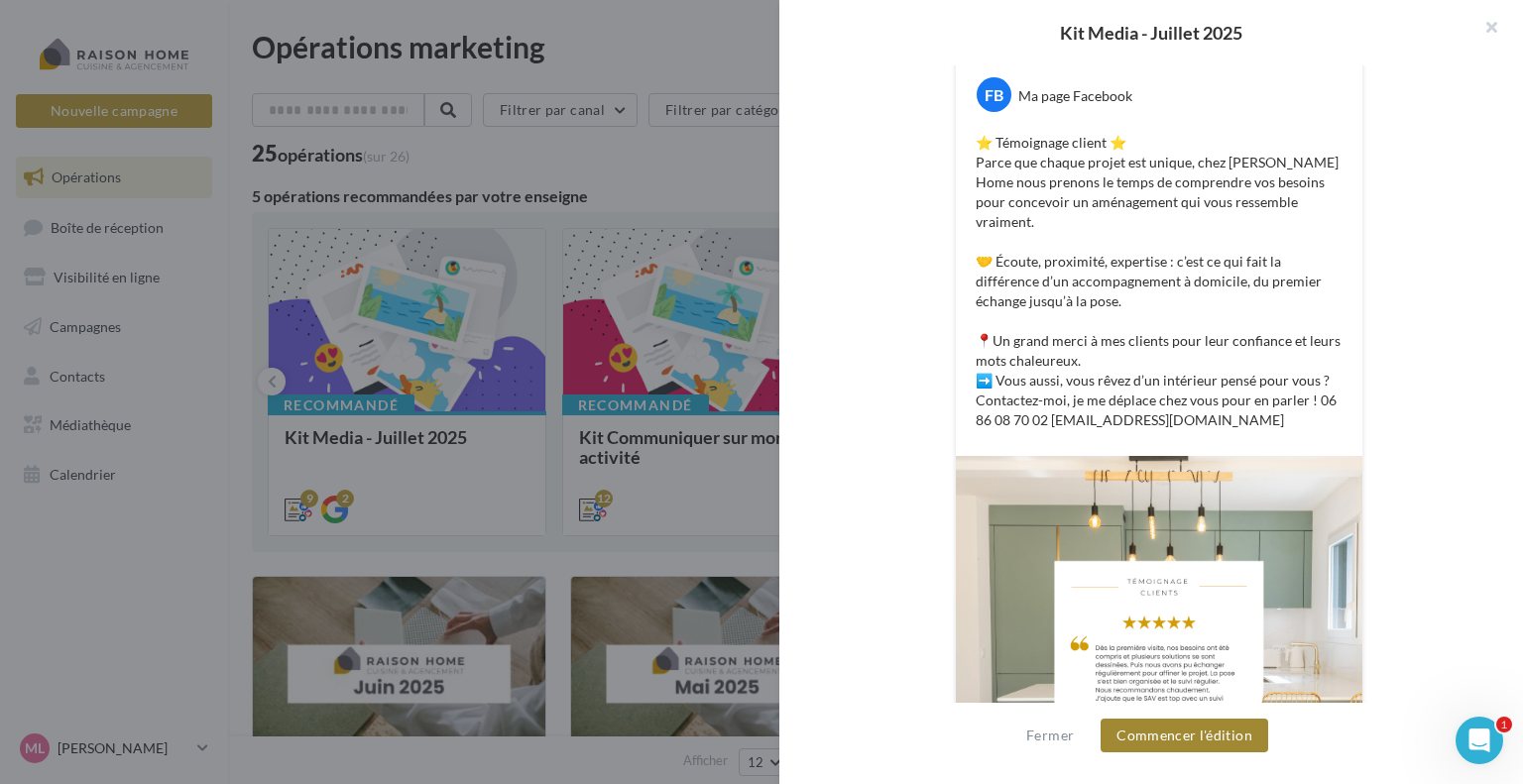 click on "Commencer l'édition" at bounding box center [1184, 735] 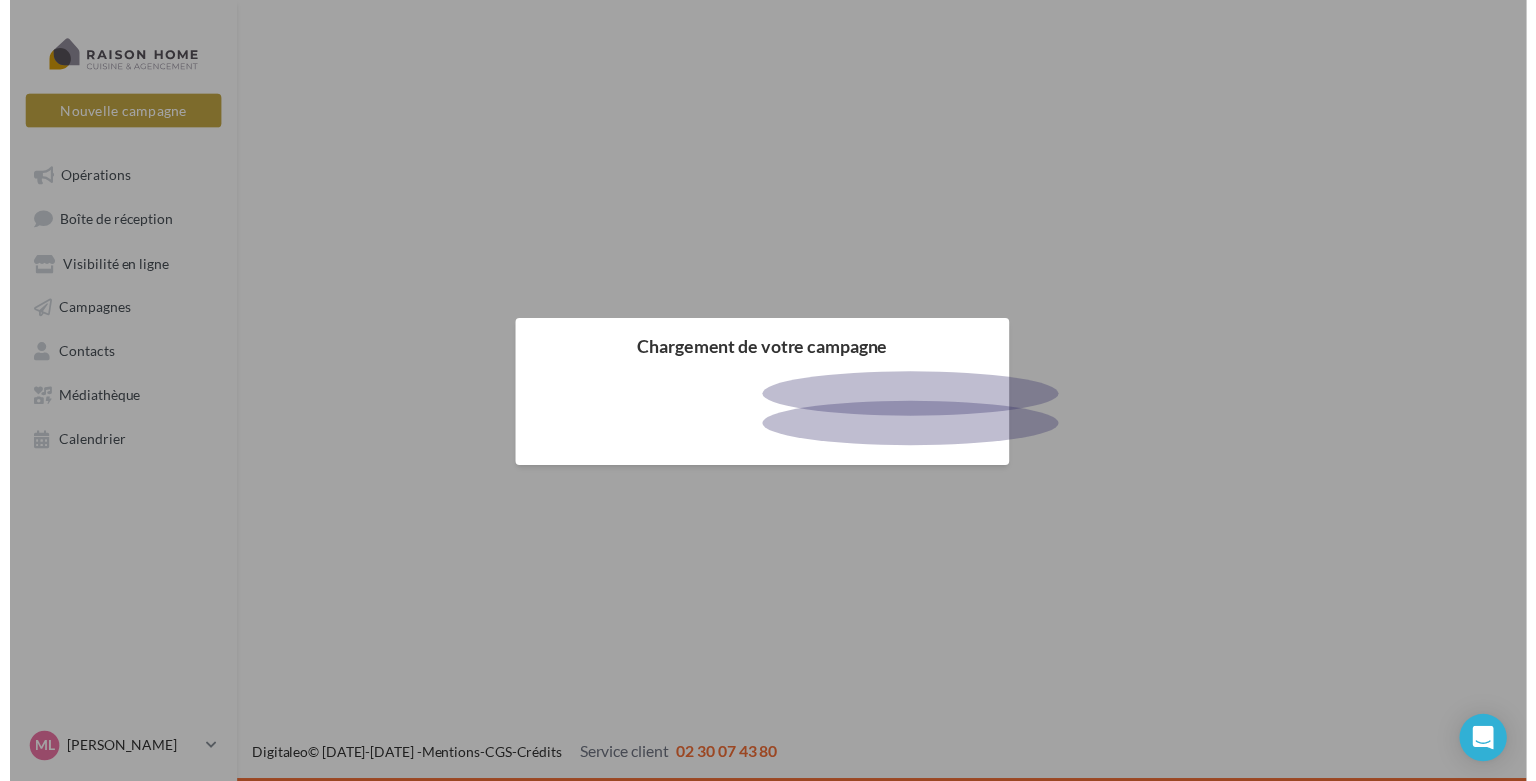 scroll, scrollTop: 0, scrollLeft: 0, axis: both 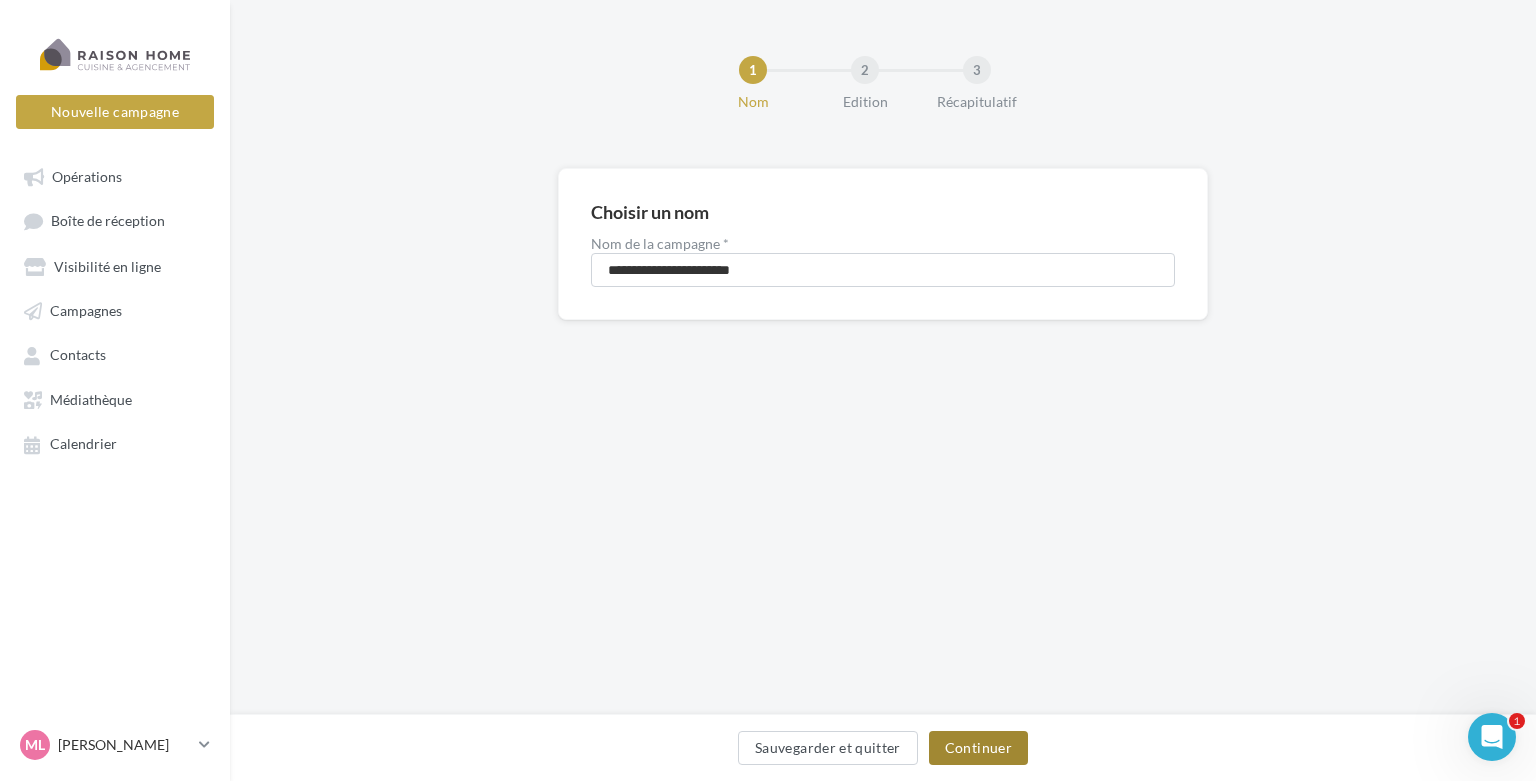 click on "Continuer" at bounding box center (978, 748) 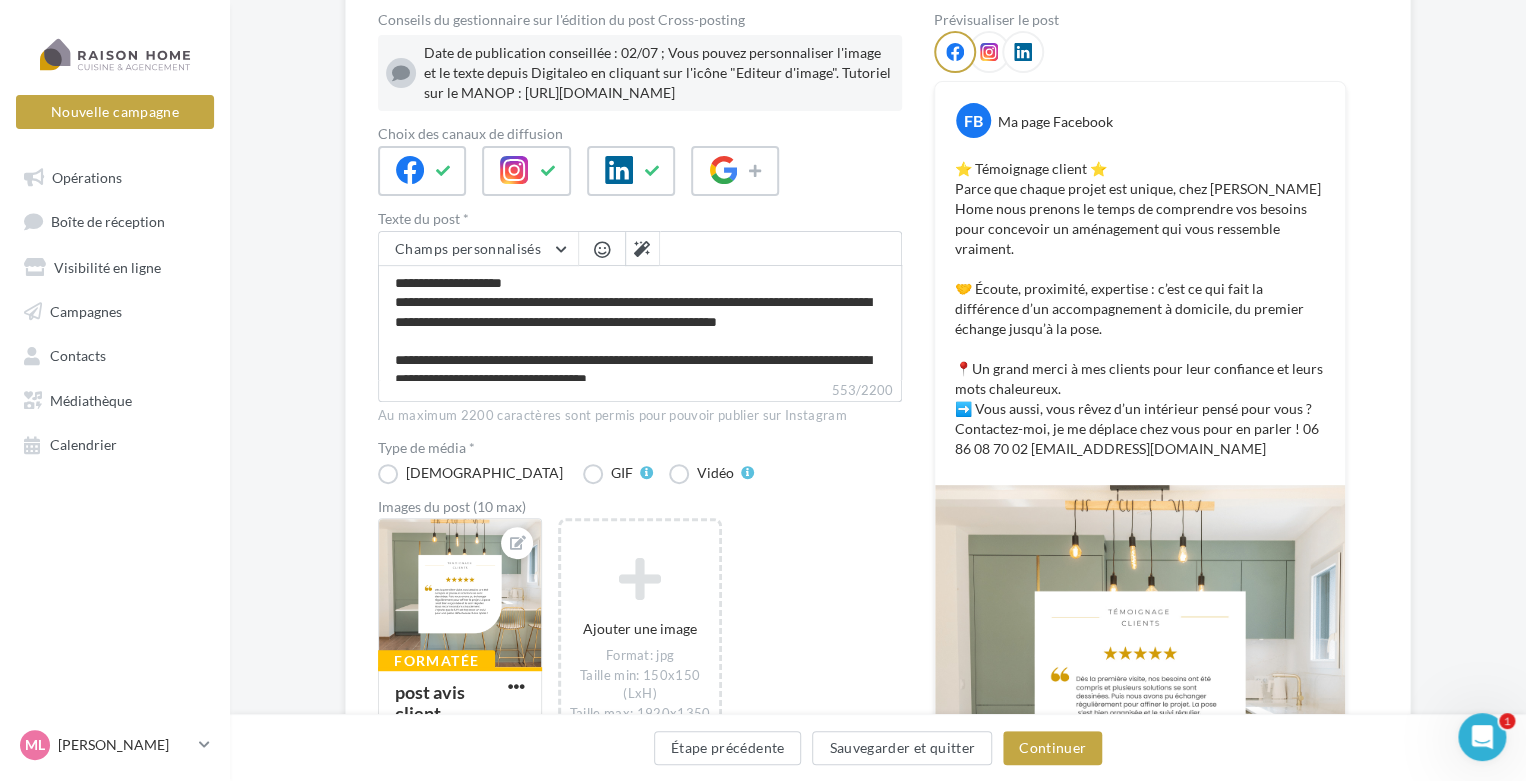 scroll, scrollTop: 100, scrollLeft: 0, axis: vertical 